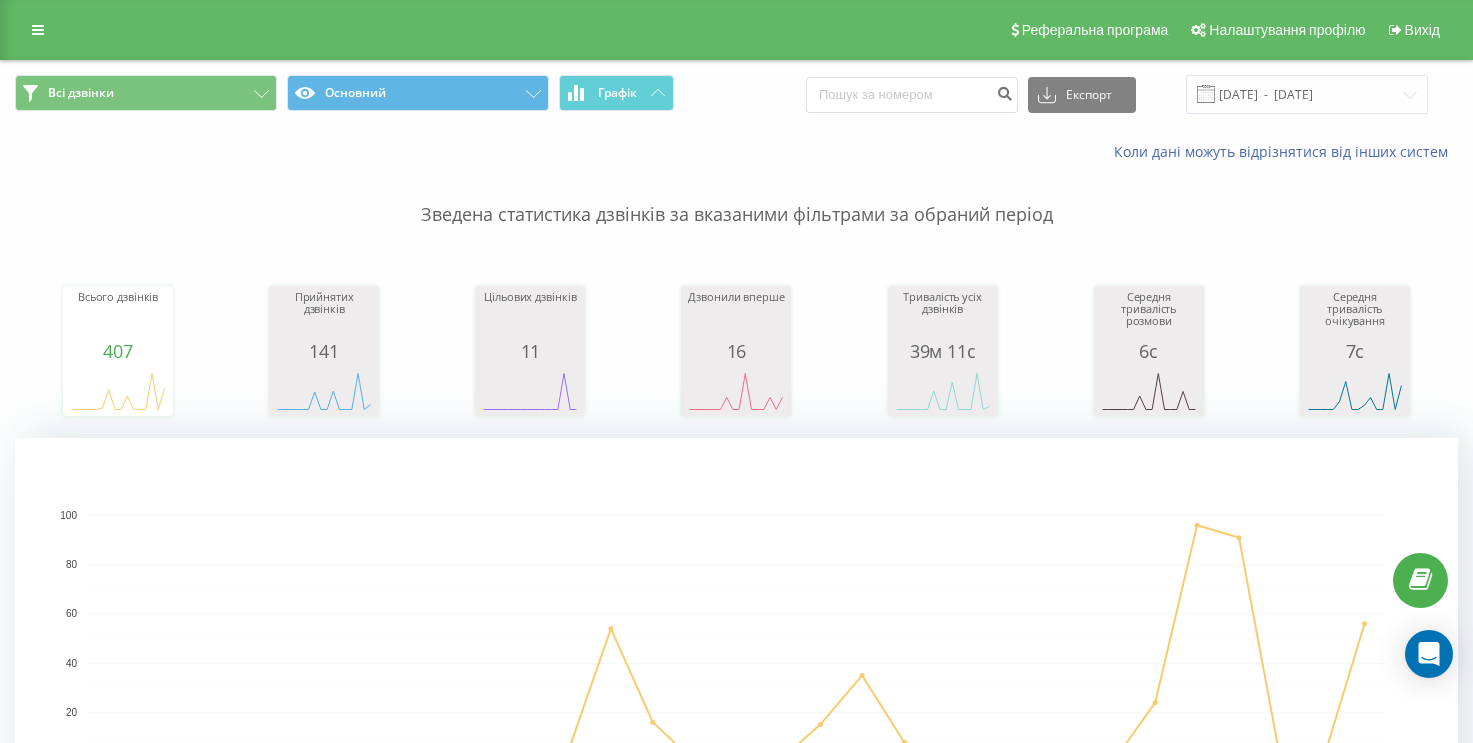 scroll, scrollTop: 700, scrollLeft: 0, axis: vertical 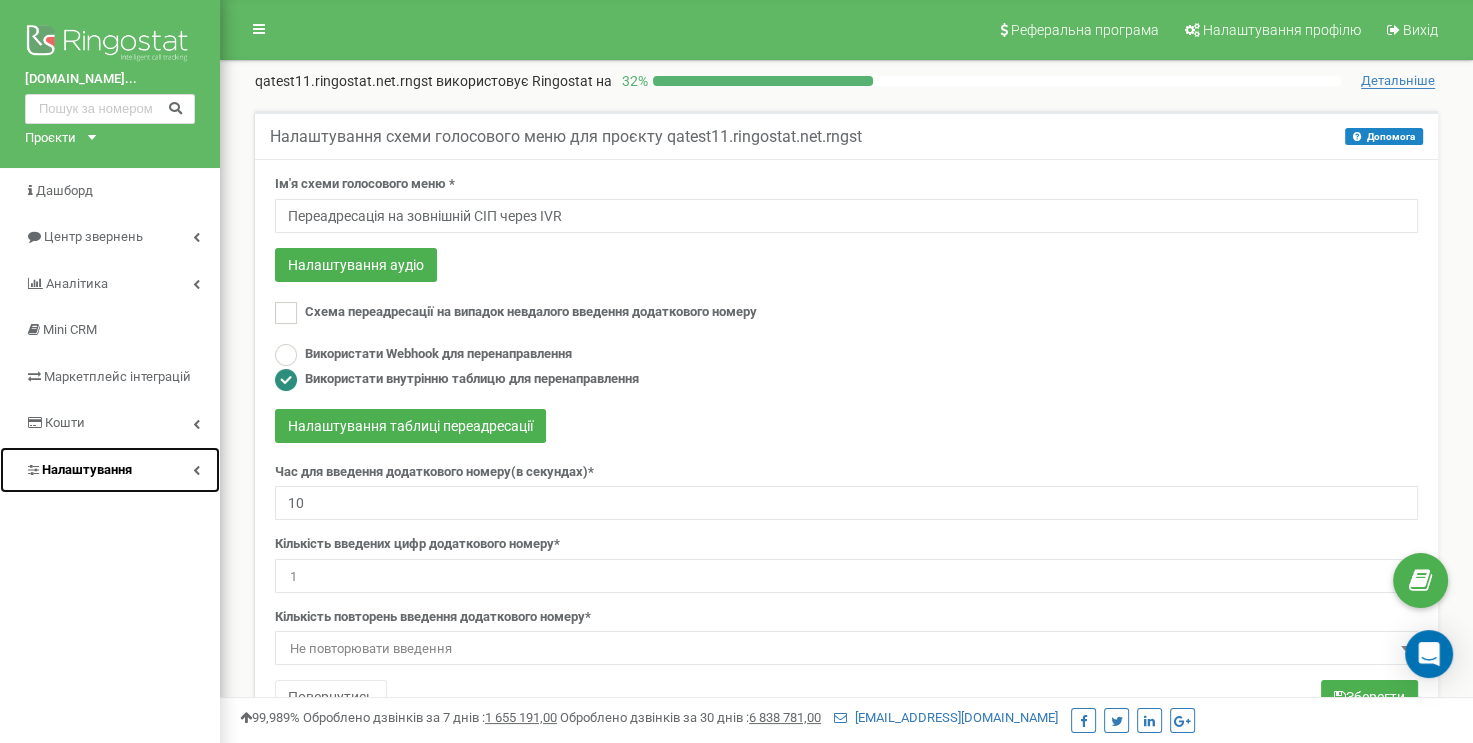 click at bounding box center (196, 470) 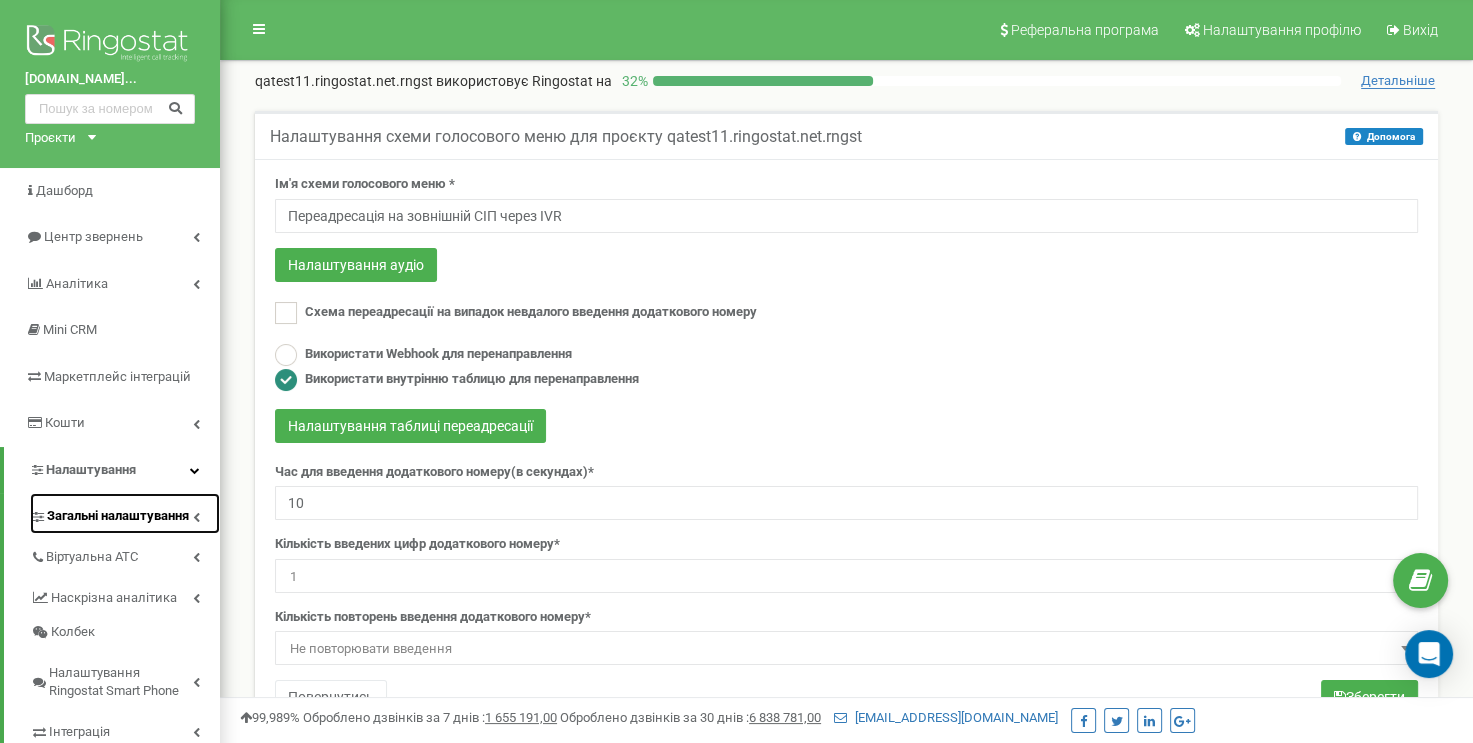 click on "Загальні налаштування" at bounding box center (125, 513) 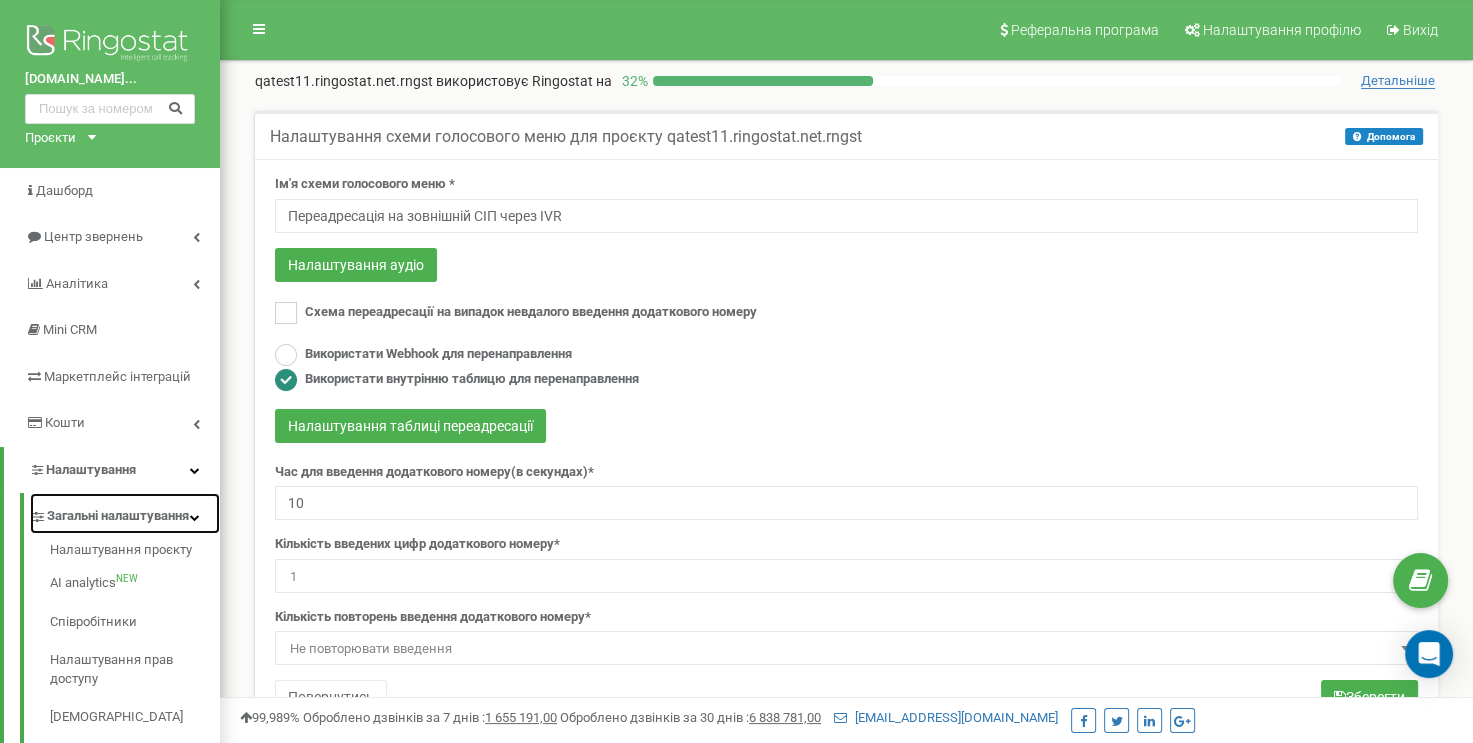 click on "Загальні налаштування" at bounding box center (125, 513) 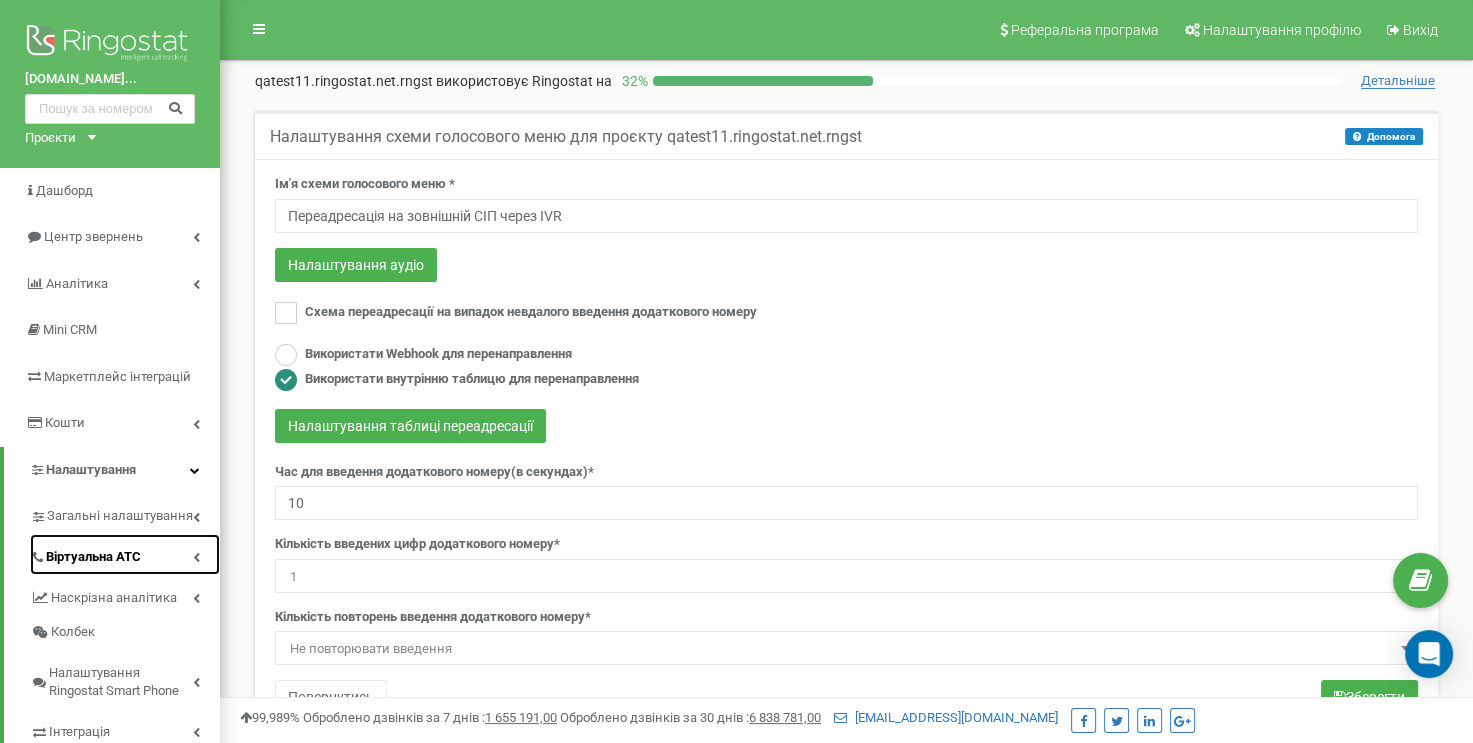 click on "Віртуальна АТС" at bounding box center (125, 554) 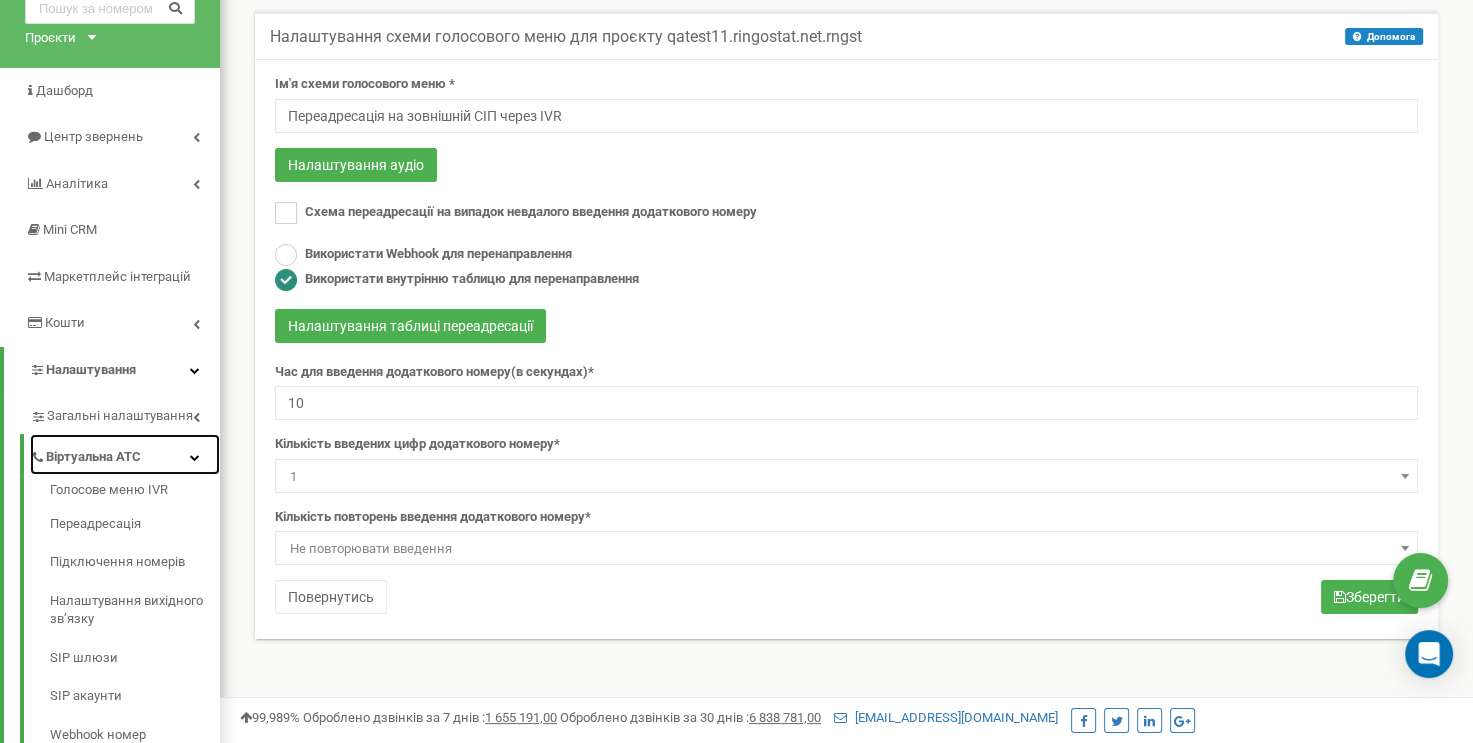 scroll, scrollTop: 200, scrollLeft: 0, axis: vertical 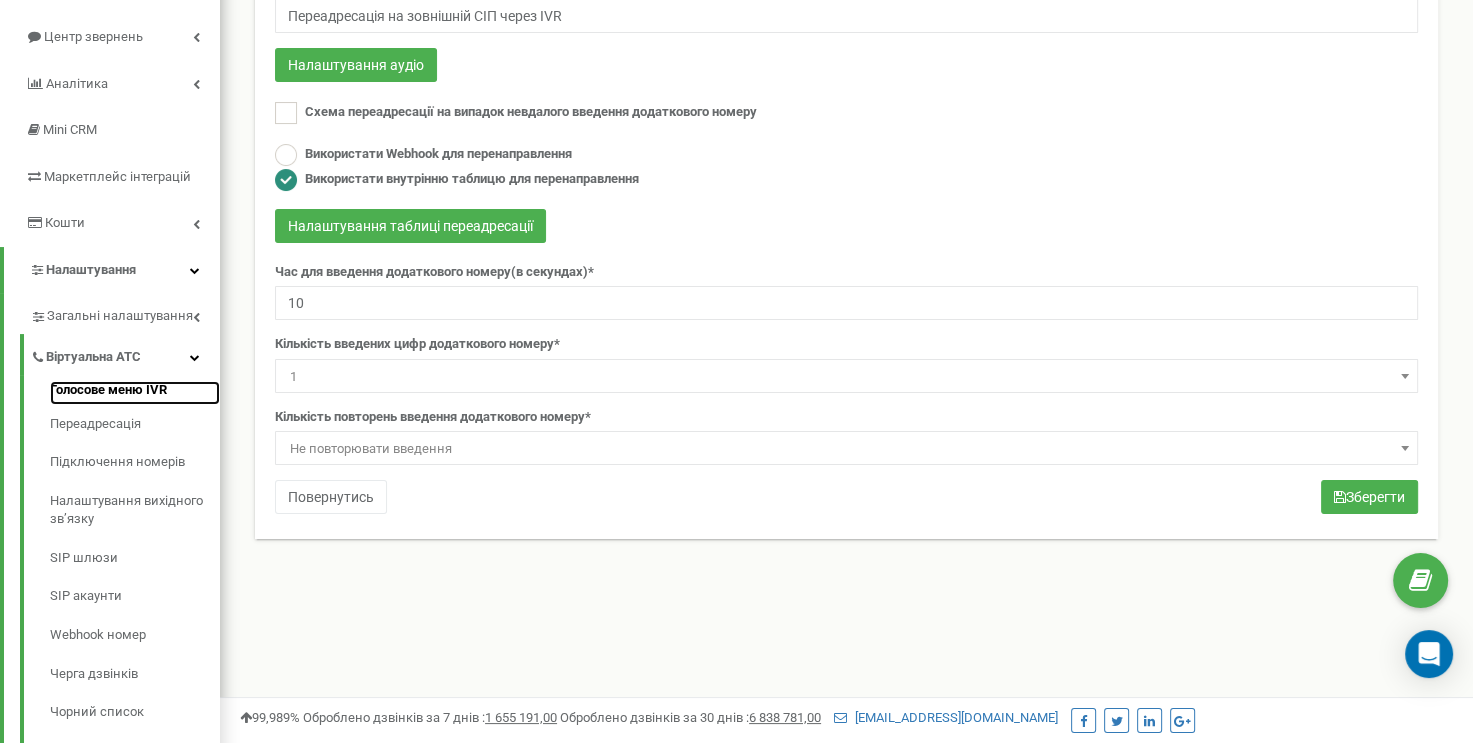 click on "Голосове меню IVR" at bounding box center [135, 393] 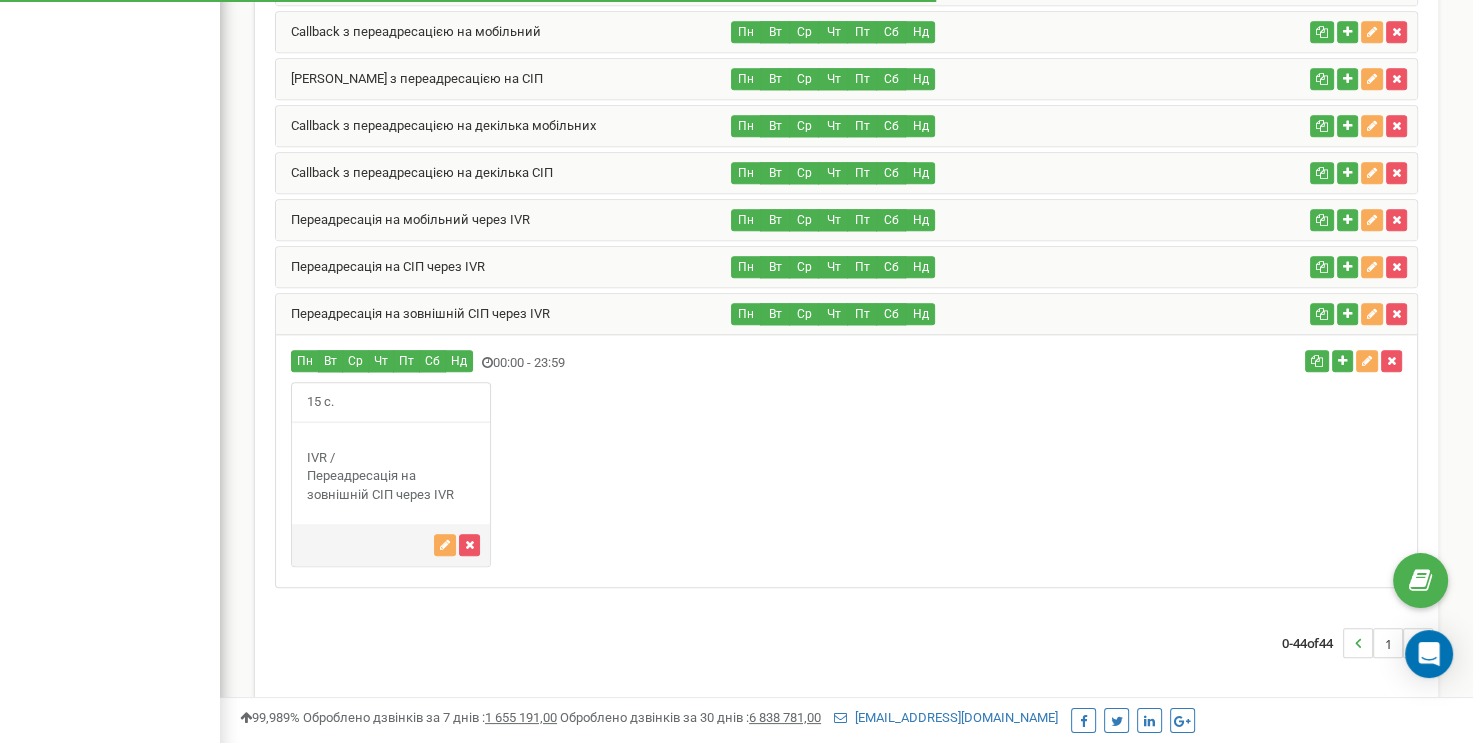 scroll, scrollTop: 0, scrollLeft: 0, axis: both 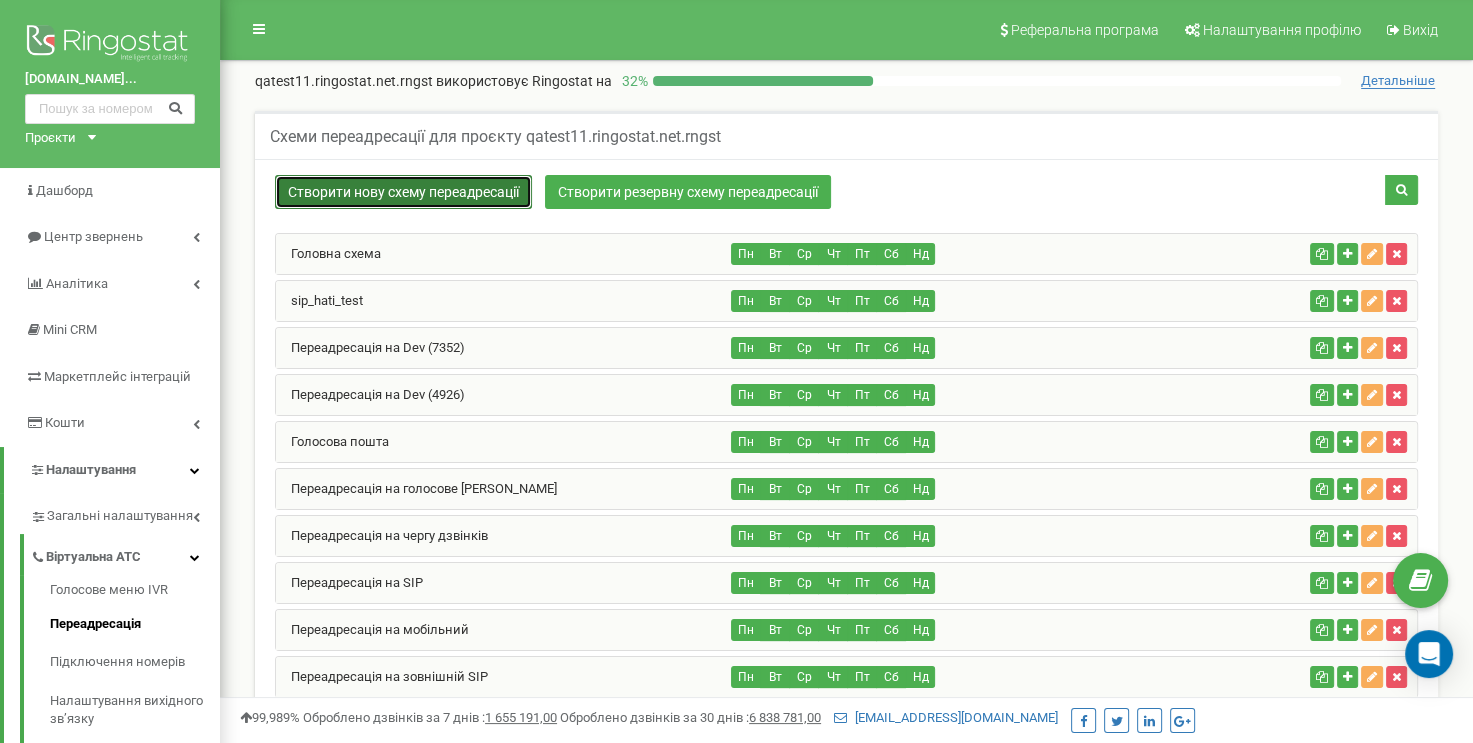click on "Створити нову схему переадресації" at bounding box center [403, 192] 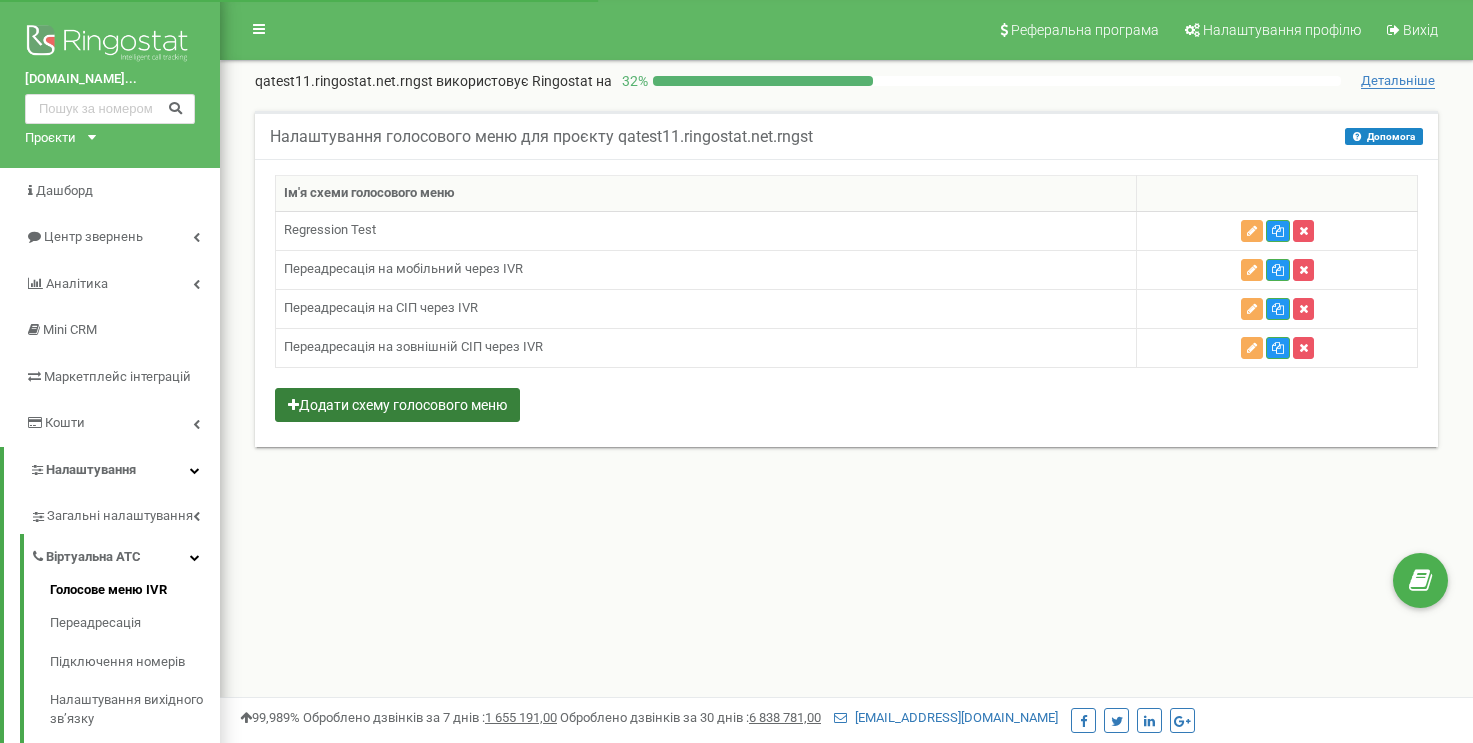 click on "Додати схему голосового меню" at bounding box center (397, 405) 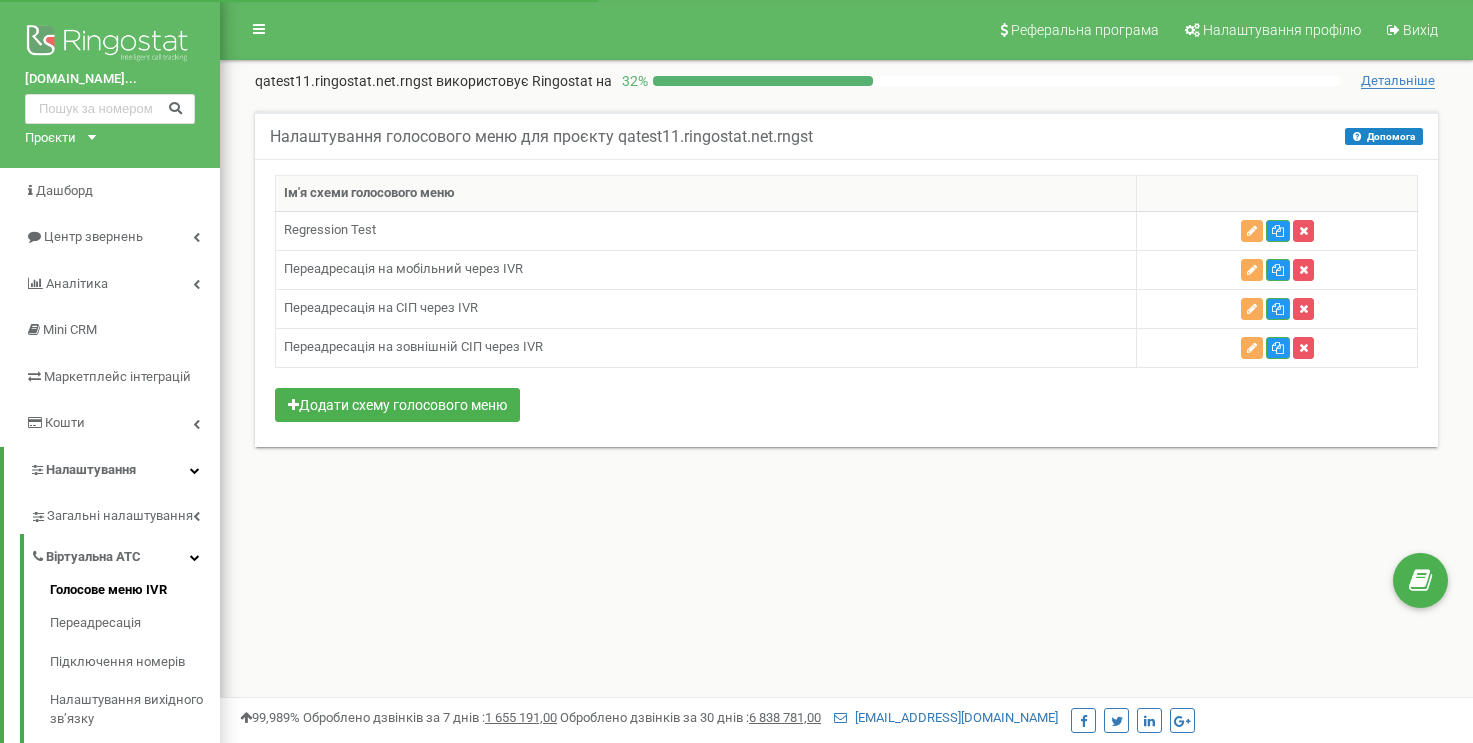 scroll, scrollTop: 0, scrollLeft: 0, axis: both 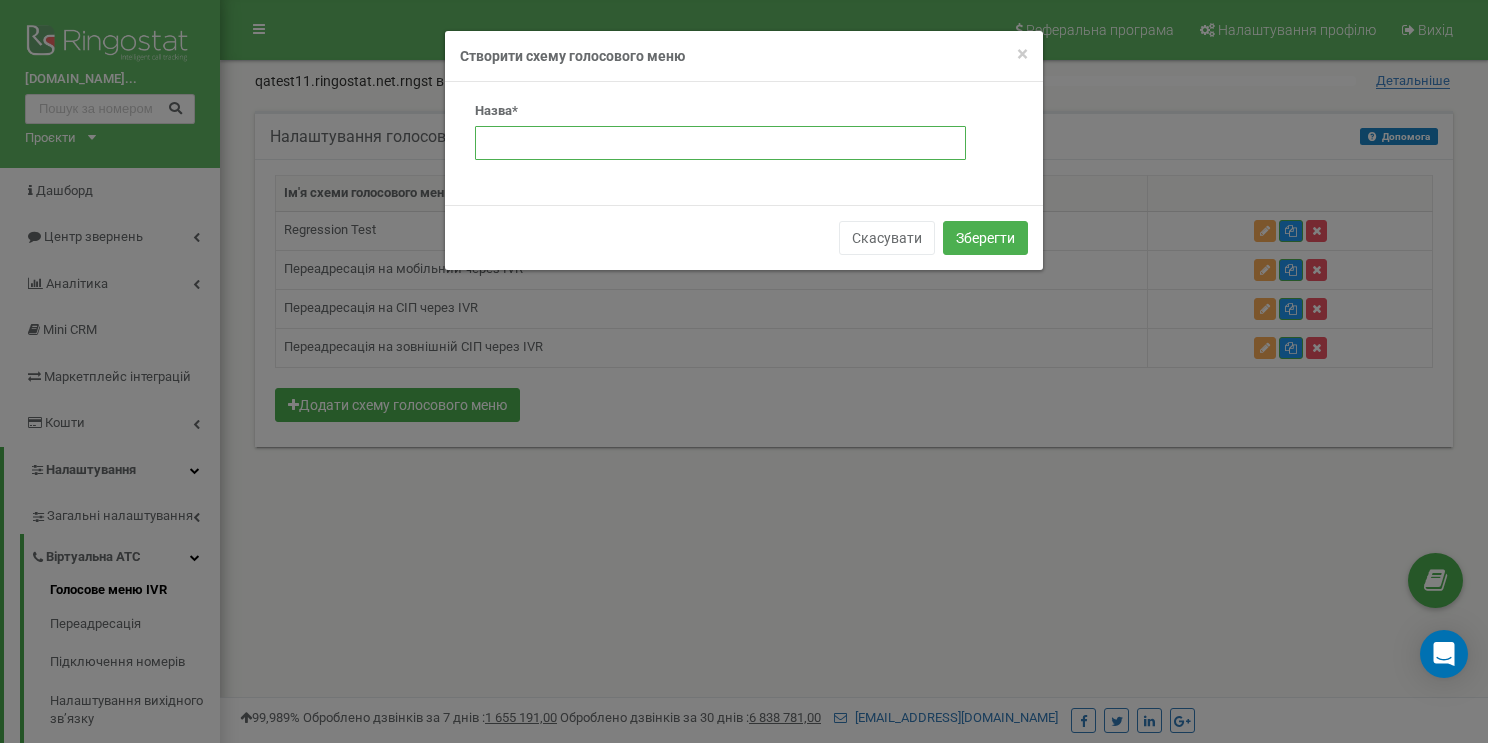 click at bounding box center (720, 143) 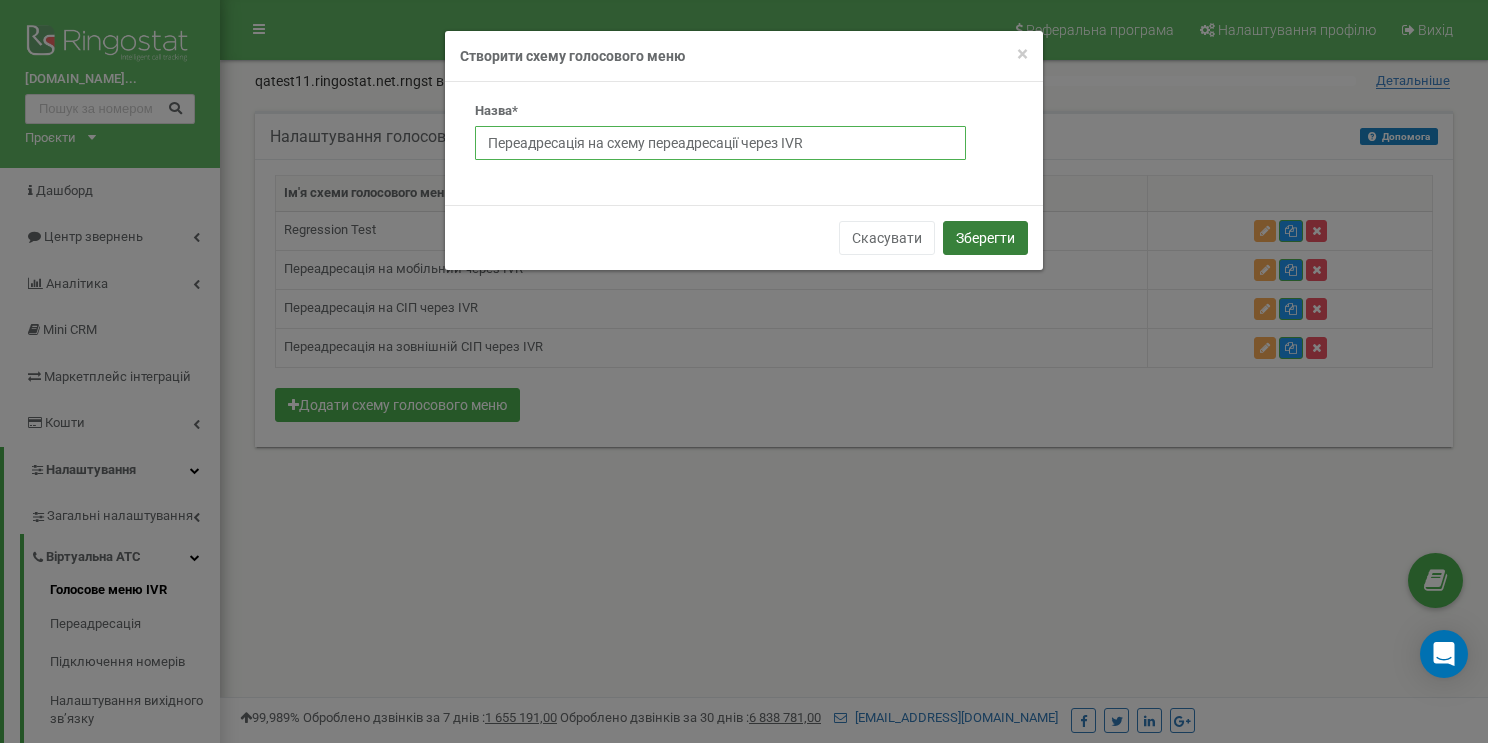 type on "Переадресація на схему переадресації через IVR" 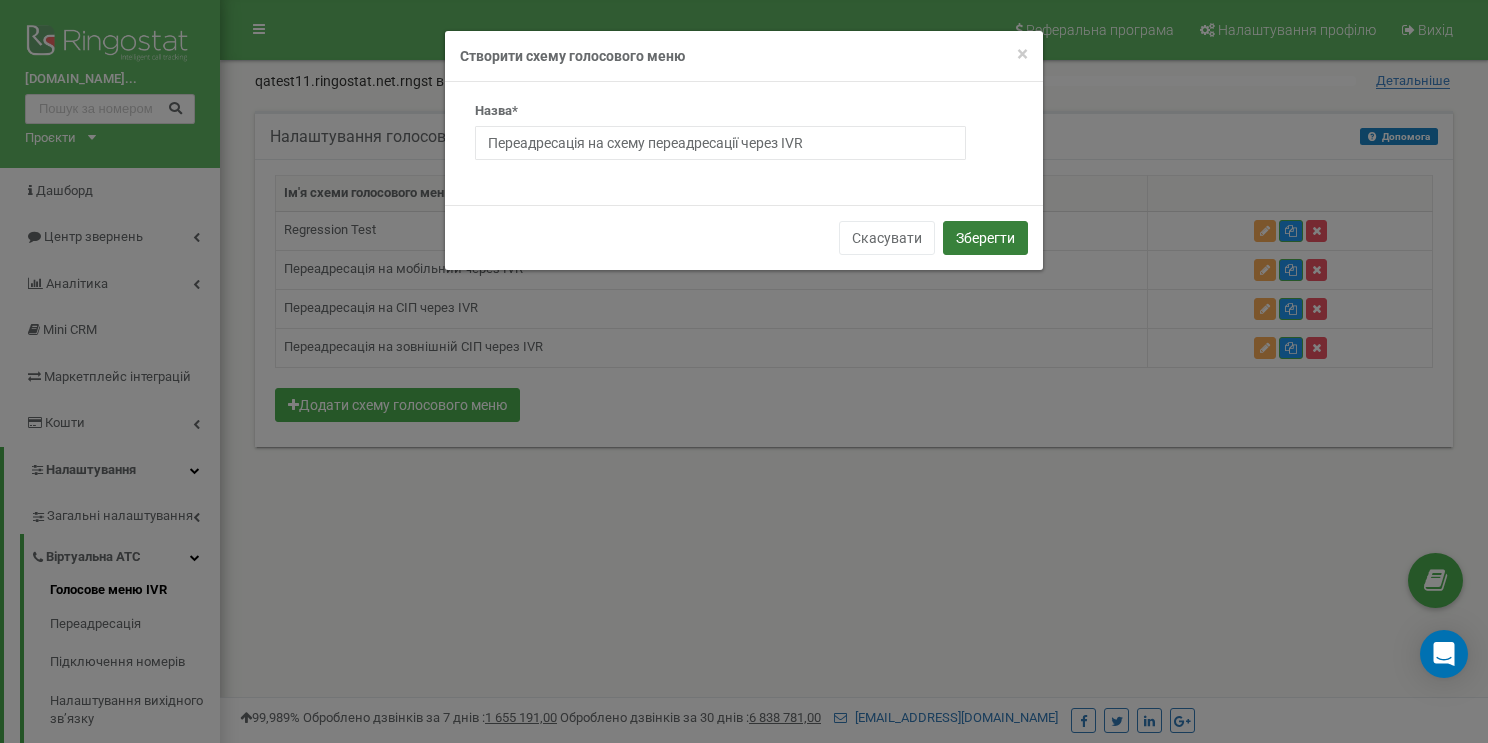 click on "Зберегти" at bounding box center [985, 238] 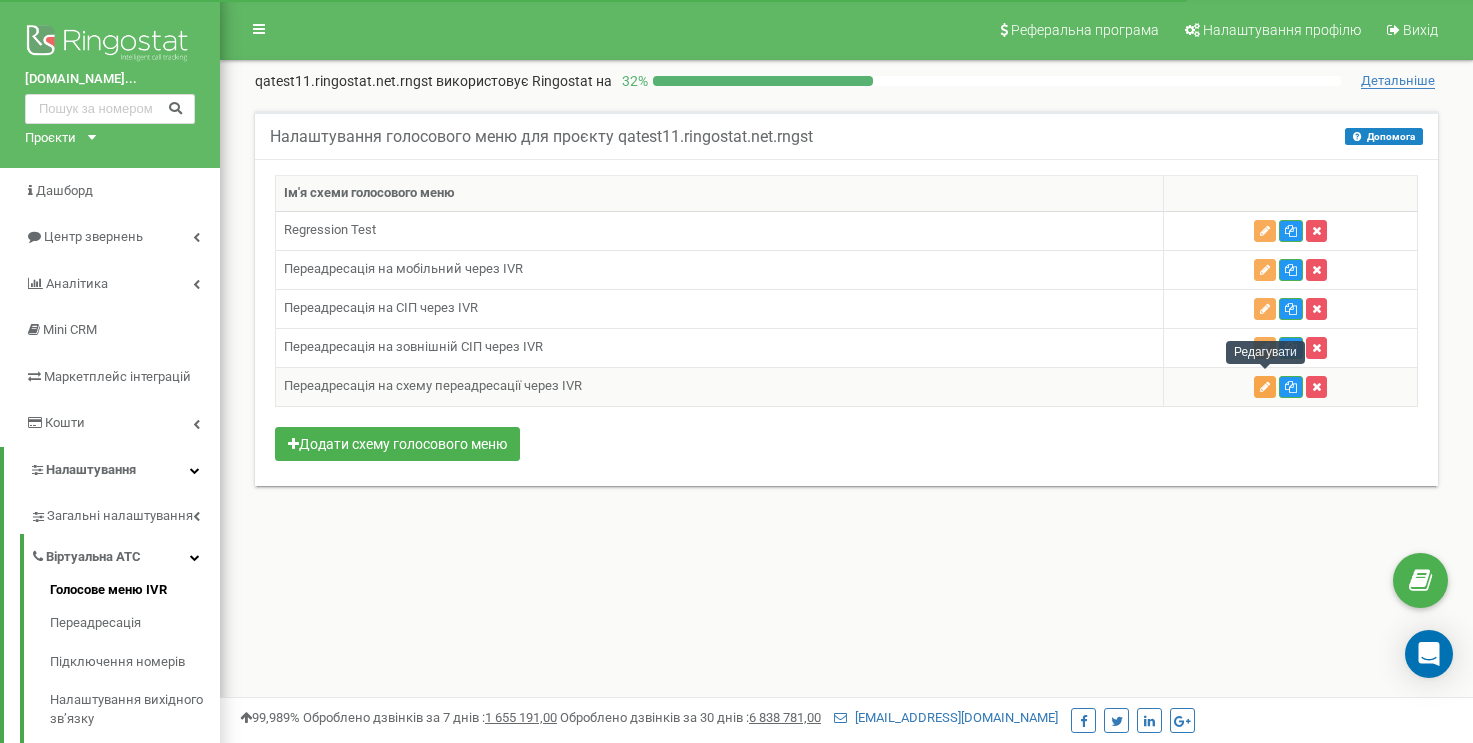 scroll, scrollTop: 0, scrollLeft: 0, axis: both 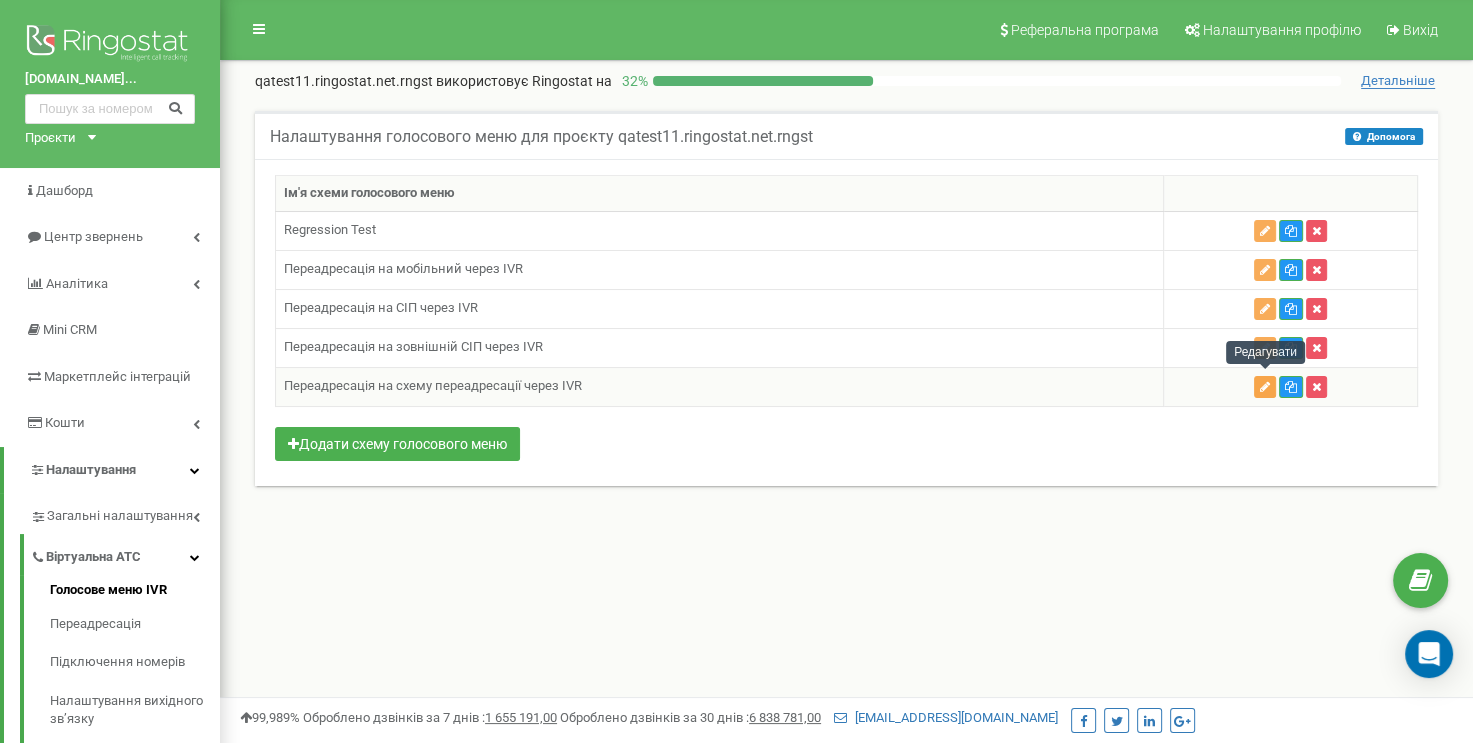 click at bounding box center [1265, 387] 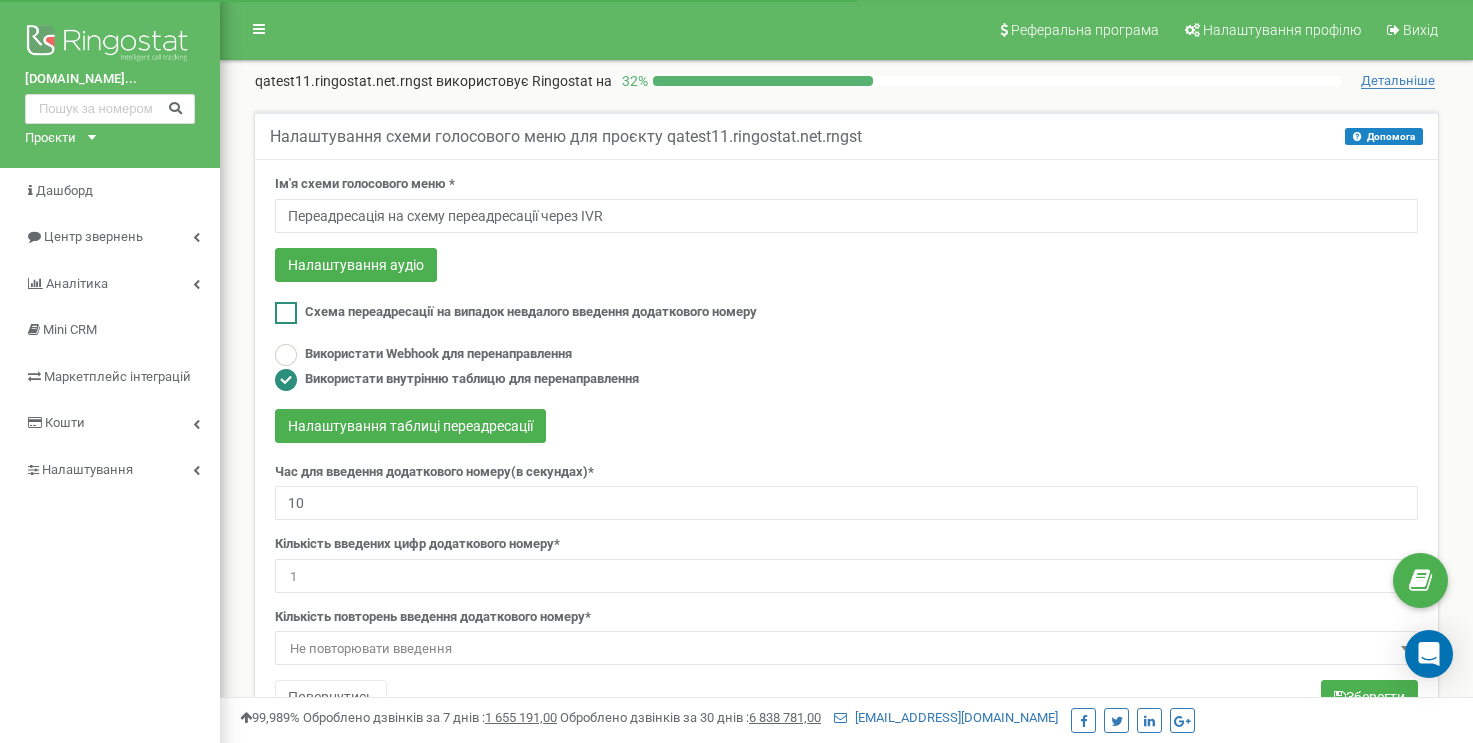 scroll, scrollTop: 0, scrollLeft: 0, axis: both 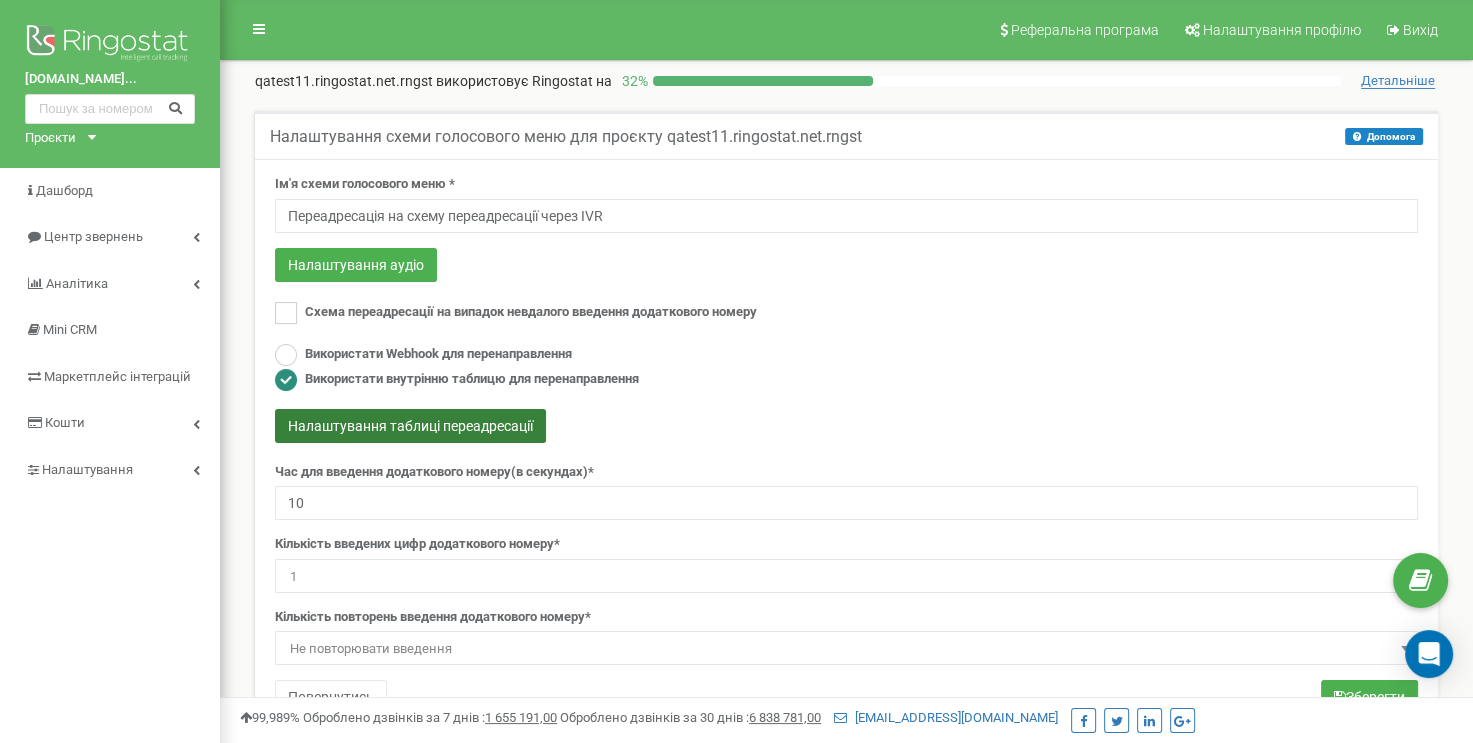 click on "Налаштування таблиці переадресації" at bounding box center (410, 426) 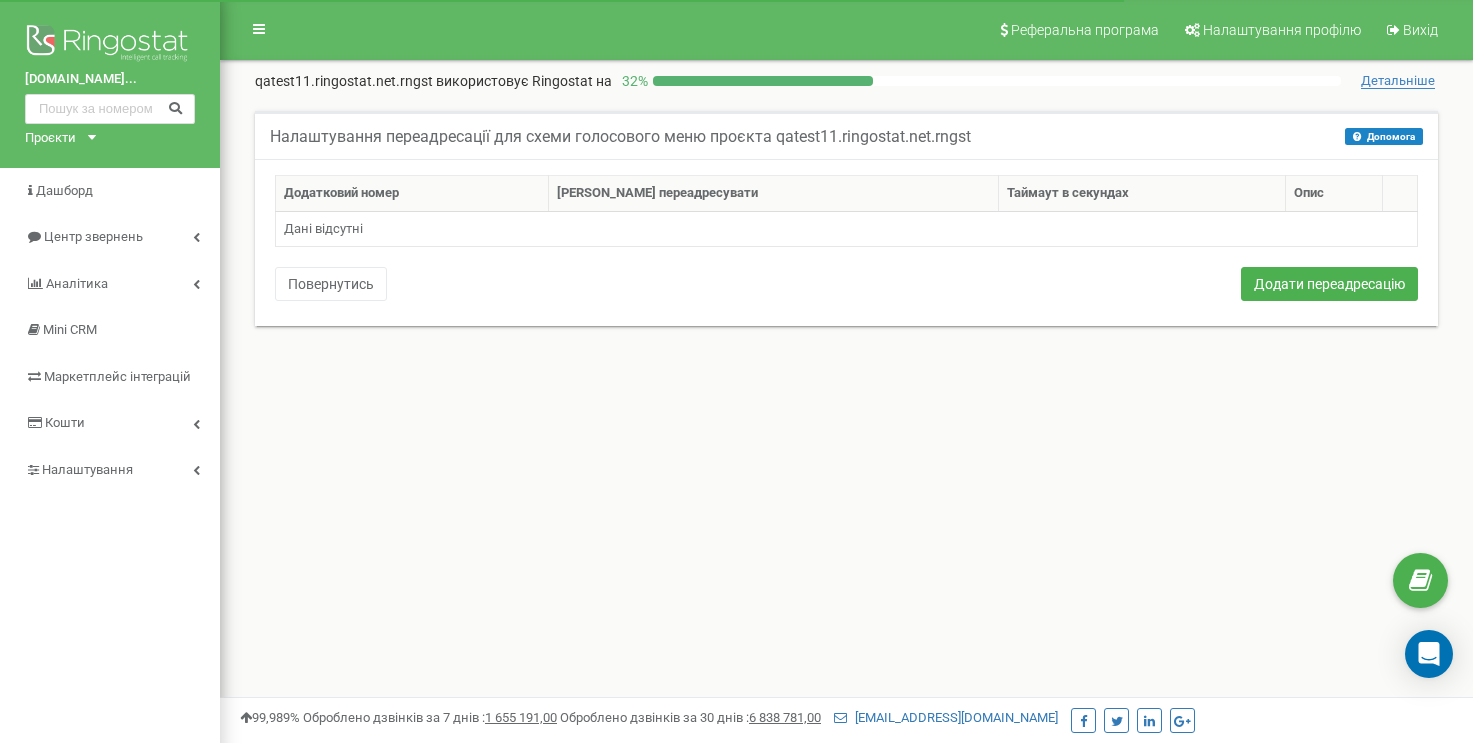 scroll, scrollTop: 0, scrollLeft: 0, axis: both 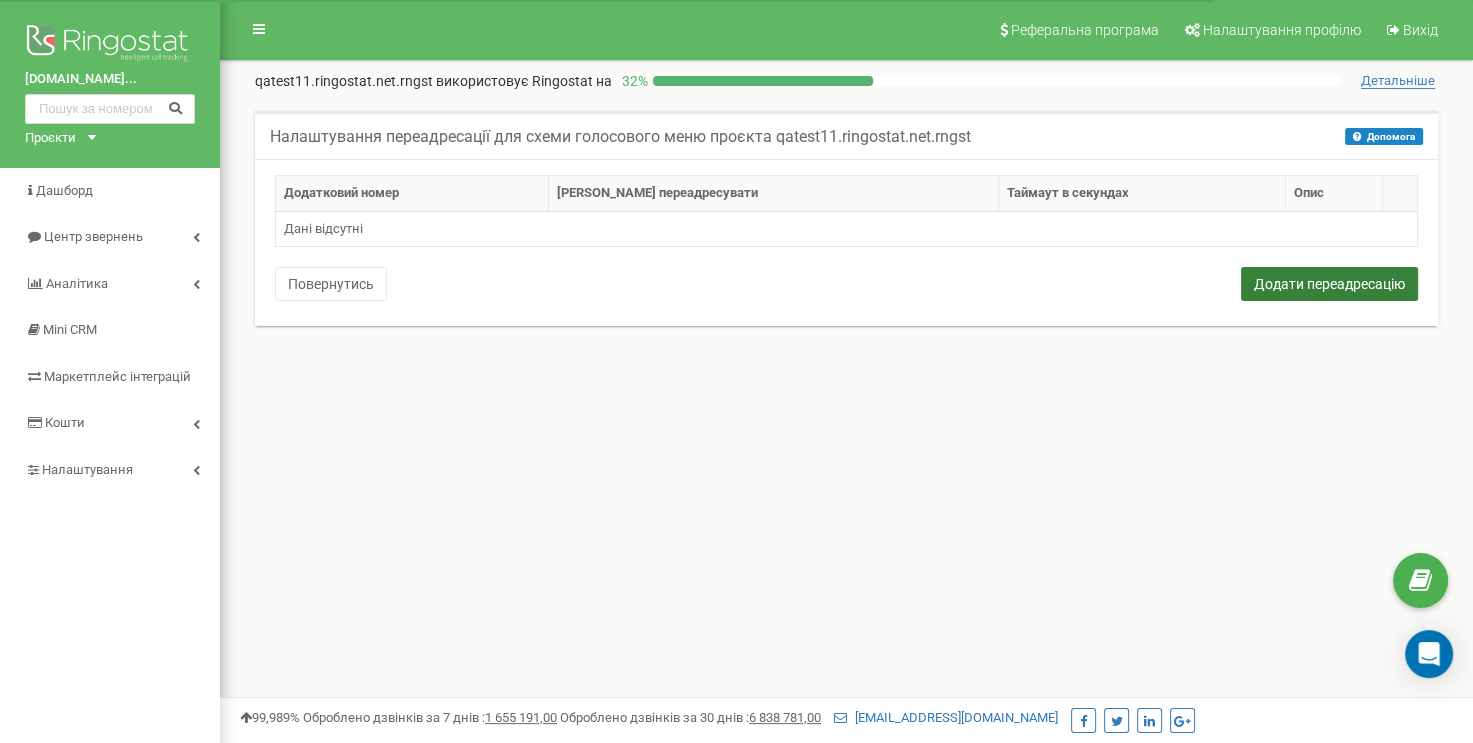 click on "Додати переадресацію" at bounding box center (1329, 284) 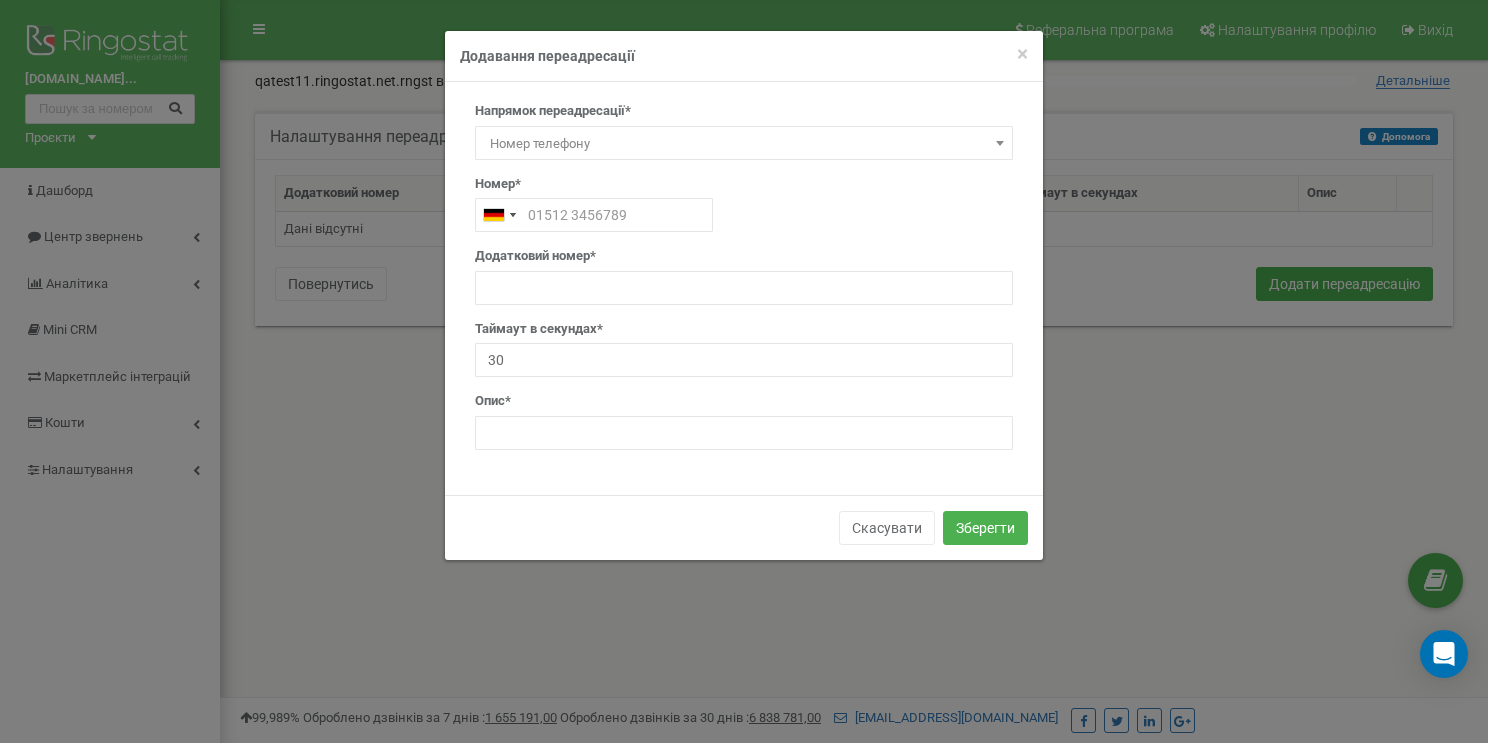 click on "Номер телефону" at bounding box center [744, 143] 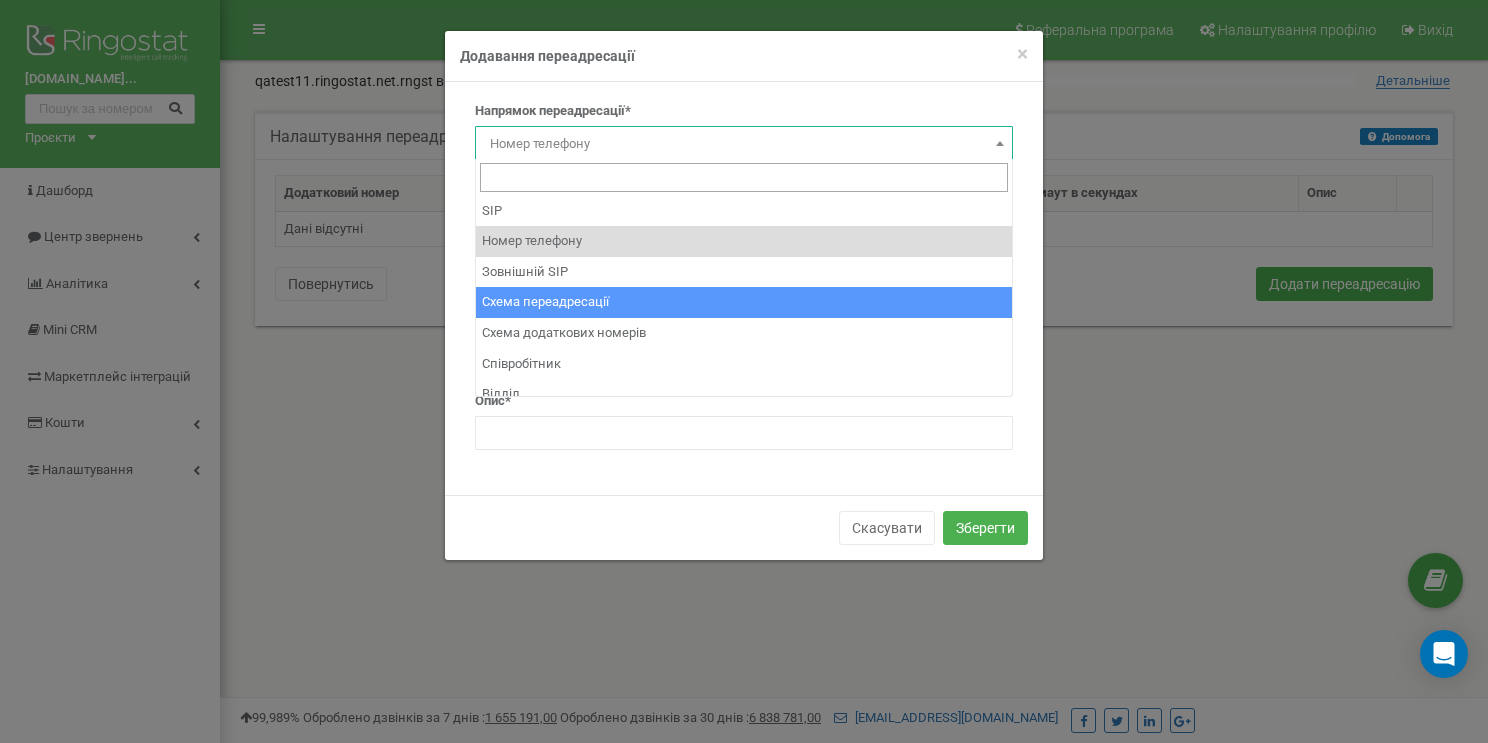 select on "BranchId" 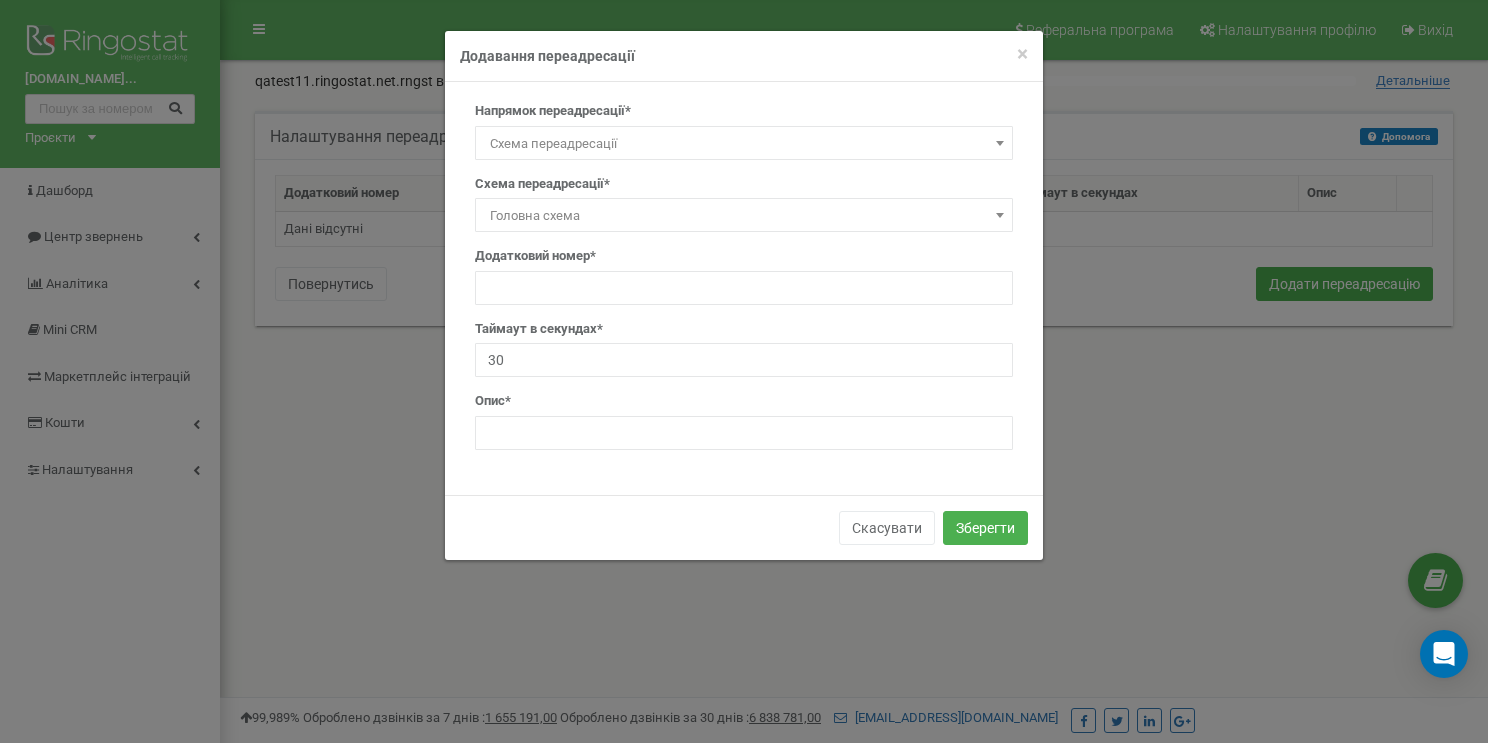 click on "Головна схема" at bounding box center (744, 216) 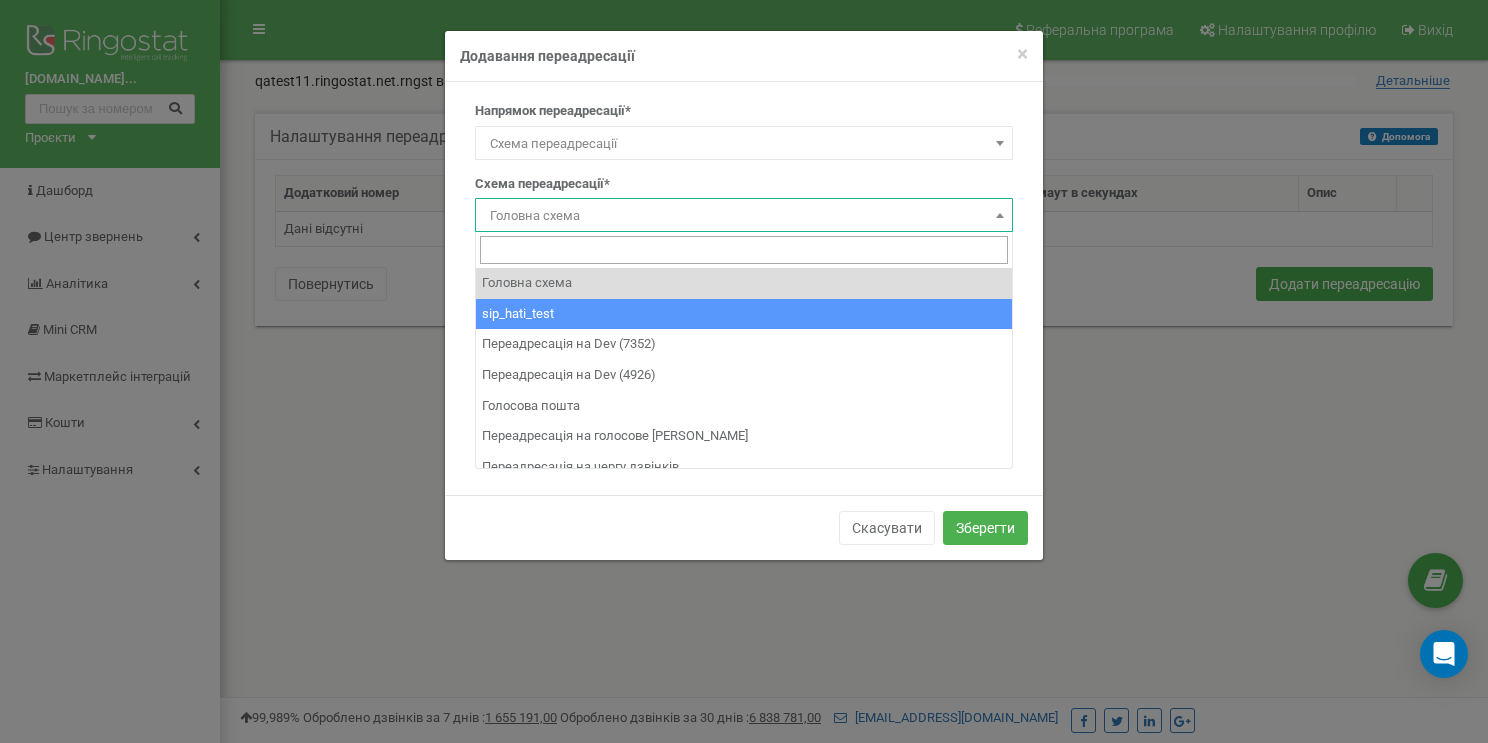 select on "248856" 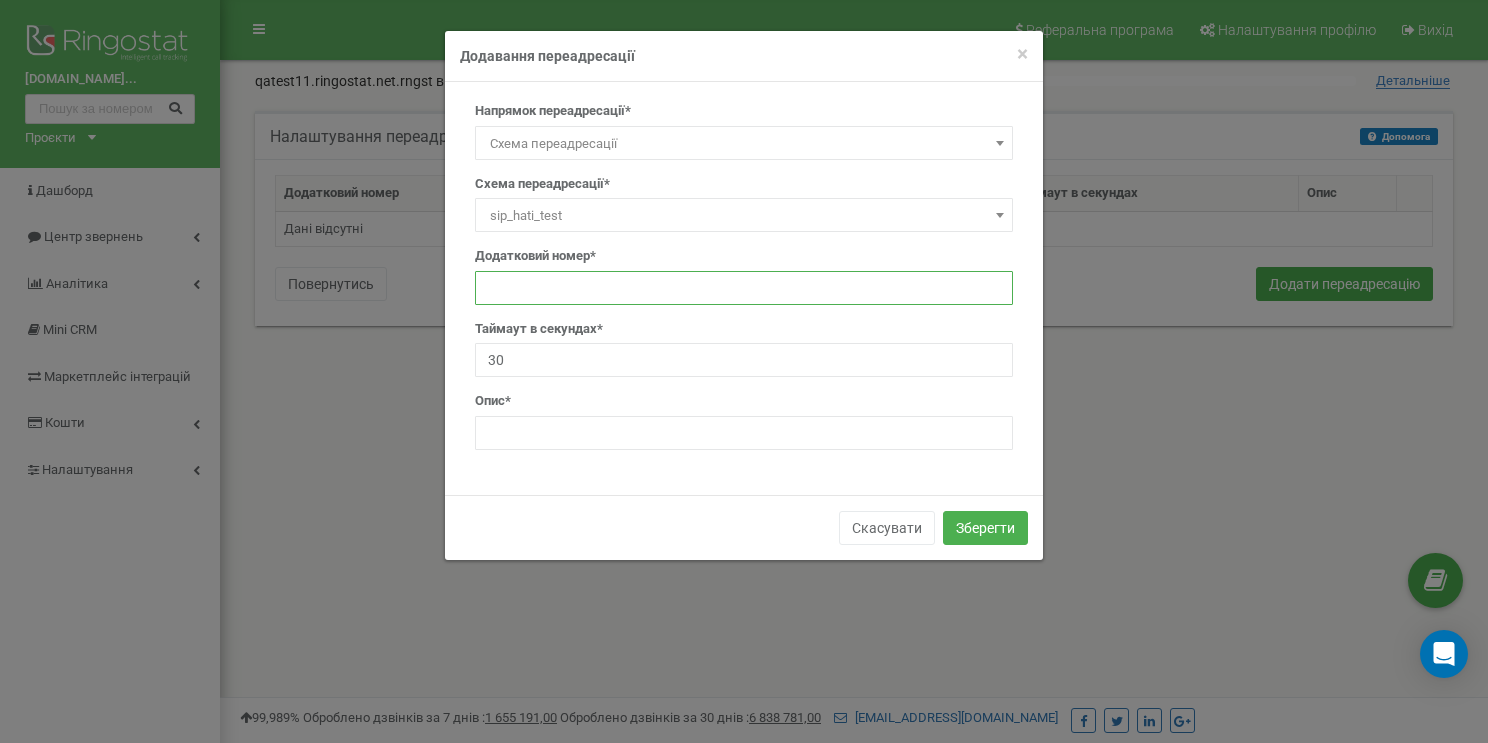 click at bounding box center (744, 288) 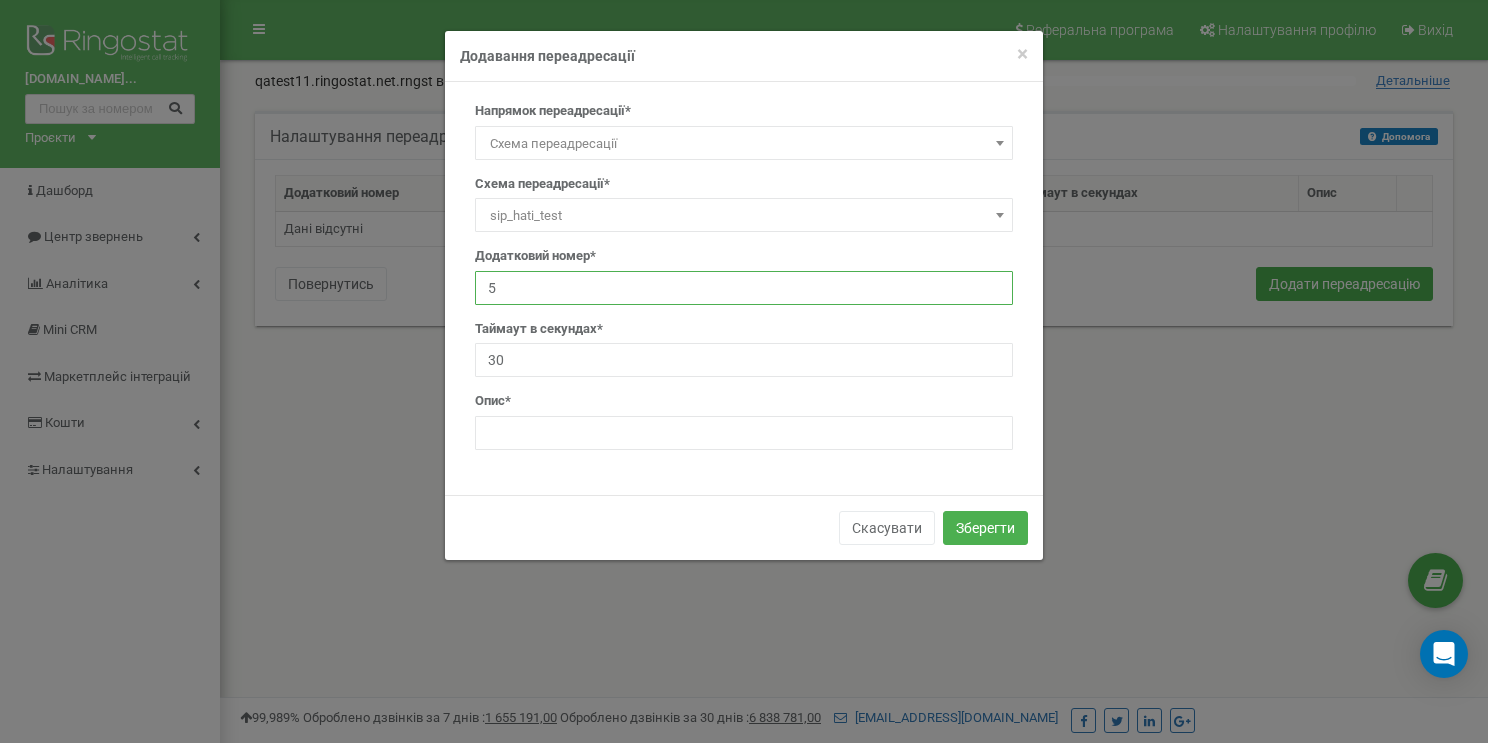 type on "5" 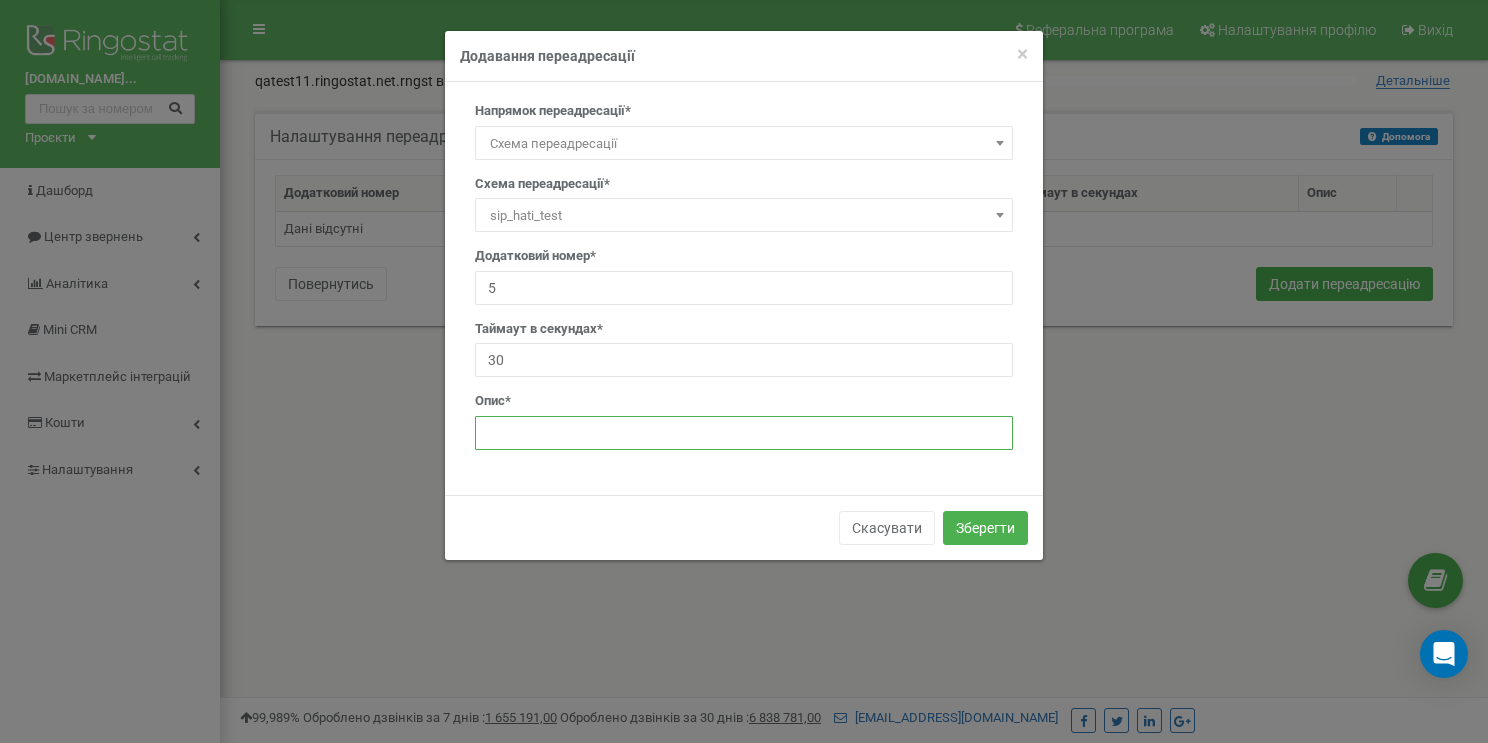 click at bounding box center [744, 433] 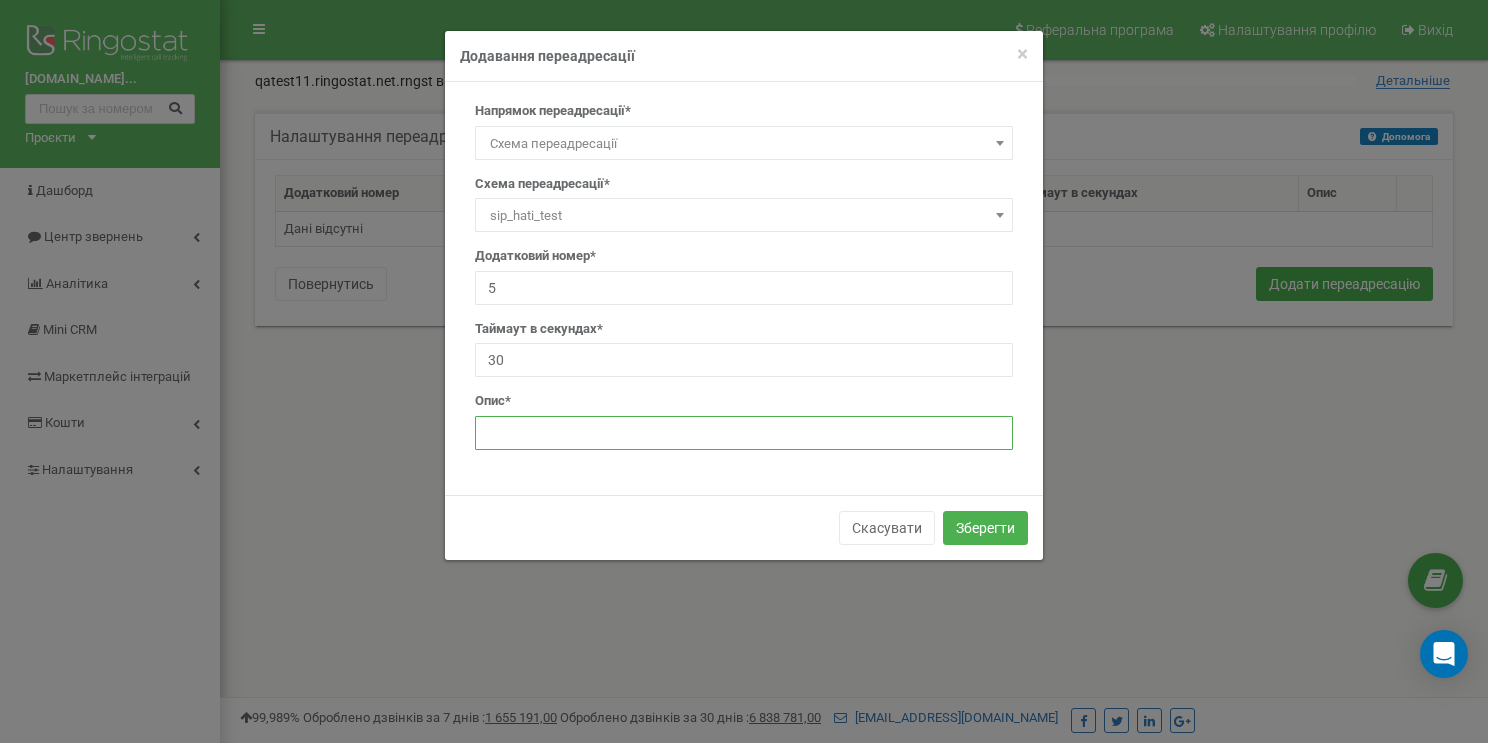 paste on "Переадресація на схему переадресації через IVR" 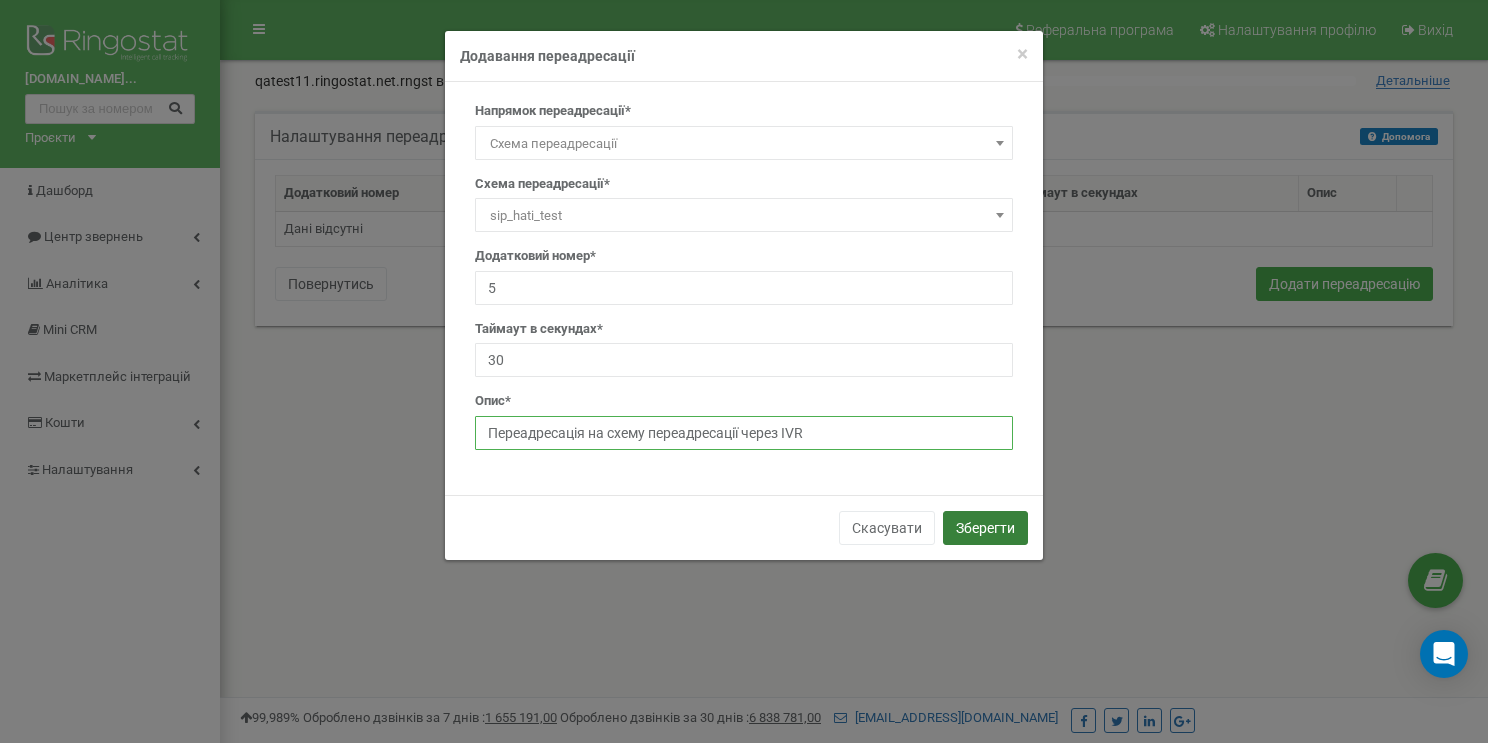 type on "Переадресація на схему переадресації через IVR" 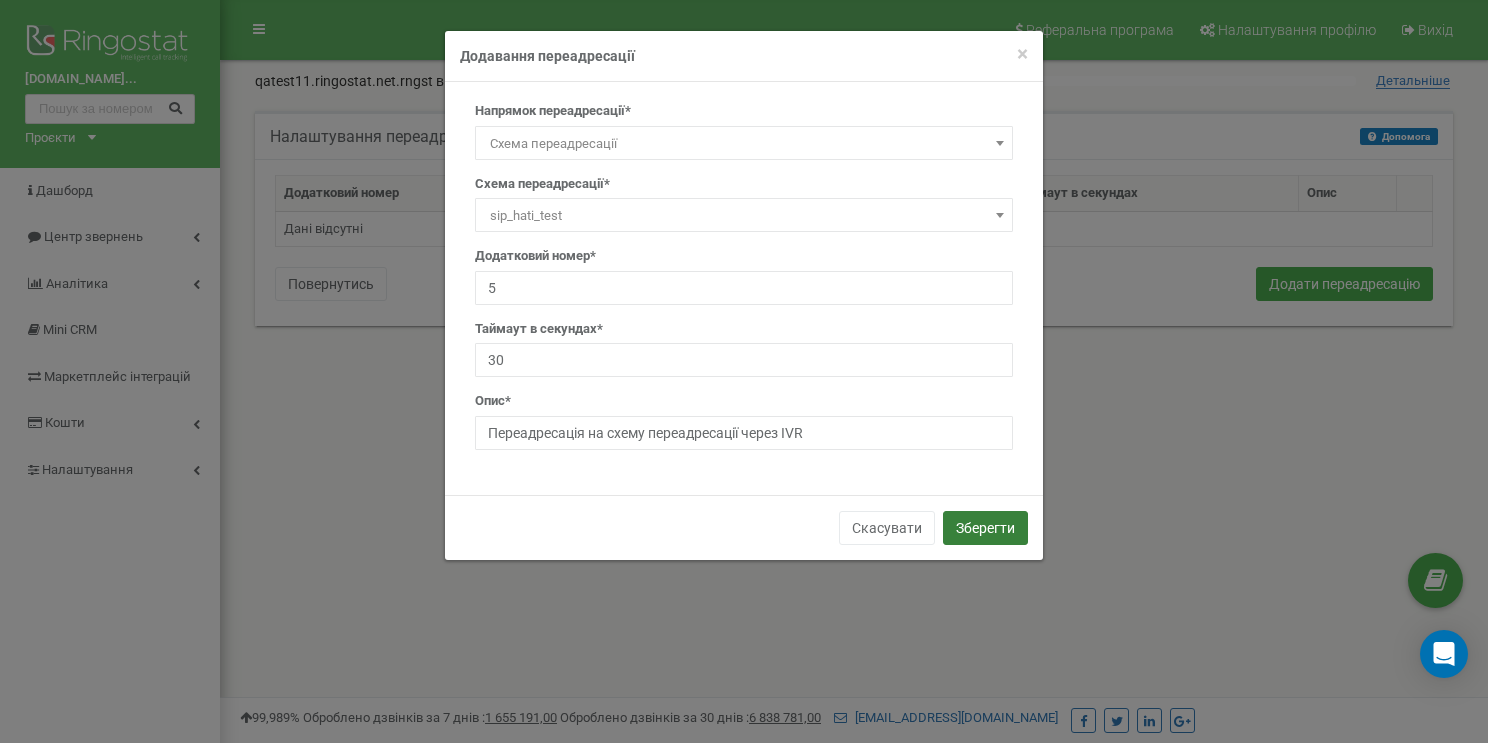 click on "Зберегти" at bounding box center (985, 528) 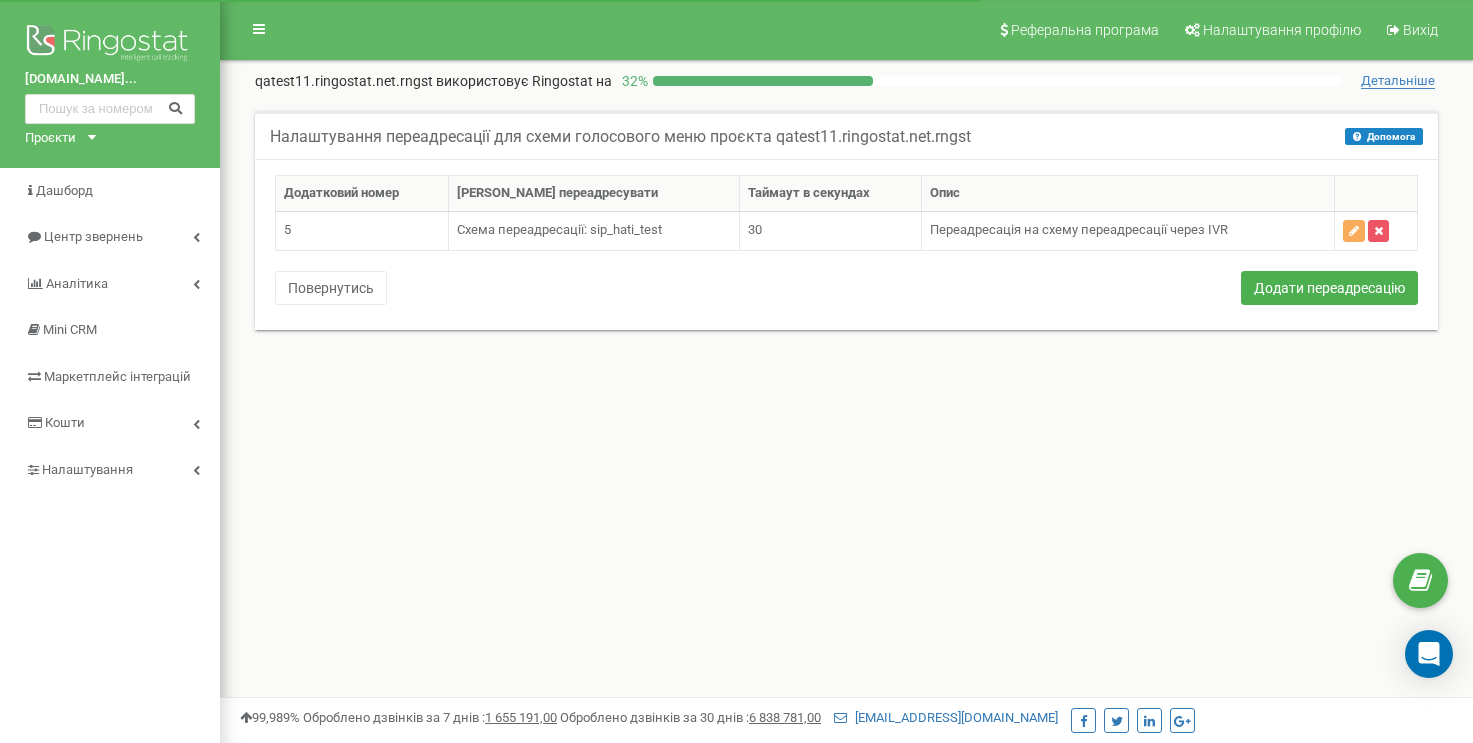 scroll, scrollTop: 0, scrollLeft: 0, axis: both 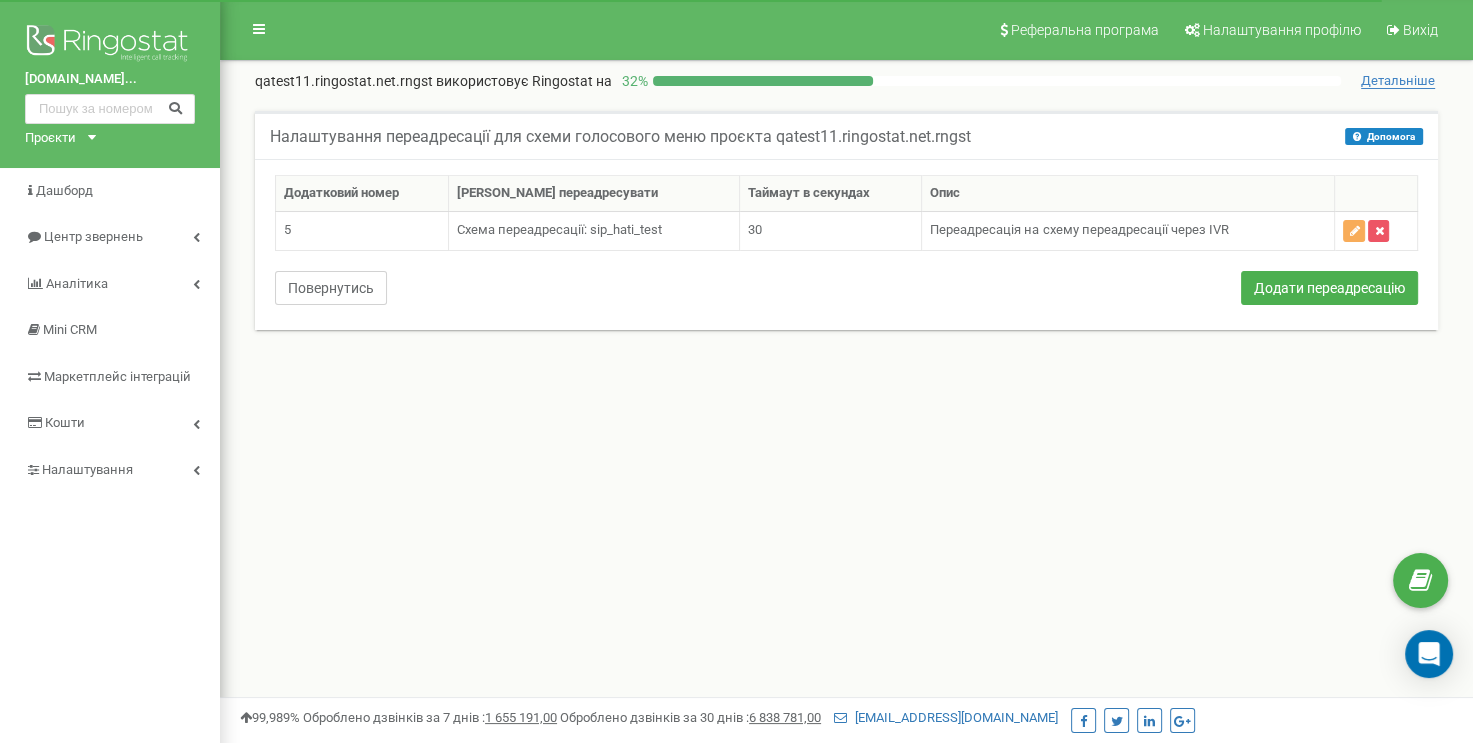 click on "Повернутись" at bounding box center (331, 288) 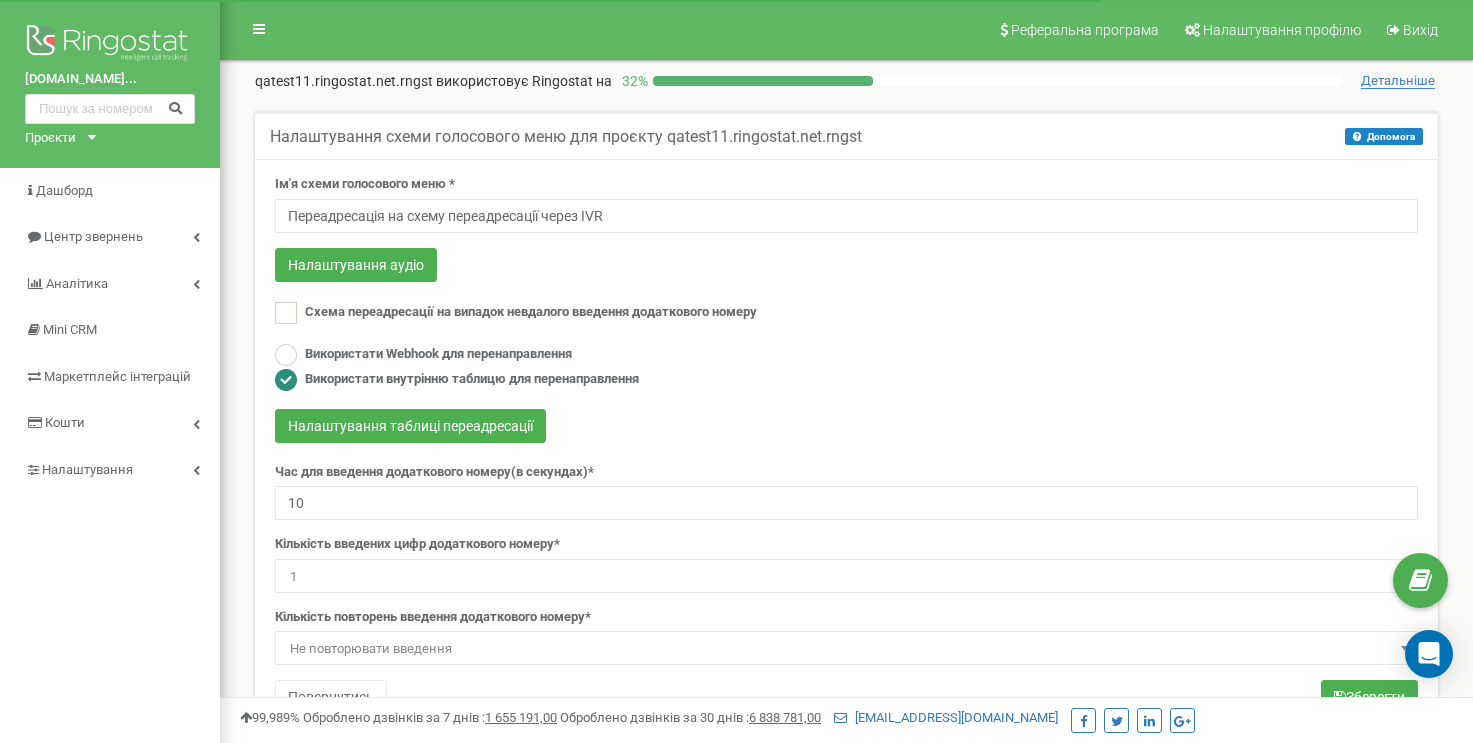 scroll, scrollTop: 0, scrollLeft: 0, axis: both 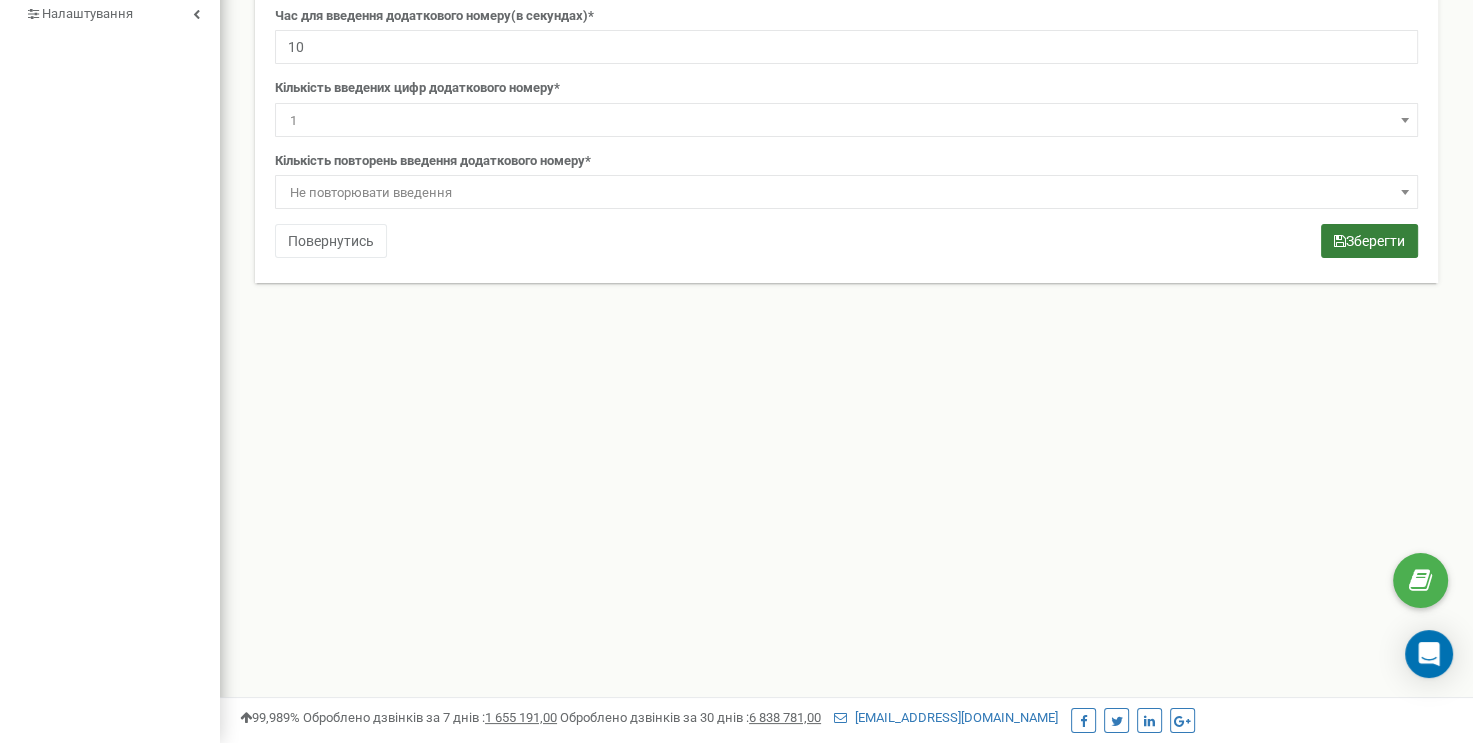 click on "Зберегти" at bounding box center [1369, 241] 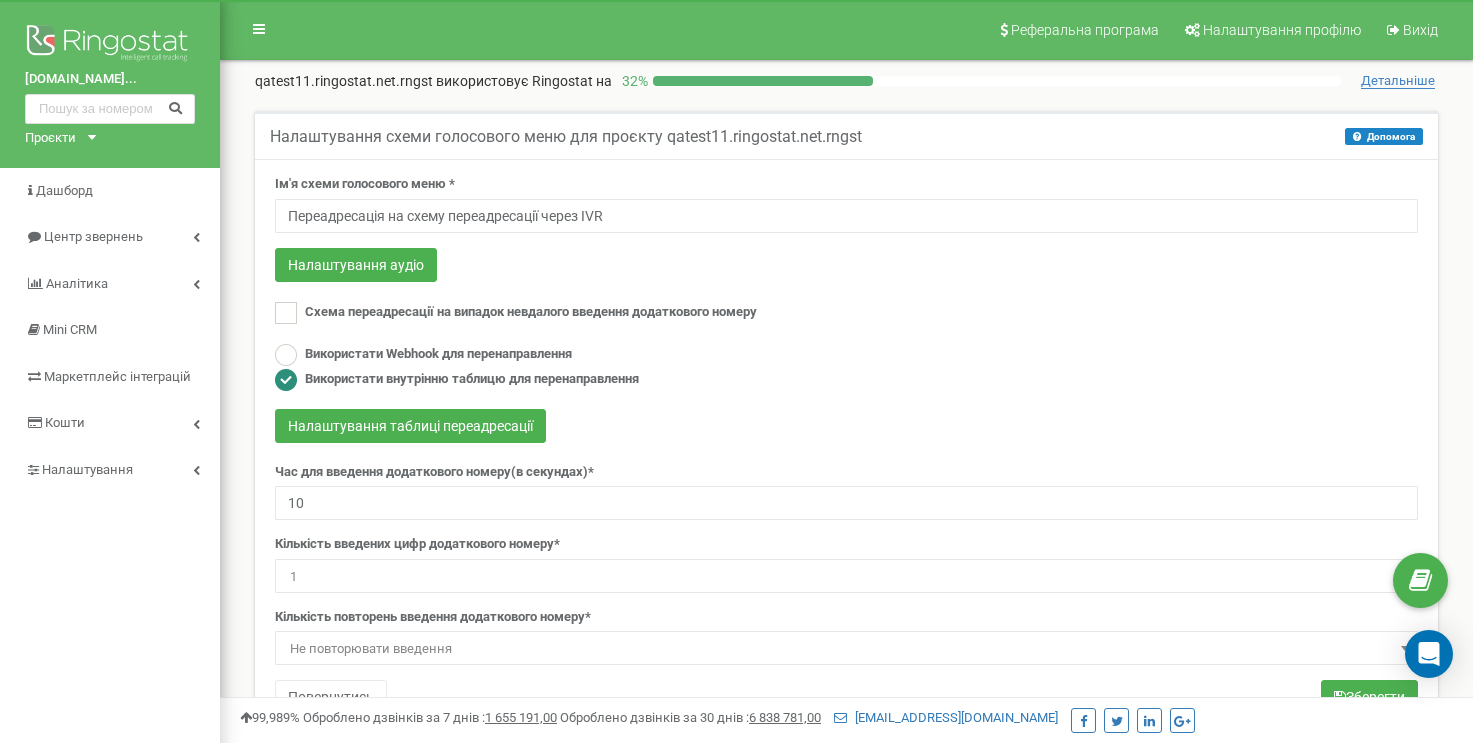 scroll, scrollTop: 0, scrollLeft: 0, axis: both 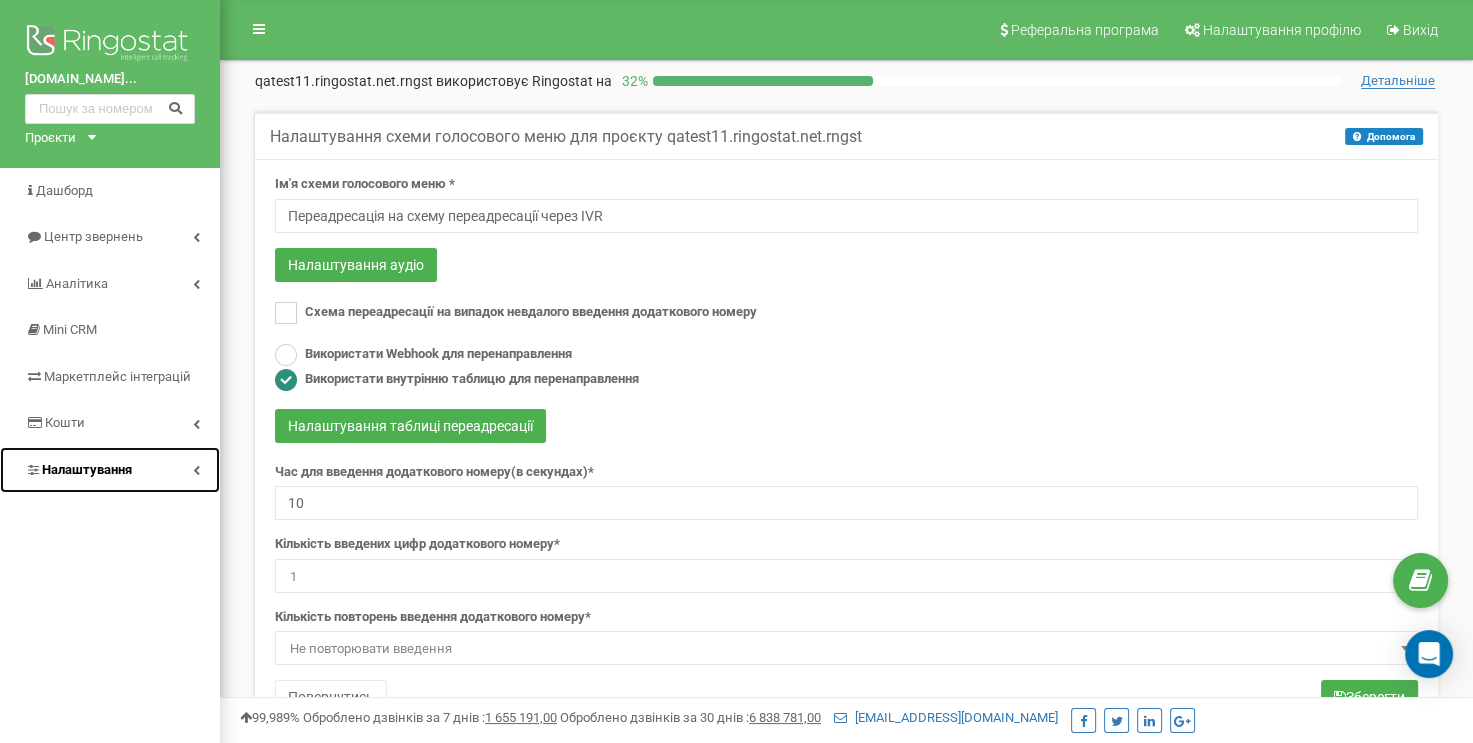 click on "Налаштування" at bounding box center (110, 470) 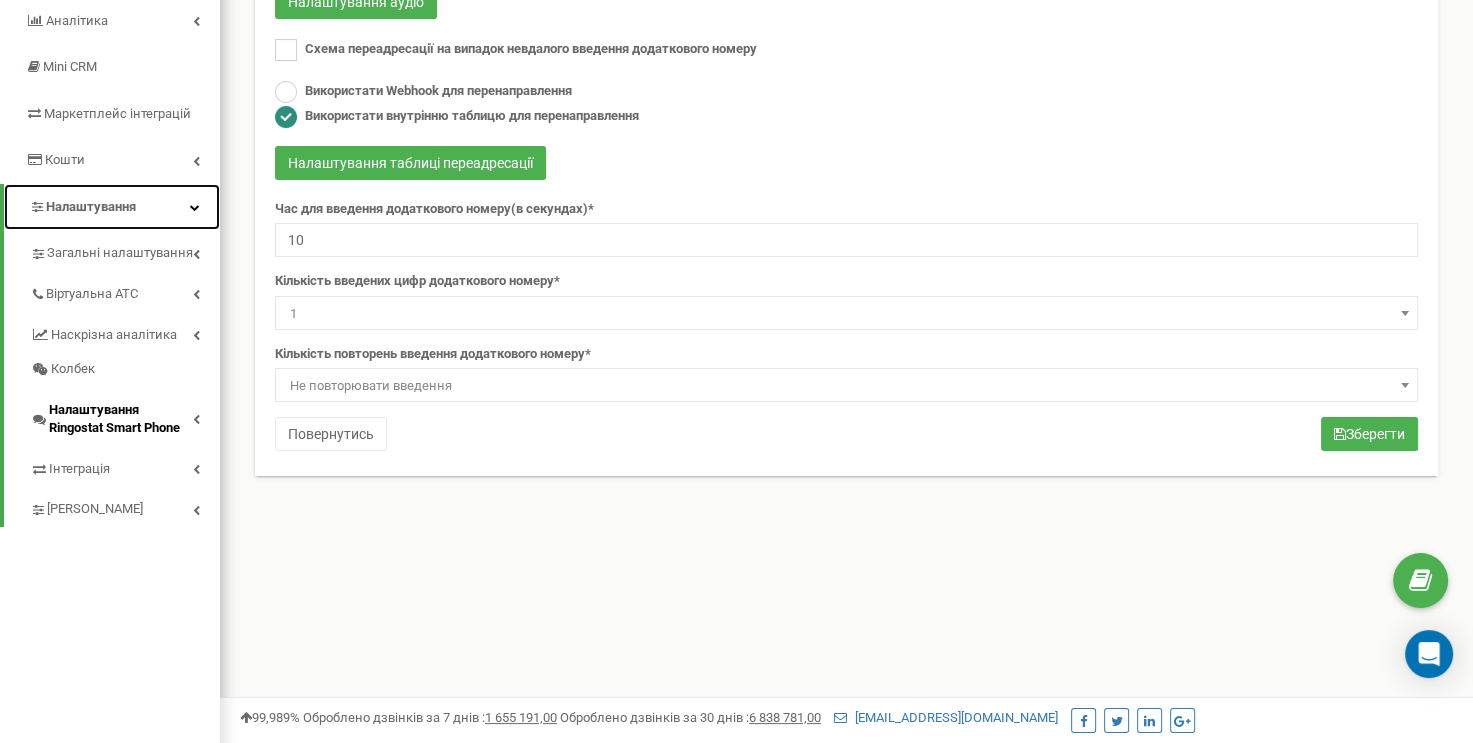 scroll, scrollTop: 300, scrollLeft: 0, axis: vertical 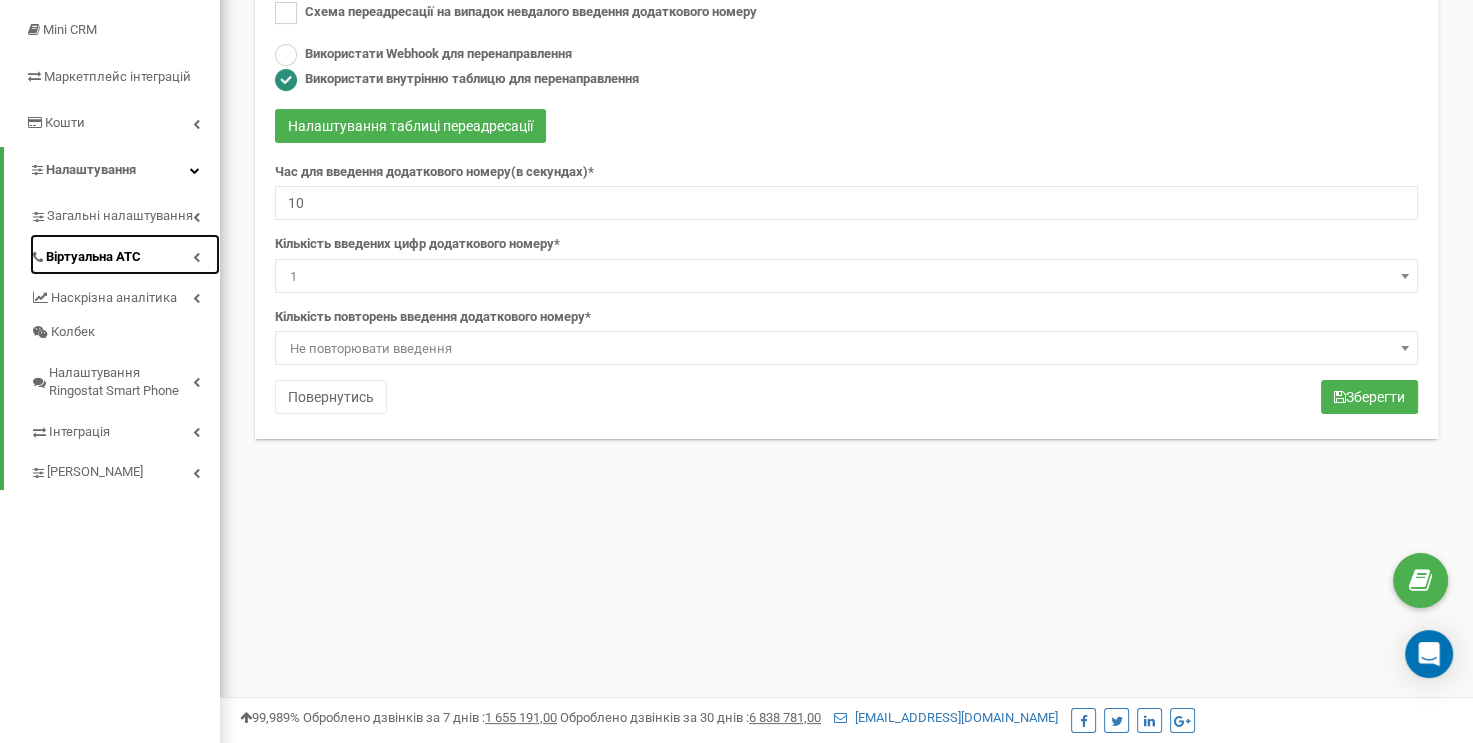 click on "Віртуальна АТС" at bounding box center (125, 254) 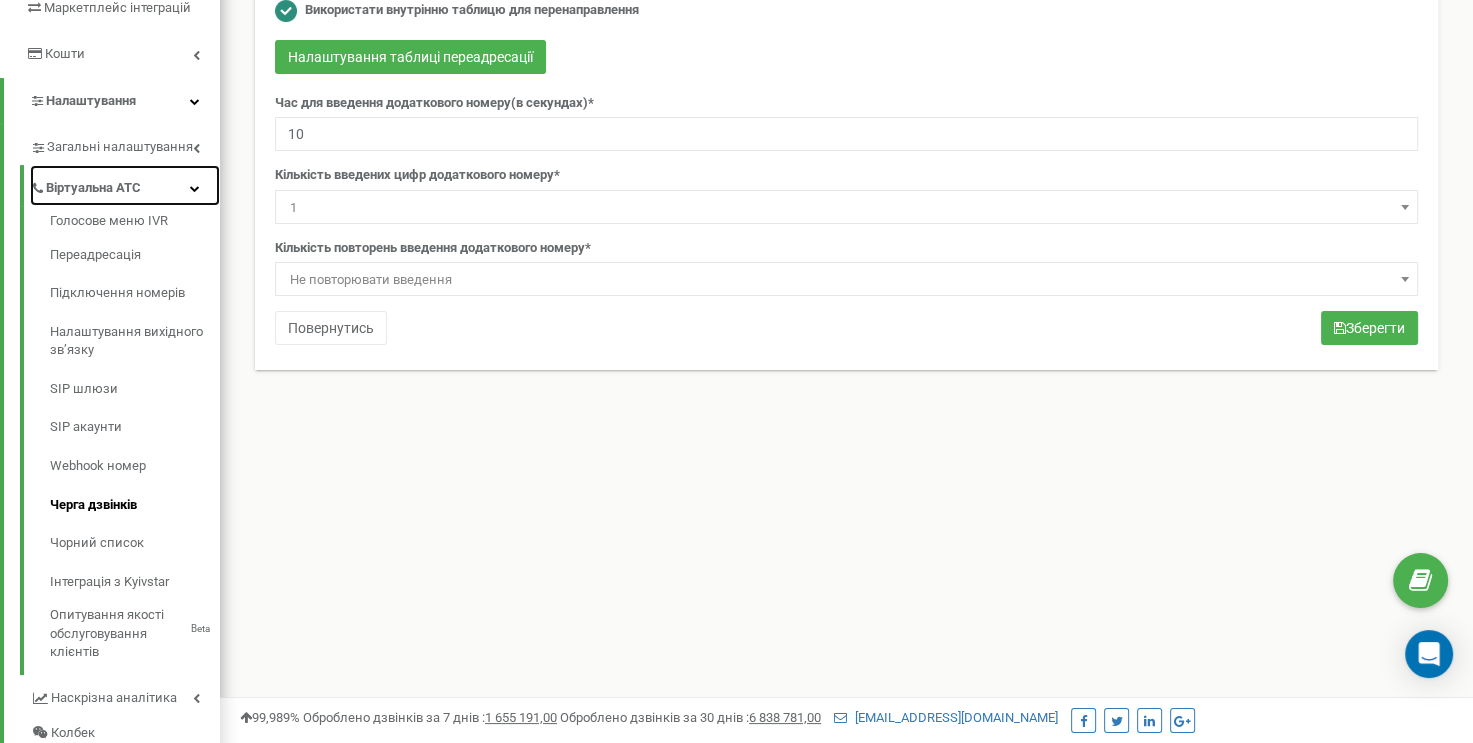 scroll, scrollTop: 366, scrollLeft: 0, axis: vertical 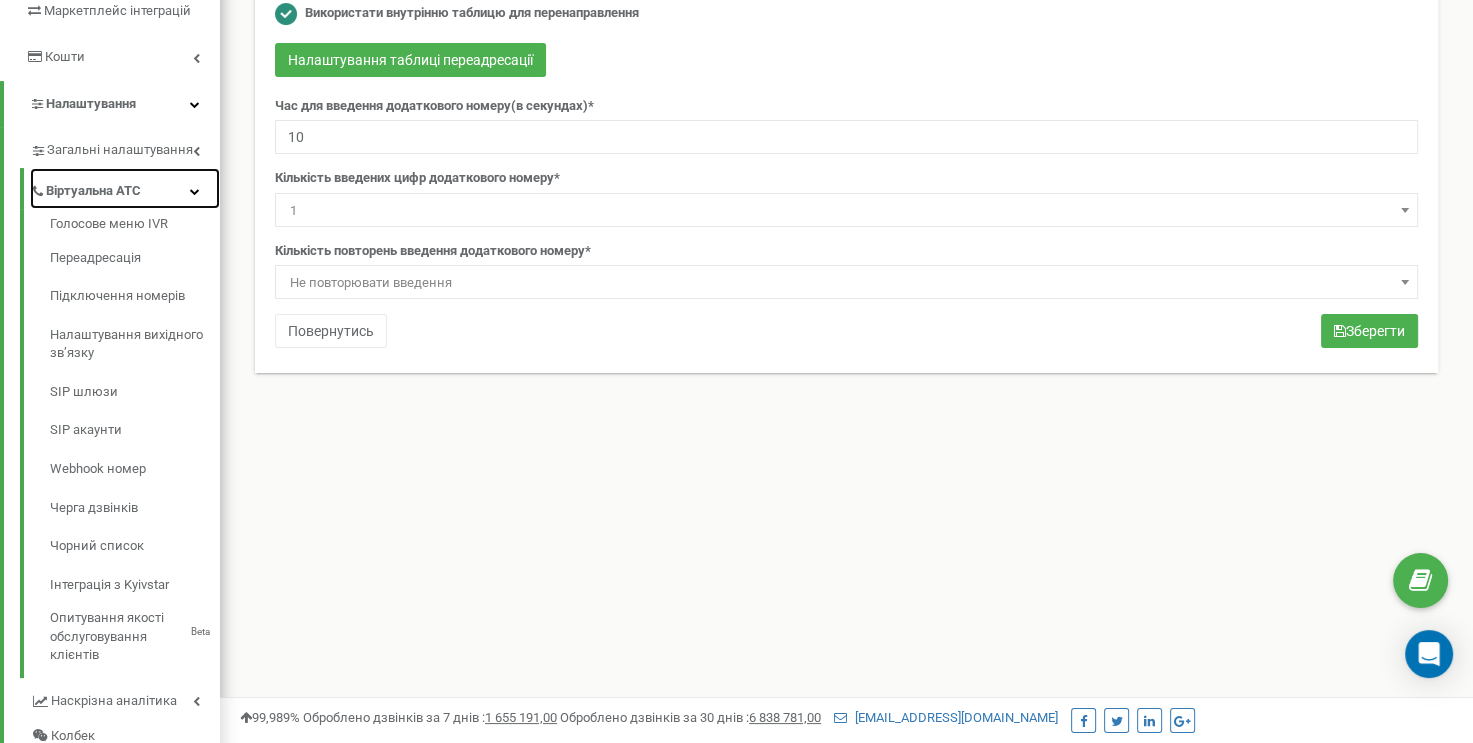 click on "Віртуальна АТС" at bounding box center [125, 188] 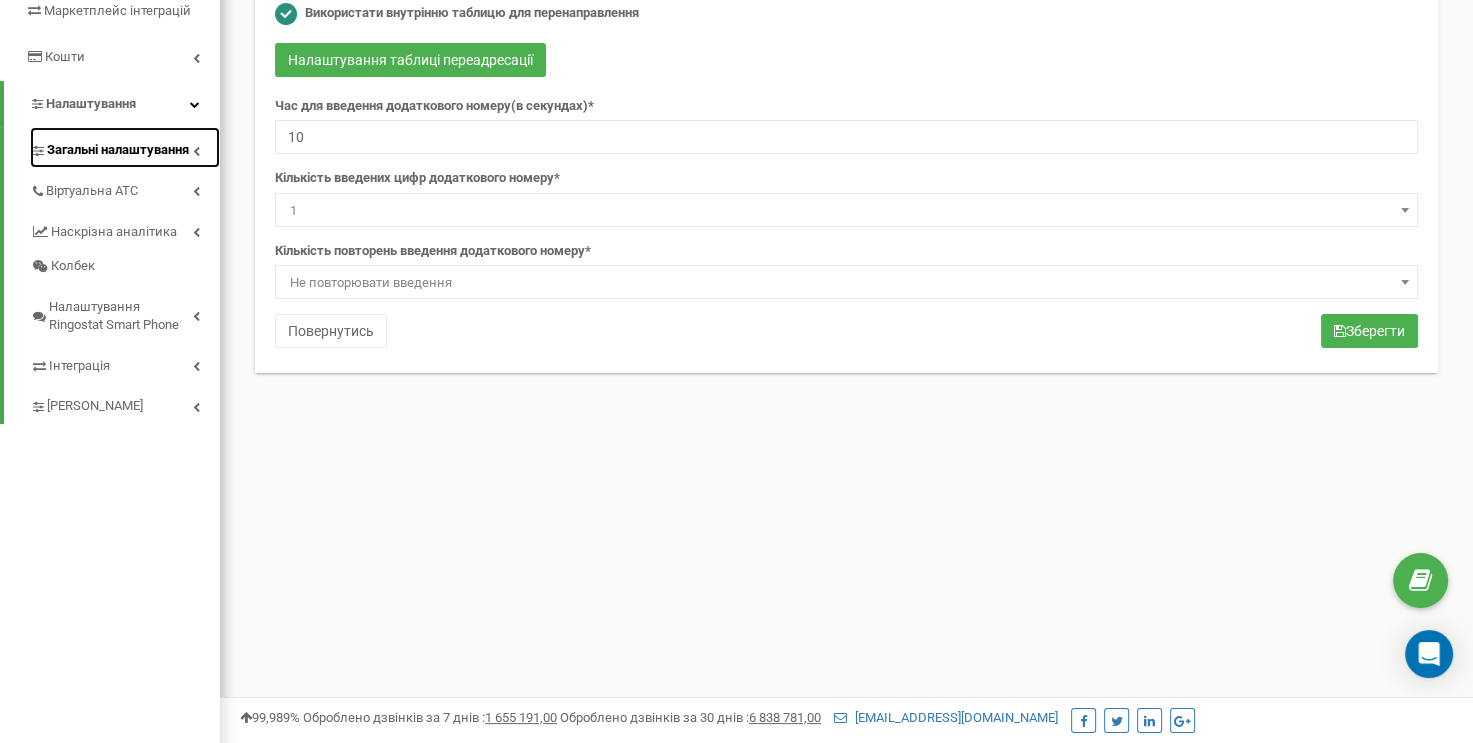 click on "Загальні налаштування" at bounding box center [125, 147] 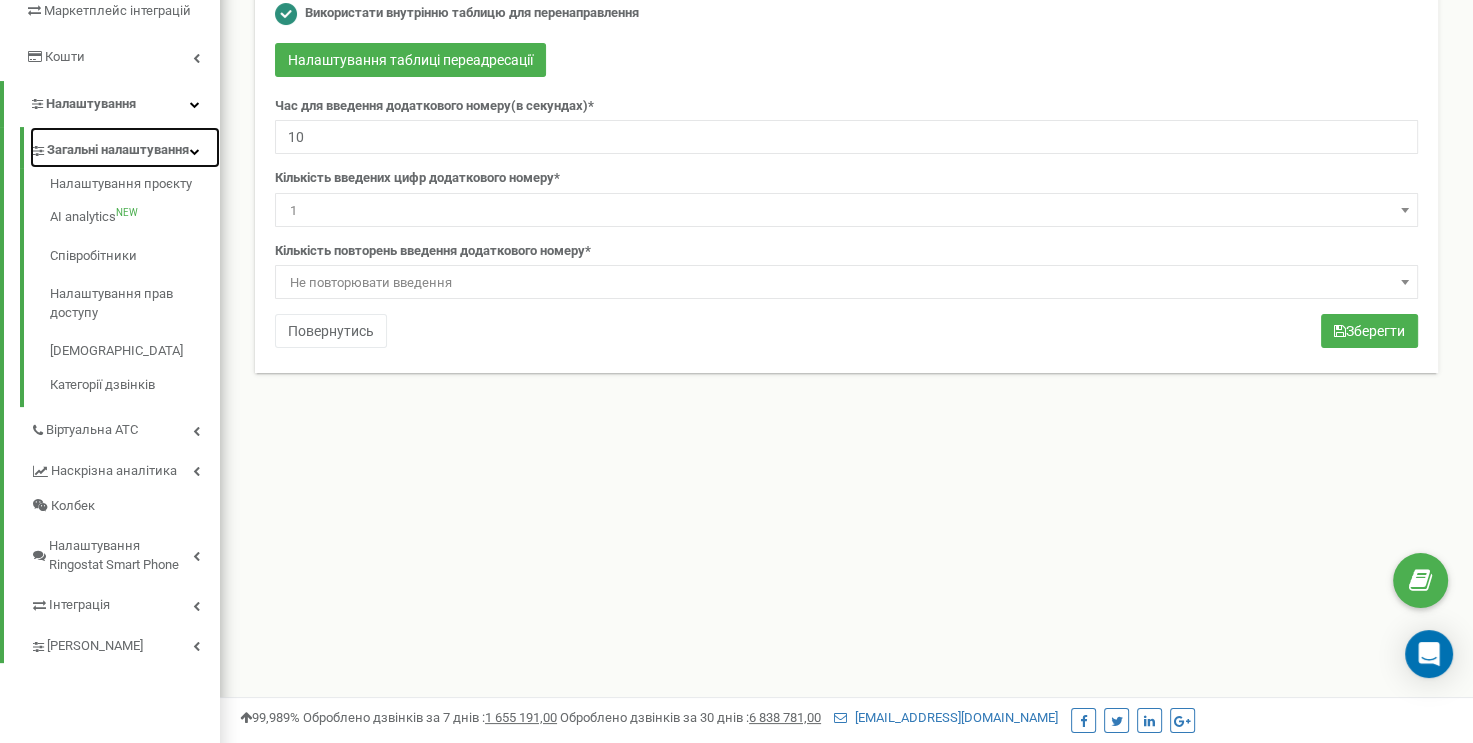 click at bounding box center (195, 151) 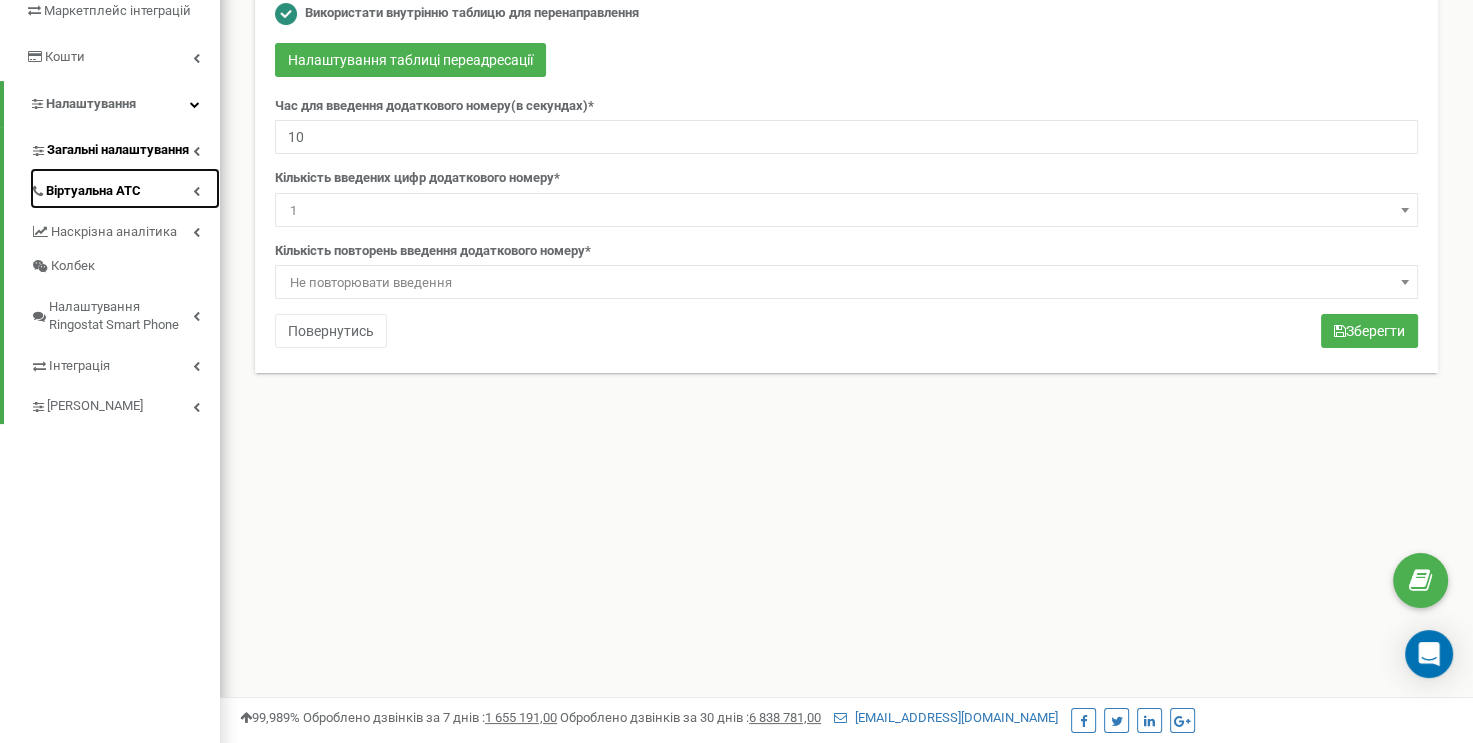 click on "Віртуальна АТС" at bounding box center [125, 188] 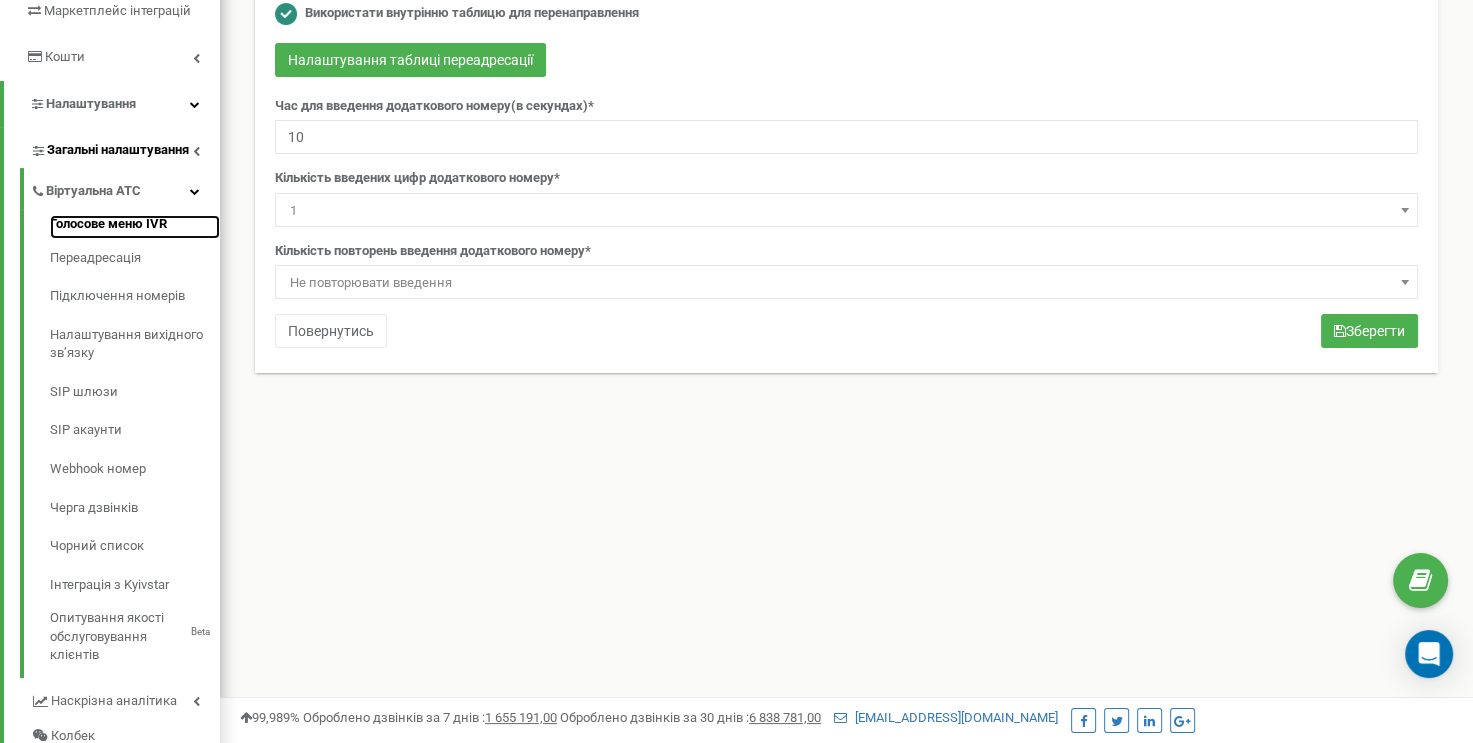click on "Голосове меню IVR" at bounding box center [135, 227] 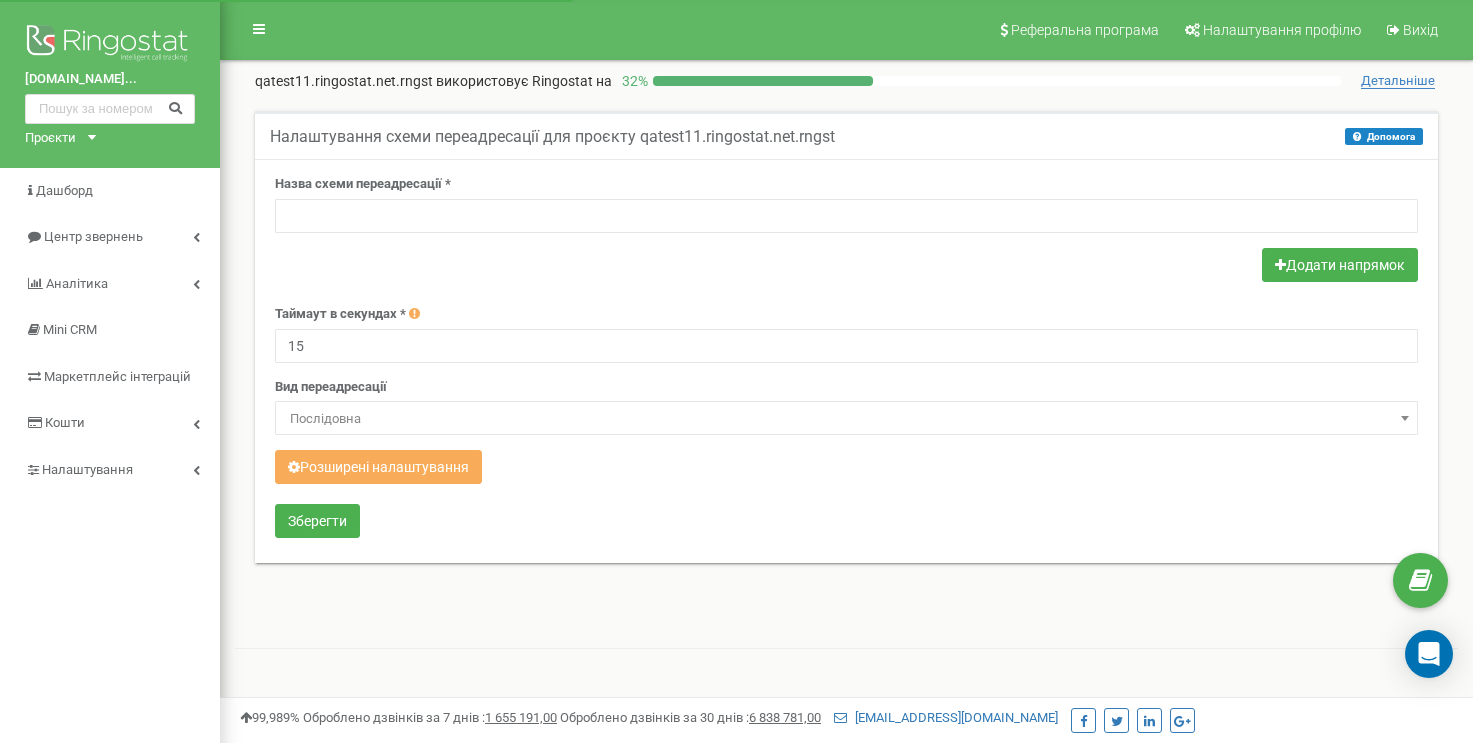scroll, scrollTop: 0, scrollLeft: 0, axis: both 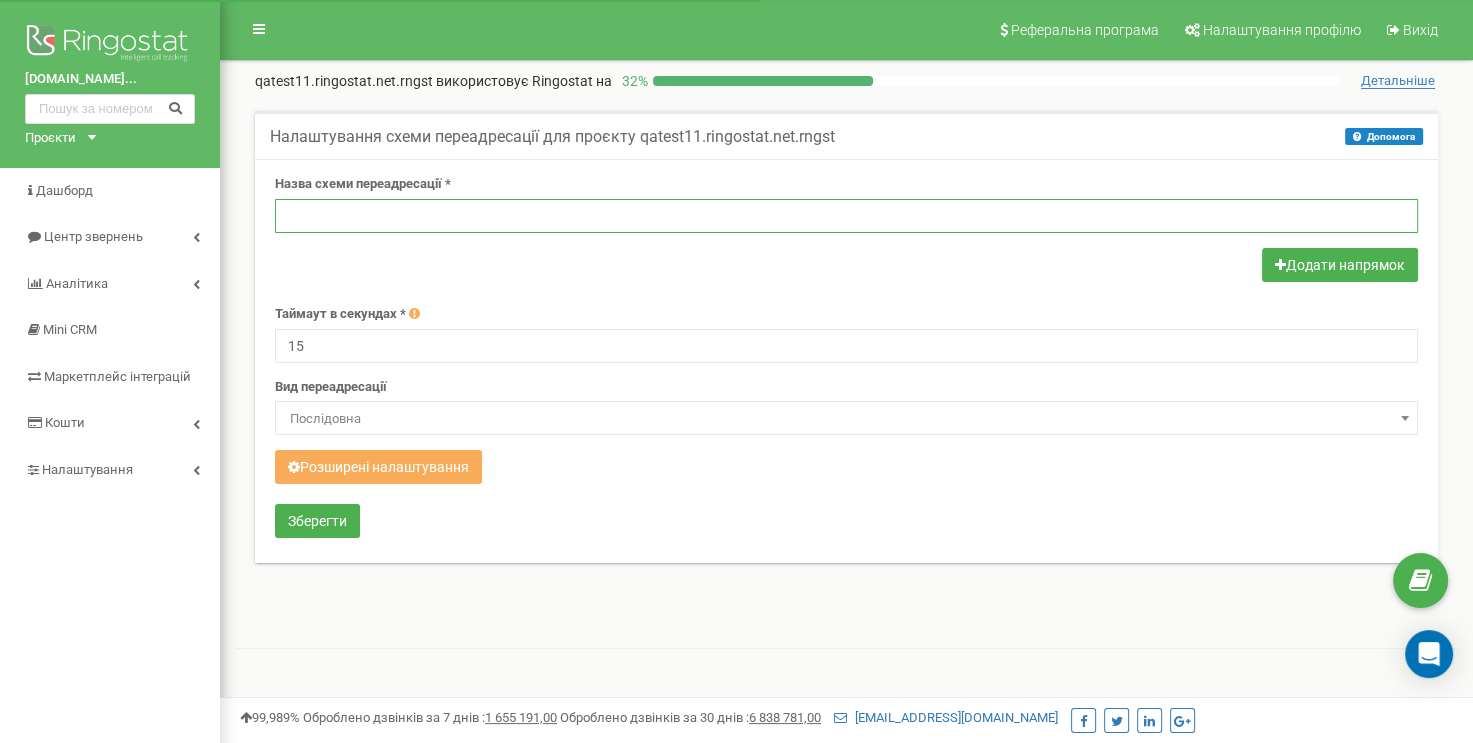 click at bounding box center (846, 216) 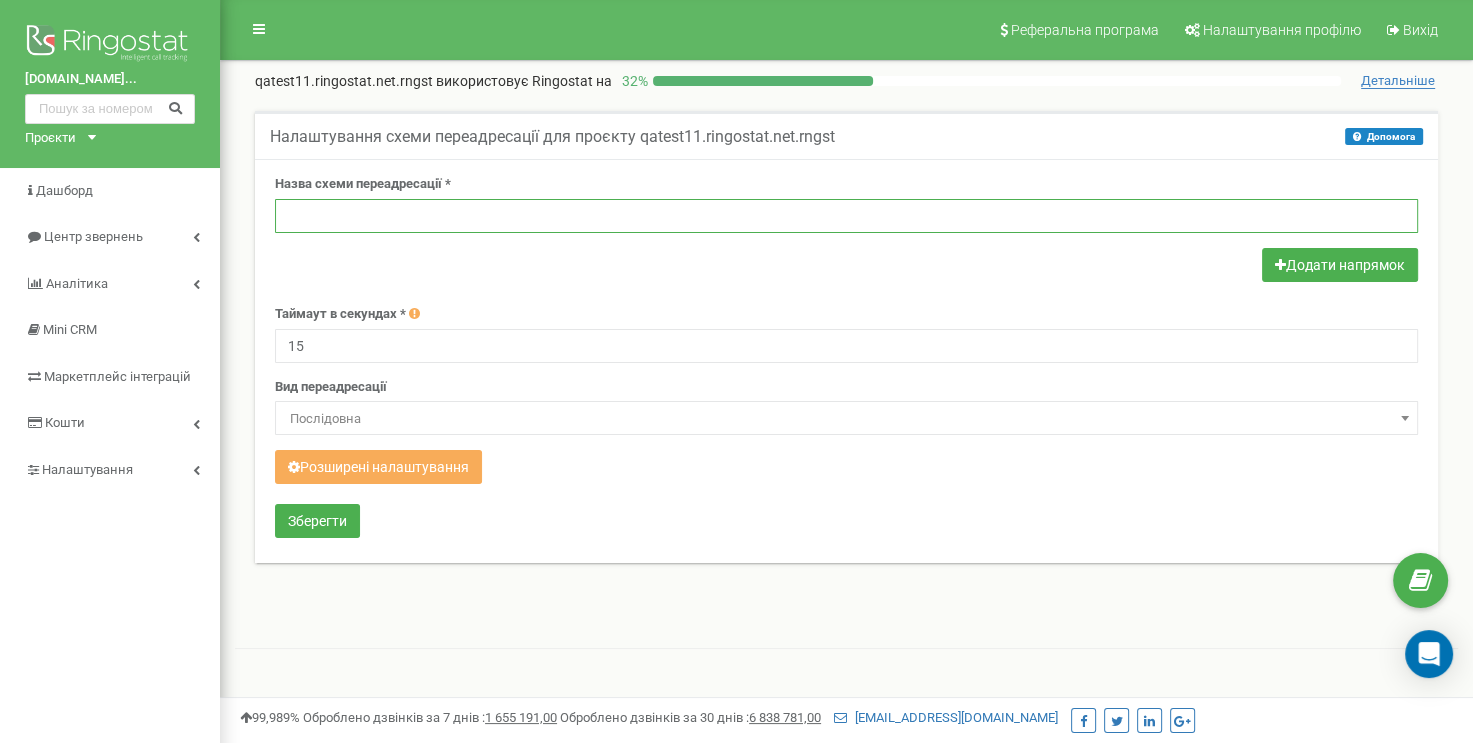 paste on "Переадресація на схему переадресації через IVR" 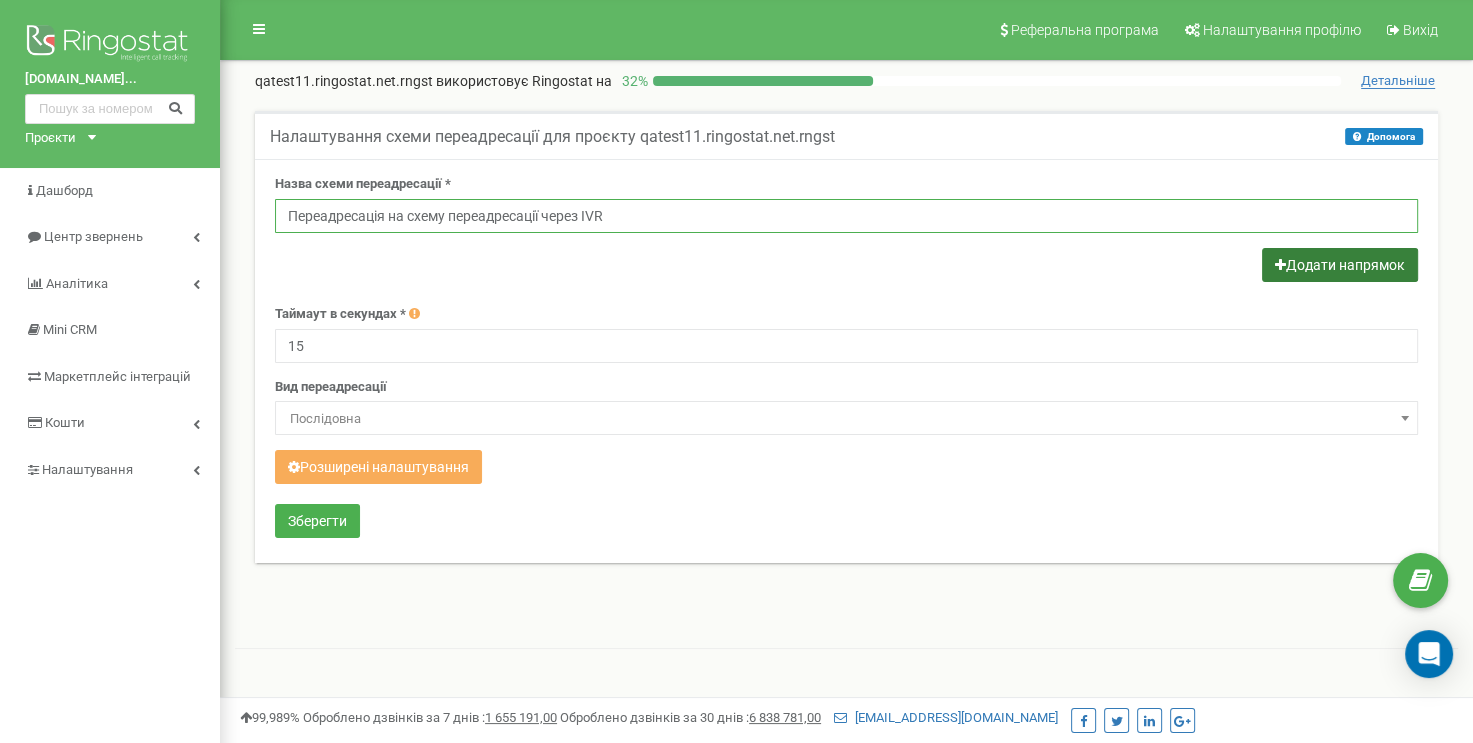 type on "Переадресація на схему переадресації через IVR" 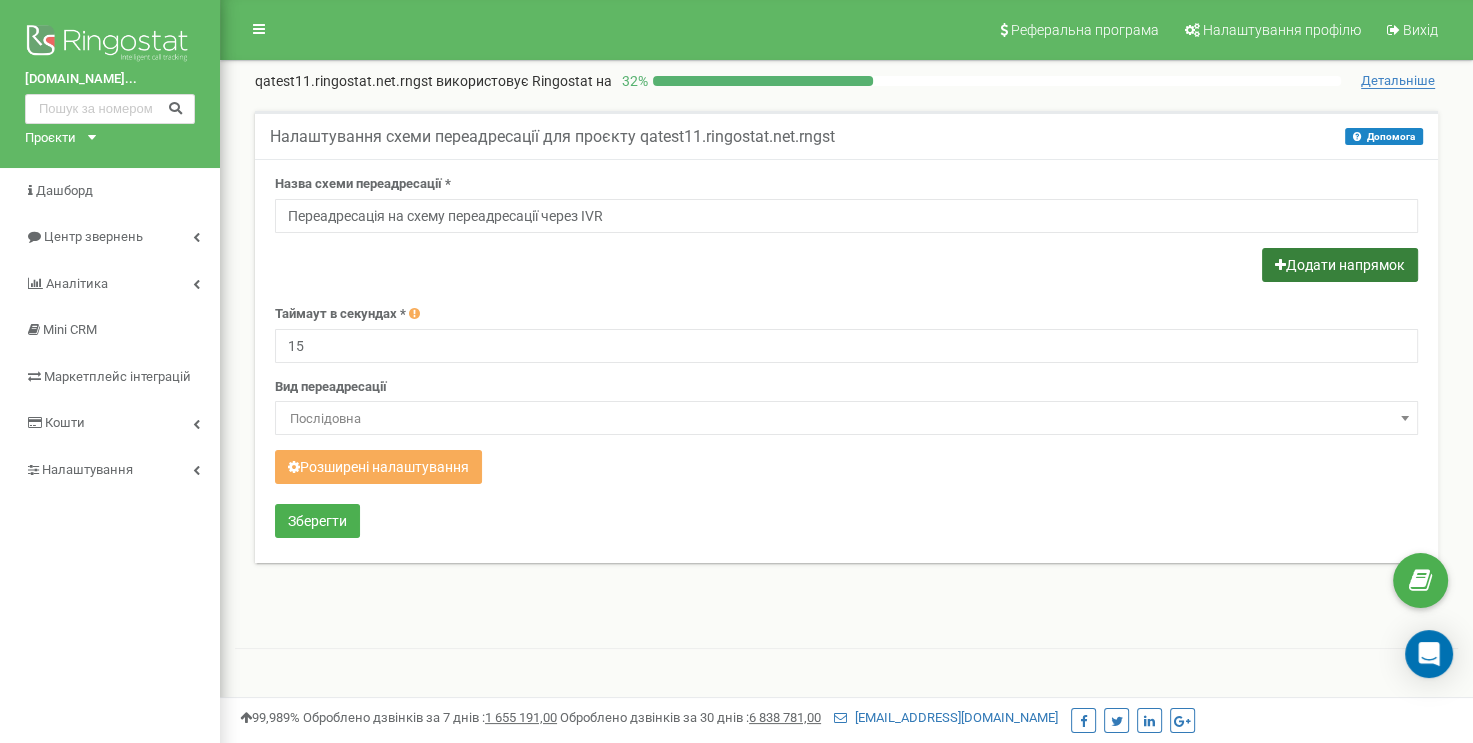 click on "Додати напрямок" at bounding box center (1340, 265) 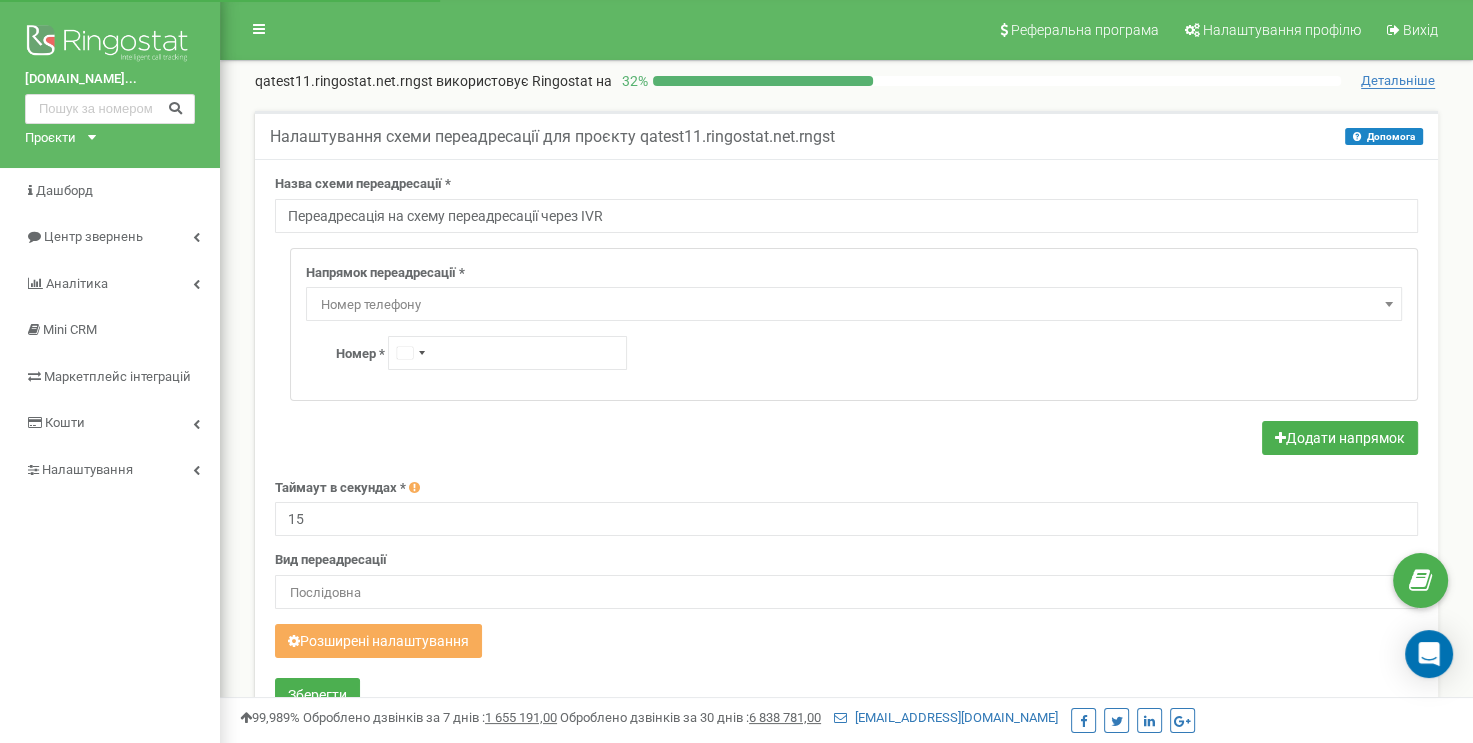 click on "Номер телефону" at bounding box center (854, 305) 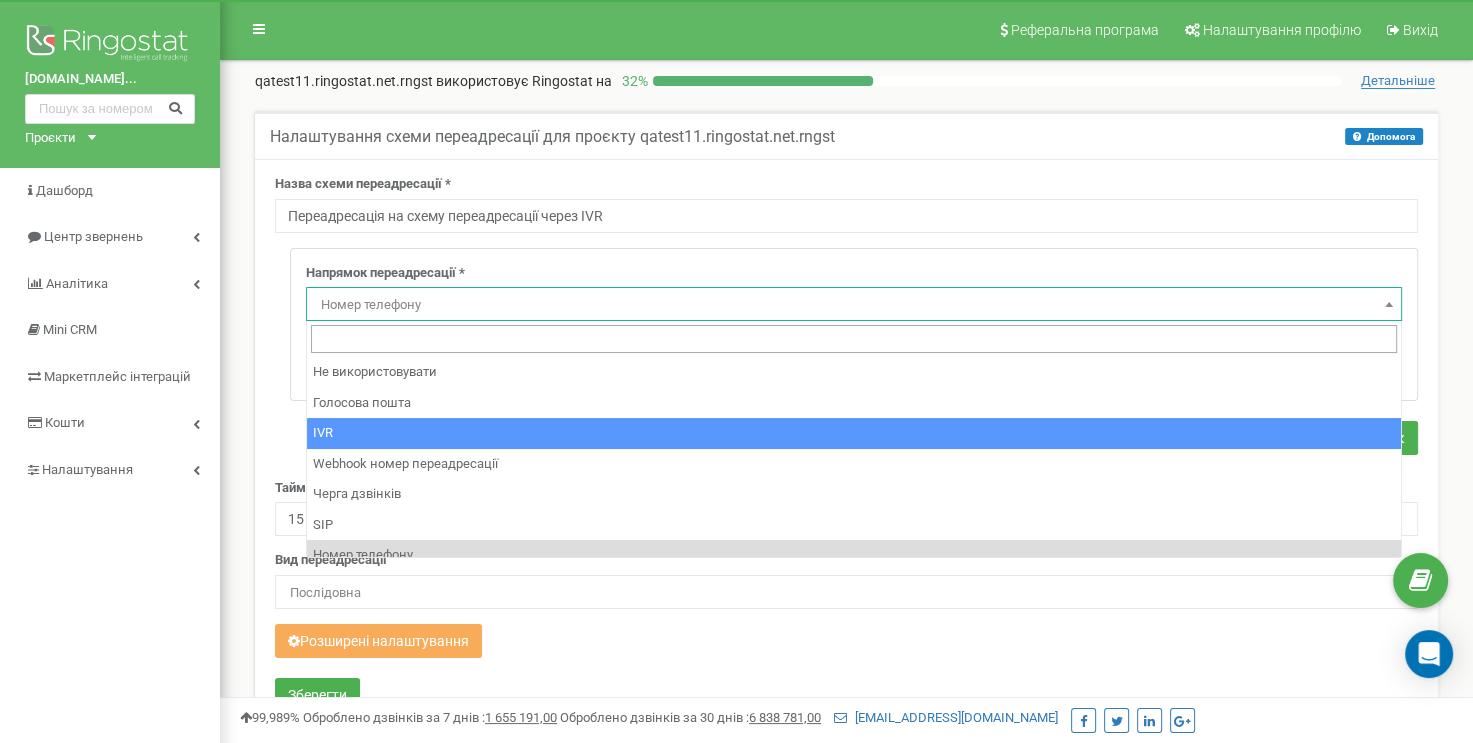 select on "addNumber" 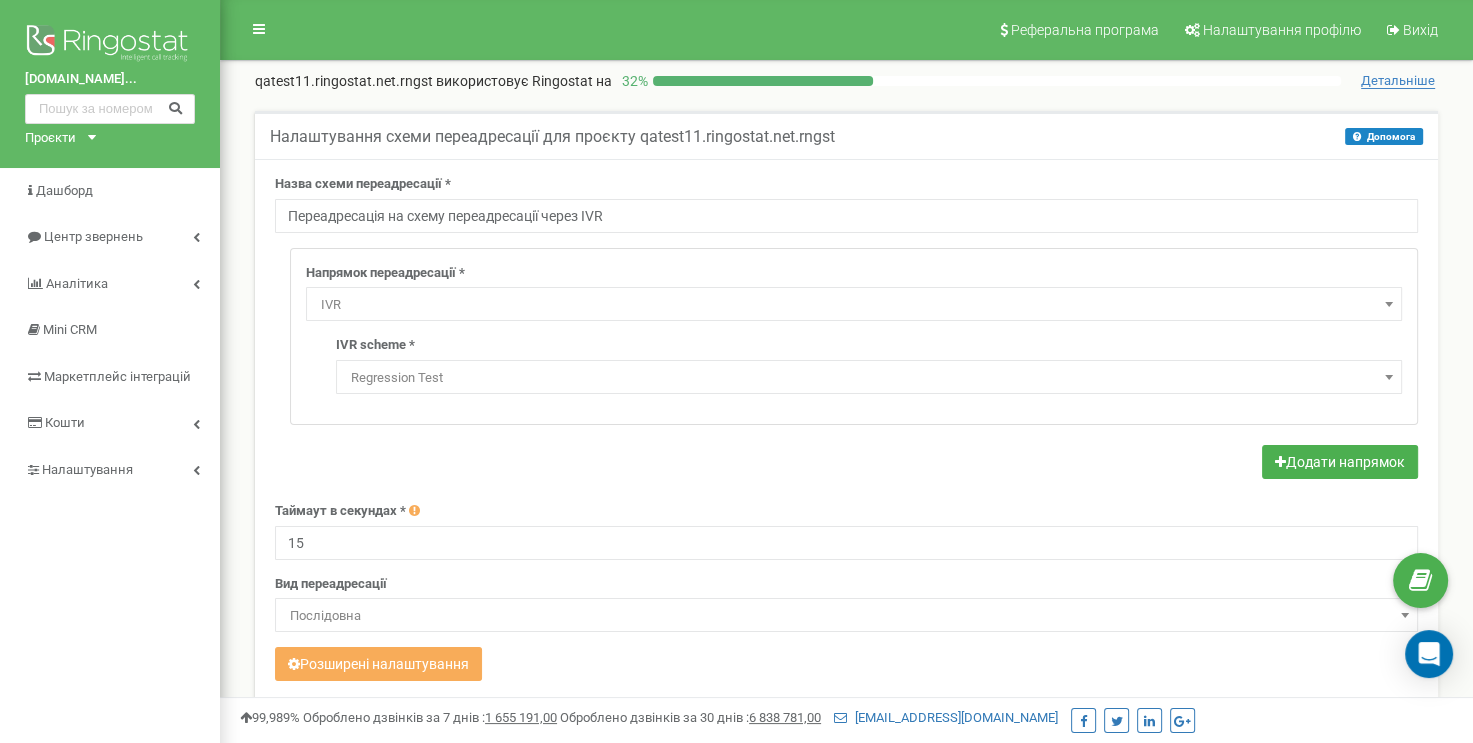 click on "Regression Test" at bounding box center [869, 378] 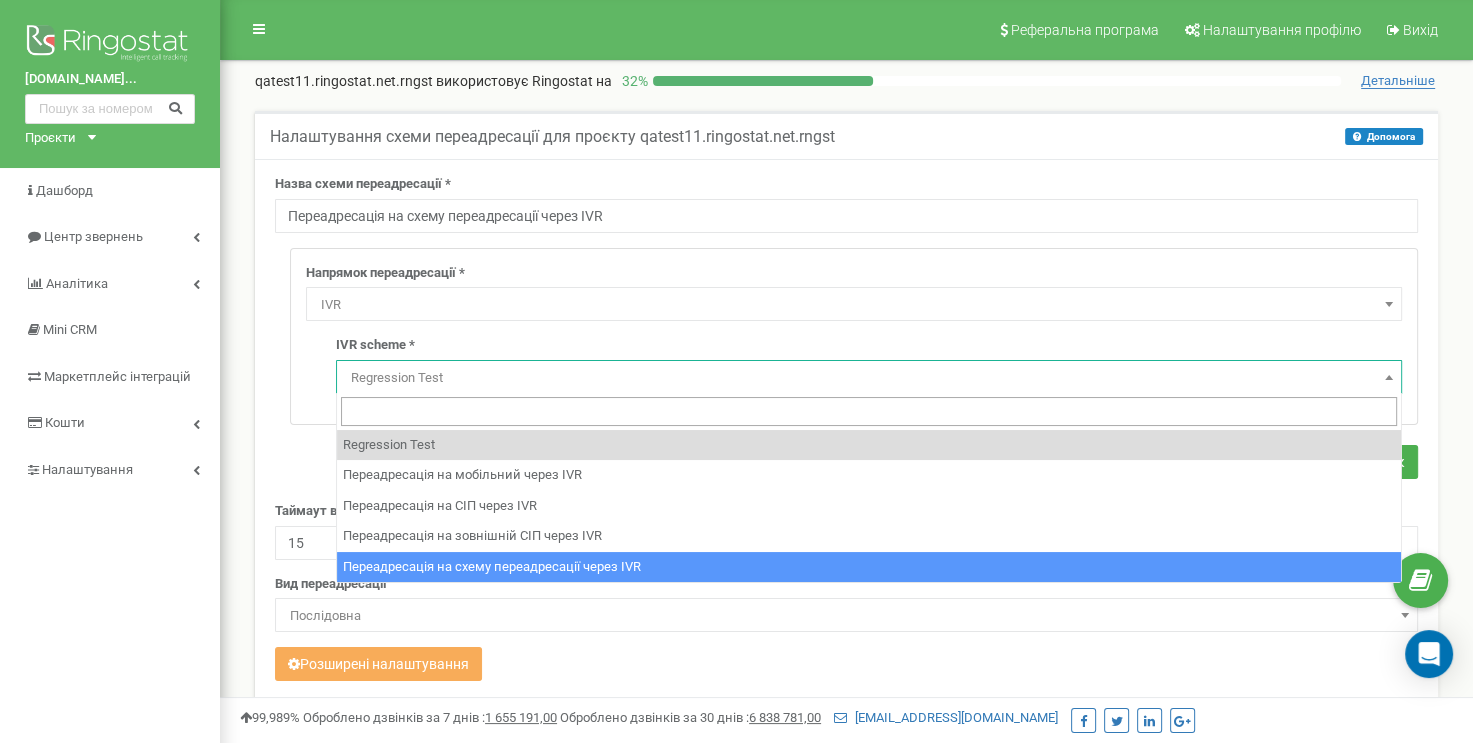 select on "26956" 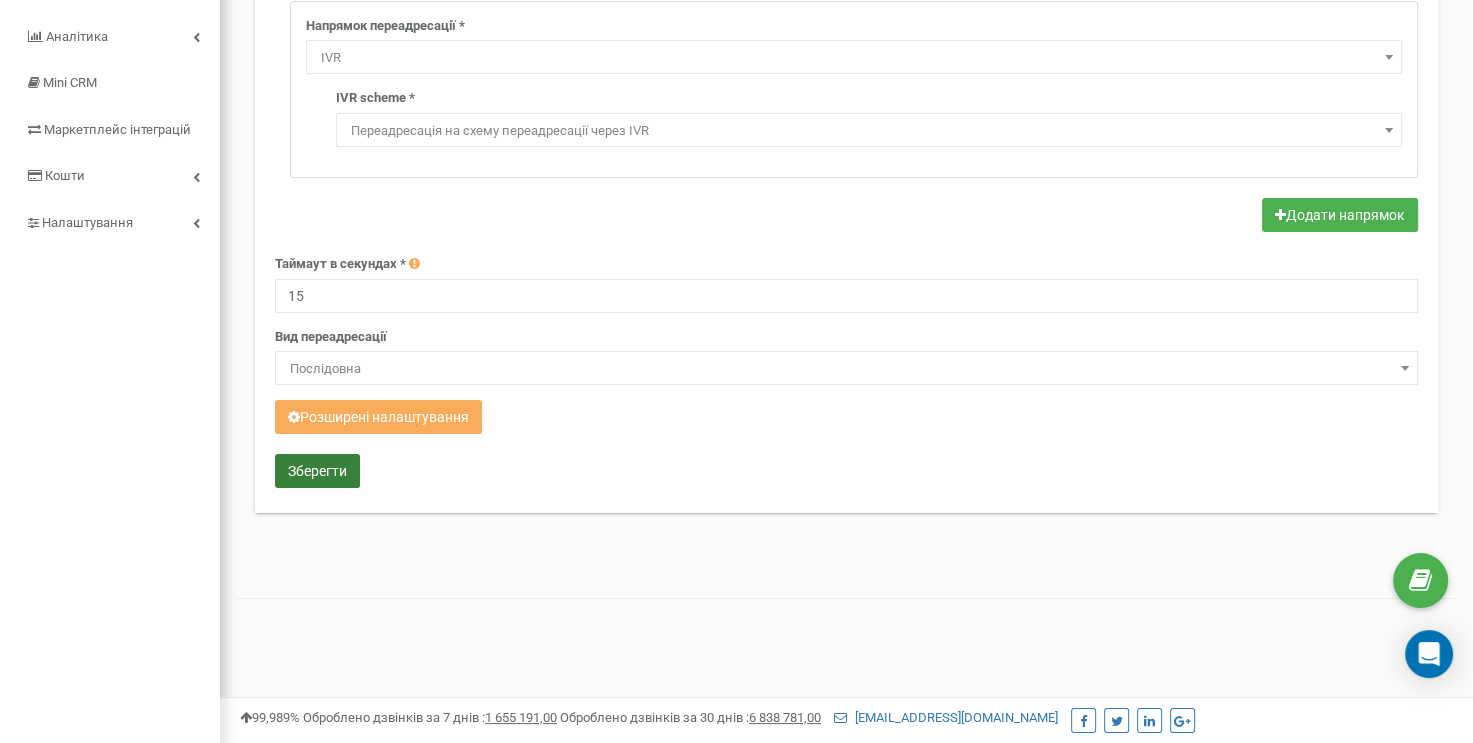 scroll, scrollTop: 200, scrollLeft: 0, axis: vertical 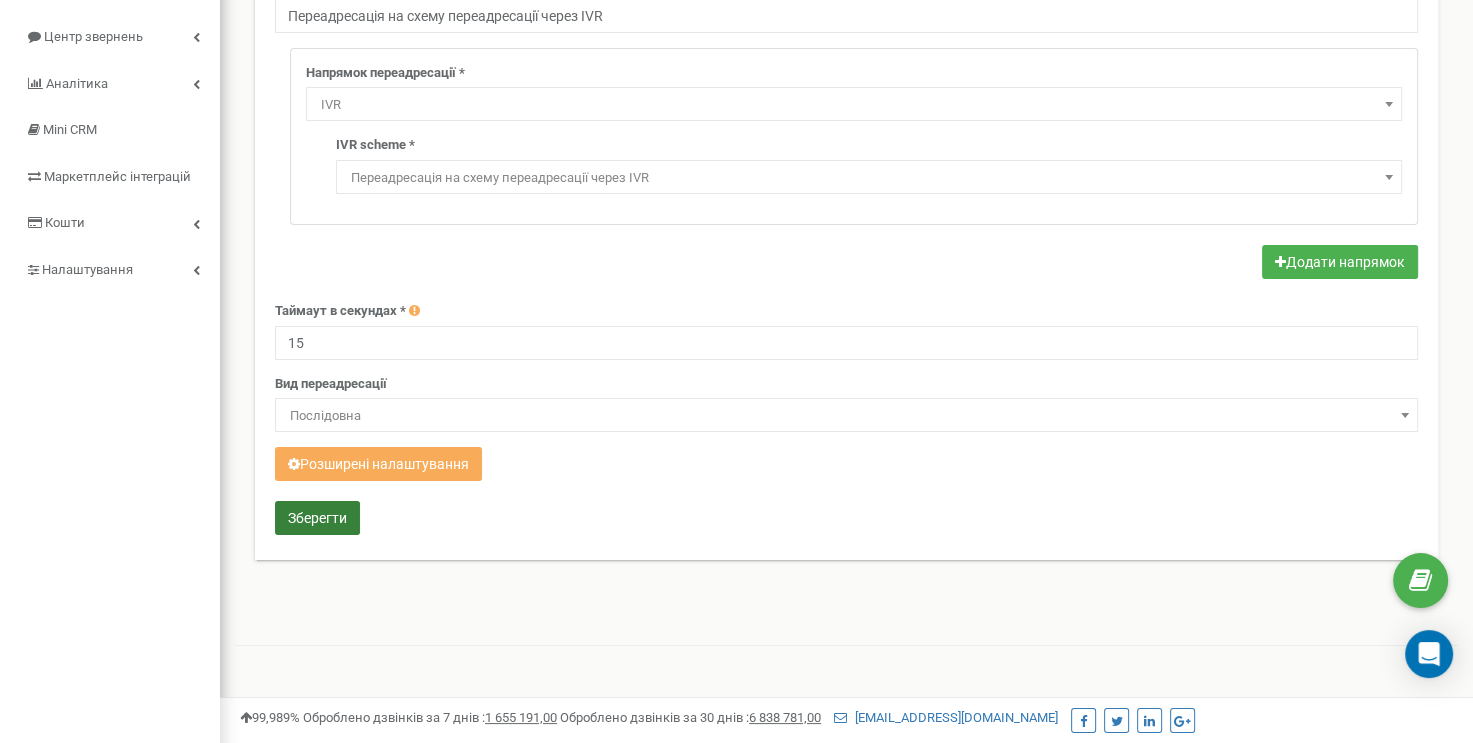 click on "Зберегти" at bounding box center (317, 518) 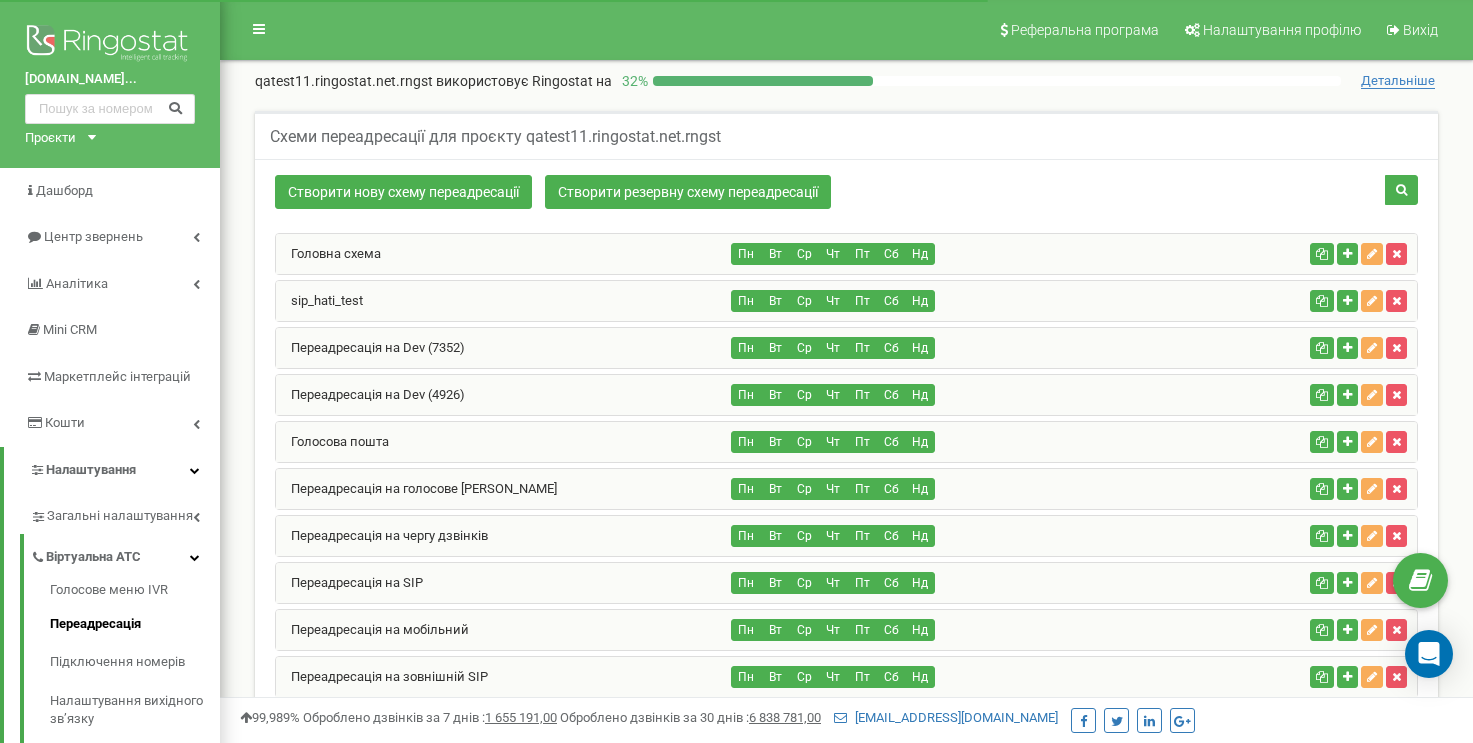 scroll, scrollTop: 2008, scrollLeft: 0, axis: vertical 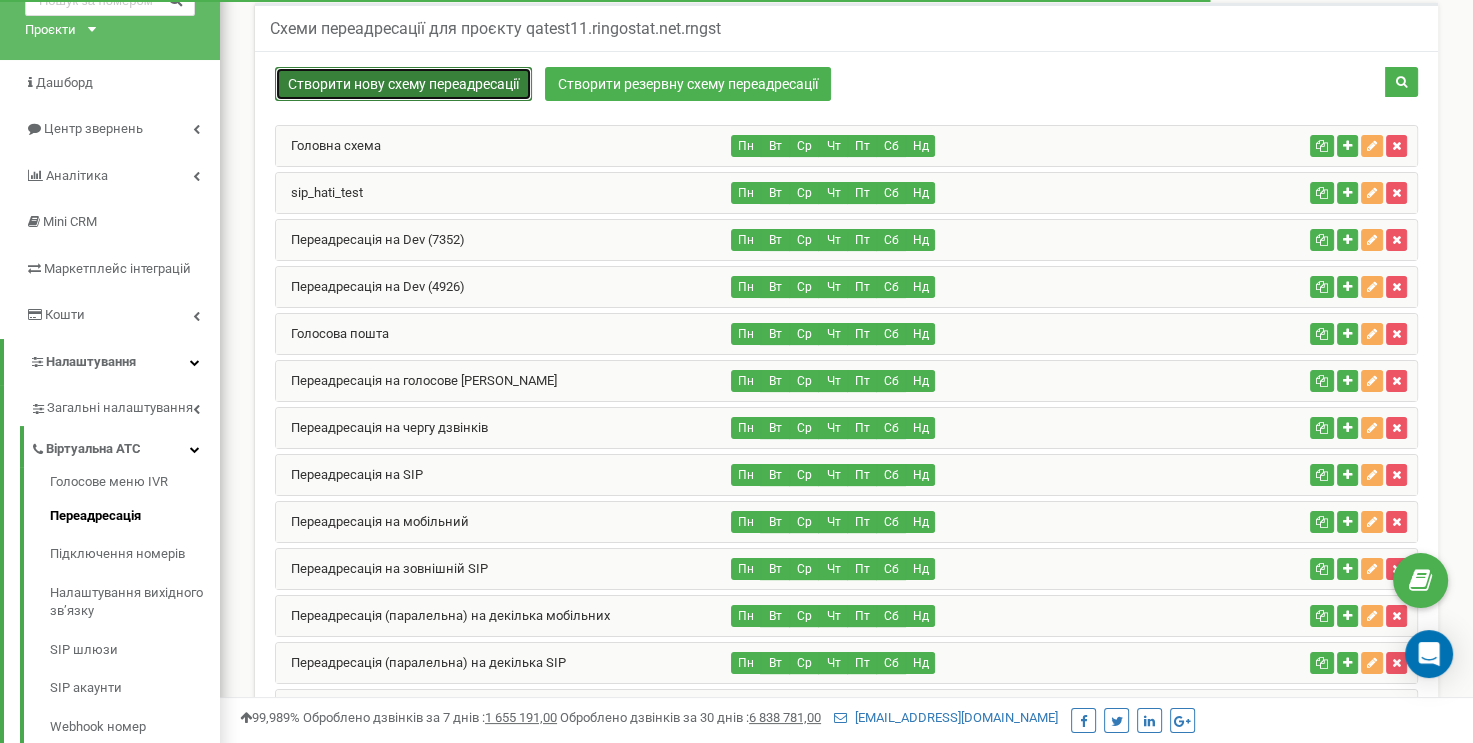 click on "Створити нову схему переадресації" at bounding box center (403, 84) 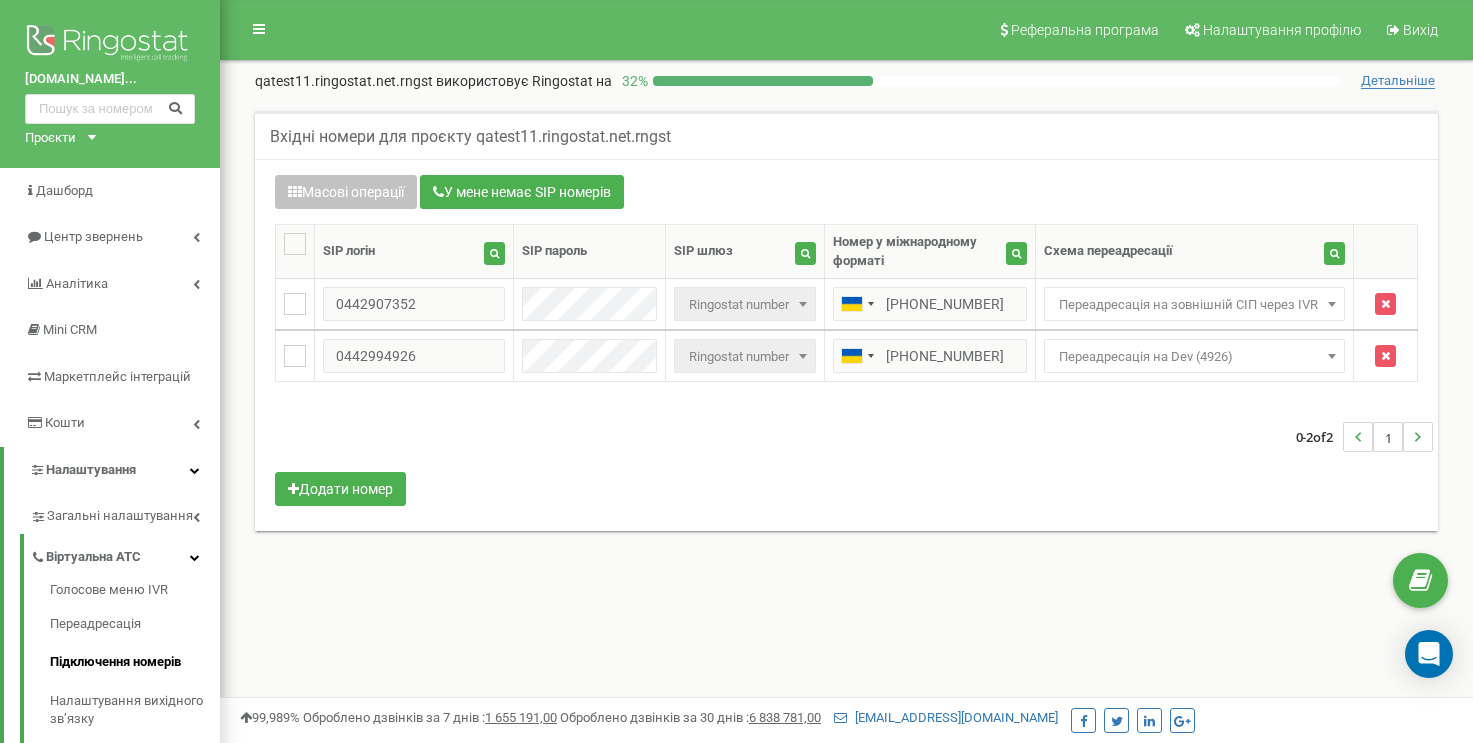 scroll, scrollTop: 0, scrollLeft: 0, axis: both 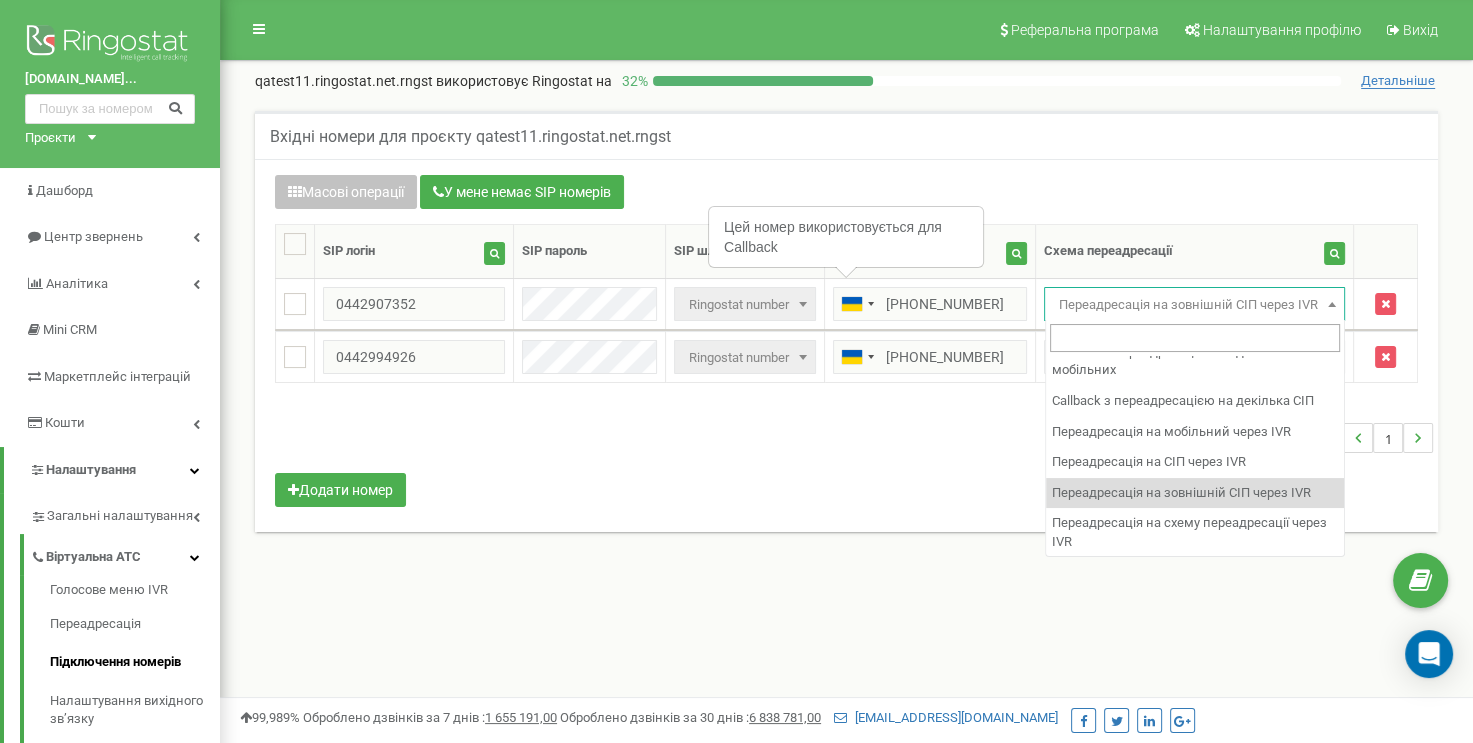 select on "253881" 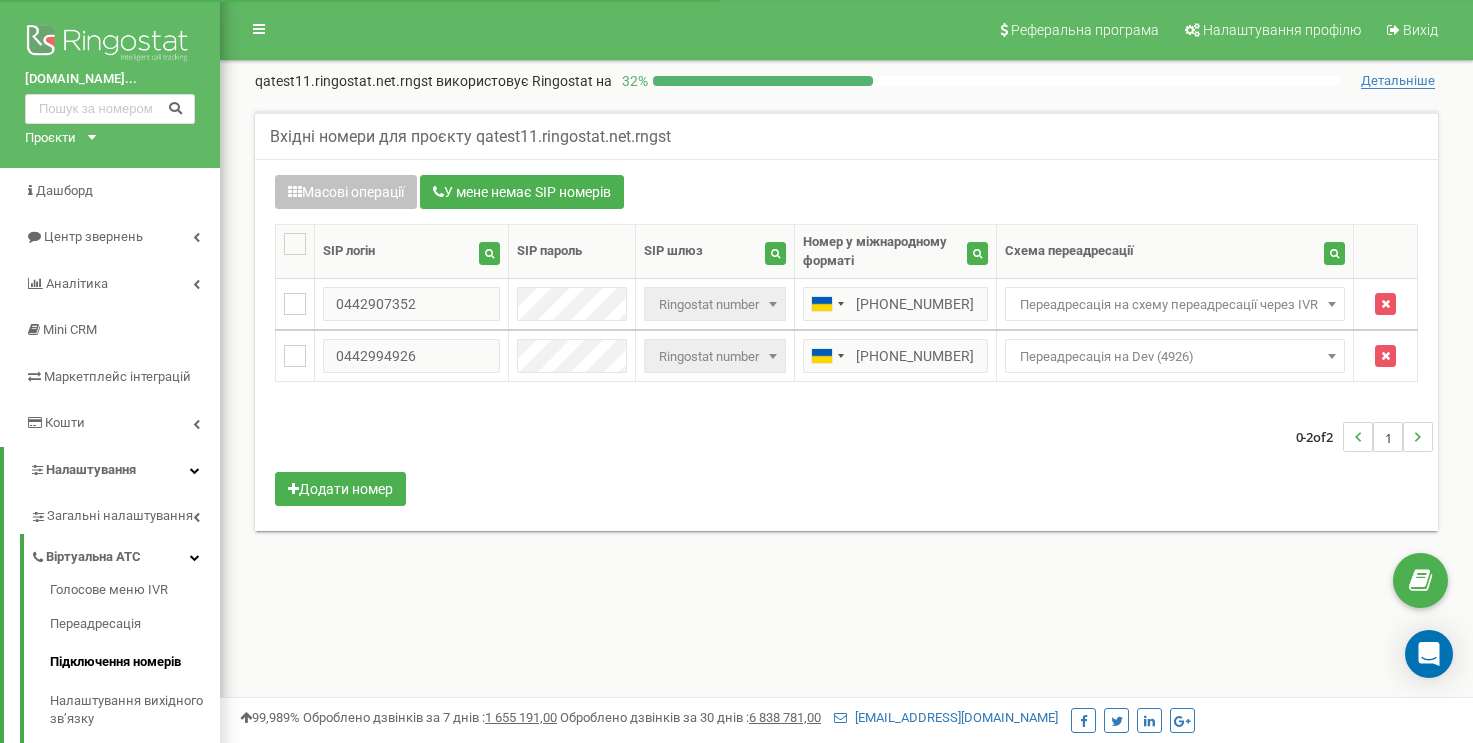 scroll, scrollTop: 0, scrollLeft: 0, axis: both 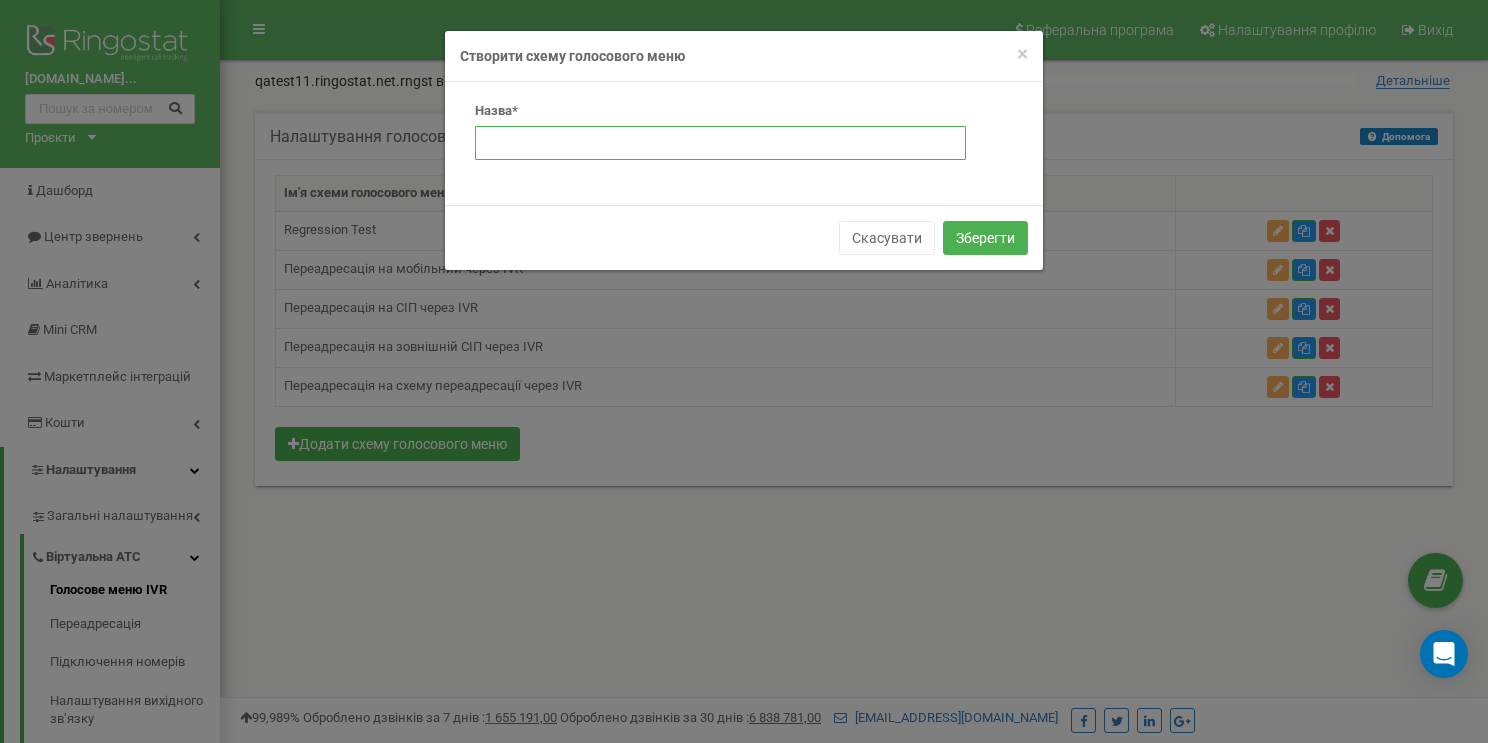 click at bounding box center (720, 143) 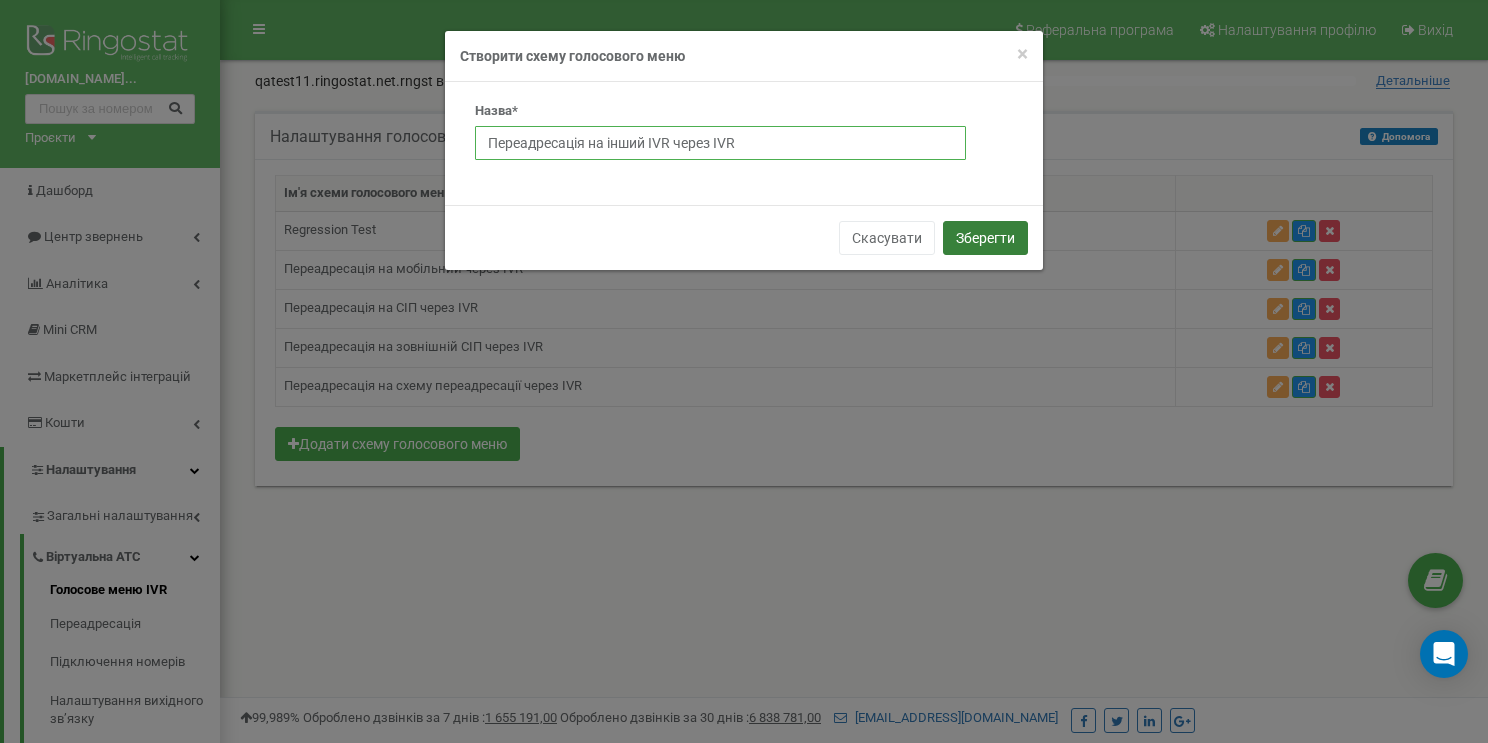 type on "Переадресація на інший IVR через IVR" 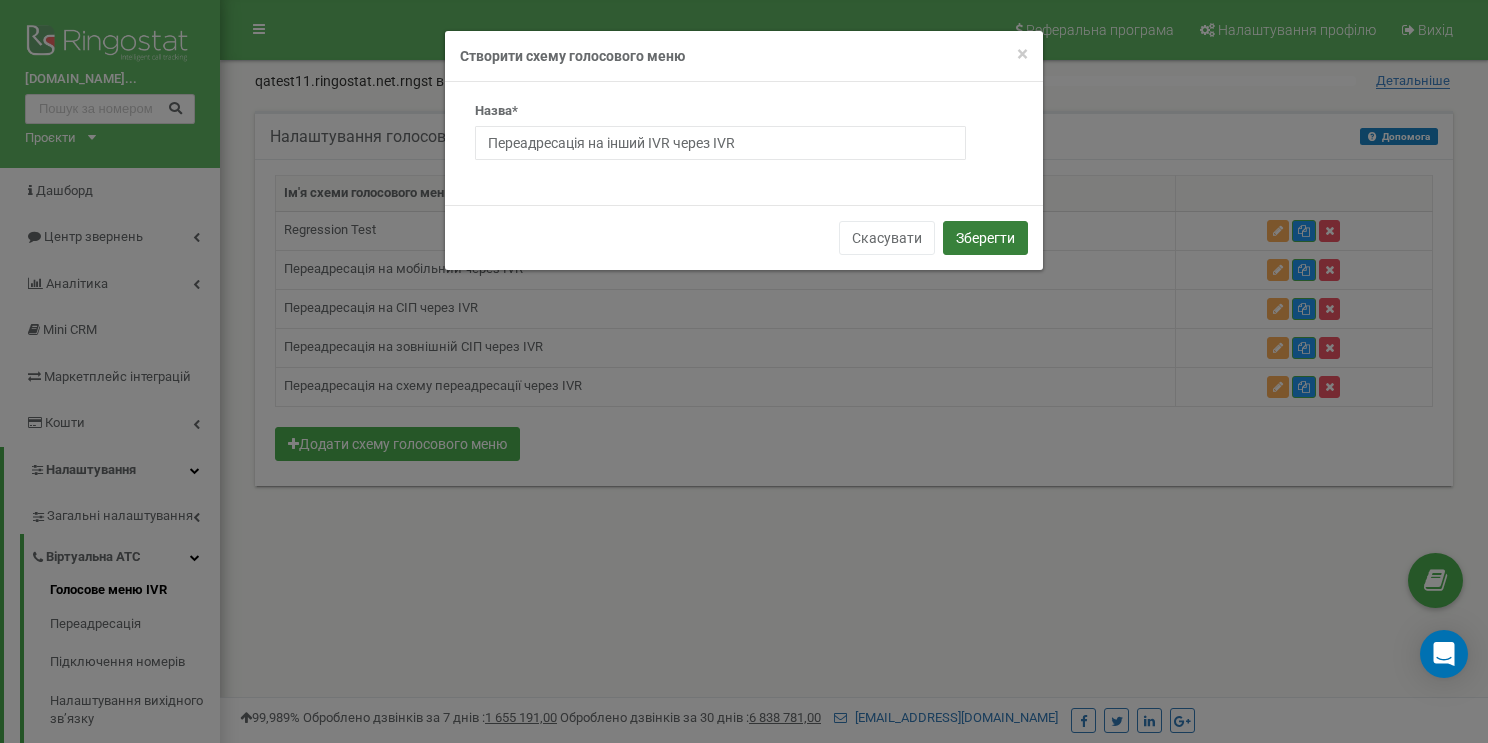 click on "Зберегти" at bounding box center (985, 238) 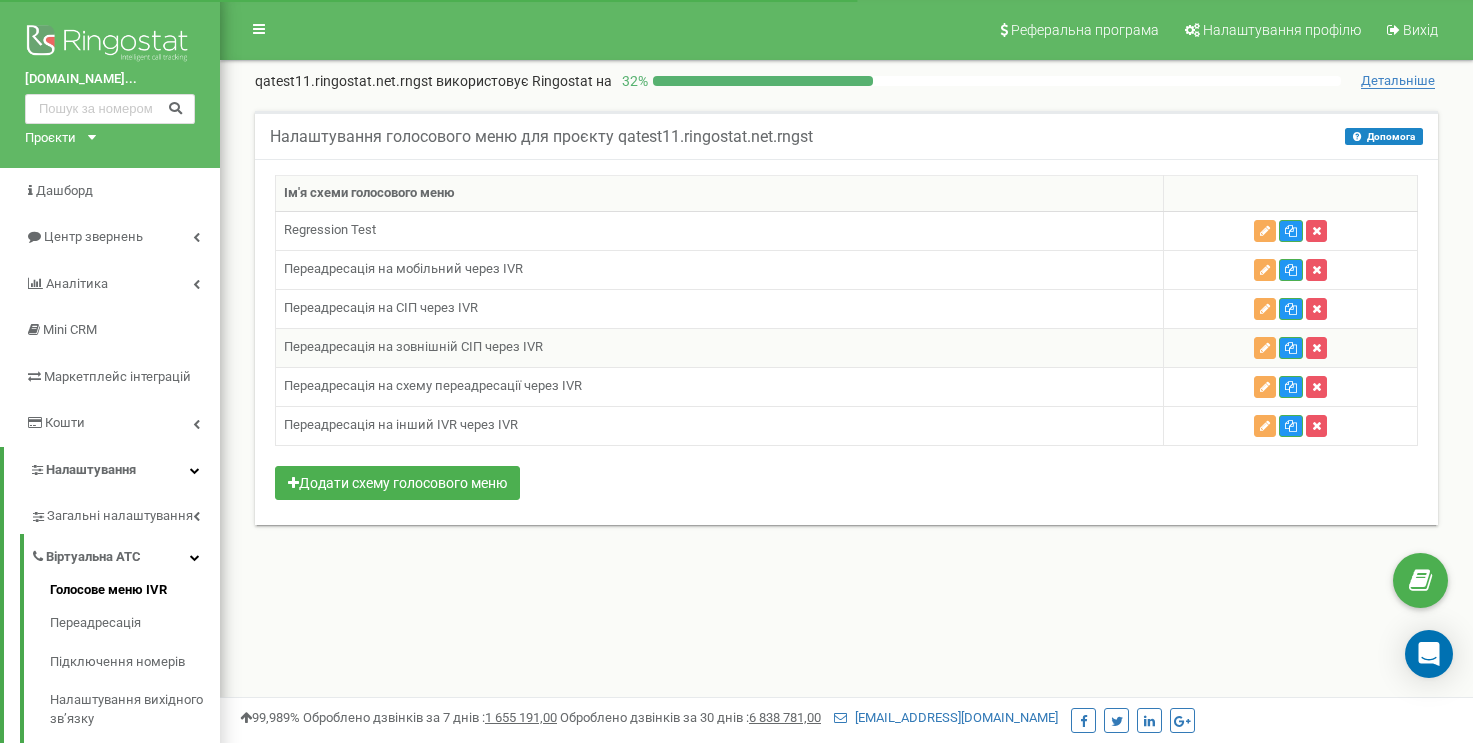 scroll, scrollTop: 0, scrollLeft: 0, axis: both 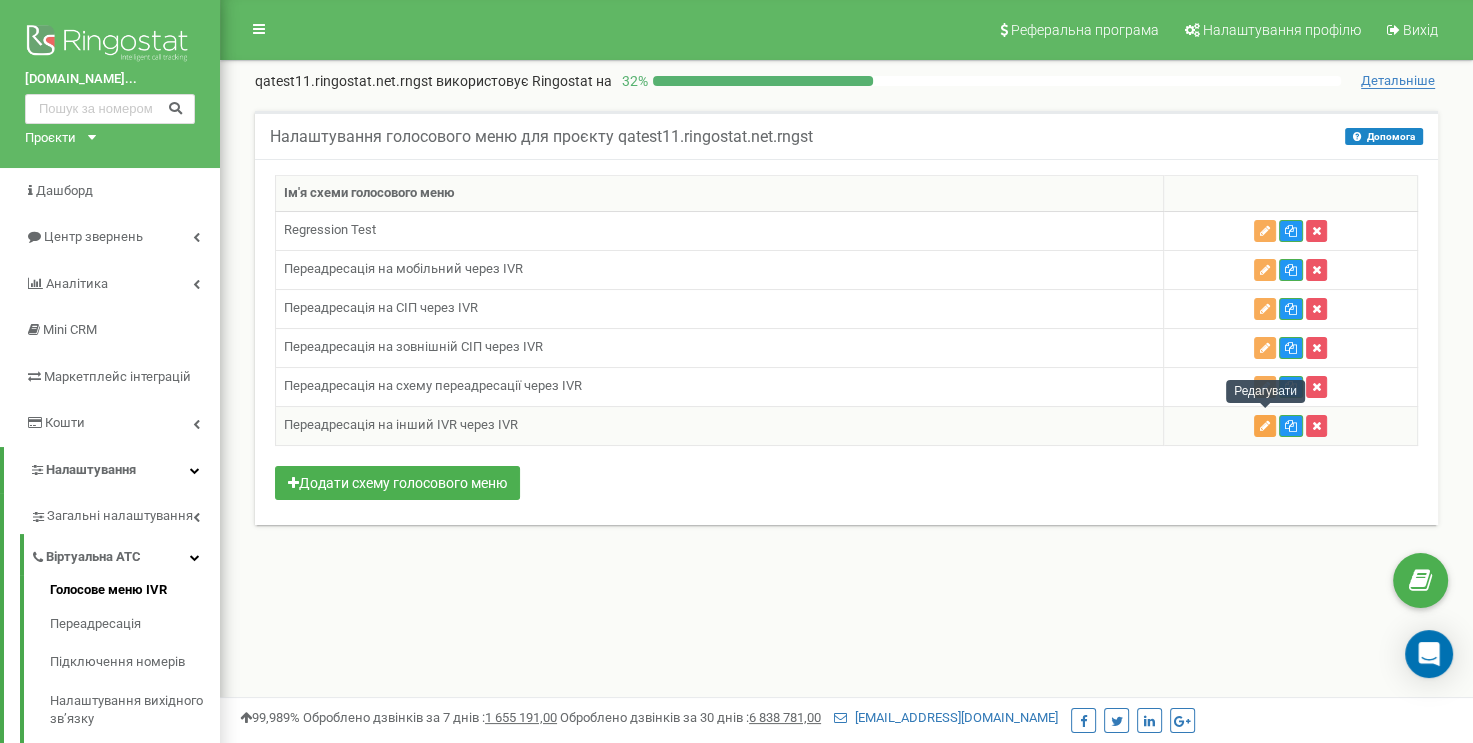 click at bounding box center [1265, 426] 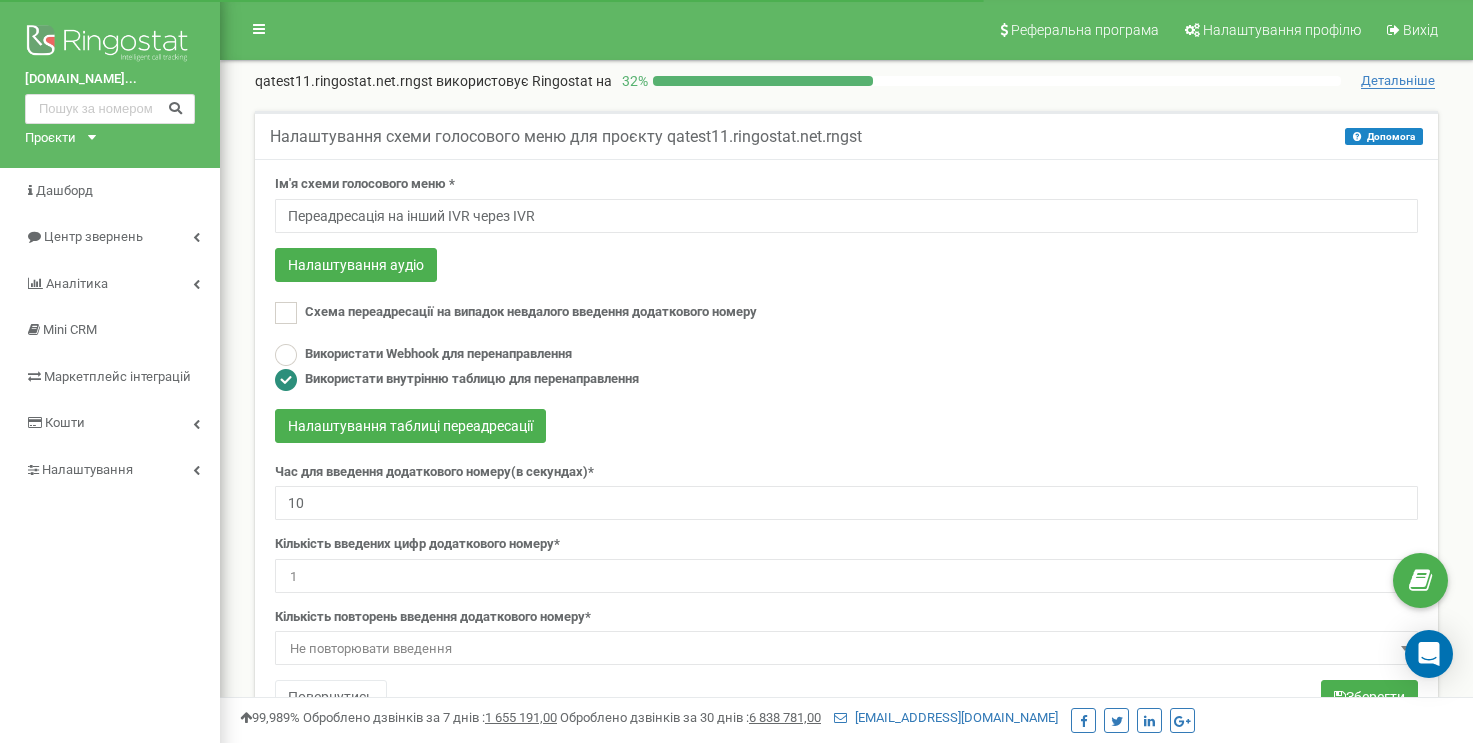 scroll, scrollTop: 0, scrollLeft: 0, axis: both 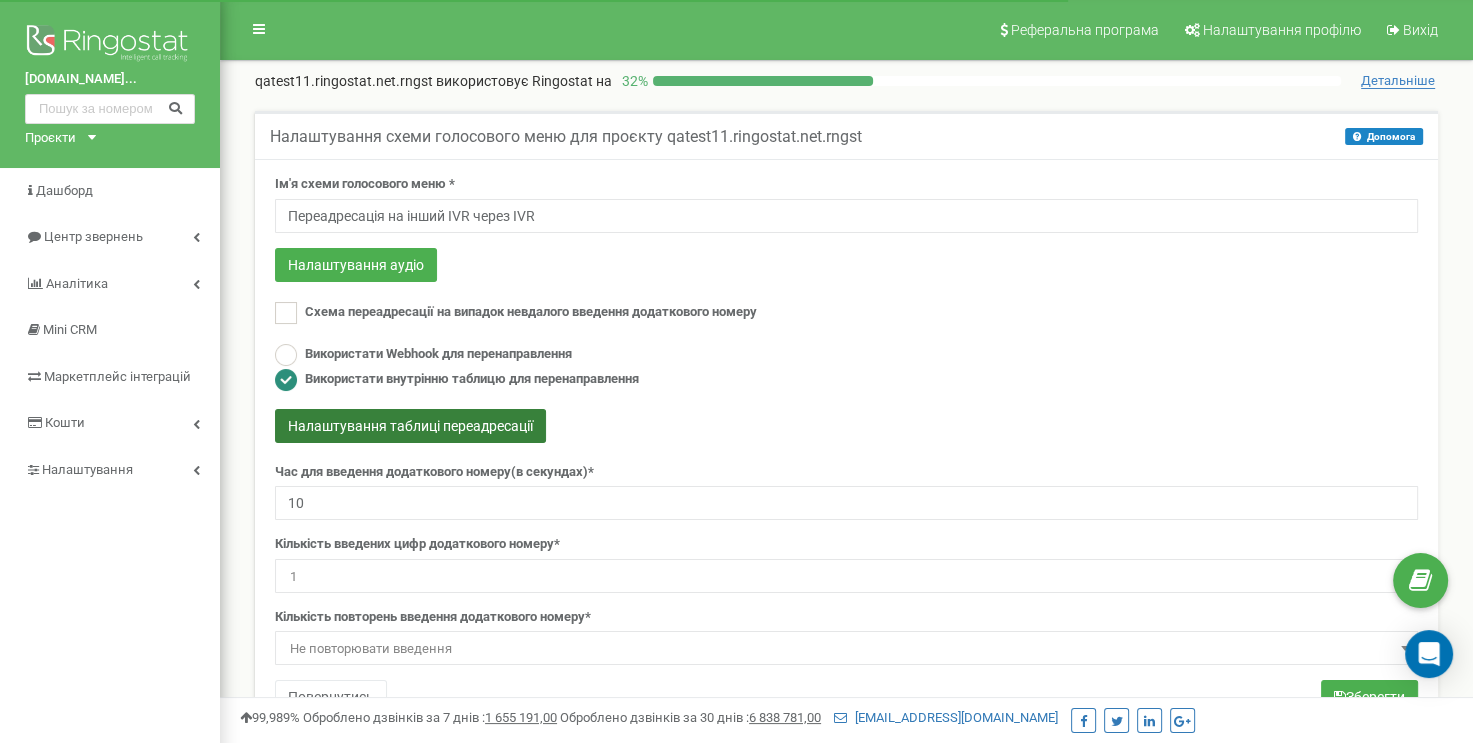 click on "Налаштування таблиці переадресації" at bounding box center (410, 426) 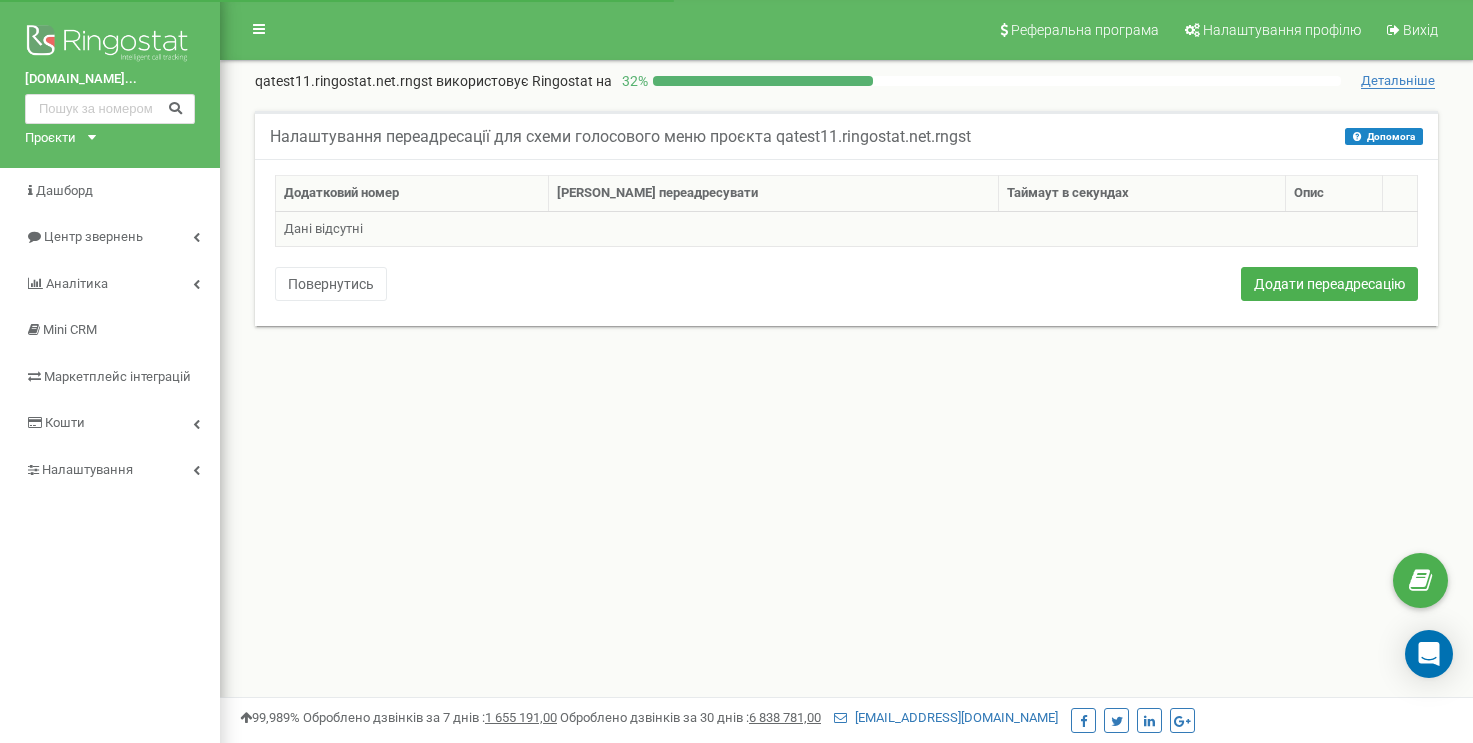 scroll, scrollTop: 0, scrollLeft: 0, axis: both 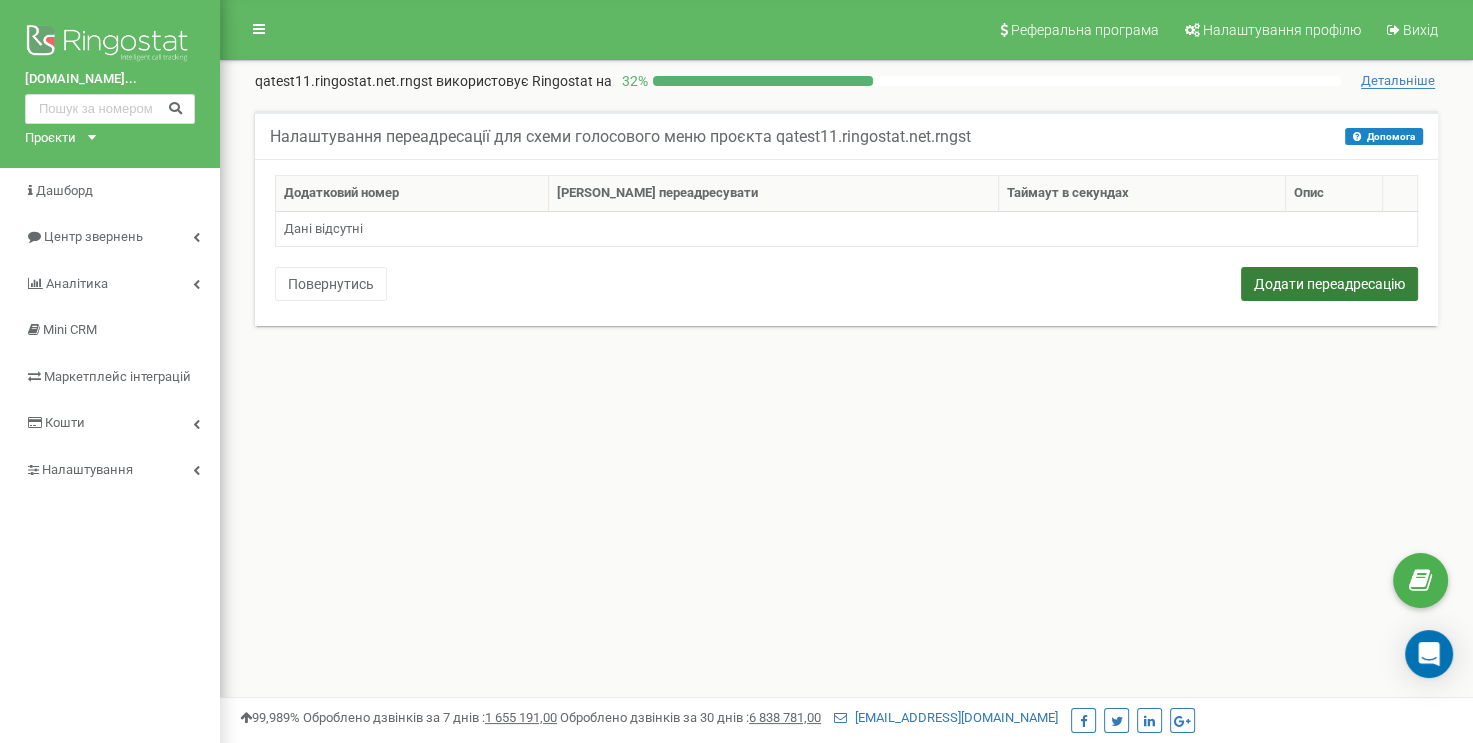 click on "Додати переадресацію" at bounding box center (1329, 284) 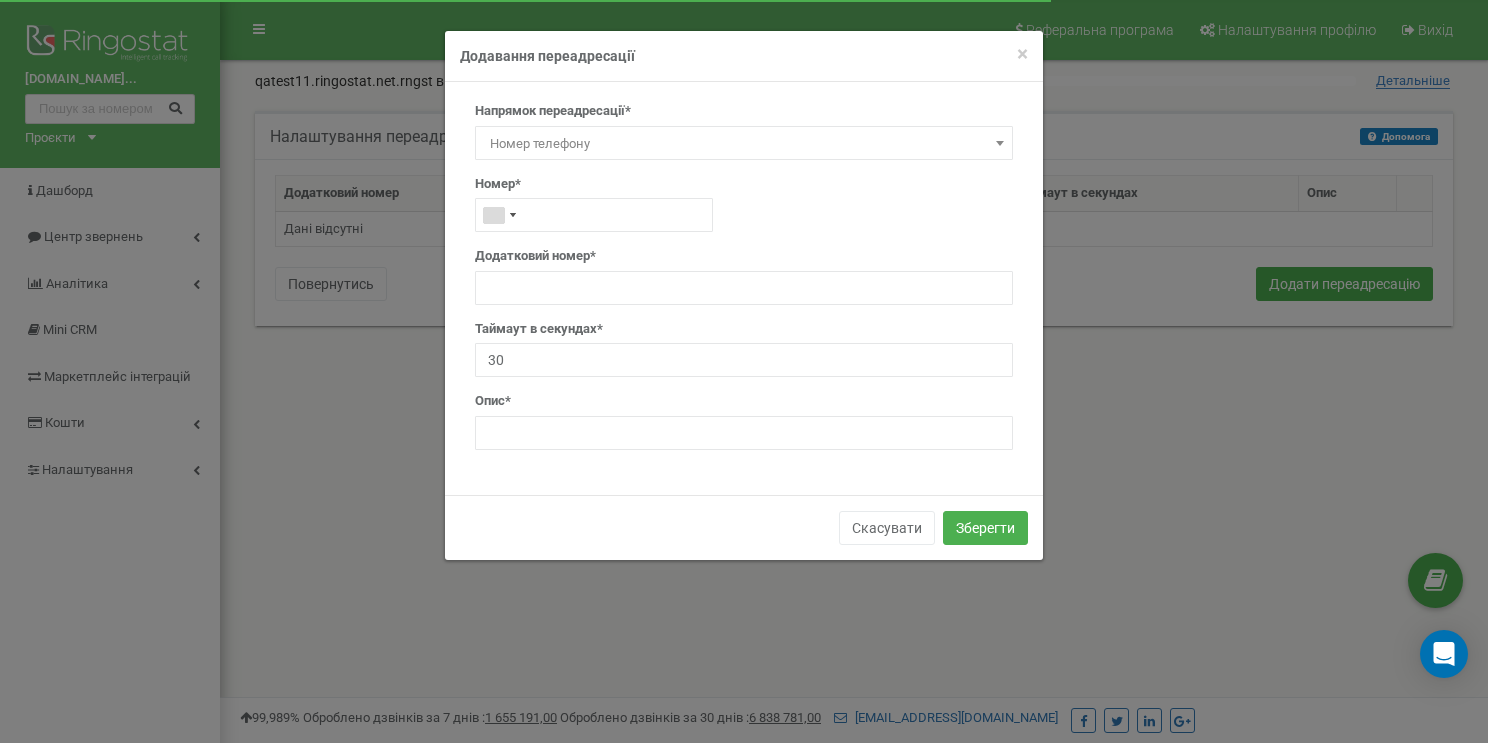click on "Номер телефону" at bounding box center (744, 144) 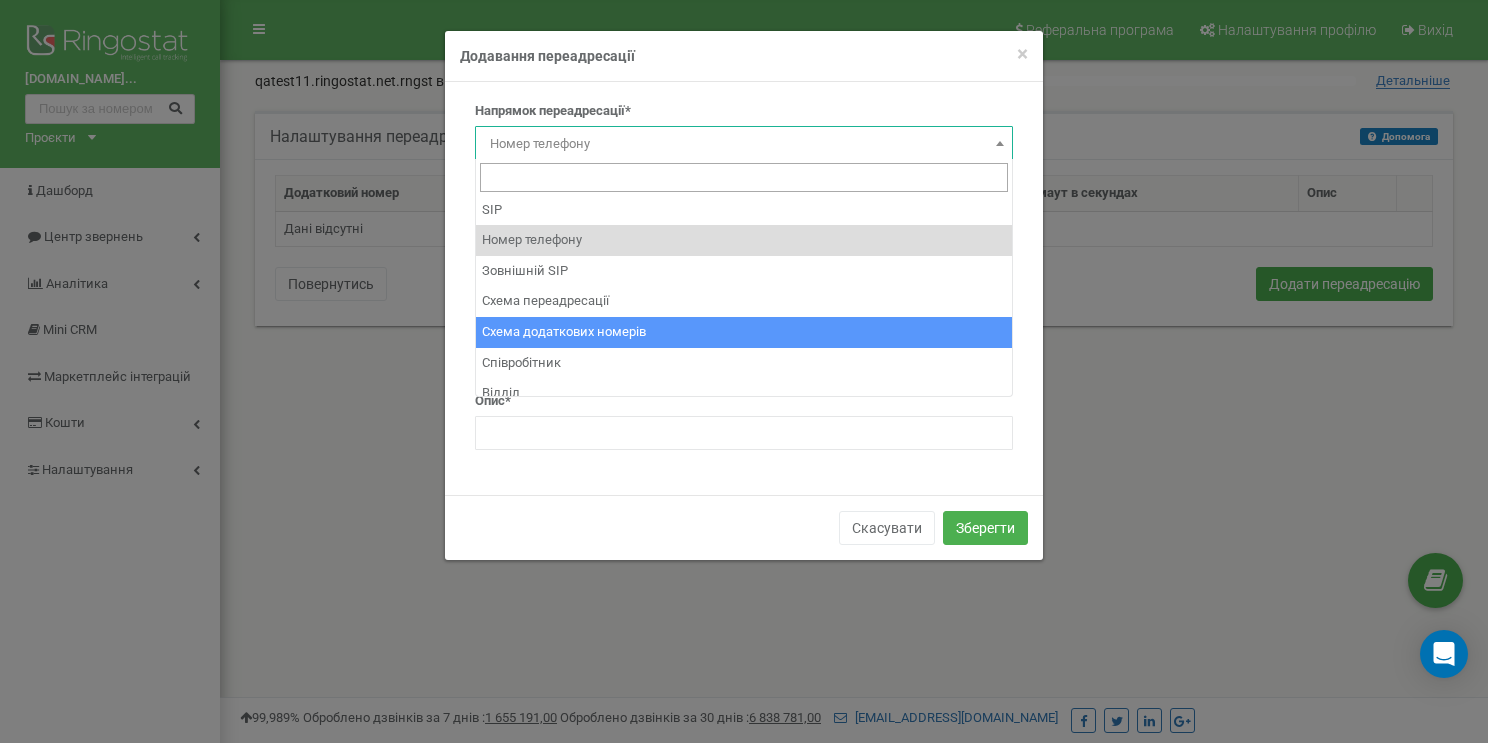 scroll, scrollTop: 0, scrollLeft: 0, axis: both 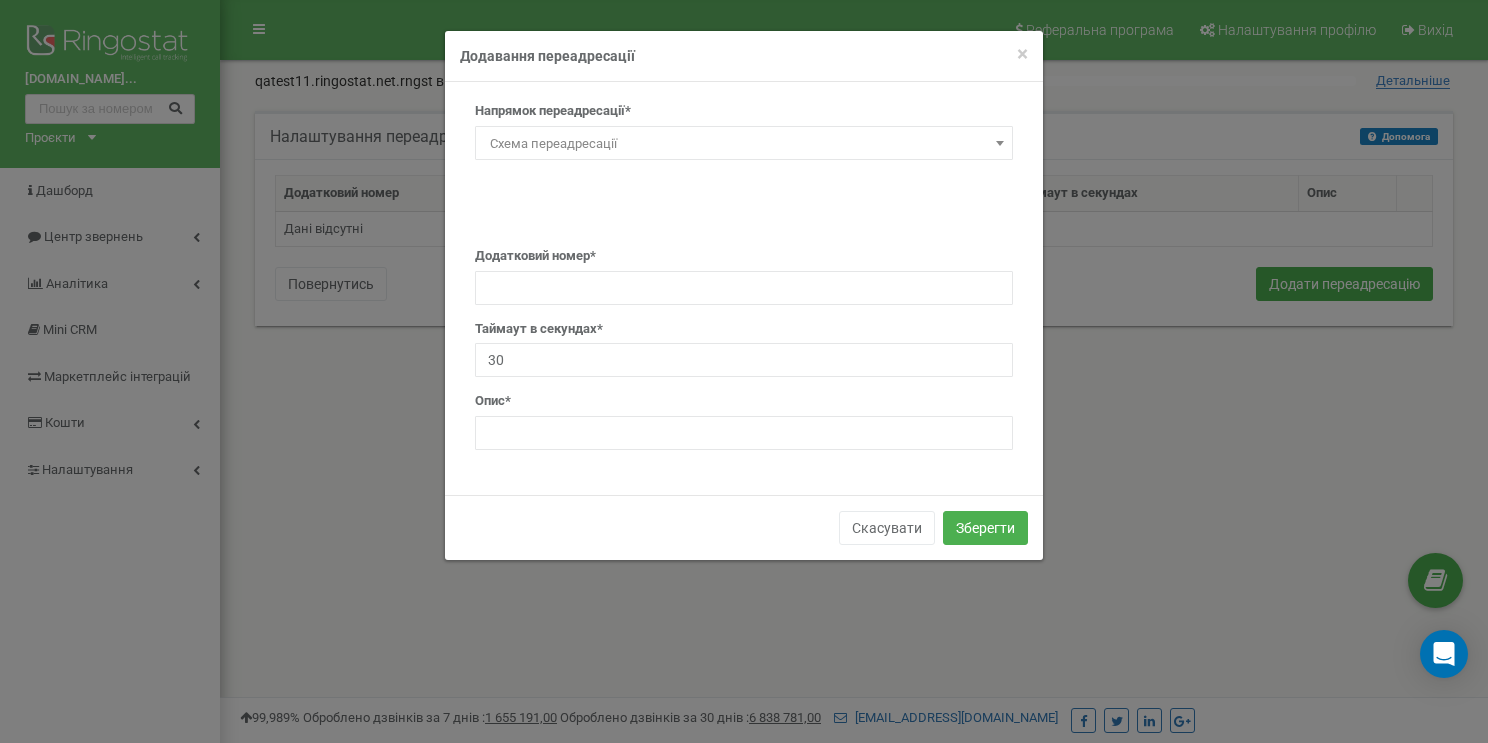 select on "BranchId" 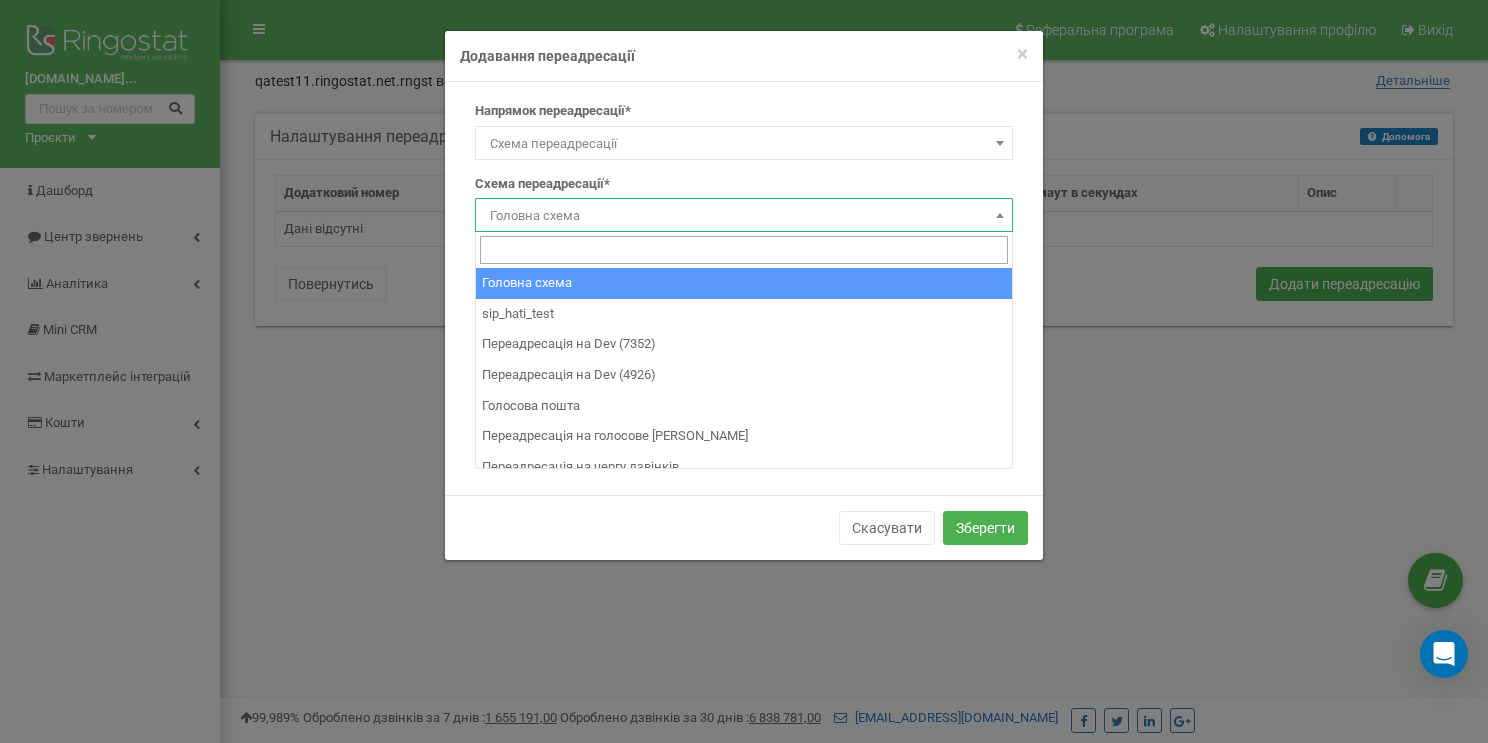 click on "Головна схема" at bounding box center (744, 216) 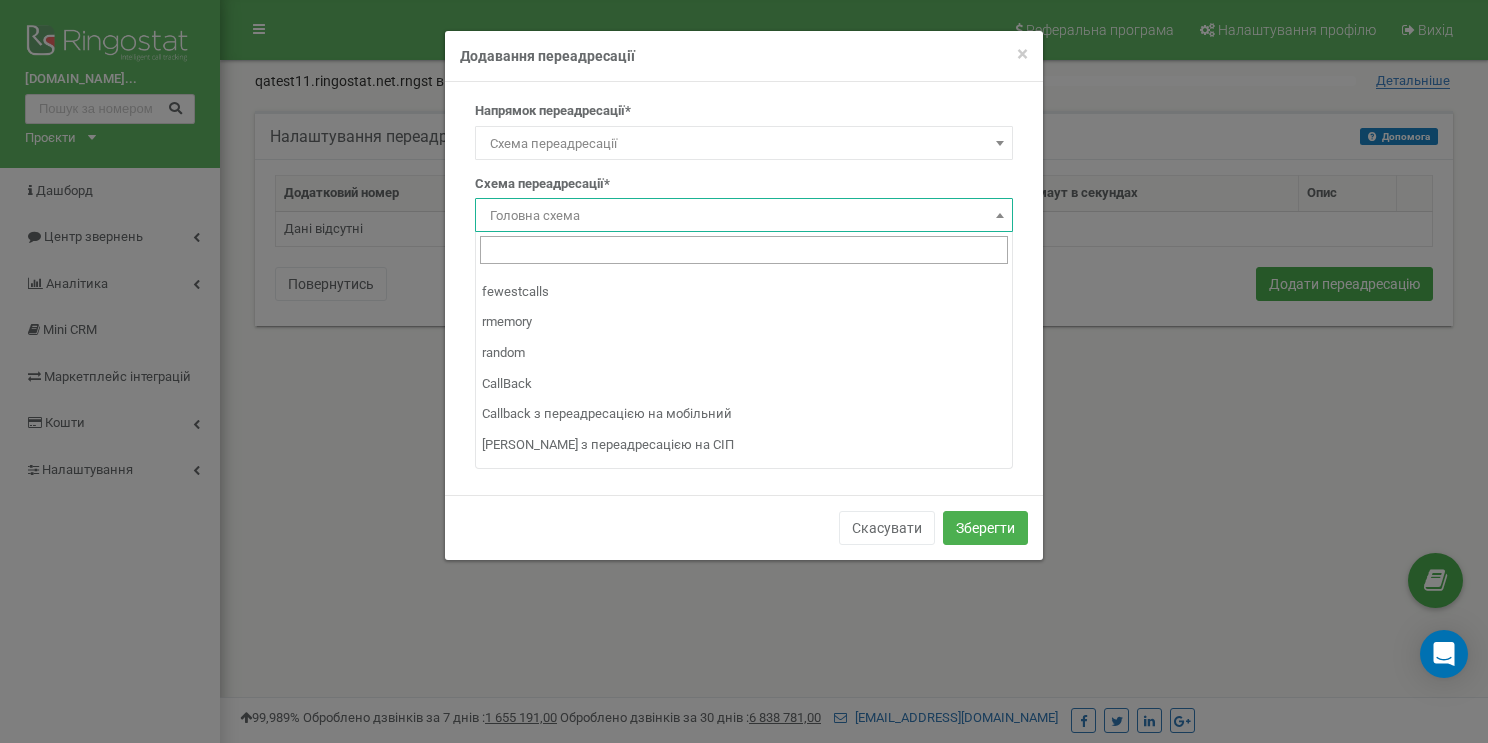 scroll, scrollTop: 1175, scrollLeft: 0, axis: vertical 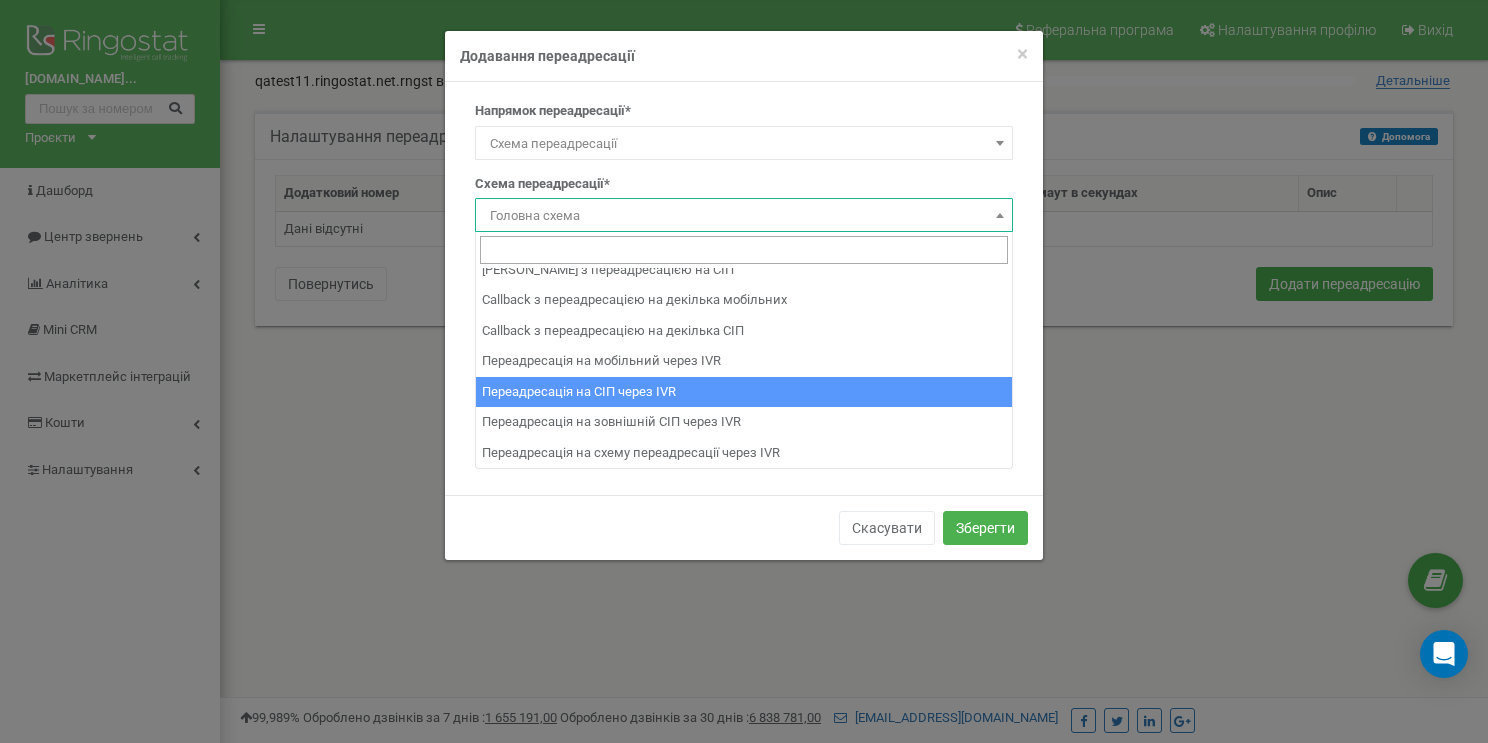 select on "253801" 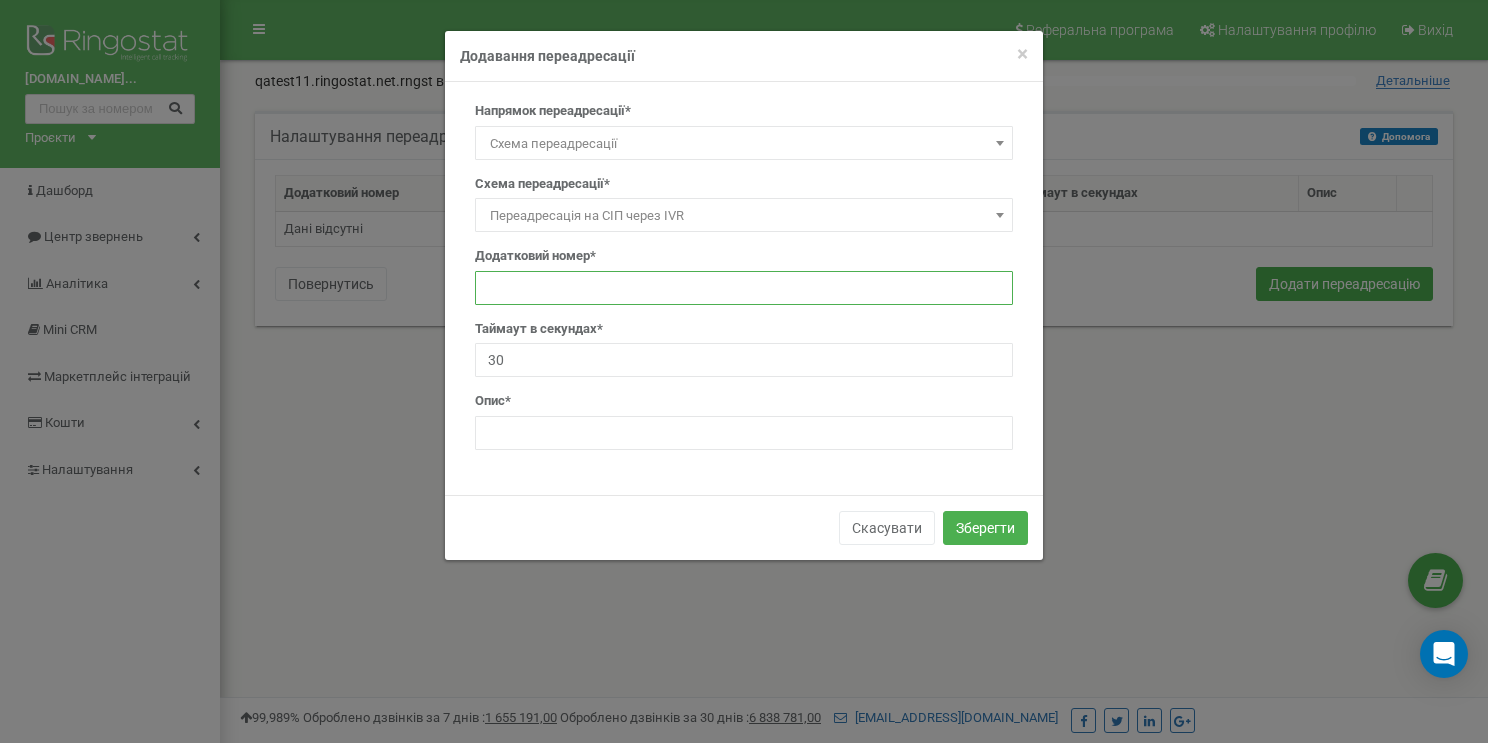 click at bounding box center [744, 288] 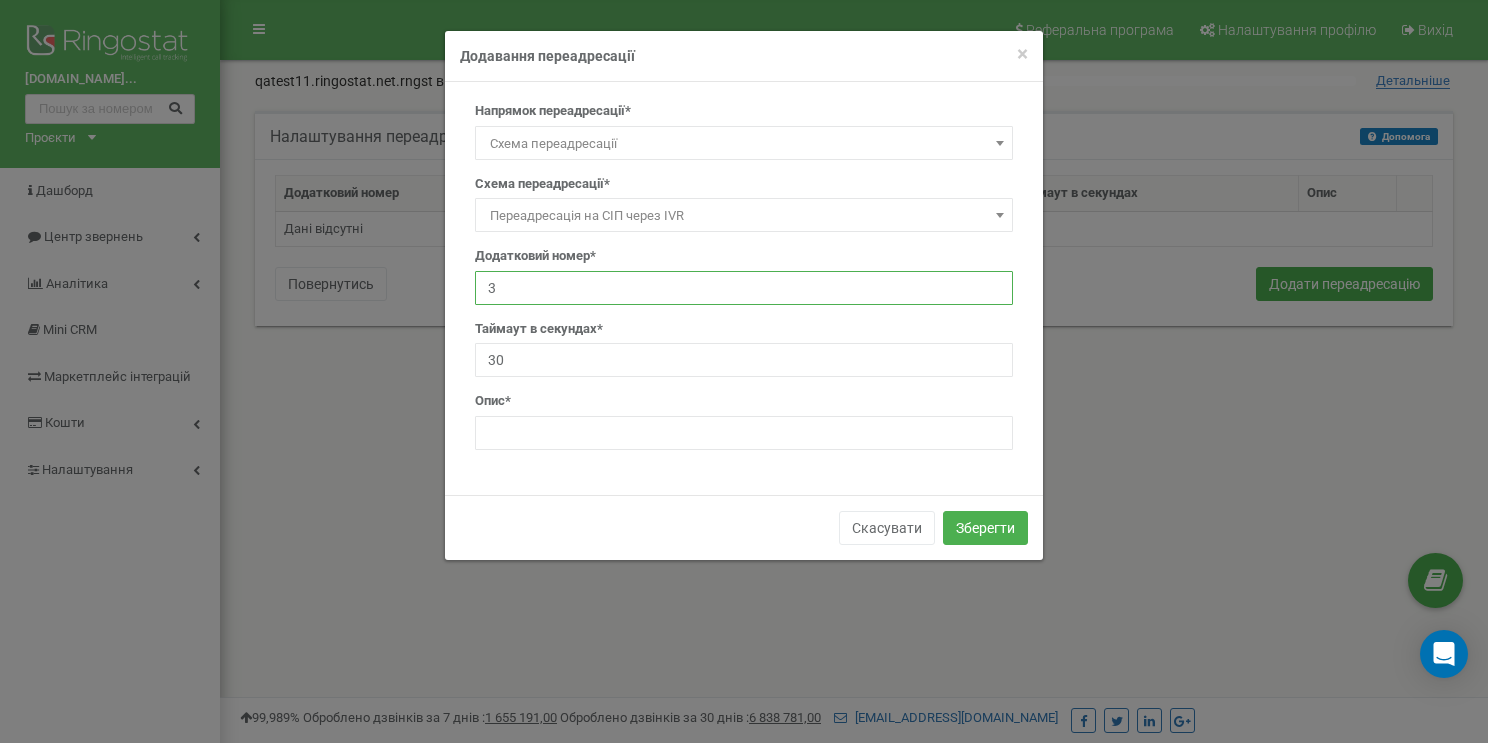 type on "3" 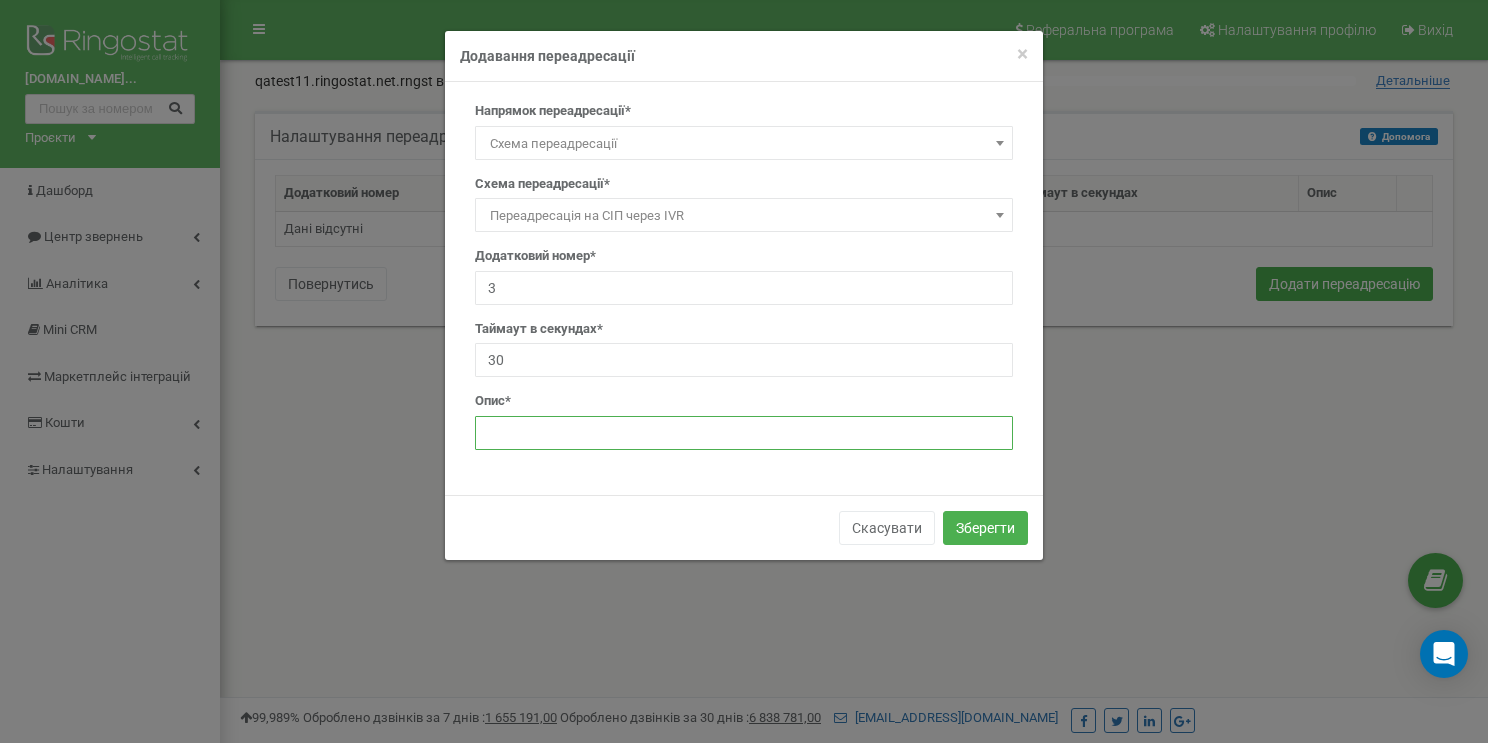 click at bounding box center [744, 433] 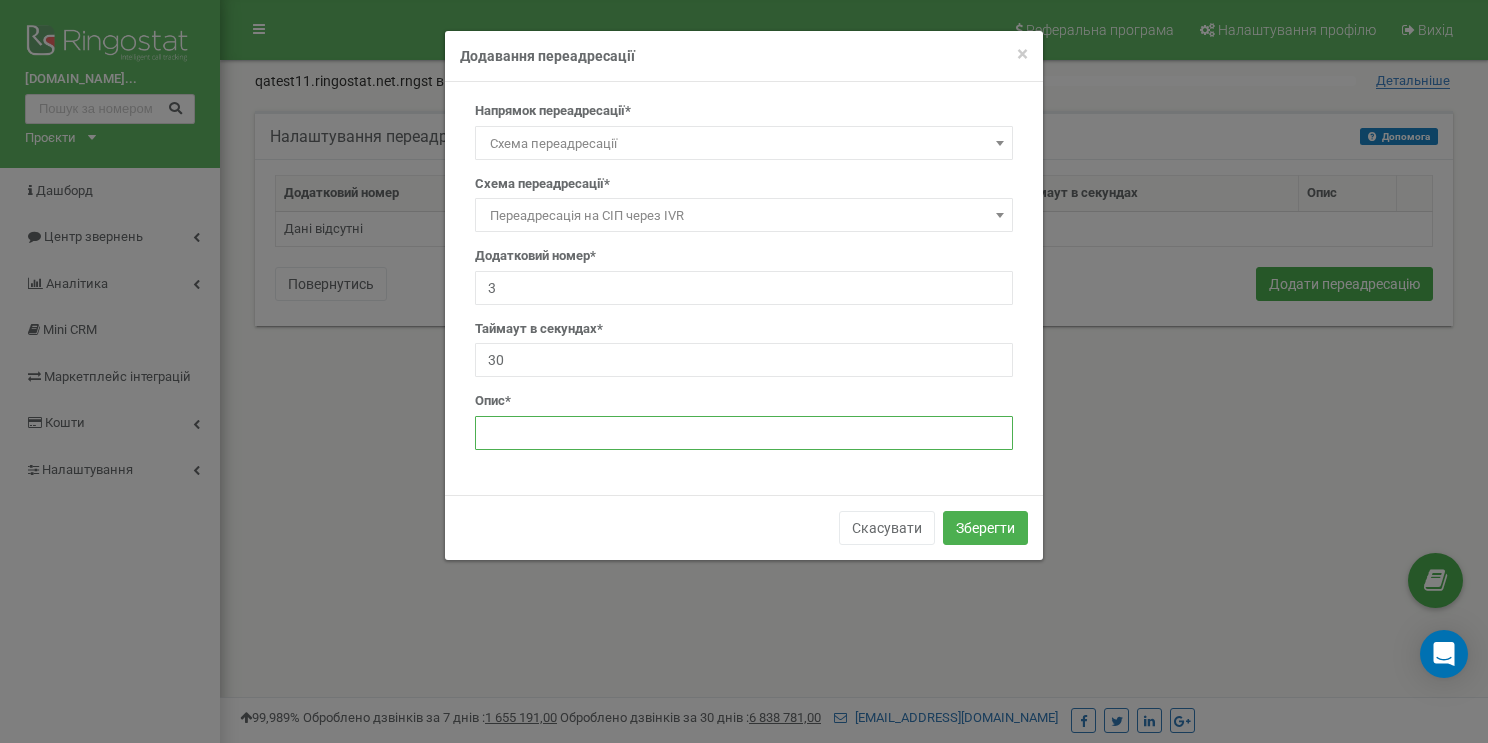 paste on "Переадресація на інший IVR через IVR" 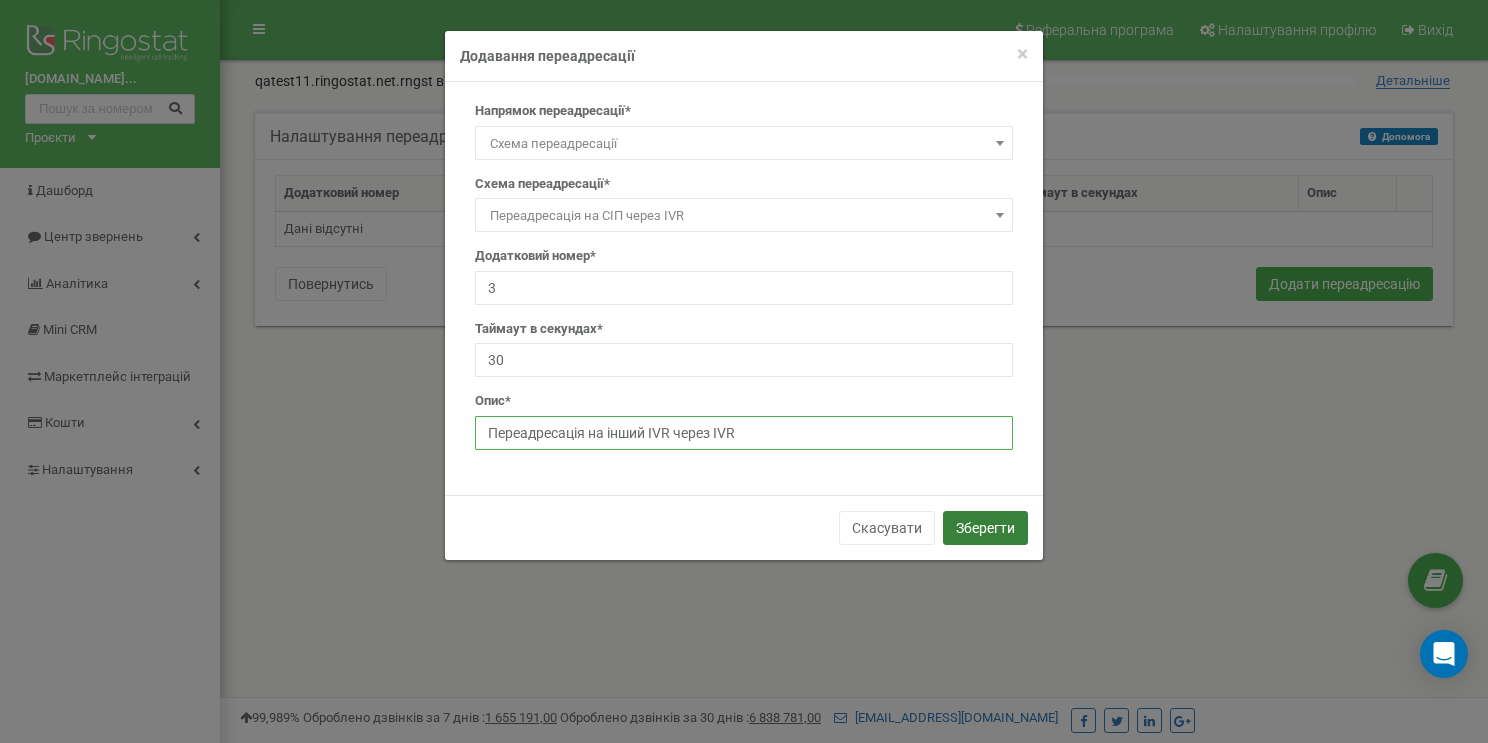 type on "Переадресація на інший IVR через IVR" 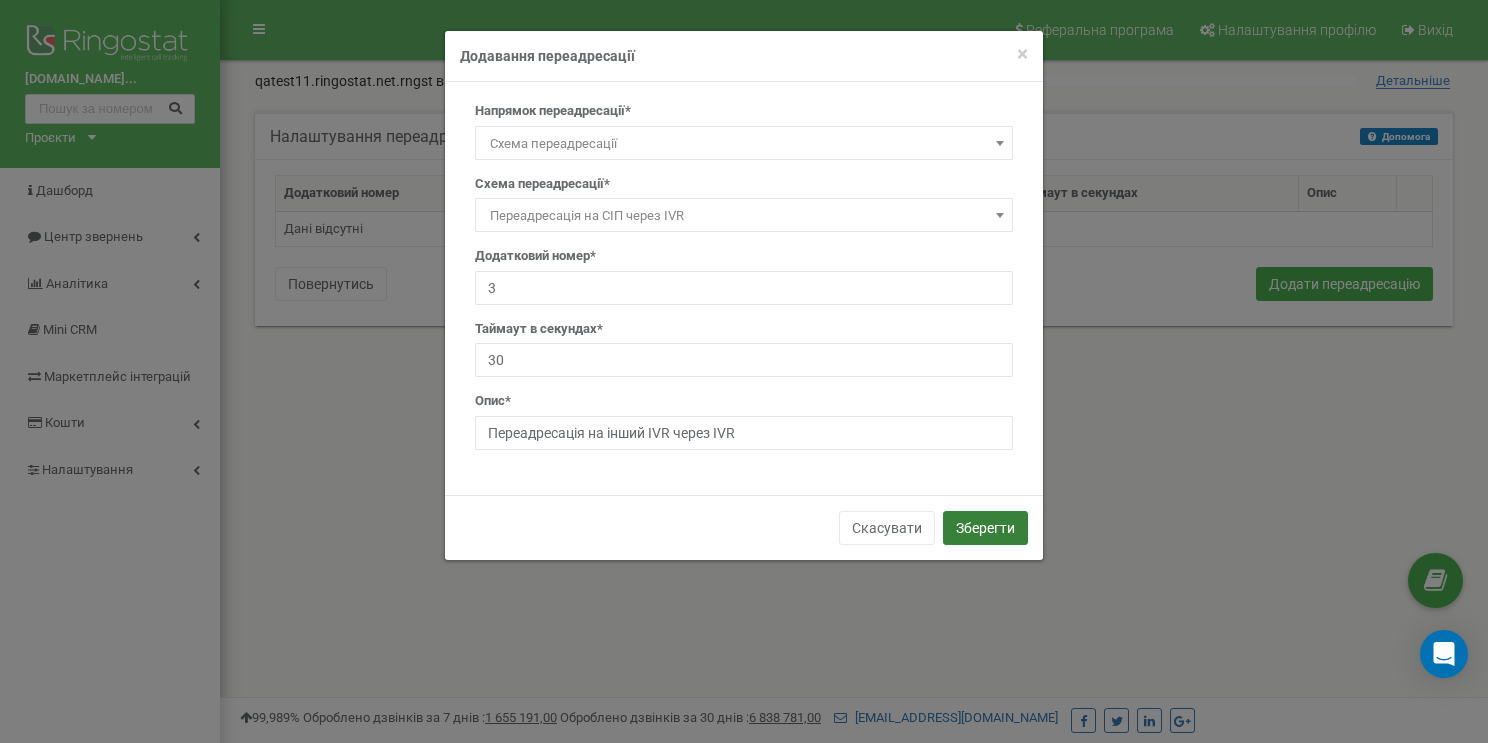 click on "Зберегти" at bounding box center [985, 528] 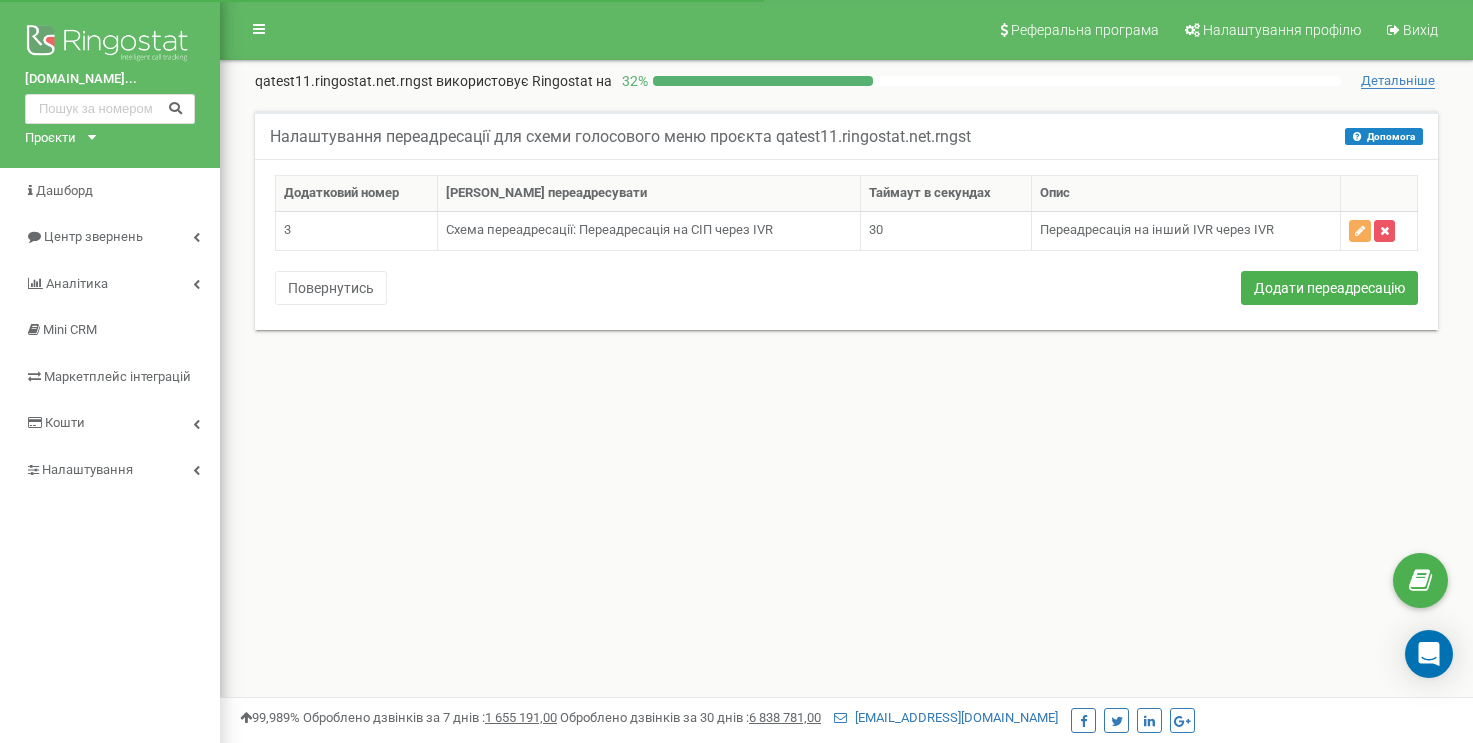 scroll, scrollTop: 0, scrollLeft: 0, axis: both 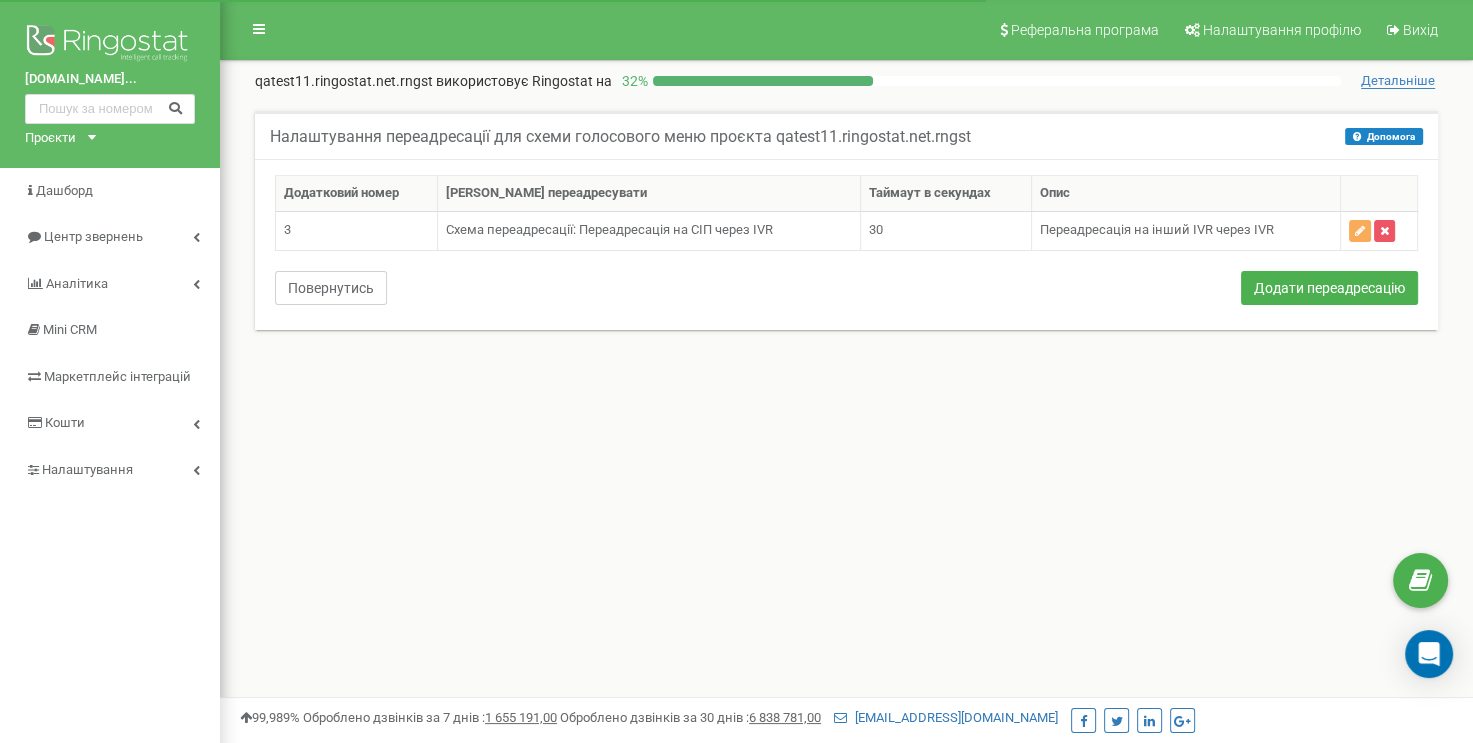 click on "Повернутись" at bounding box center (331, 288) 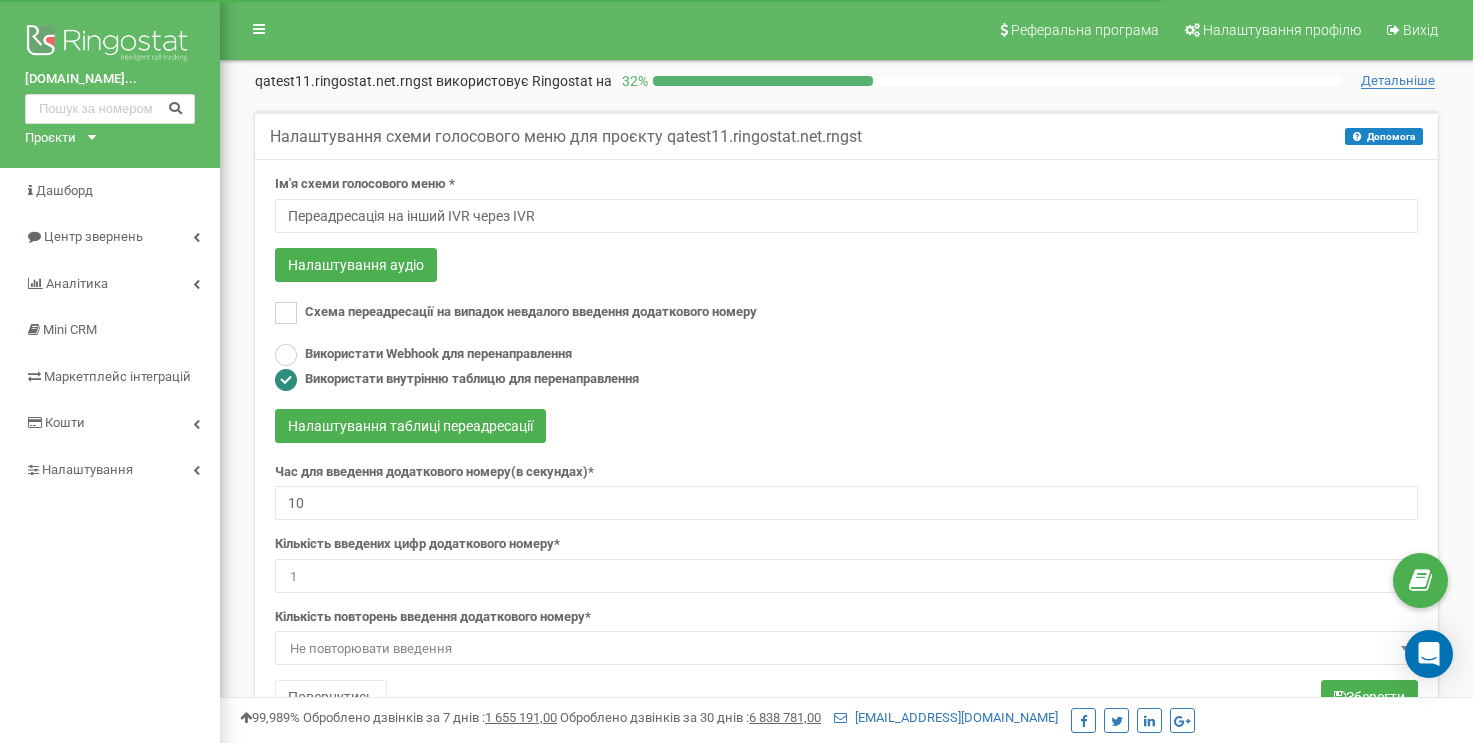 scroll, scrollTop: 456, scrollLeft: 0, axis: vertical 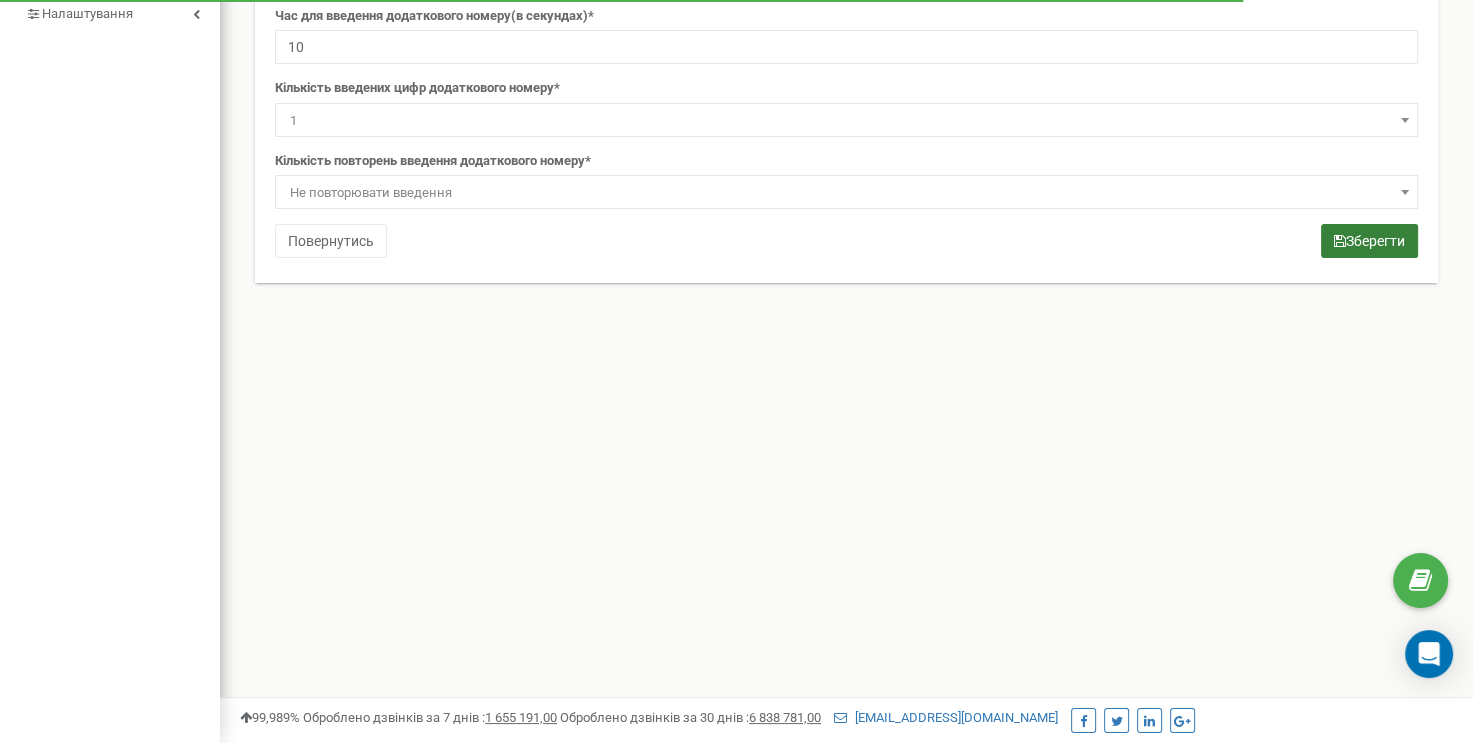 click on "Зберегти" at bounding box center (1369, 241) 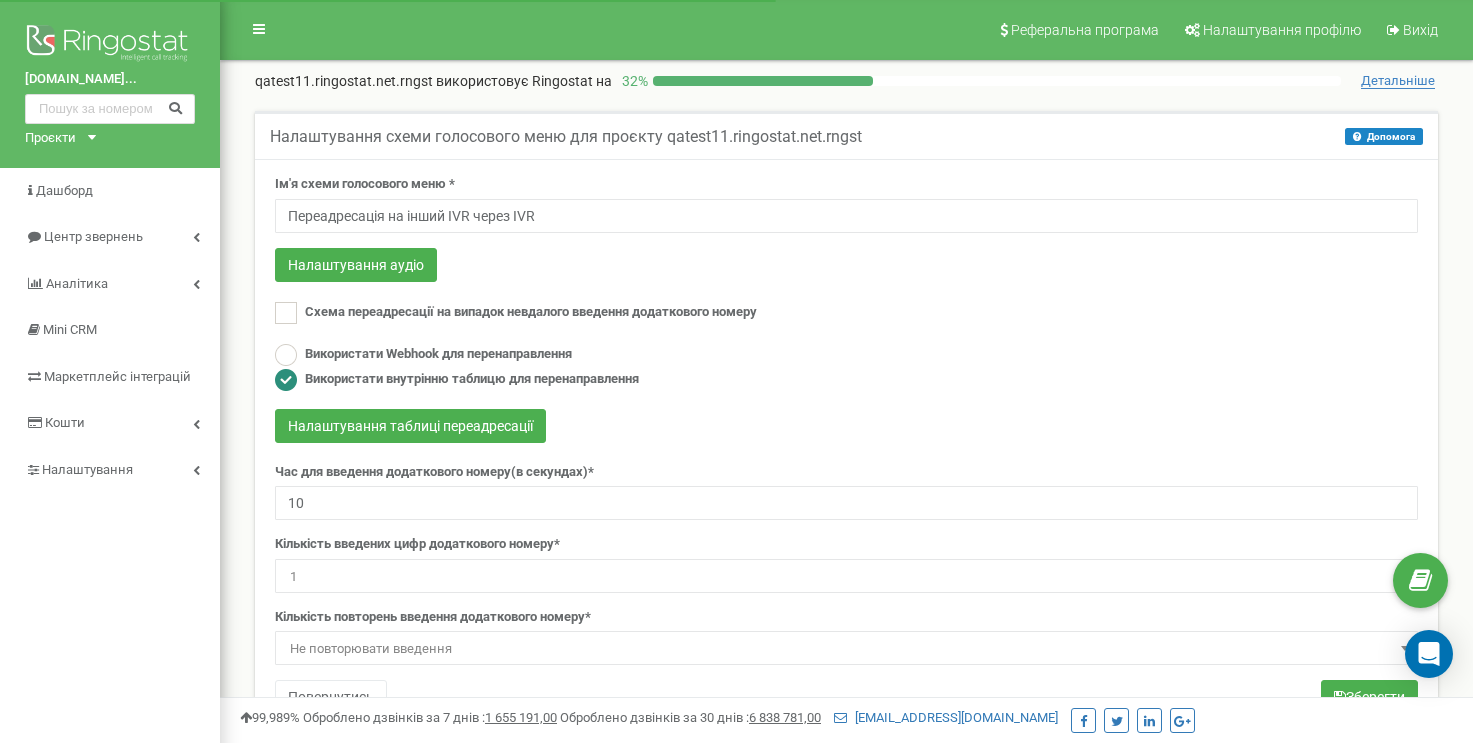 scroll, scrollTop: 0, scrollLeft: 0, axis: both 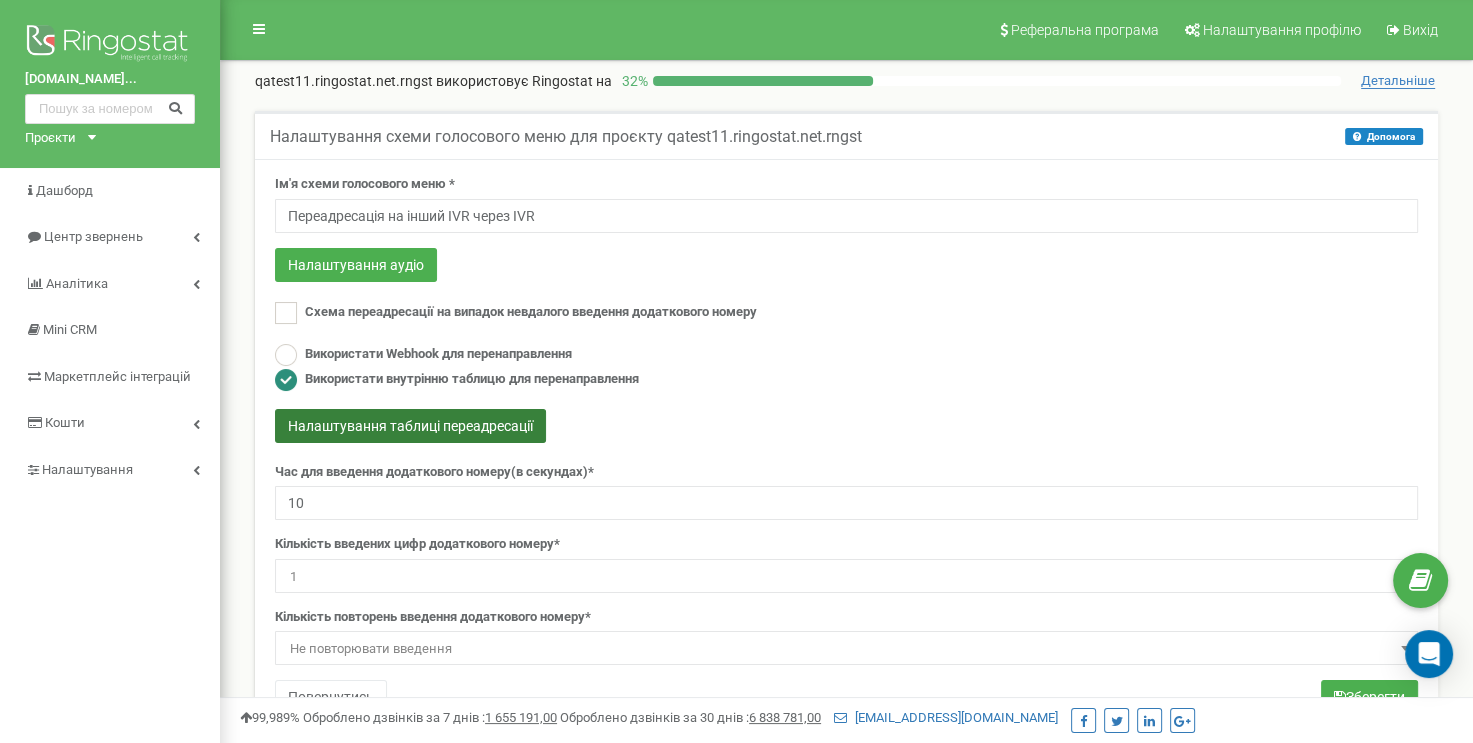 click on "Налаштування таблиці переадресації" at bounding box center (410, 426) 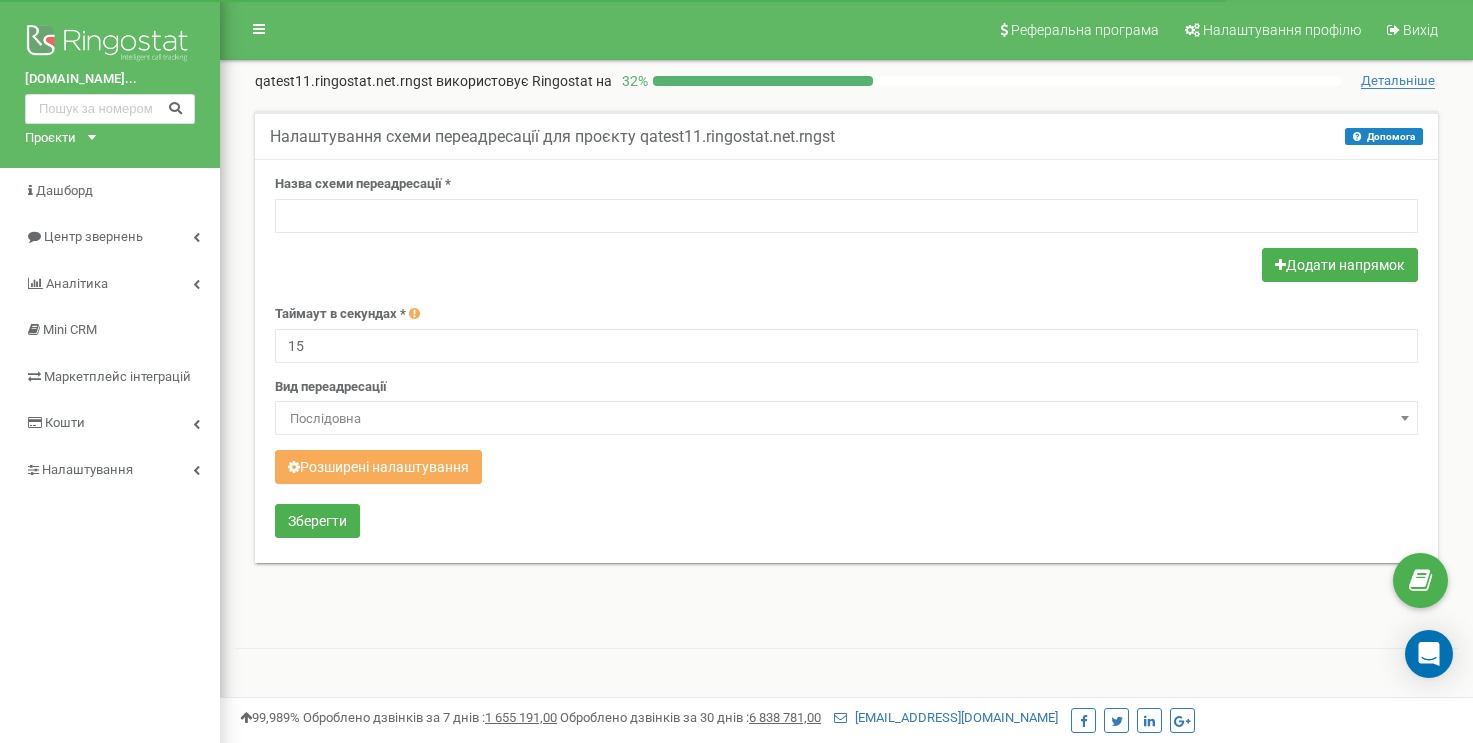 scroll, scrollTop: 0, scrollLeft: 0, axis: both 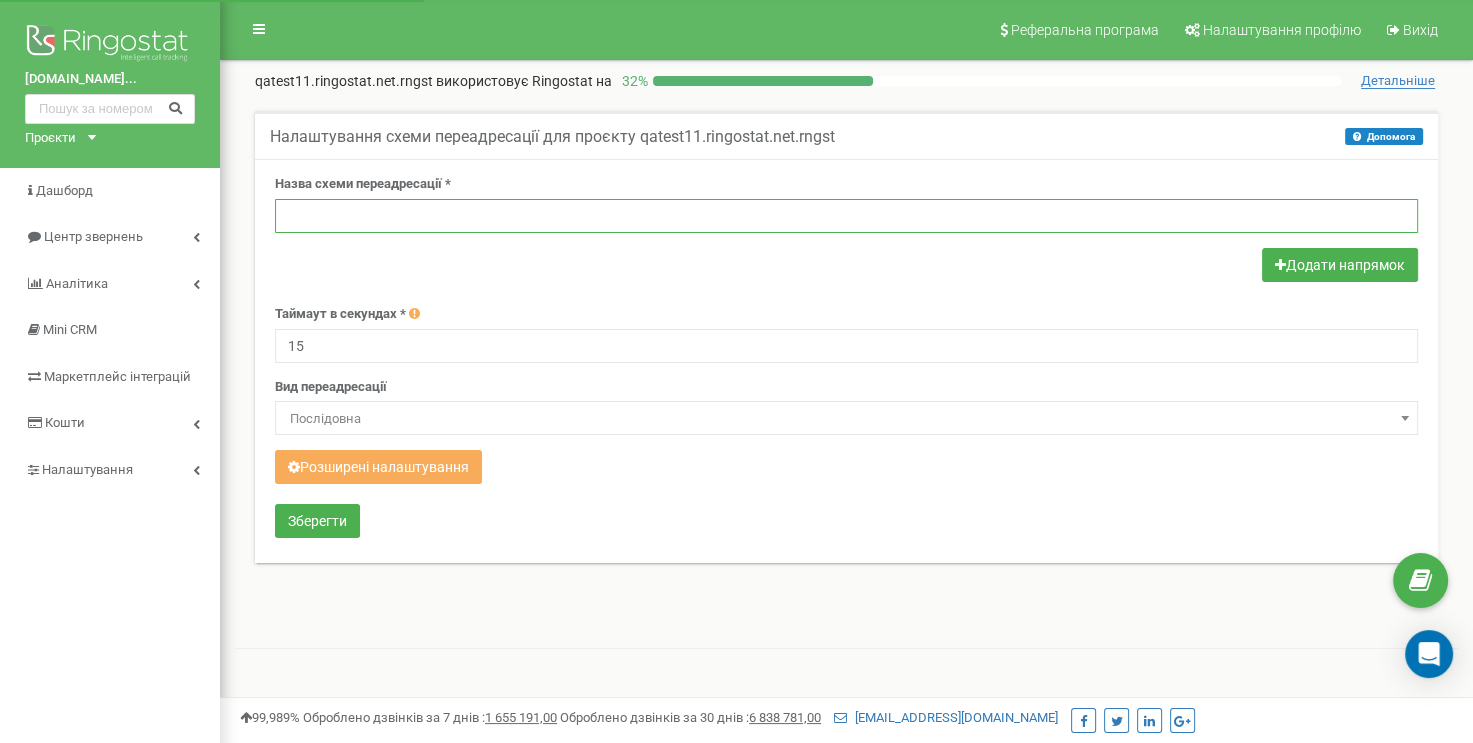 drag, startPoint x: 0, startPoint y: 0, endPoint x: 489, endPoint y: 211, distance: 532.5805 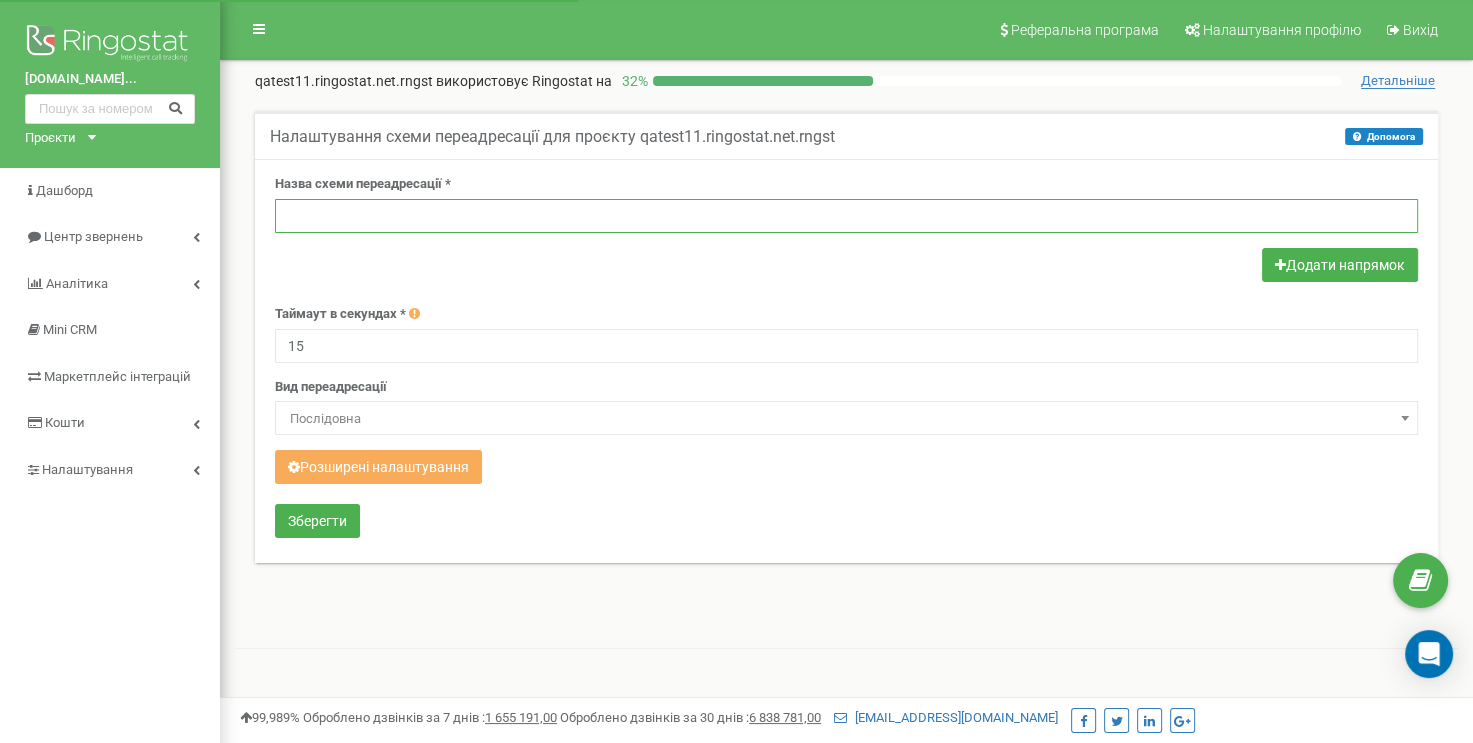 paste on "Переадресація на інший IVR через IVR" 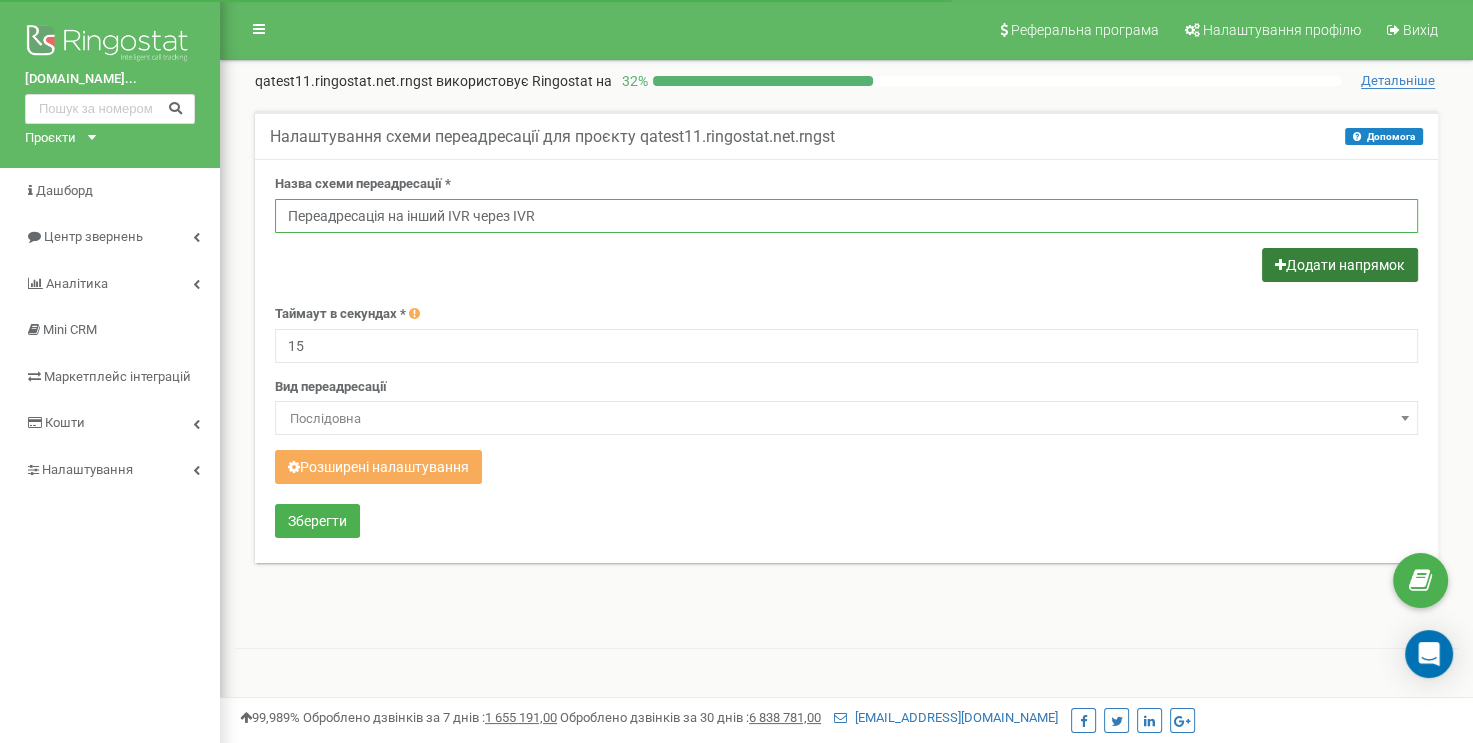 type on "Переадресація на інший IVR через IVR" 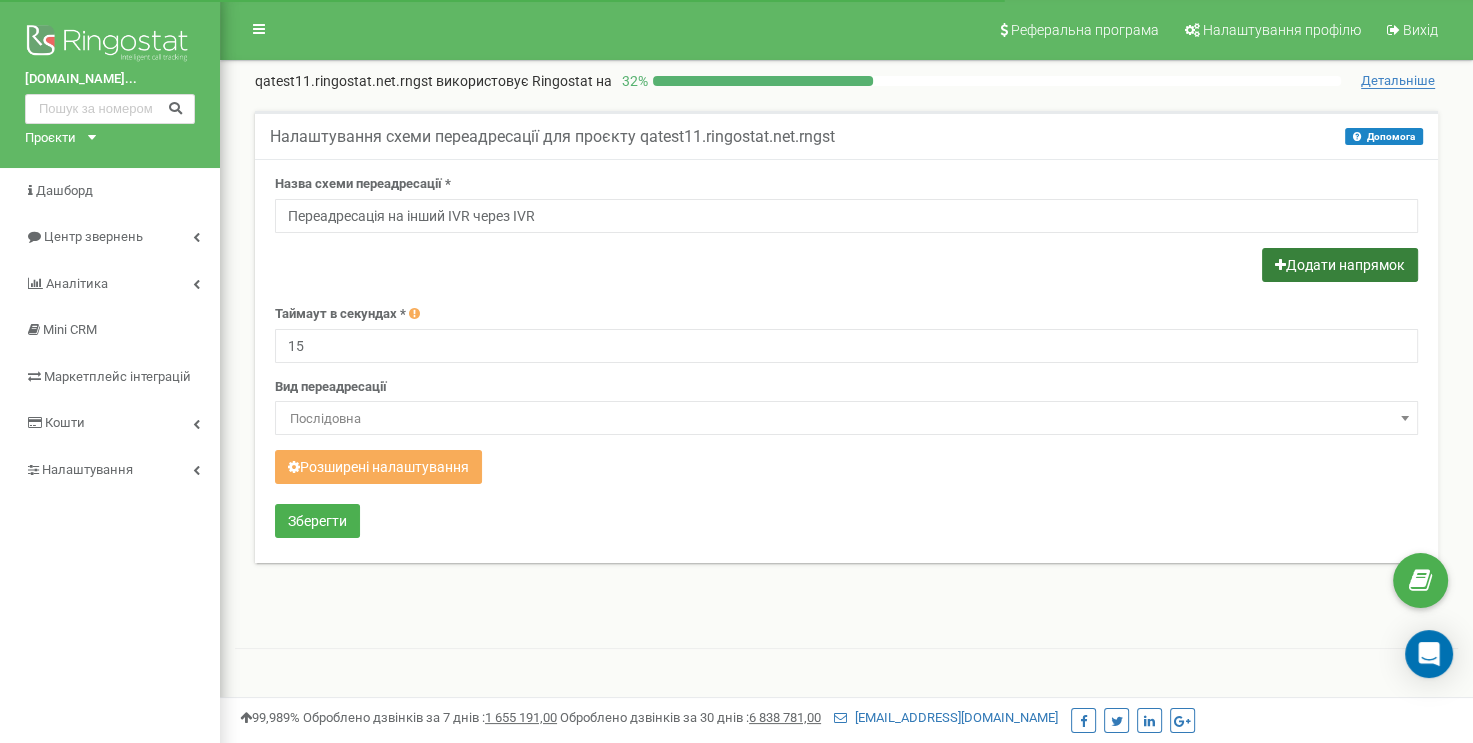 click on "Додати напрямок" at bounding box center (1340, 265) 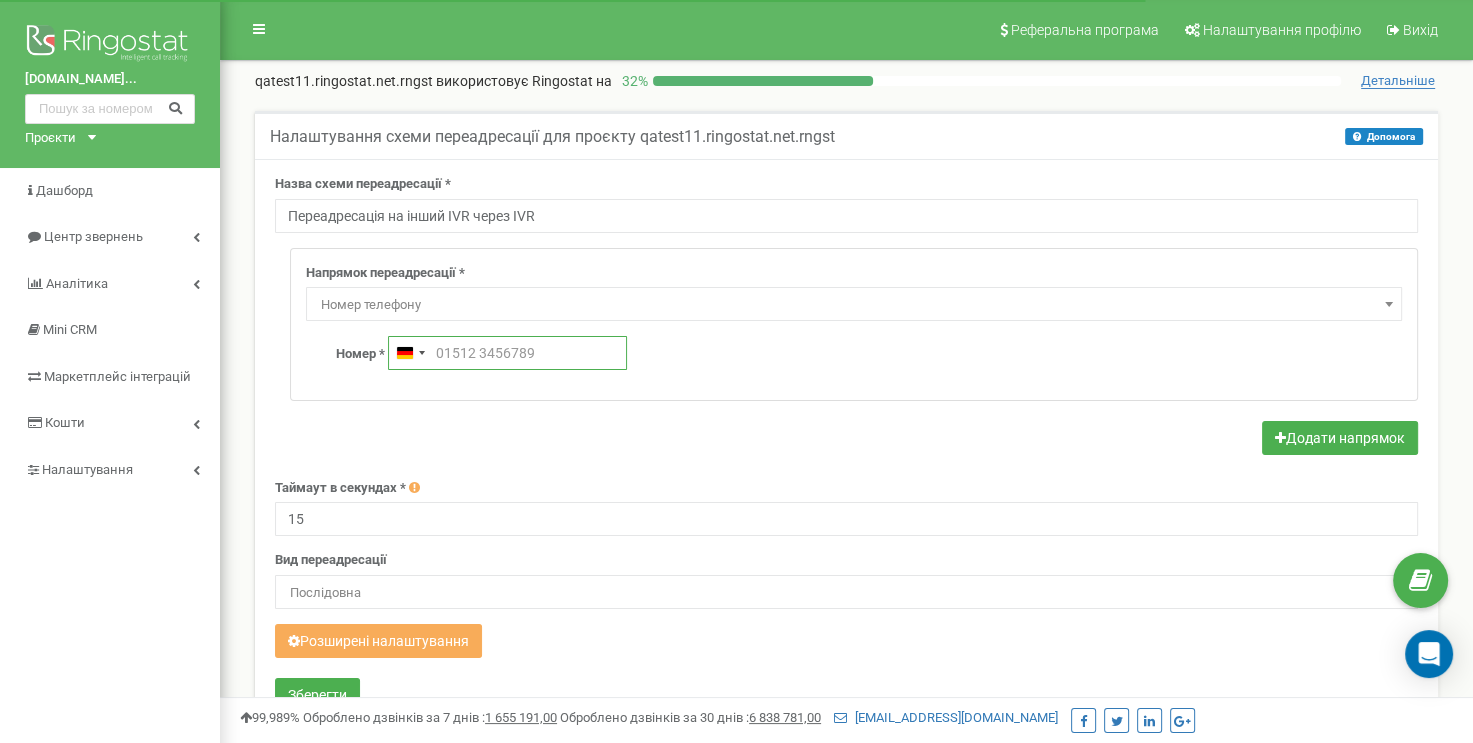 click at bounding box center [507, 353] 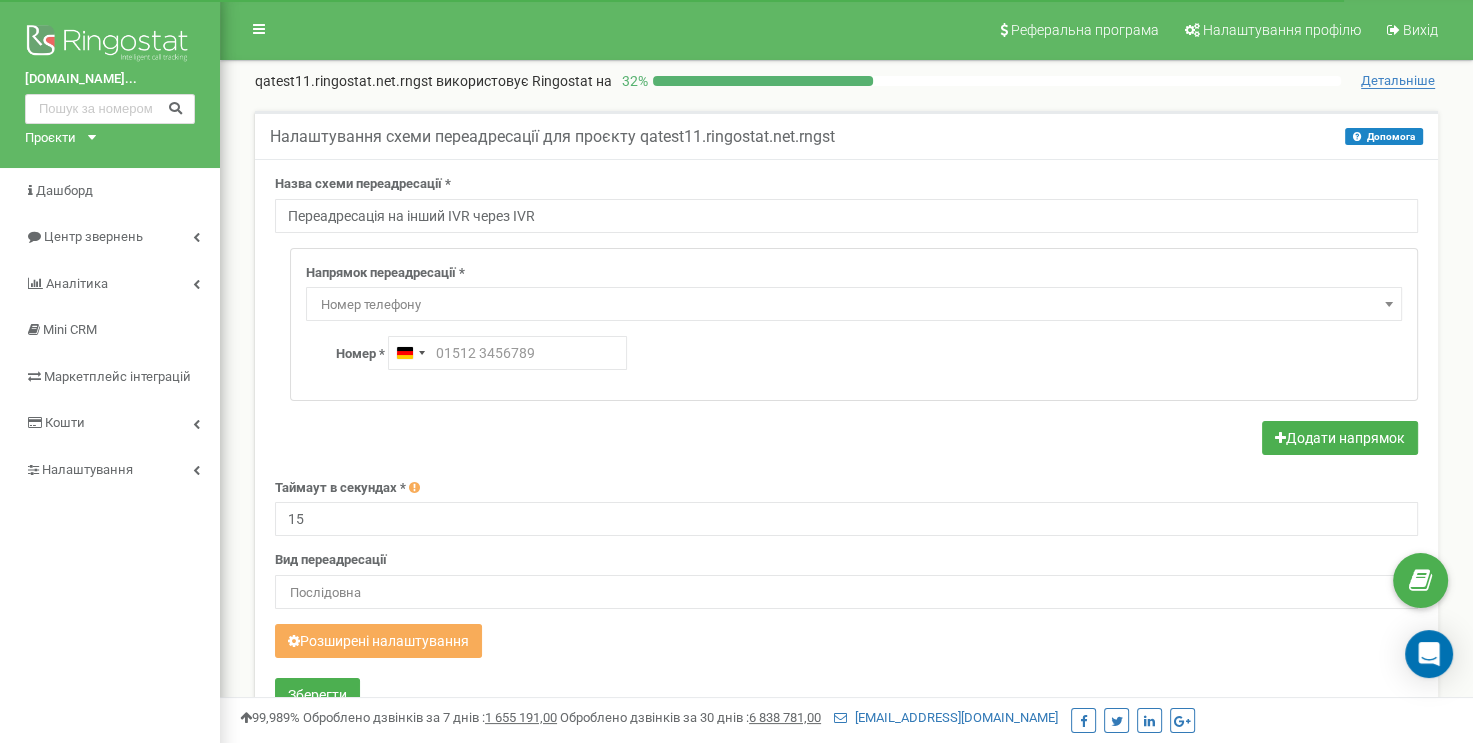 click on "Напрямок переадресації *
Не використовувати
Голосова пошта
IVR
Webhook номер переадресації
Черга дзвінків
SIP
Номер телефону
Зовнішній SIP
Співробітник
Відділ
Номер телефону" at bounding box center [854, 293] 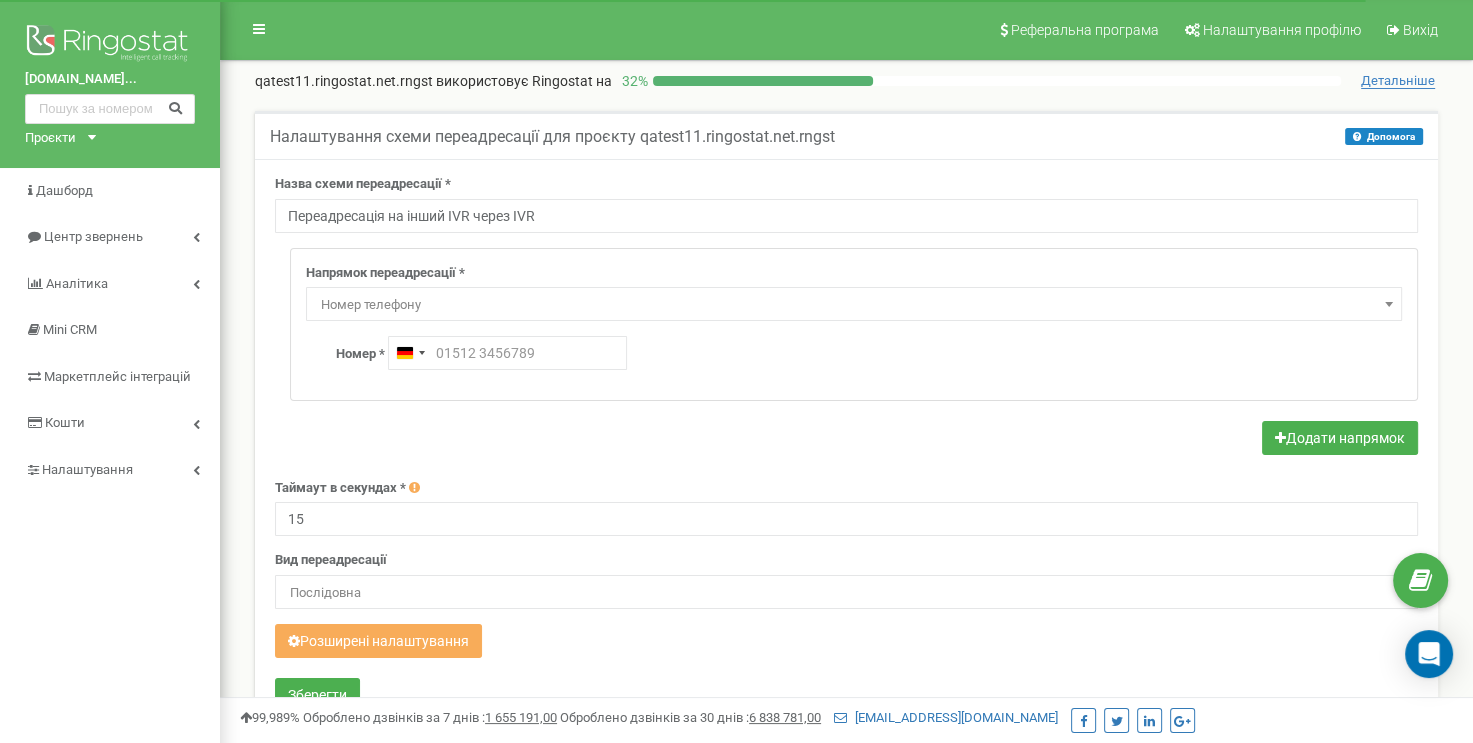 click on "Номер телефону" at bounding box center (854, 305) 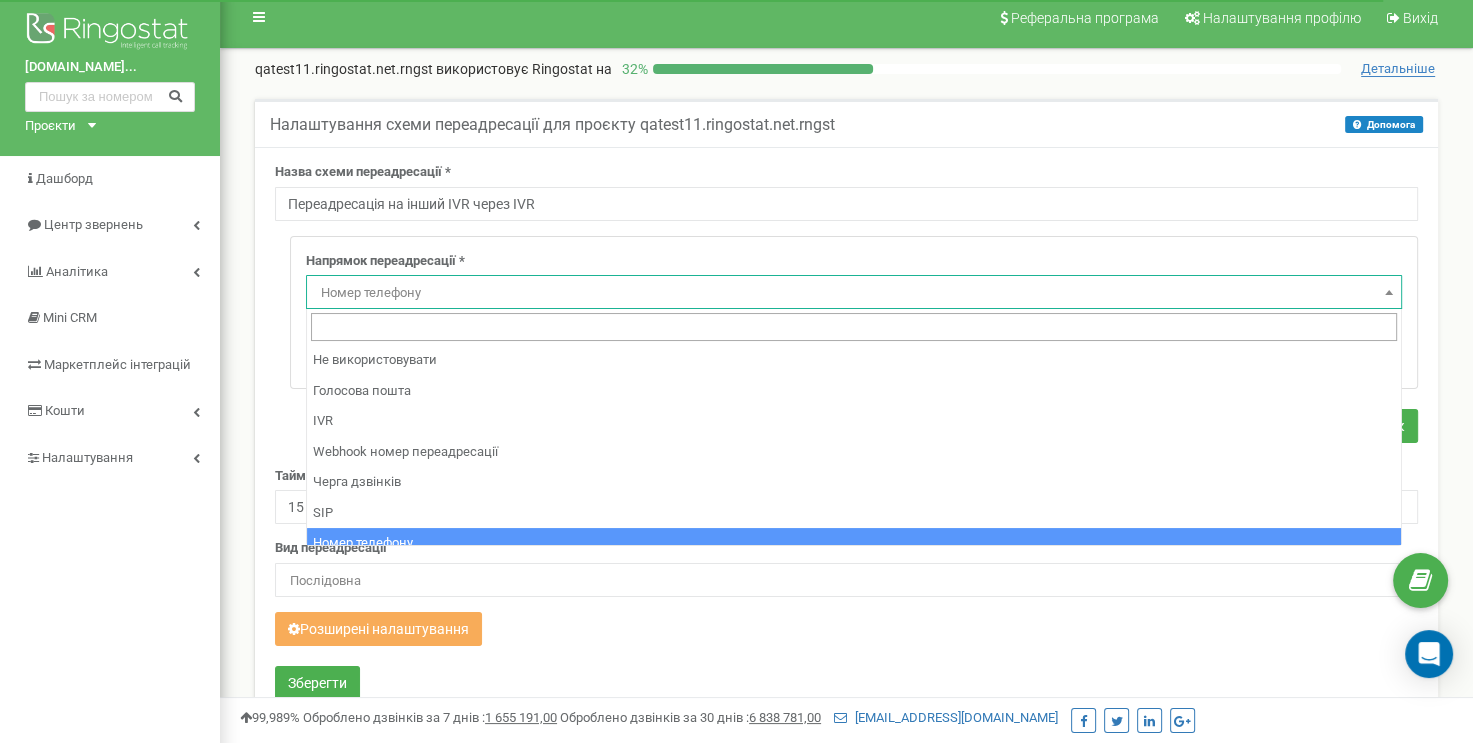 scroll, scrollTop: 200, scrollLeft: 0, axis: vertical 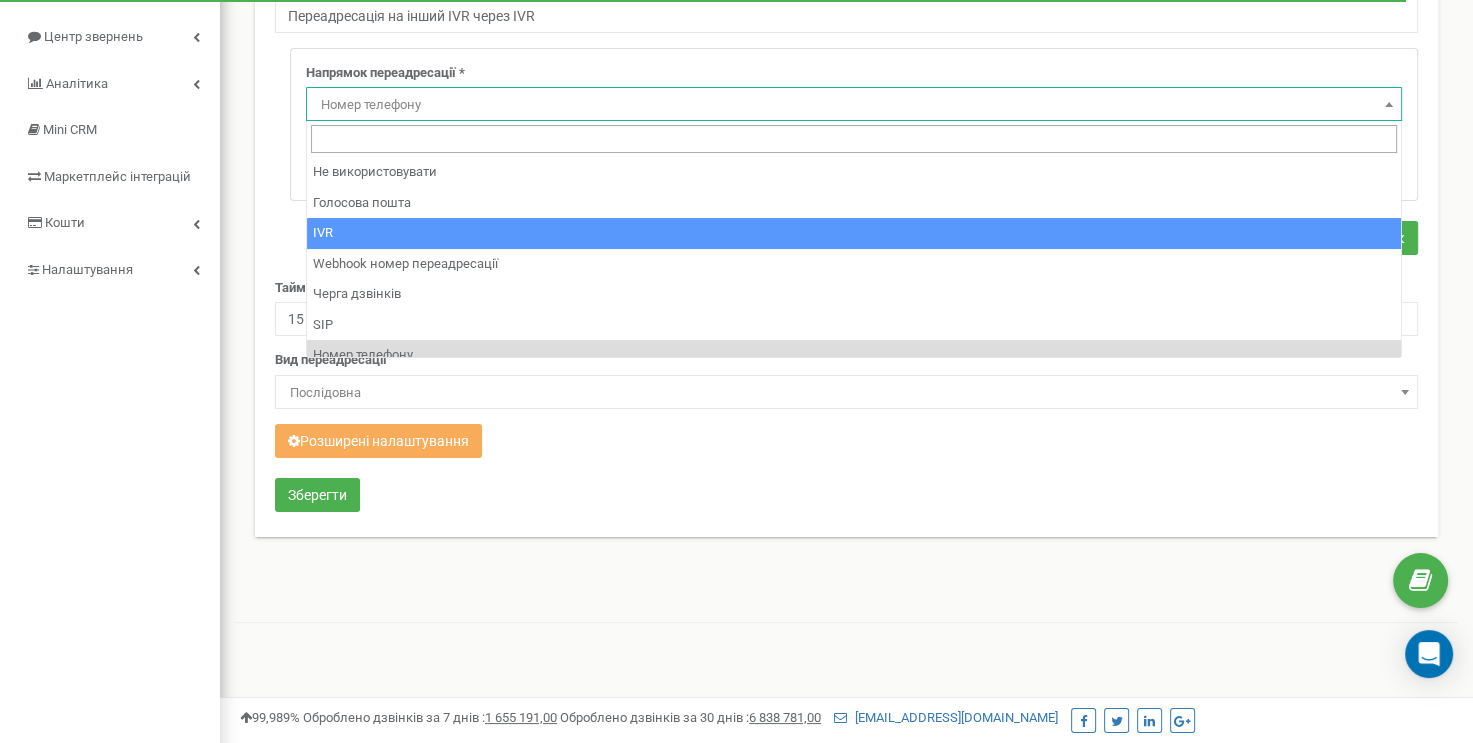 select on "addNumber" 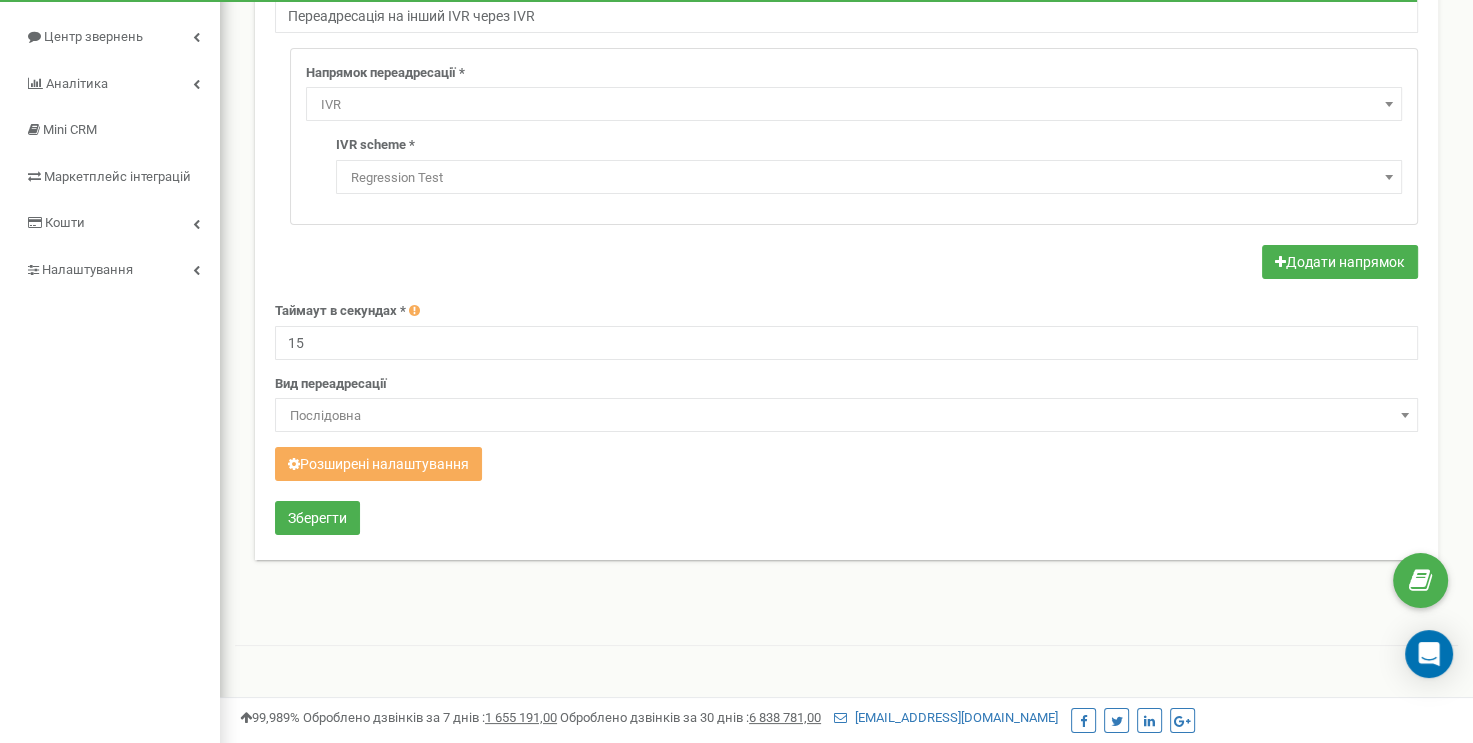 click on "Regression Test" at bounding box center (869, 178) 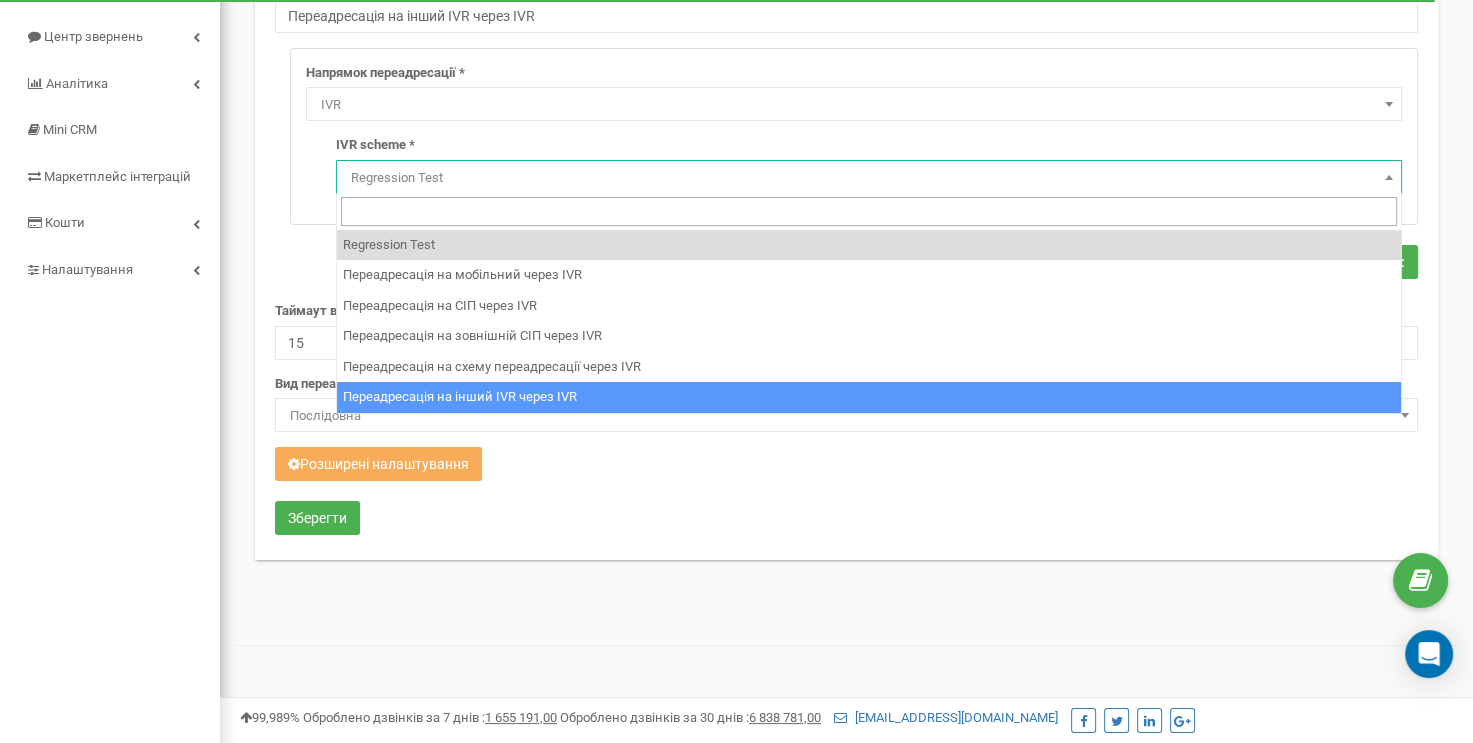 select on "26961" 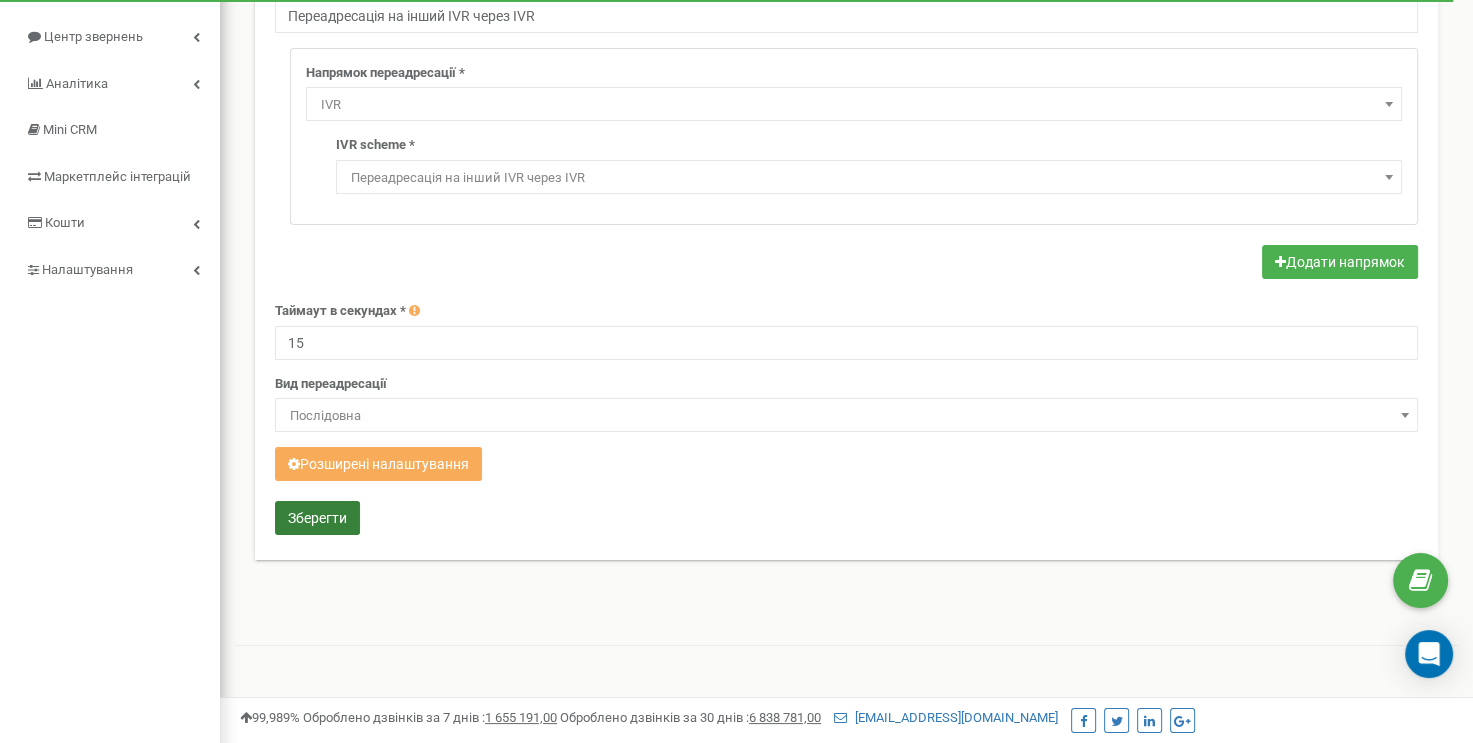 click on "Зберегти" at bounding box center (317, 518) 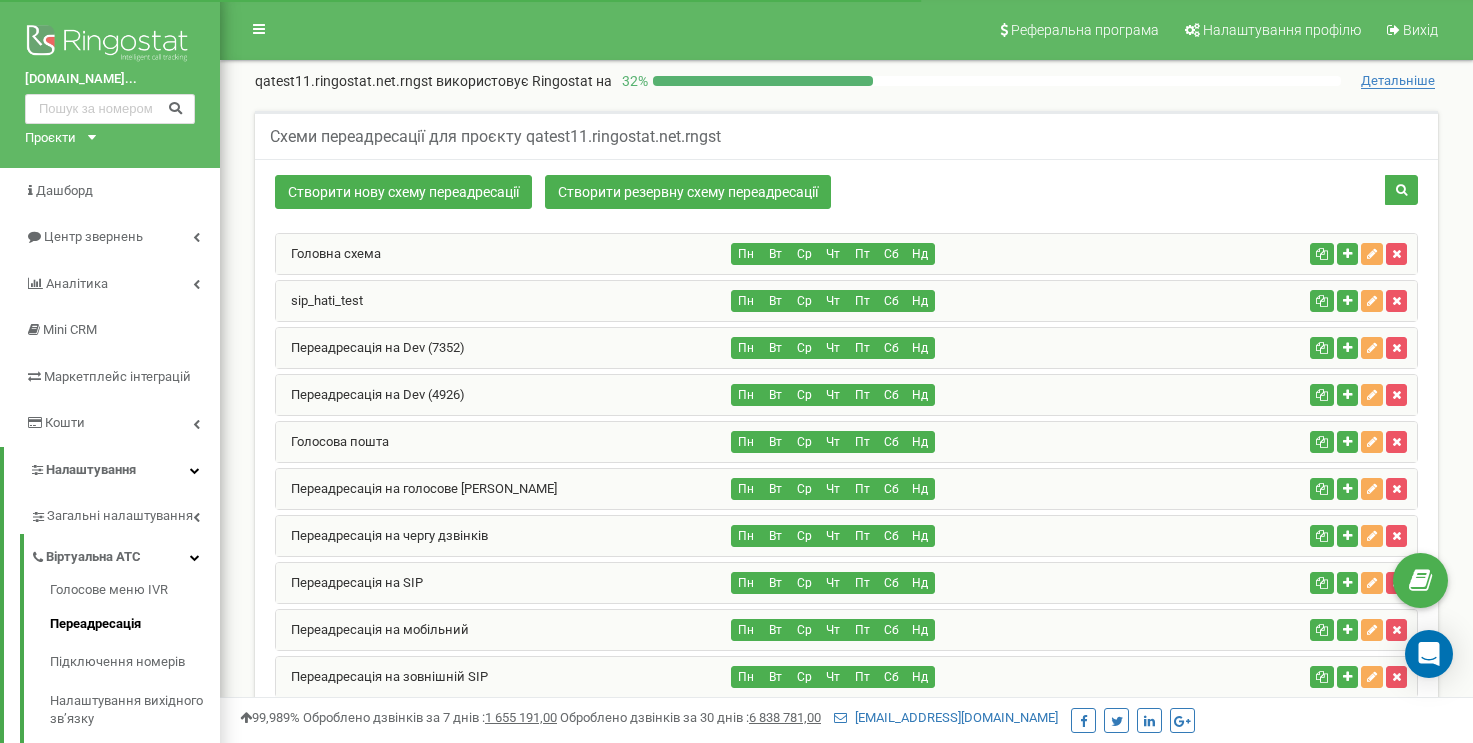 scroll, scrollTop: 2055, scrollLeft: 0, axis: vertical 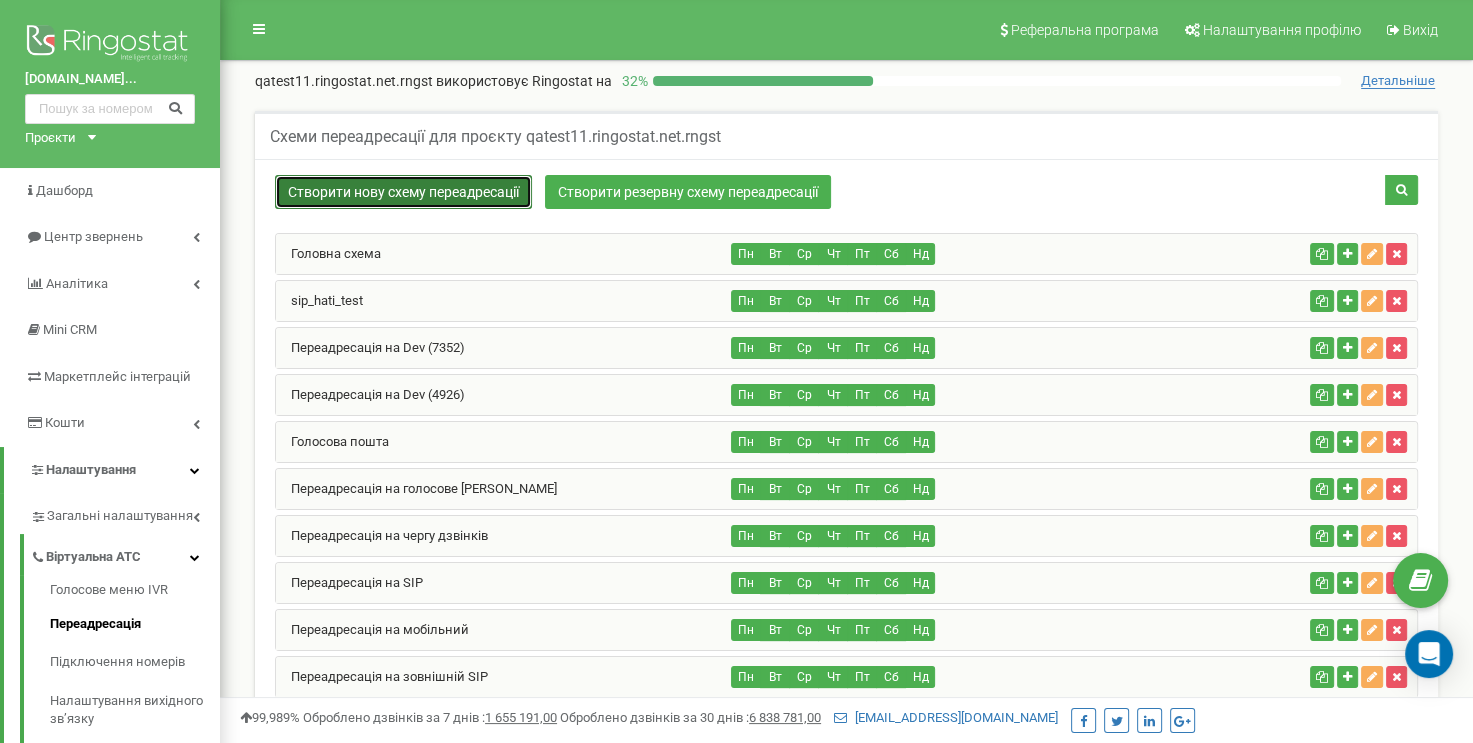 click on "Створити нову схему переадресації" at bounding box center [403, 192] 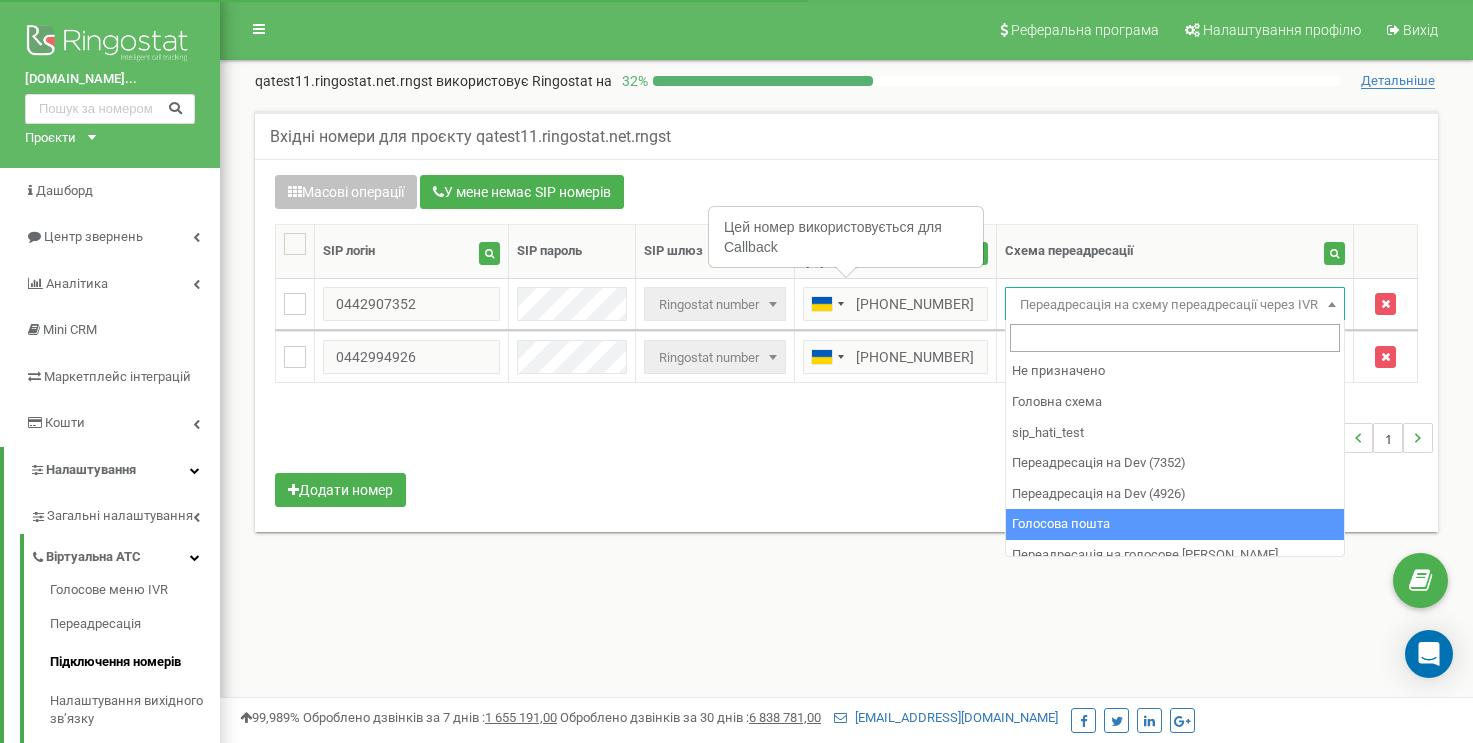 scroll, scrollTop: 400, scrollLeft: 0, axis: vertical 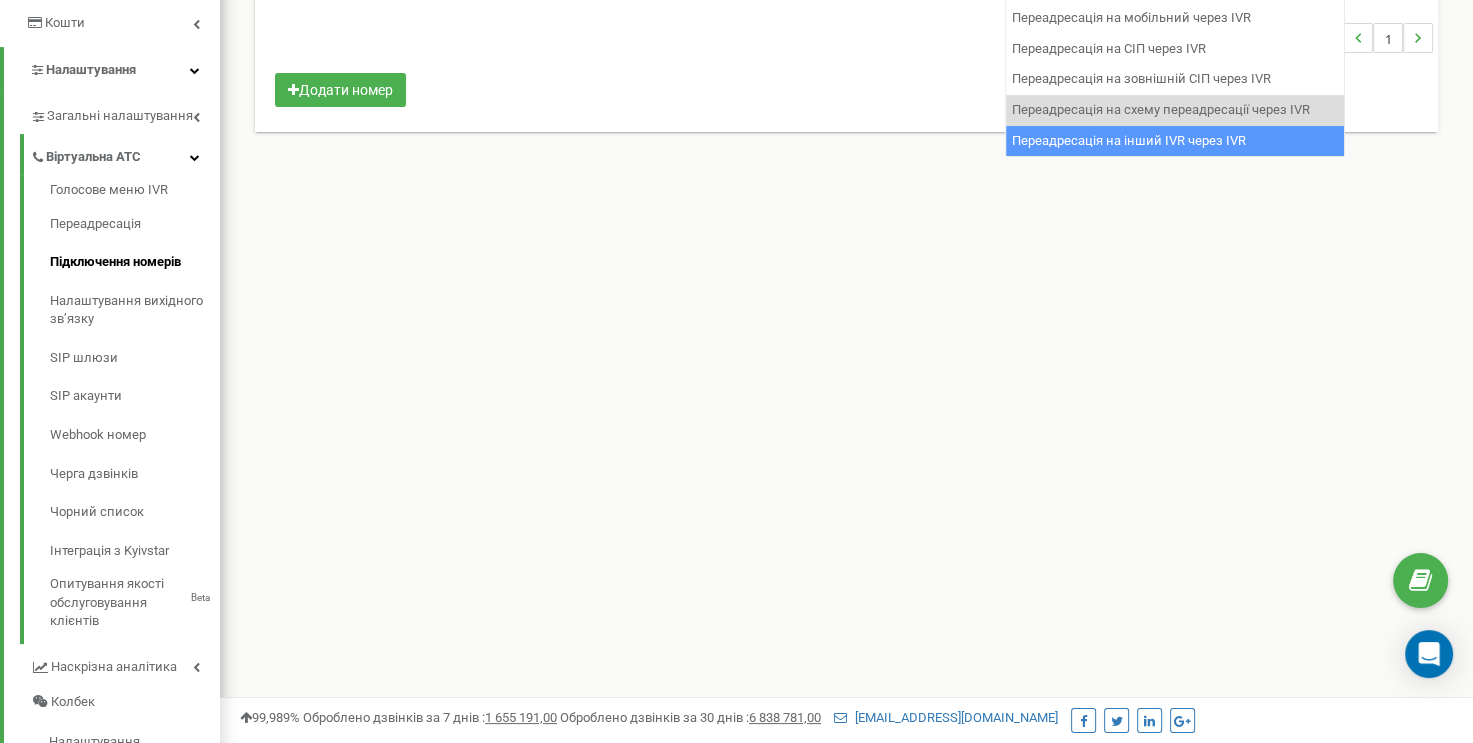 select on "253886" 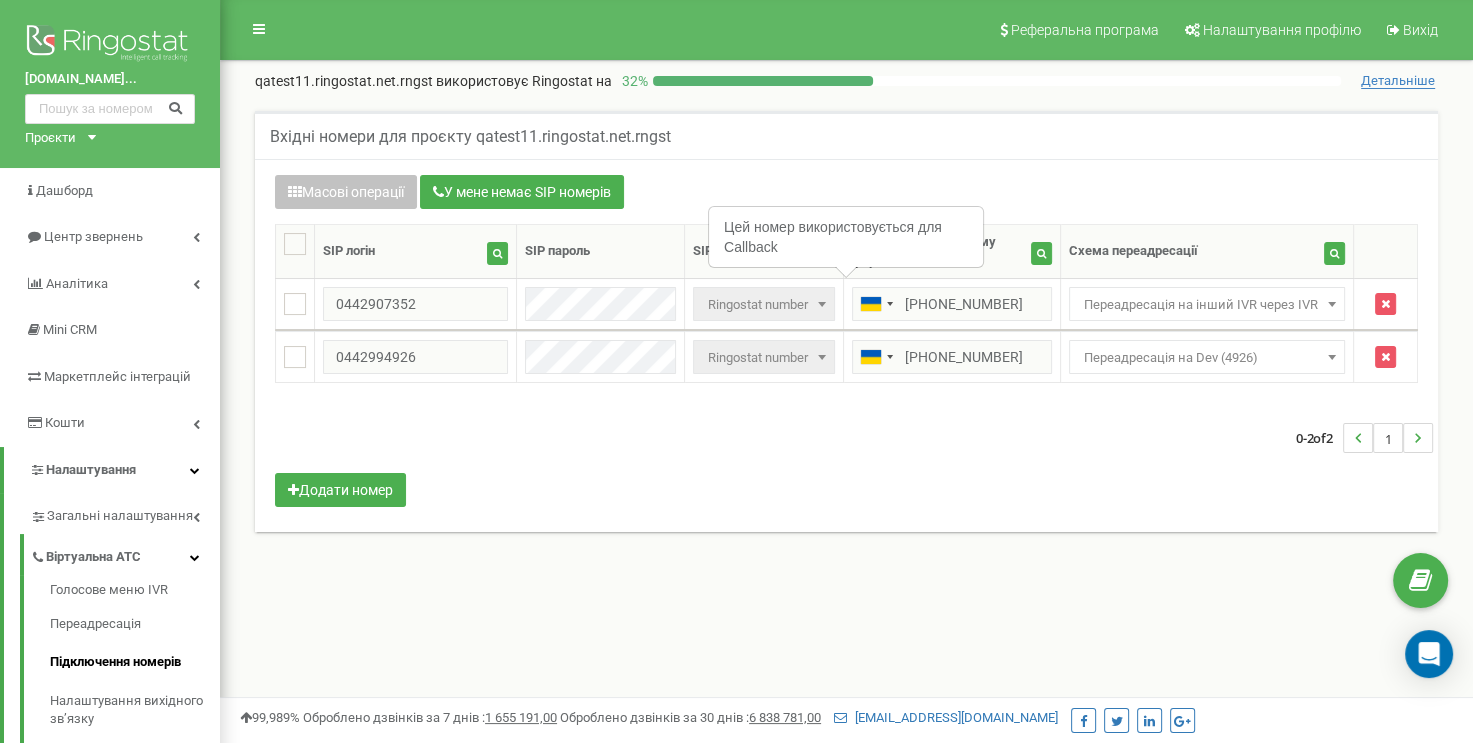 click on "Масові операції
У мене немає SIP номерів
Налаштування
Виберіть налаштування для редагування
Схема переадресації
SIP шлюз
Виберіть налаштування для редагування
Нове значення
Не призначено
Головна схема
sip_hati_test
Переадресація на Dev (7352)
Голосова пошта" at bounding box center [846, 343] 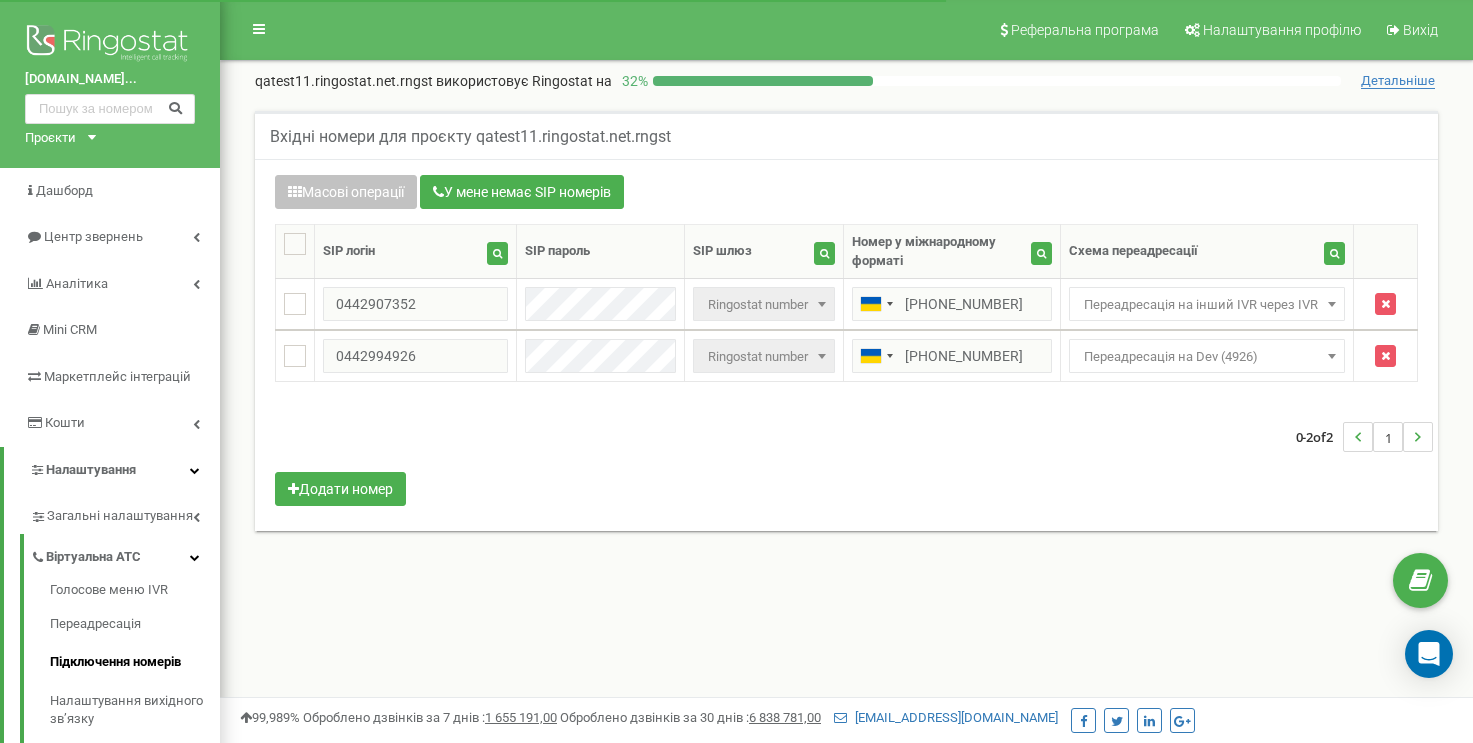 scroll, scrollTop: 0, scrollLeft: 0, axis: both 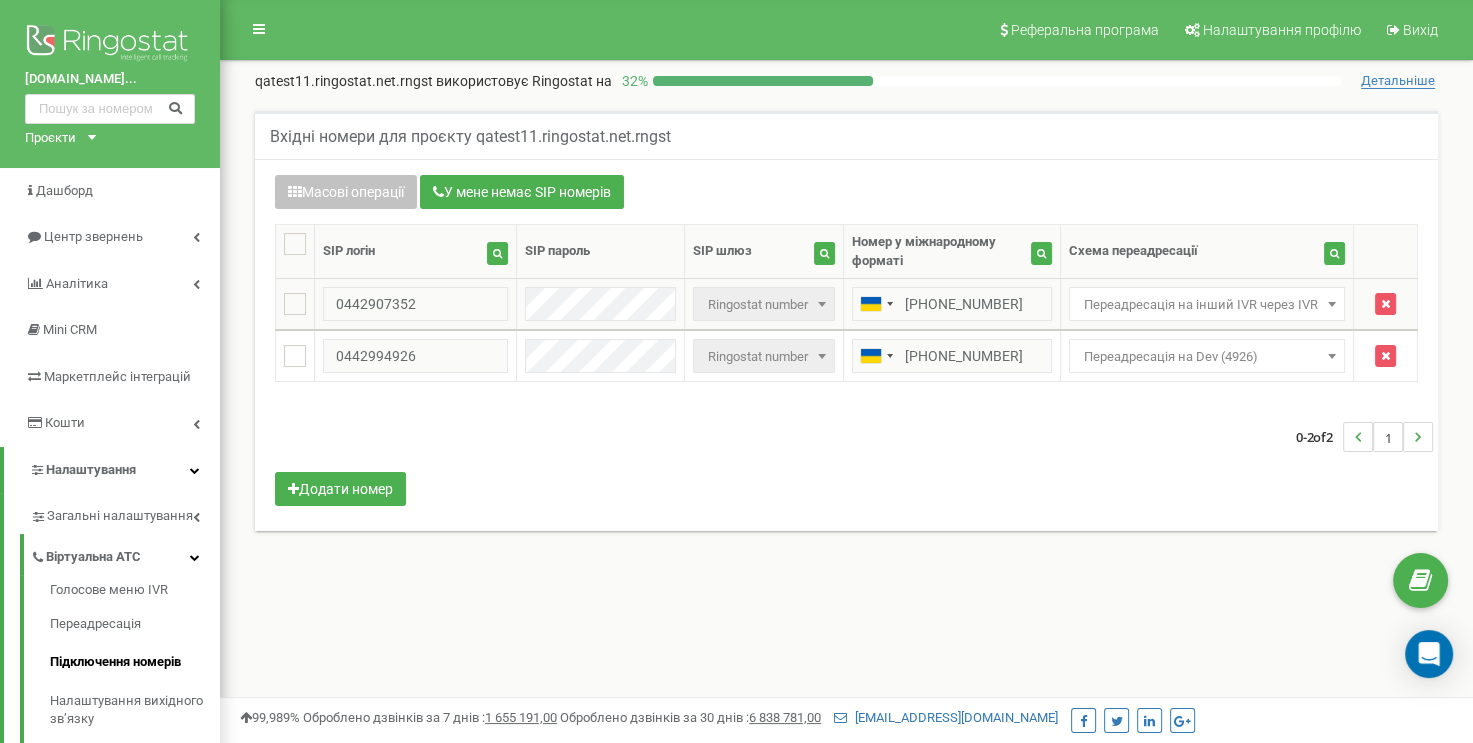 click on "Переадресація на інший IVR через IVR" at bounding box center (1207, 305) 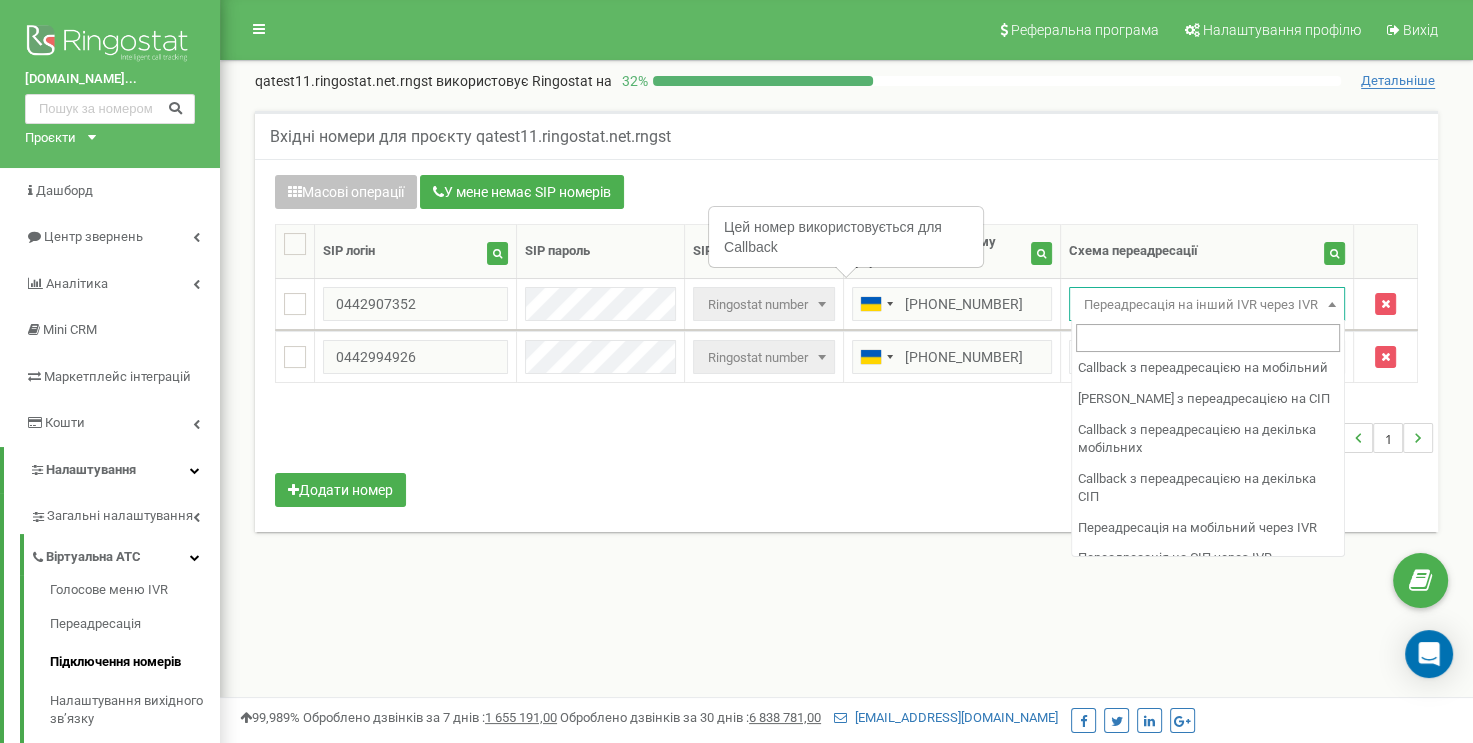 scroll, scrollTop: 1552, scrollLeft: 0, axis: vertical 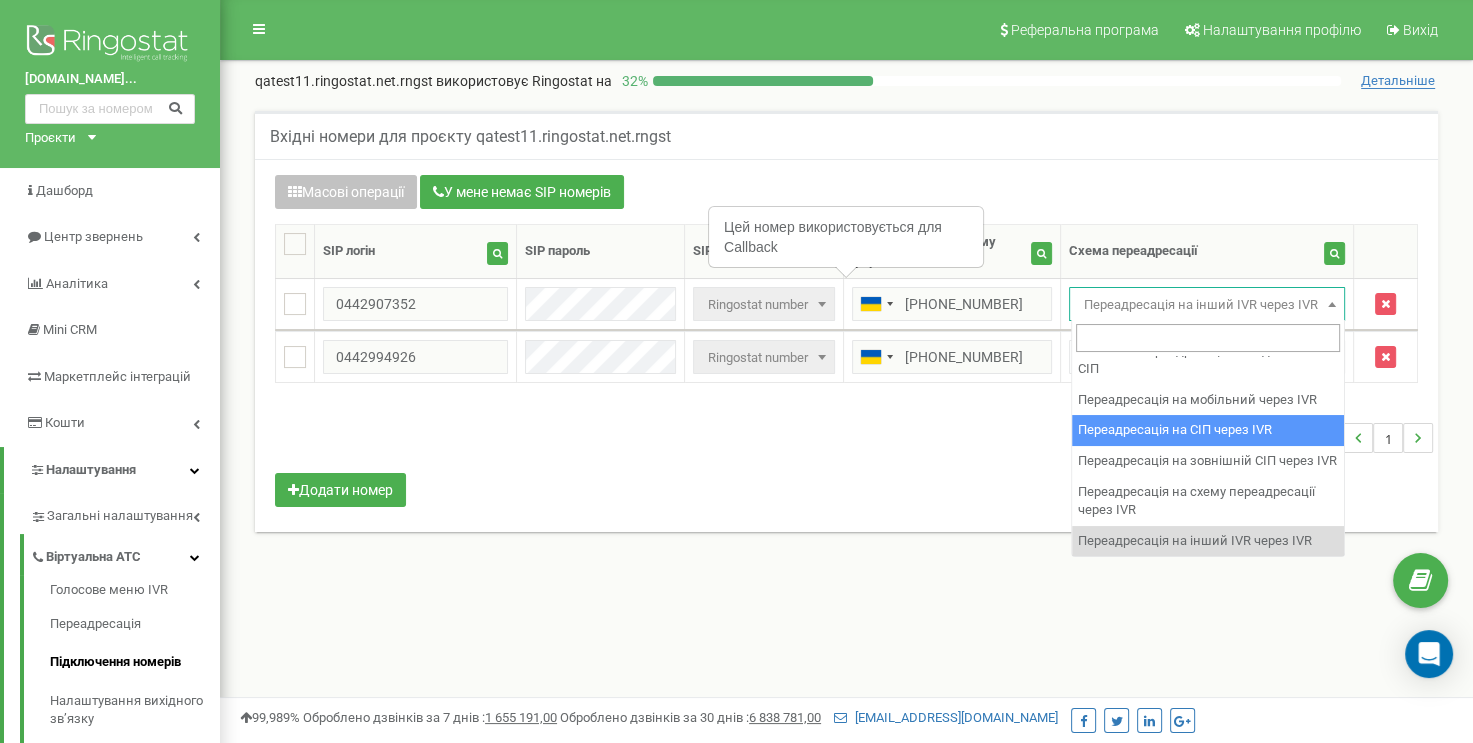 select on "253801" 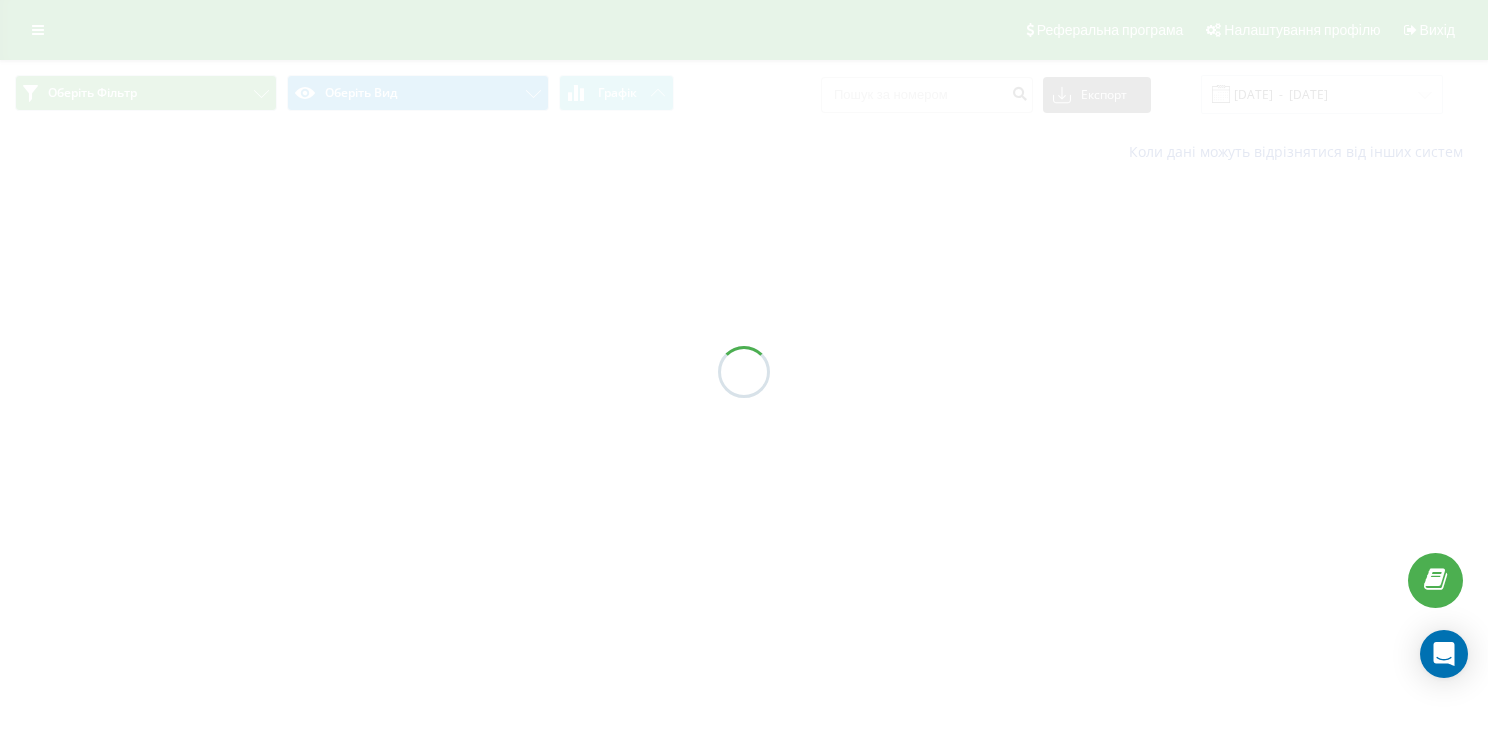 scroll, scrollTop: 0, scrollLeft: 0, axis: both 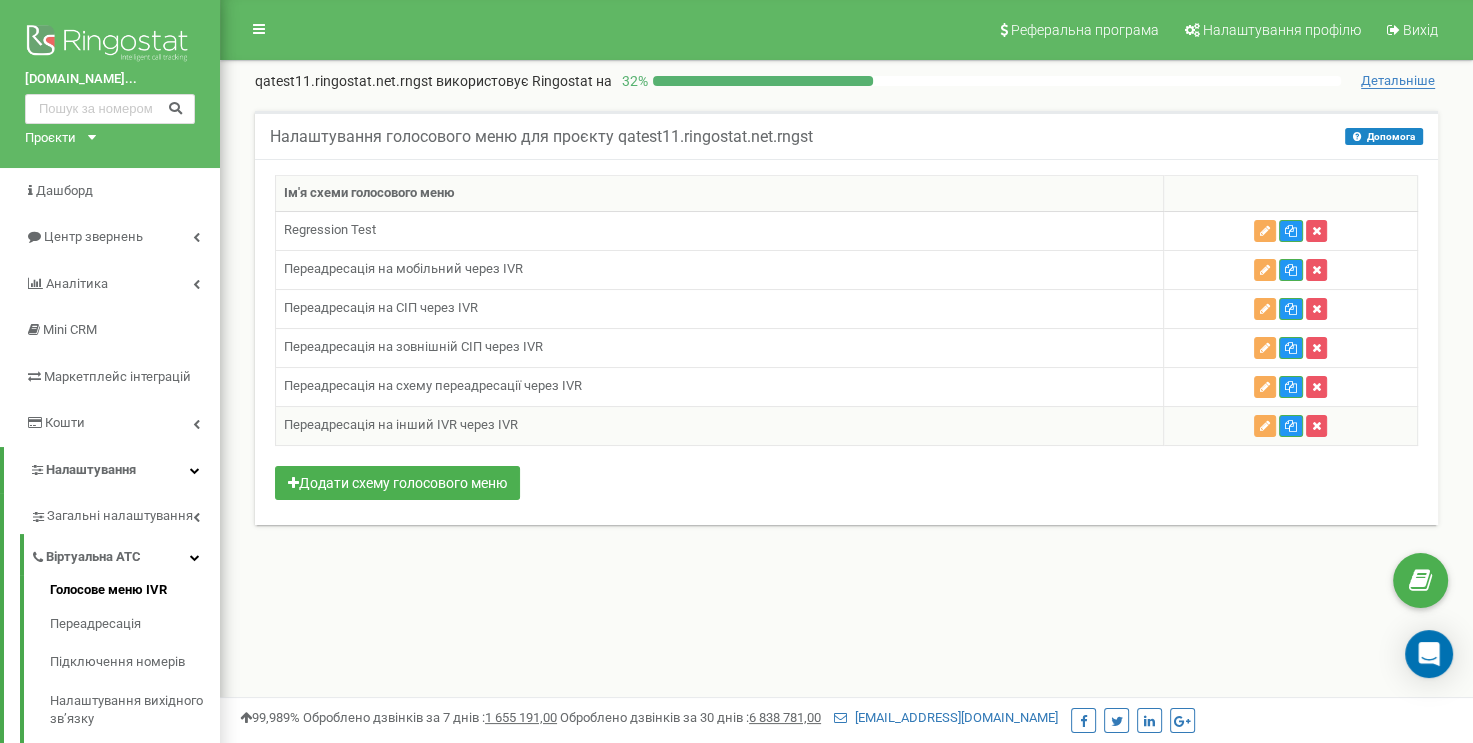 click on "Переадресація на інший IVR через IVR" at bounding box center (720, 425) 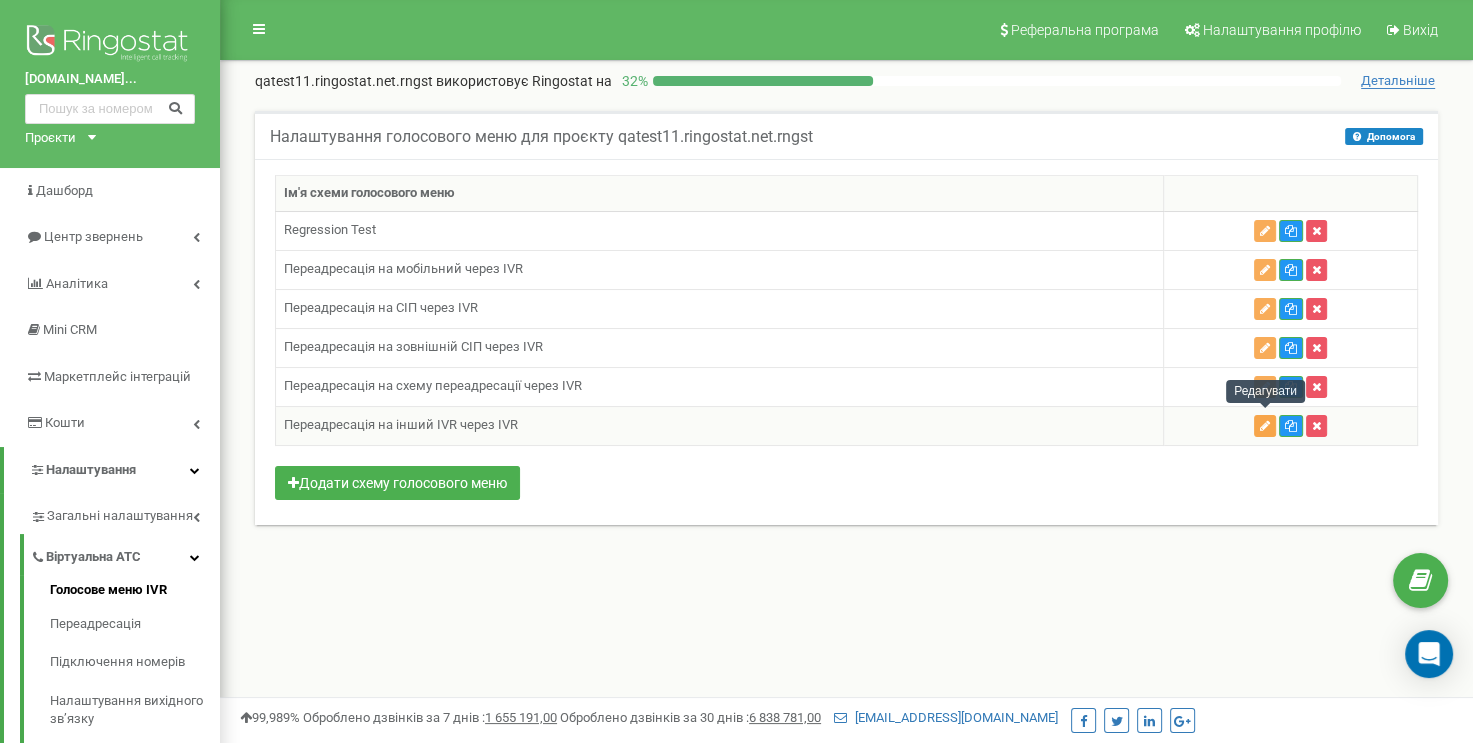 click at bounding box center (1265, 426) 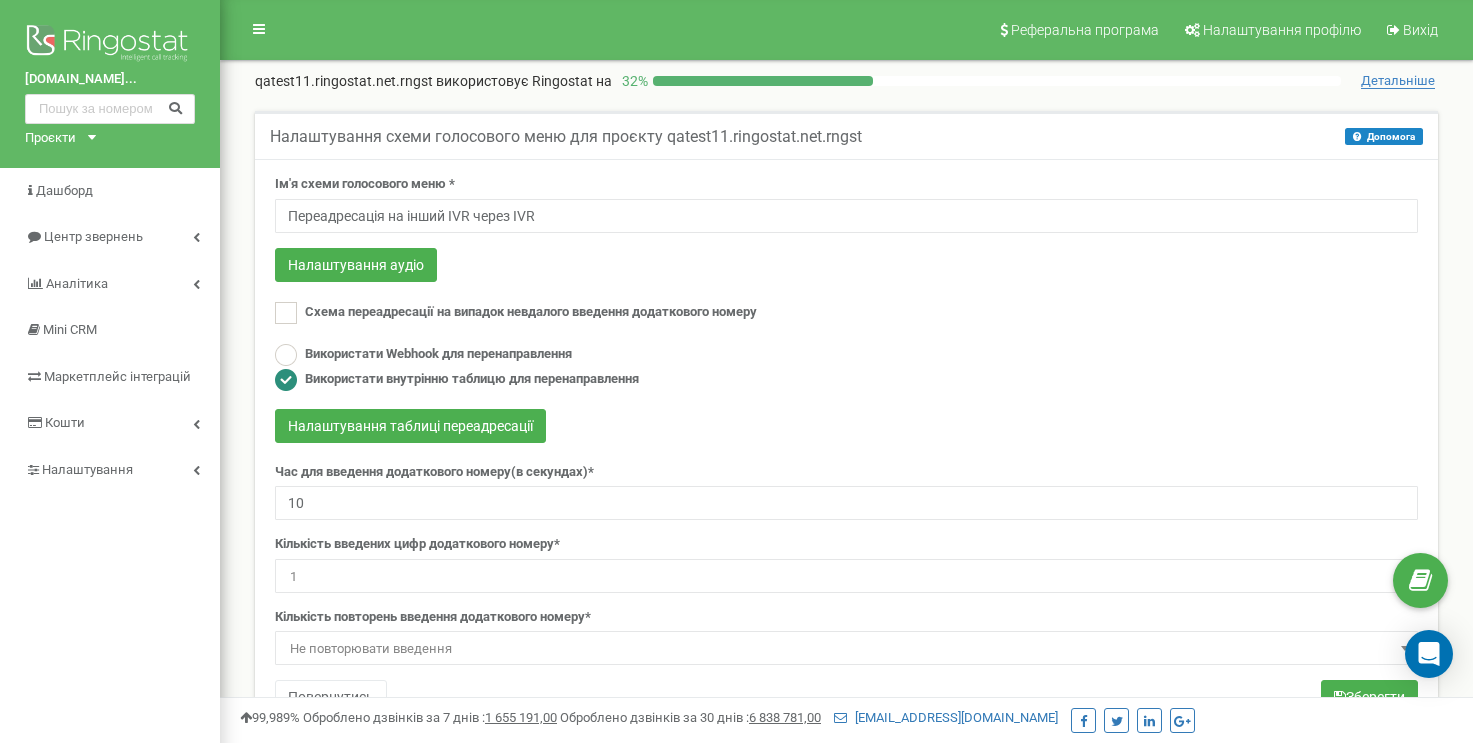 scroll, scrollTop: 0, scrollLeft: 0, axis: both 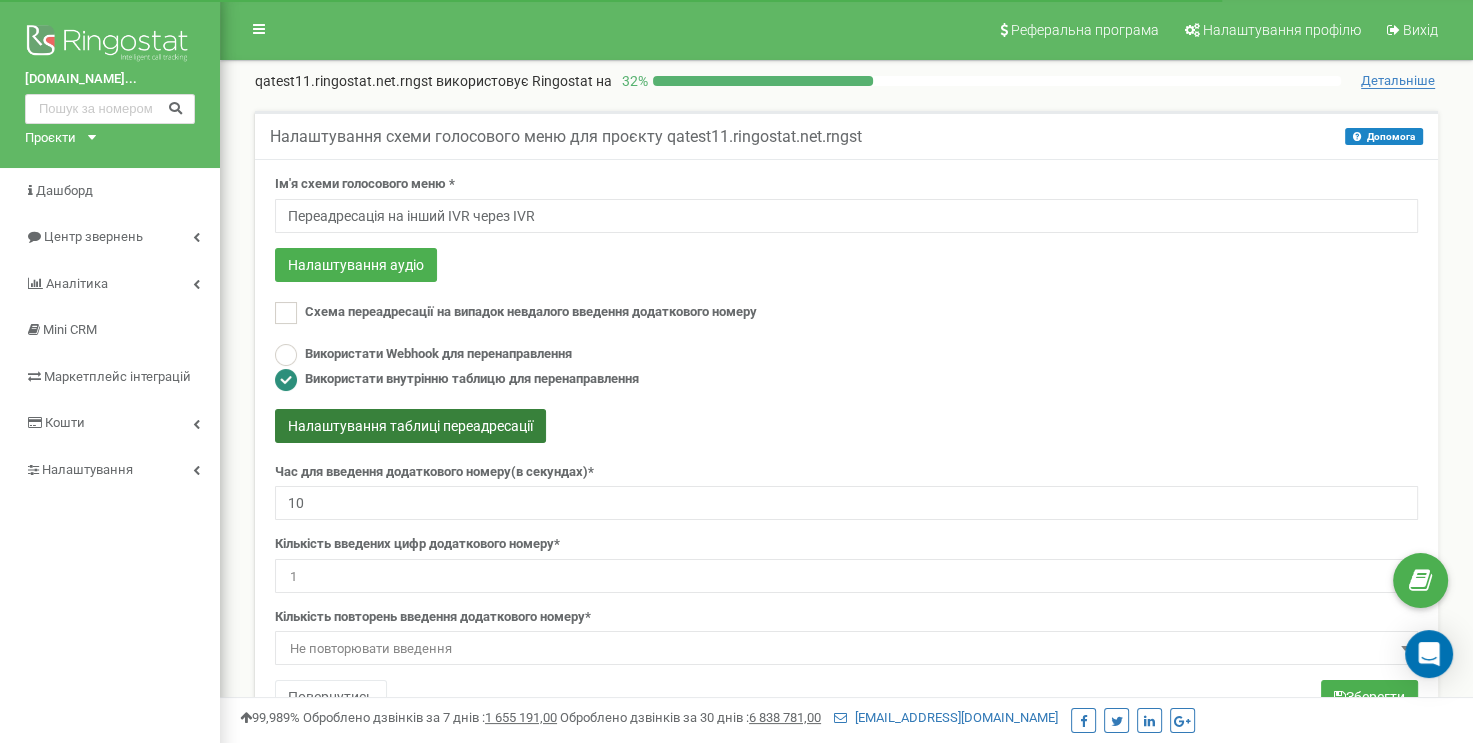 click on "Налаштування таблиці переадресації" at bounding box center [410, 426] 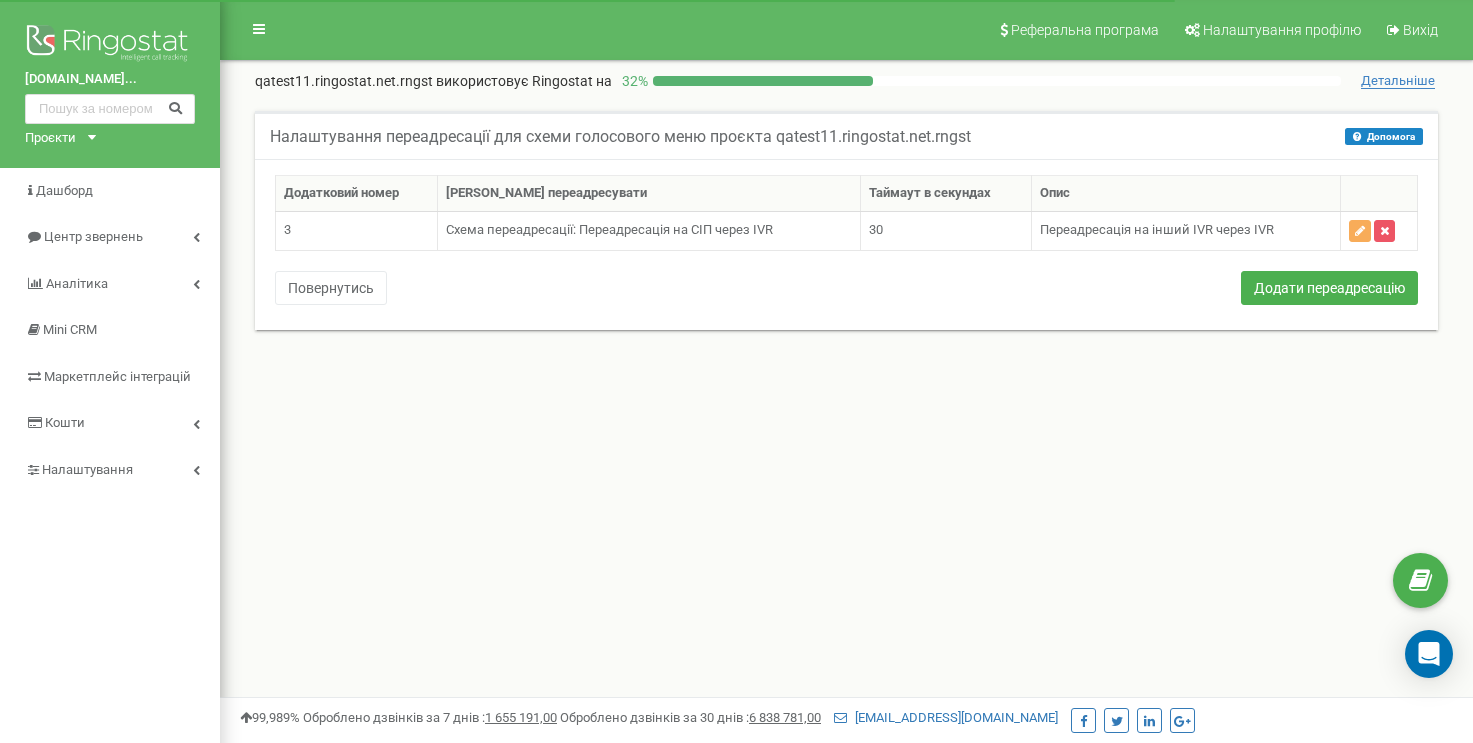 scroll, scrollTop: 0, scrollLeft: 0, axis: both 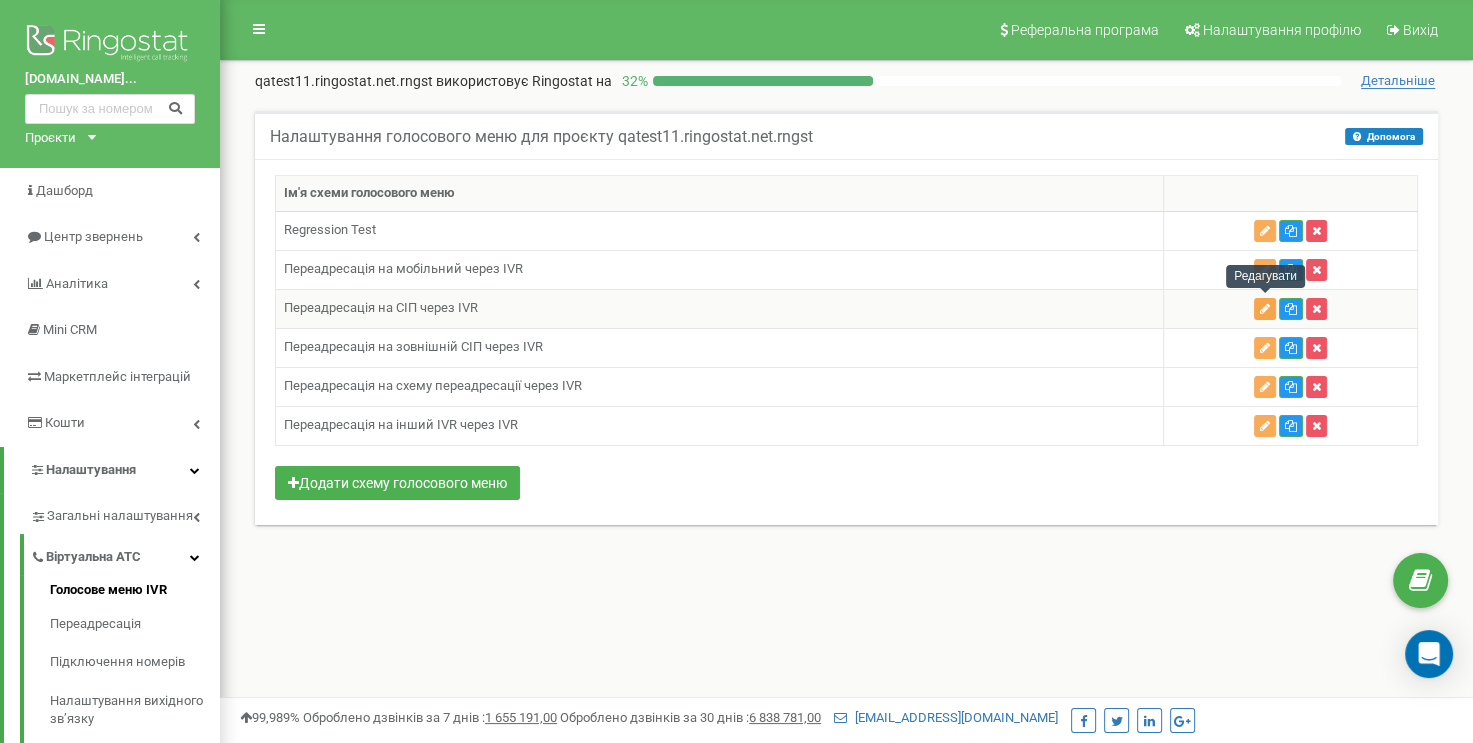 click at bounding box center [1265, 309] 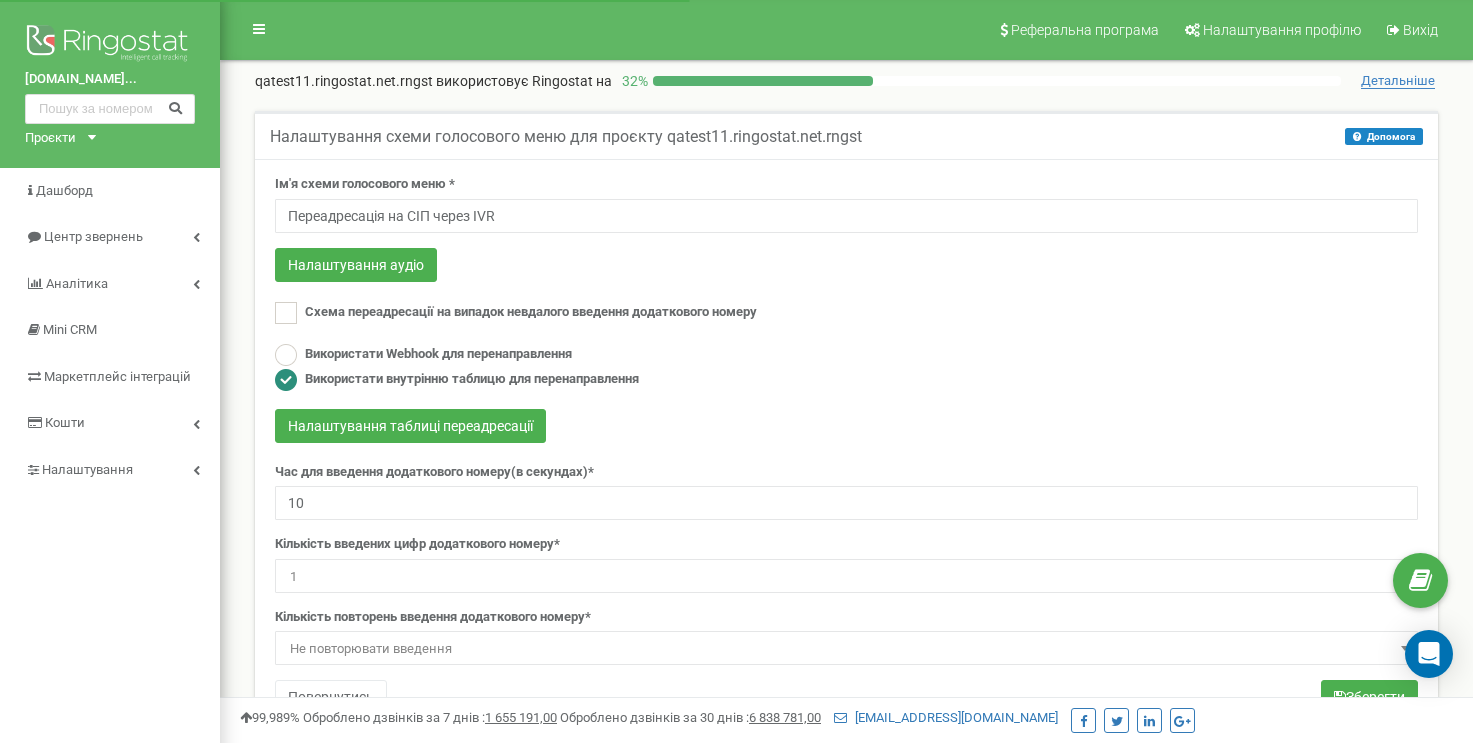 scroll, scrollTop: 0, scrollLeft: 0, axis: both 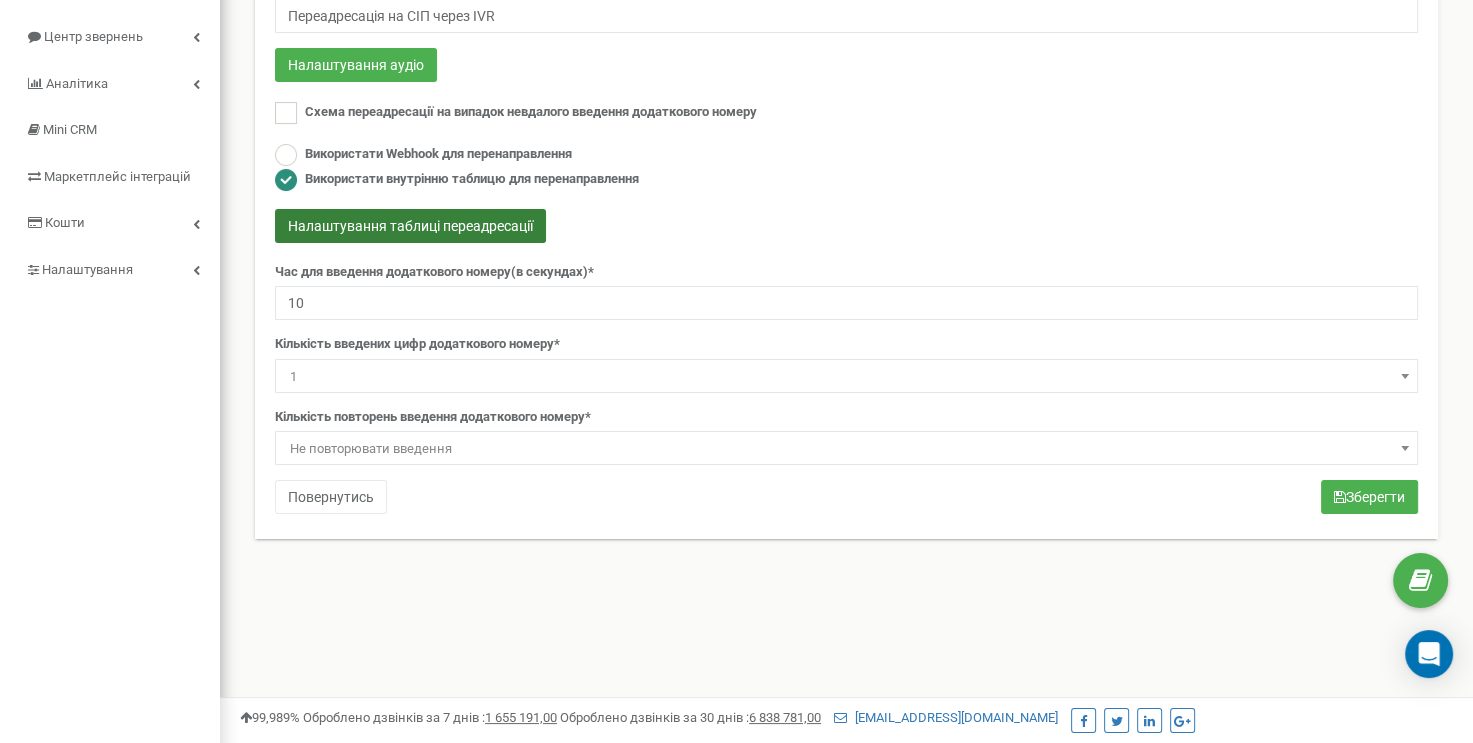 click on "Налаштування таблиці переадресації" at bounding box center (410, 226) 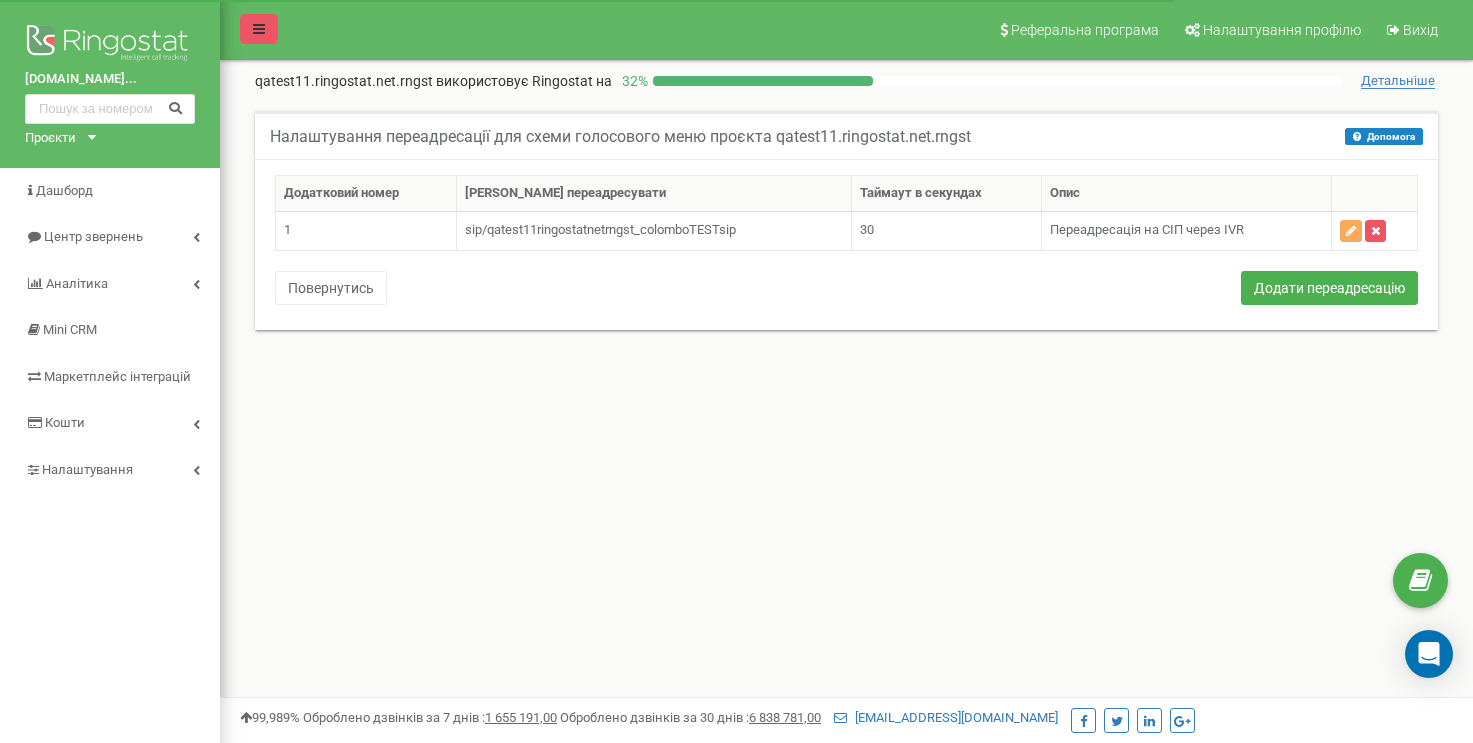 scroll, scrollTop: 0, scrollLeft: 0, axis: both 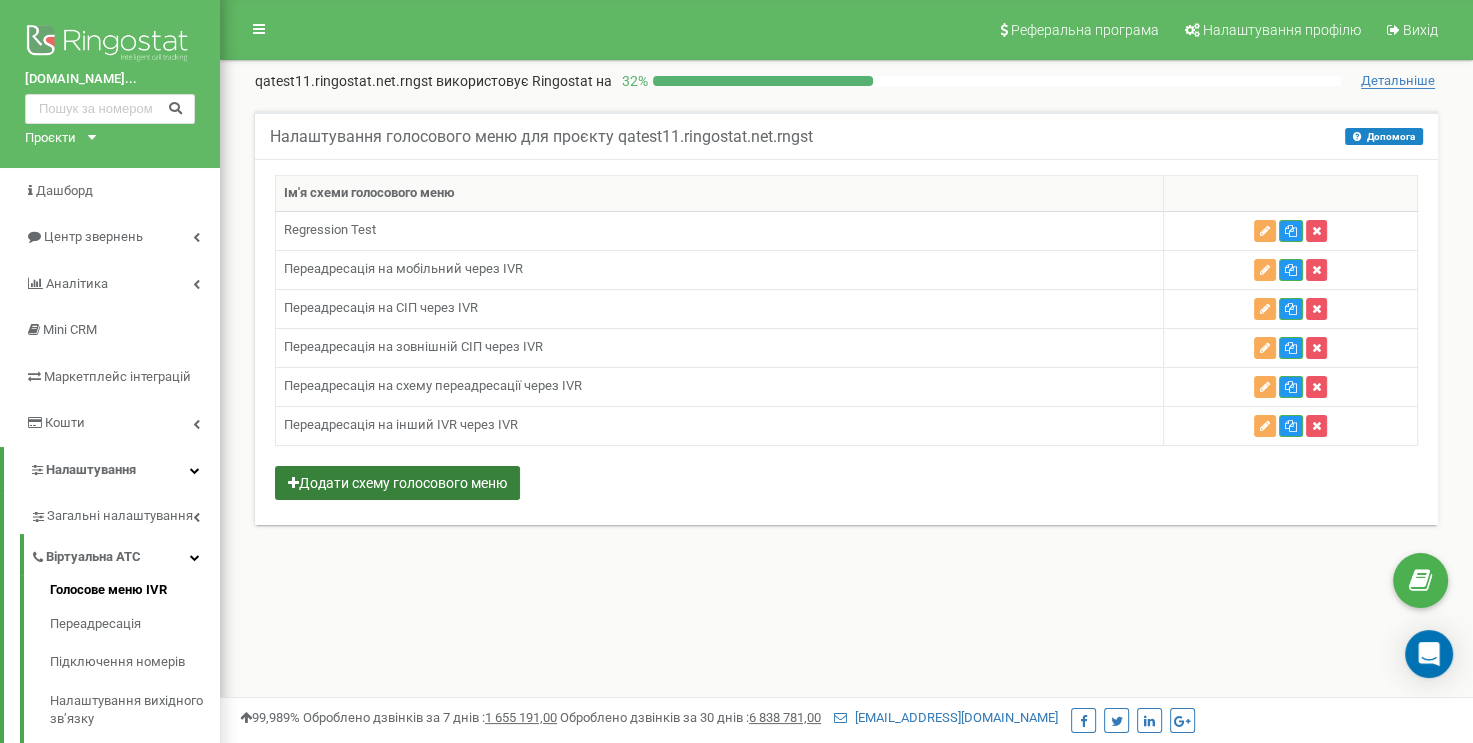 click on "Додати схему голосового меню" at bounding box center (397, 483) 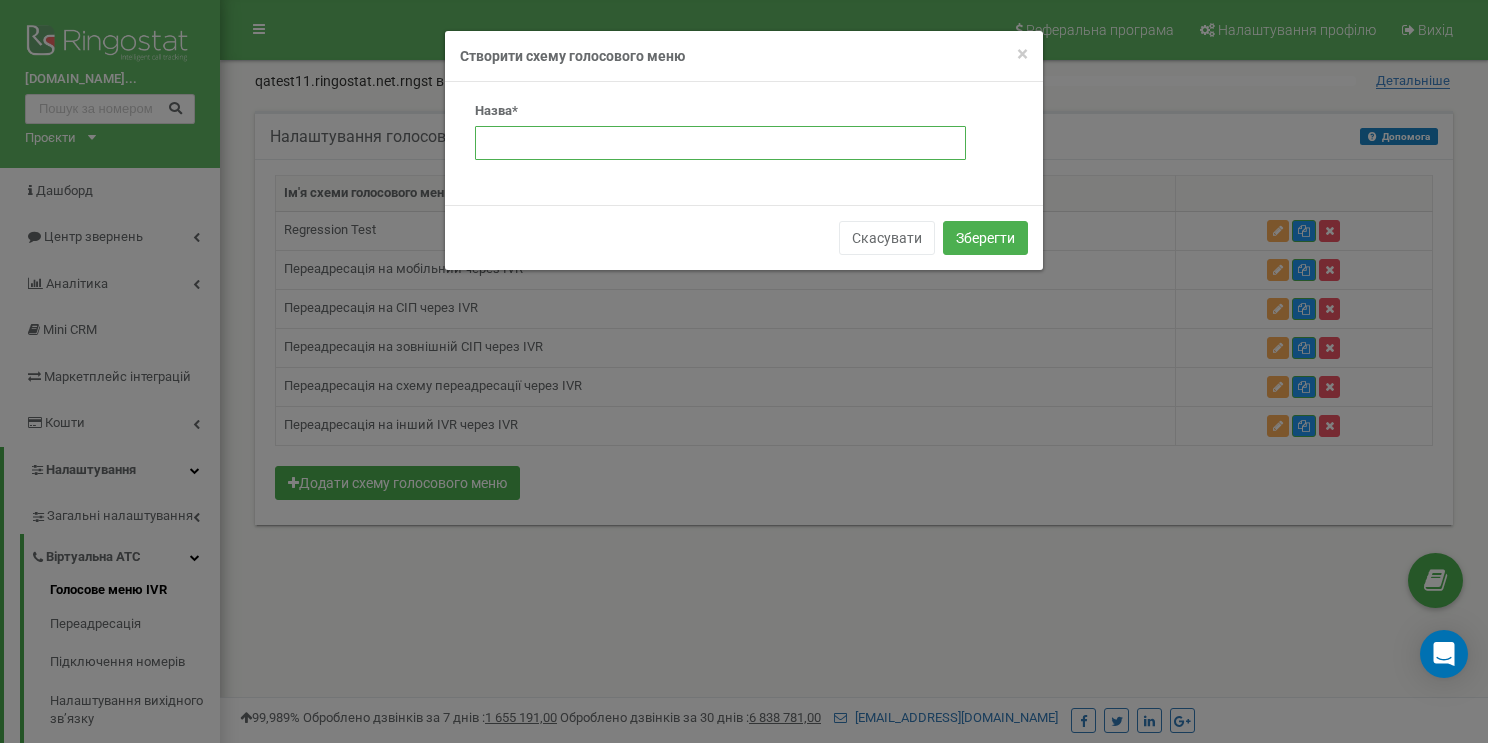 click at bounding box center (720, 143) 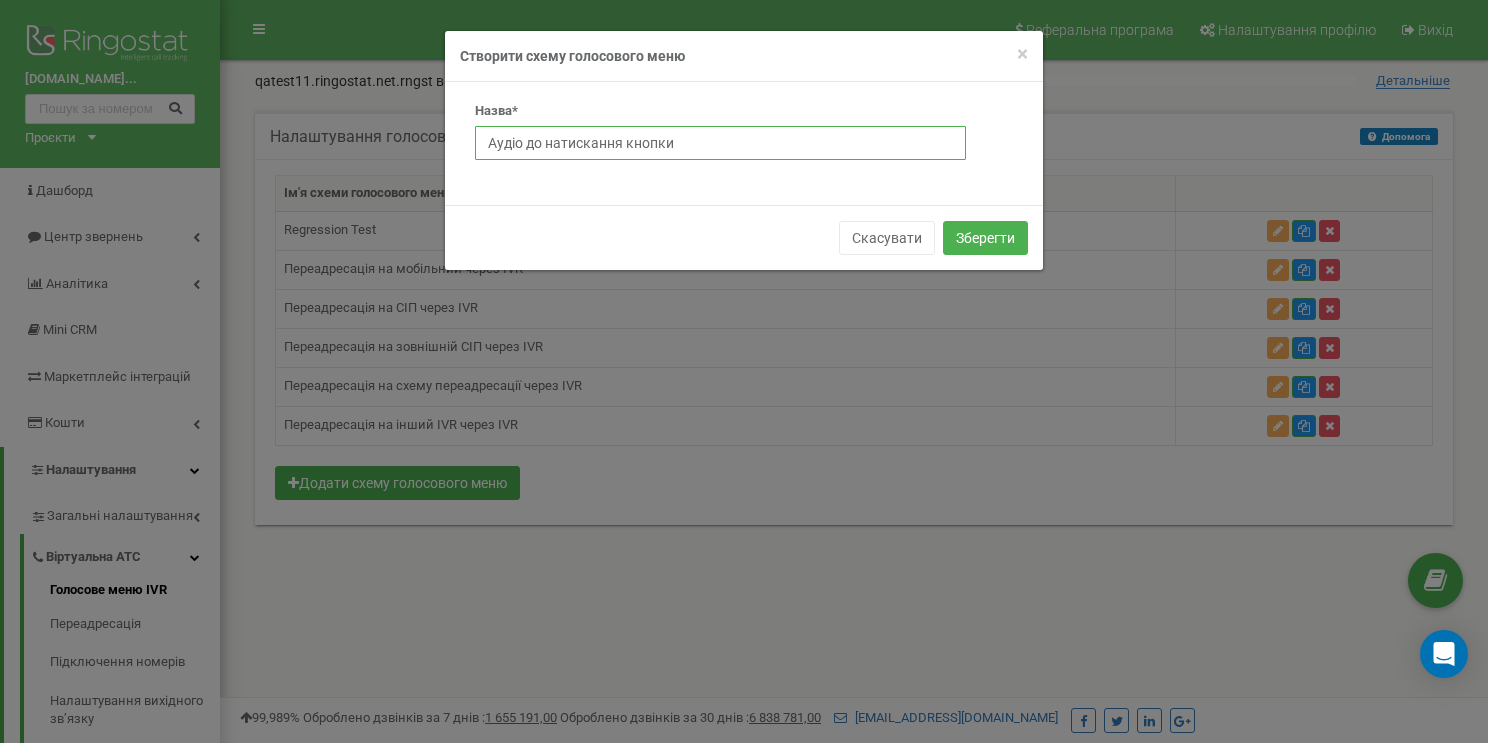 type on "Аудіо до натискання кнопки" 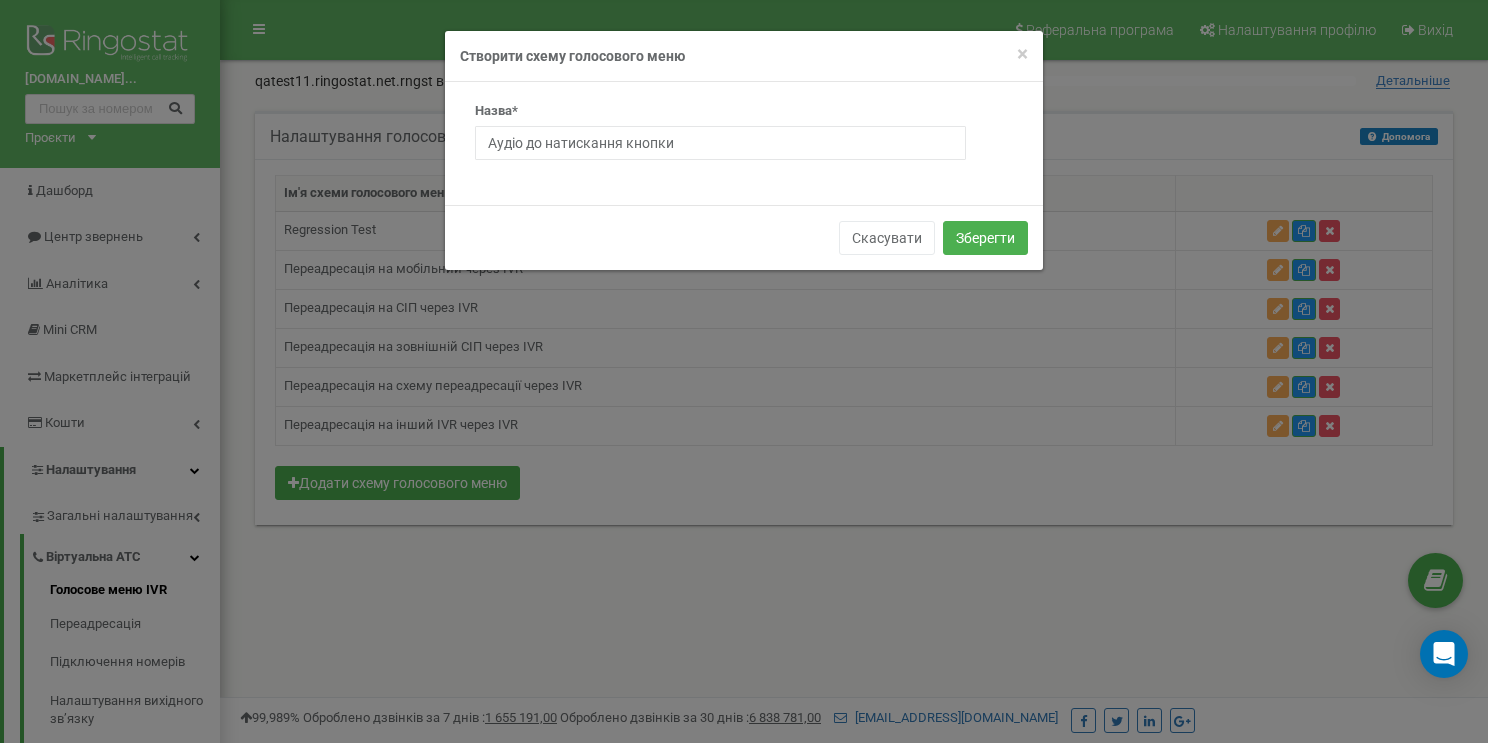 click on "Назва*
Аудіо до натискання кнопки" at bounding box center [744, 143] 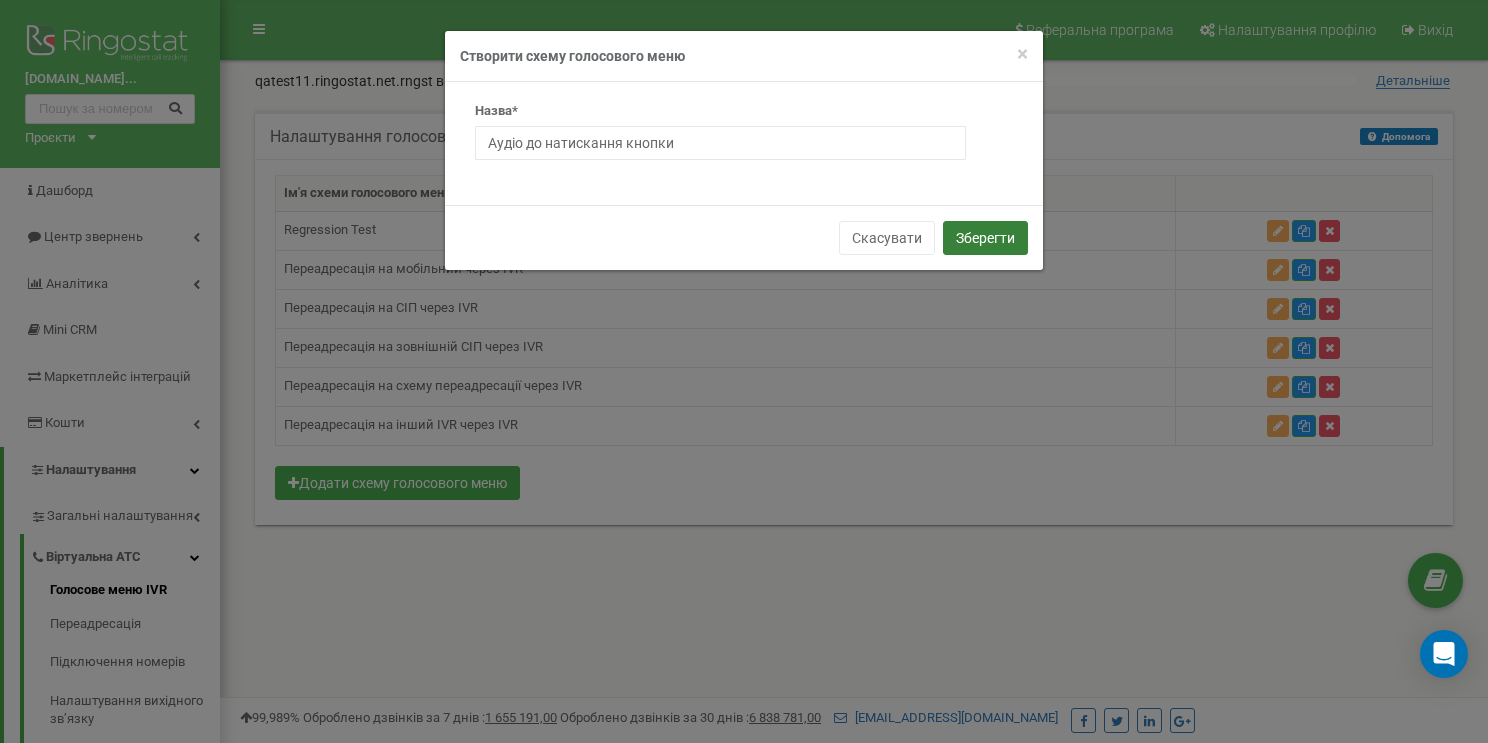 click on "Зберегти" at bounding box center [985, 238] 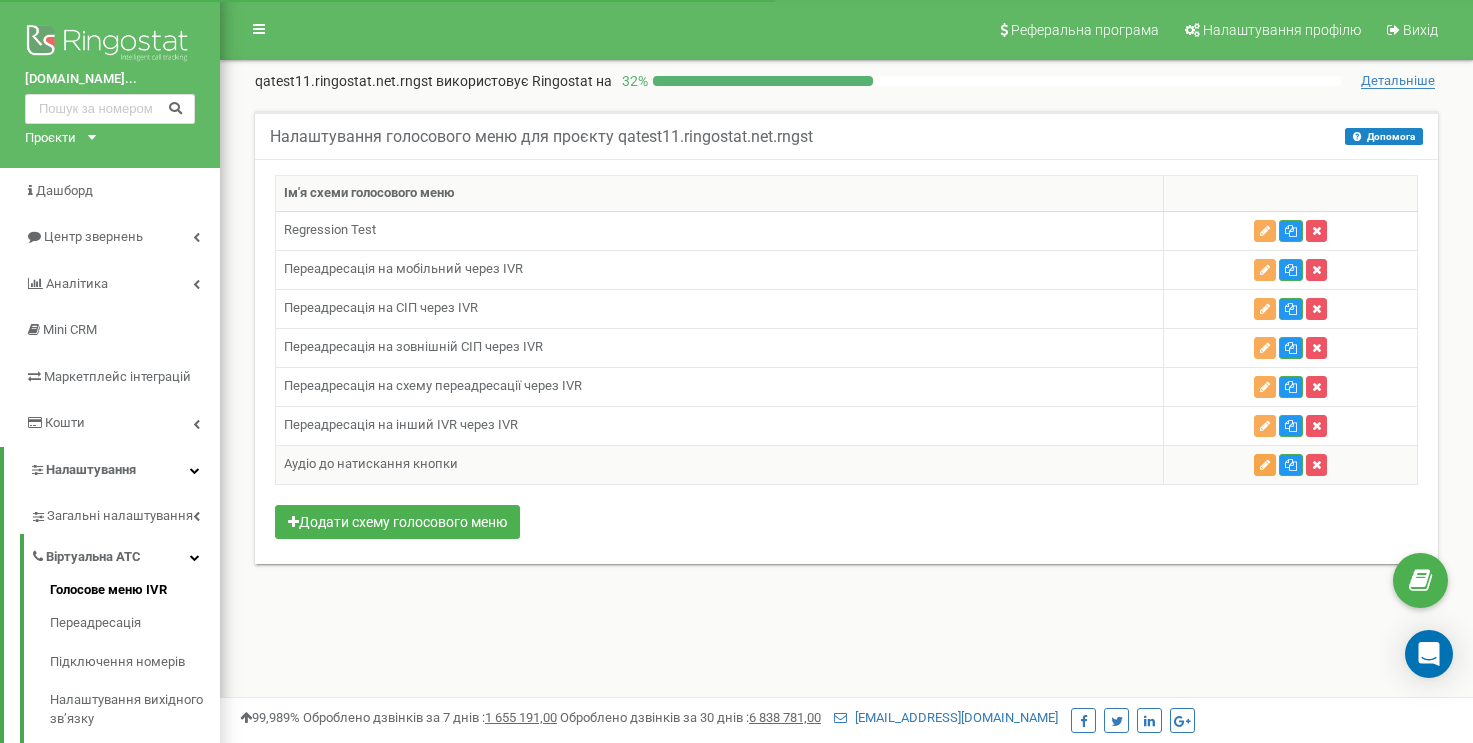 scroll, scrollTop: 0, scrollLeft: 0, axis: both 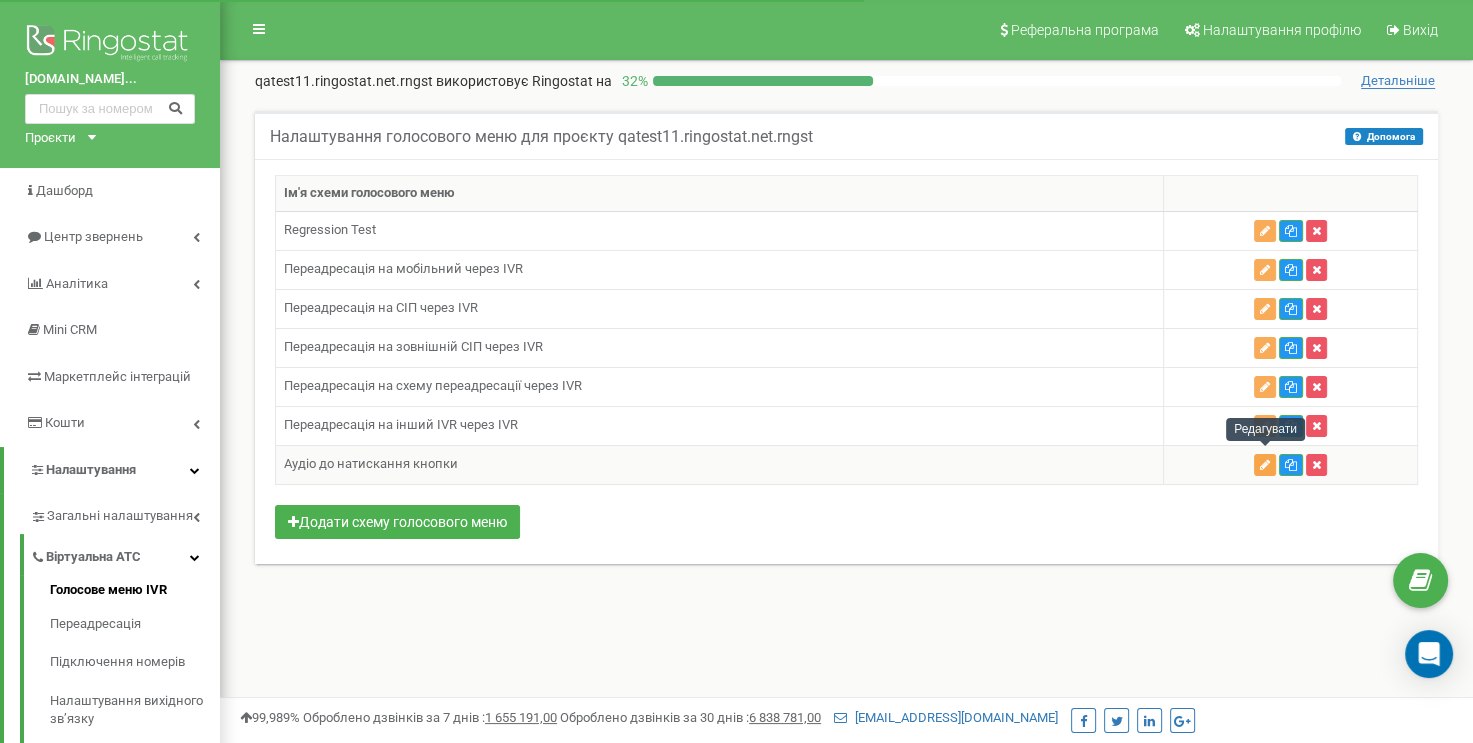 click at bounding box center (1265, 465) 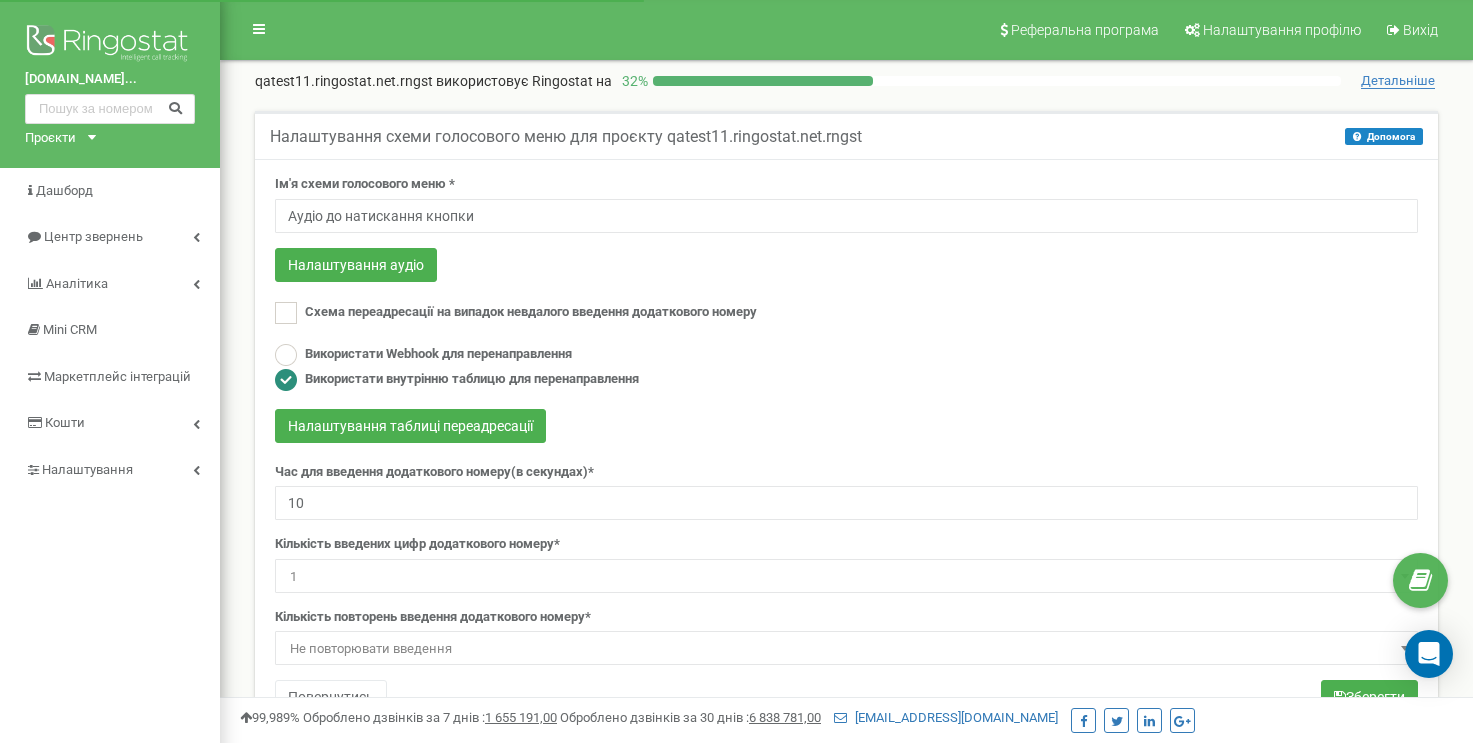 scroll, scrollTop: 0, scrollLeft: 0, axis: both 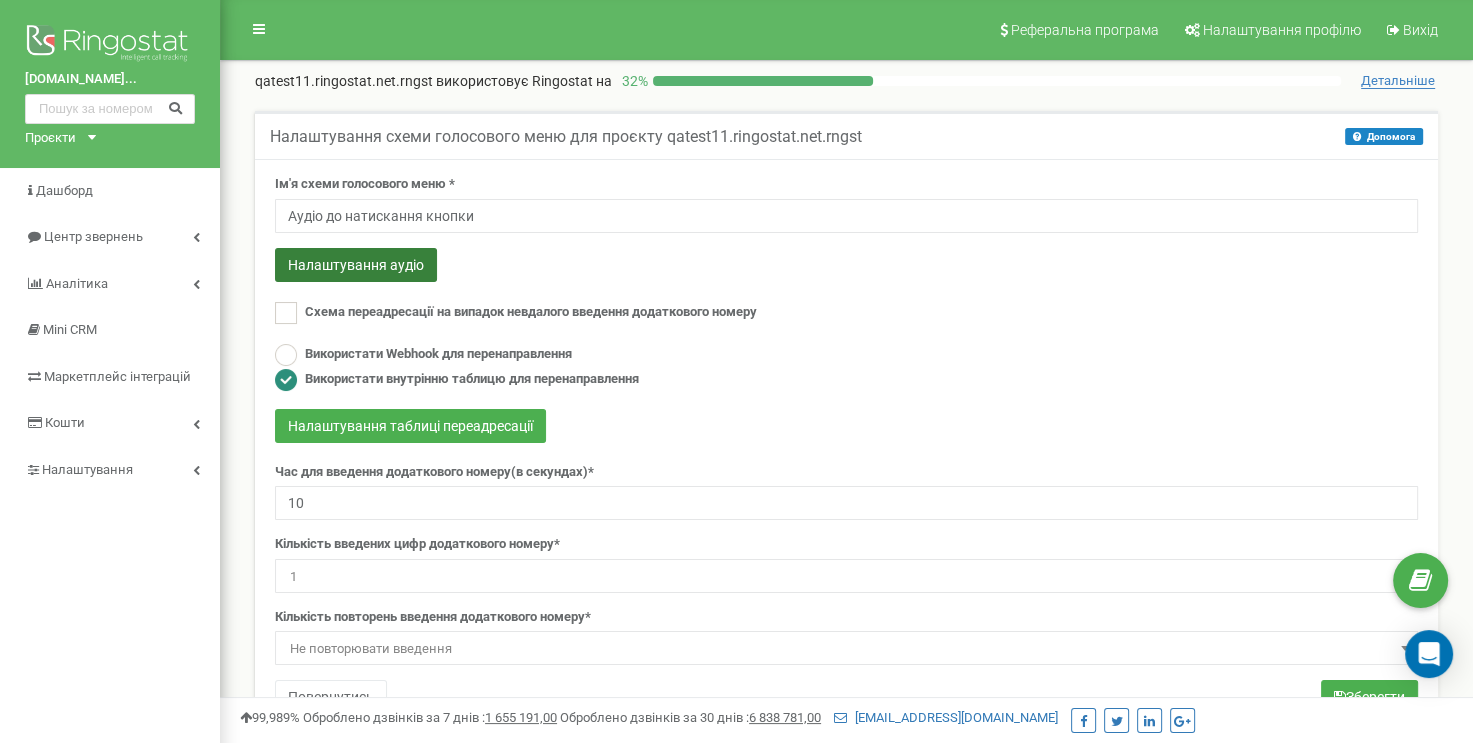 click on "Налаштування аудіо" at bounding box center [356, 265] 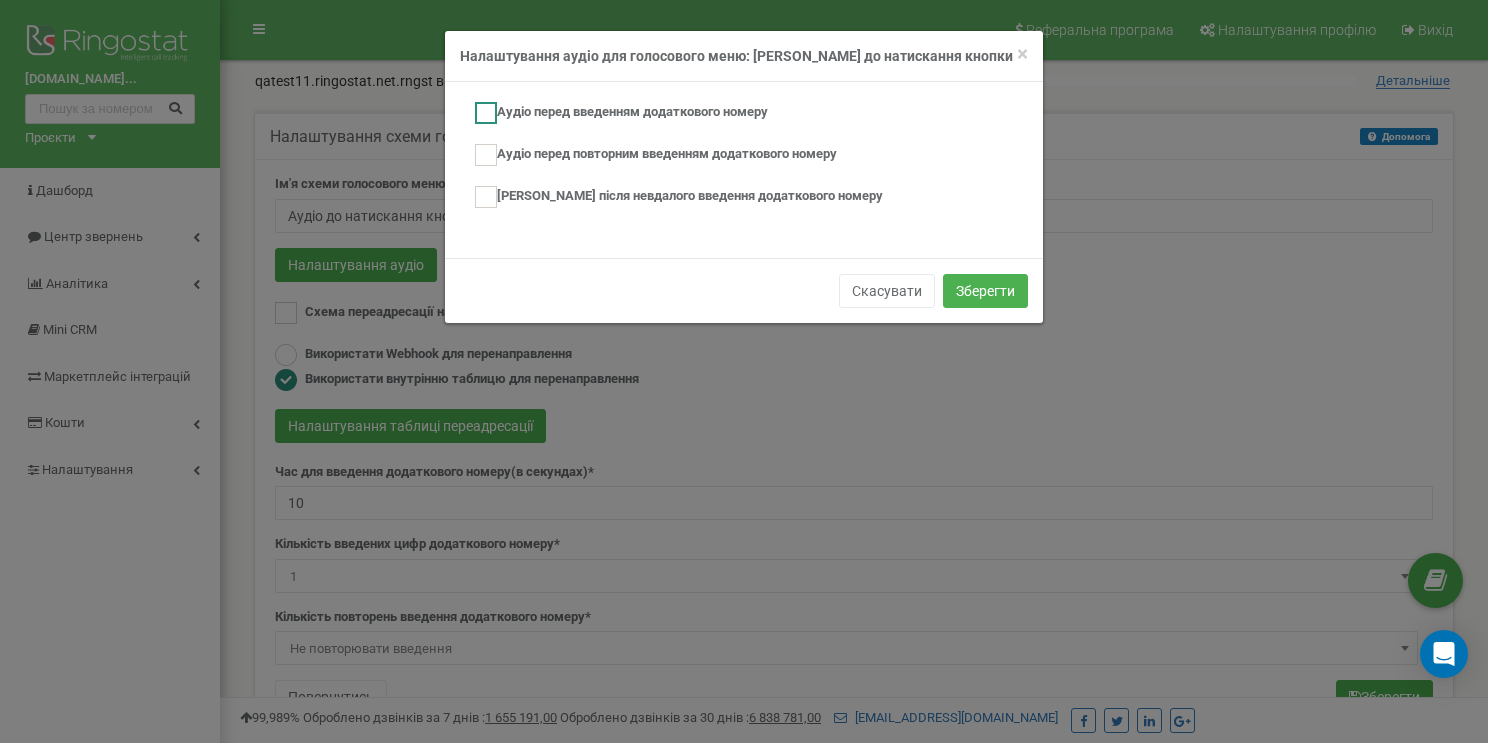 click at bounding box center (486, 113) 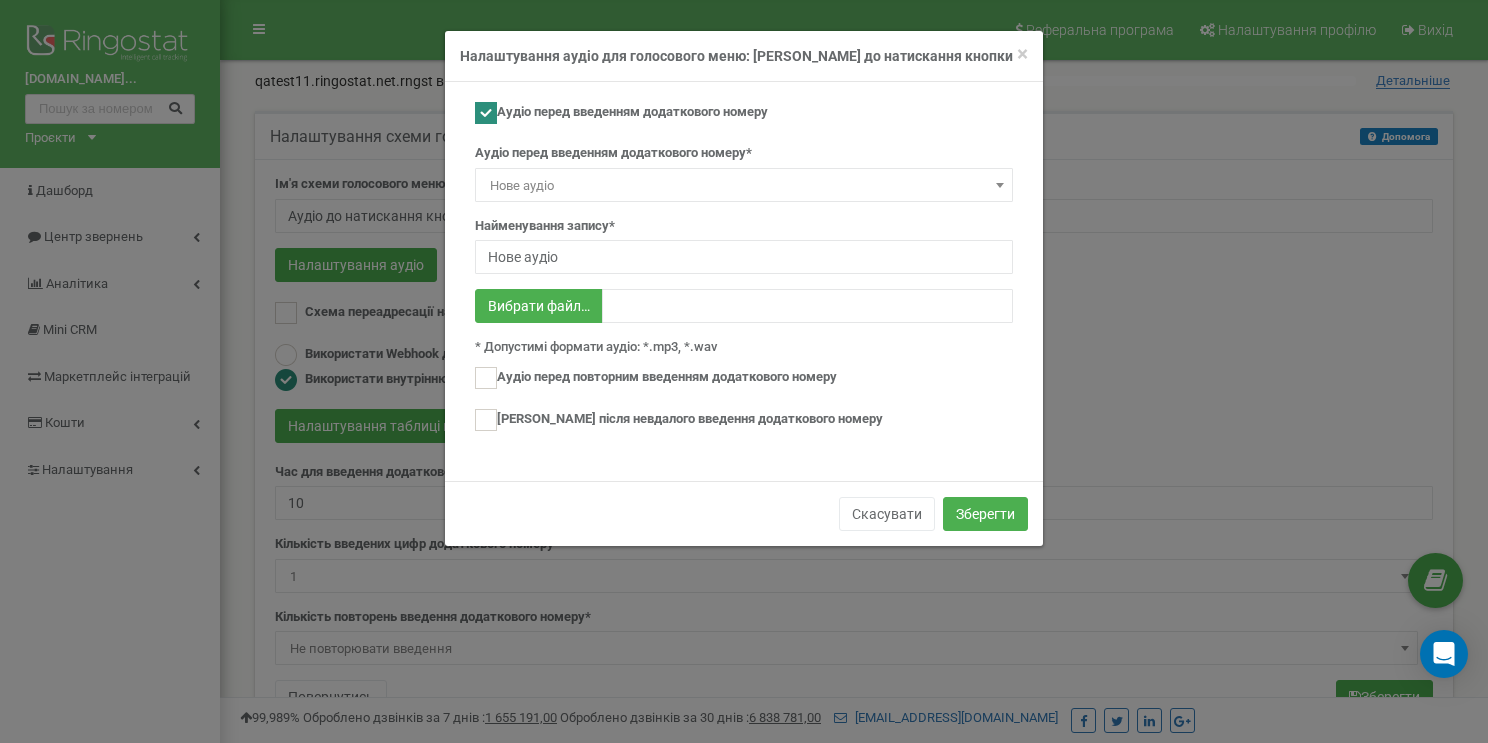 click on "Нове аудіо" at bounding box center [744, 186] 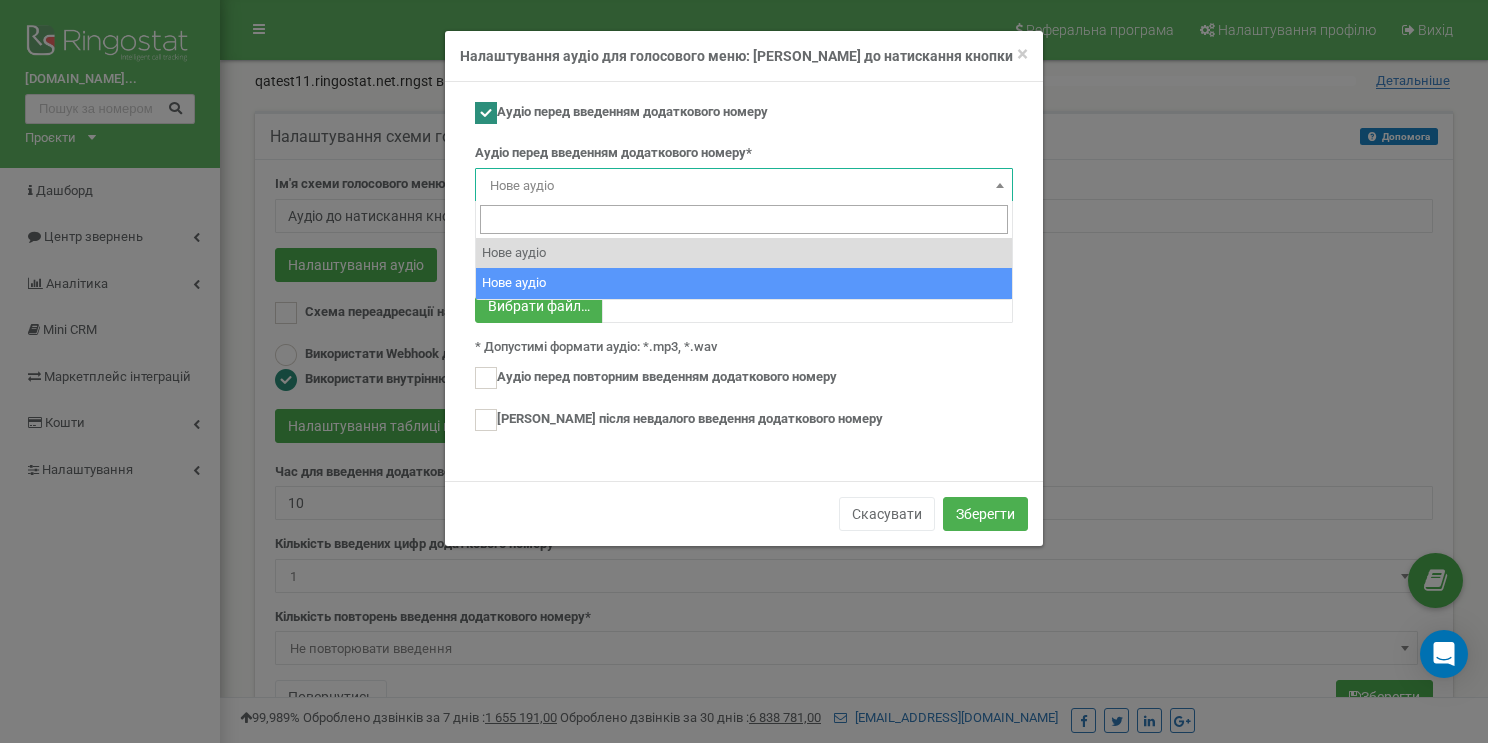 select on "12506" 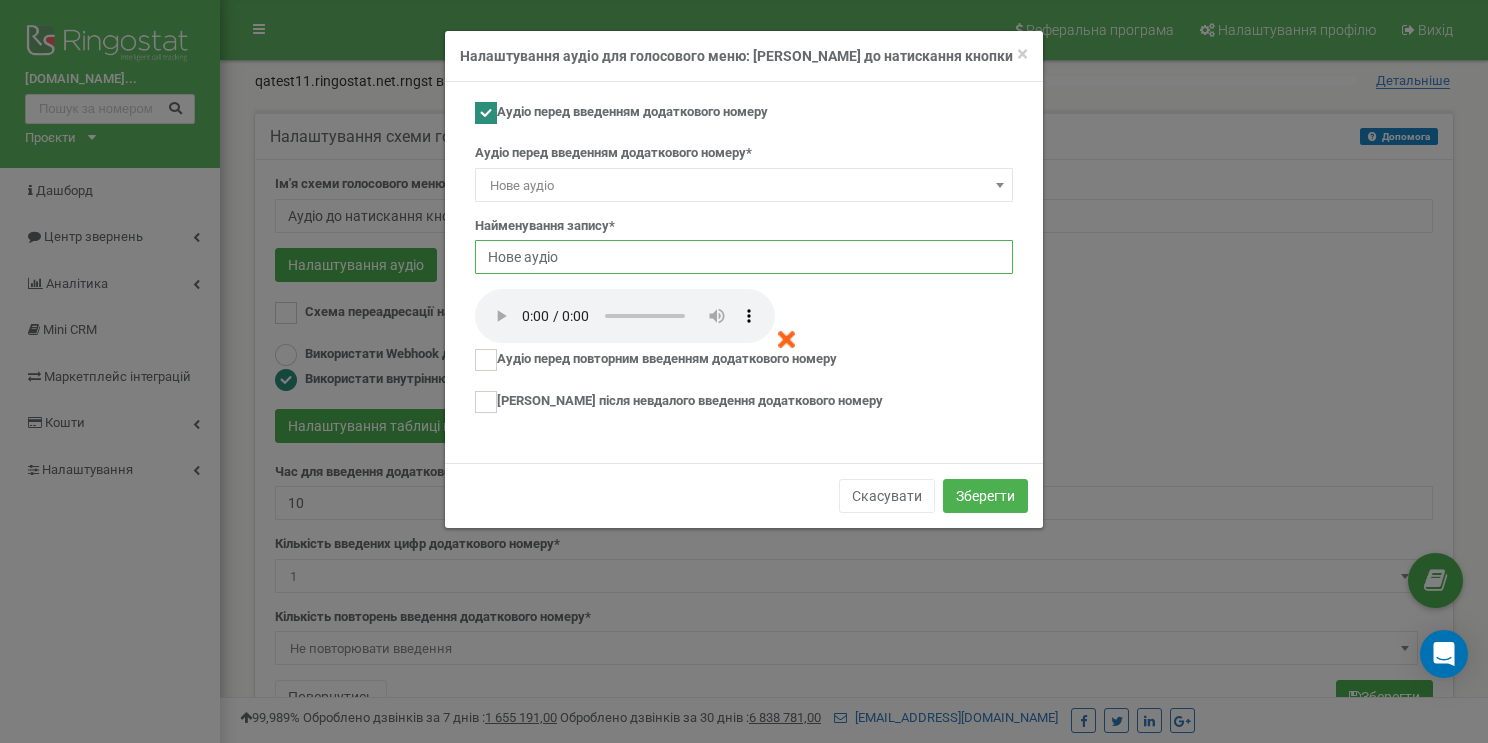click on "Нове аудіо" at bounding box center (744, 257) 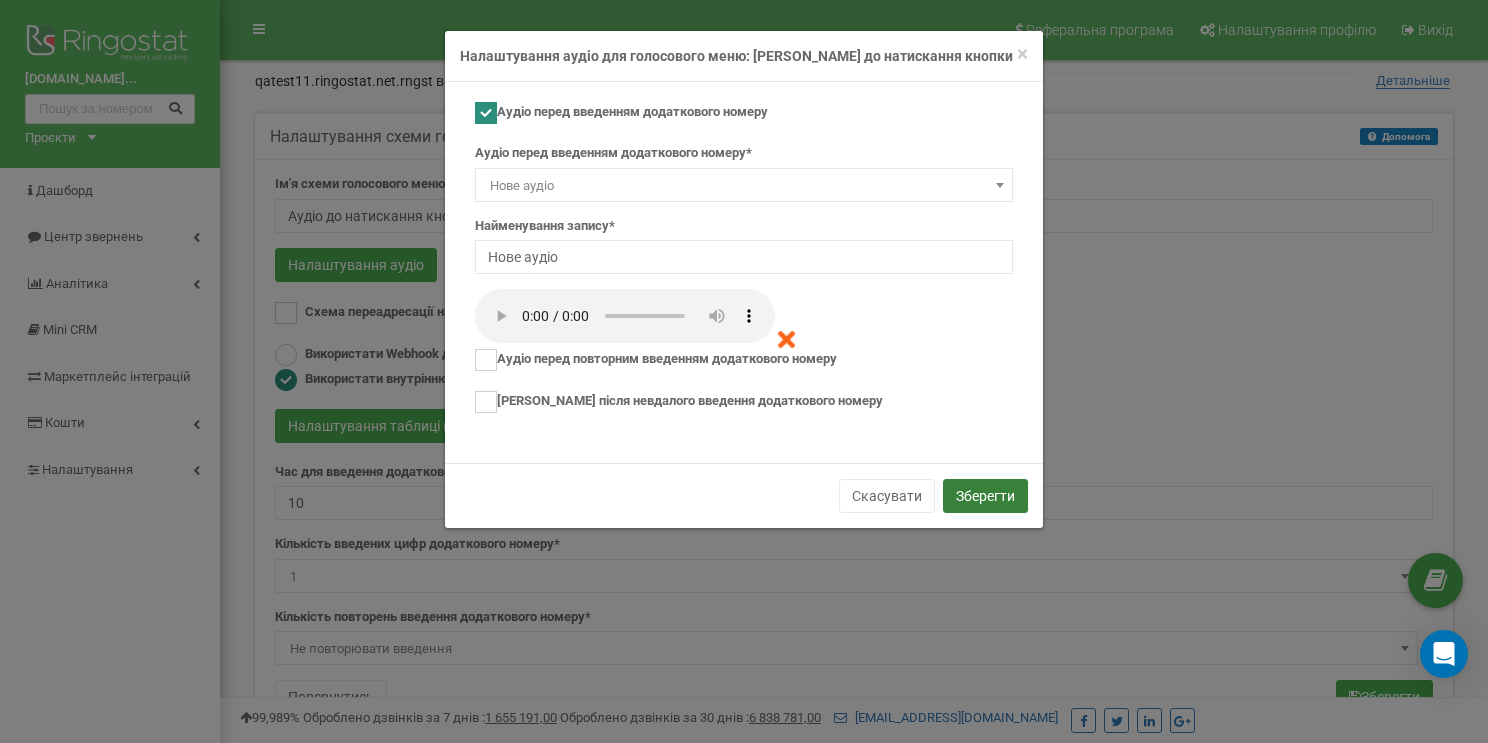 click on "Зберегти" at bounding box center (985, 496) 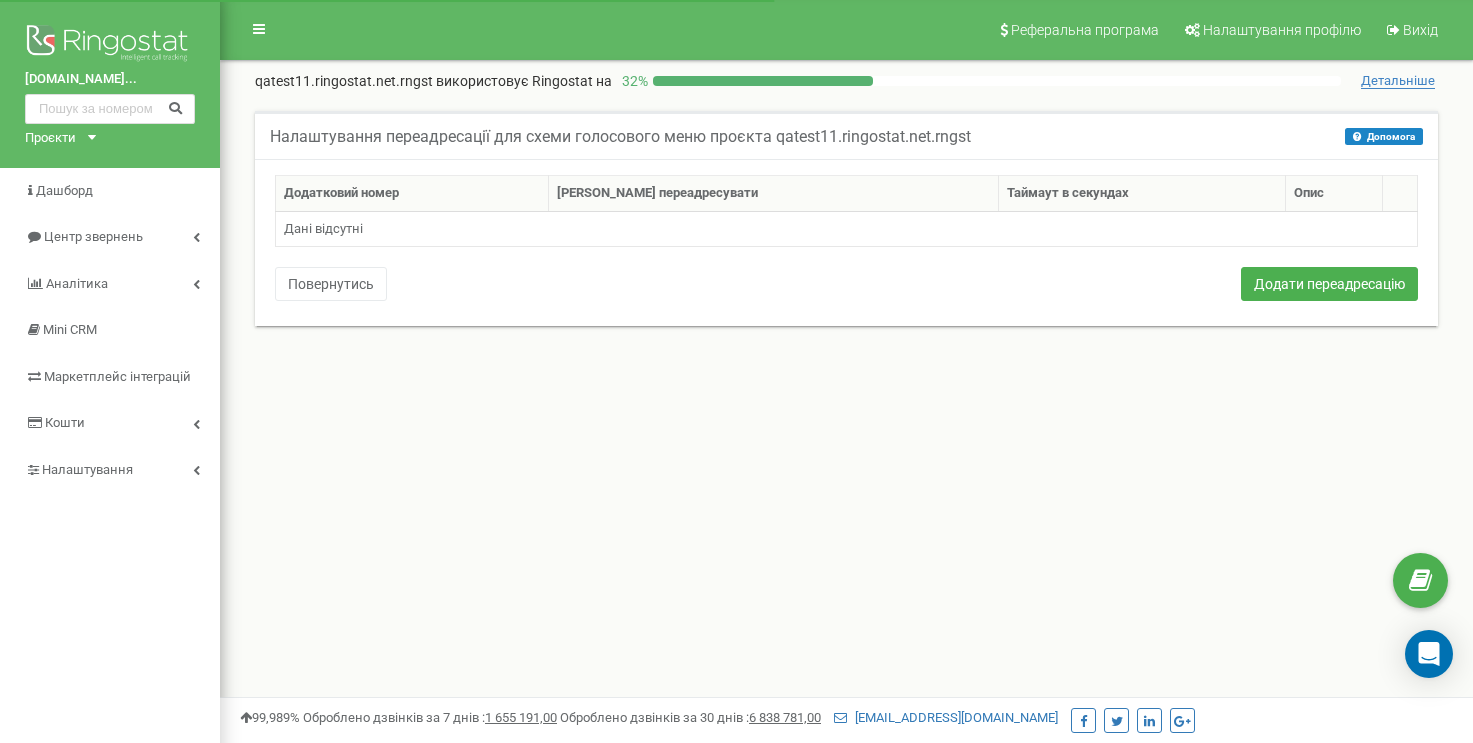 scroll, scrollTop: 0, scrollLeft: 0, axis: both 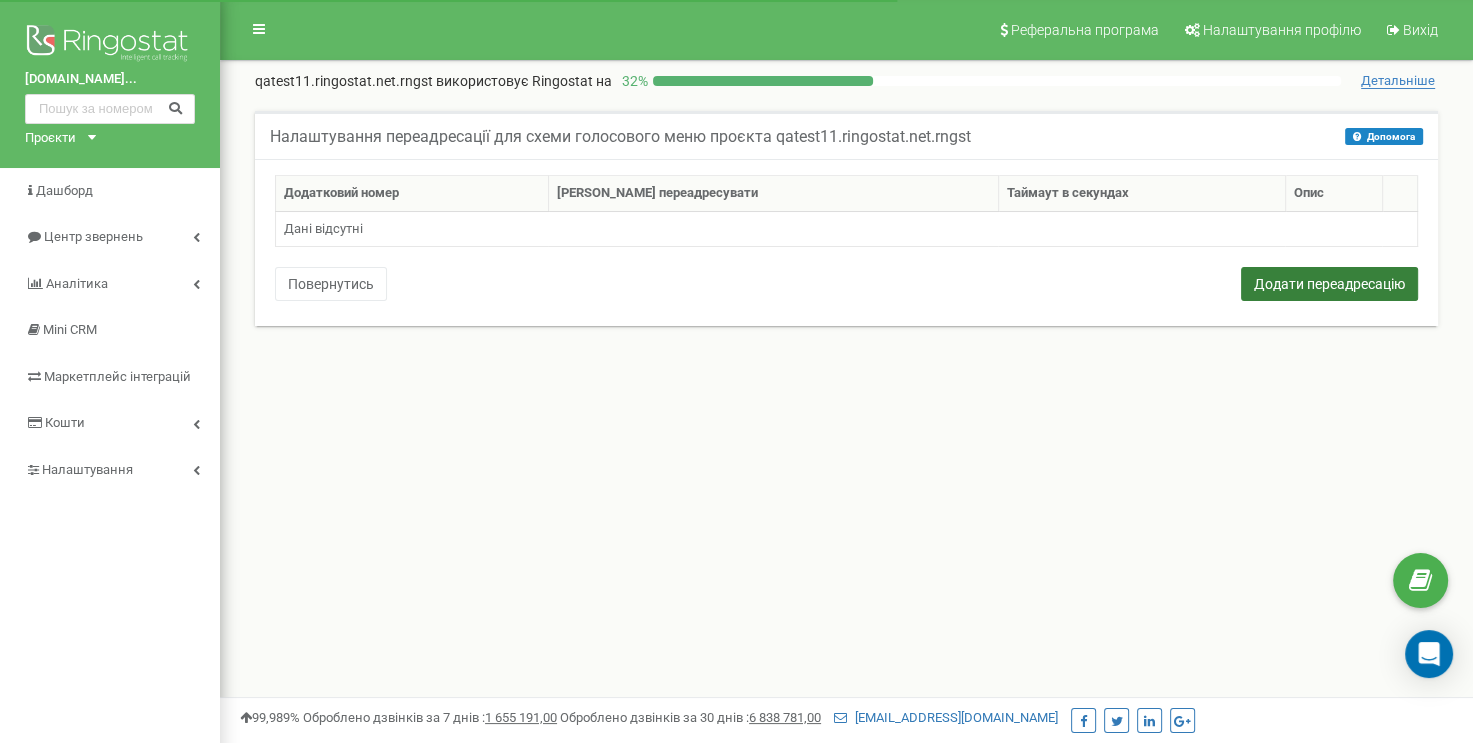click on "Додати переадресацію" at bounding box center (1329, 284) 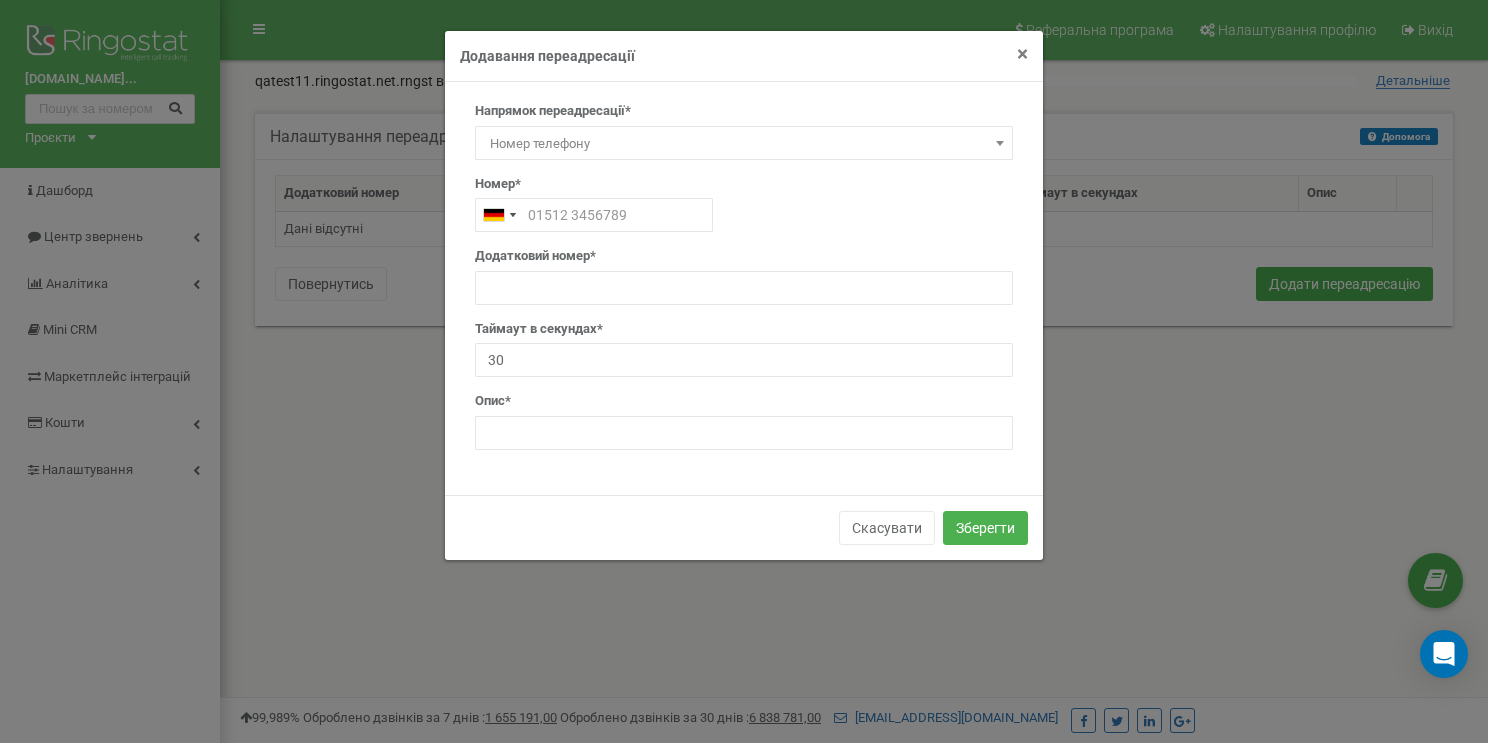 click on "×" at bounding box center (1022, 54) 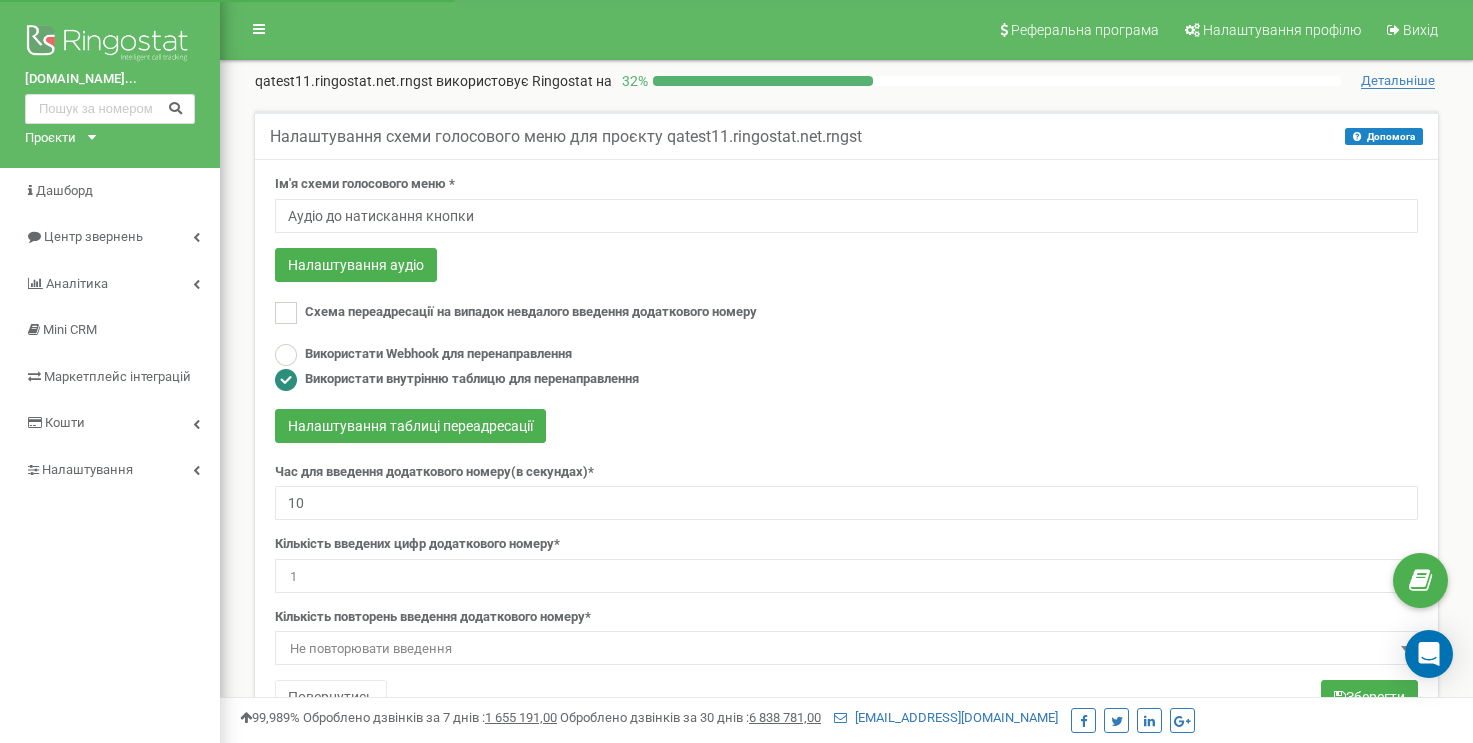 scroll, scrollTop: 0, scrollLeft: 0, axis: both 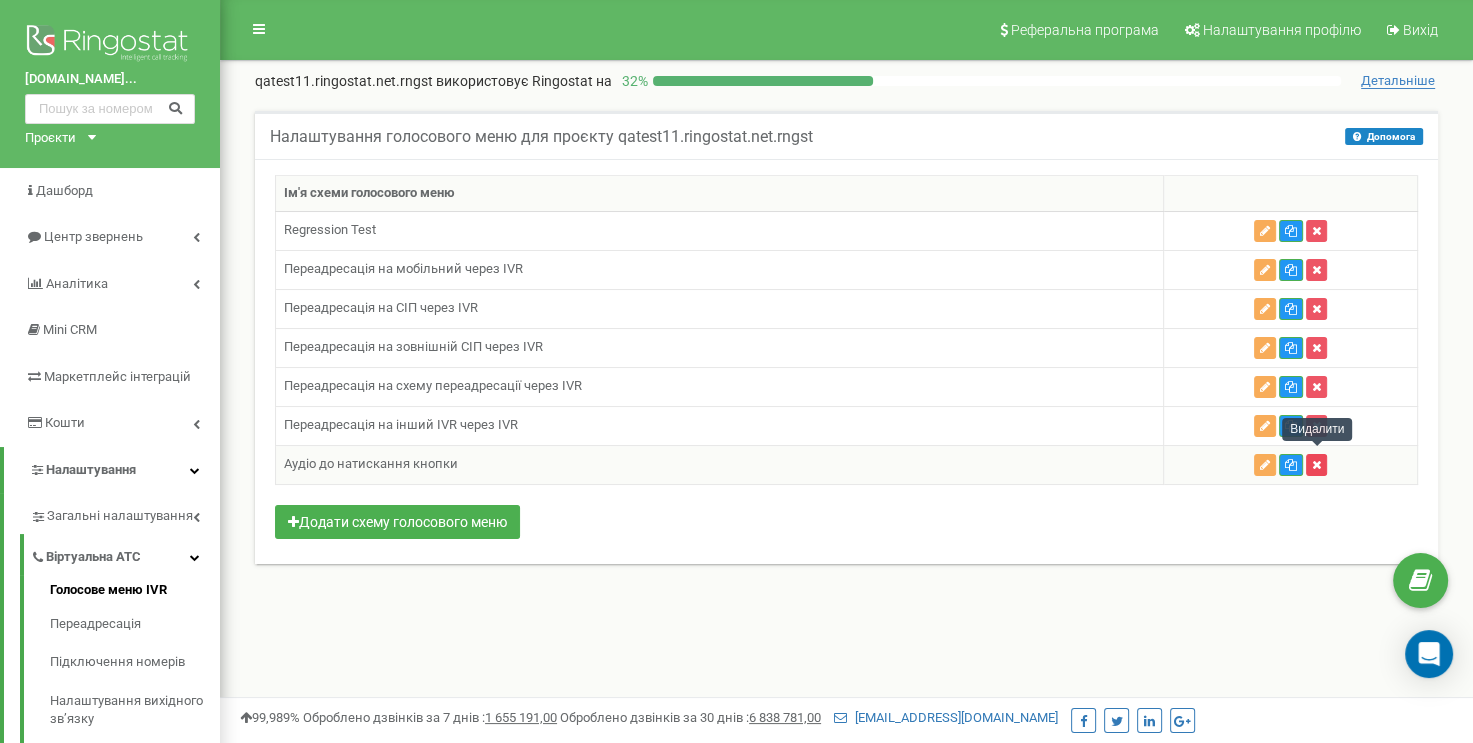 click at bounding box center (1316, 465) 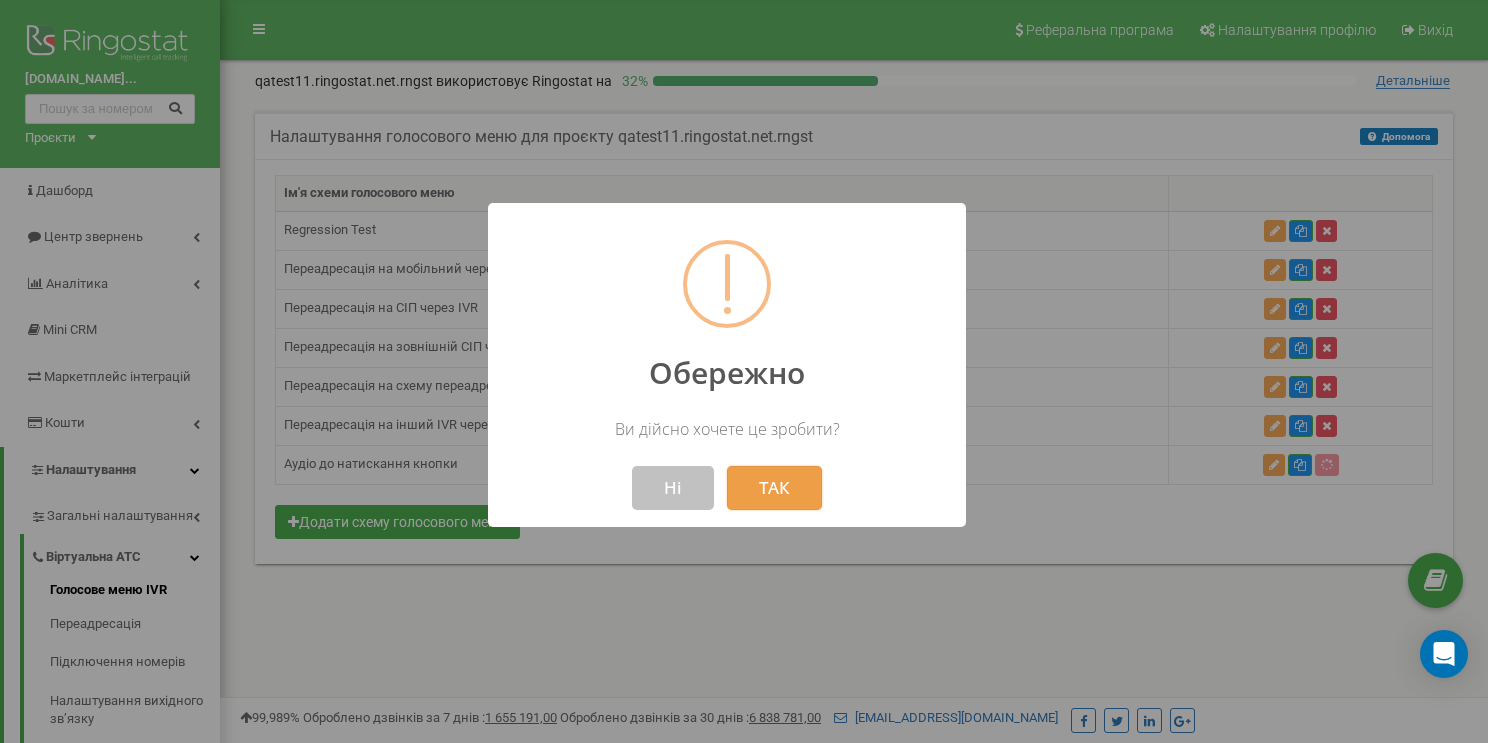 click on "ТАК" at bounding box center (774, 488) 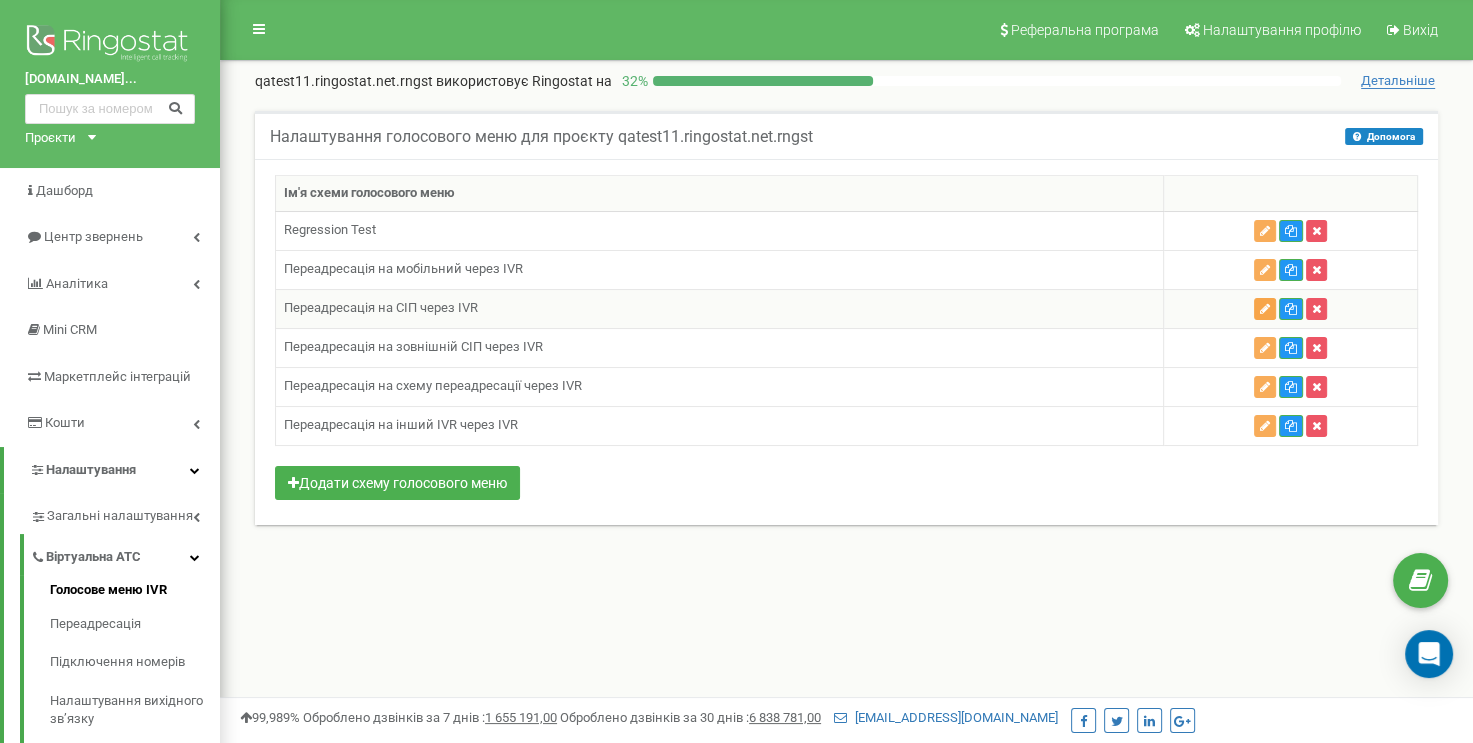 click at bounding box center (1265, 309) 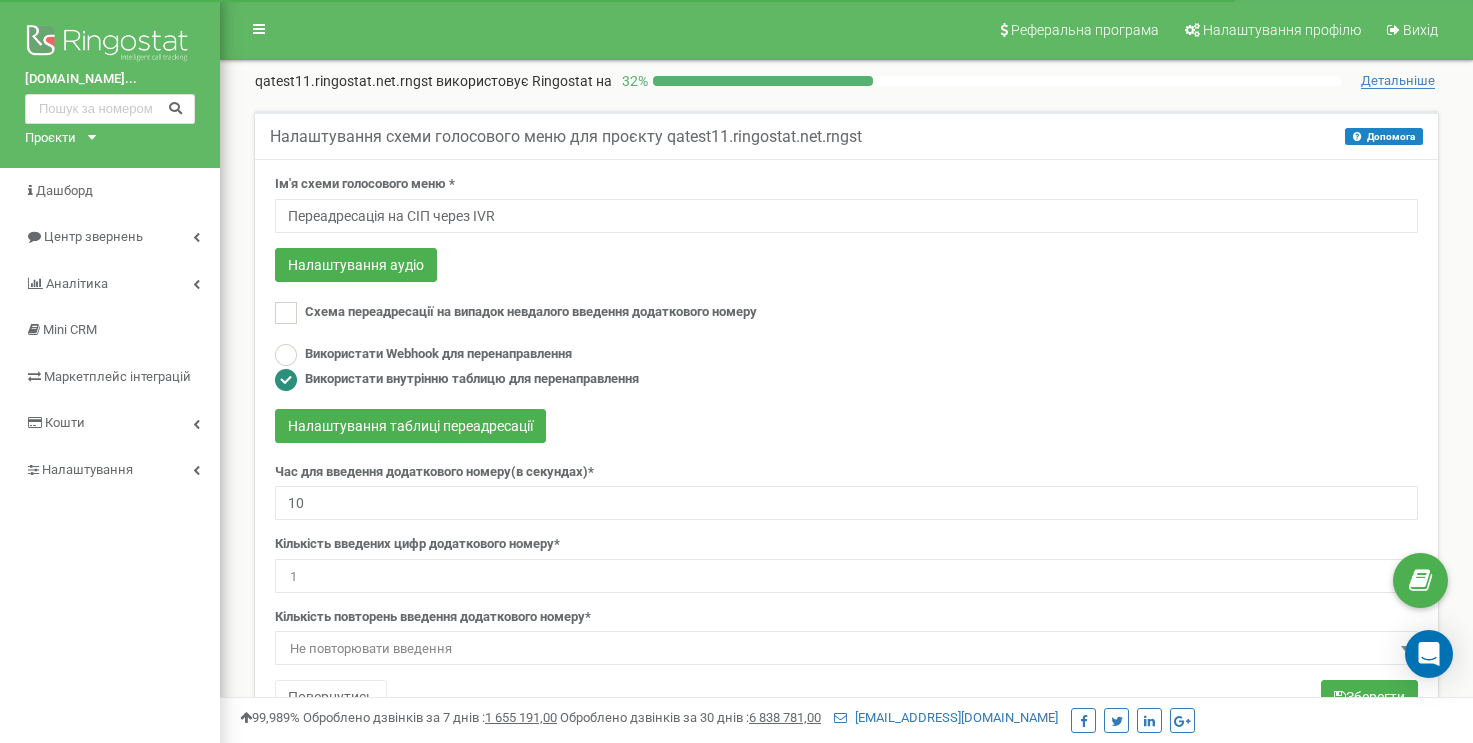 scroll, scrollTop: 0, scrollLeft: 0, axis: both 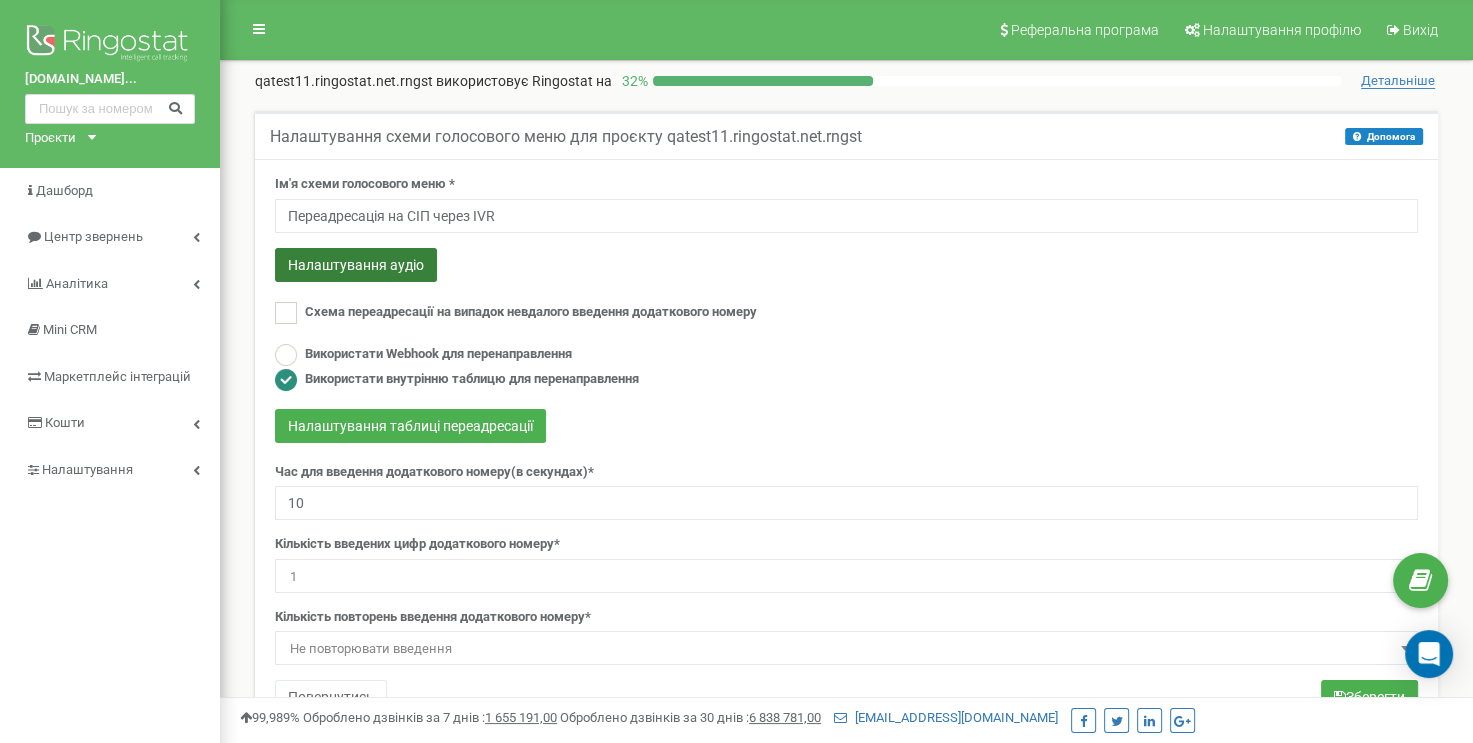 click on "Налаштування аудіо" at bounding box center [356, 265] 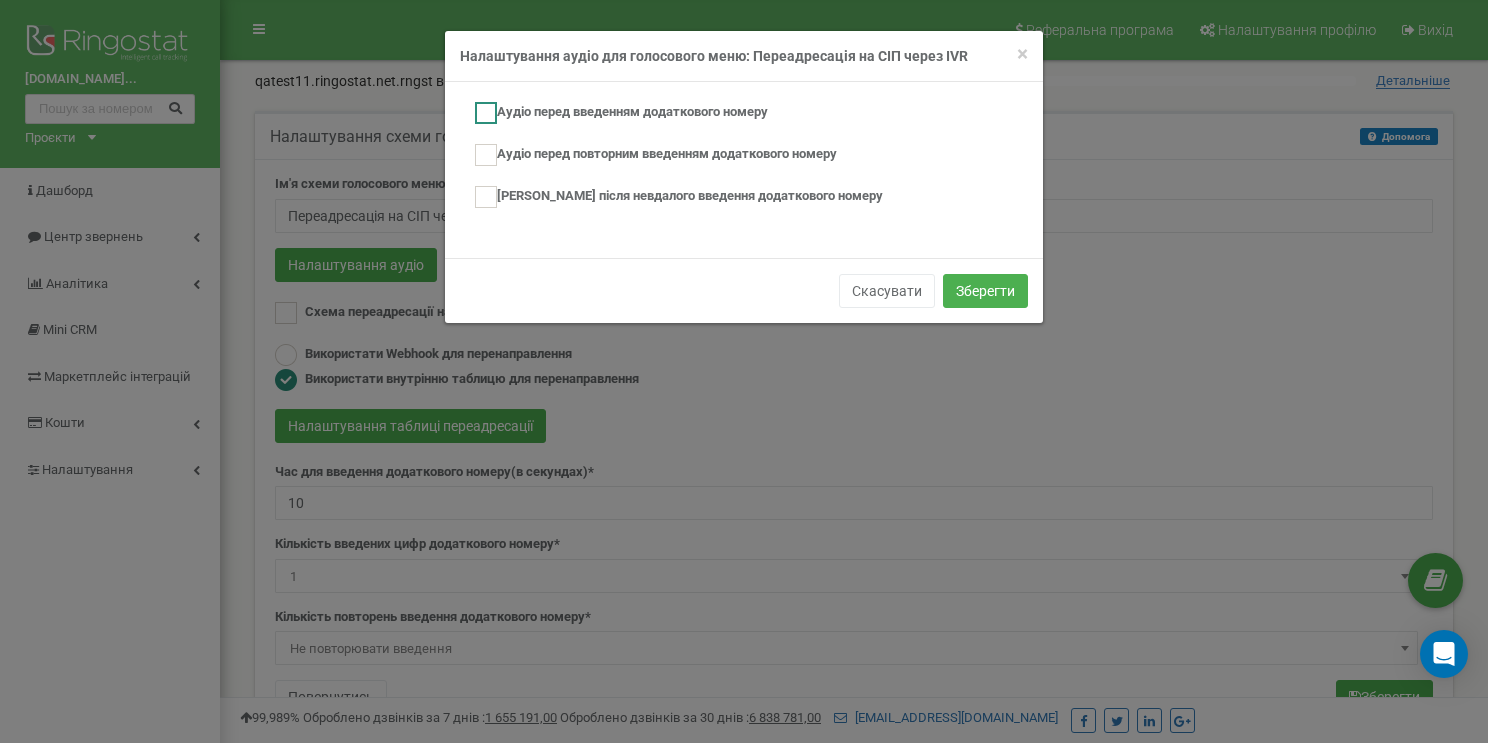 click at bounding box center [486, 113] 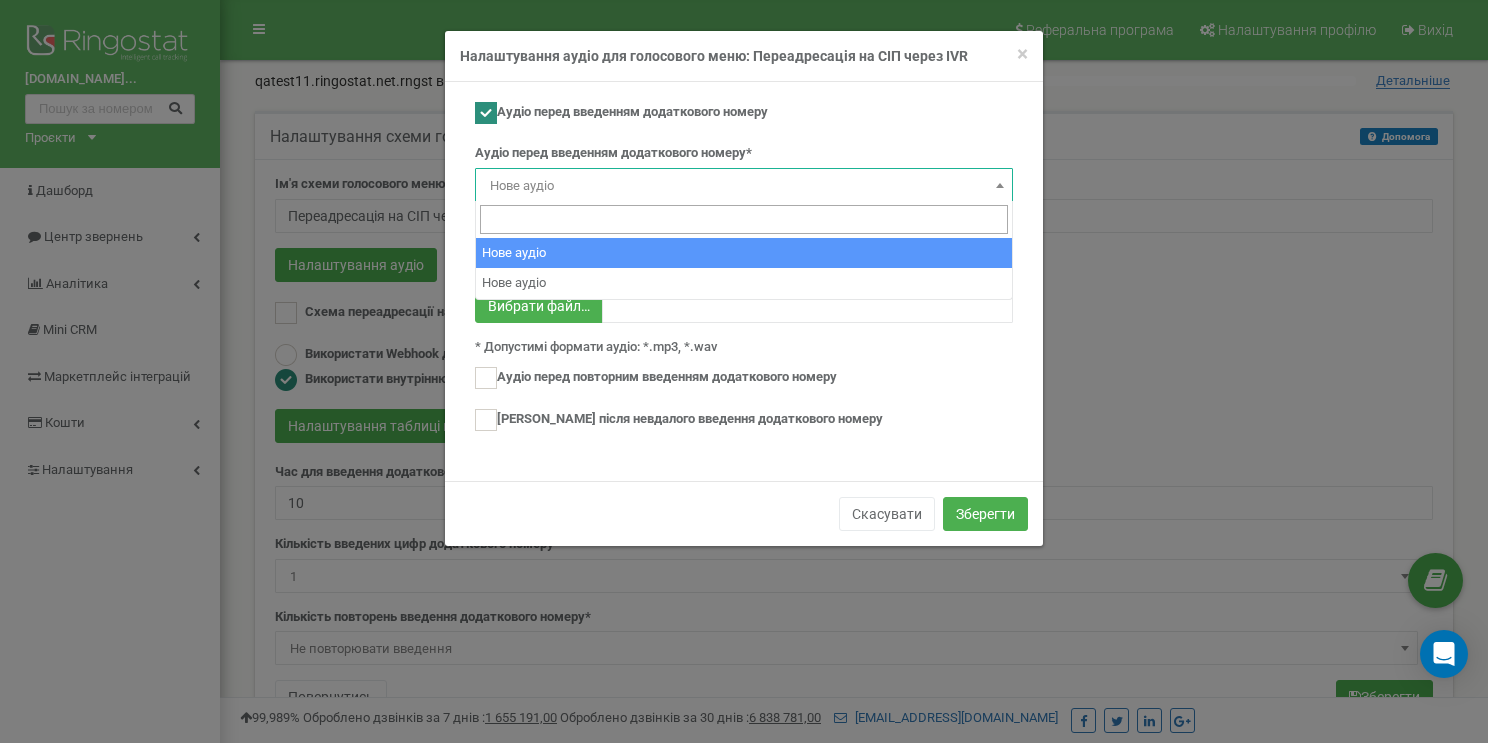 click on "Нове аудіо" at bounding box center (744, 186) 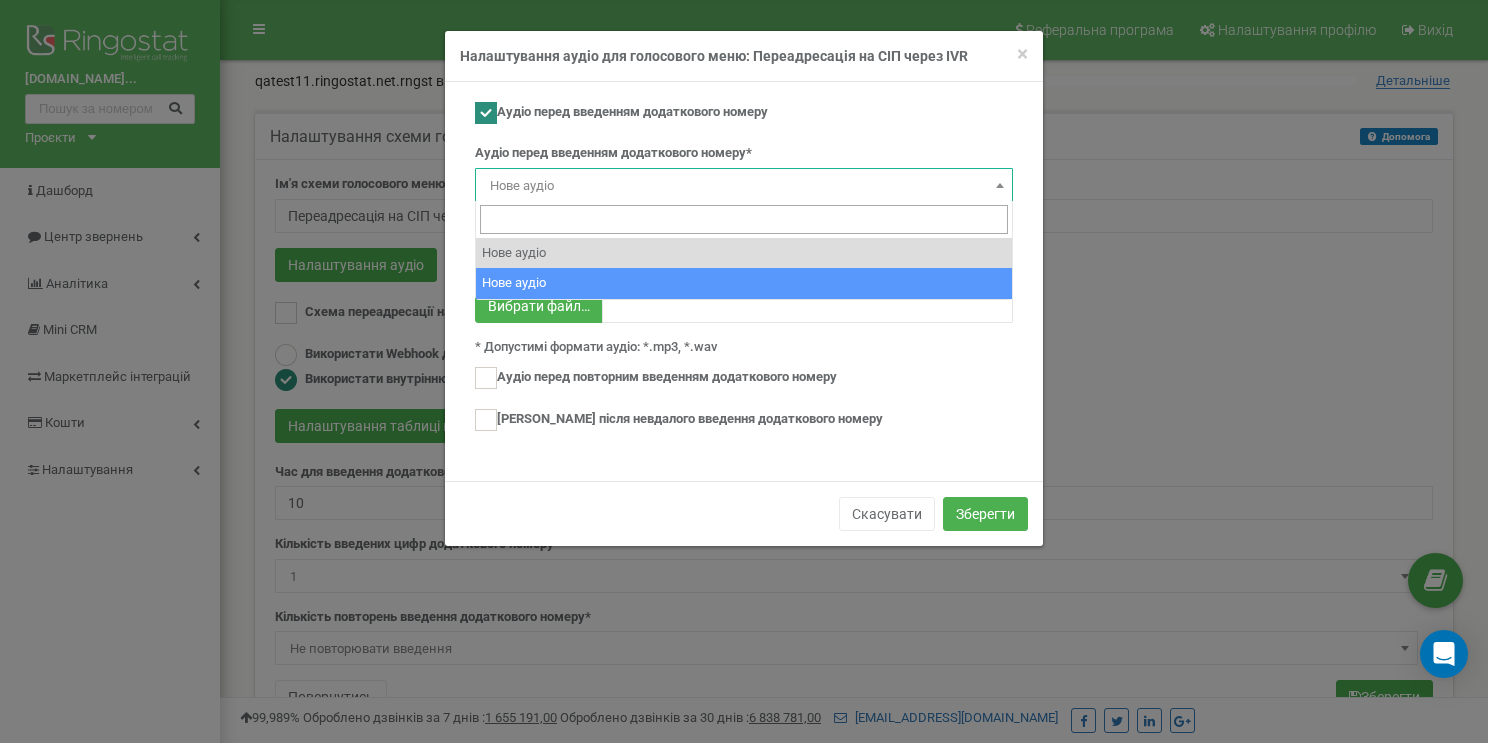 select on "12506" 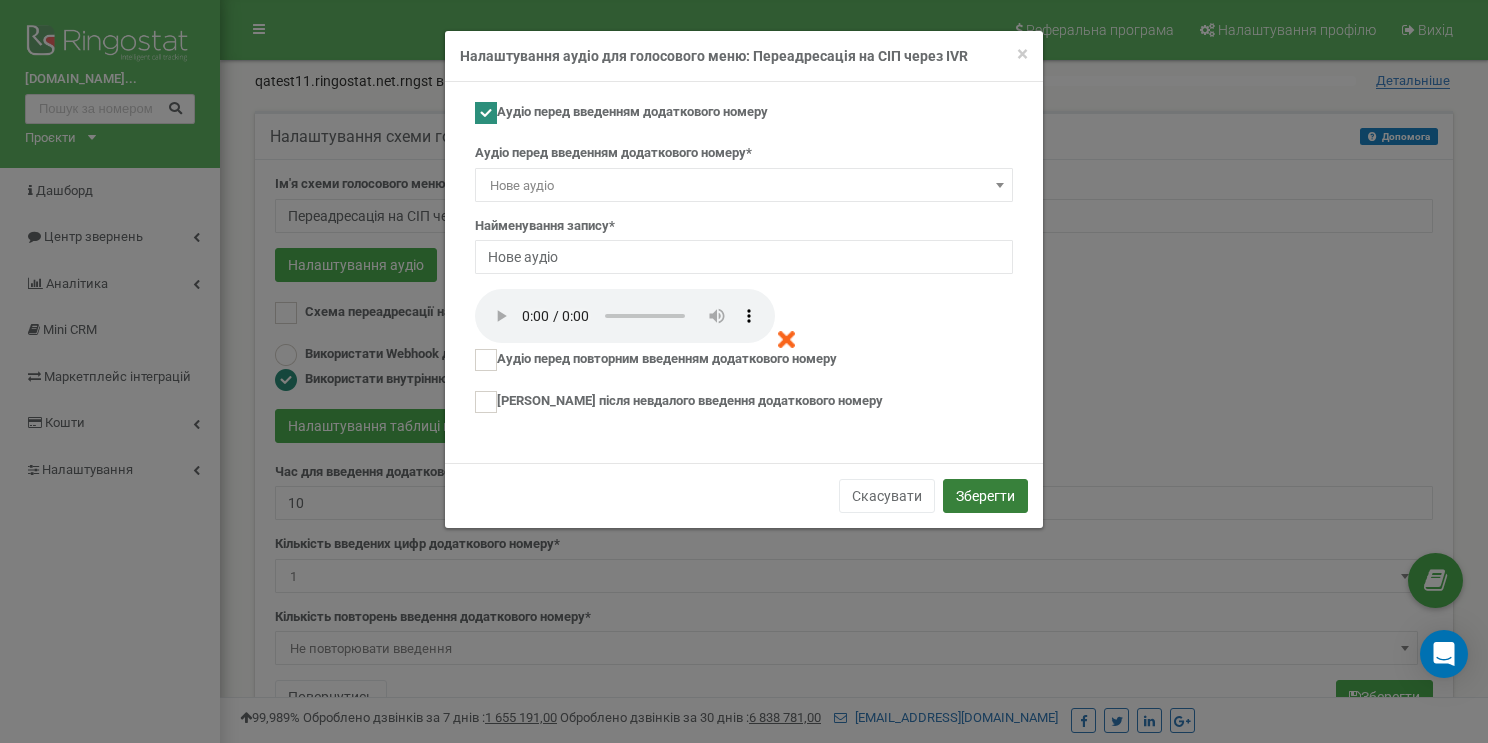click on "Зберегти" at bounding box center (985, 496) 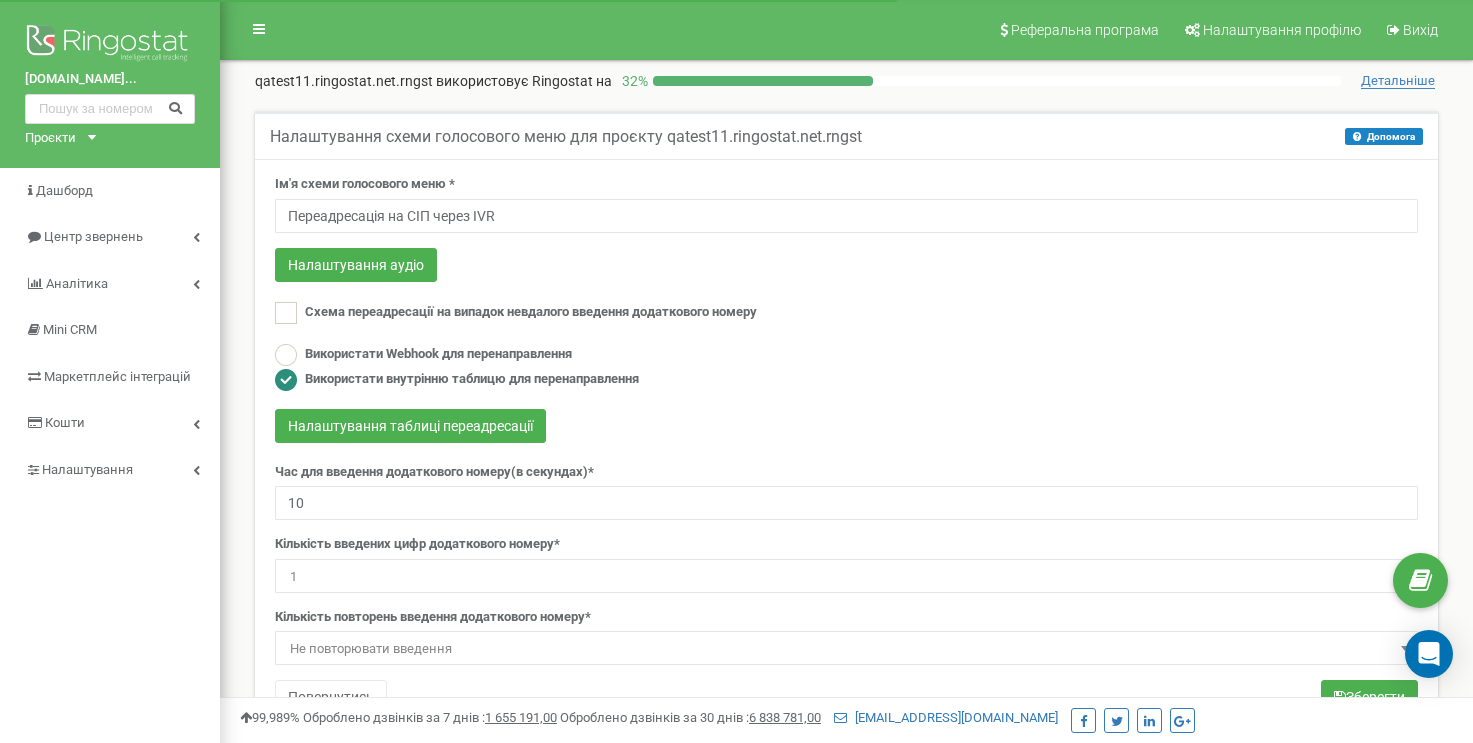 scroll, scrollTop: 0, scrollLeft: 0, axis: both 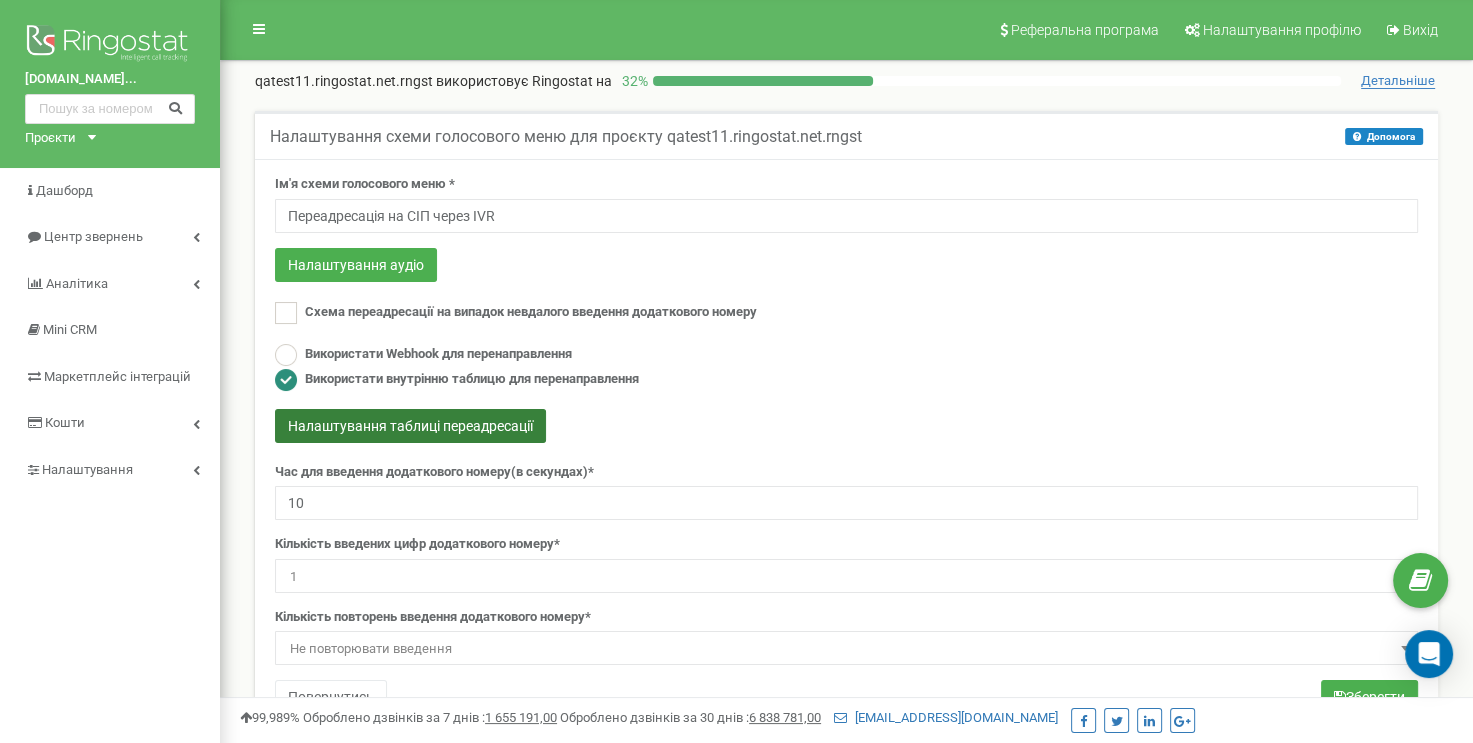 click on "Налаштування таблиці переадресації" at bounding box center [410, 426] 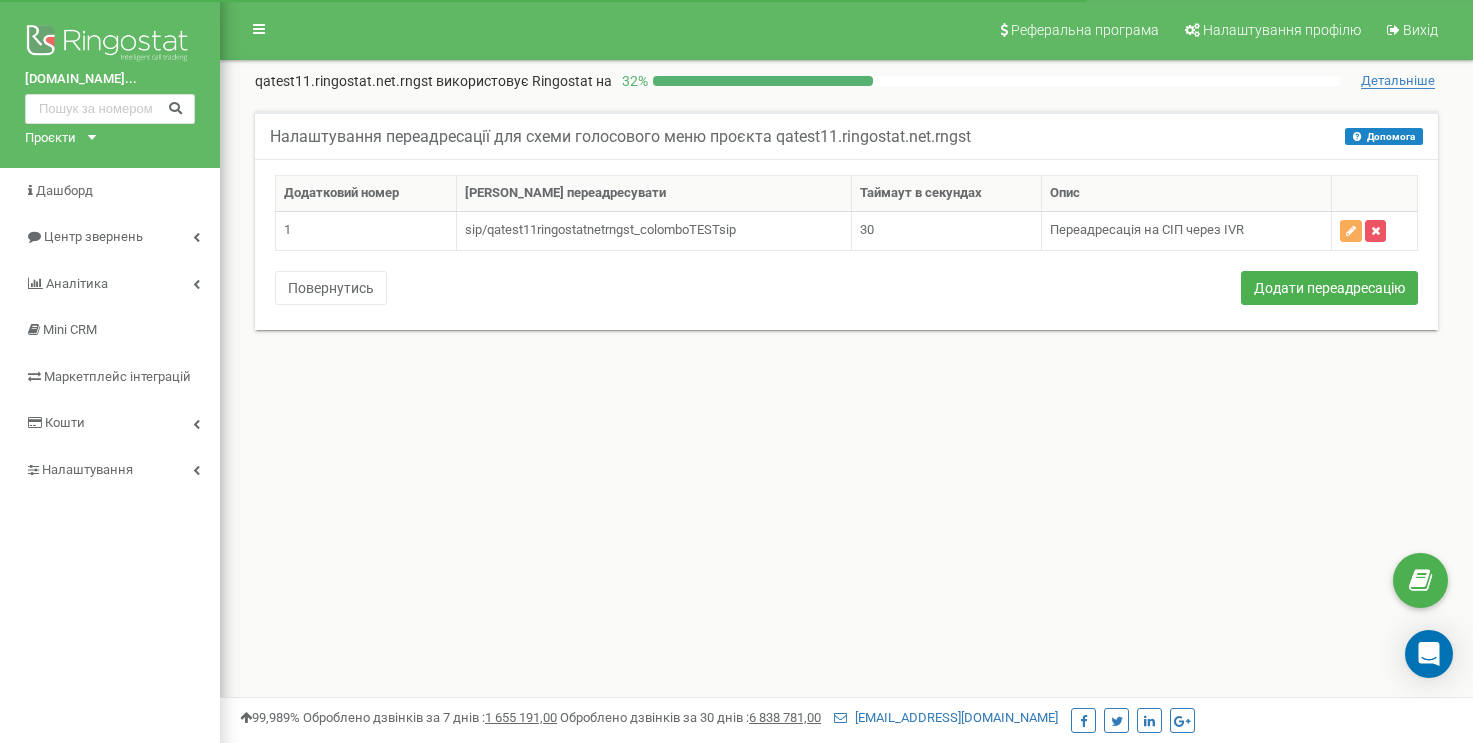 scroll, scrollTop: 0, scrollLeft: 0, axis: both 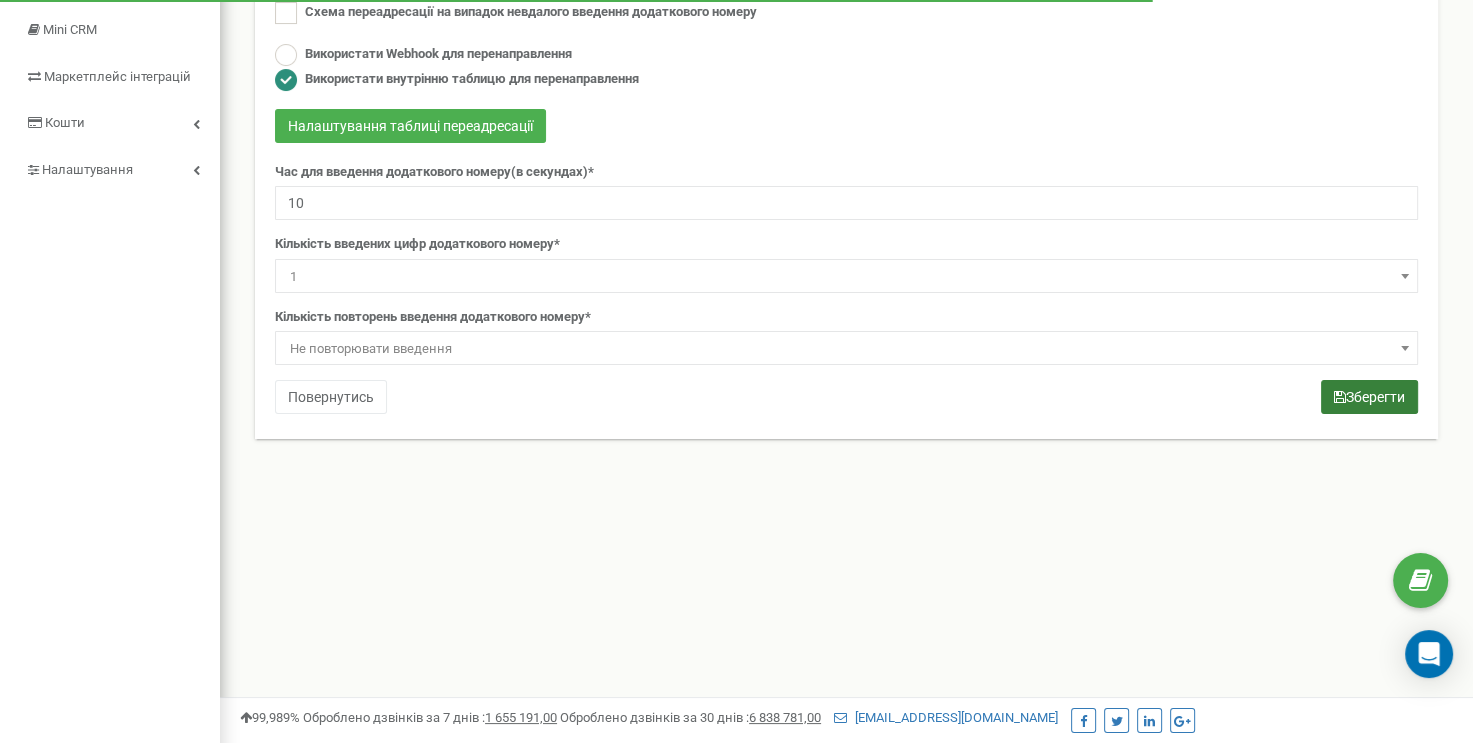 click on "Зберегти" at bounding box center (1369, 397) 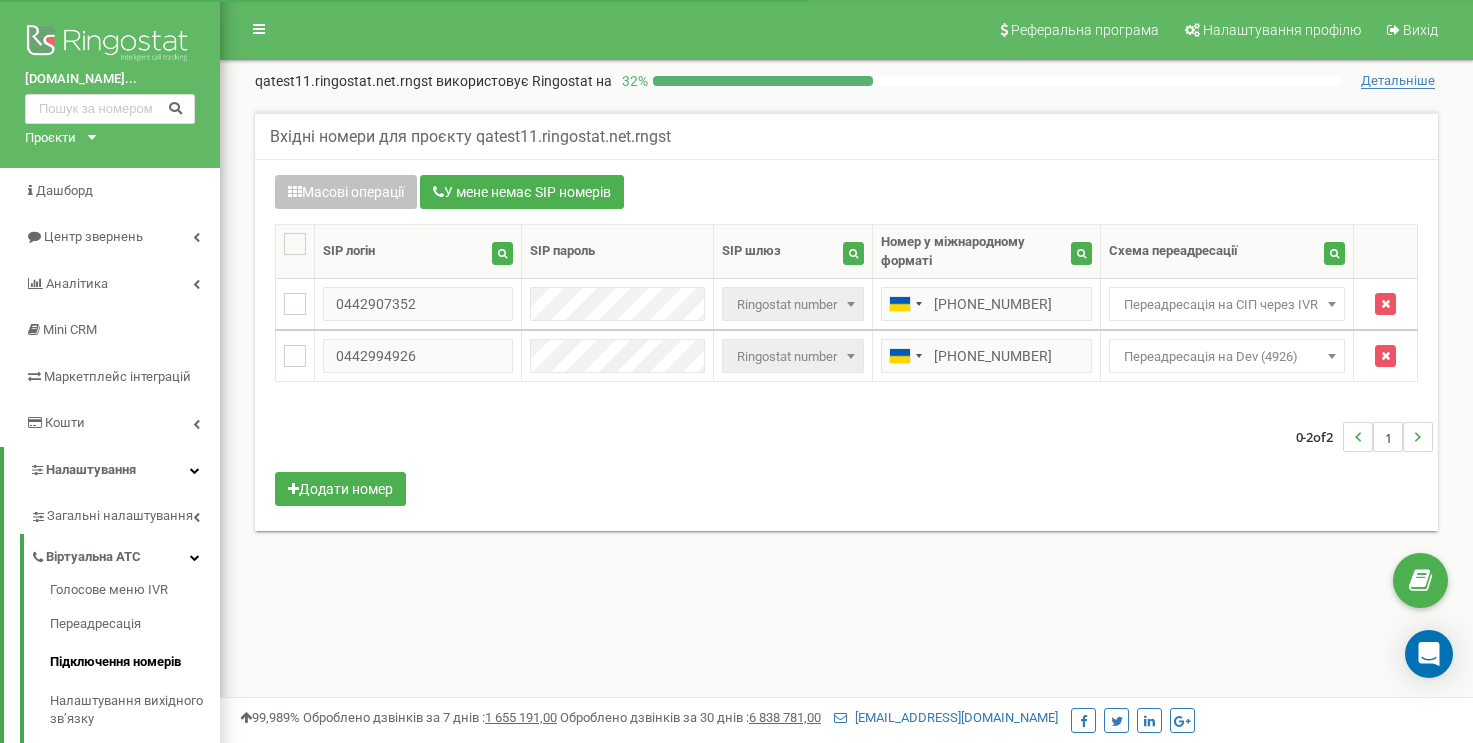 scroll, scrollTop: 0, scrollLeft: 0, axis: both 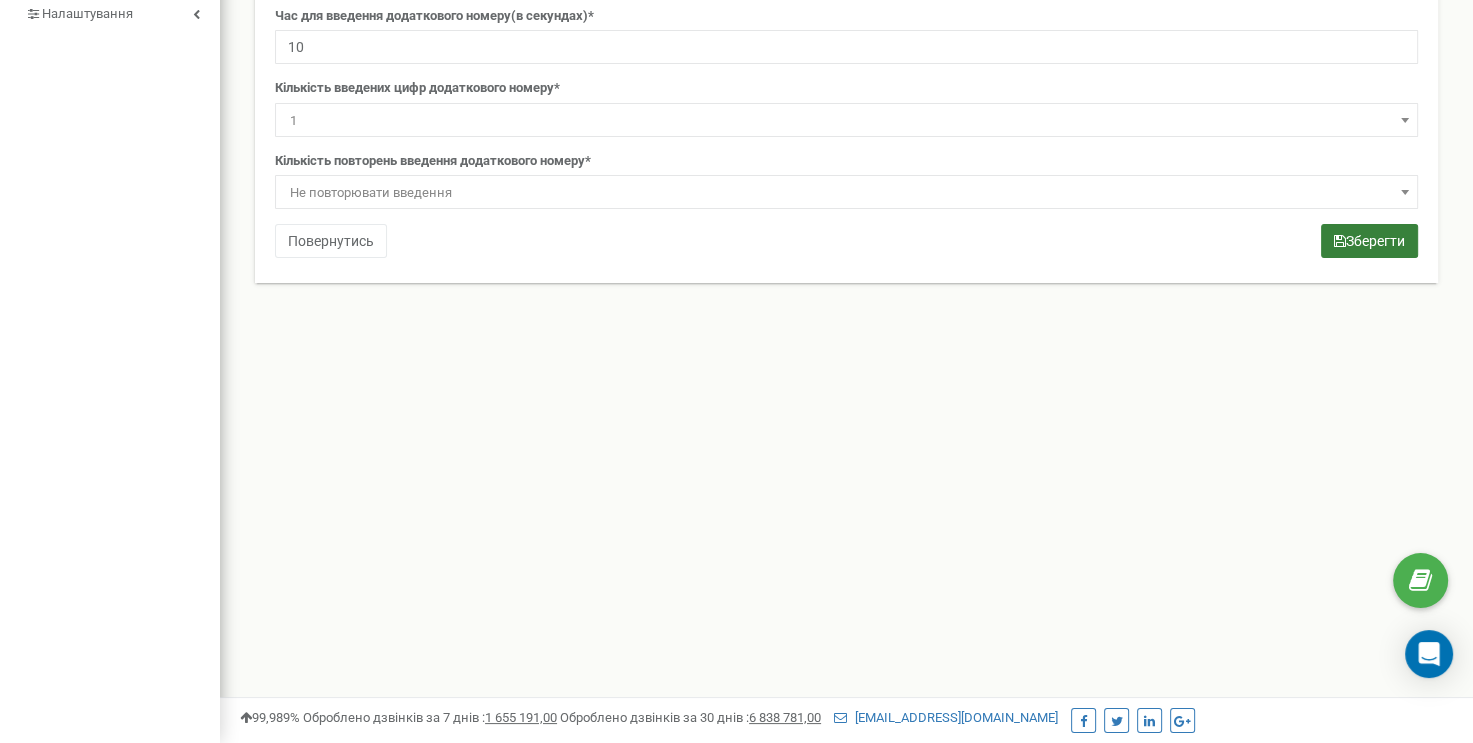 click on "Зберегти" at bounding box center (1369, 241) 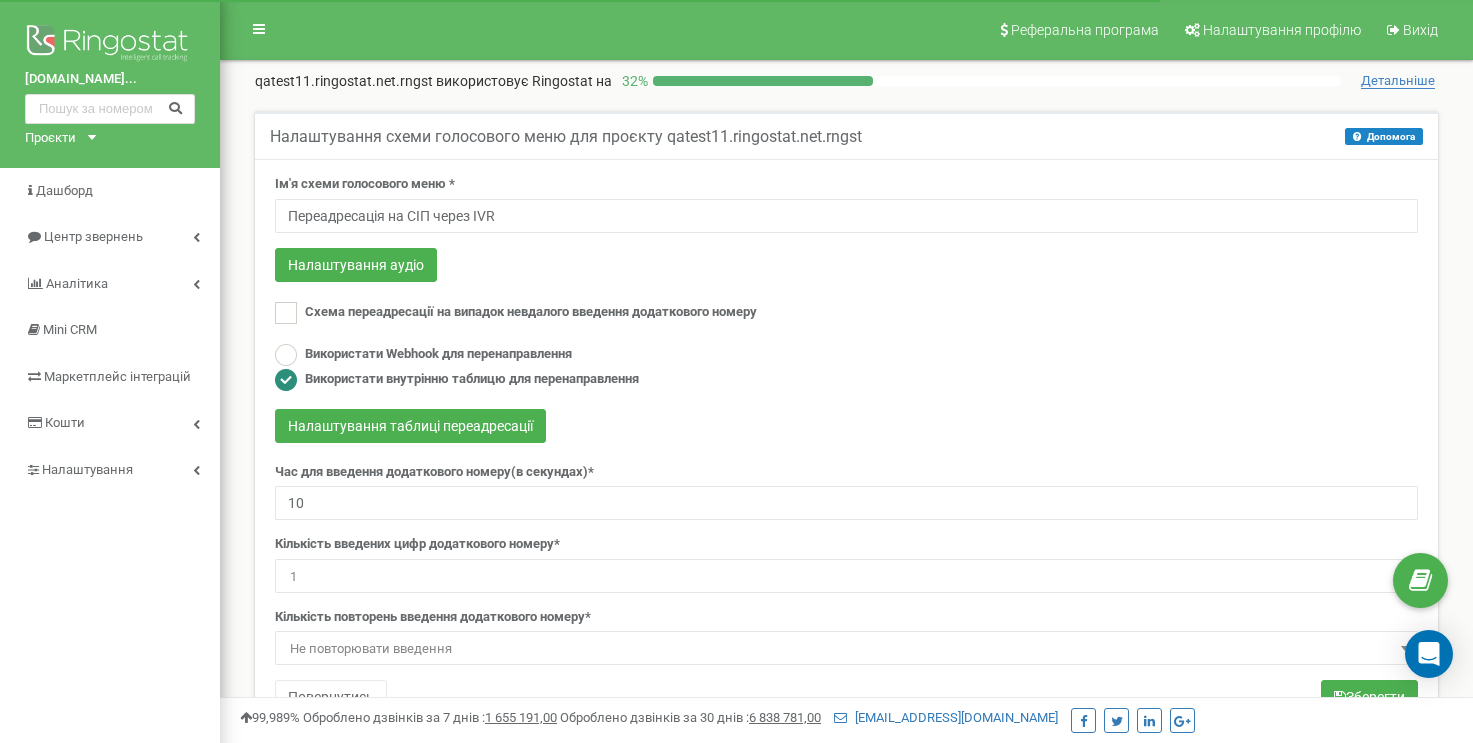scroll, scrollTop: 0, scrollLeft: 0, axis: both 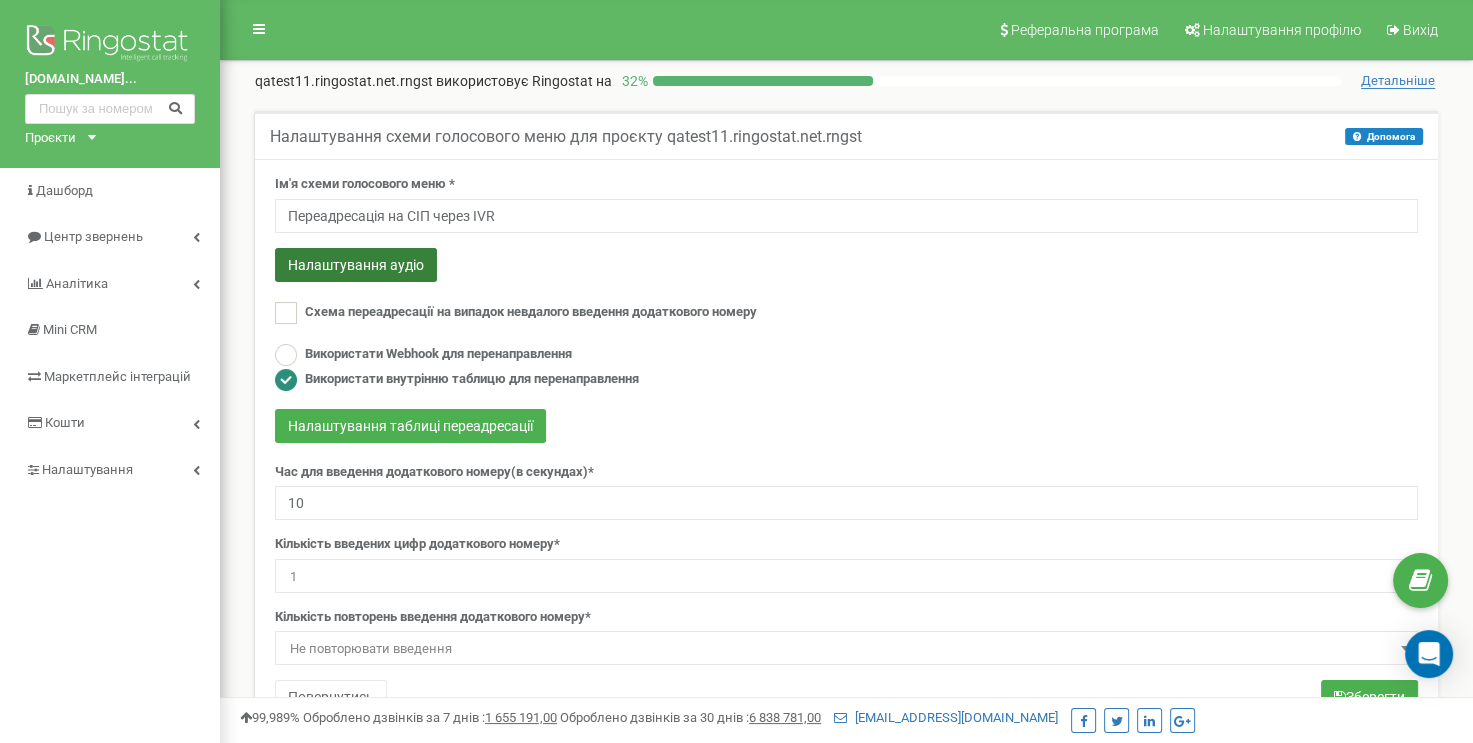 click on "Налаштування аудіо" at bounding box center (356, 265) 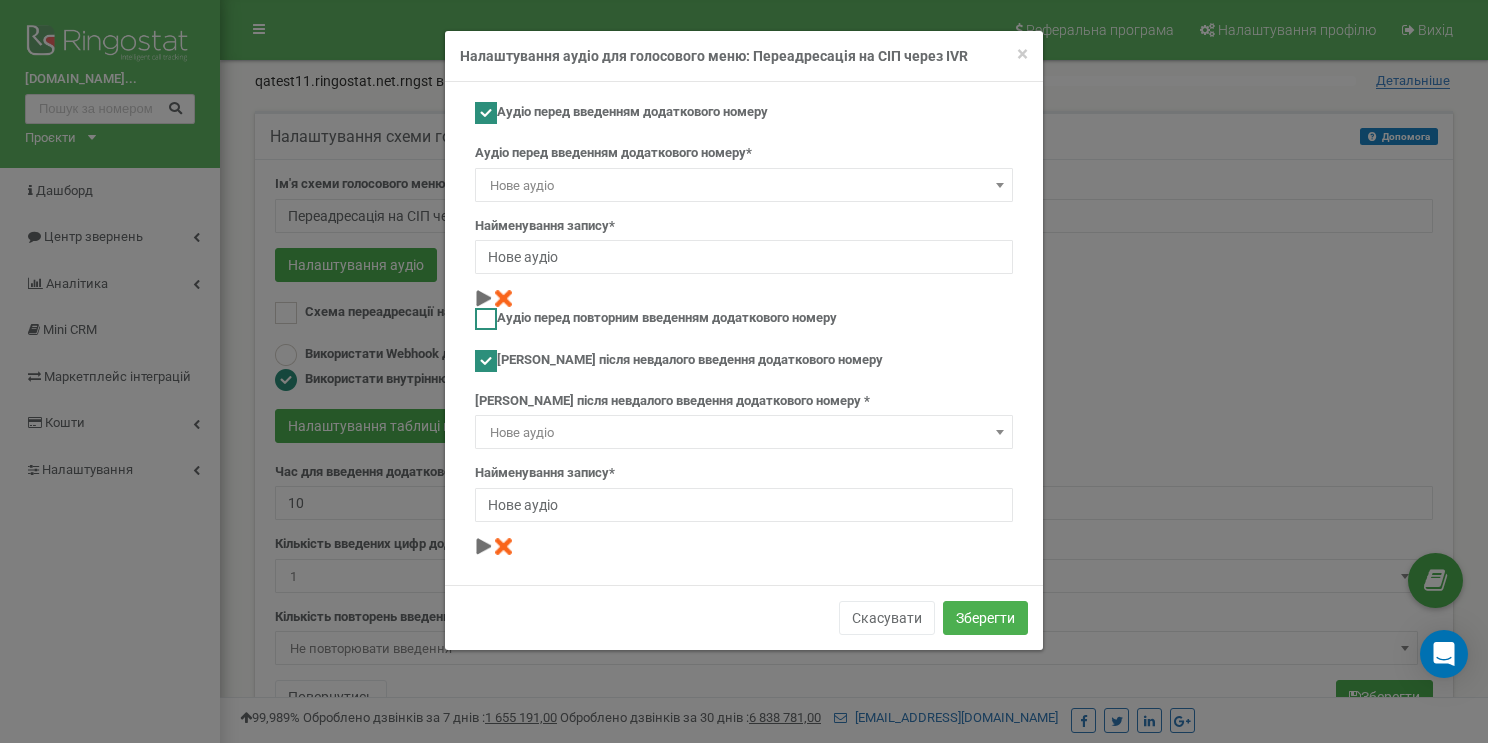 click at bounding box center [486, 319] 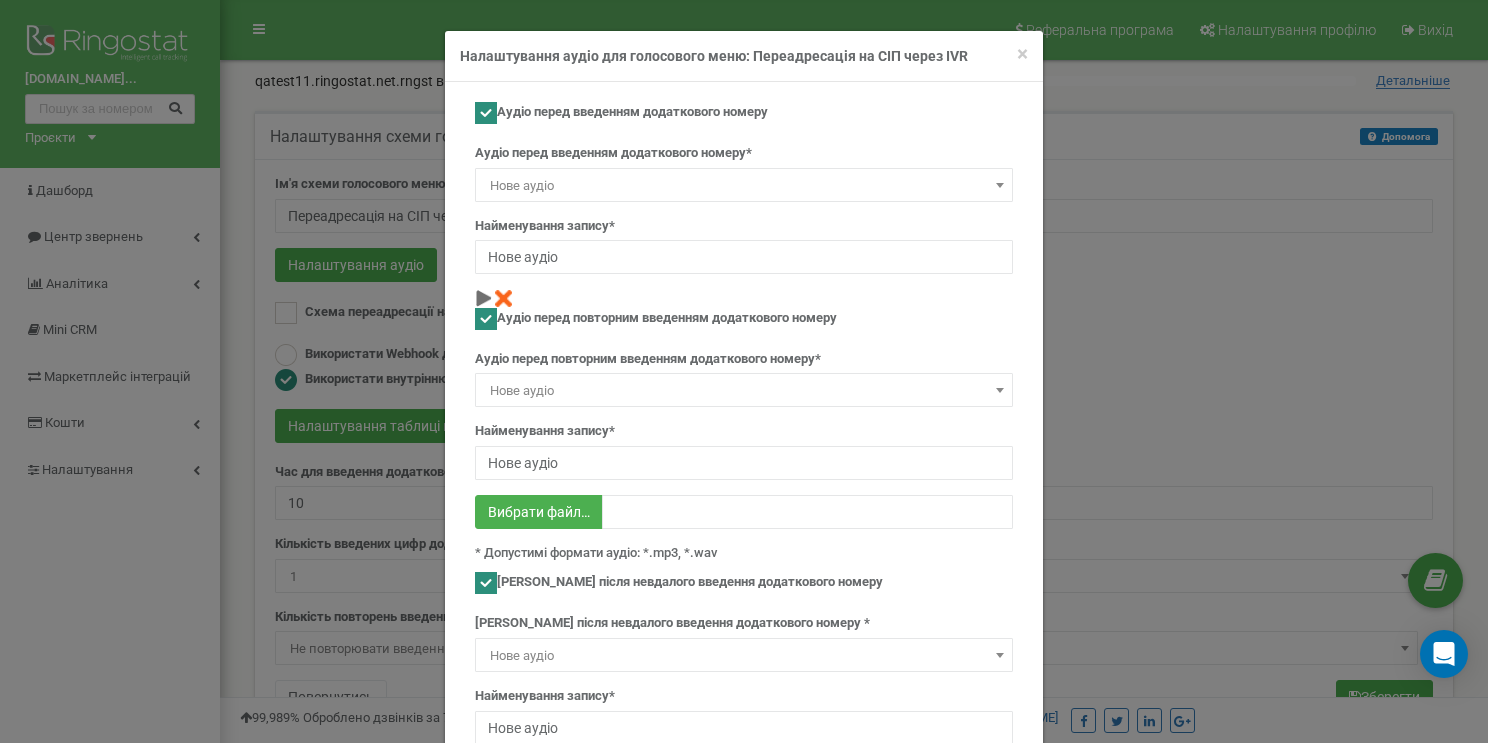 click on "Нове аудіо" at bounding box center [744, 391] 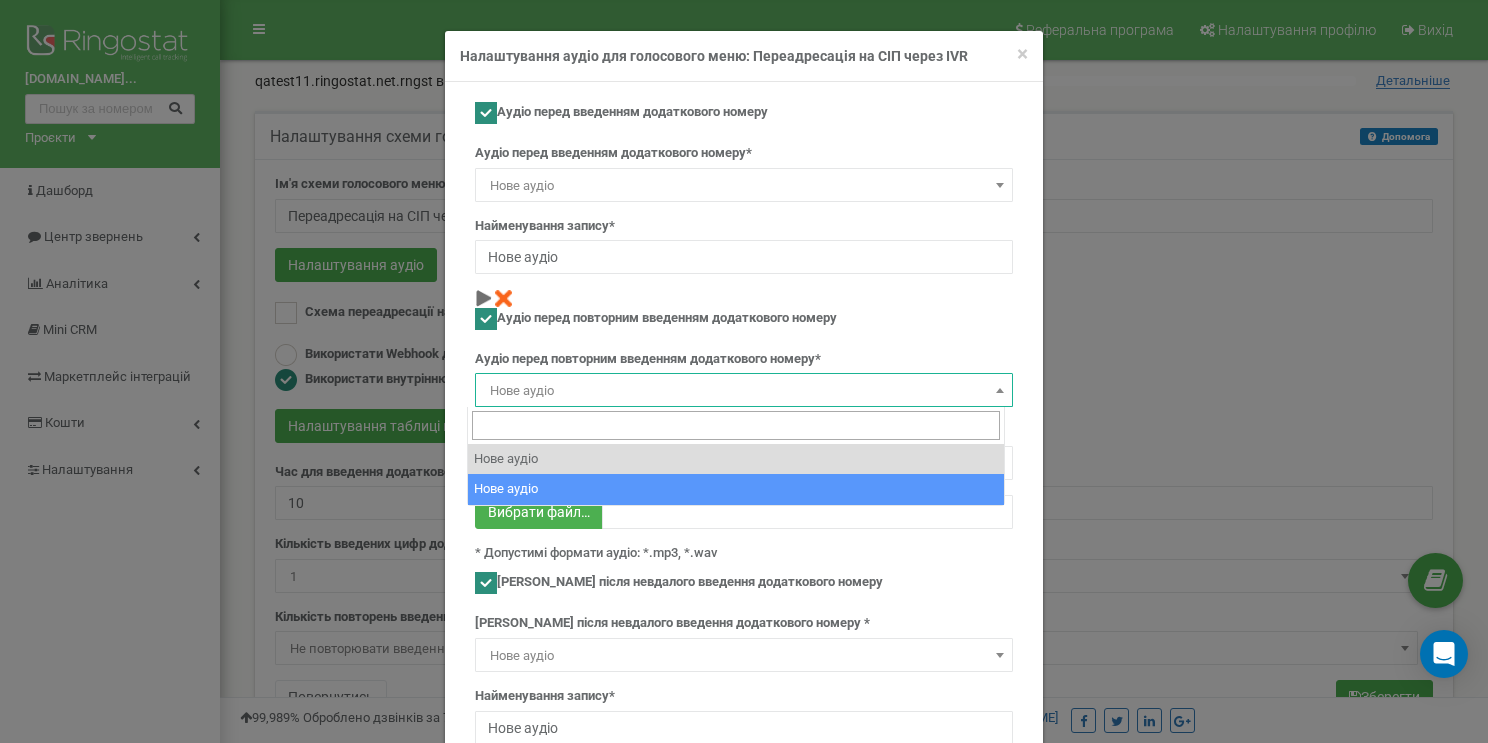select on "12506" 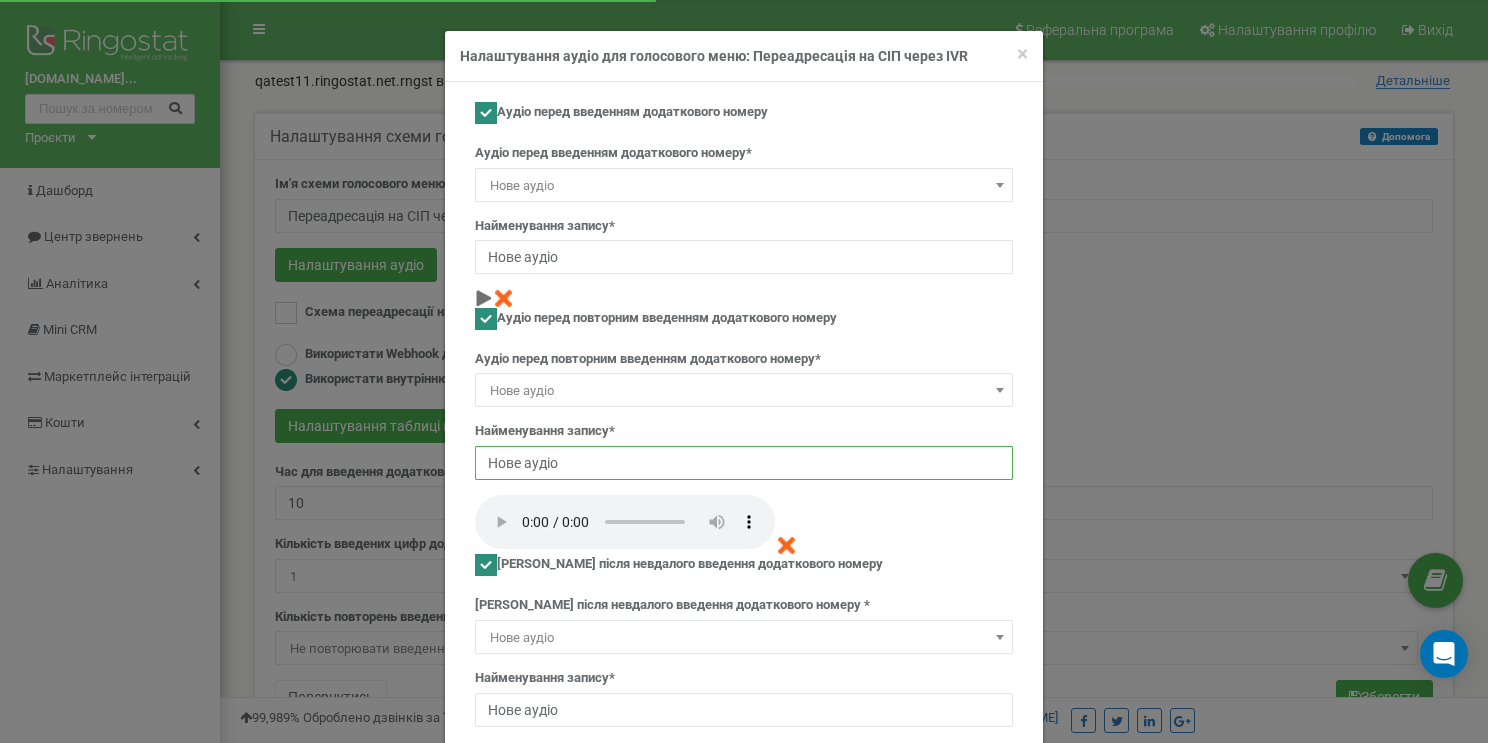 click on "Нове аудіо" at bounding box center [744, 463] 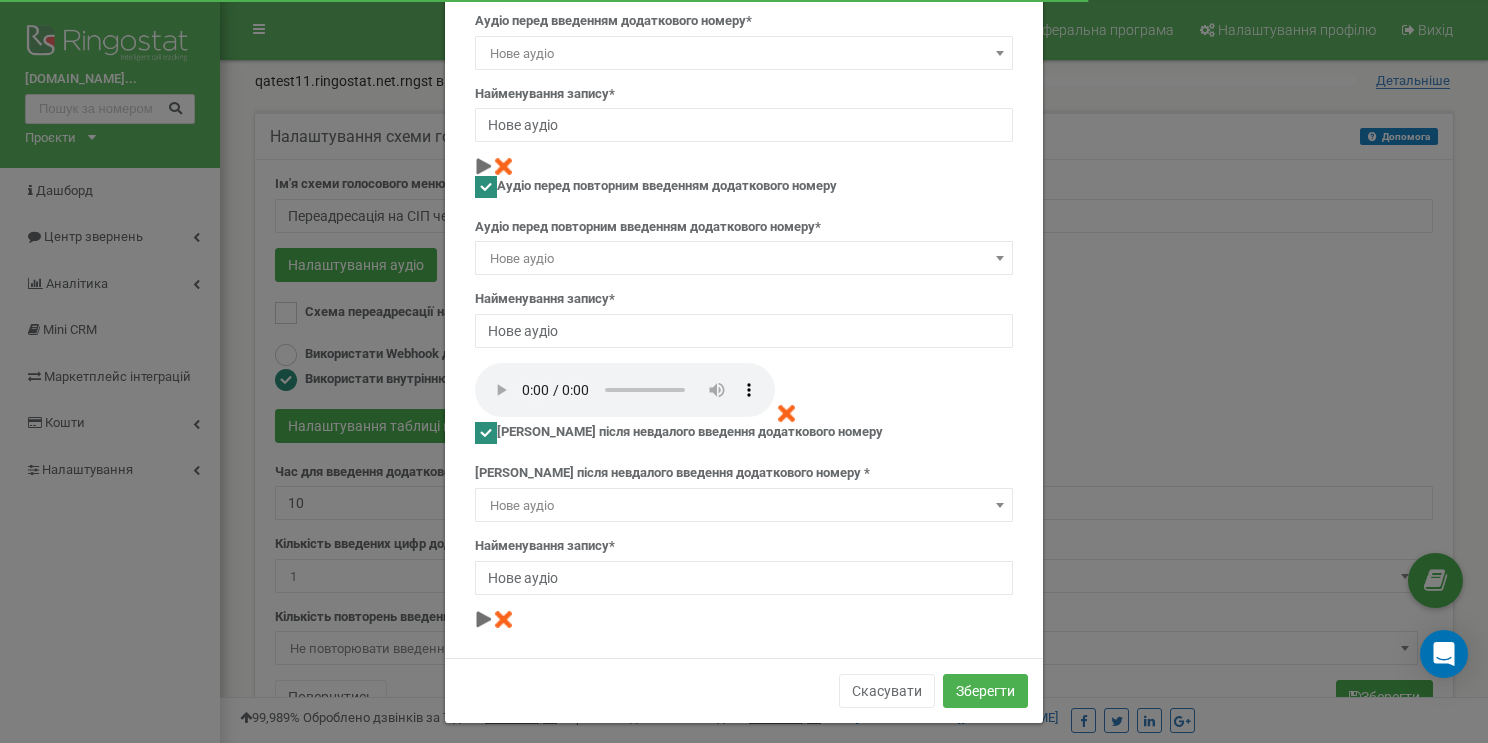 scroll, scrollTop: 141, scrollLeft: 0, axis: vertical 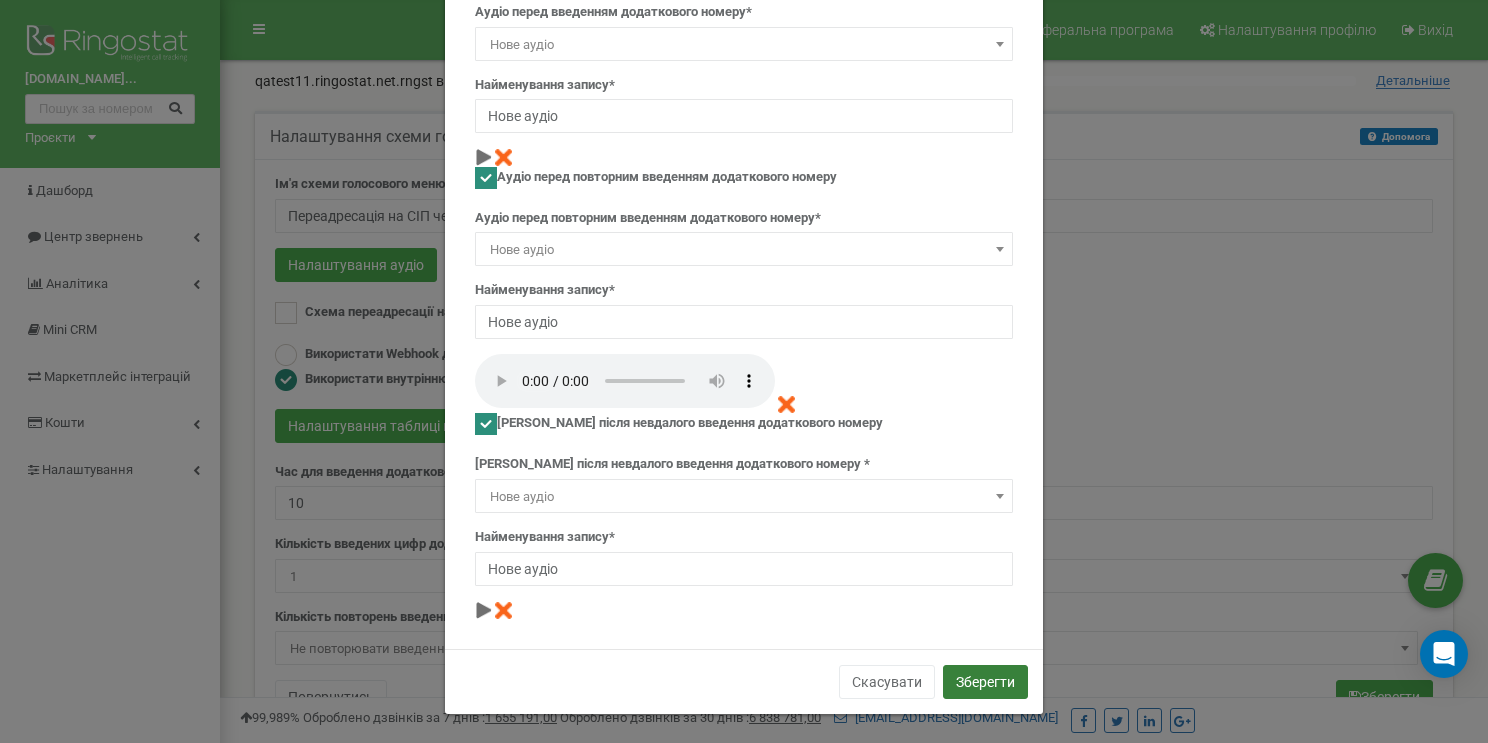click on "Зберегти" at bounding box center [985, 682] 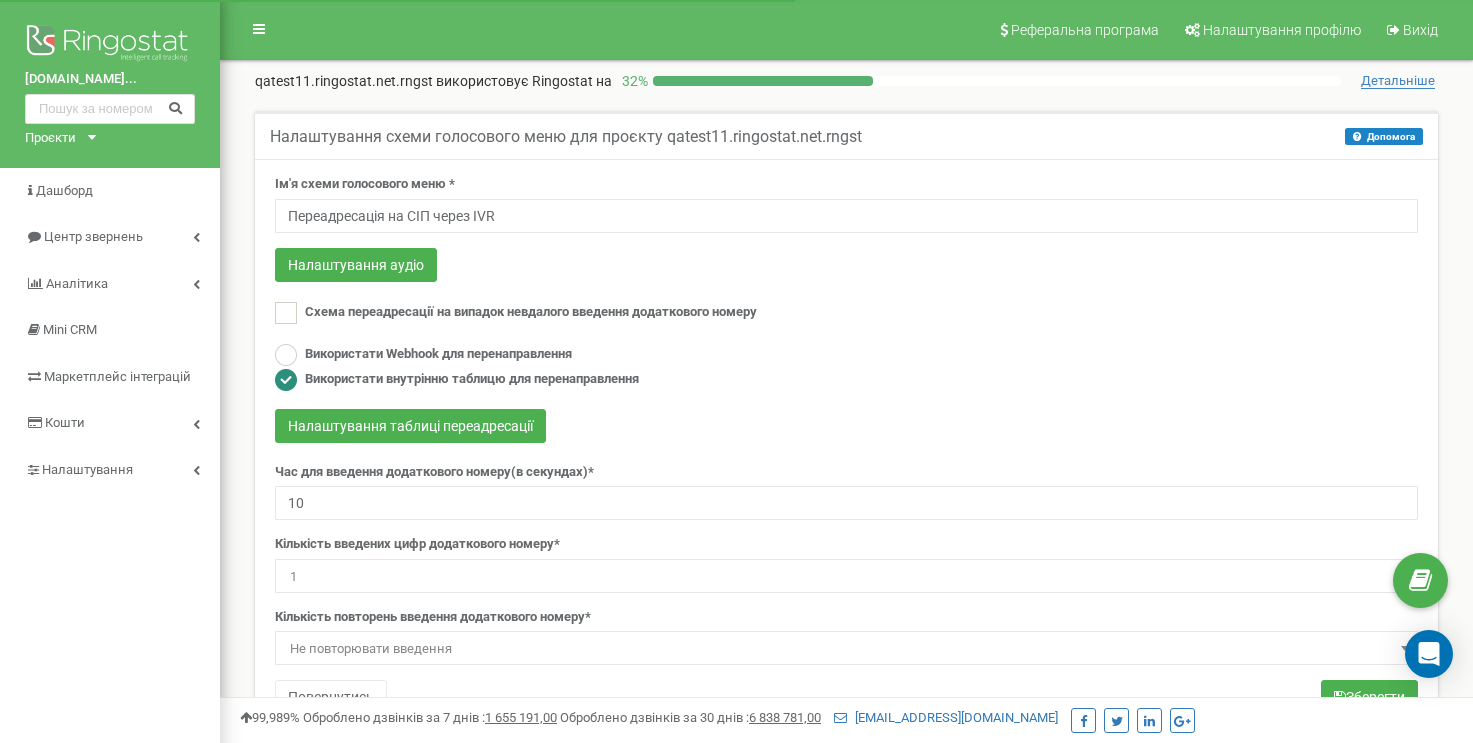scroll, scrollTop: 0, scrollLeft: 0, axis: both 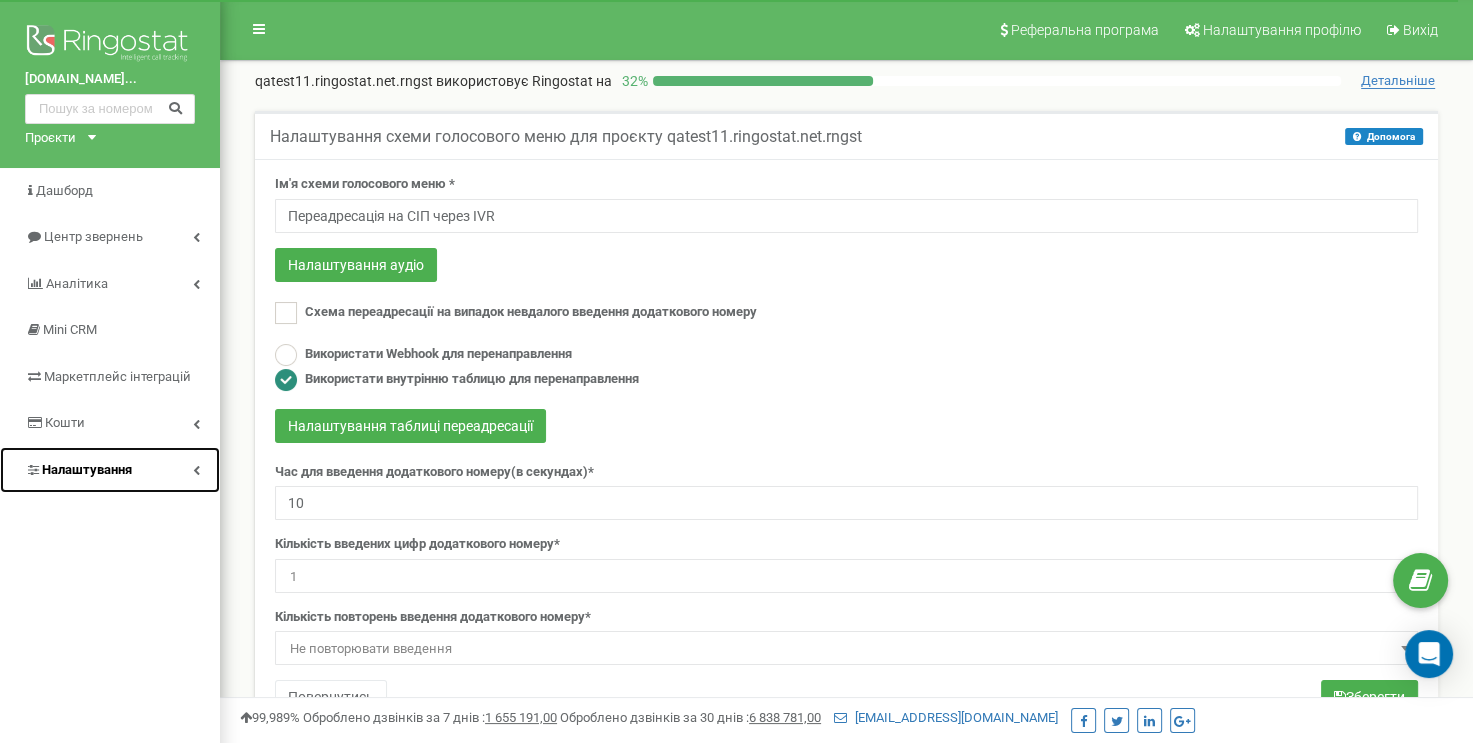 click on "Налаштування" at bounding box center [110, 470] 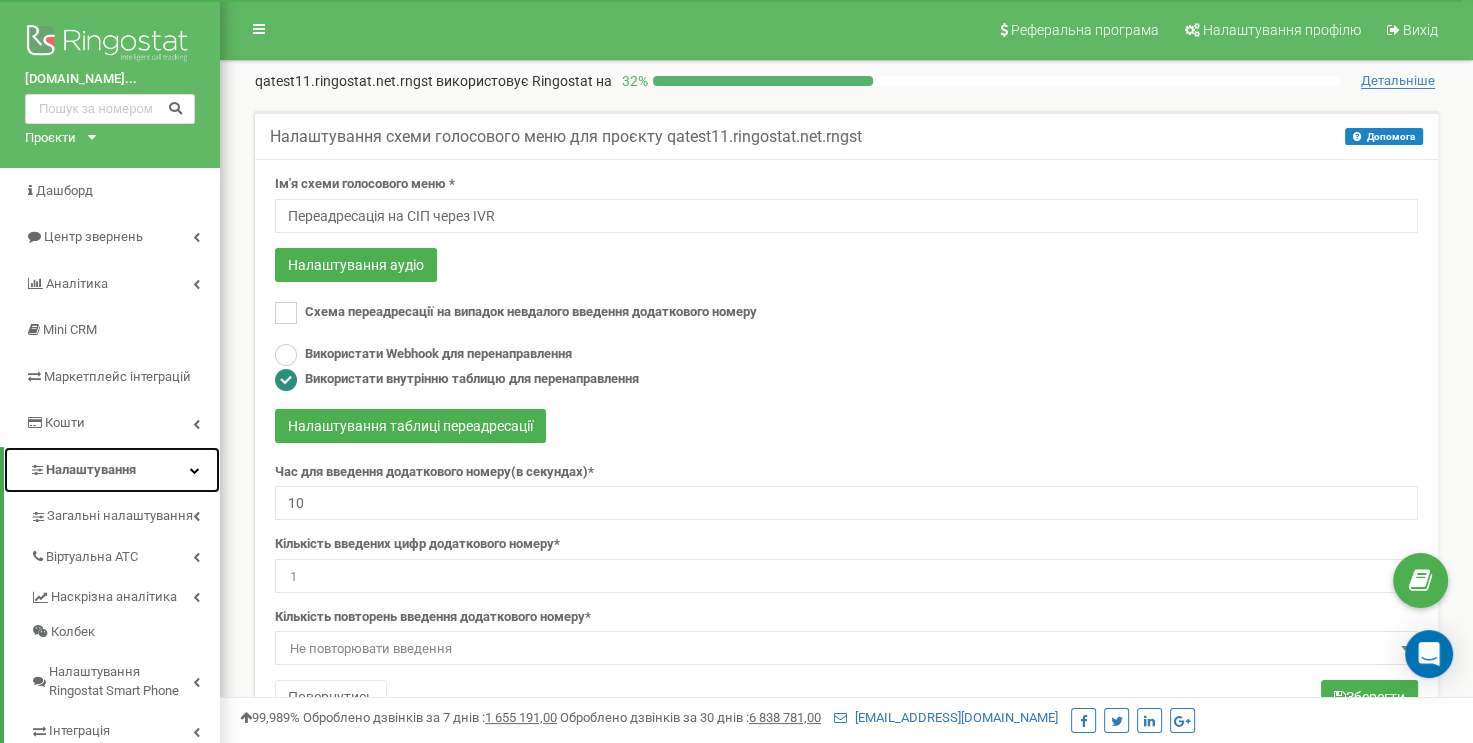 scroll, scrollTop: 200, scrollLeft: 0, axis: vertical 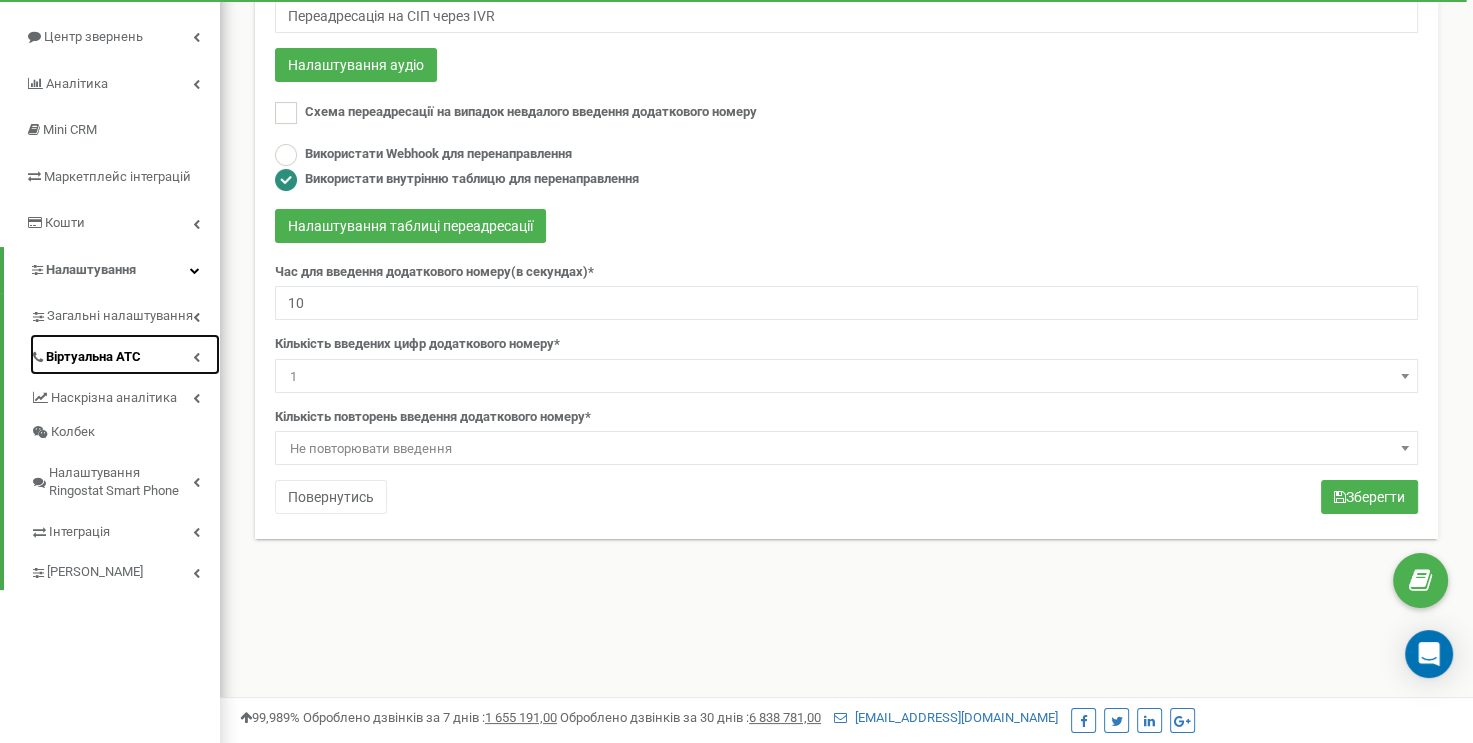 click on "Віртуальна АТС" at bounding box center [125, 354] 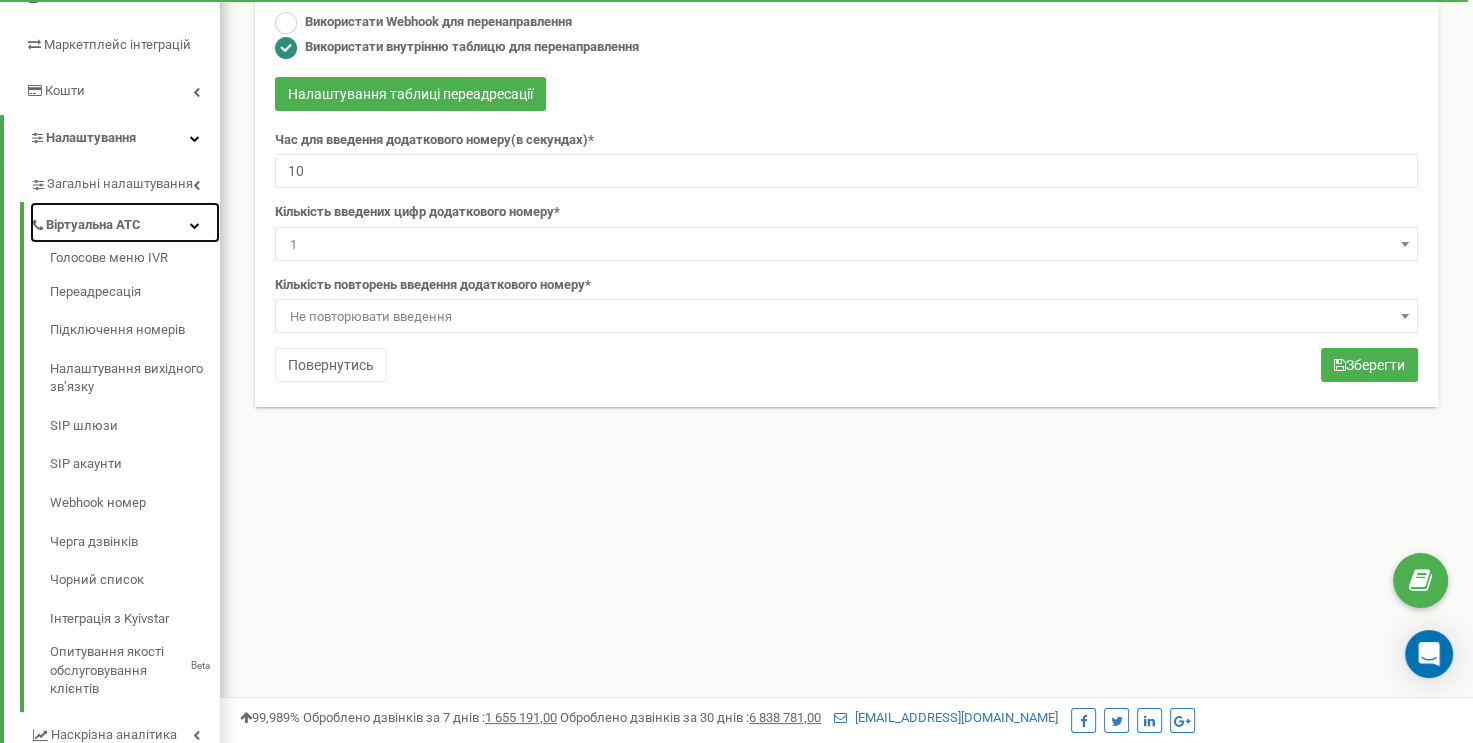 scroll, scrollTop: 500, scrollLeft: 0, axis: vertical 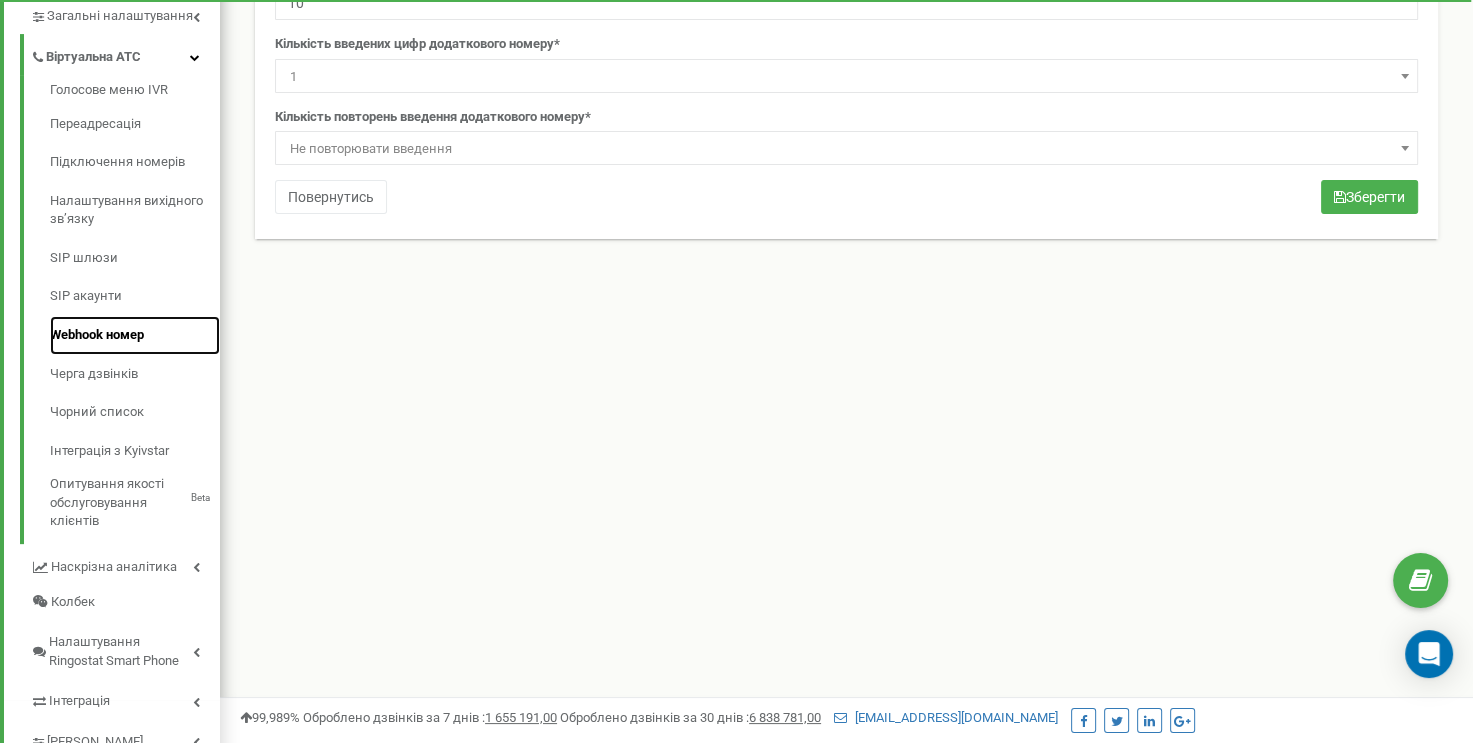 click on "Webhook номер" at bounding box center (135, 335) 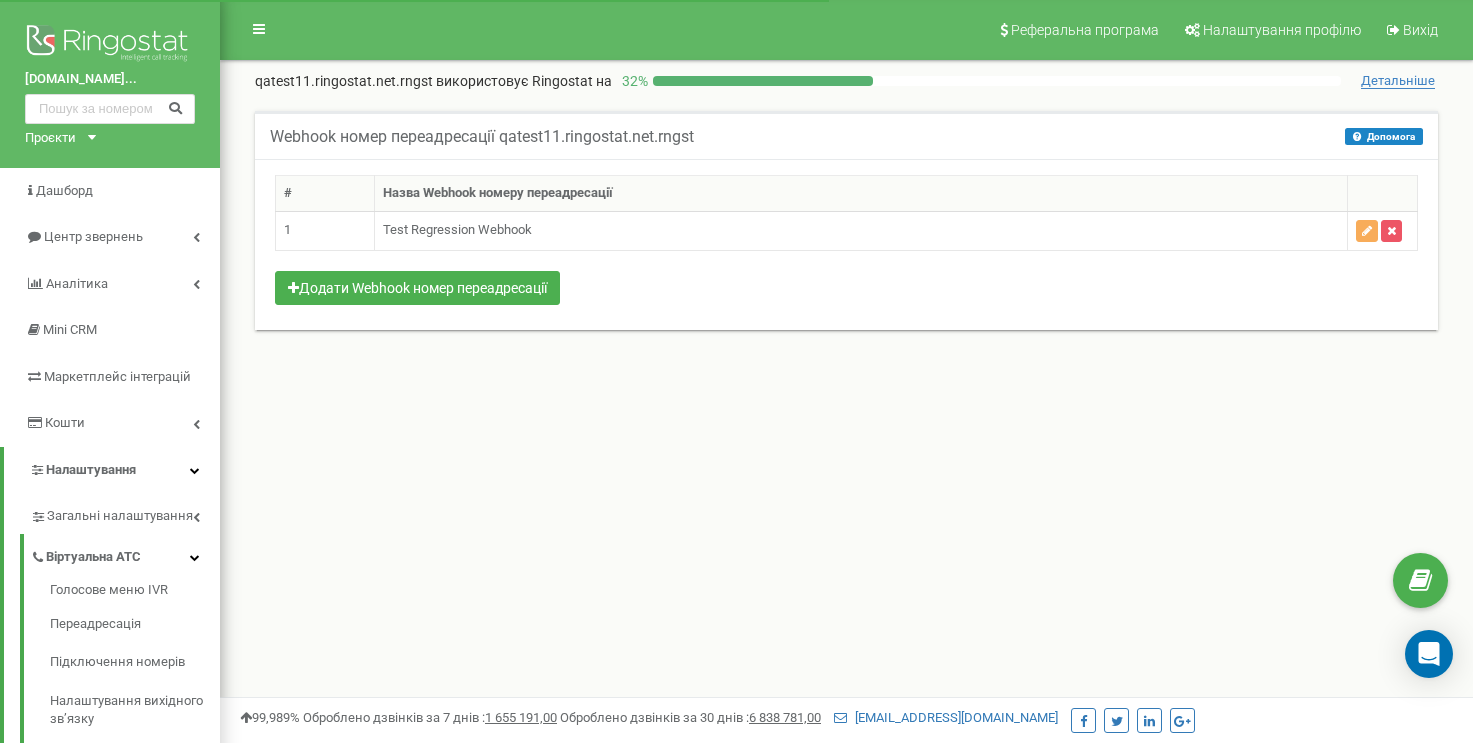 scroll, scrollTop: 0, scrollLeft: 0, axis: both 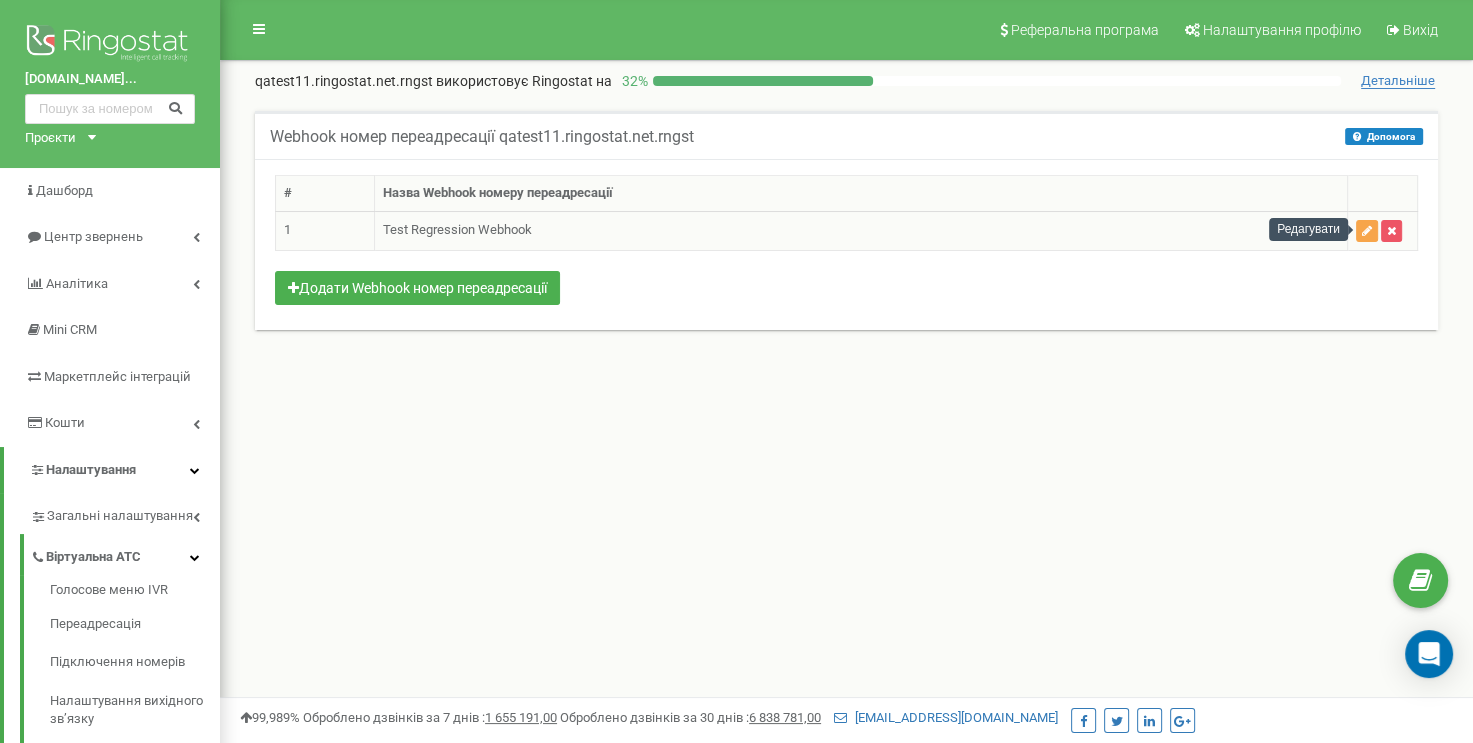 click at bounding box center [1367, 231] 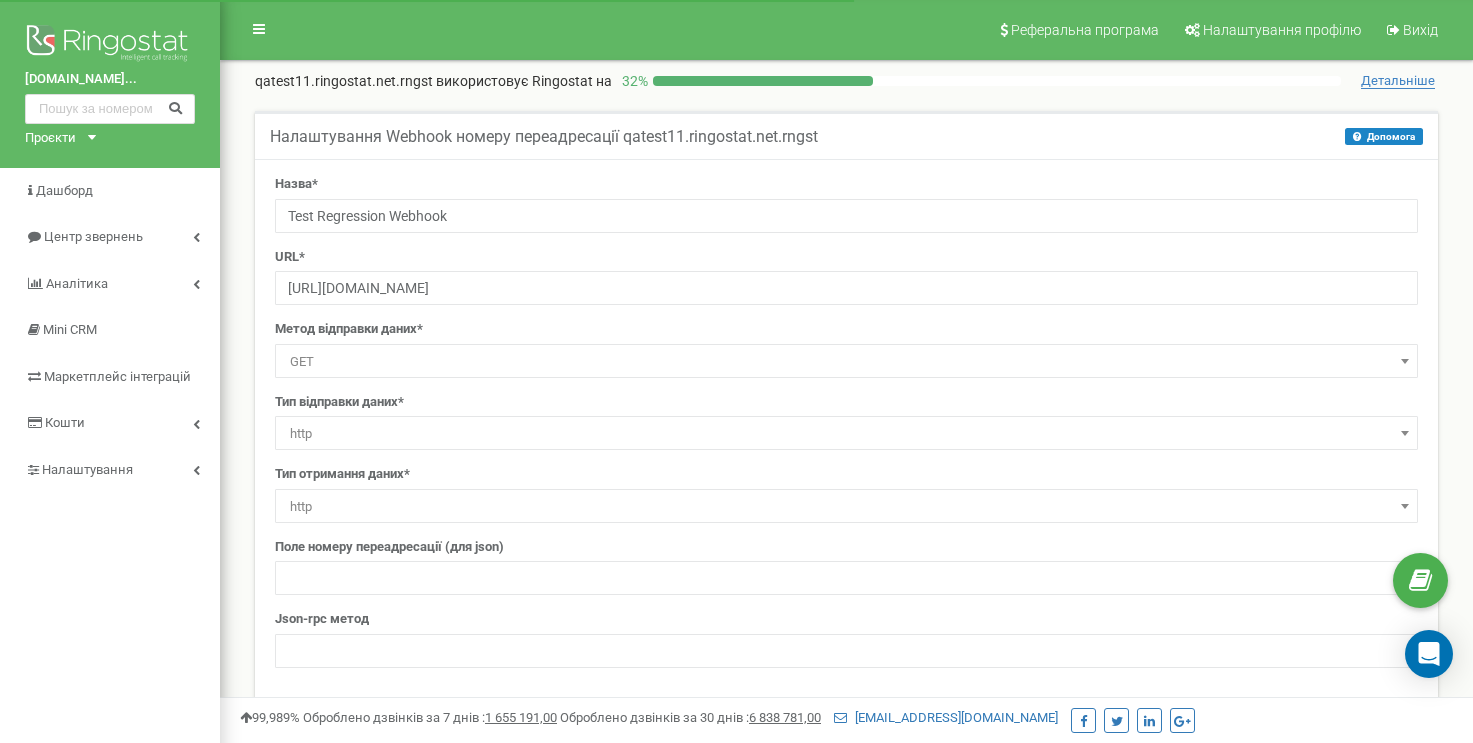 scroll, scrollTop: 0, scrollLeft: 0, axis: both 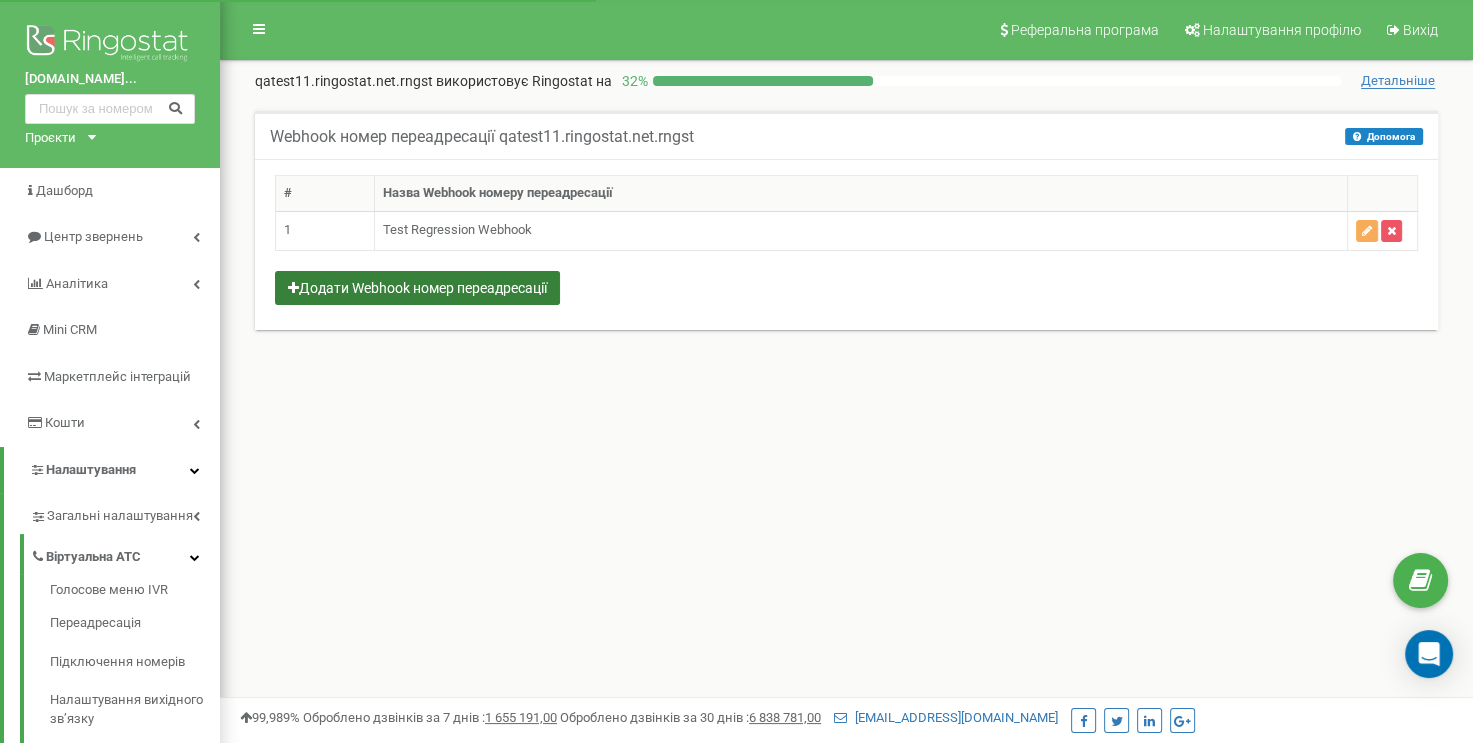 click on "Додати Webhook номер переадресації" at bounding box center [417, 288] 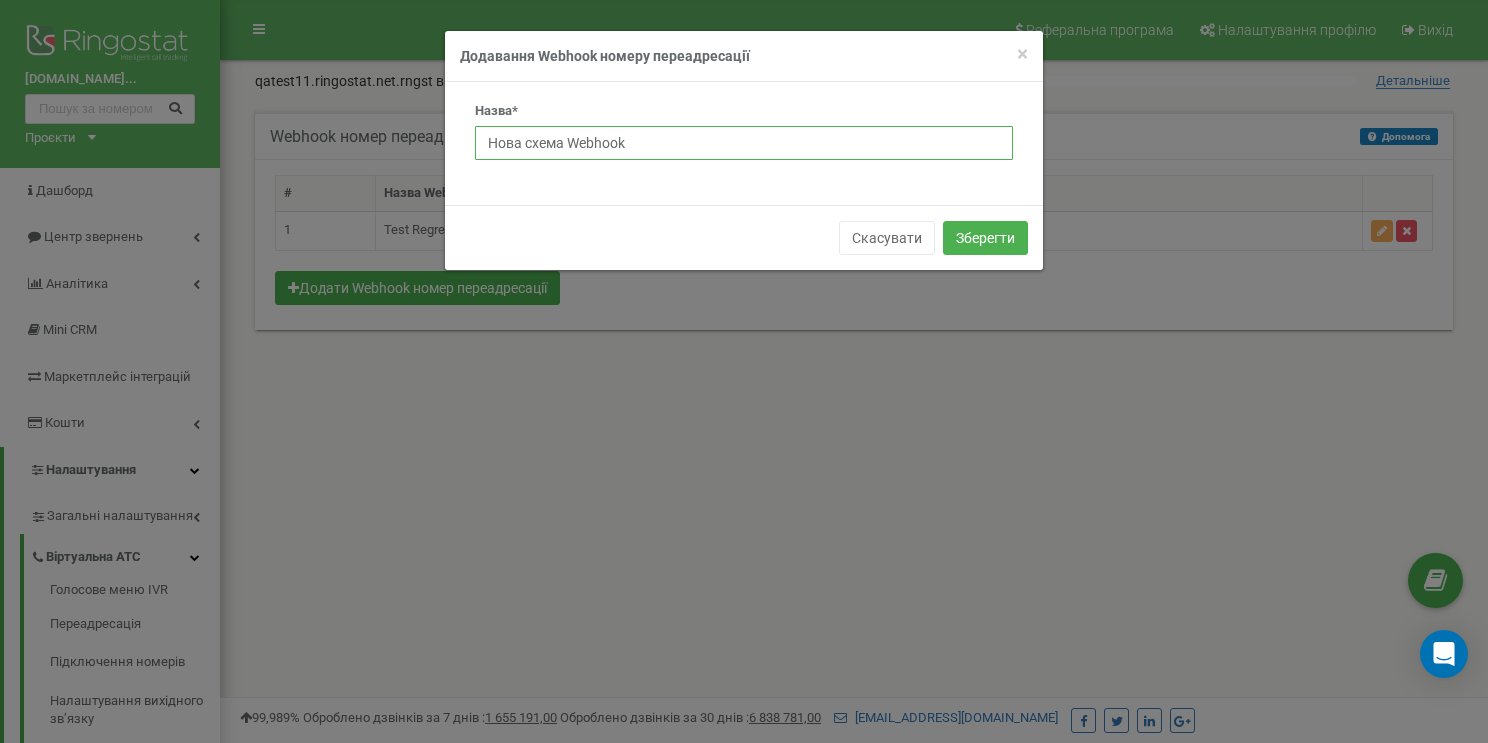 click on "Нова схема Webhook" at bounding box center (744, 143) 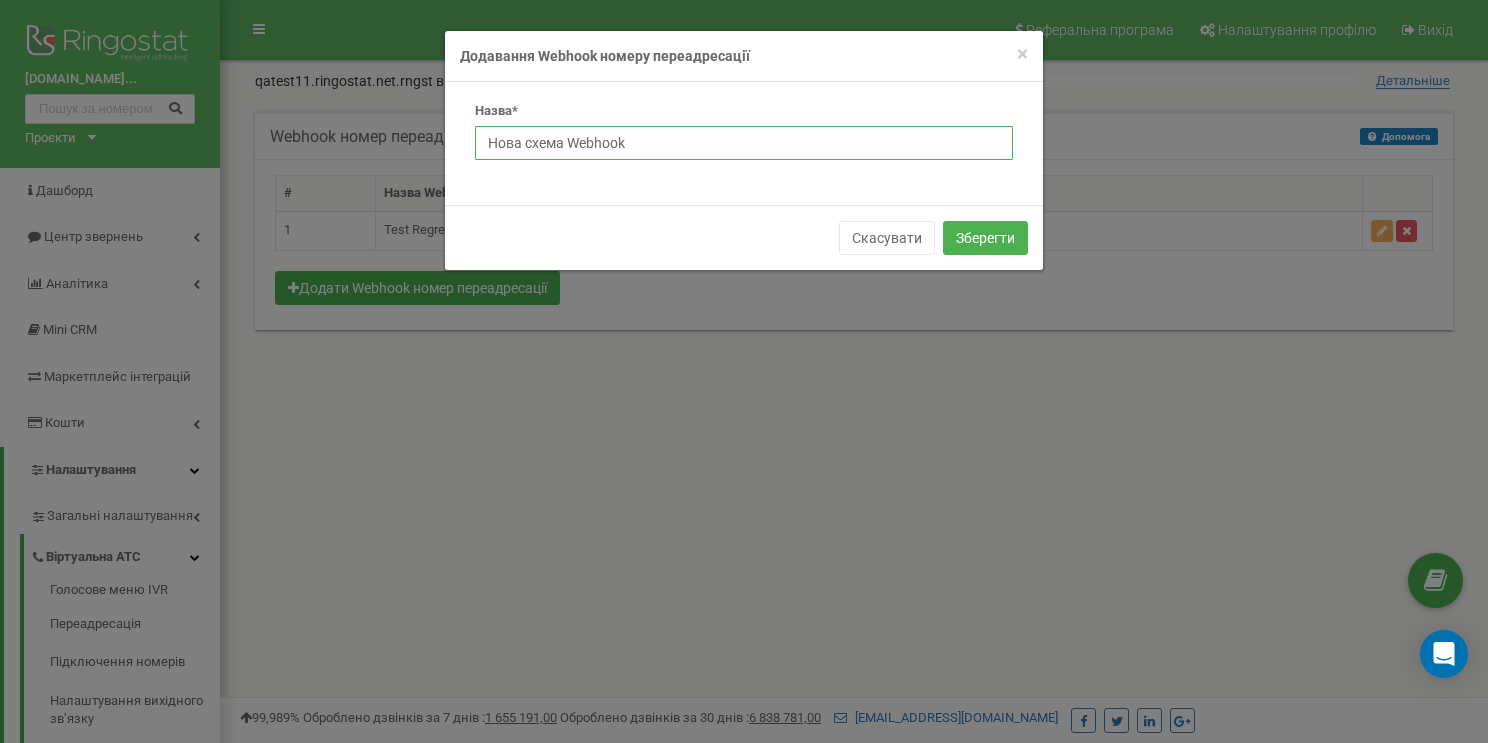 paste on "ереадресація на мобільний" 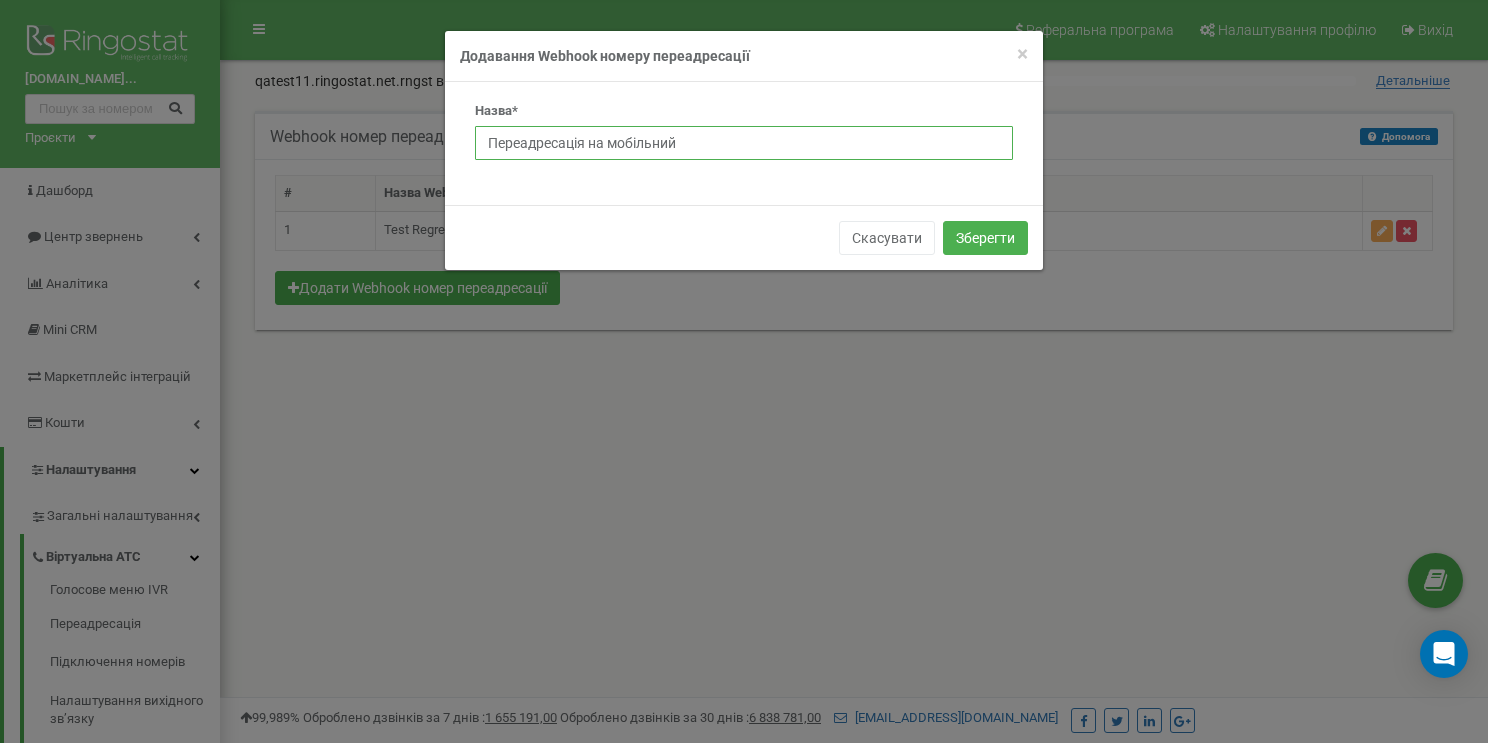 drag, startPoint x: 645, startPoint y: 146, endPoint x: 447, endPoint y: 145, distance: 198.00252 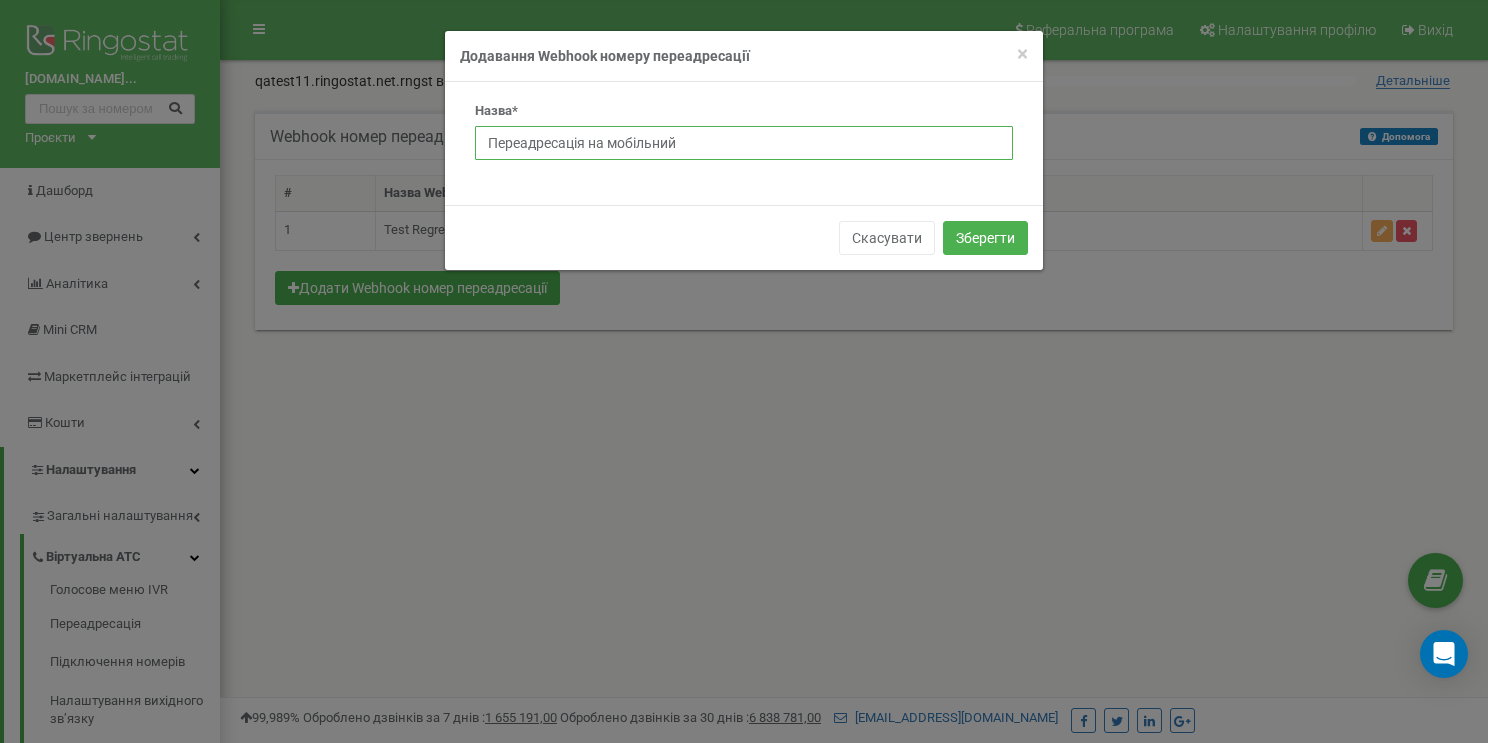 drag, startPoint x: 687, startPoint y: 139, endPoint x: 444, endPoint y: 139, distance: 243 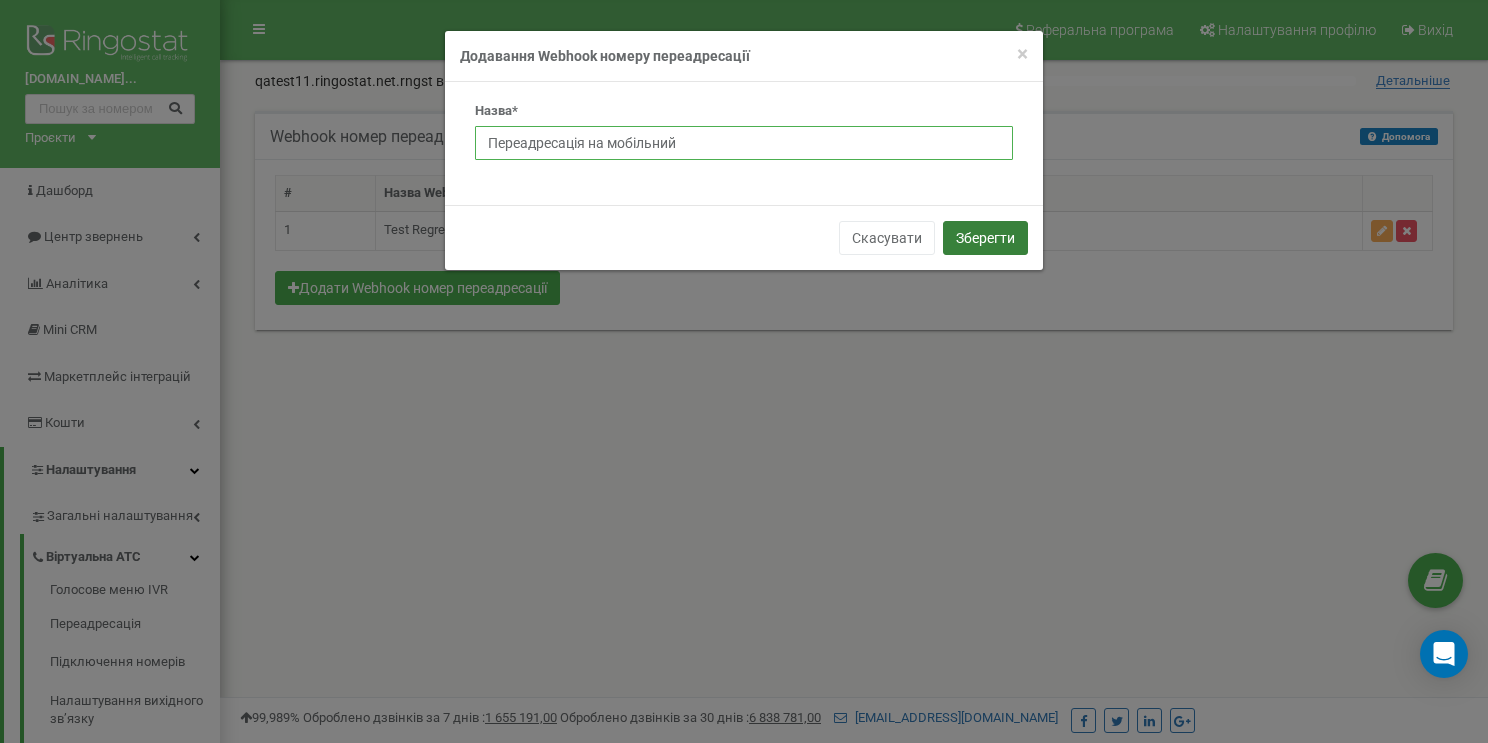 type on "Переадресація на мобільний" 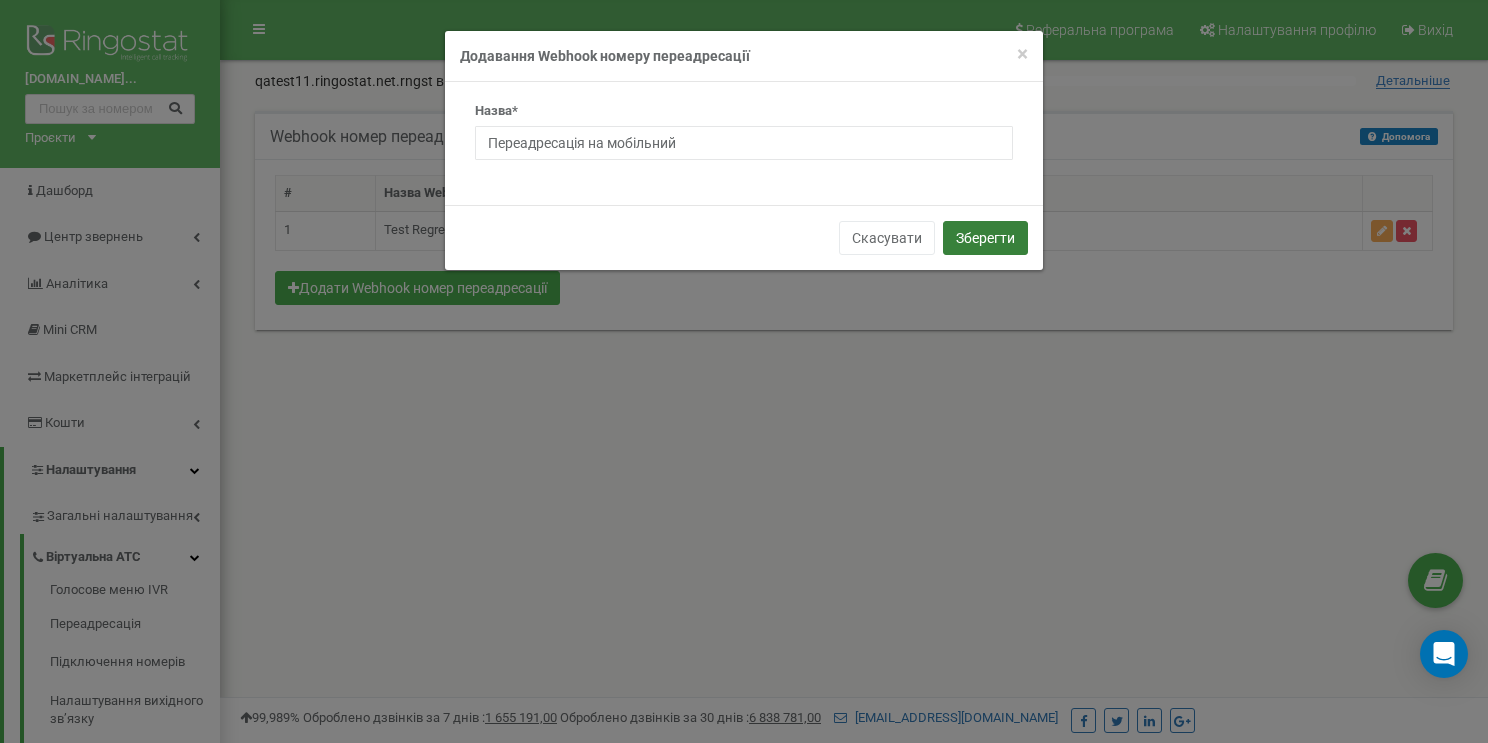 click on "Зберегти" at bounding box center [985, 238] 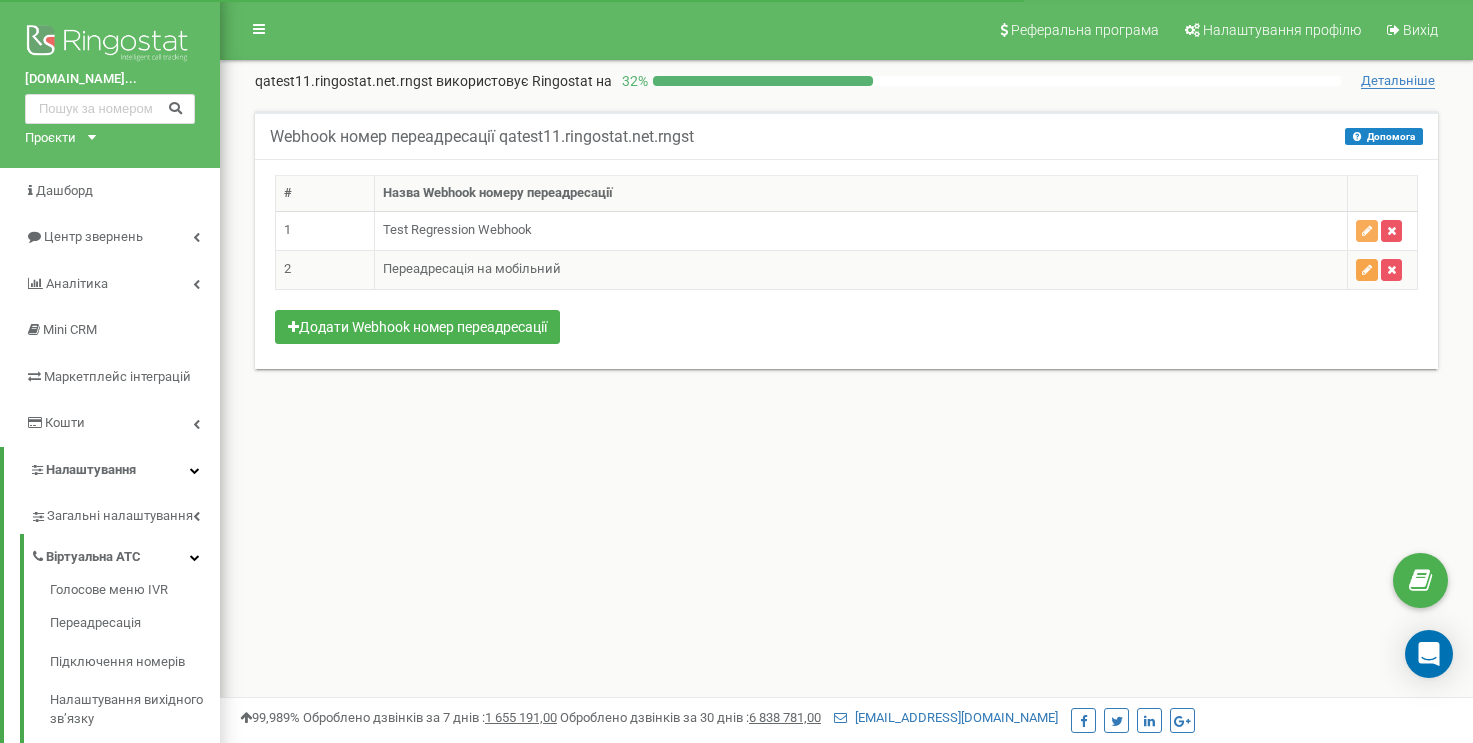 scroll, scrollTop: 0, scrollLeft: 0, axis: both 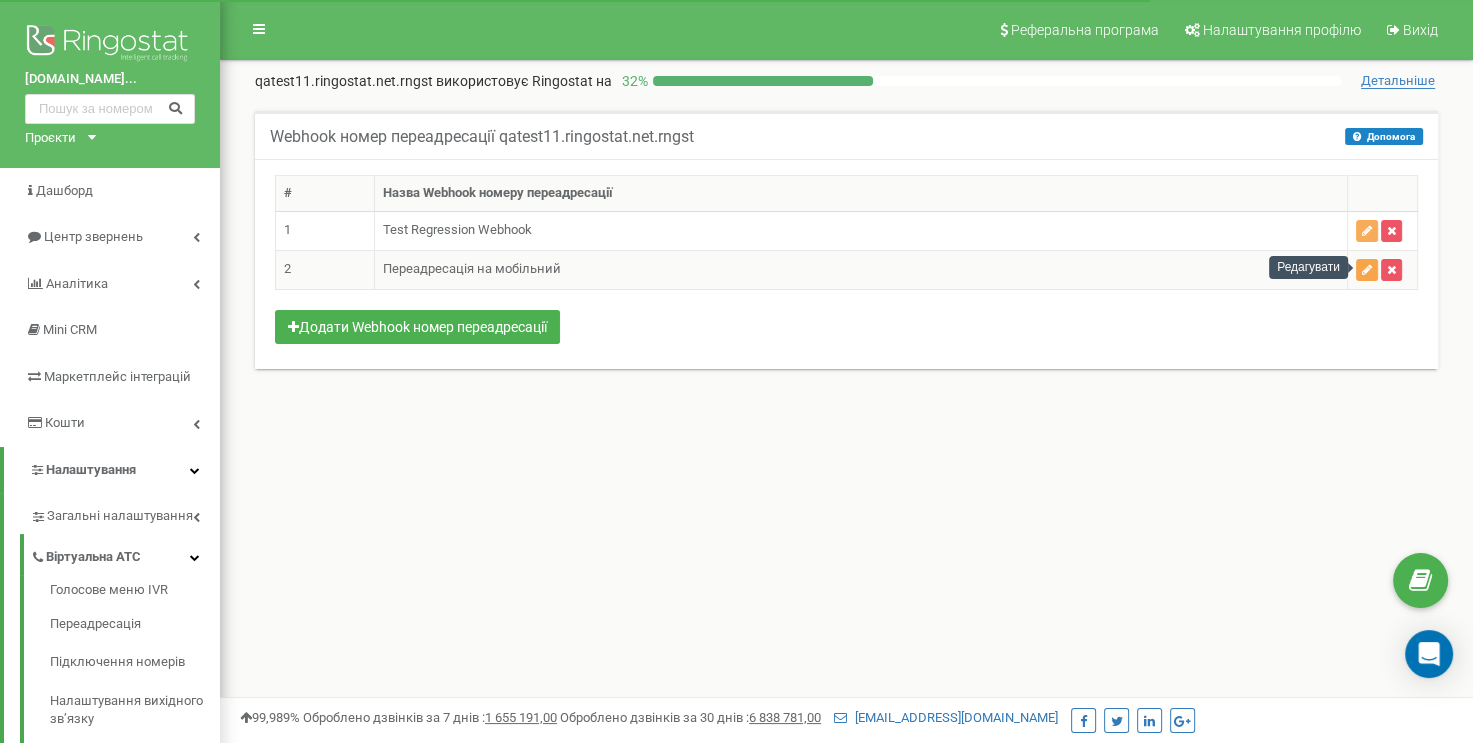click at bounding box center (1367, 270) 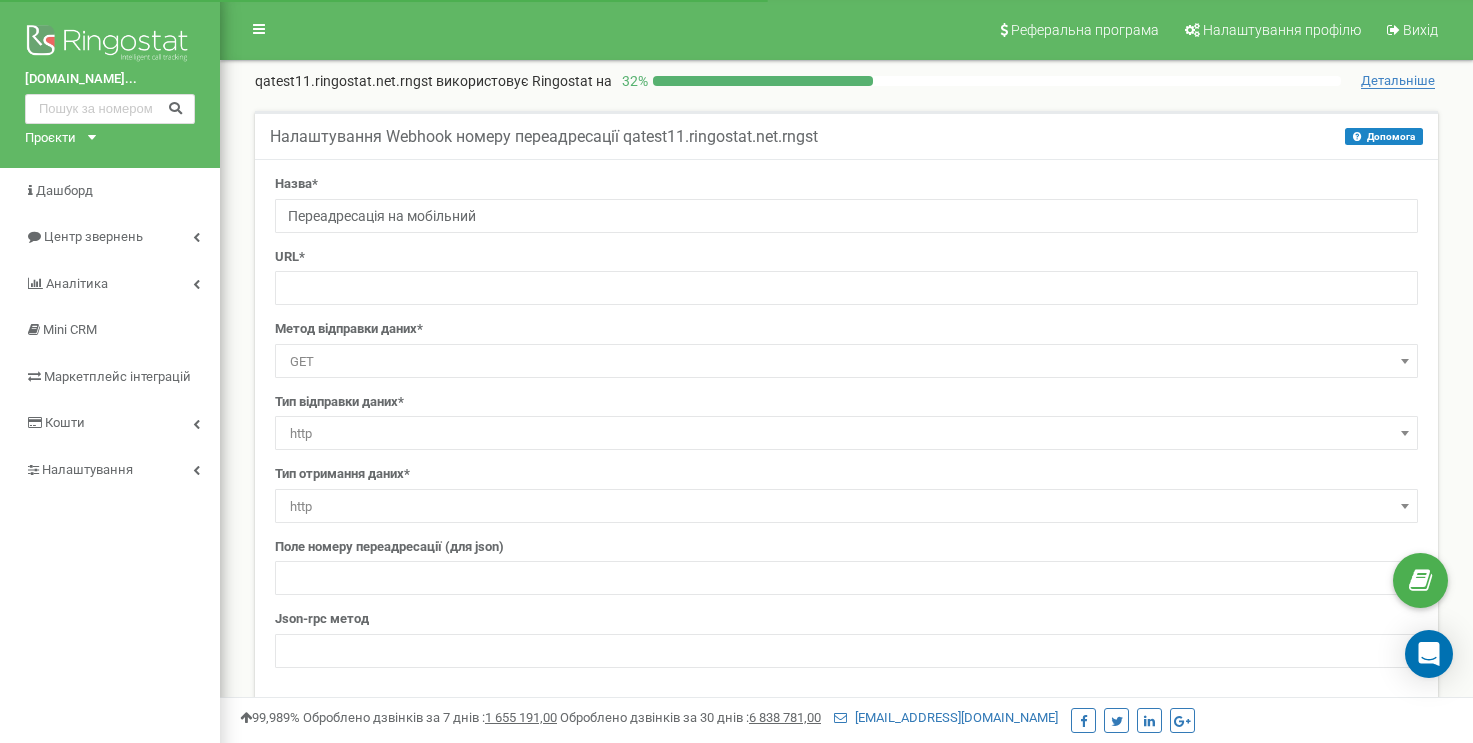 scroll, scrollTop: 0, scrollLeft: 0, axis: both 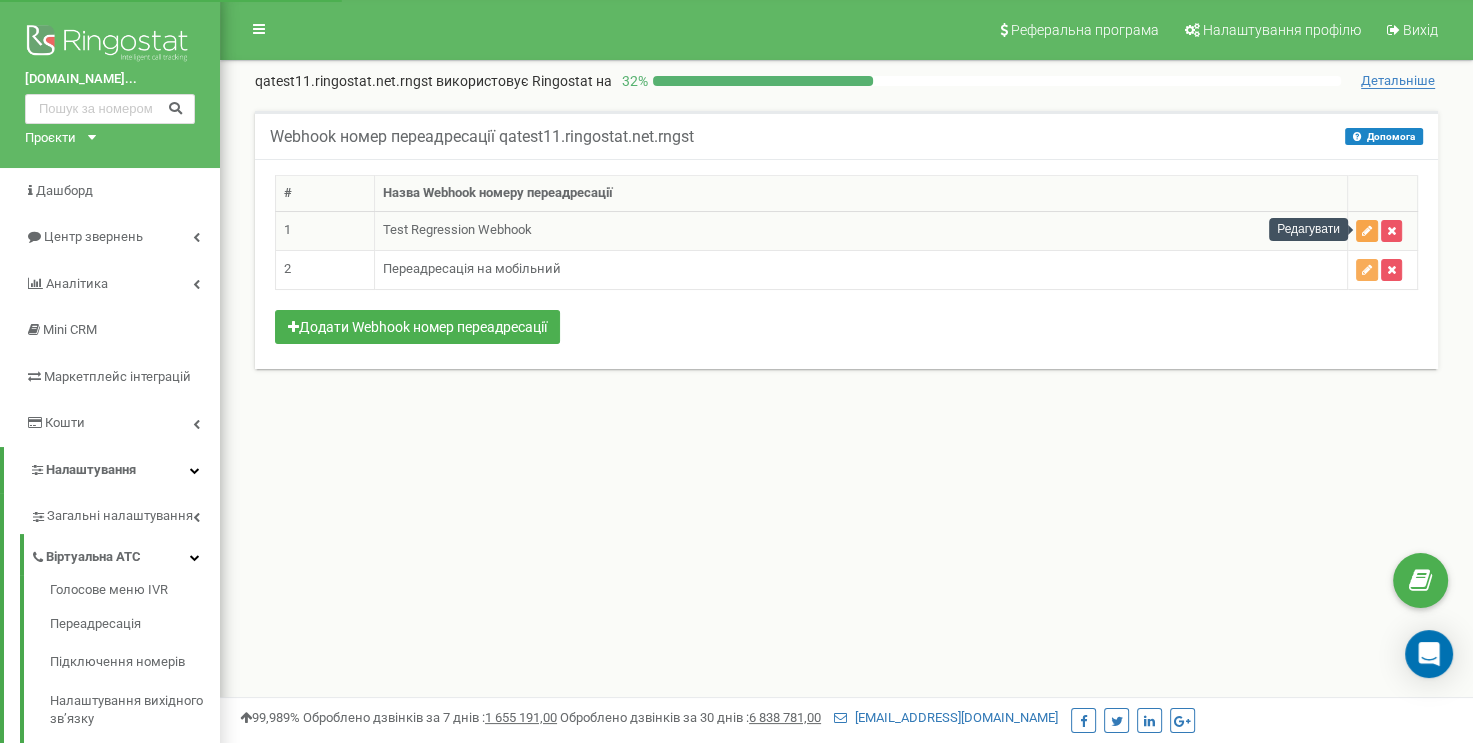 click at bounding box center [1367, 231] 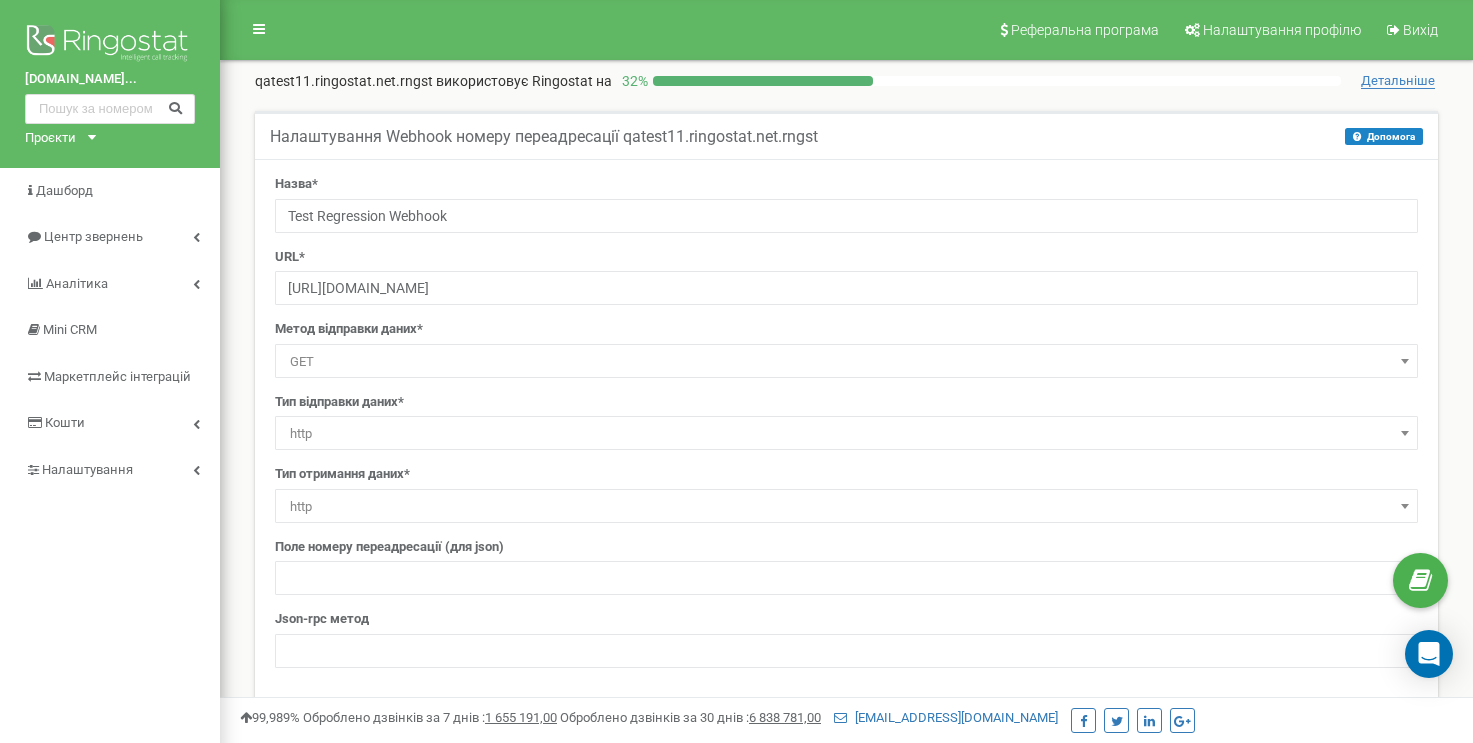 scroll, scrollTop: 0, scrollLeft: 0, axis: both 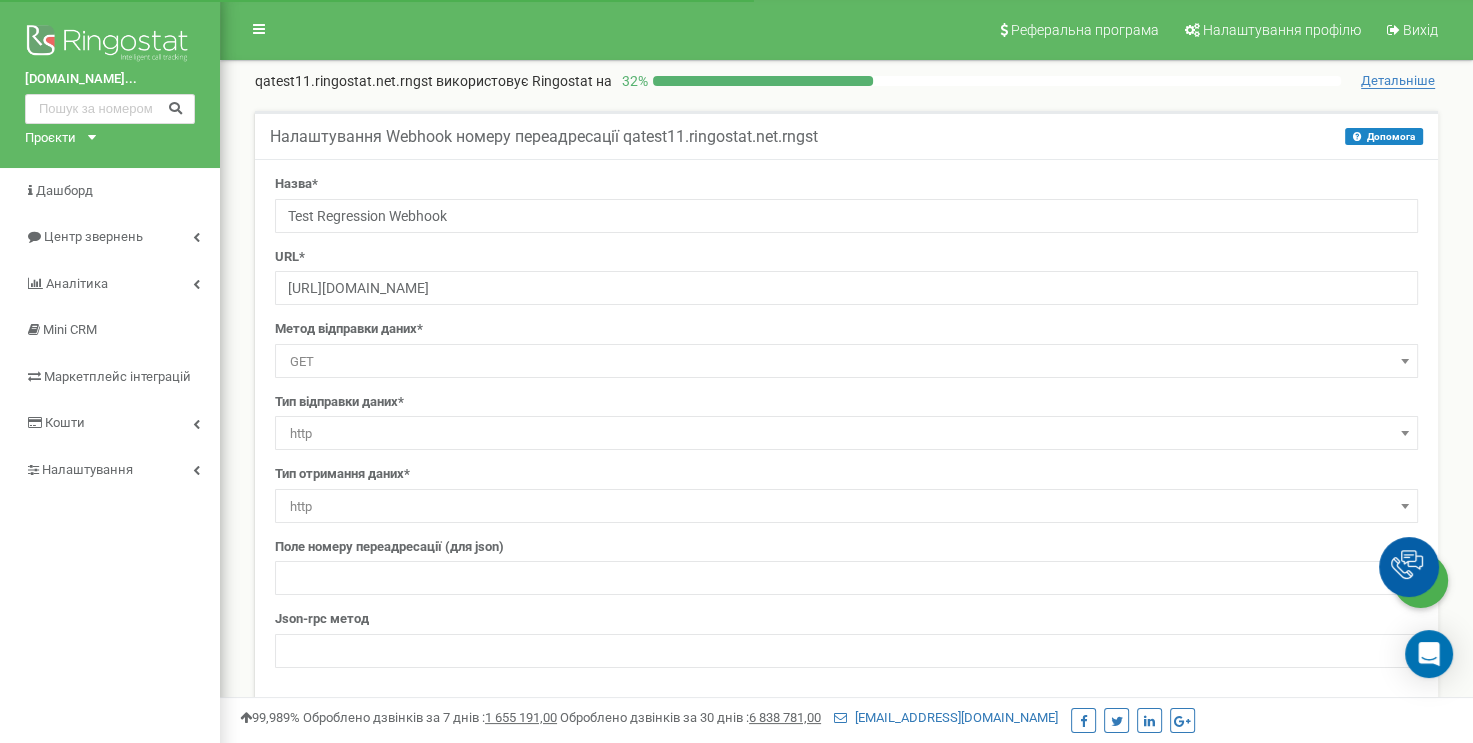 click on "Назва*
Test Regression Webhook
URL*
https://webhook.site/1d539898-b329-4ba2-9117-59058867e904
Метод відправки даних*
GET
POST
PUT
DELETE
GET
Тип відправки даних*
http
json
json-rpc
http
http
json
json-rpc" at bounding box center [846, 429] 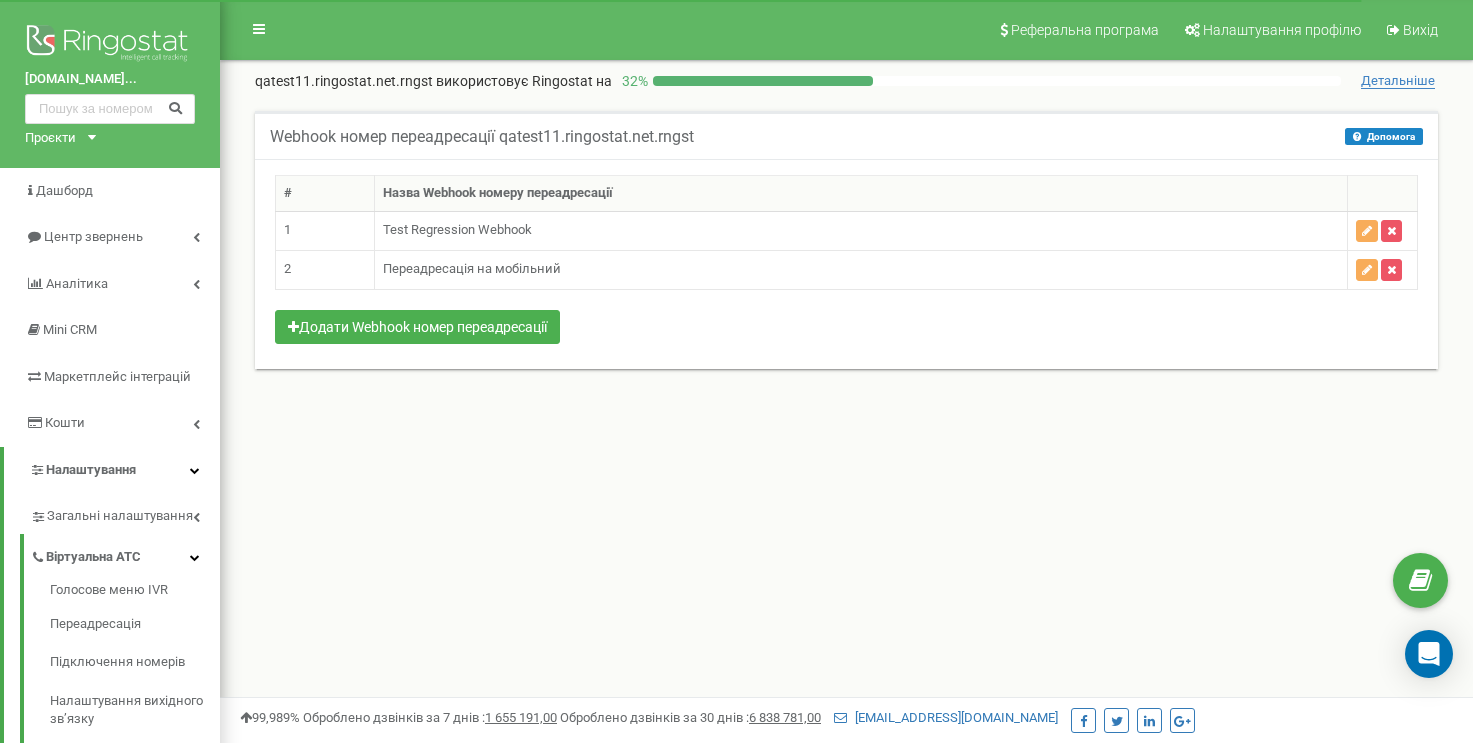 scroll, scrollTop: 0, scrollLeft: 0, axis: both 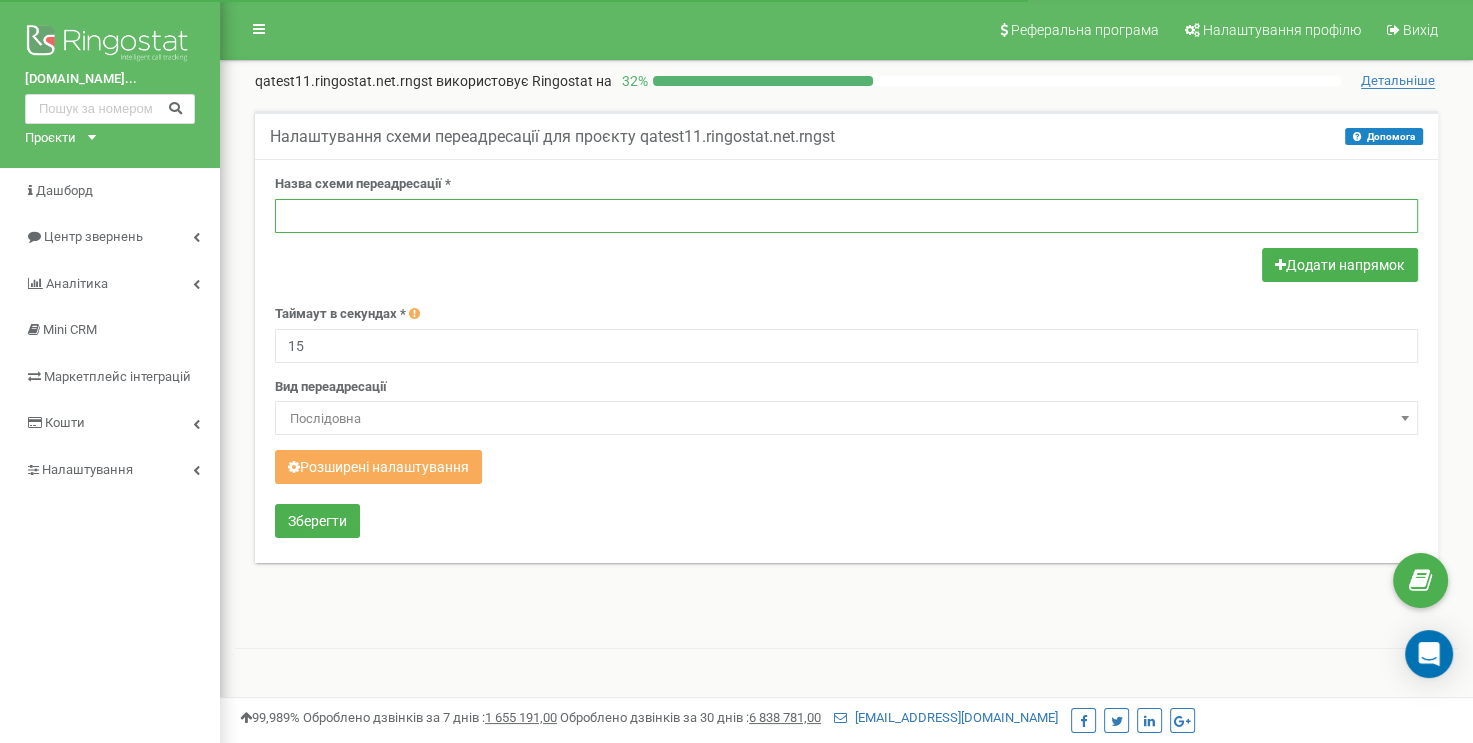 click at bounding box center [846, 216] 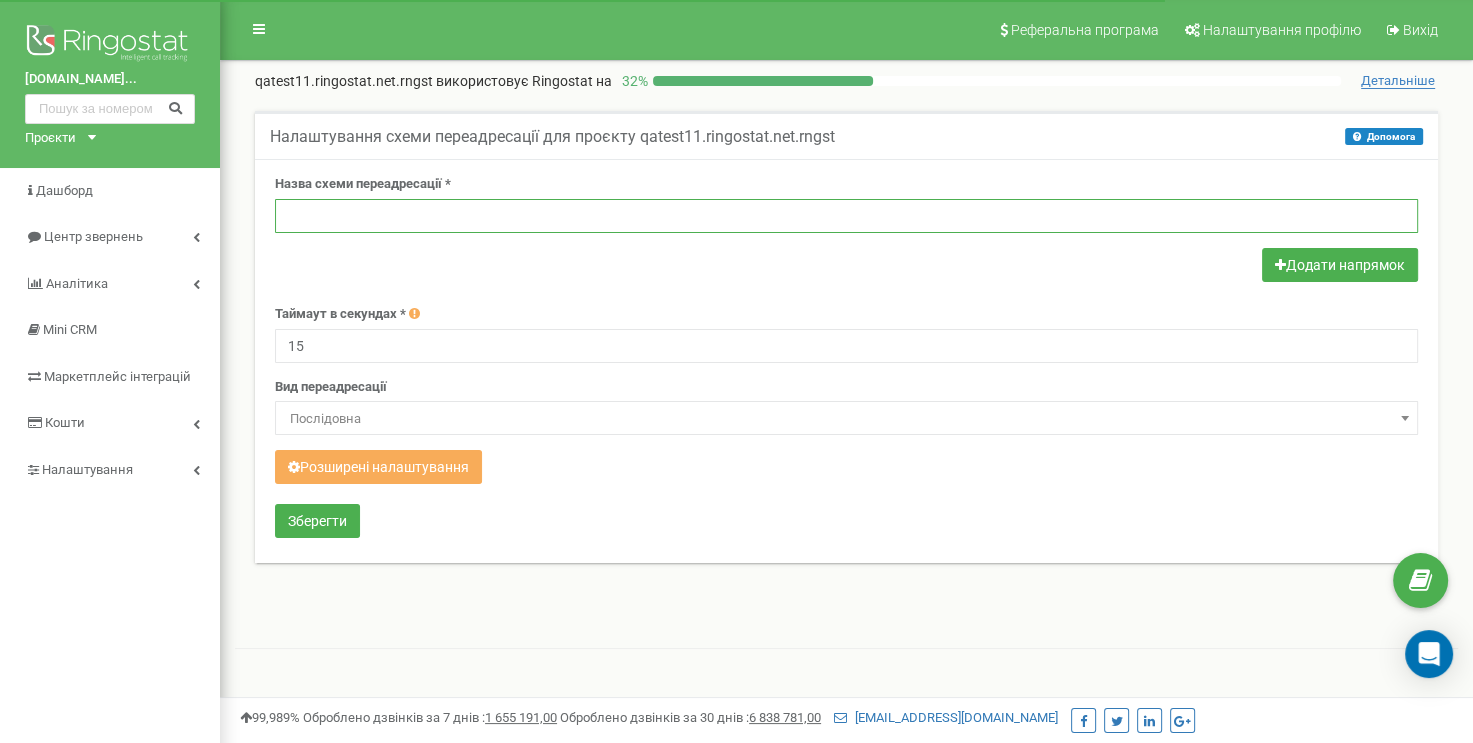 paste on "Переадресація на мобільний" 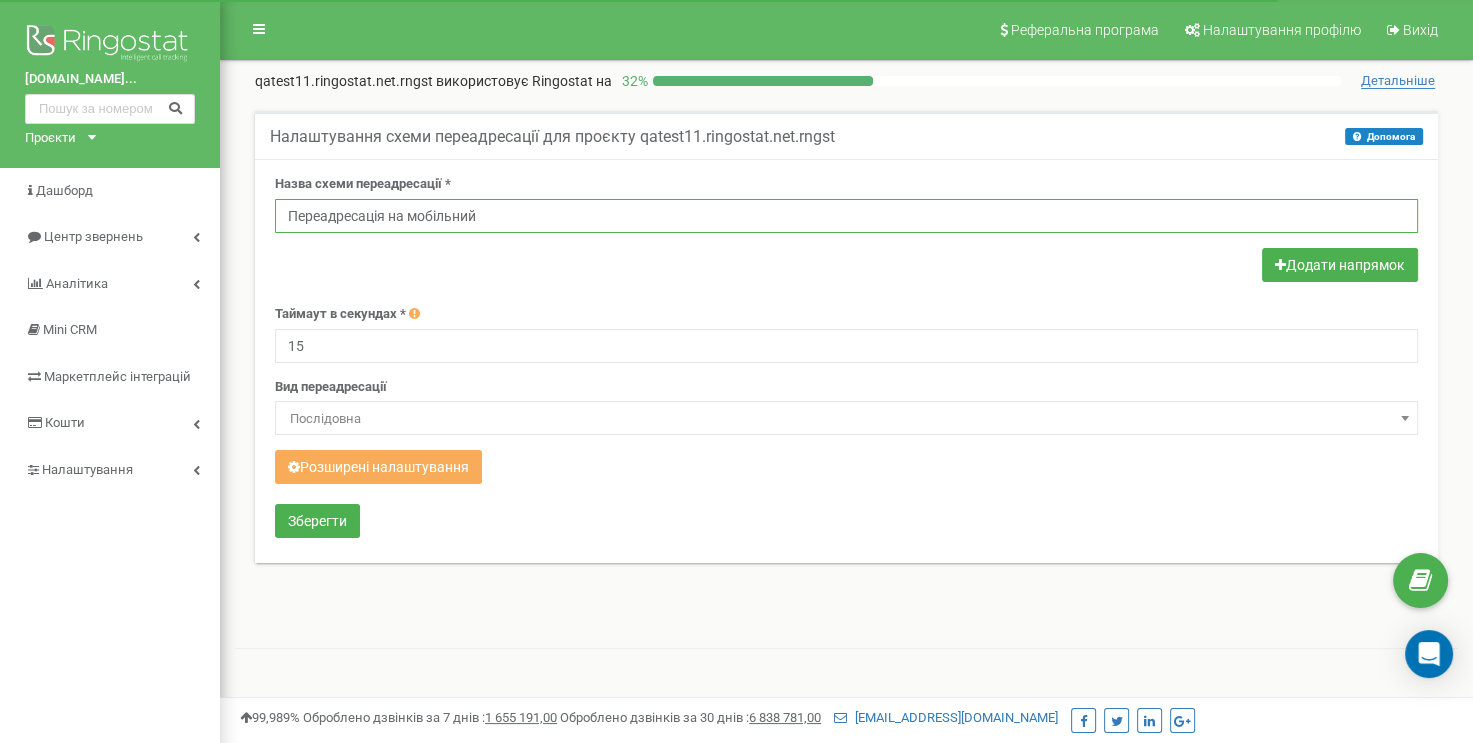 click on "Переадресація на мобільний" at bounding box center [846, 216] 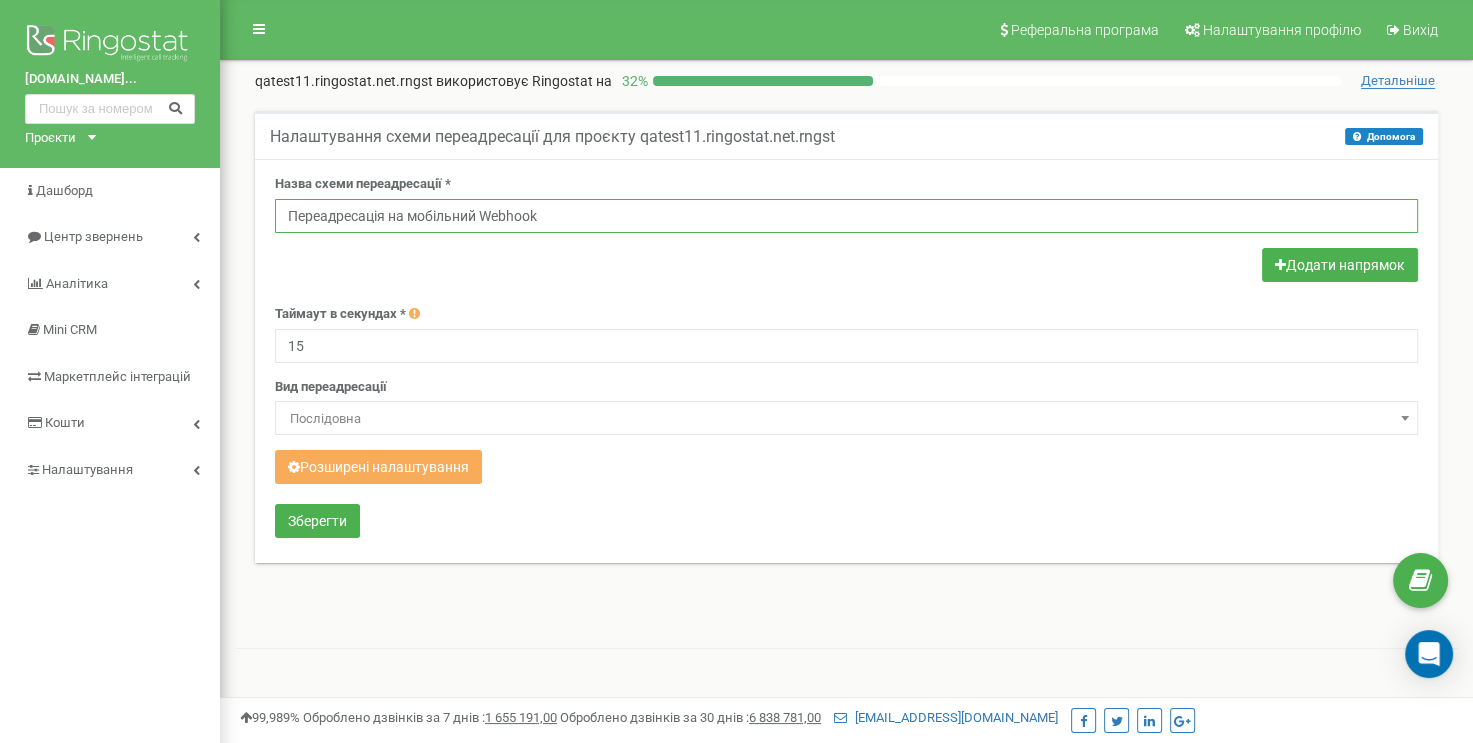type on "Переадресація на мобільний Webhook" 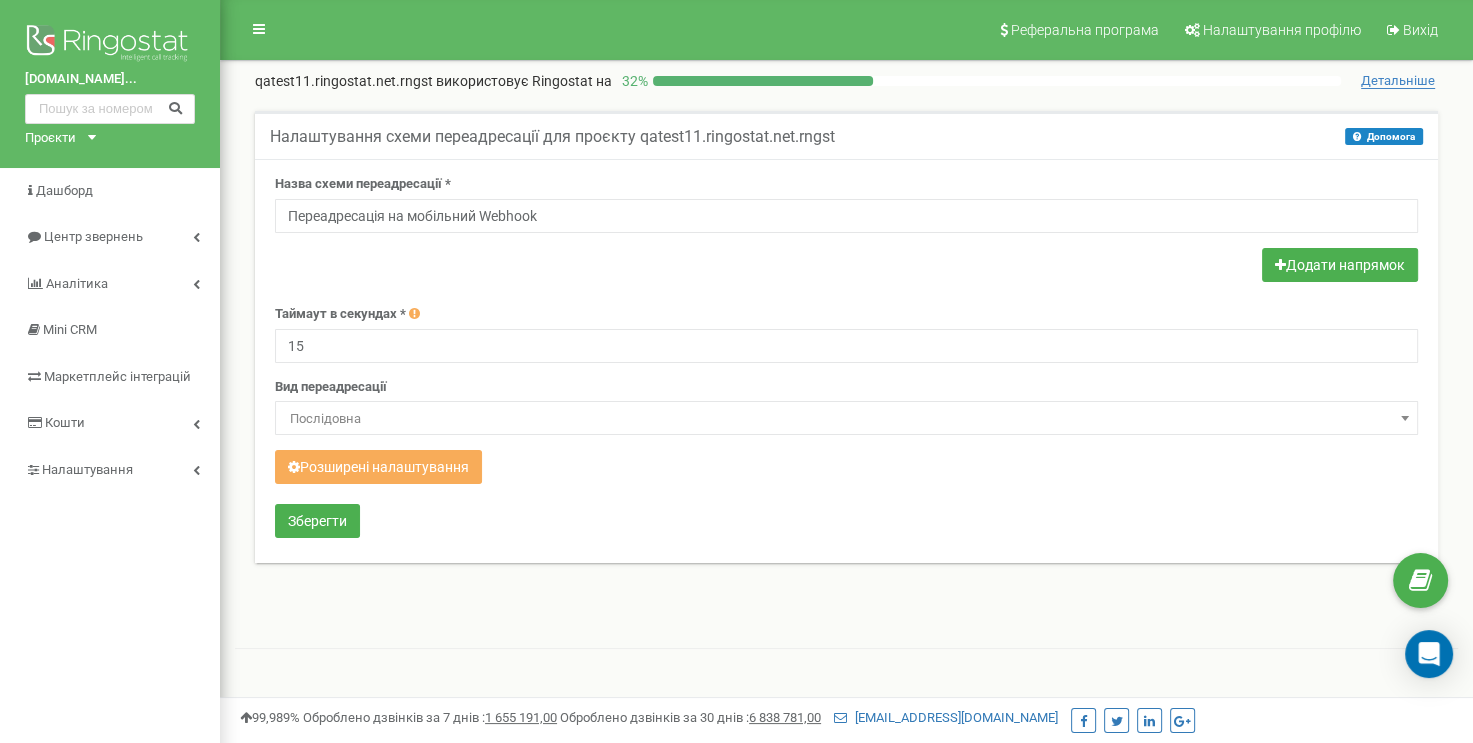 click at bounding box center [846, 267] 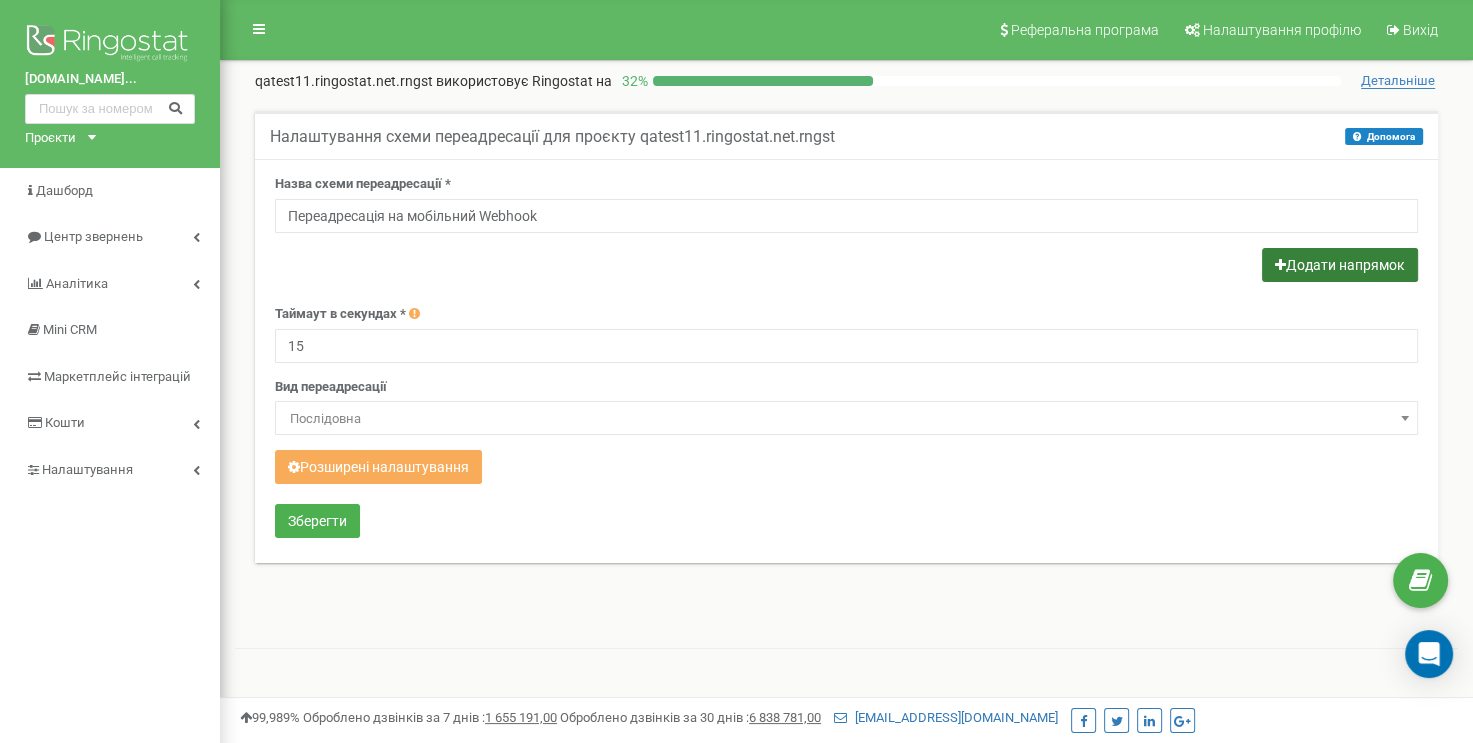 click on "Додати напрямок" at bounding box center (1340, 265) 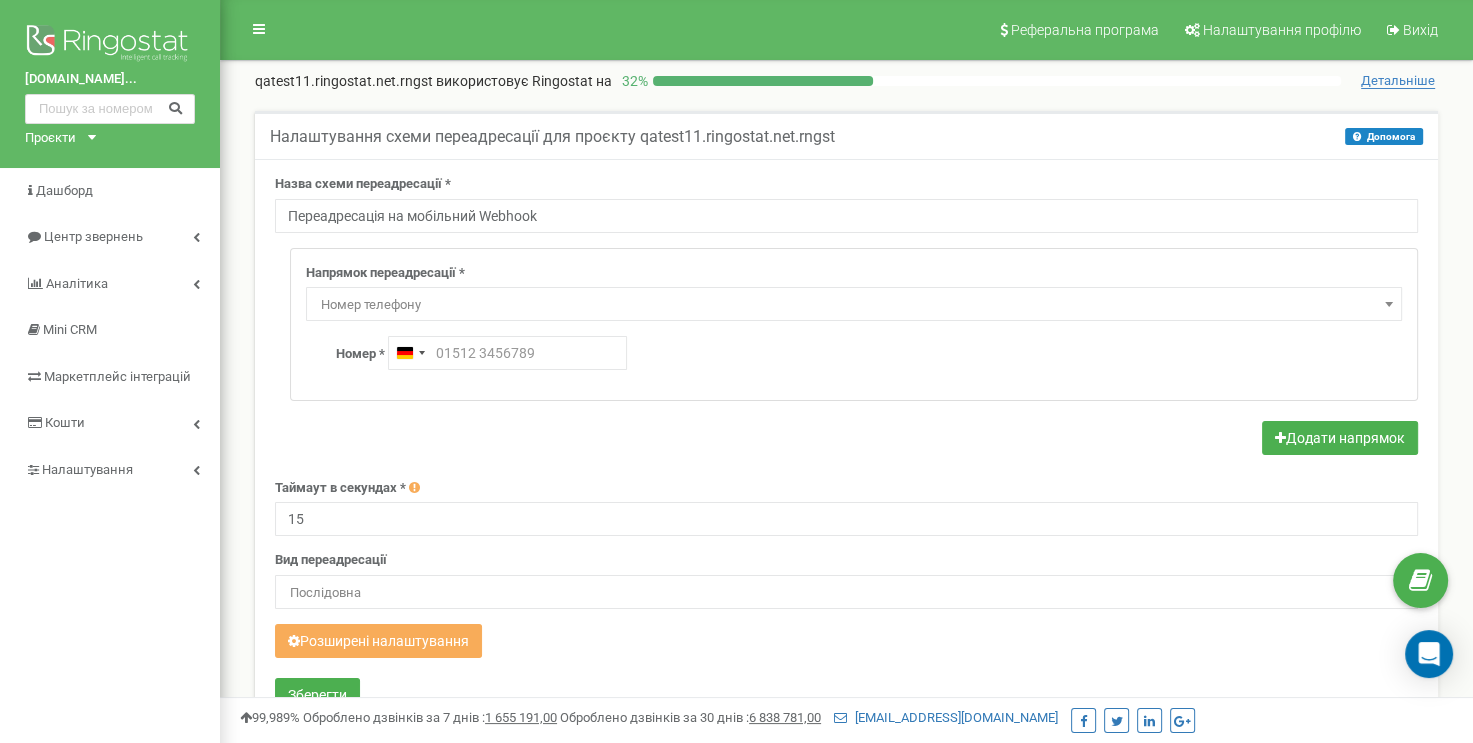 click on "Номер телефону" at bounding box center (854, 305) 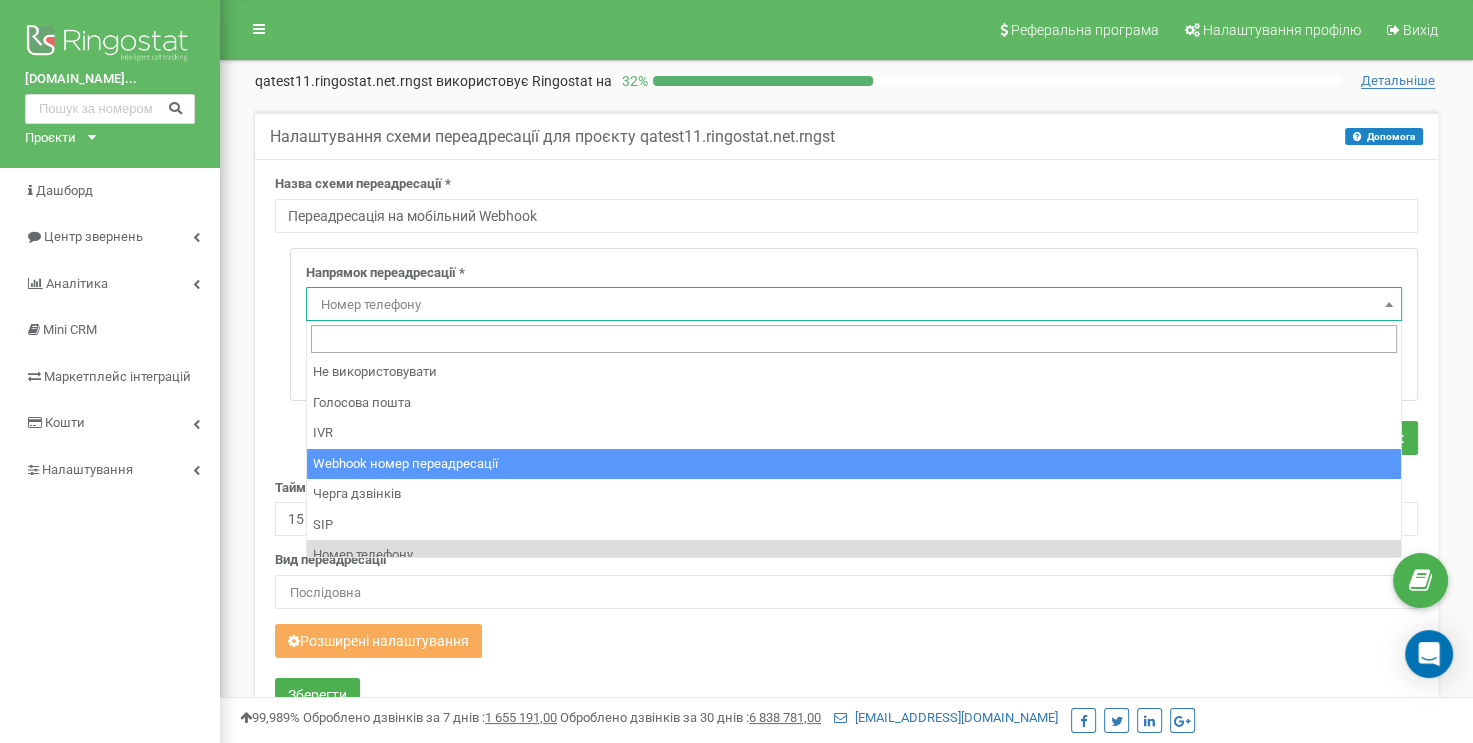 select on "webhookNumber" 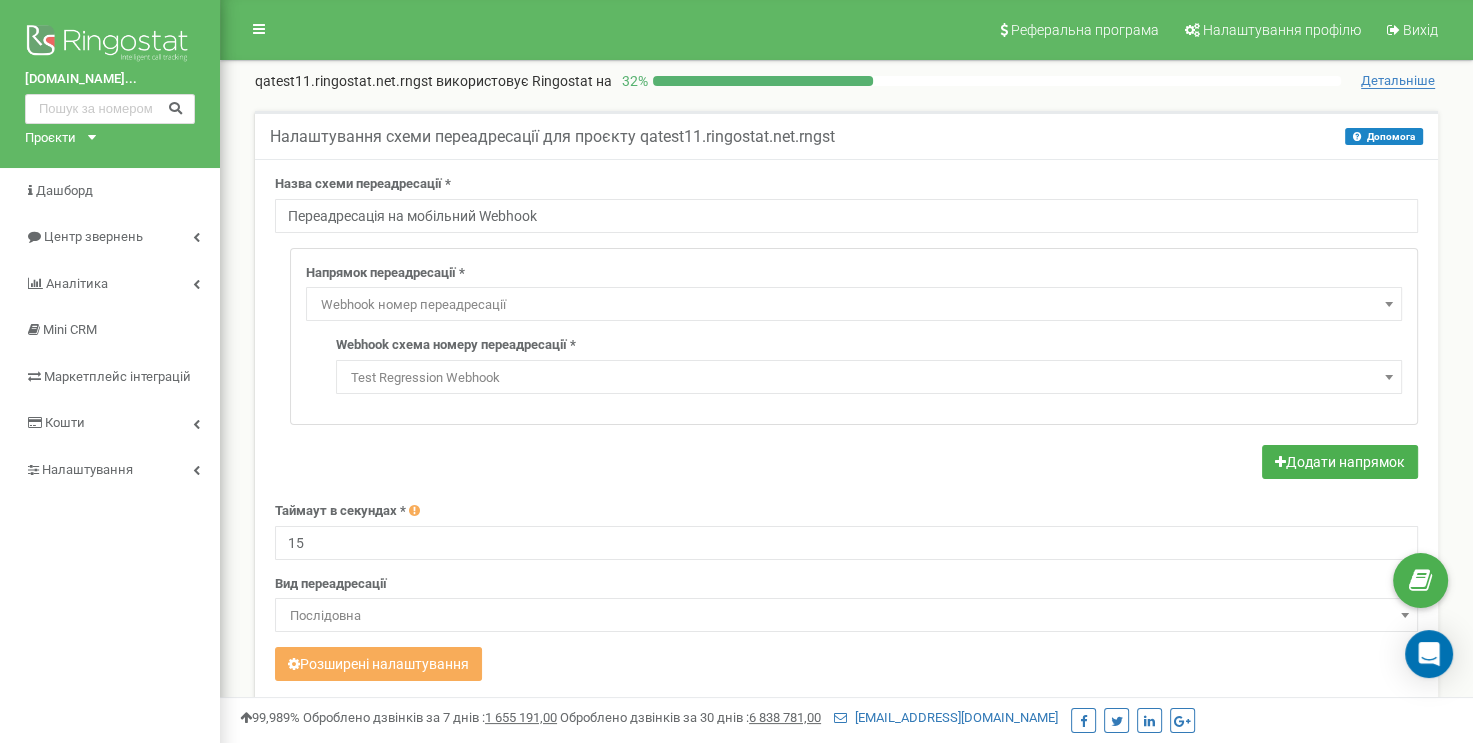 click on "Test Regression Webhook" at bounding box center (869, 378) 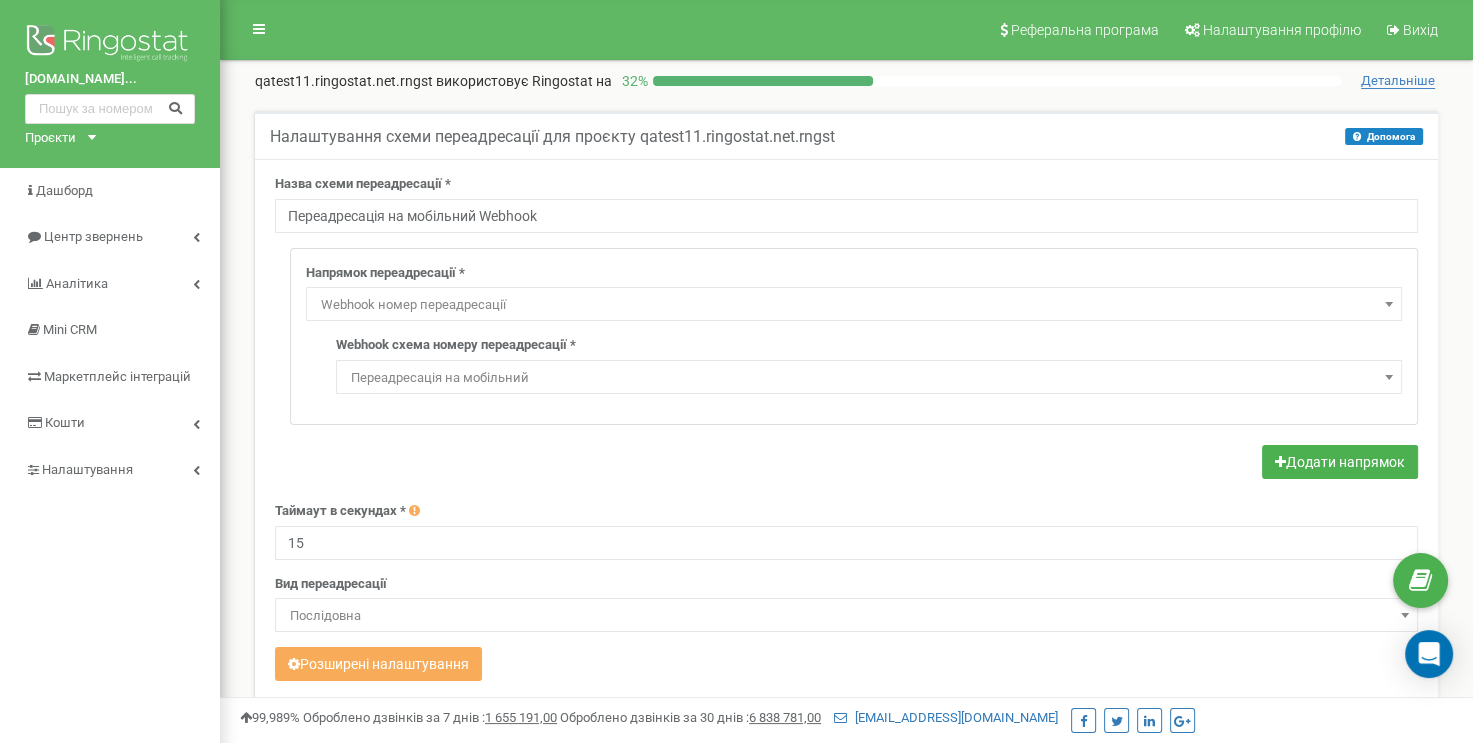 select on "12241" 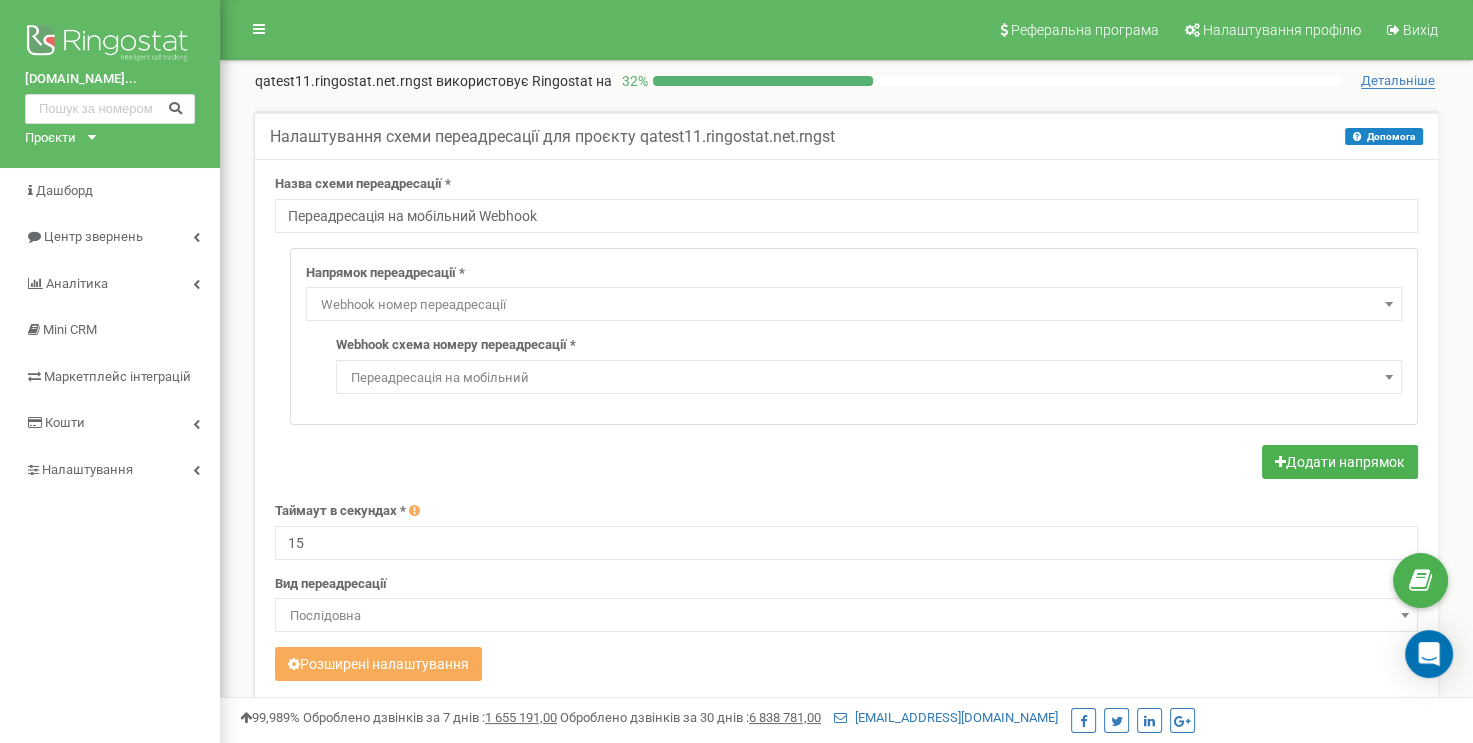 scroll, scrollTop: 400, scrollLeft: 0, axis: vertical 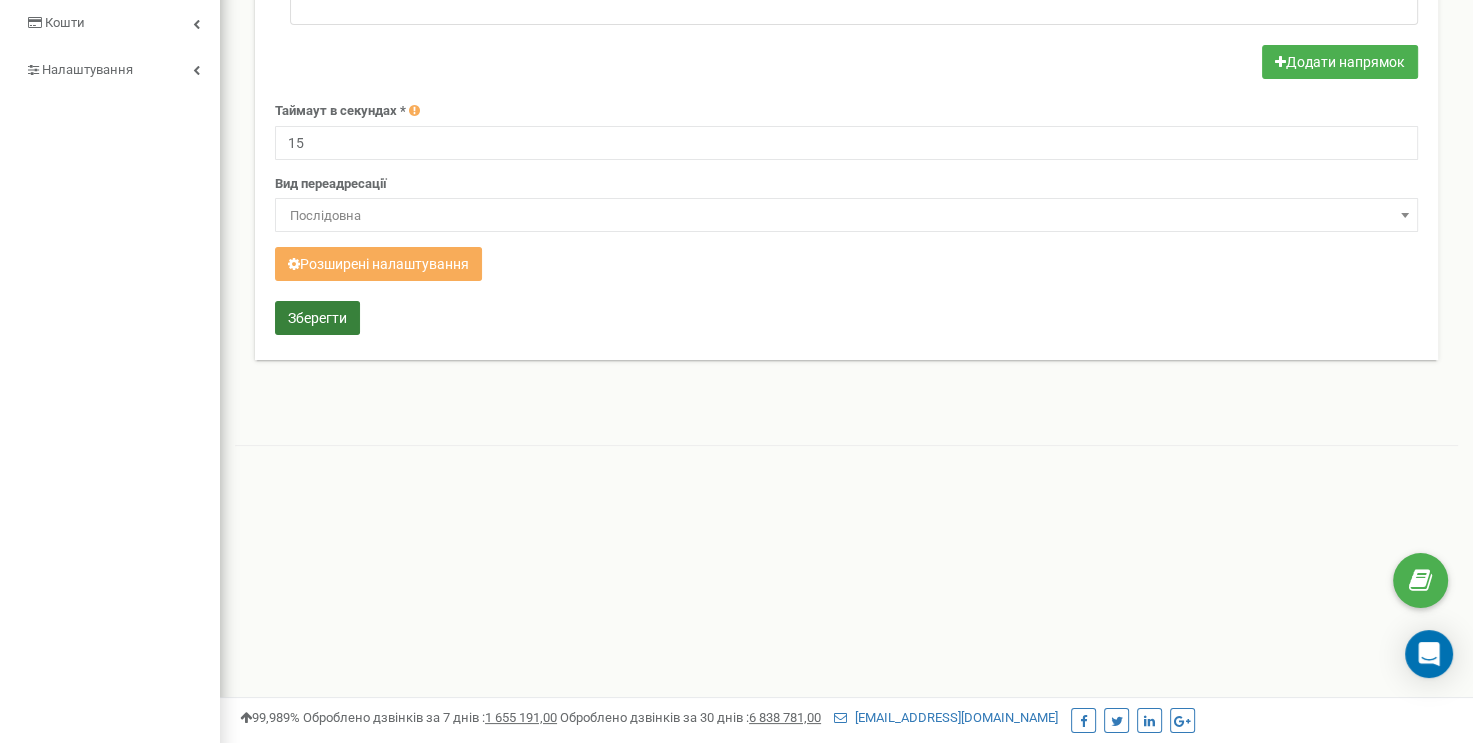 click on "Зберегти" at bounding box center [317, 318] 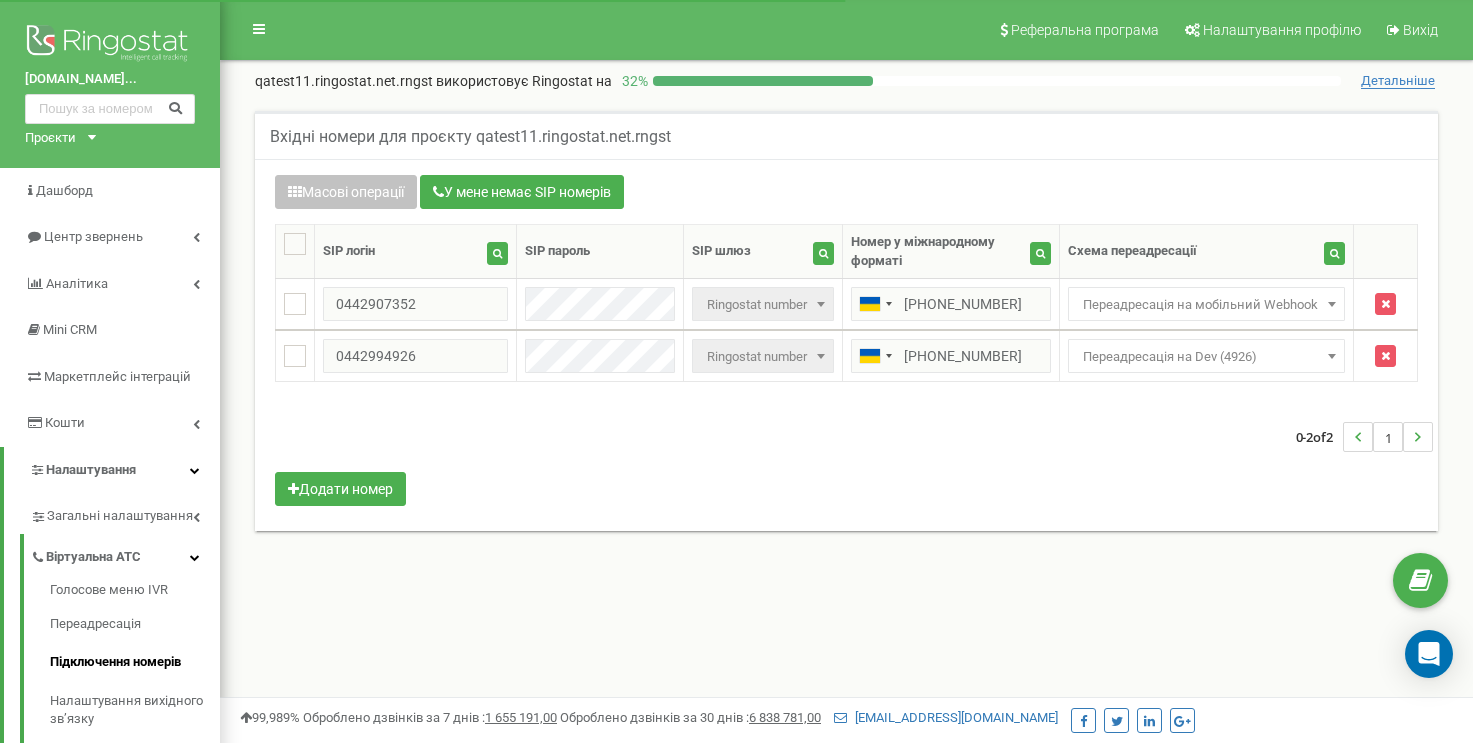 scroll, scrollTop: 0, scrollLeft: 0, axis: both 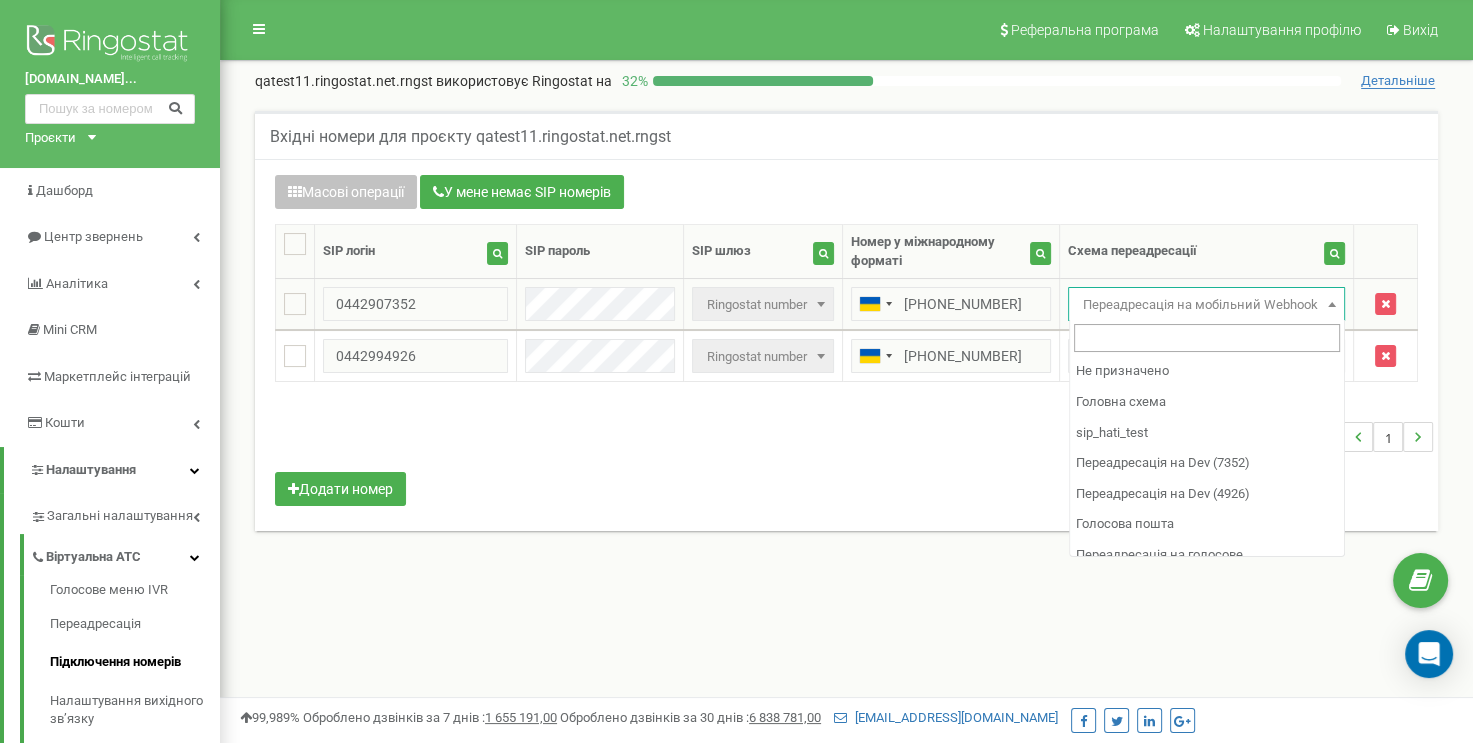 click on "Переадресація на мобільний Webhook" at bounding box center (1206, 305) 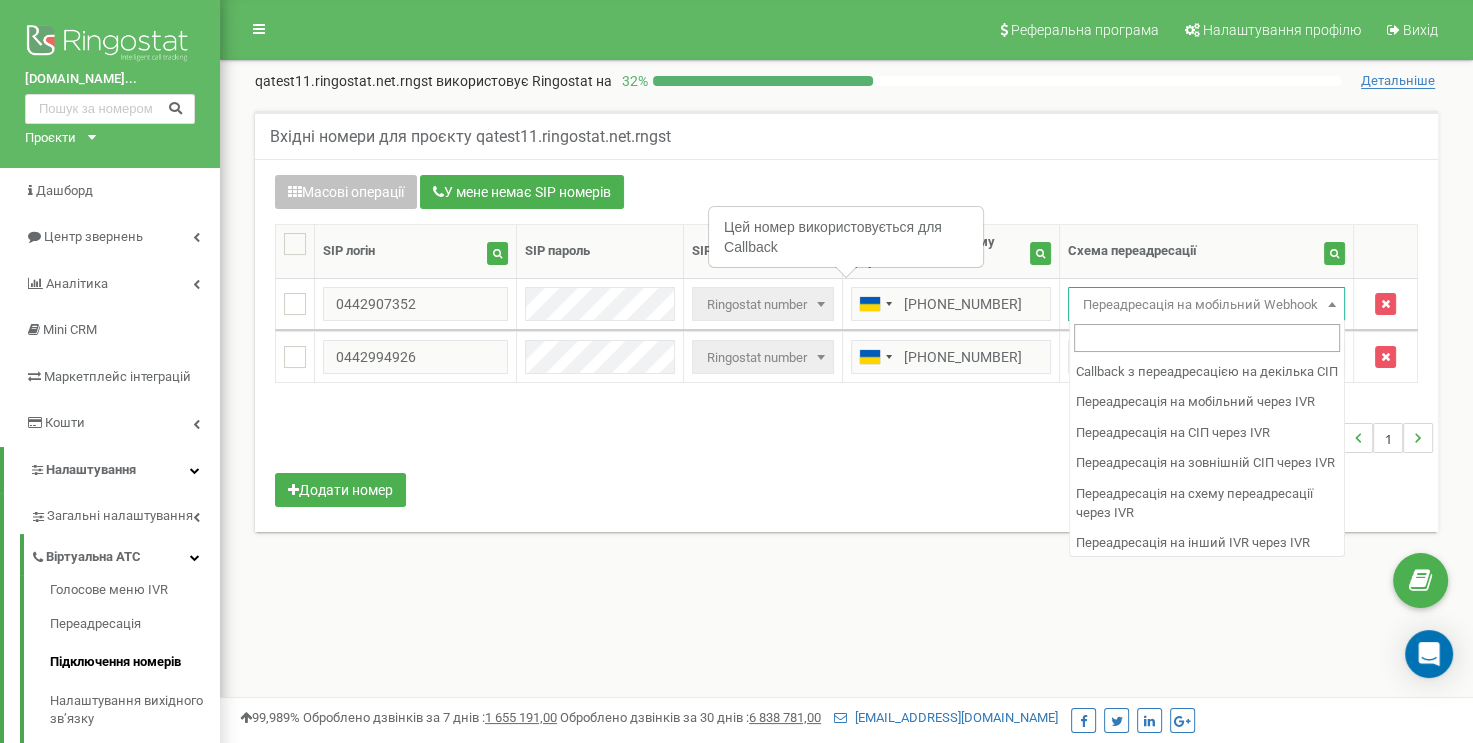 scroll, scrollTop: 1582, scrollLeft: 0, axis: vertical 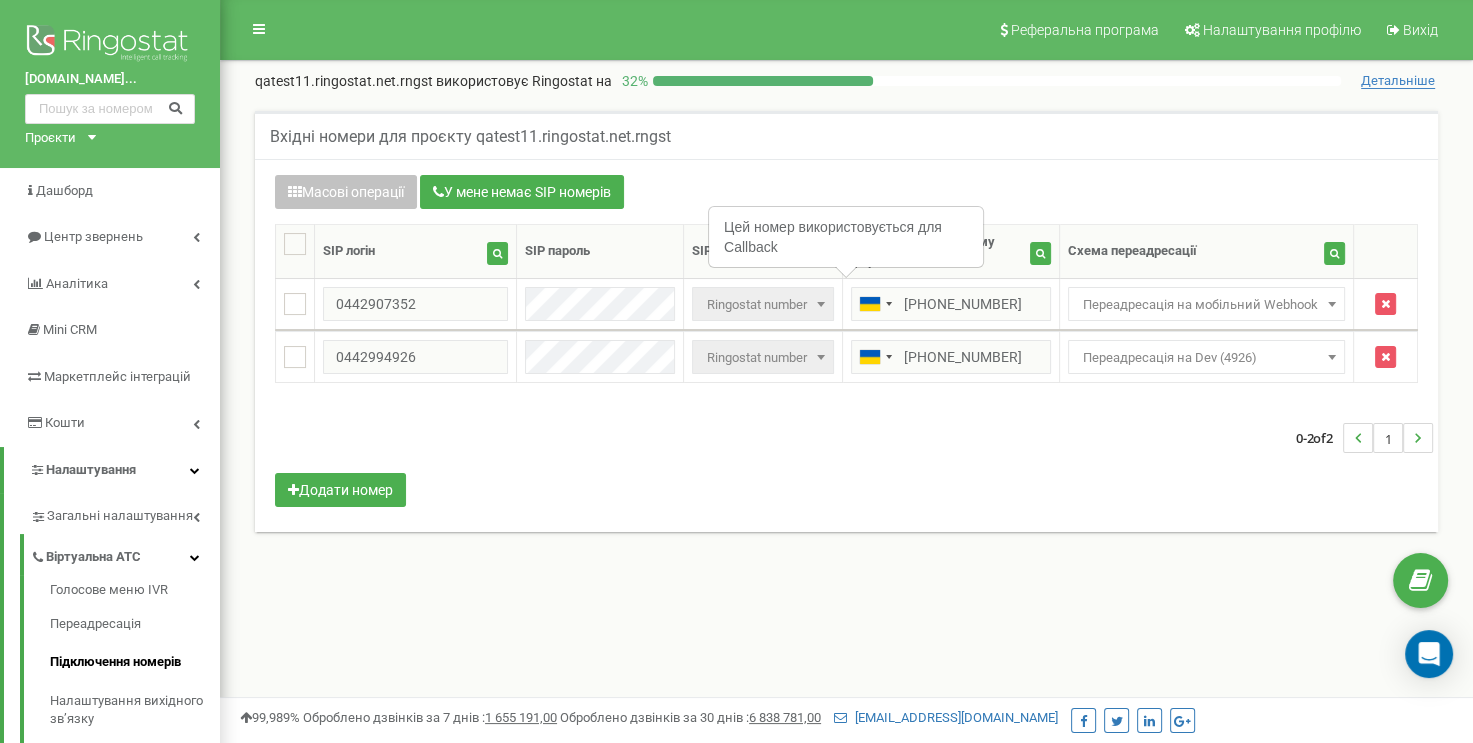click on "Реферальна програма
Налаштування профілю
Вихід
qatest11.ringostat.net.rngst   використовує Ringostat на  32 % Детальніше
Активуйте Віртуальну АТС, щоб використовувати схеми переадресації" at bounding box center (846, 600) 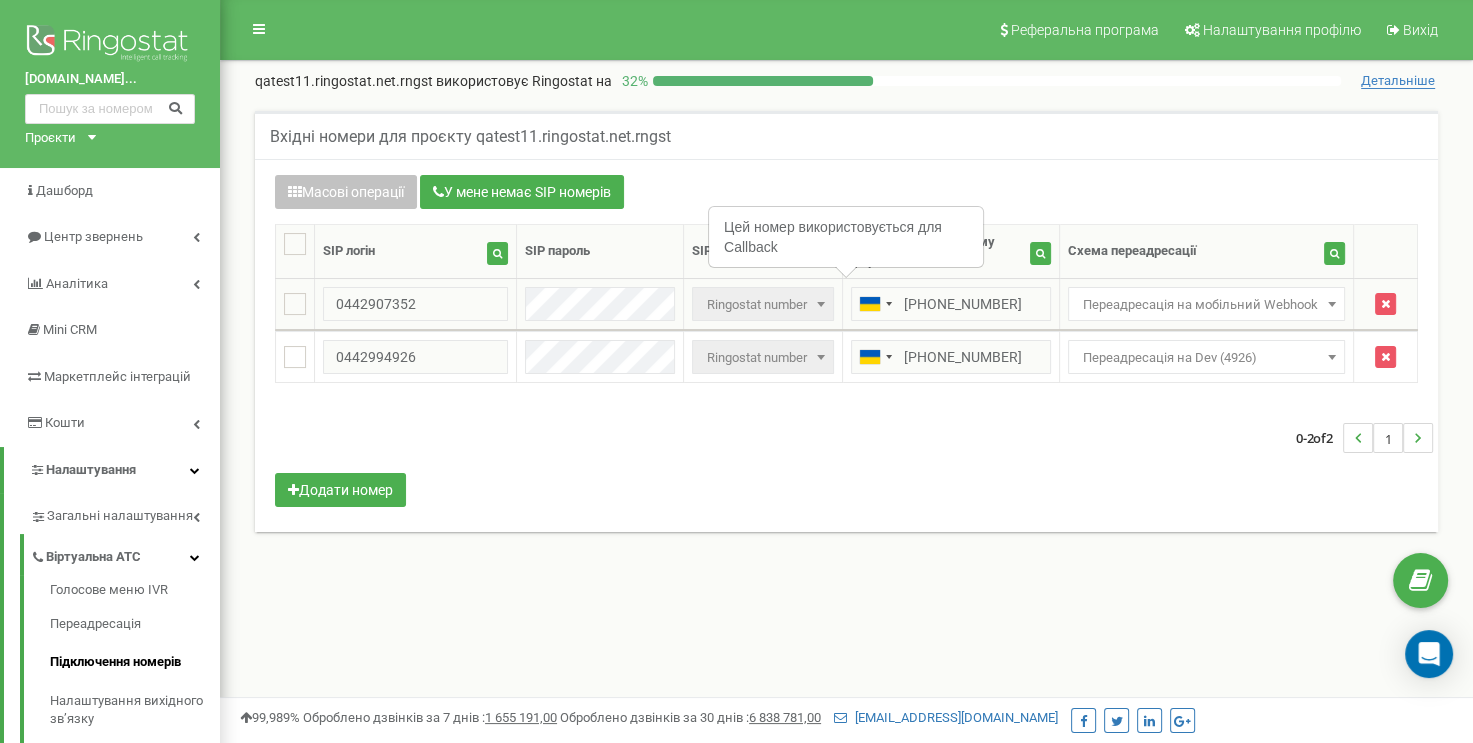 click on "Переадресація на мобільний Webhook" at bounding box center [1206, 305] 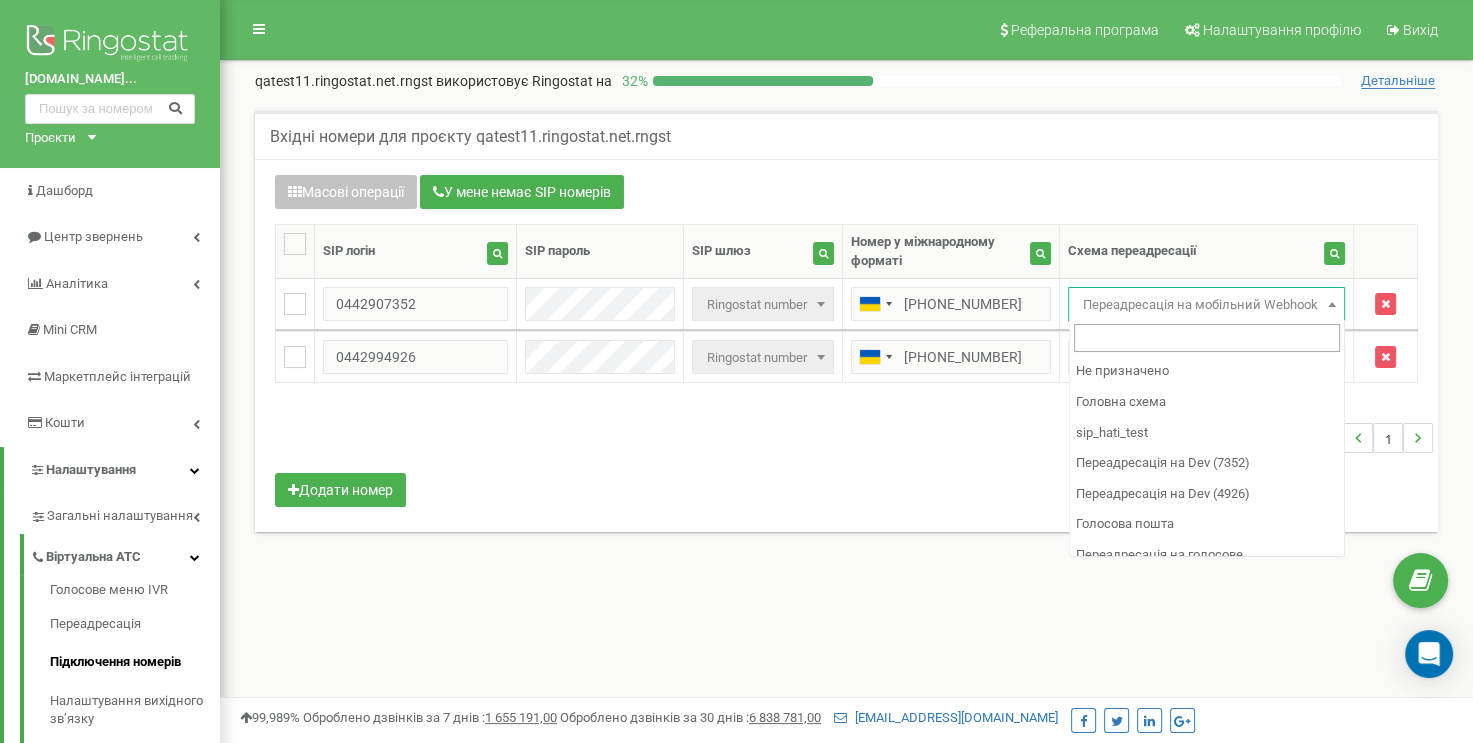 scroll, scrollTop: 1582, scrollLeft: 0, axis: vertical 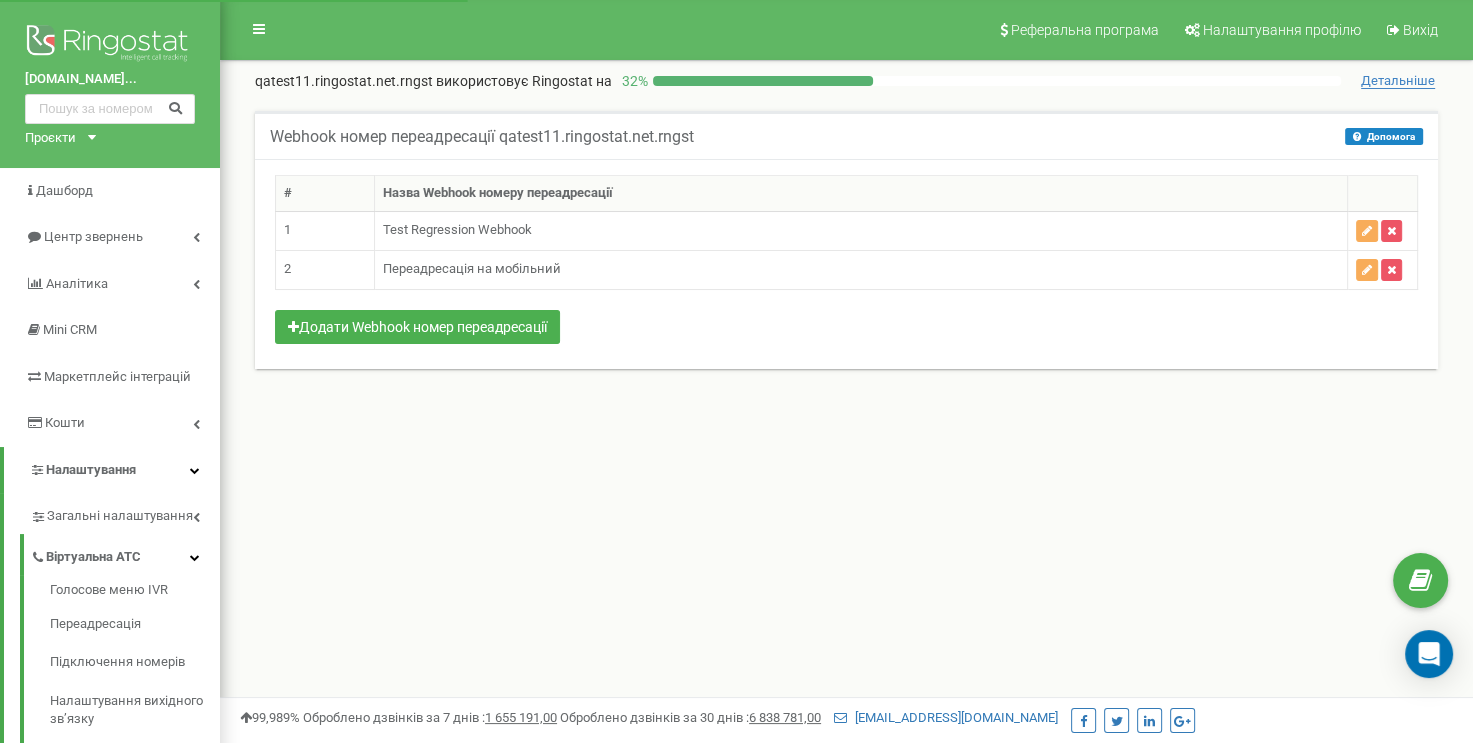 click at bounding box center (1383, 269) 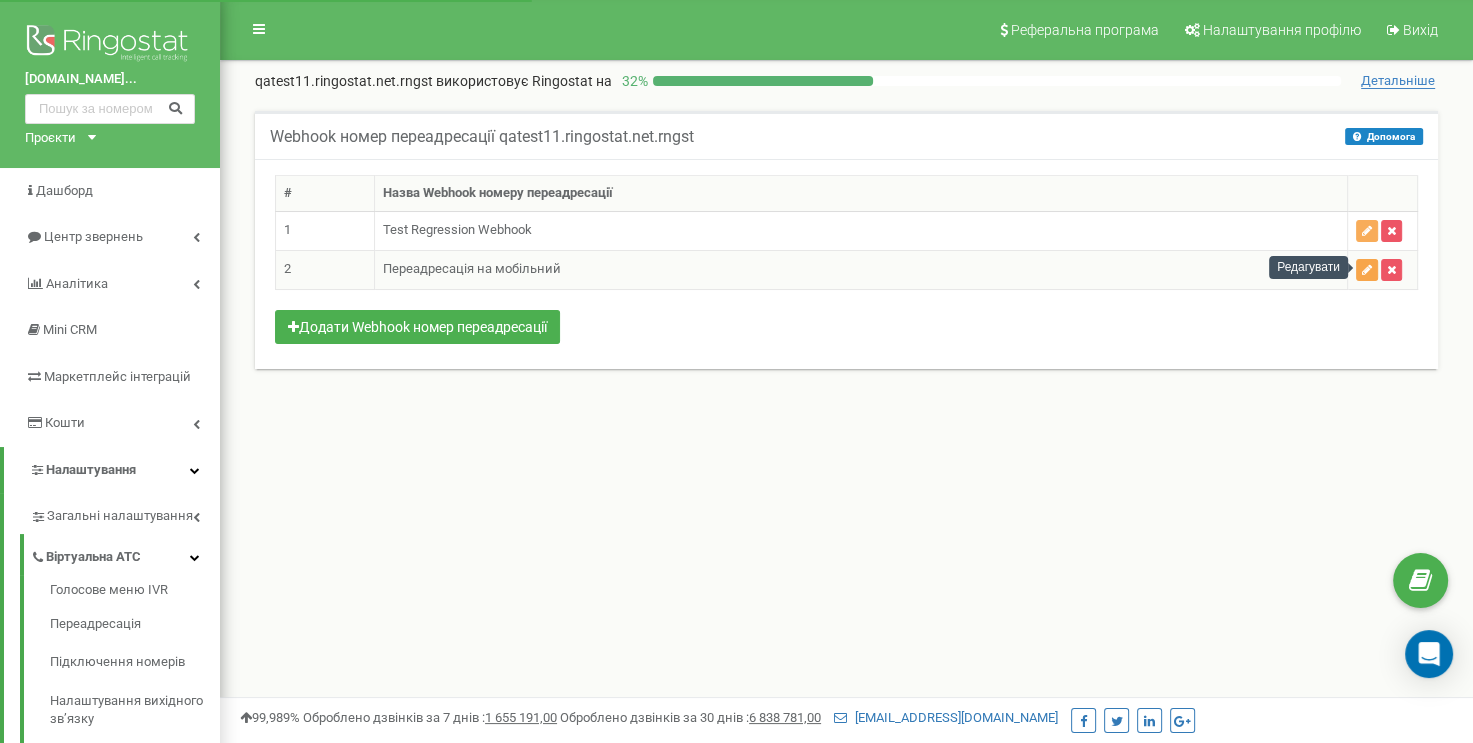 click at bounding box center [1367, 270] 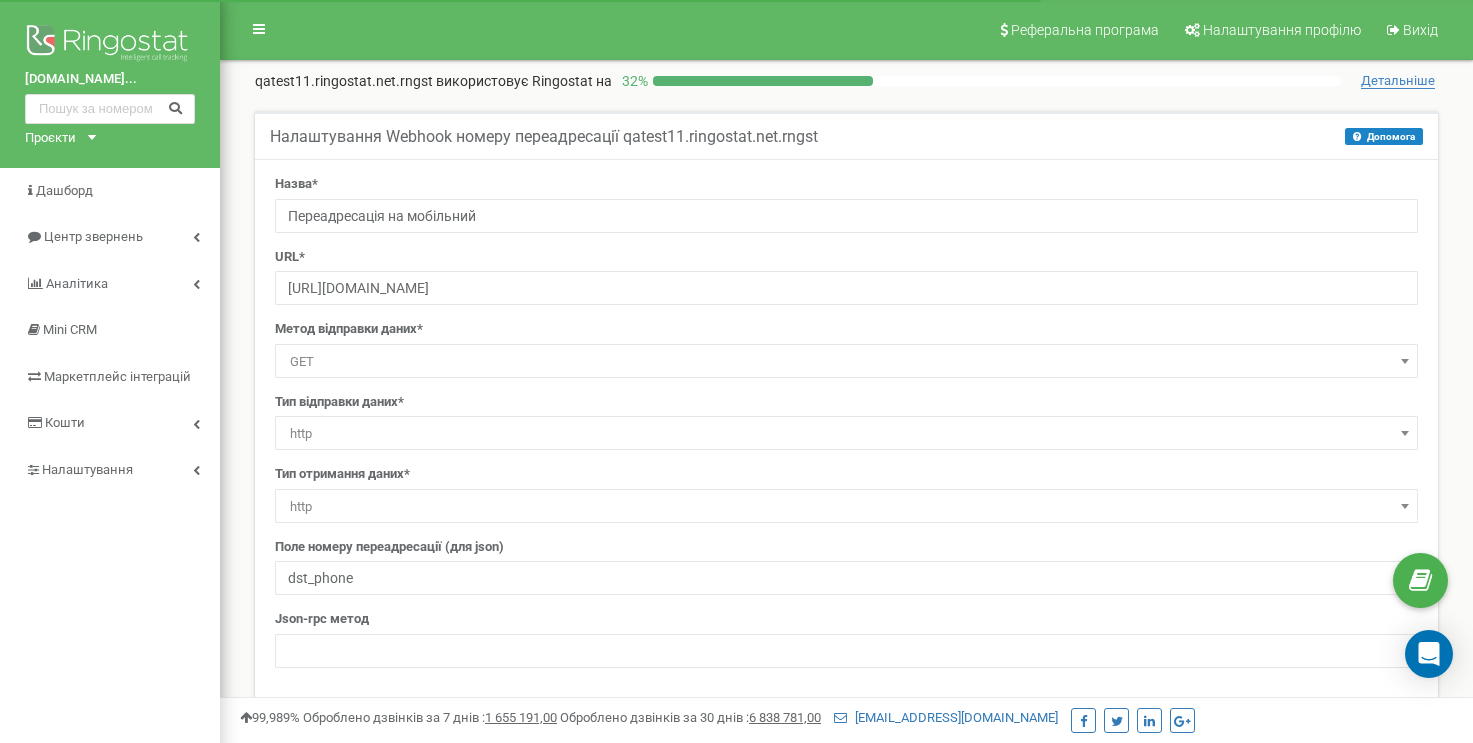 scroll, scrollTop: 456, scrollLeft: 0, axis: vertical 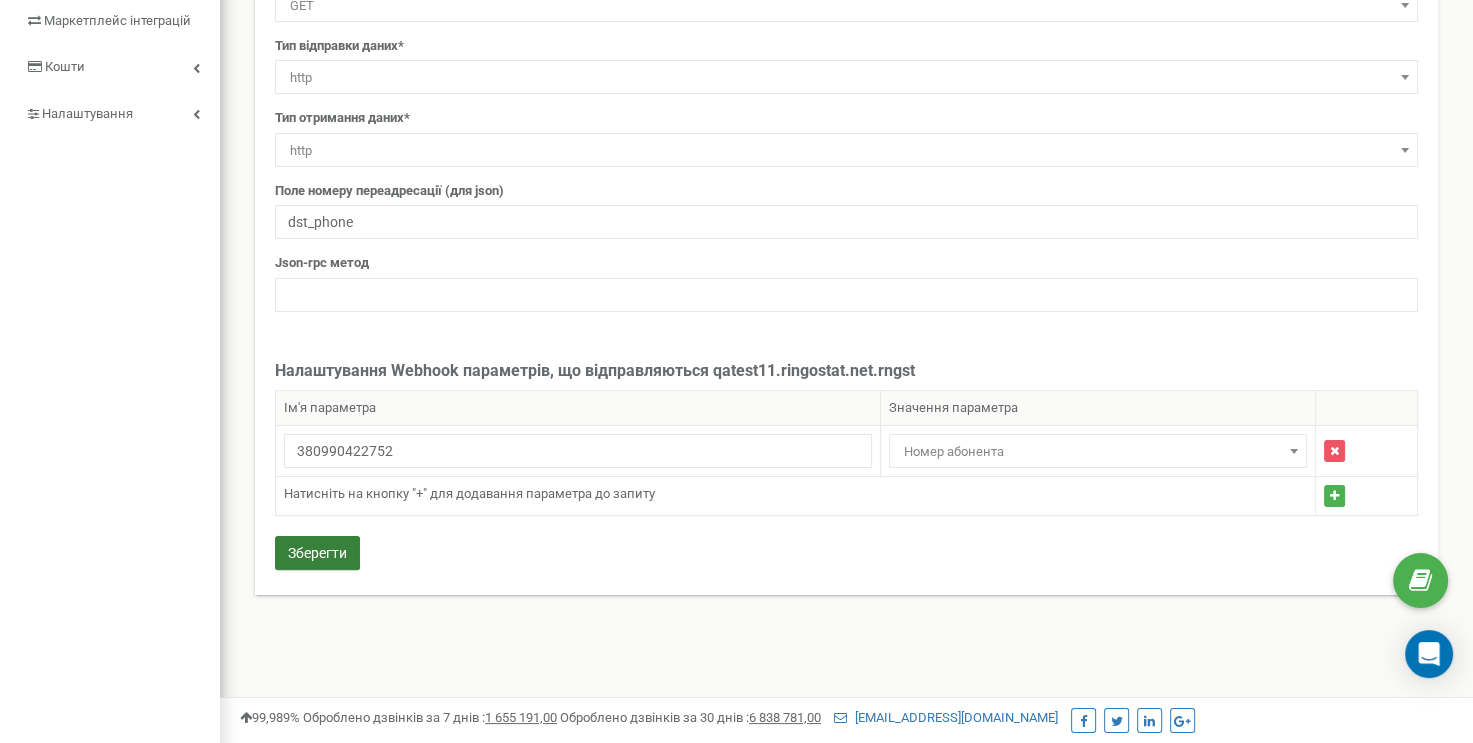click on "Зберегти" at bounding box center [317, 553] 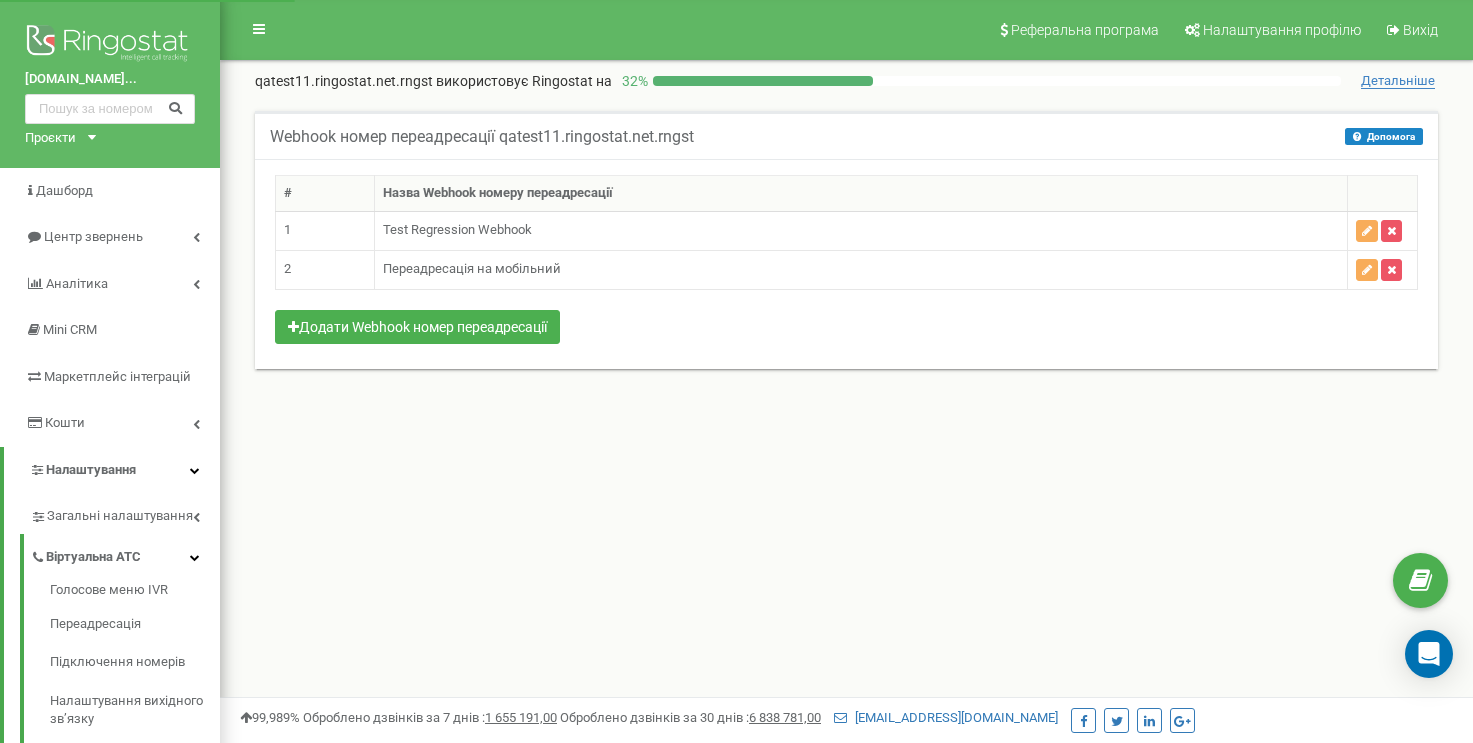 scroll, scrollTop: 0, scrollLeft: 0, axis: both 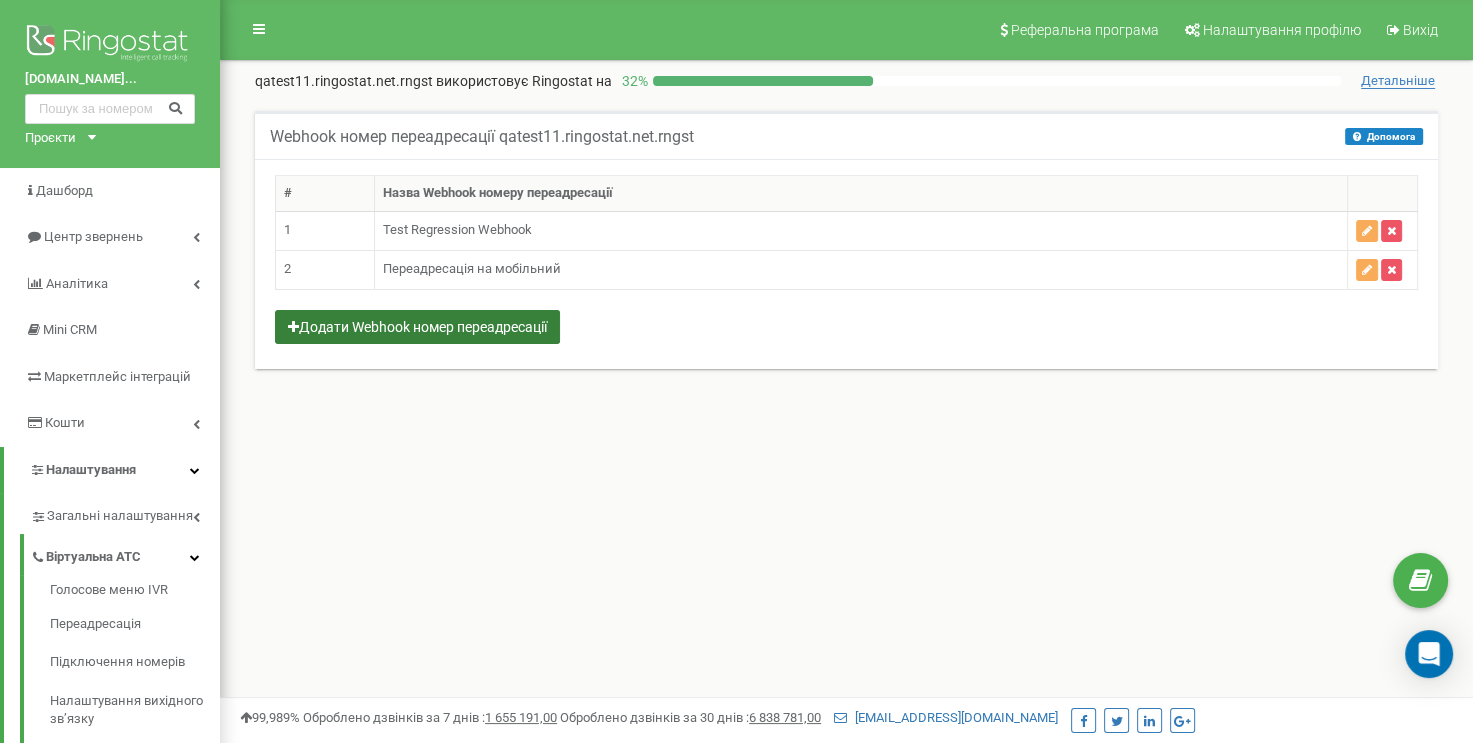 click on "Додати Webhook номер переадресації" at bounding box center [417, 327] 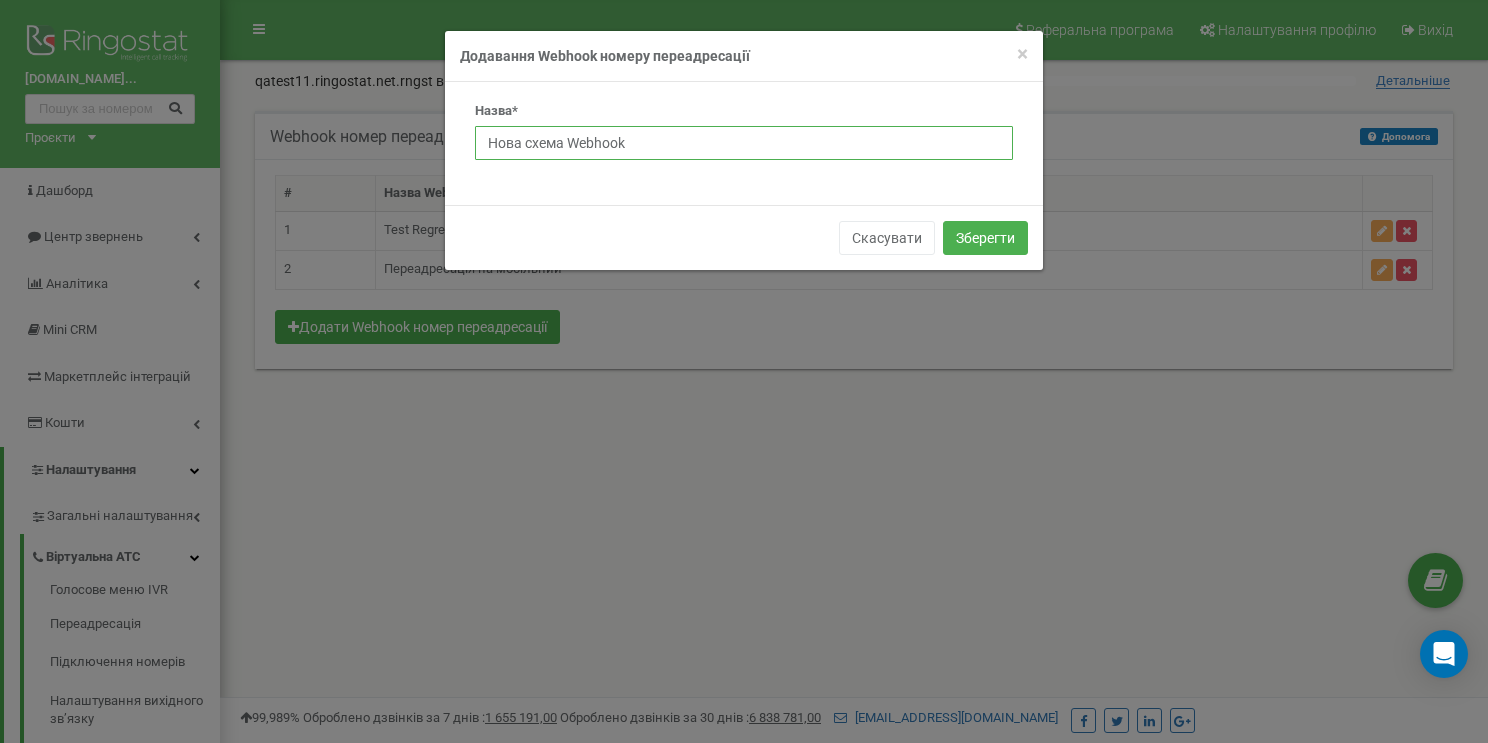 click on "Нова схема Webhook" at bounding box center [744, 143] 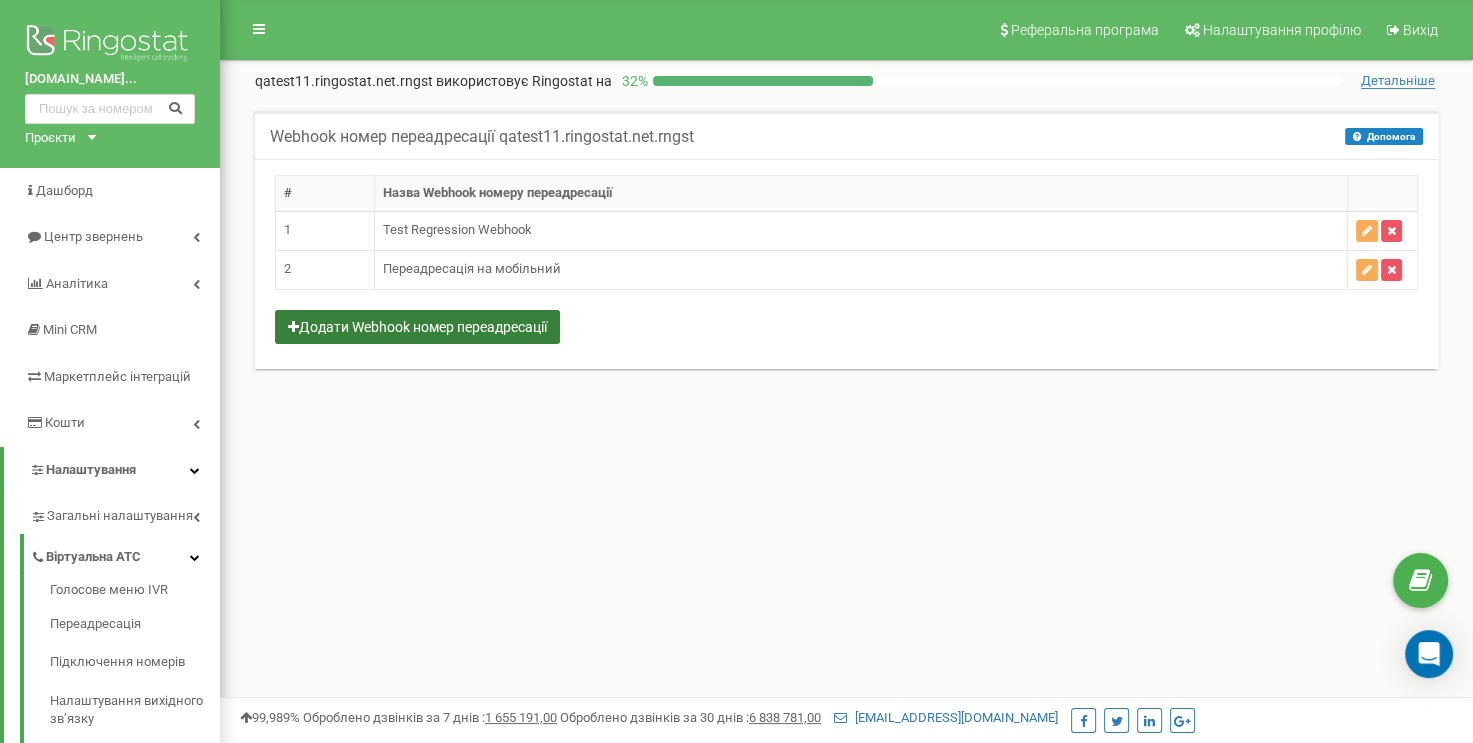 click on "Додати Webhook номер переадресації" at bounding box center (417, 327) 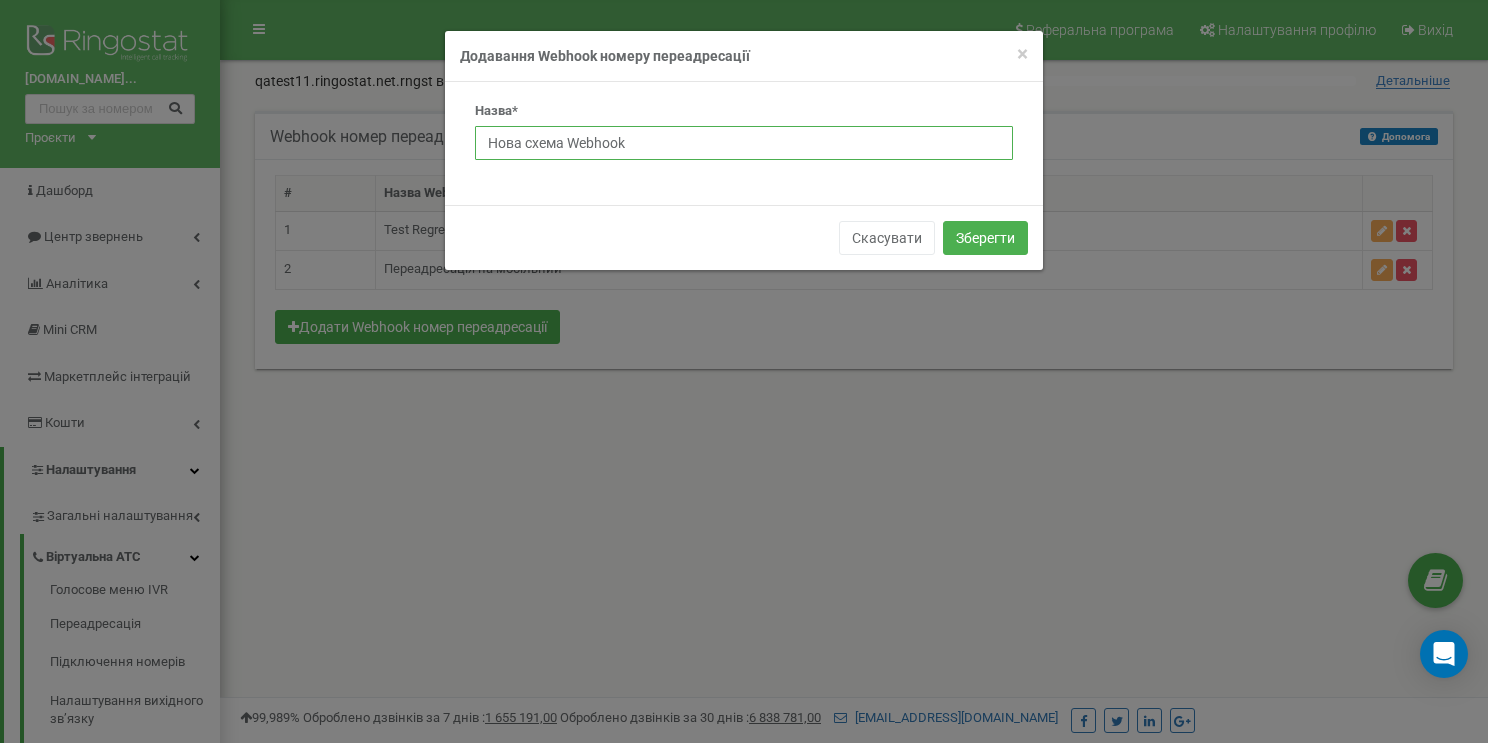 drag, startPoint x: 535, startPoint y: 139, endPoint x: 394, endPoint y: 119, distance: 142.41138 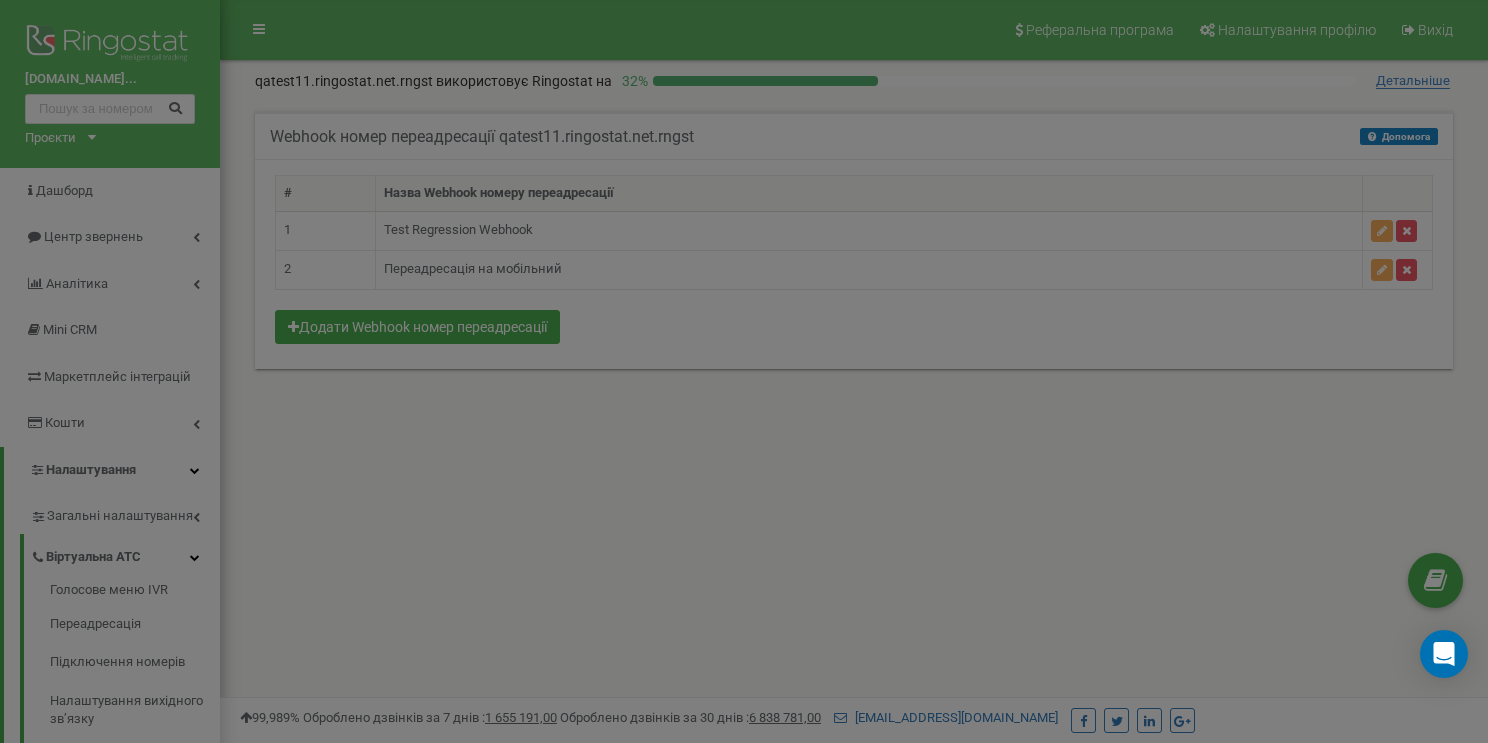 paste on "ереадресація на СІП" 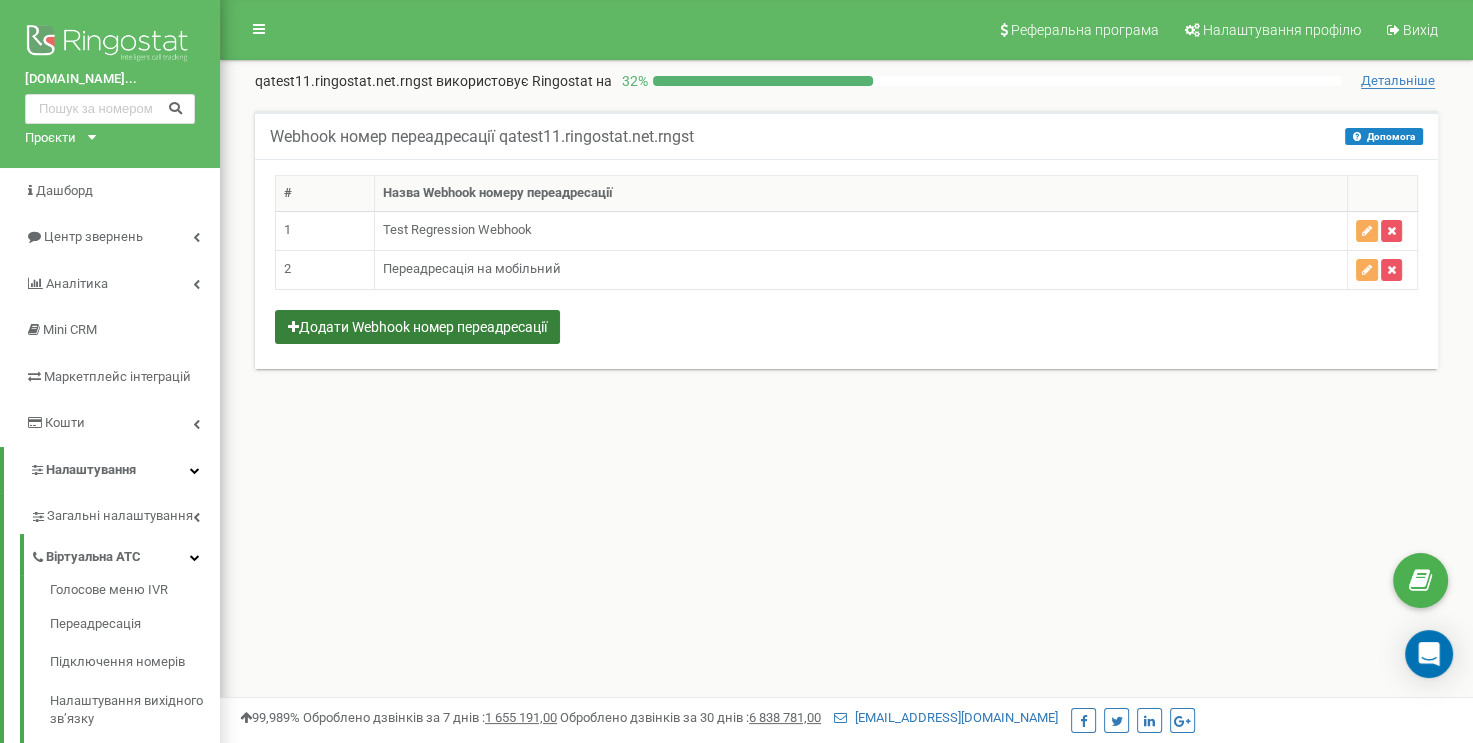 click on "Додати Webhook номер переадресації" at bounding box center [417, 327] 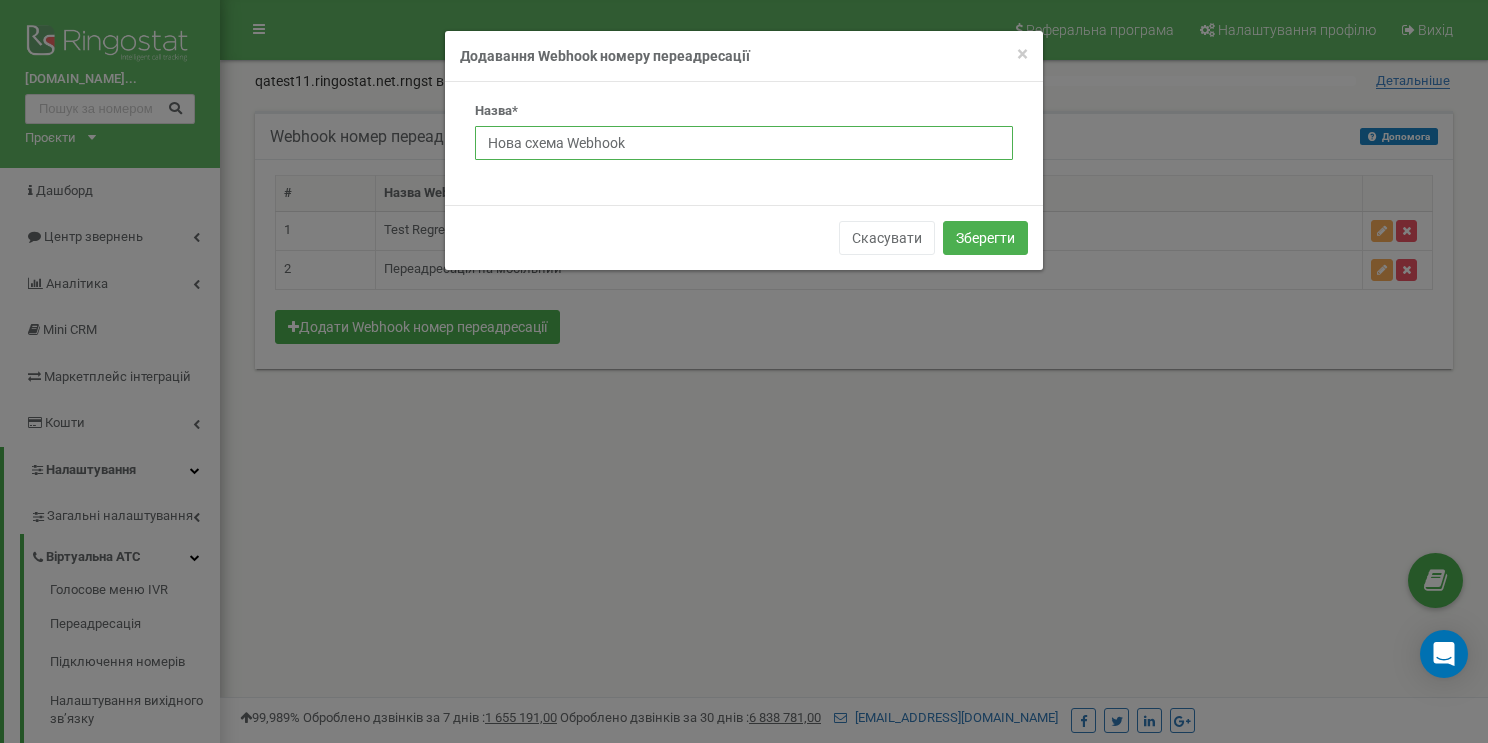 drag, startPoint x: 510, startPoint y: 136, endPoint x: 446, endPoint y: 136, distance: 64 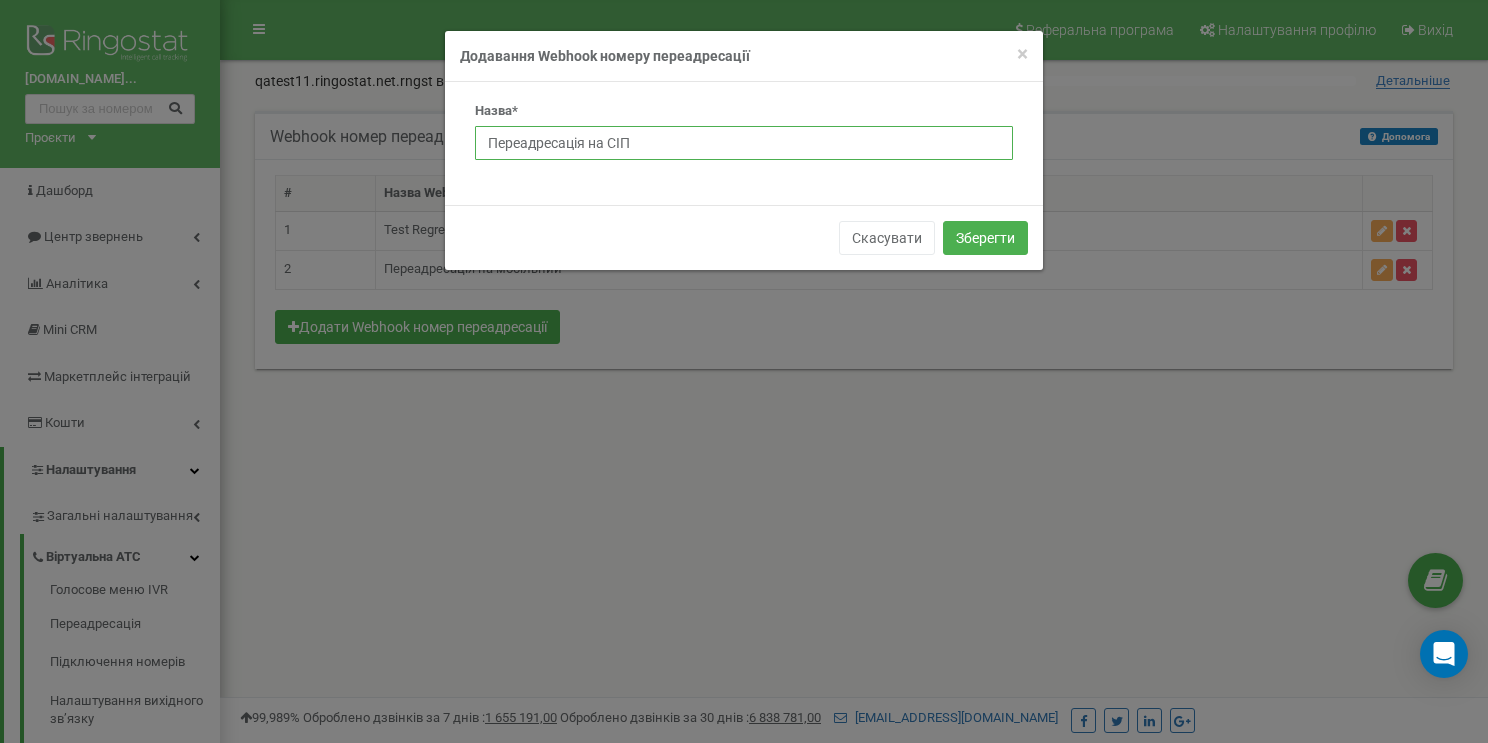 click on "Переадресація на СІП" at bounding box center (744, 143) 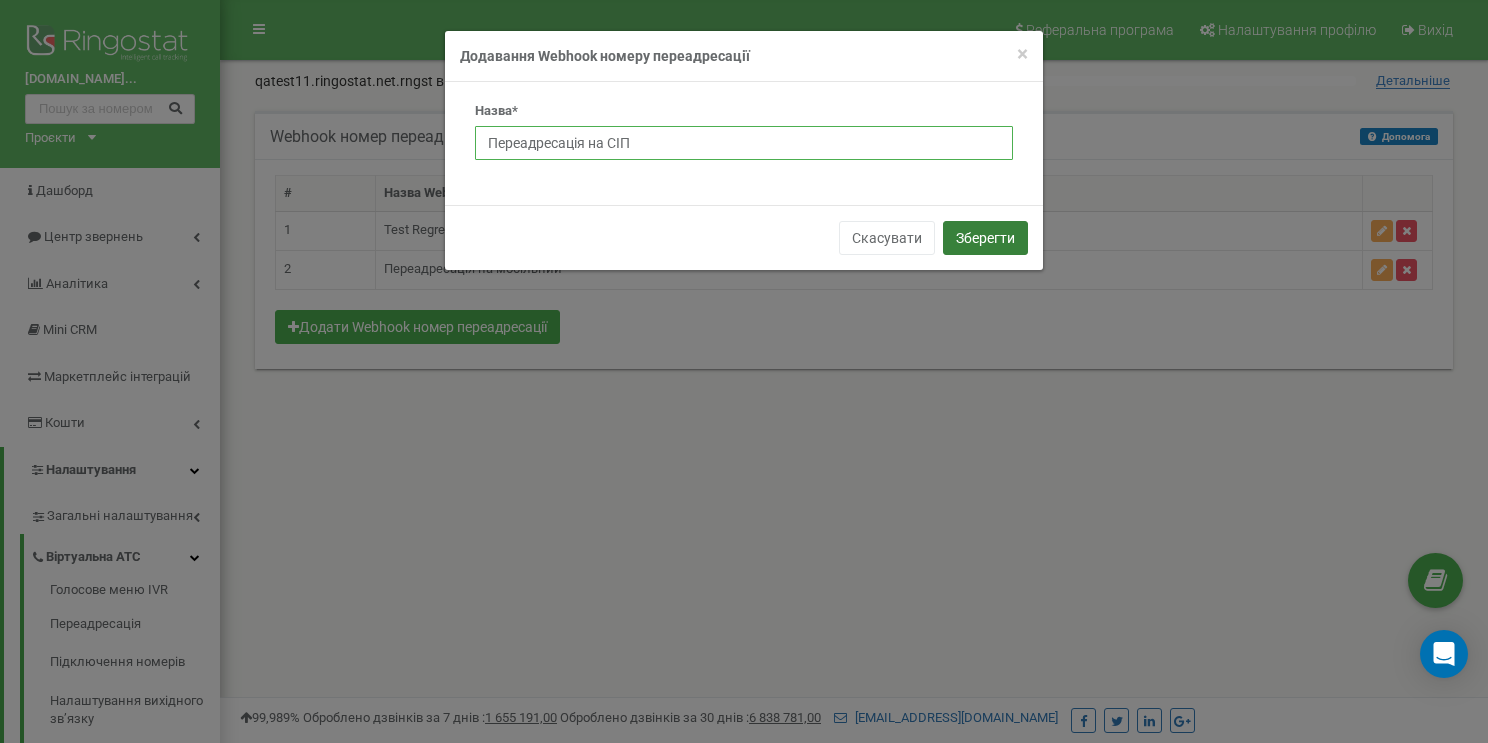 type on "Переадресація на СІП" 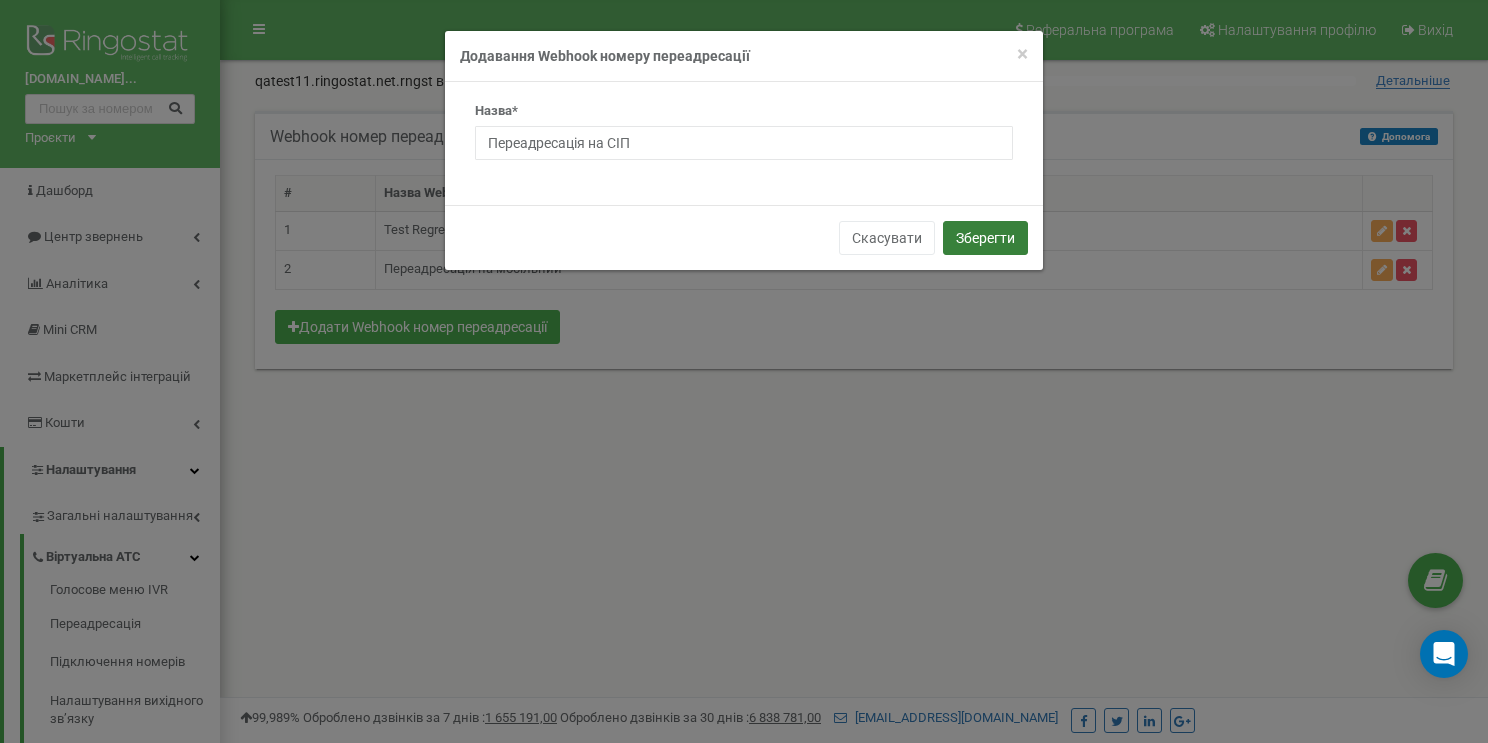 click on "Зберегти" at bounding box center [985, 238] 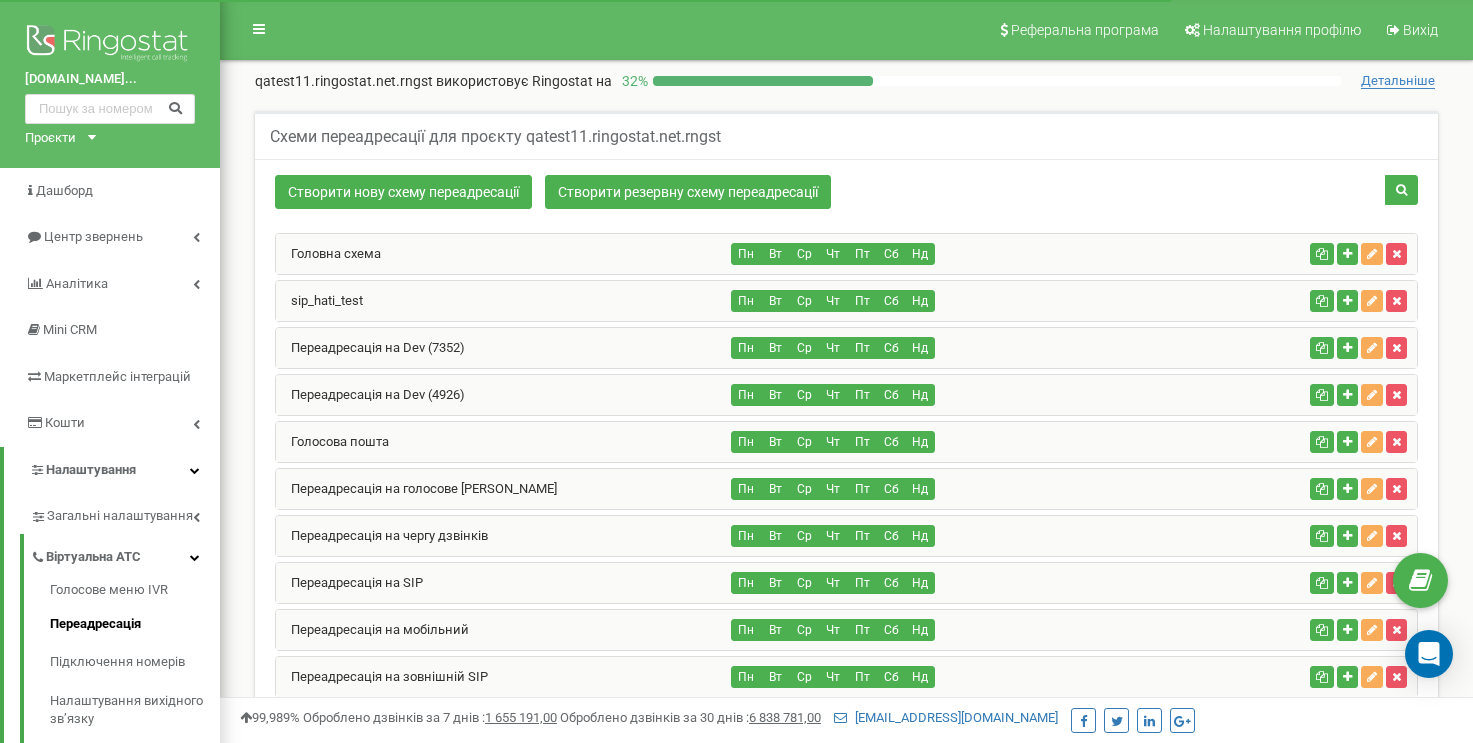 scroll, scrollTop: 2101, scrollLeft: 0, axis: vertical 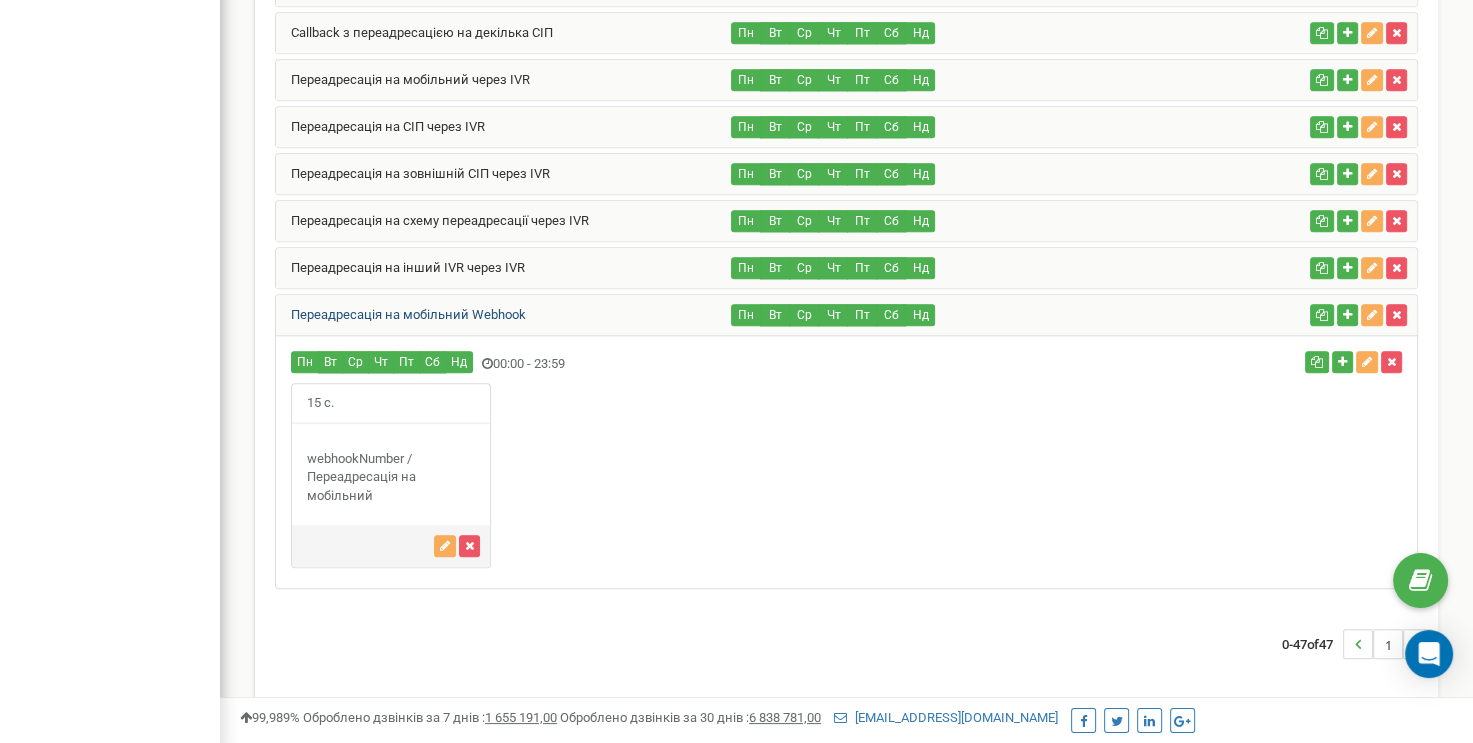 drag, startPoint x: 531, startPoint y: 297, endPoint x: 294, endPoint y: 297, distance: 237 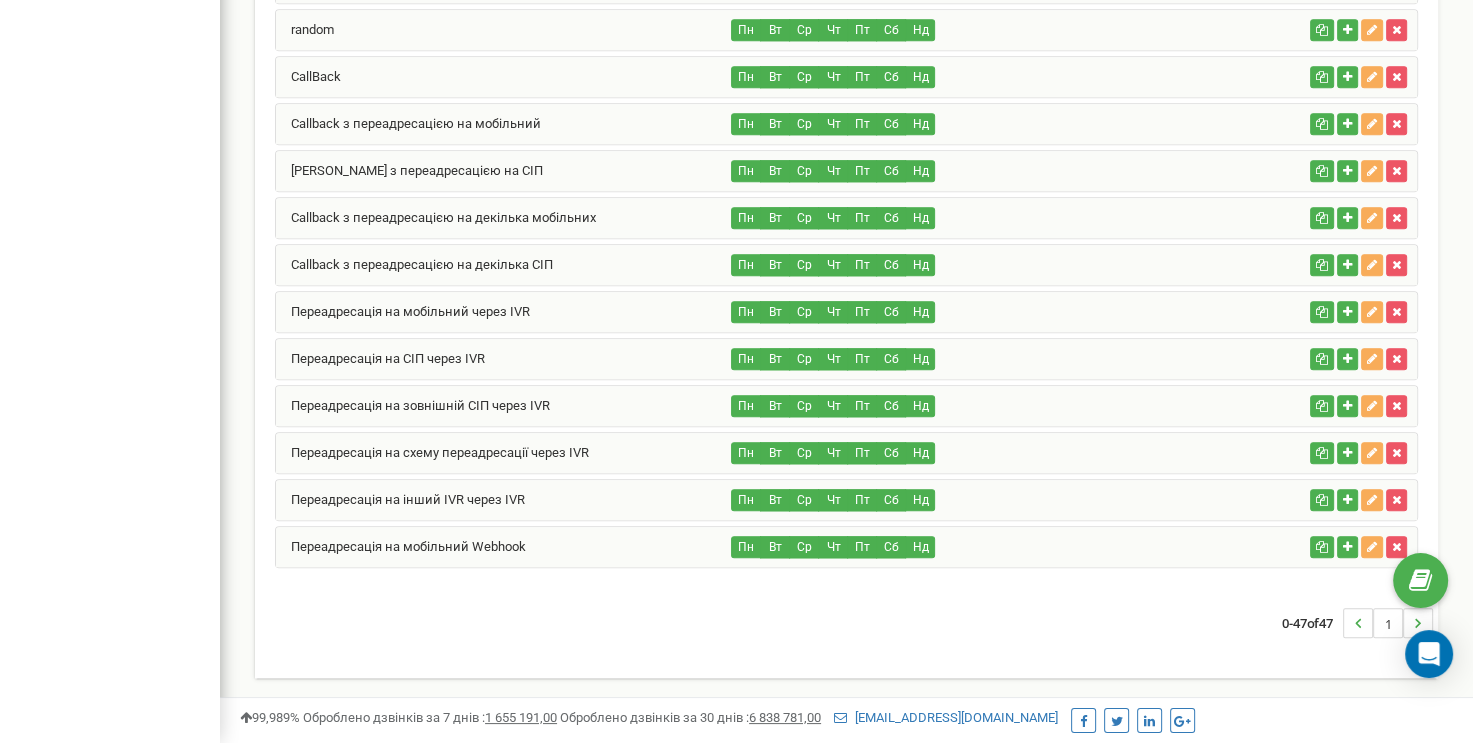 copy on "Переадресація на мобільний Webhook" 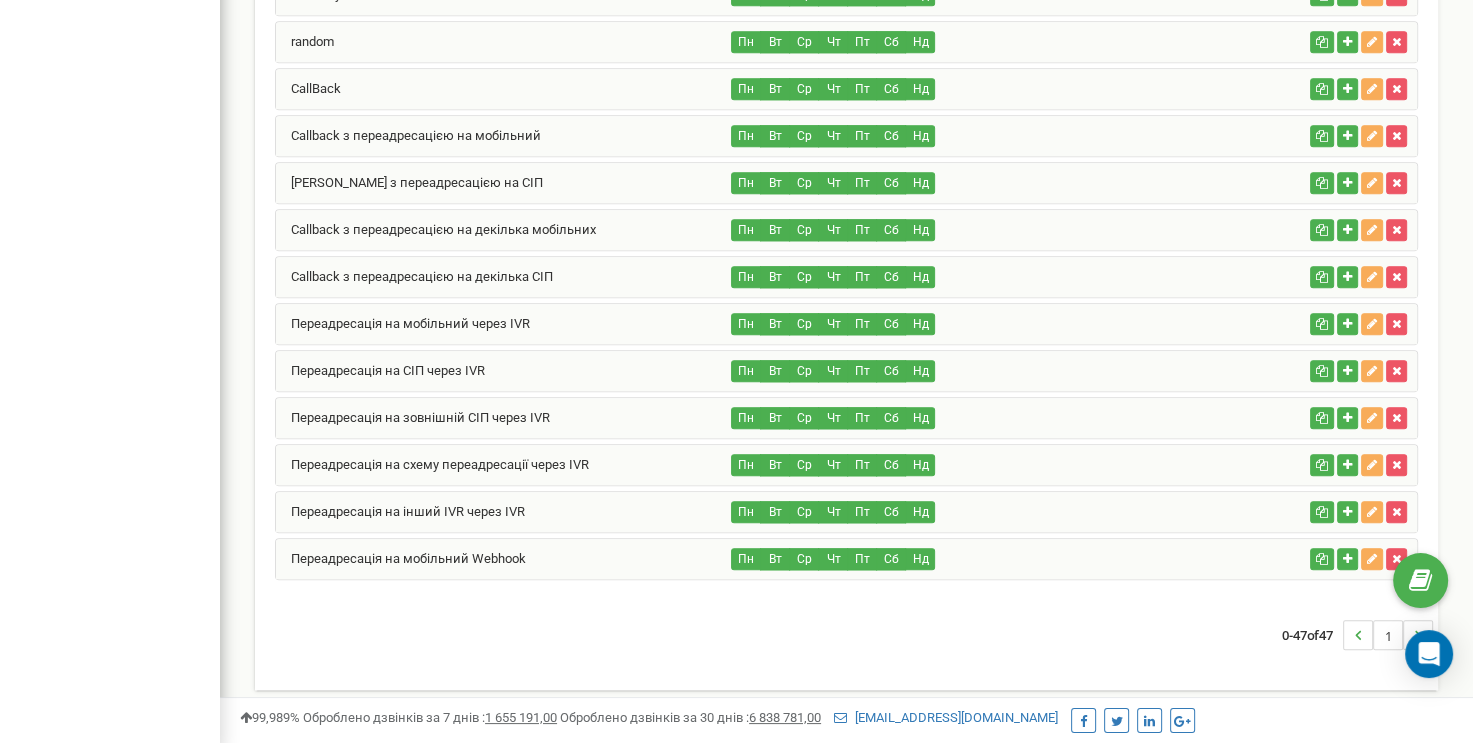 scroll, scrollTop: 1848, scrollLeft: 0, axis: vertical 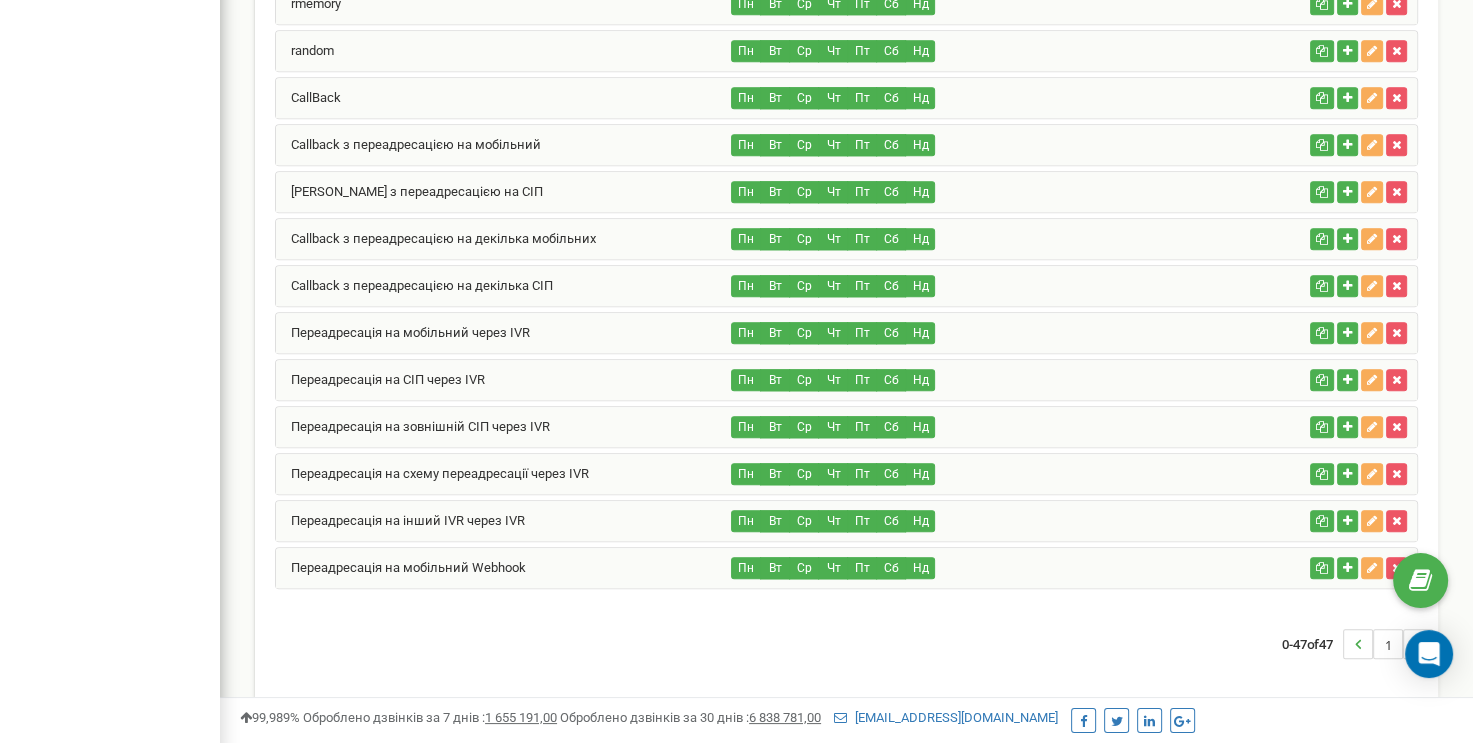 copy on "Переадресація на мобільний Webhook" 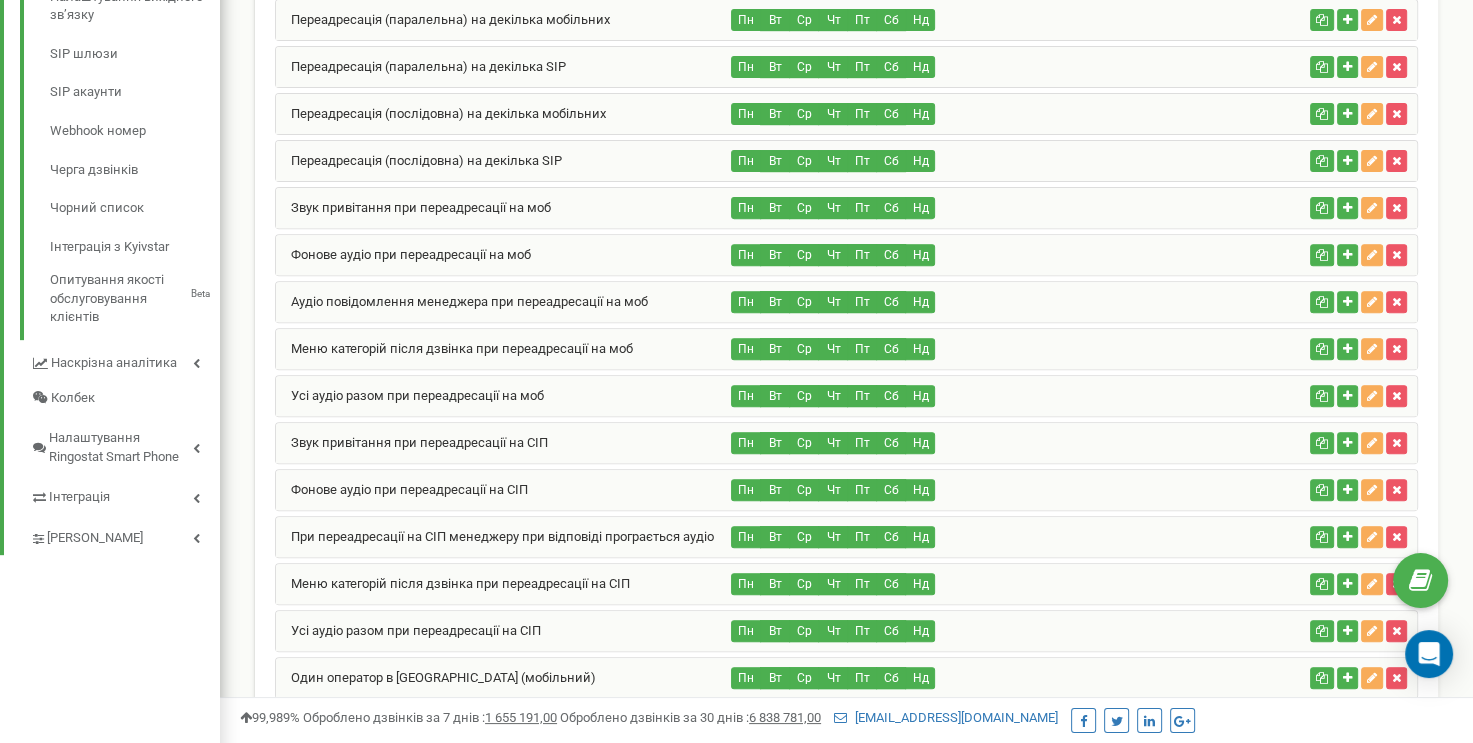 scroll, scrollTop: 148, scrollLeft: 0, axis: vertical 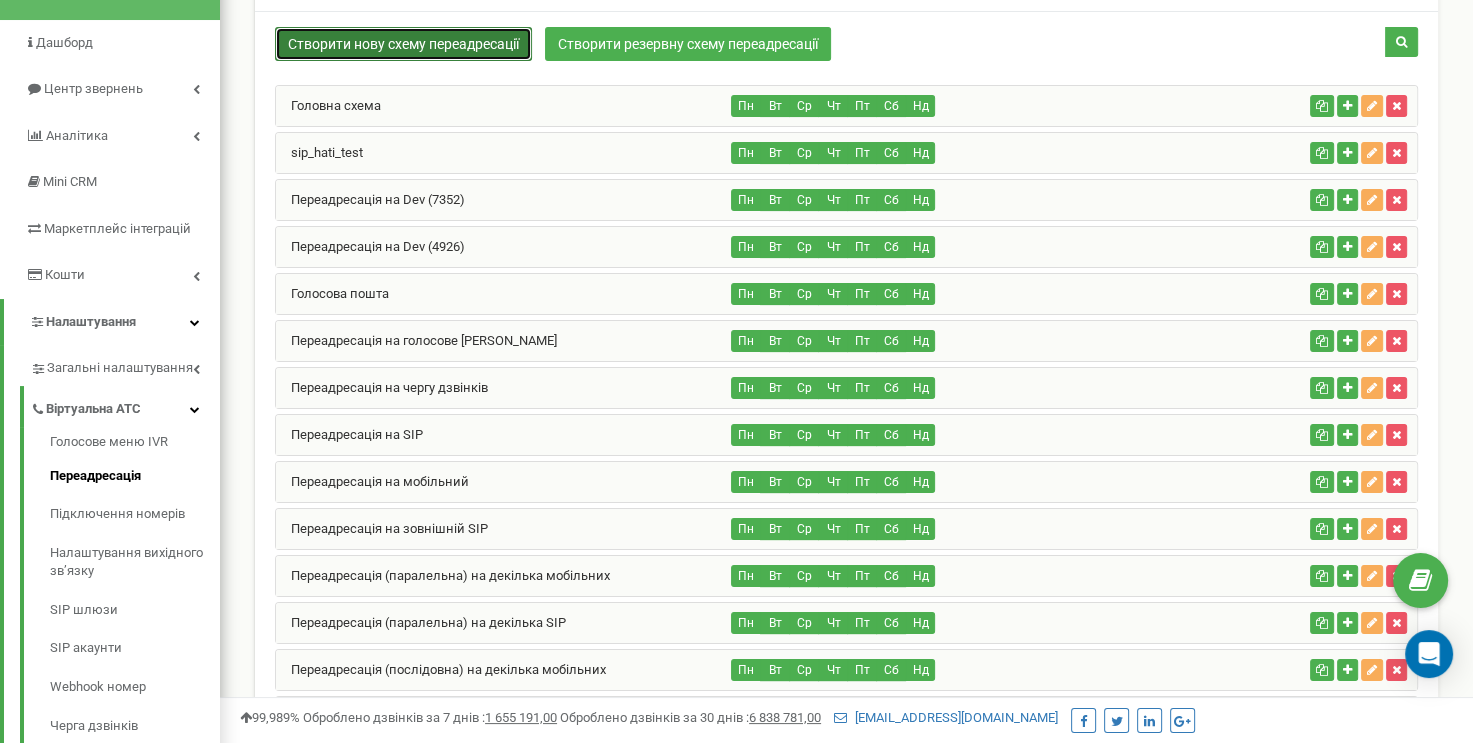 click on "Створити нову схему переадресації" at bounding box center (403, 44) 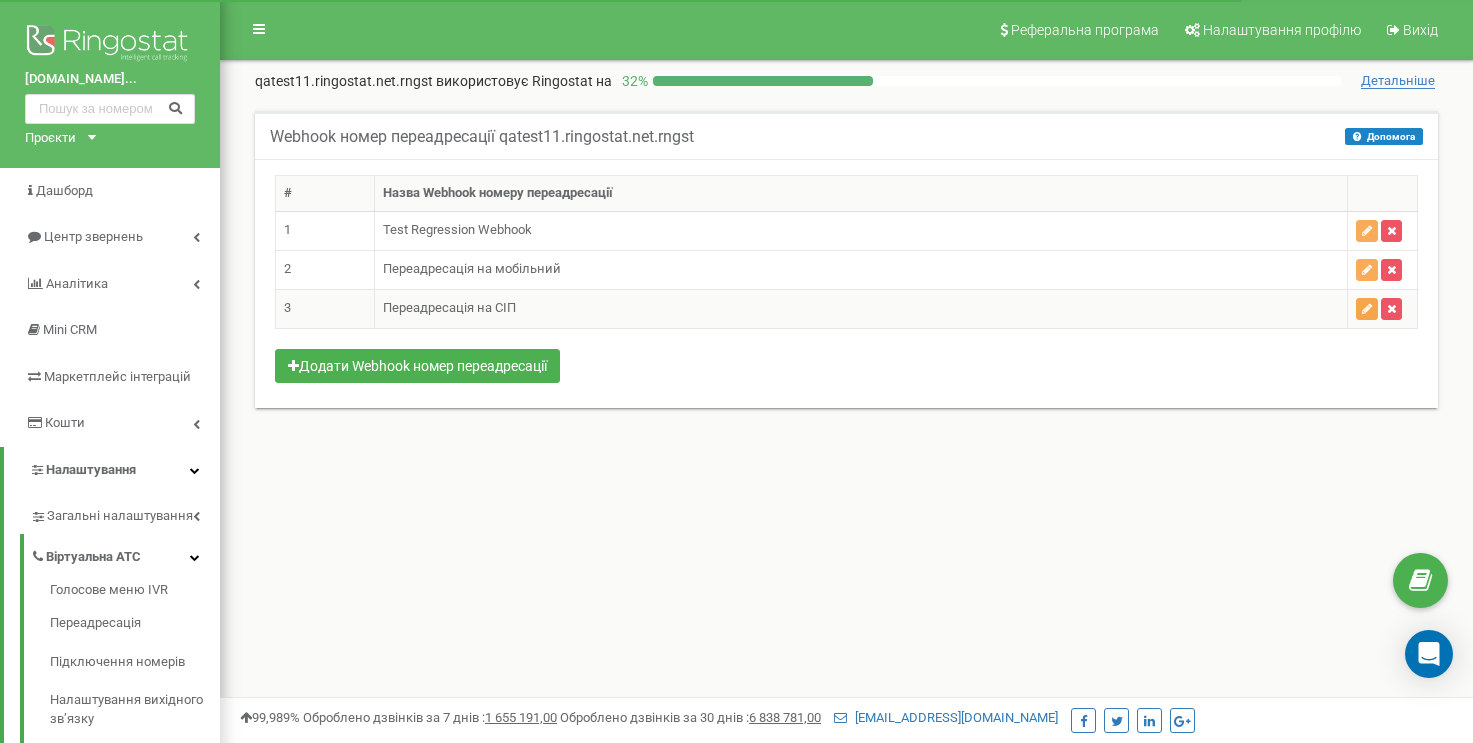 scroll, scrollTop: 0, scrollLeft: 0, axis: both 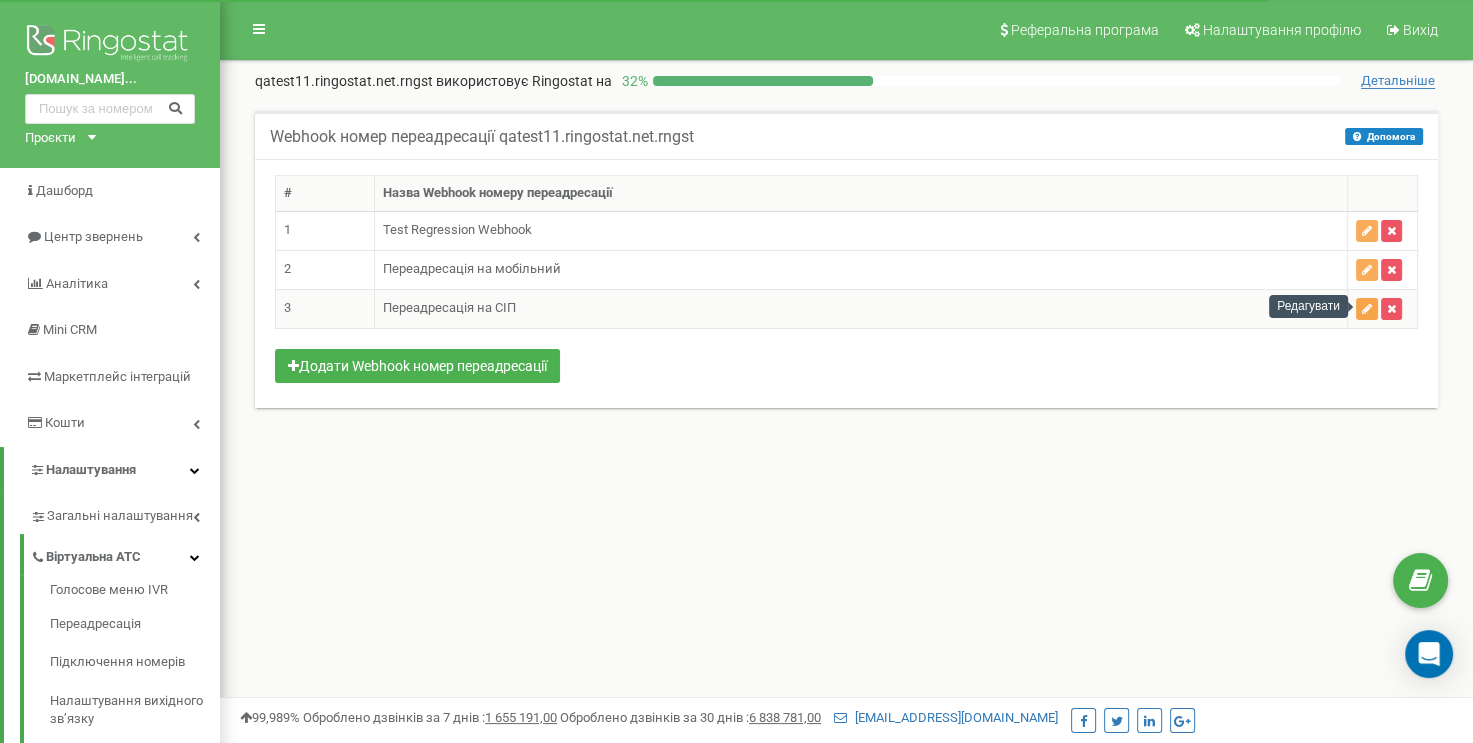 click at bounding box center [1367, 309] 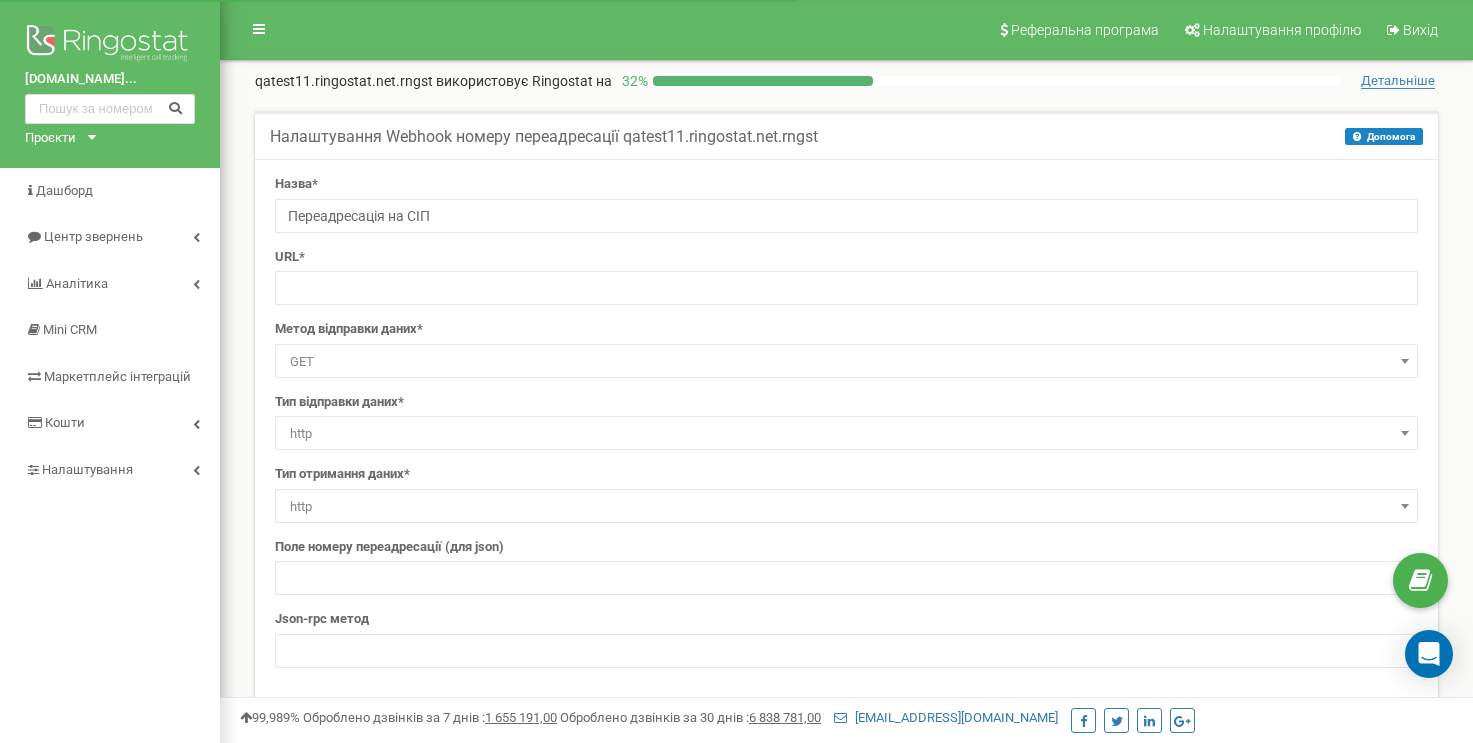 scroll, scrollTop: 0, scrollLeft: 0, axis: both 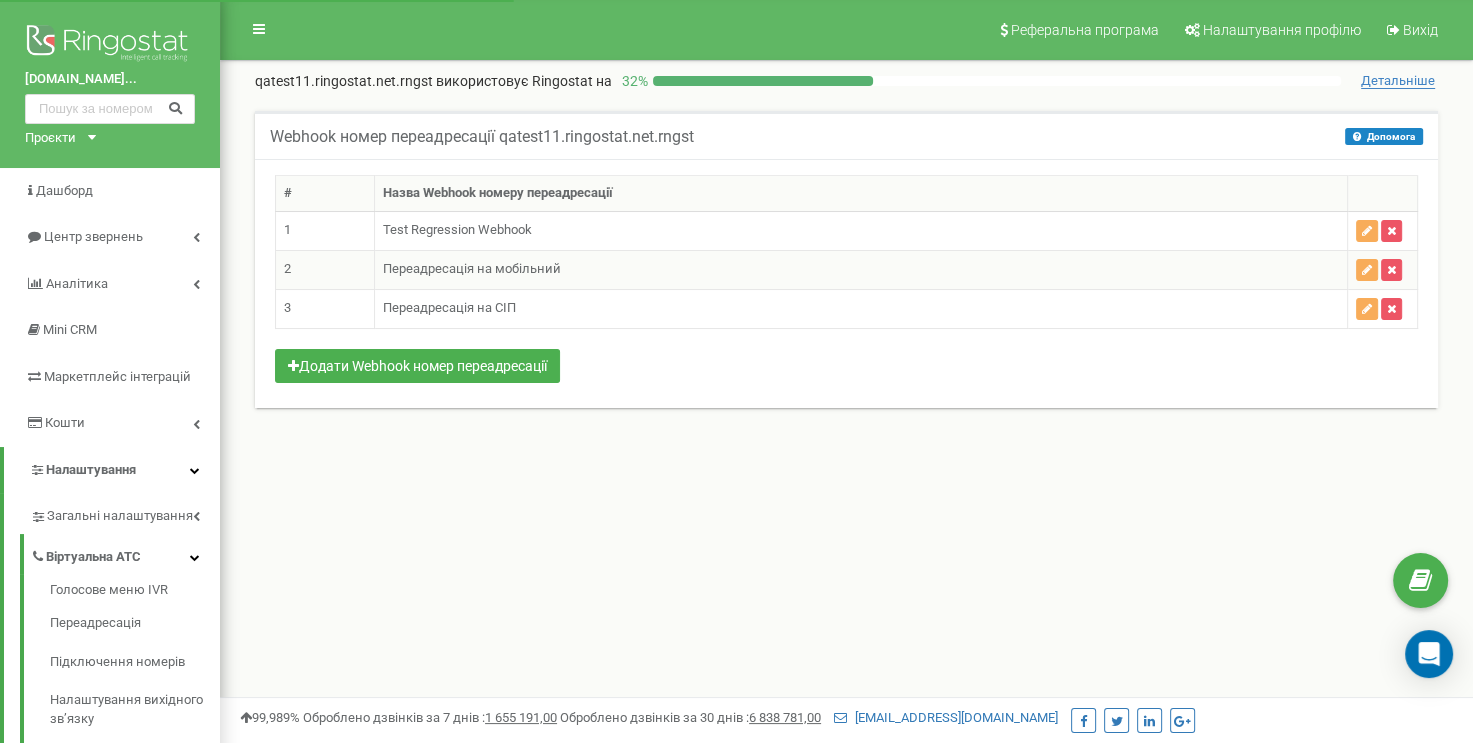click on "Переадресація на мобільний" at bounding box center [860, 269] 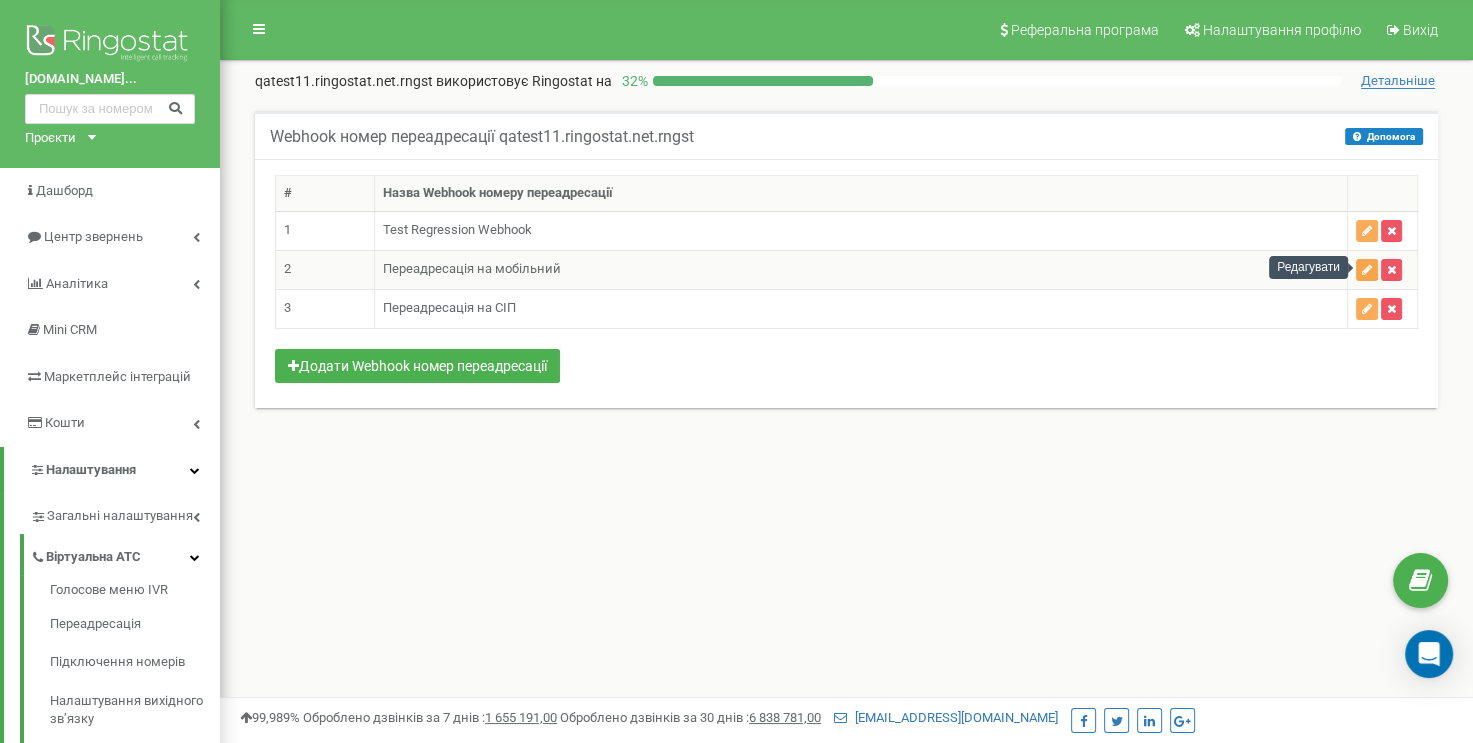 click at bounding box center (1367, 270) 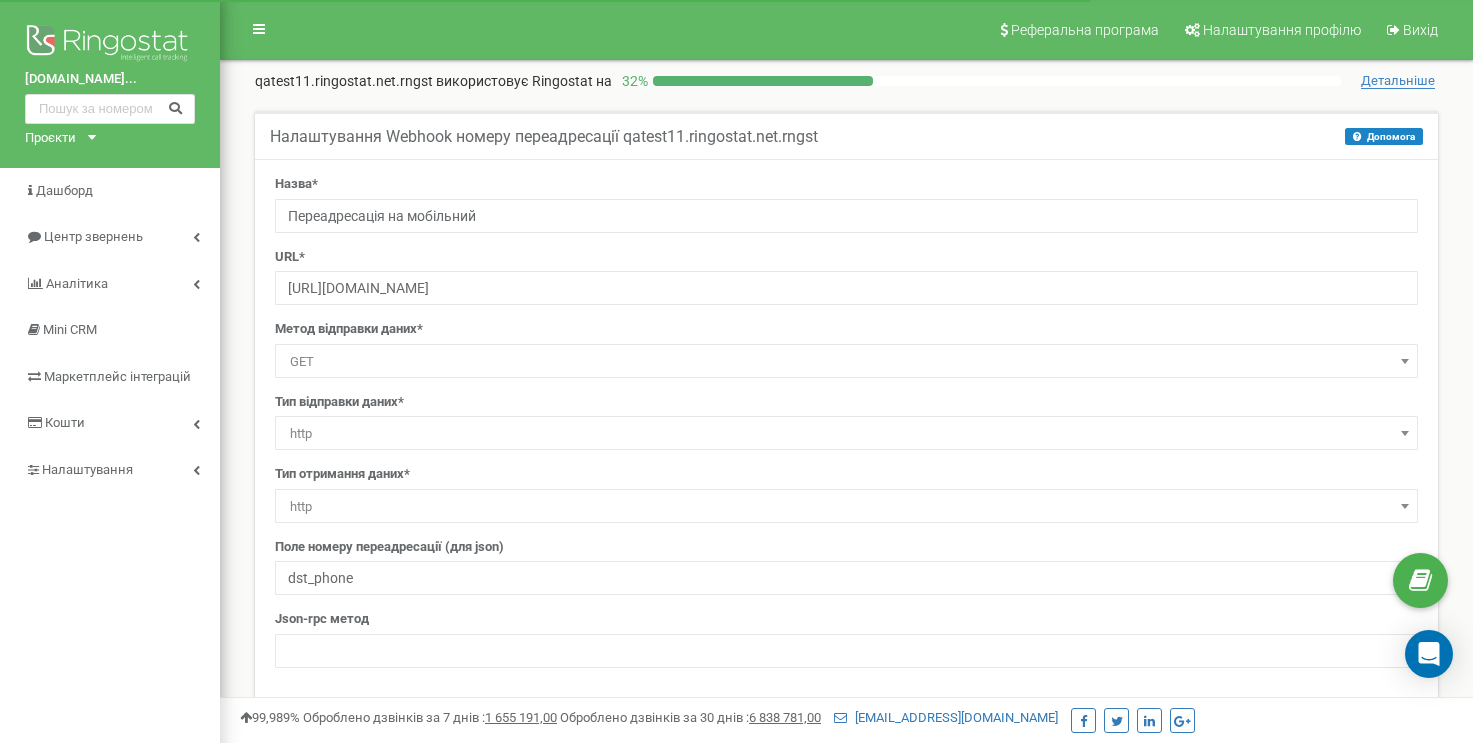 scroll, scrollTop: 0, scrollLeft: 0, axis: both 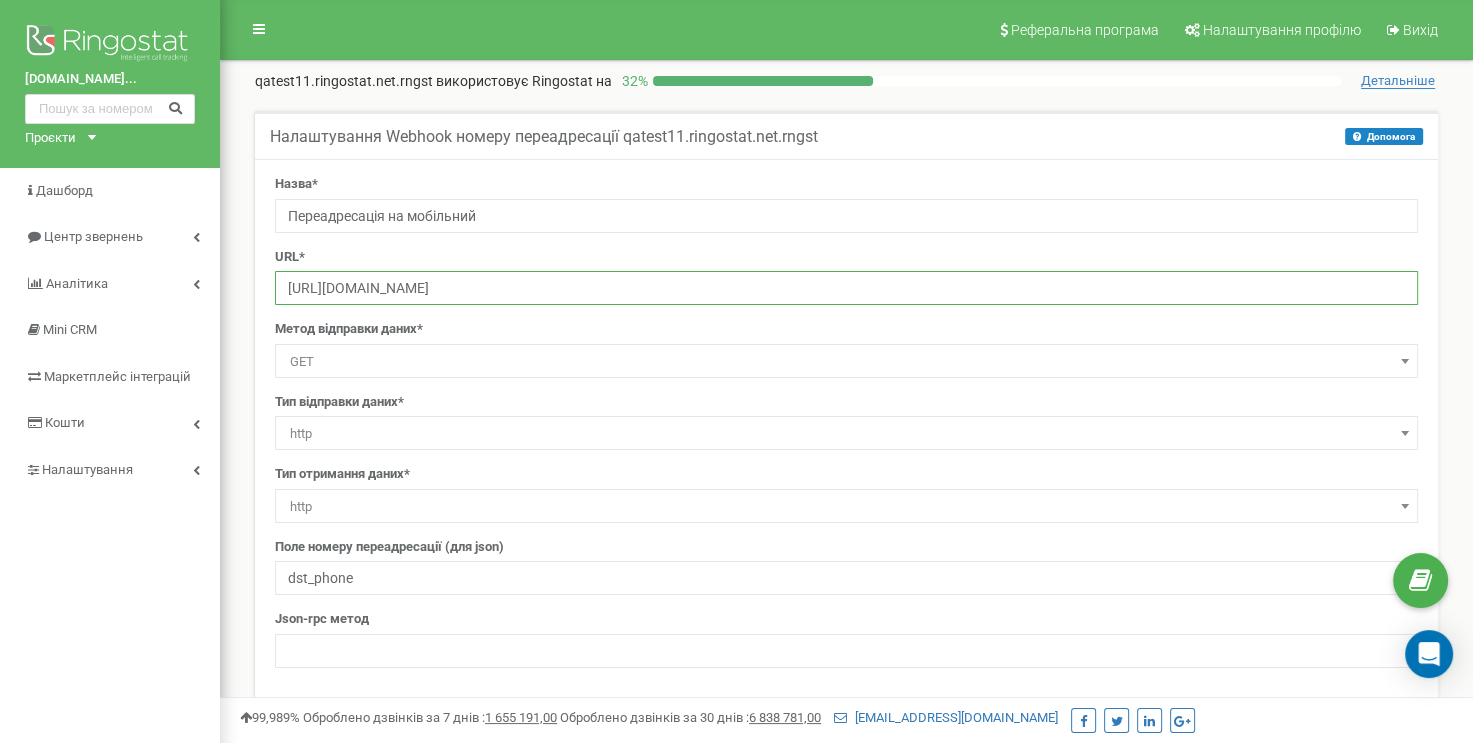 drag, startPoint x: 458, startPoint y: 292, endPoint x: 281, endPoint y: 292, distance: 177 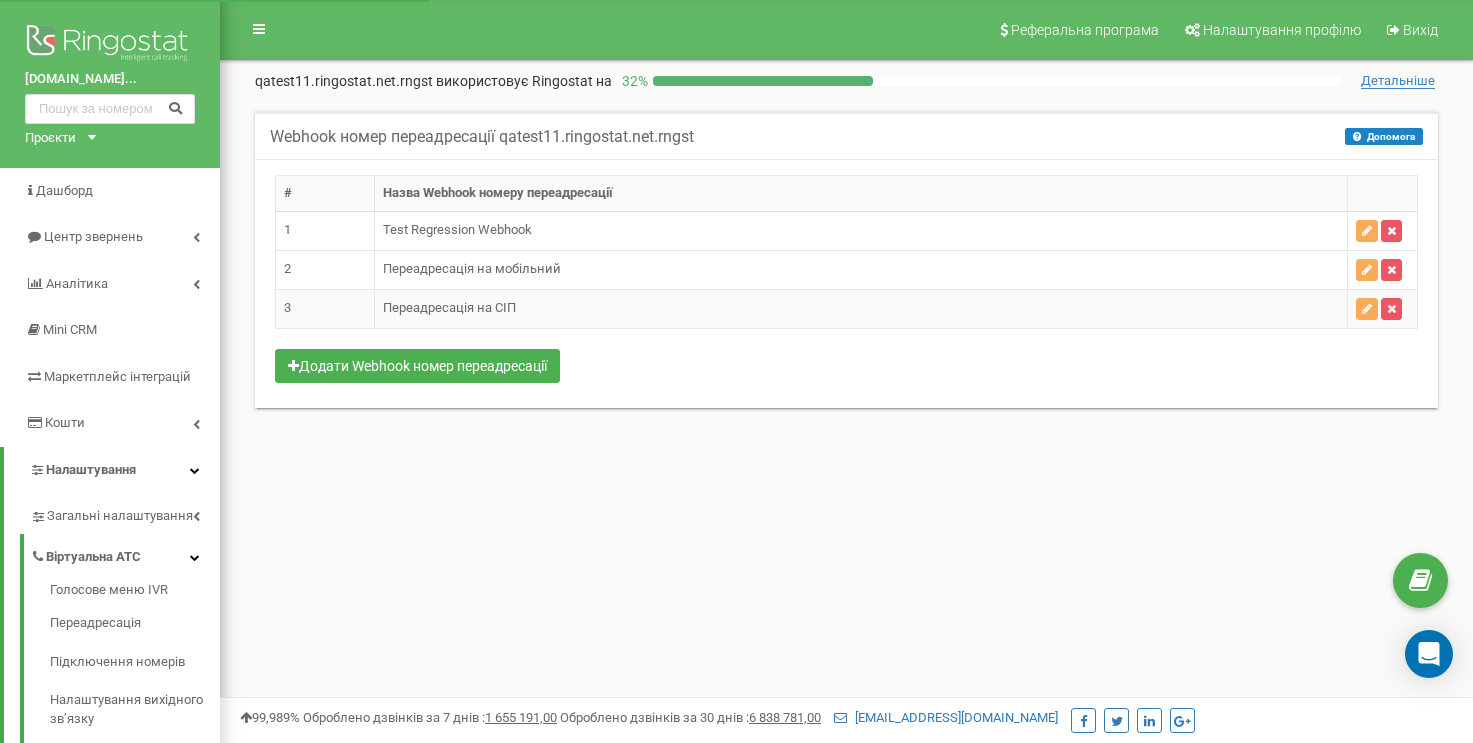 scroll, scrollTop: 0, scrollLeft: 0, axis: both 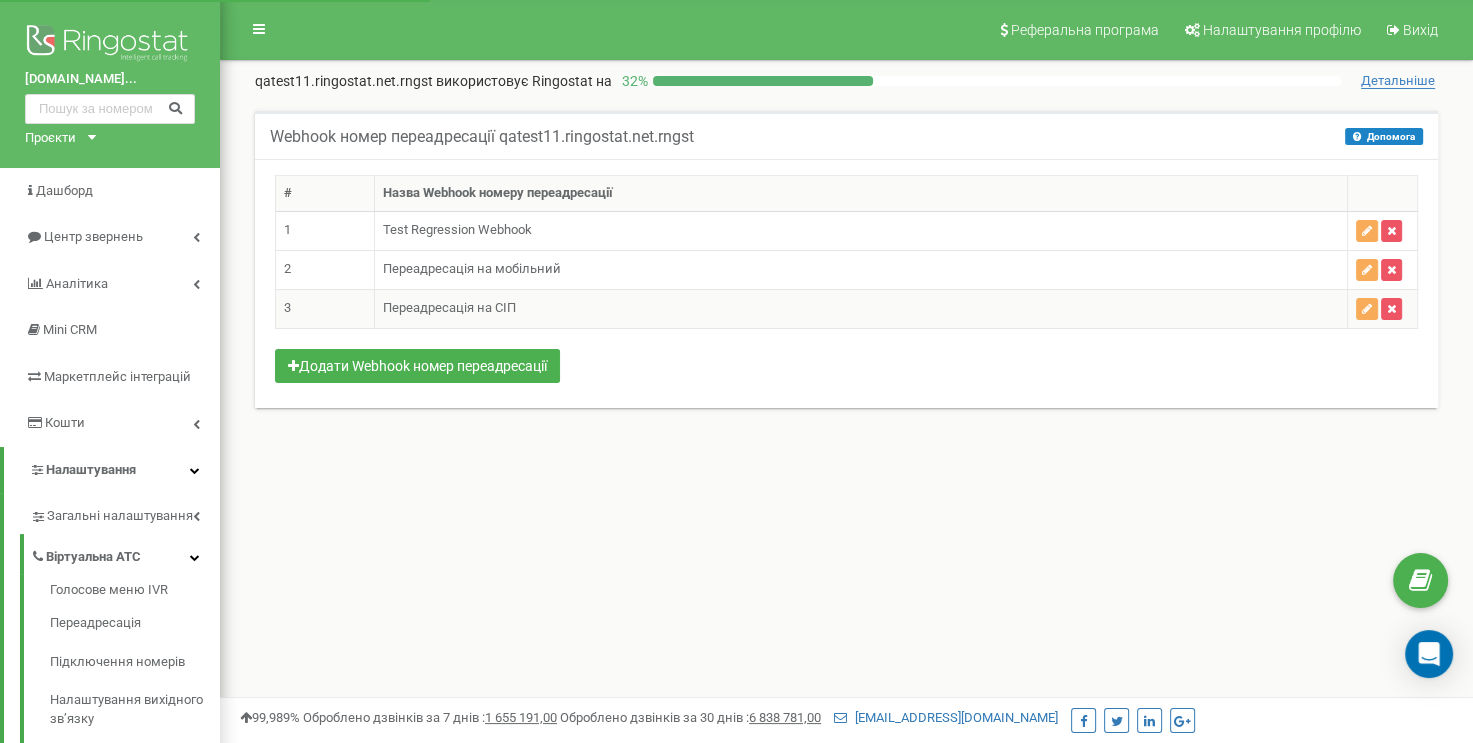 click on "Переадресація на СІП" at bounding box center [860, 308] 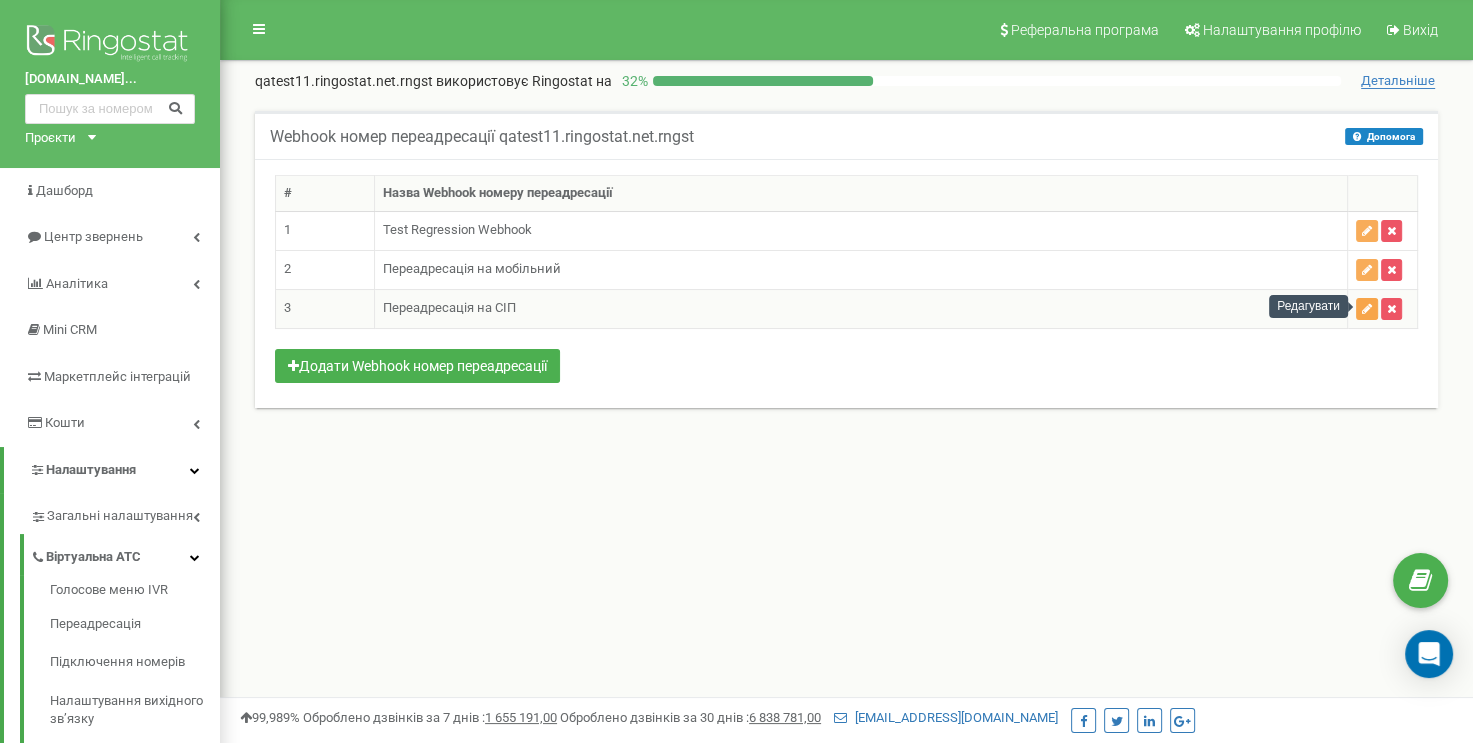 click at bounding box center (1367, 309) 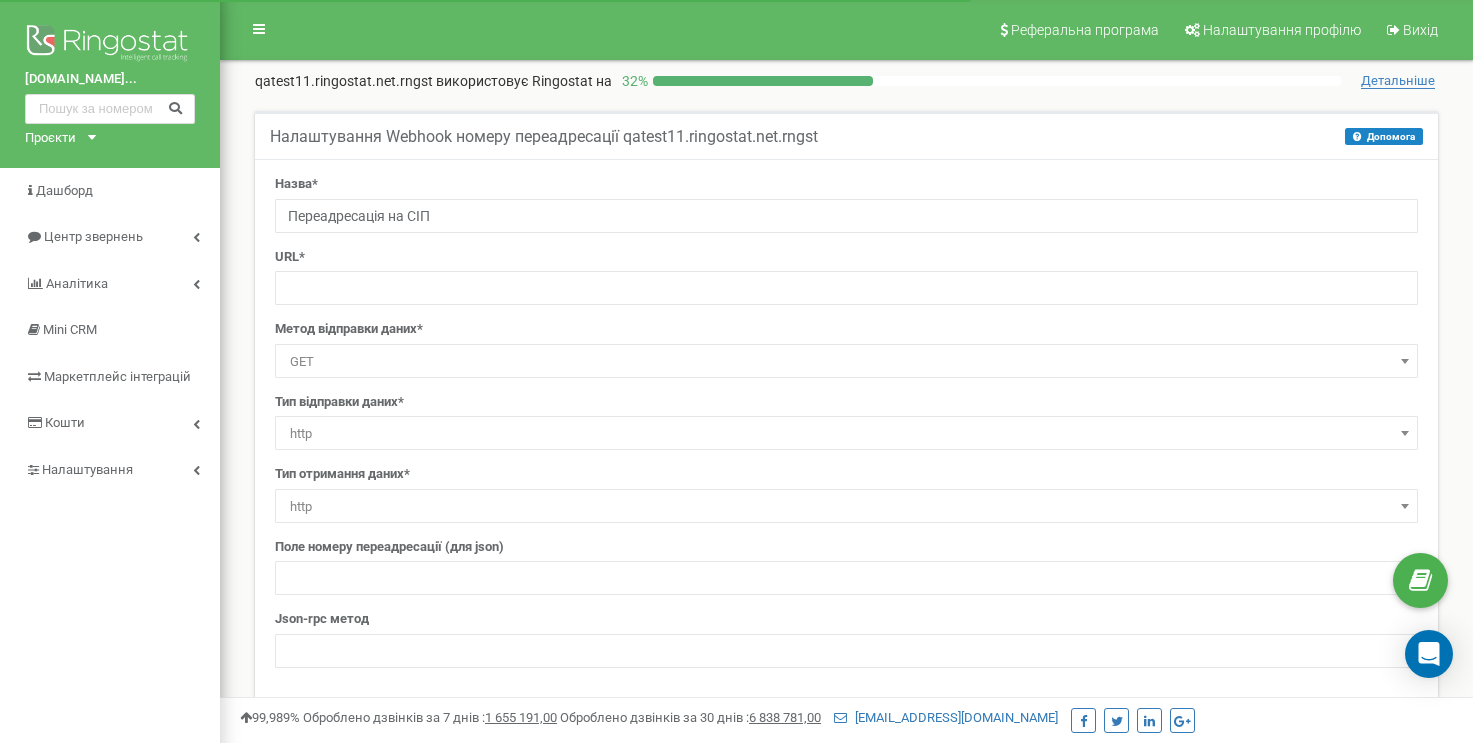 scroll, scrollTop: 0, scrollLeft: 0, axis: both 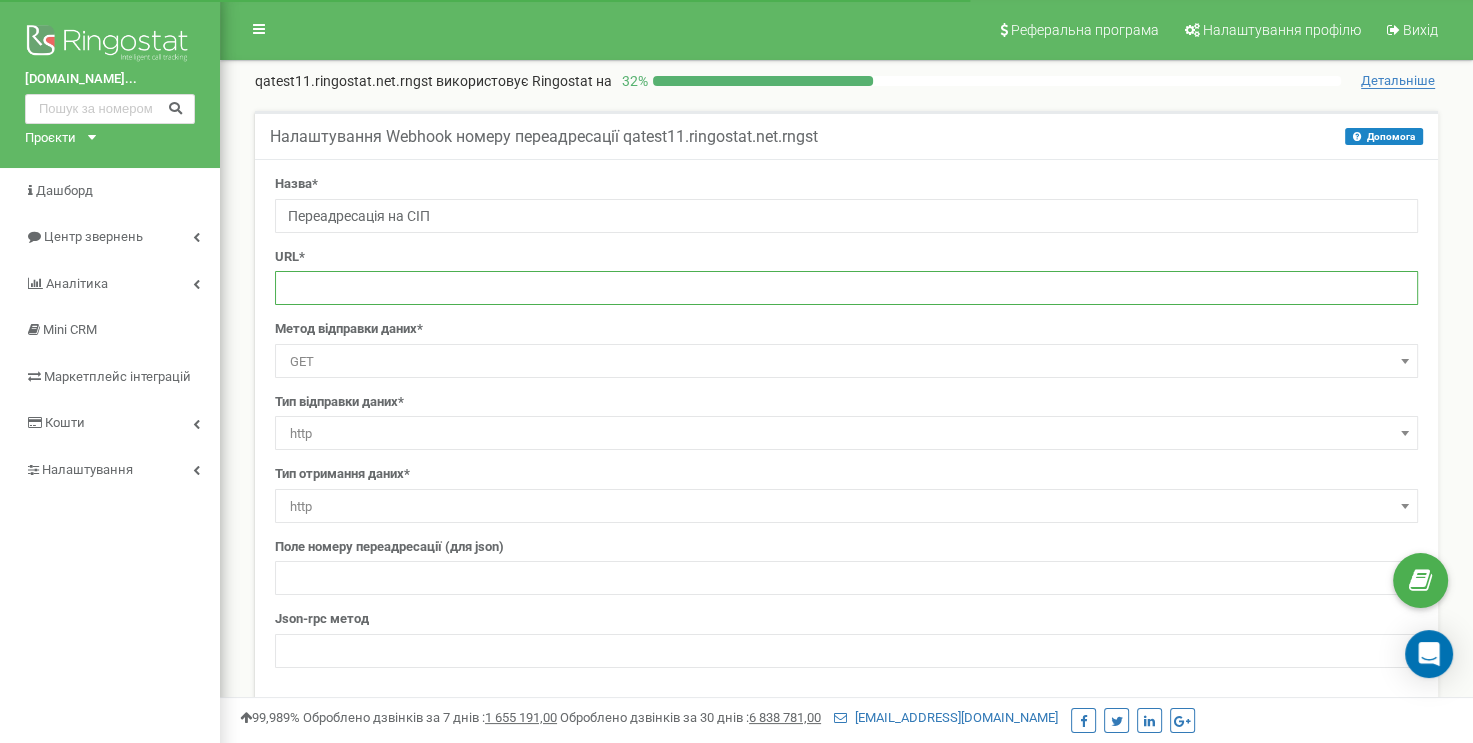 click at bounding box center (846, 288) 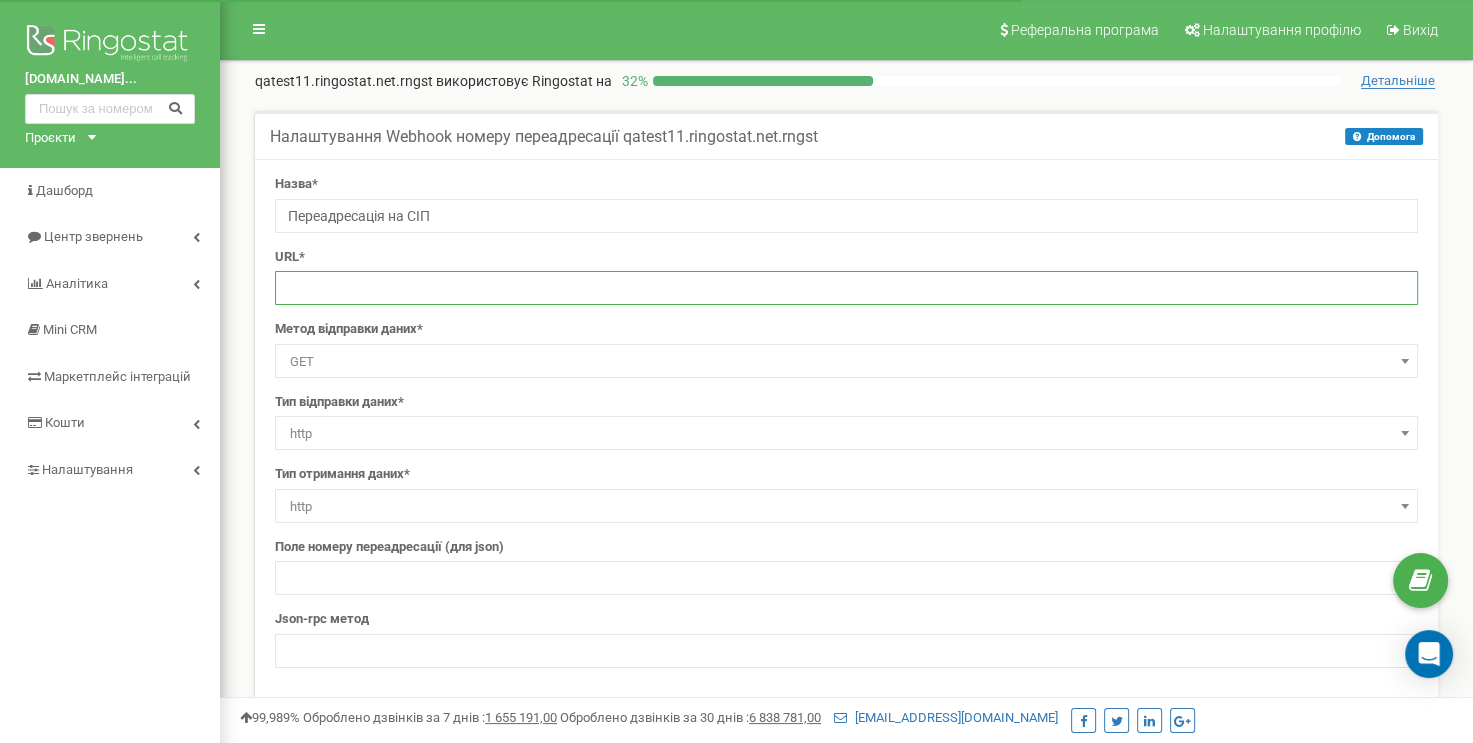 paste on "https://webhook.site/1d539898-b329-4ba2-9117-59058867e904" 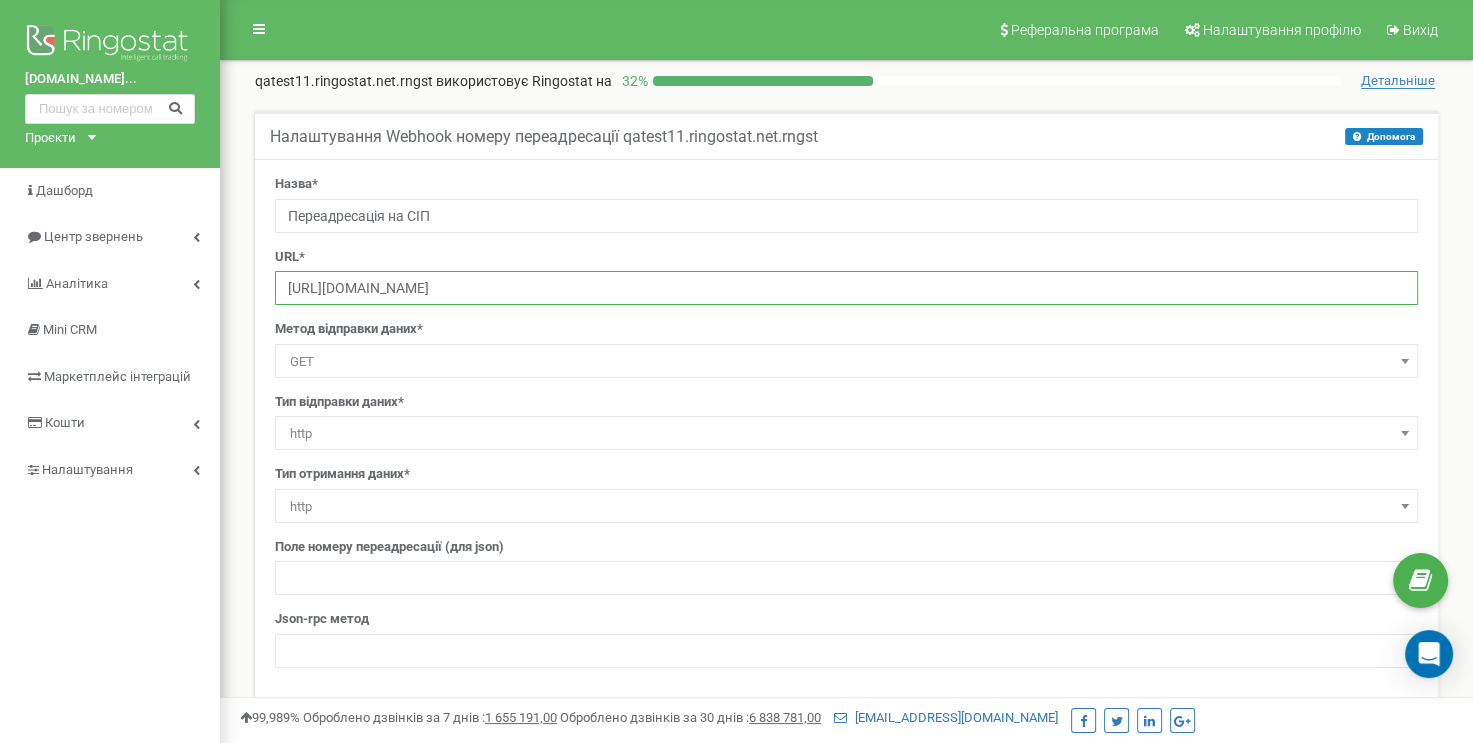 type on "https://webhook.site/1d539898-b329-4ba2-9117-59058867e904" 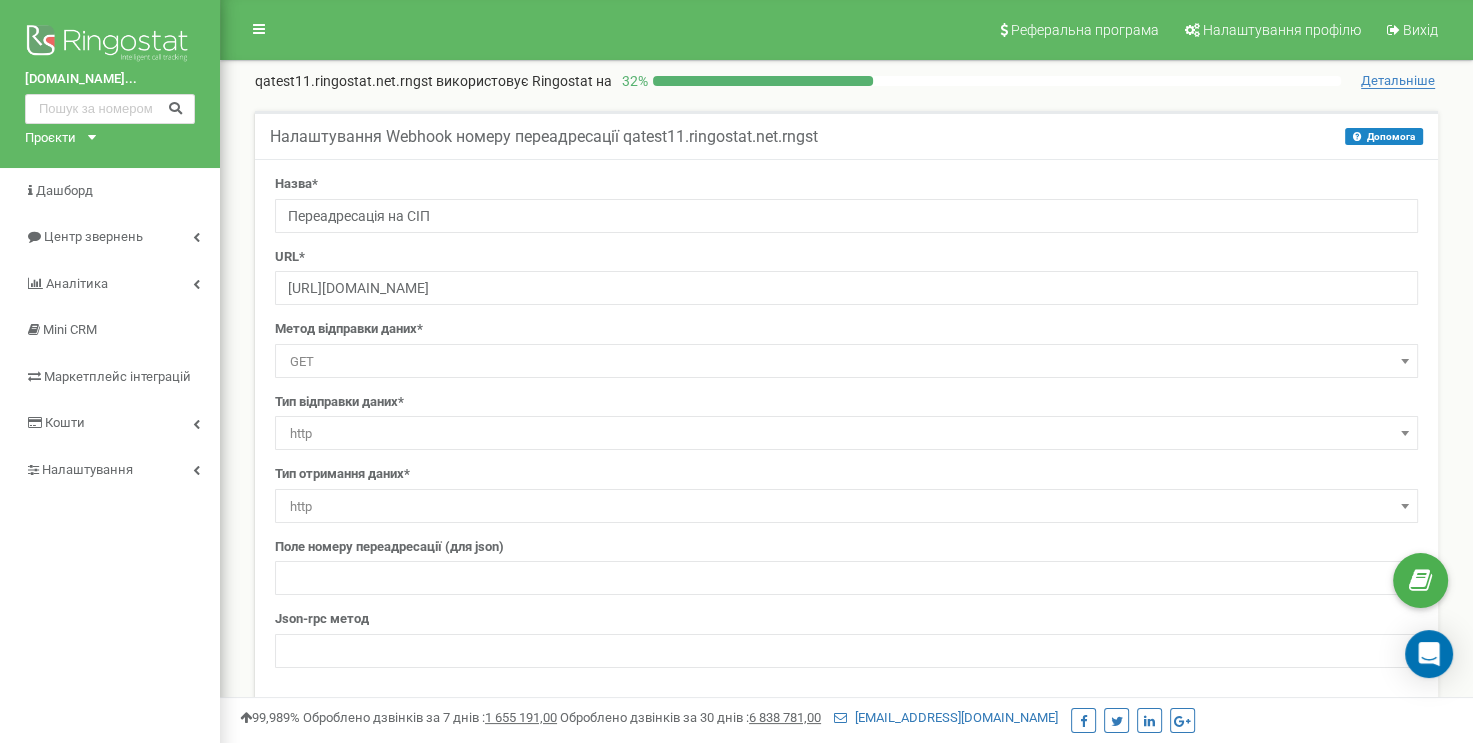 click on "URL*
https://webhook.site/1d539898-b329-4ba2-9117-59058867e904" at bounding box center (846, 277) 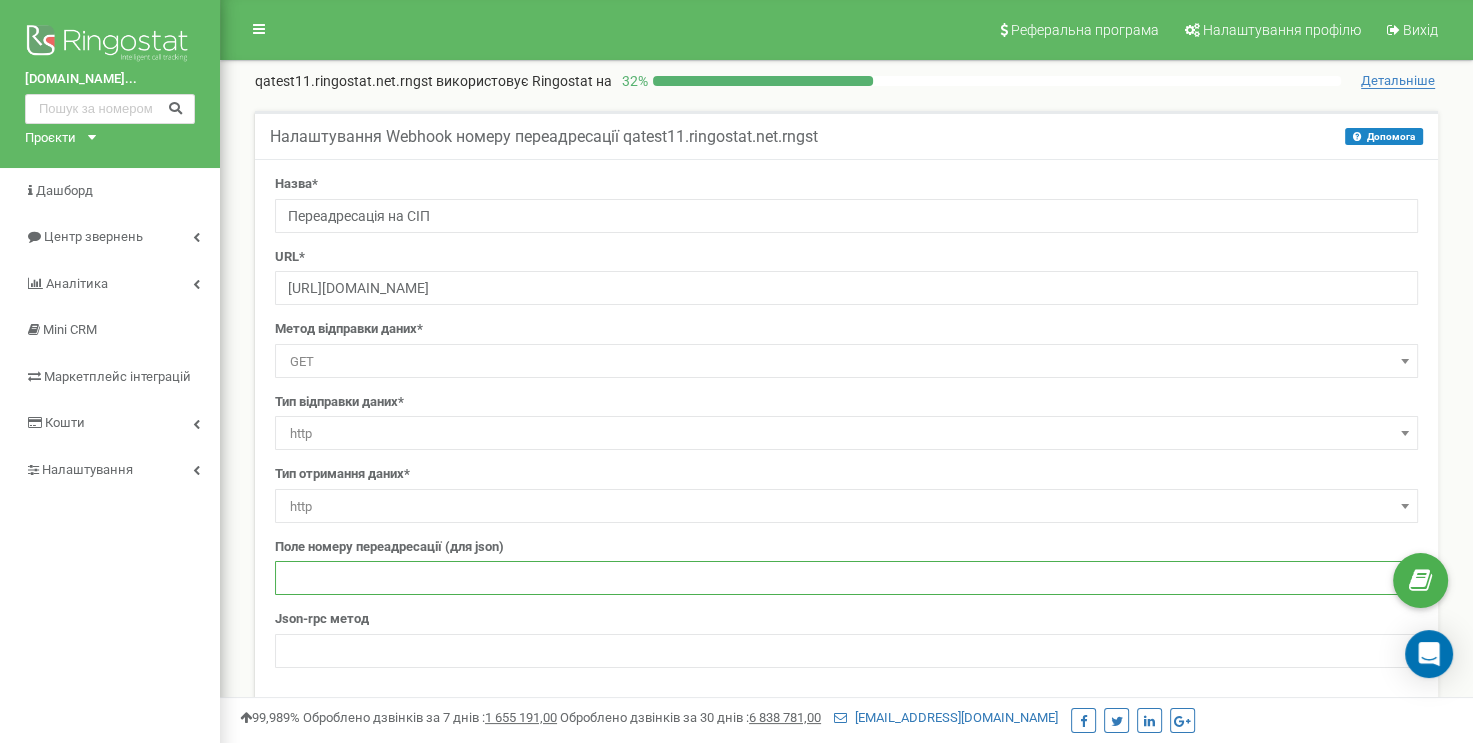 click at bounding box center (846, 578) 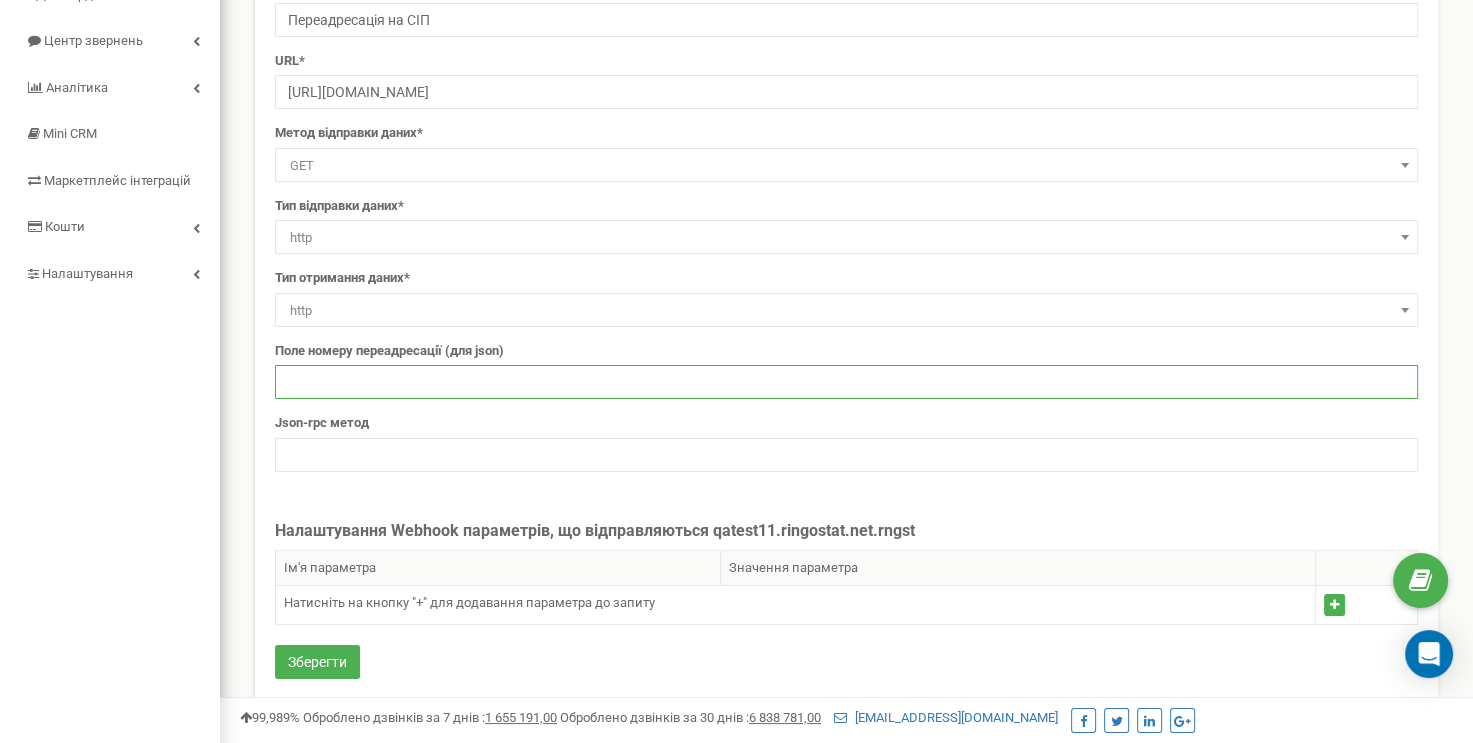 scroll, scrollTop: 200, scrollLeft: 0, axis: vertical 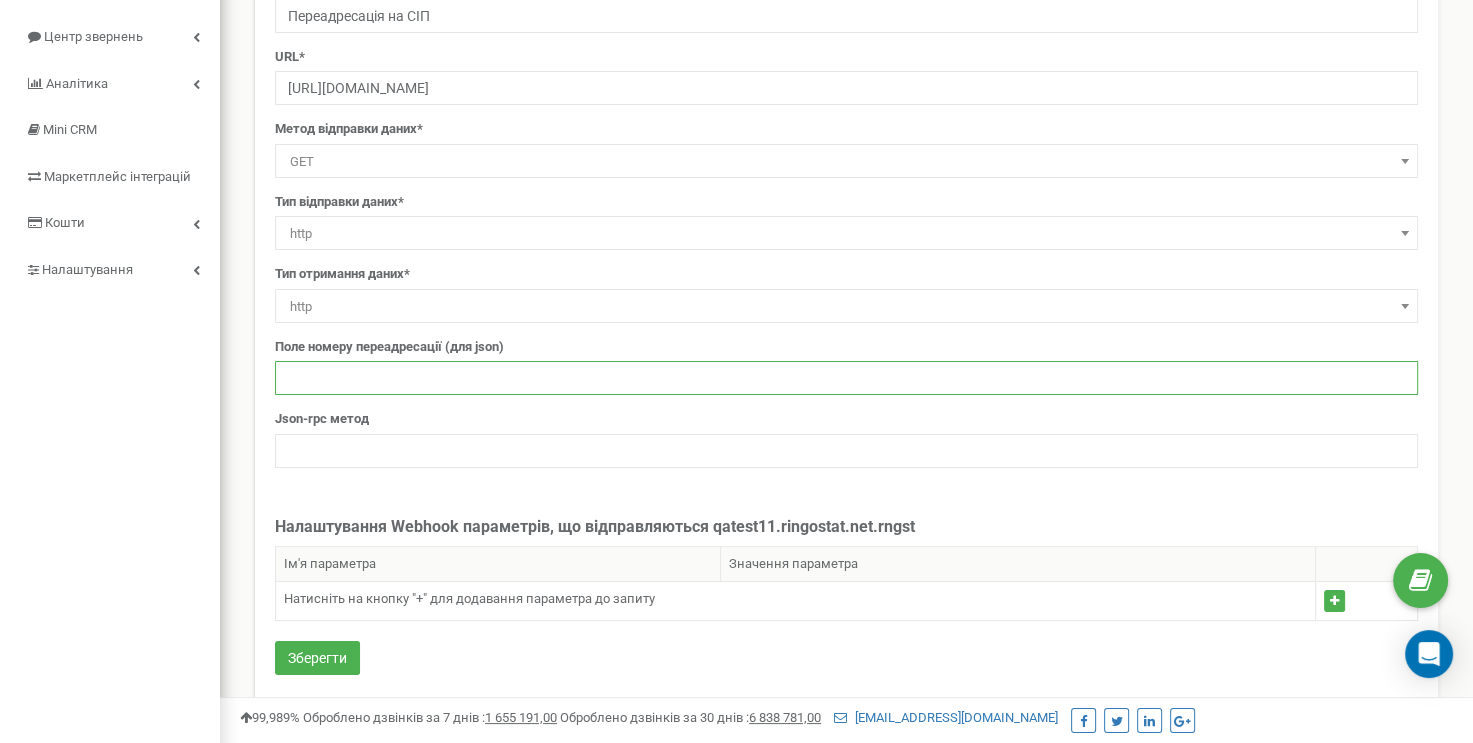 paste on "dst_phone" 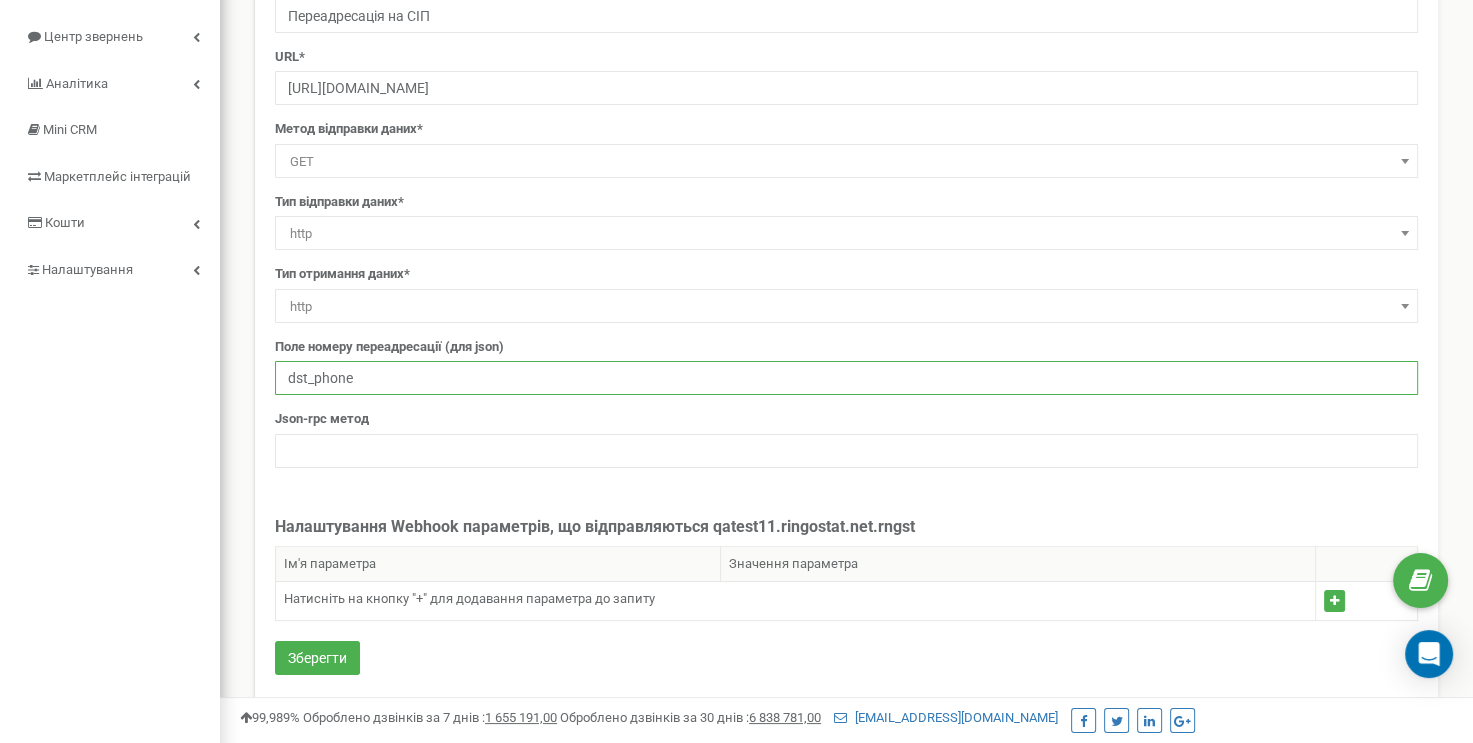 type on "dst_phone" 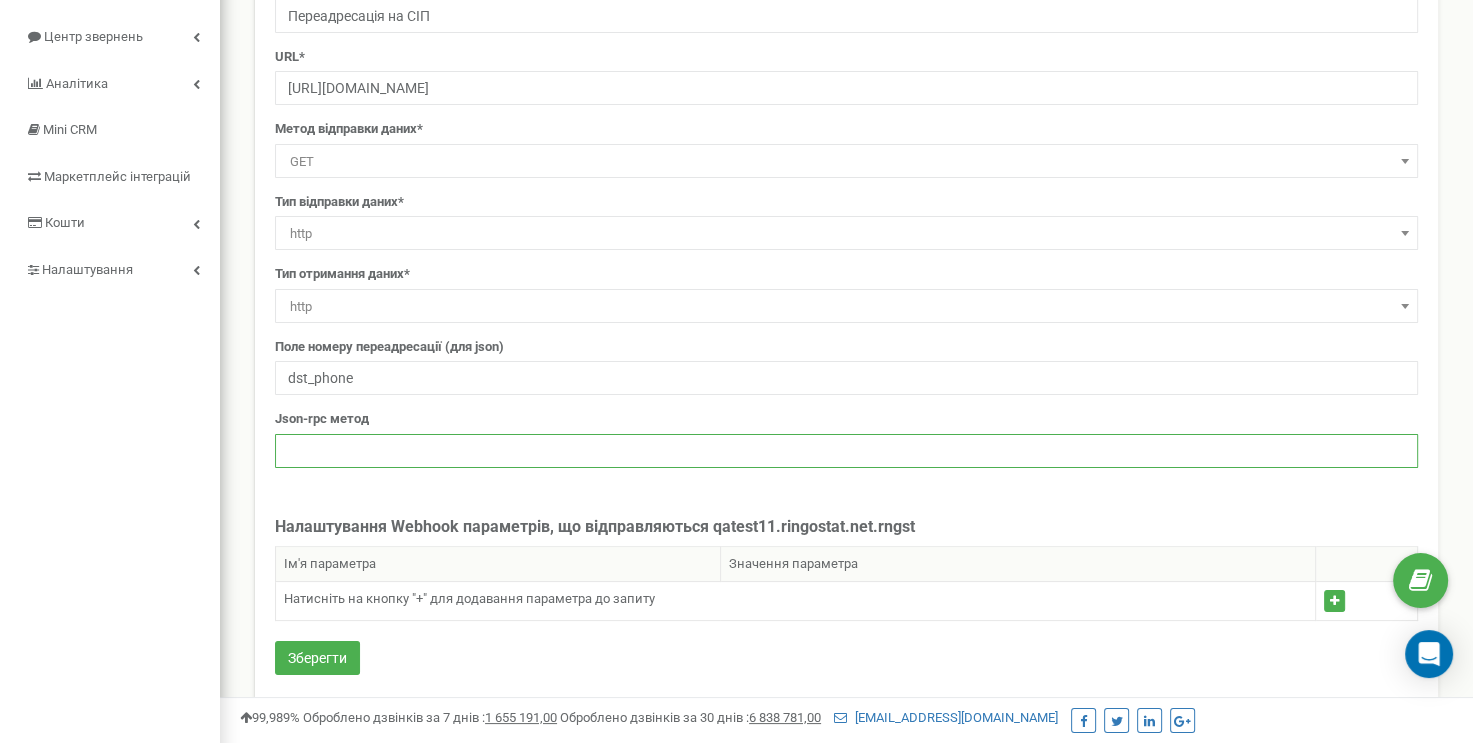 click at bounding box center (846, 451) 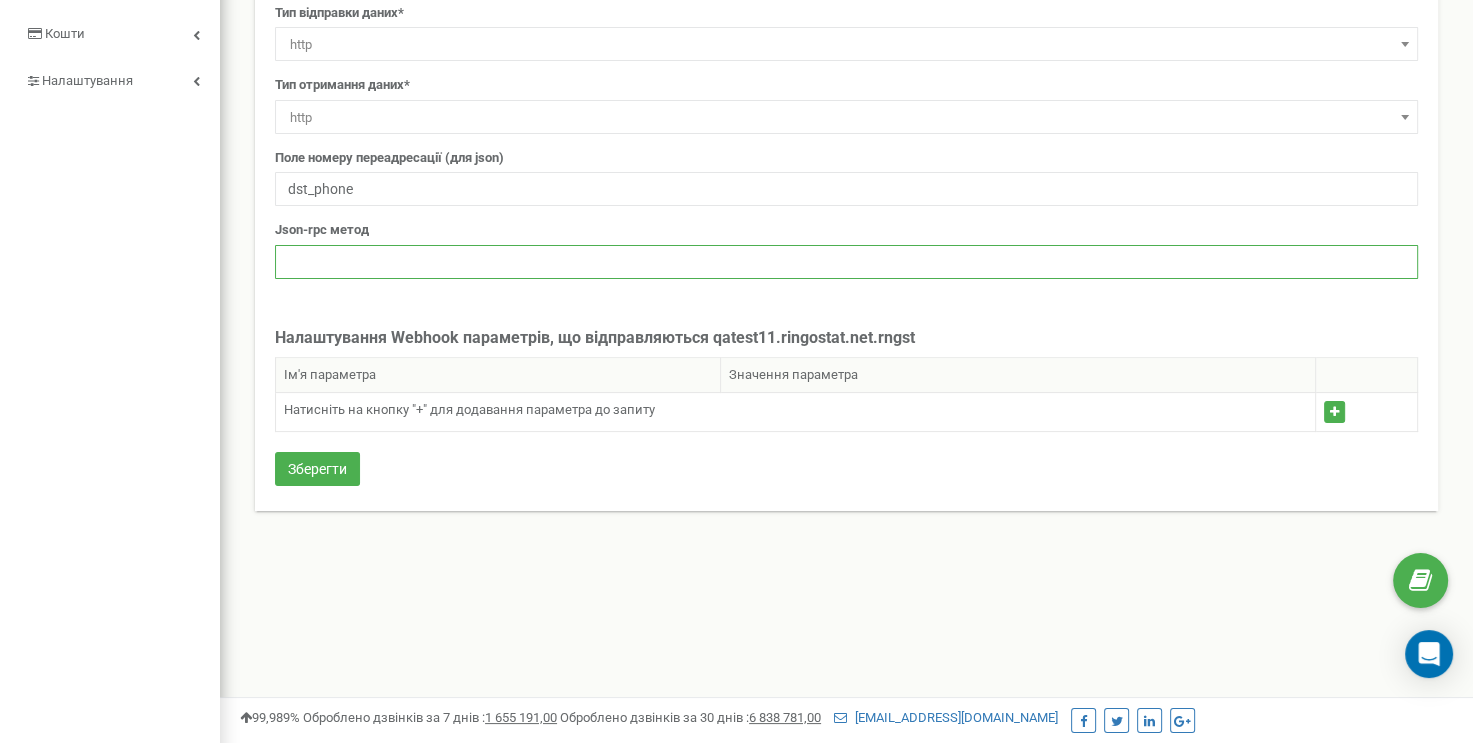 scroll, scrollTop: 400, scrollLeft: 0, axis: vertical 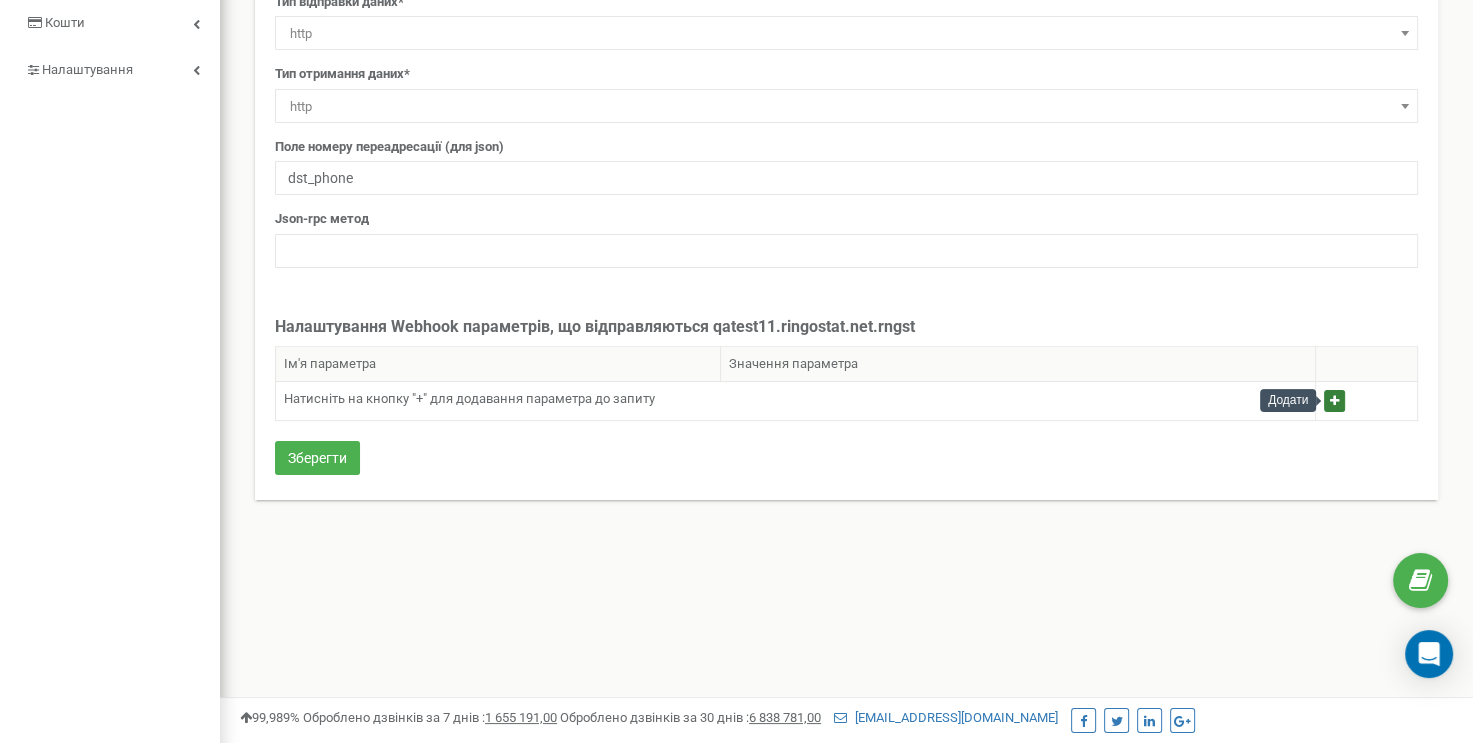 click at bounding box center [1334, 401] 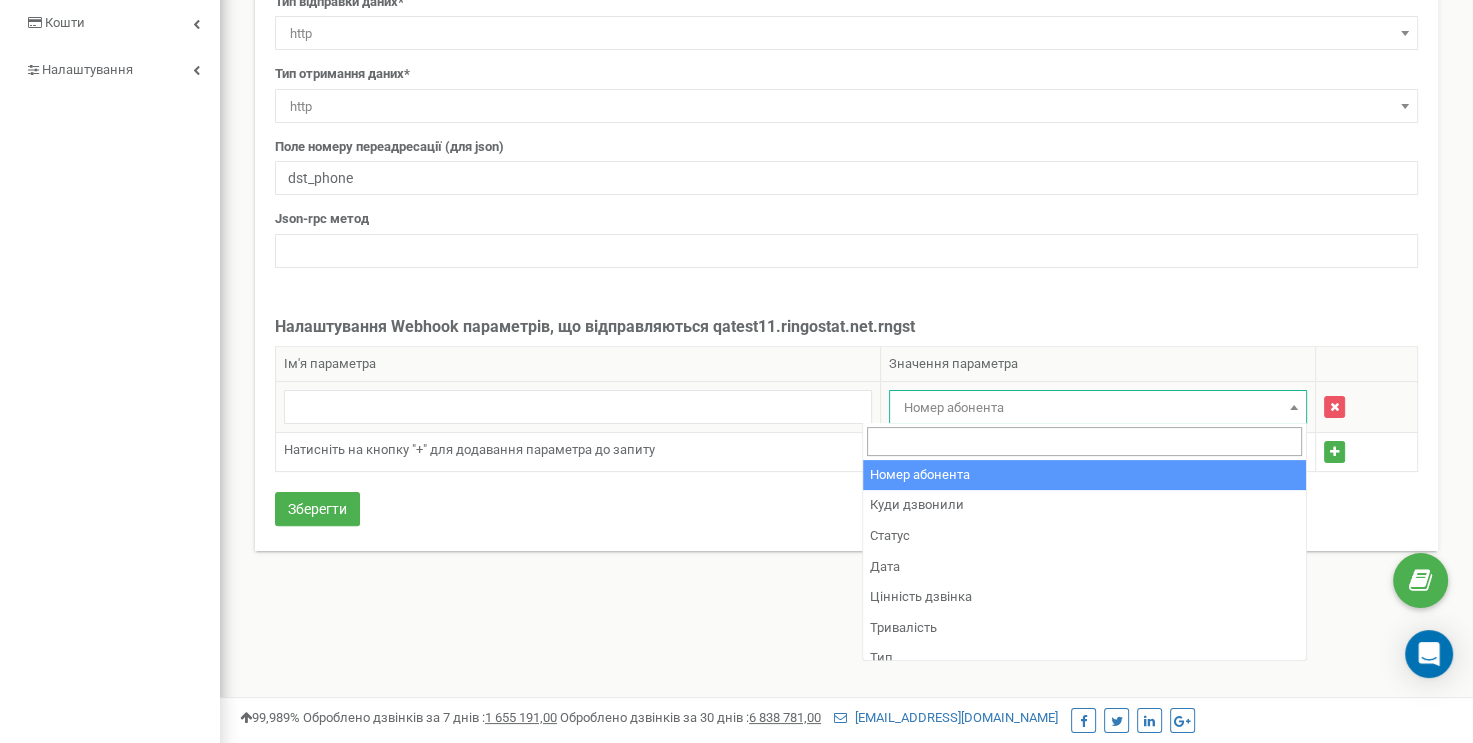 click on "Номер абонента" at bounding box center (1098, 408) 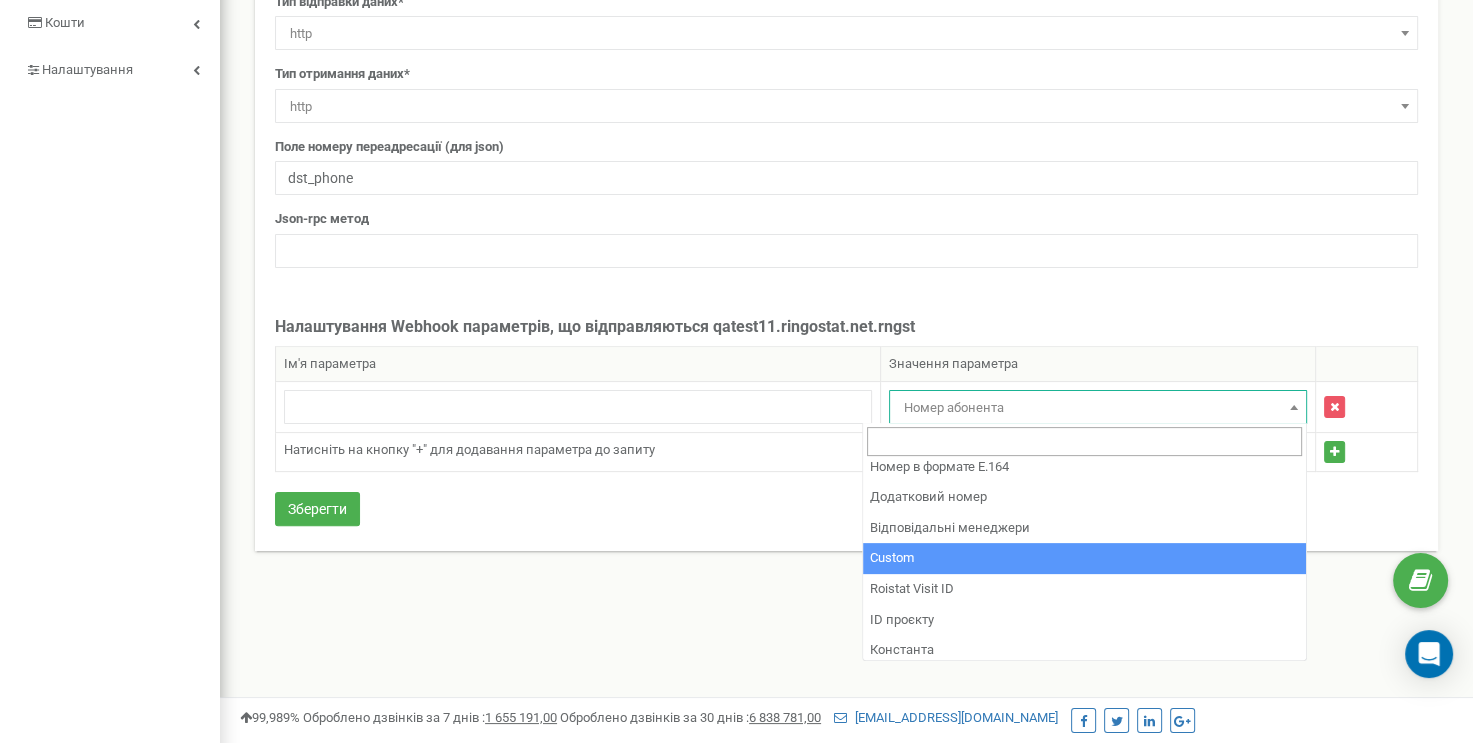 scroll, scrollTop: 1205, scrollLeft: 0, axis: vertical 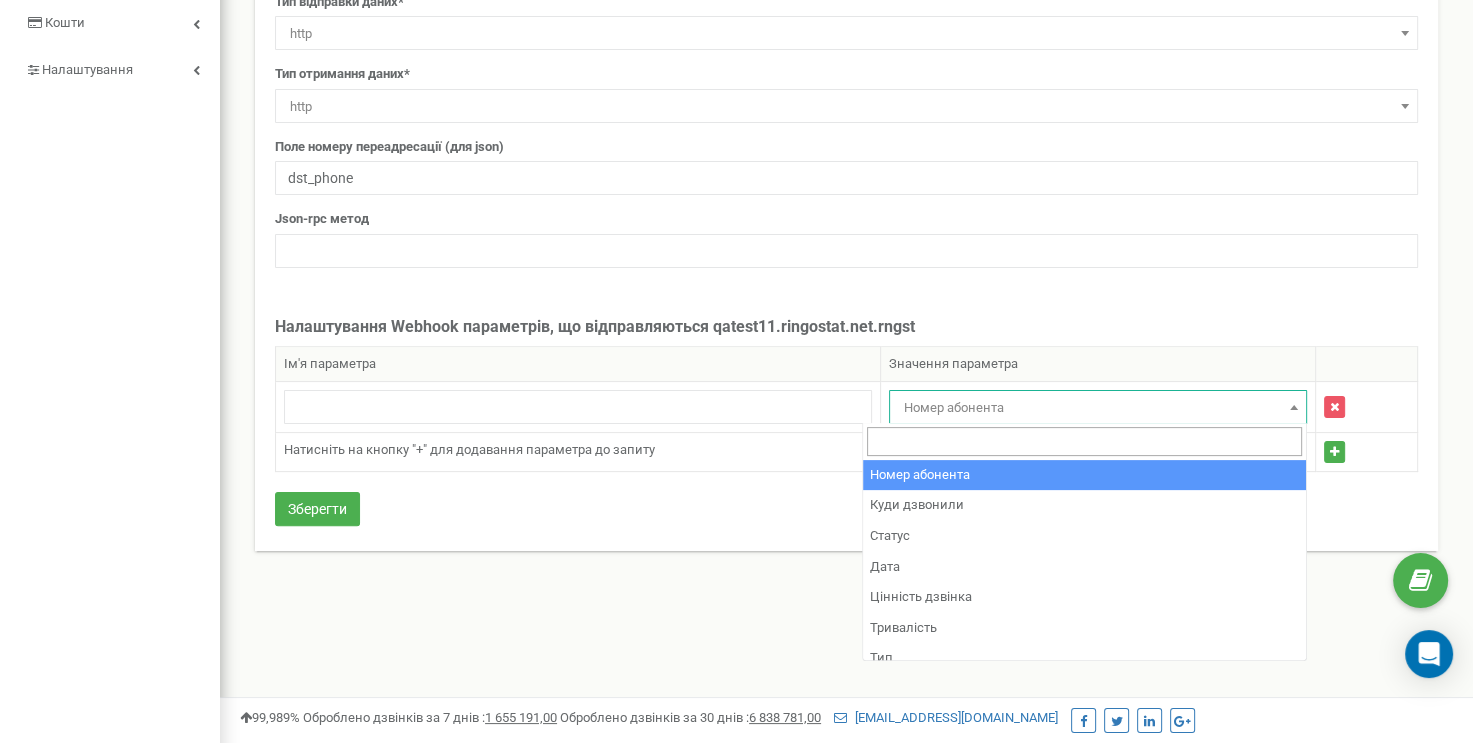 click at bounding box center [1084, 441] 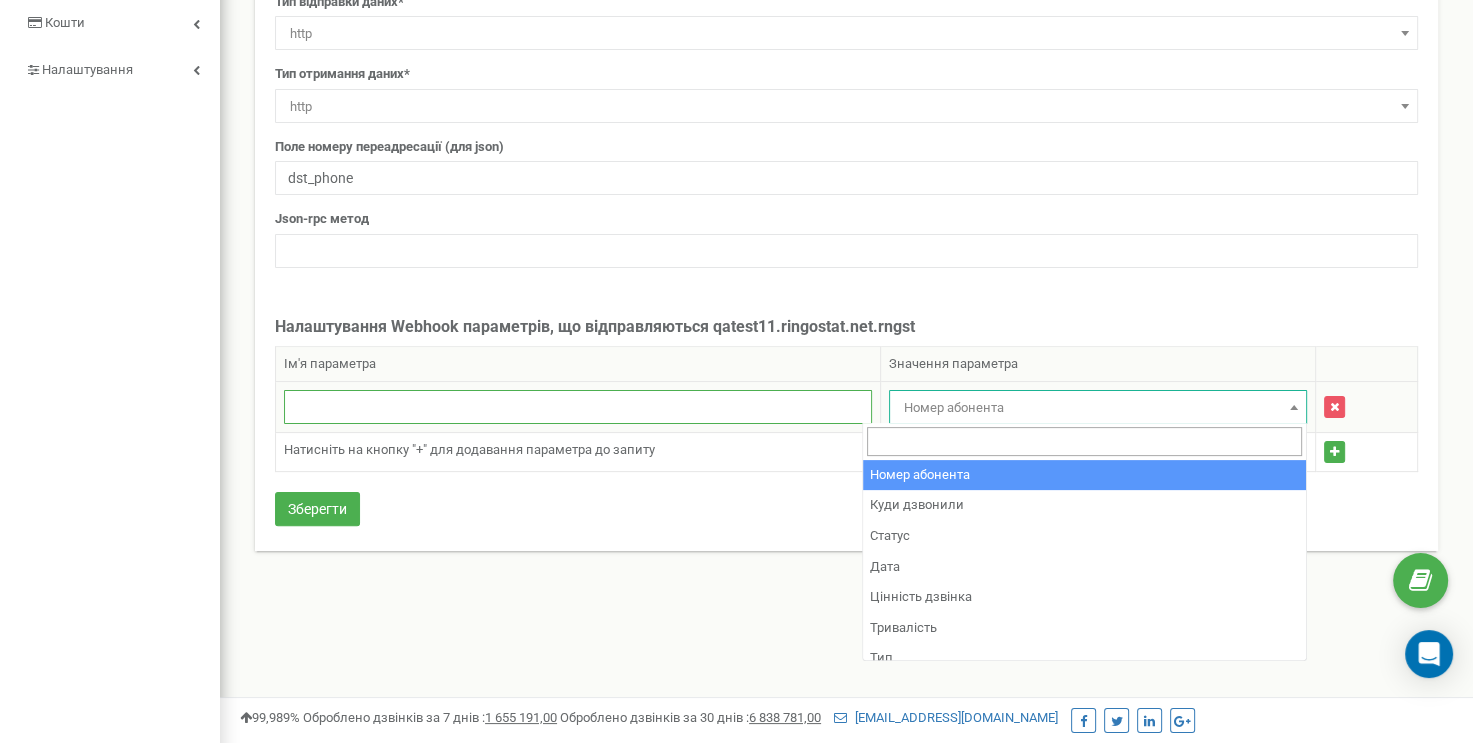 click at bounding box center [578, 407] 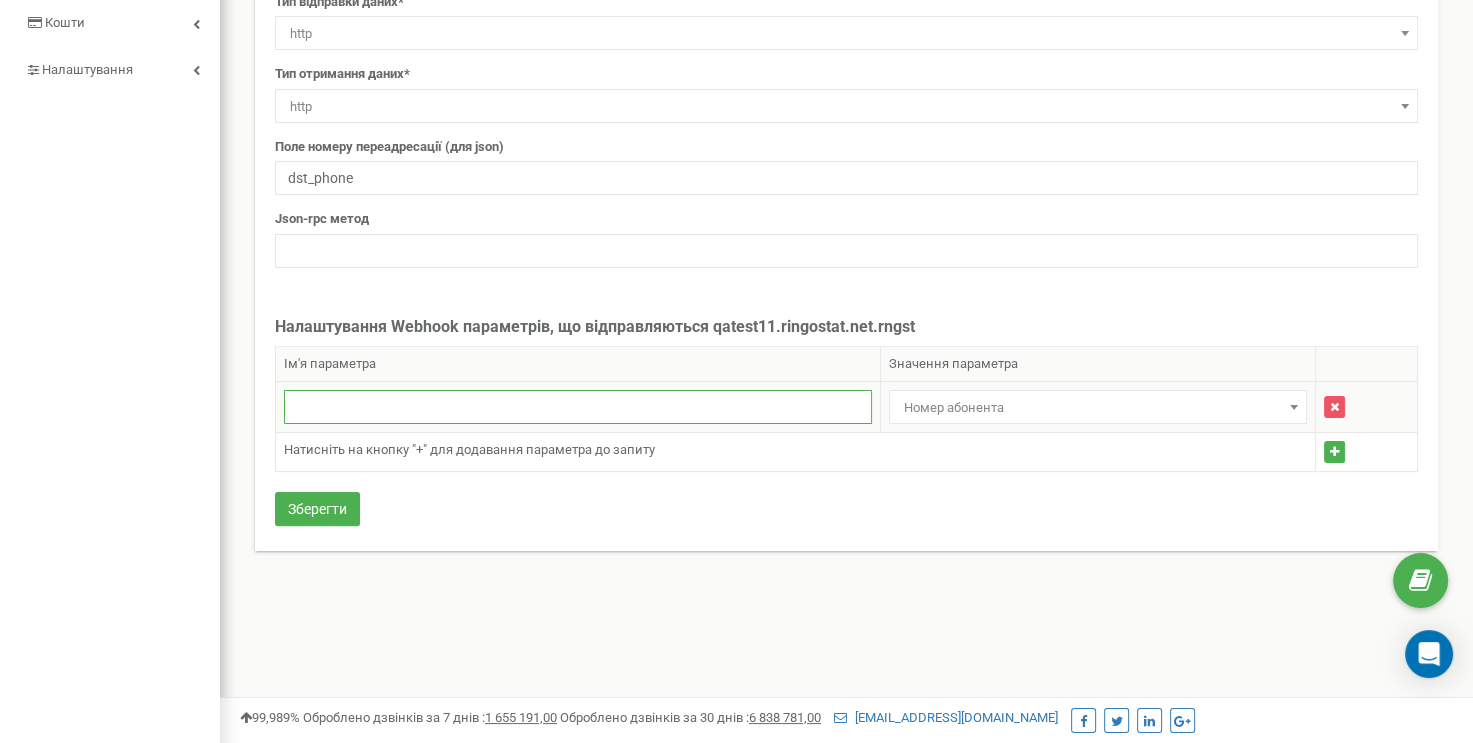 paste on "qatest11ringostatnetrngst_colomboTESTsip" 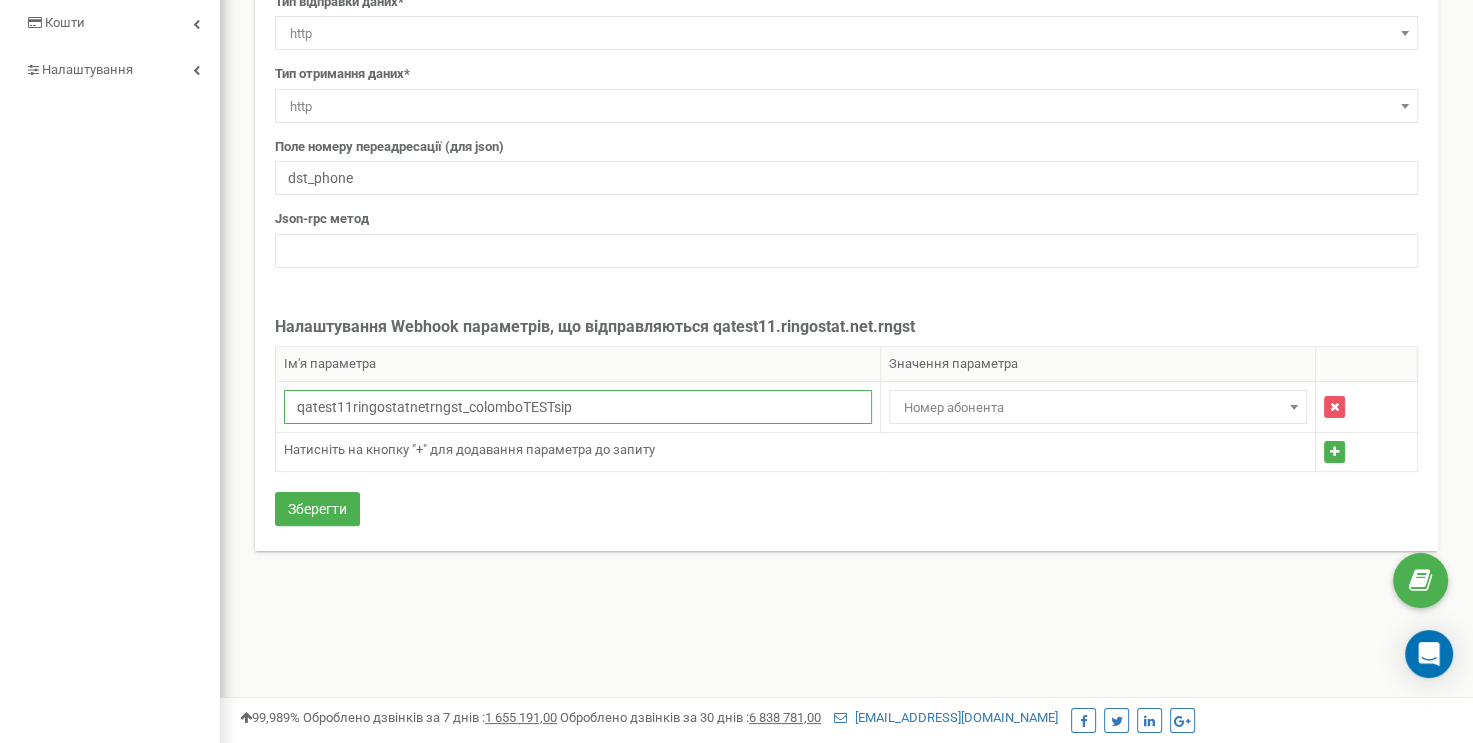 type on "qatest11ringostatnetrngst_colomboTESTsip" 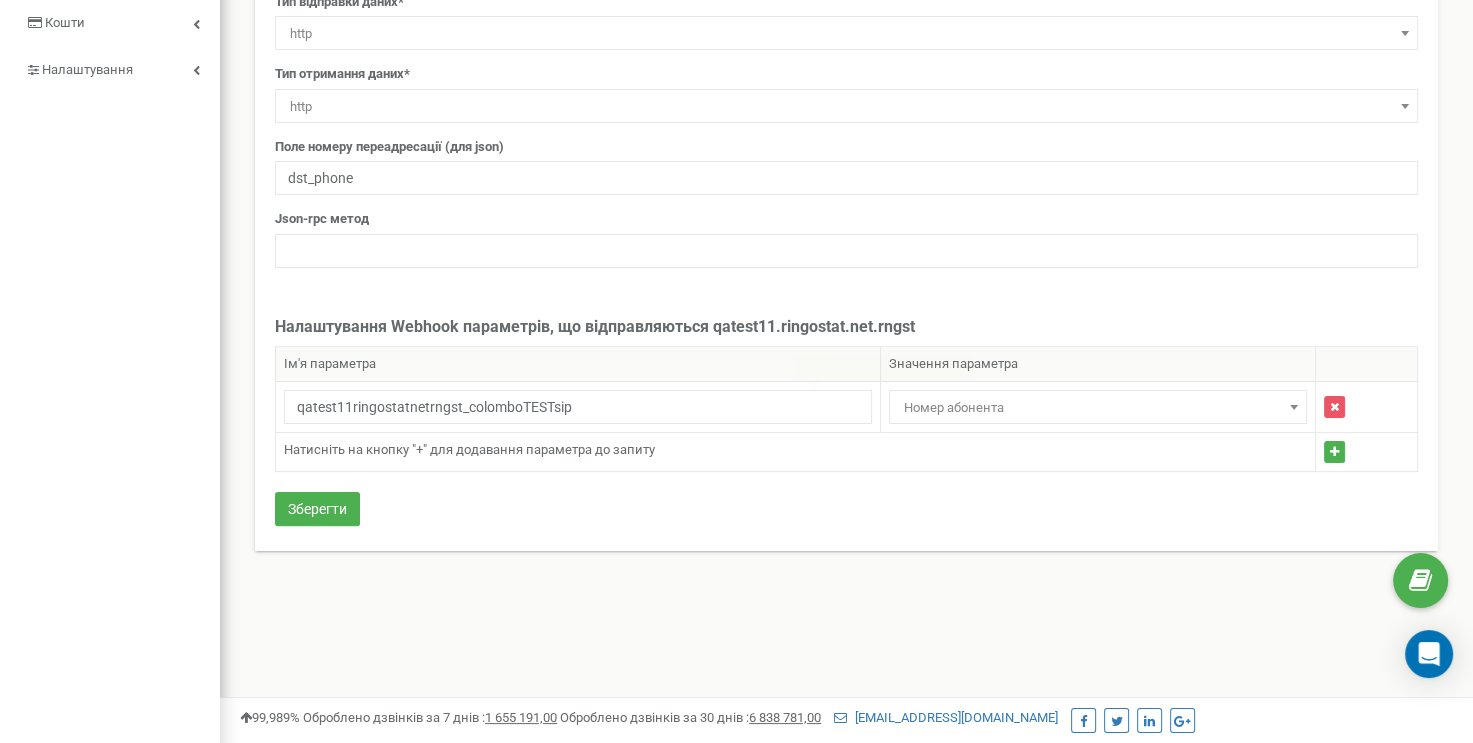 click on "Ім'я параметра" at bounding box center (578, 364) 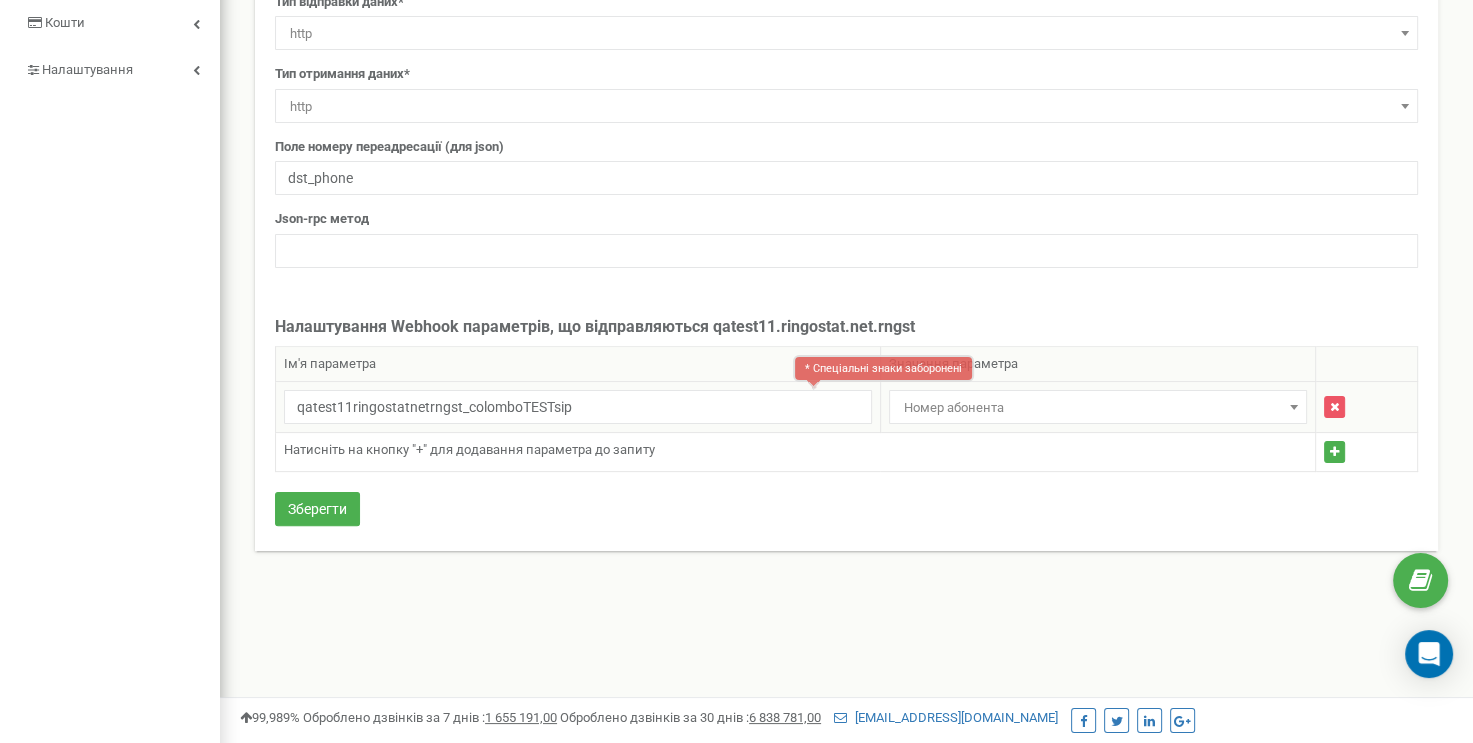 click on "Номер абонента" at bounding box center [1098, 408] 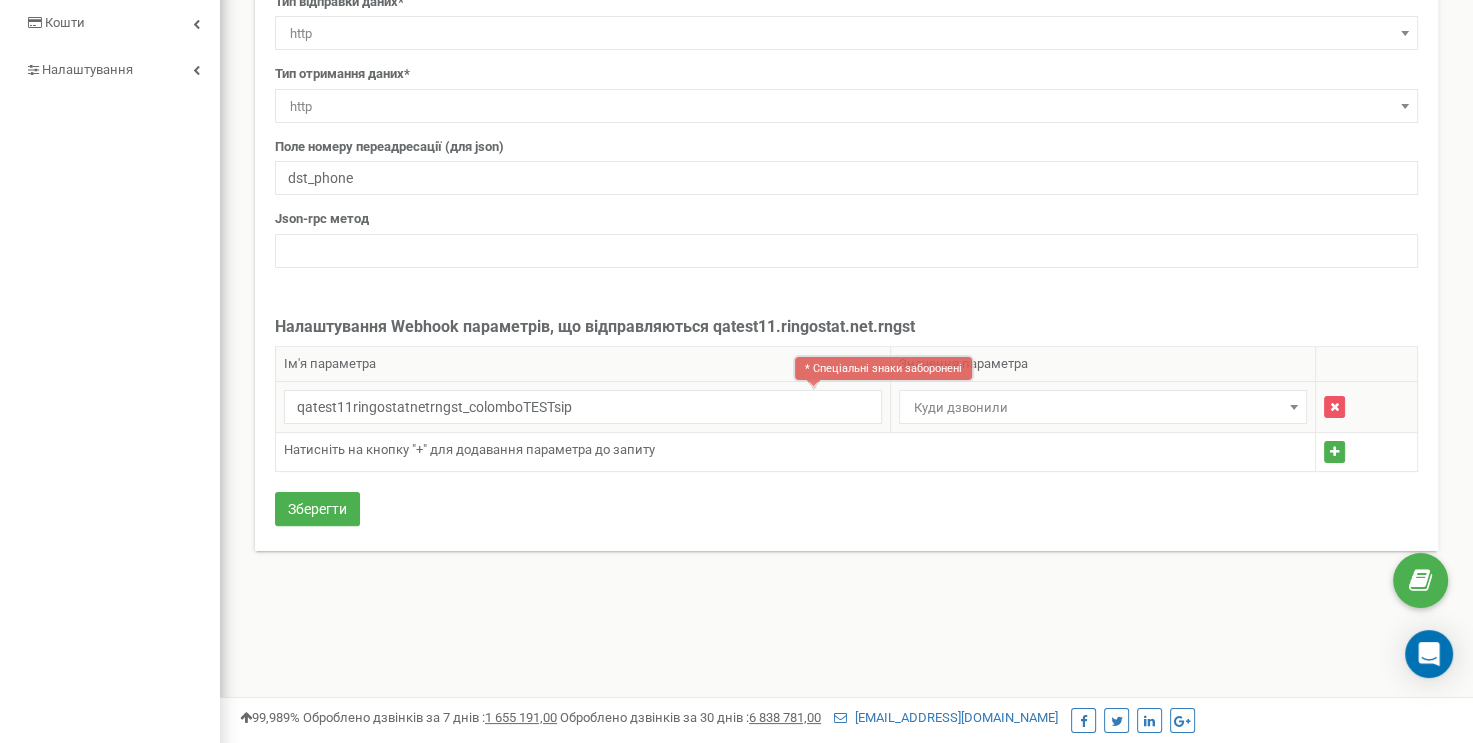 click on "Куди дзвонили" at bounding box center [1103, 408] 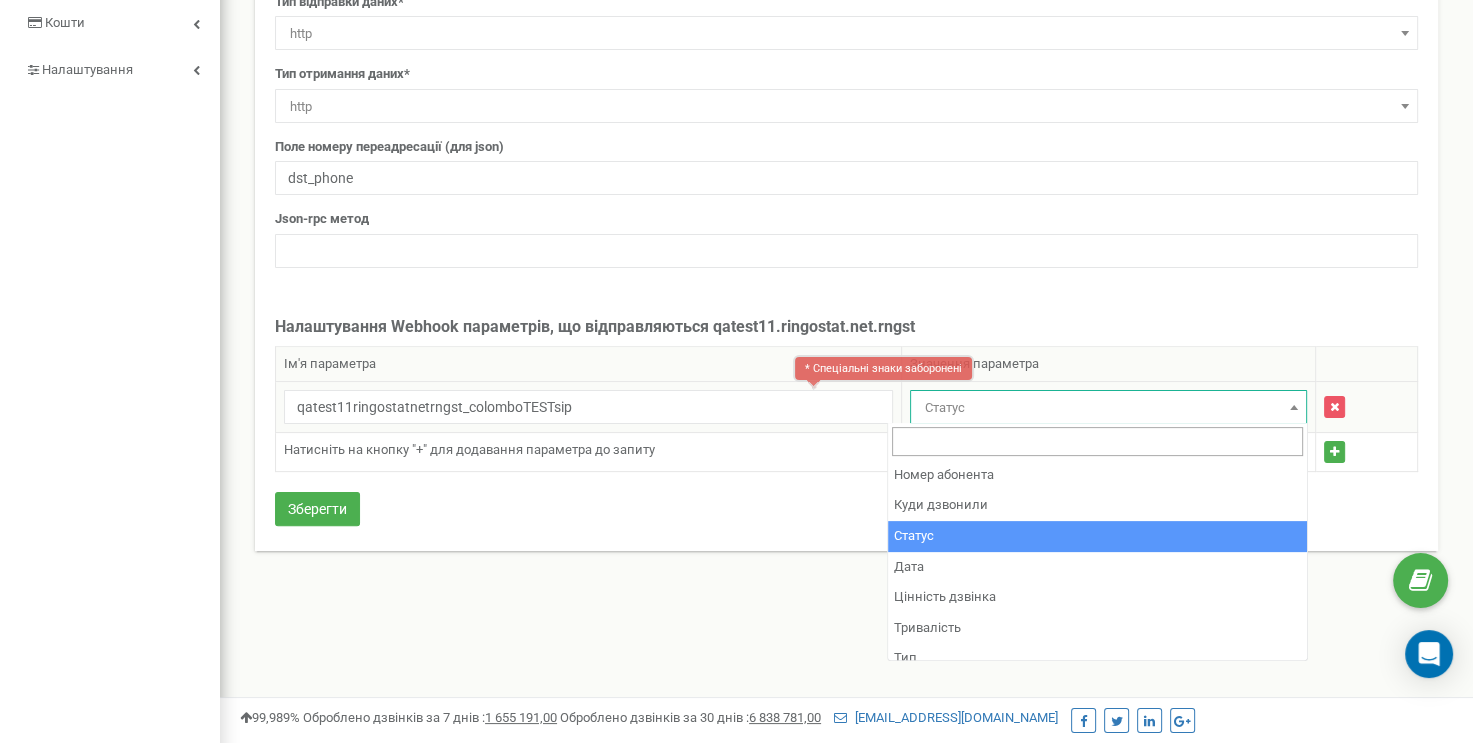 click on "Статус" at bounding box center [1108, 408] 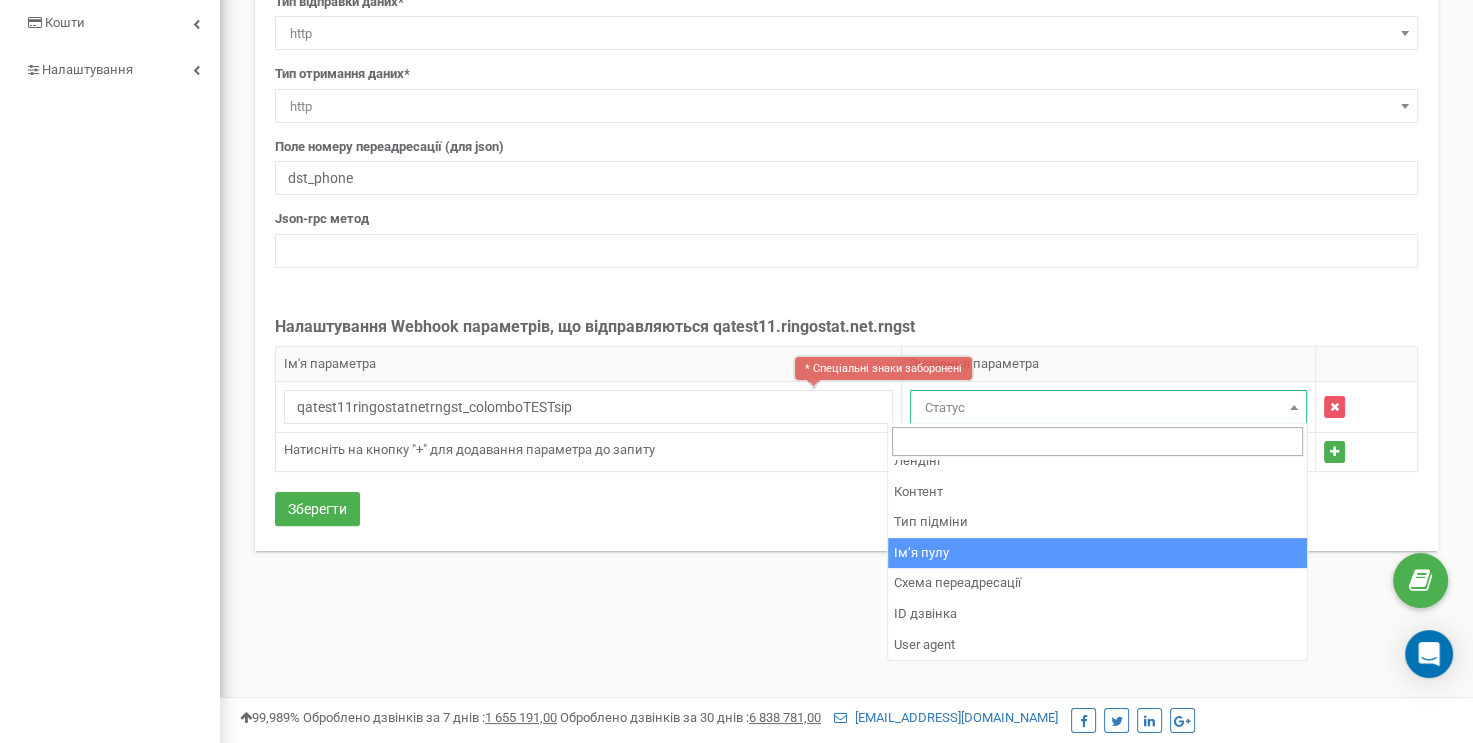 scroll, scrollTop: 1000, scrollLeft: 0, axis: vertical 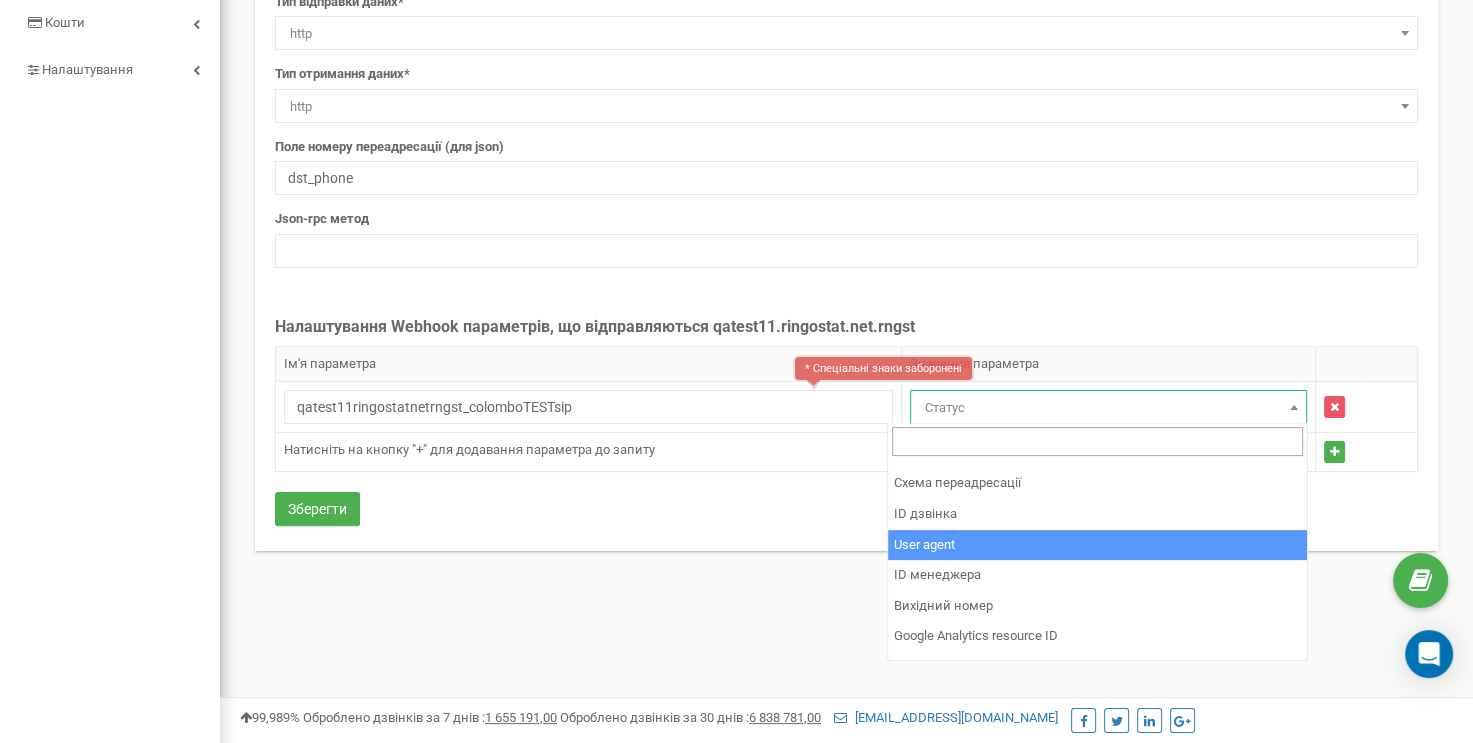 select on "user_agent" 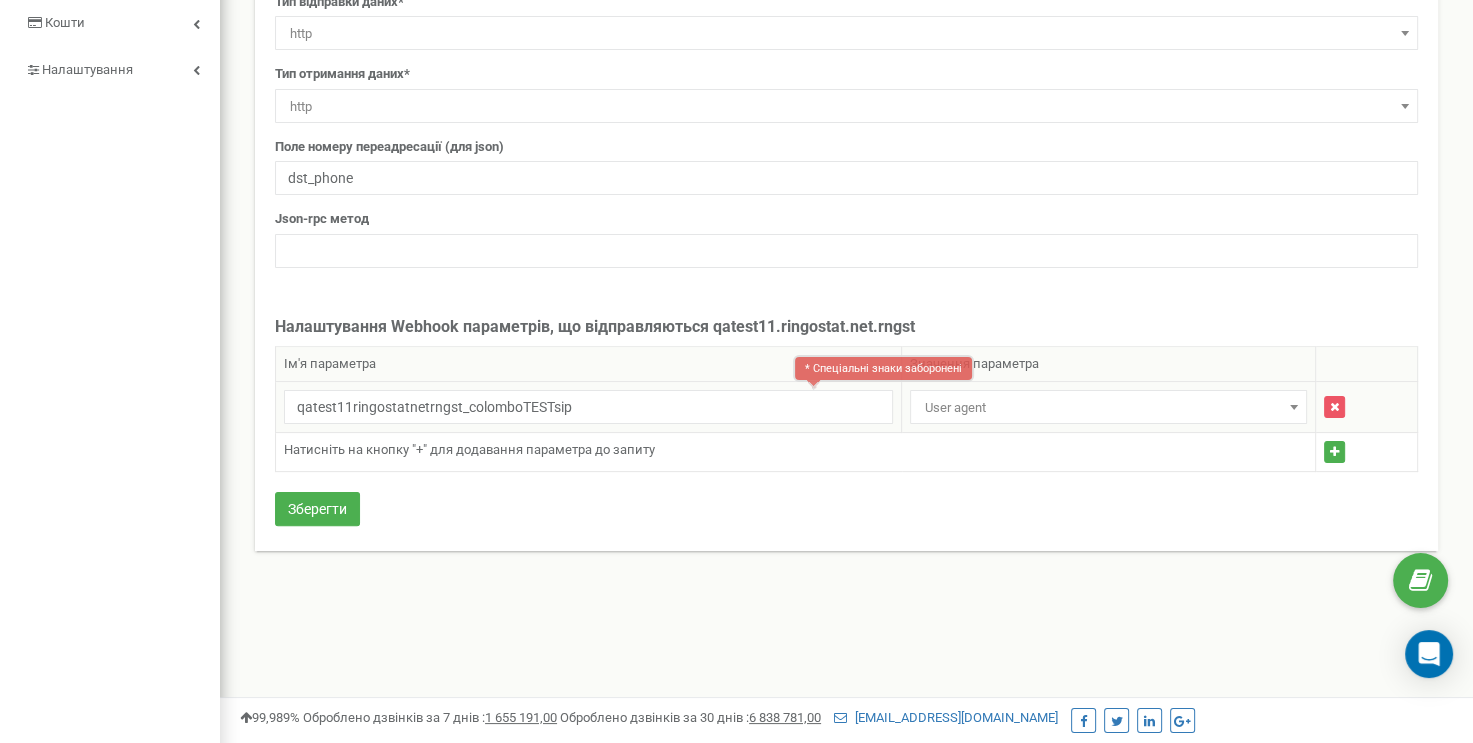 click on "User agent" at bounding box center (1108, 408) 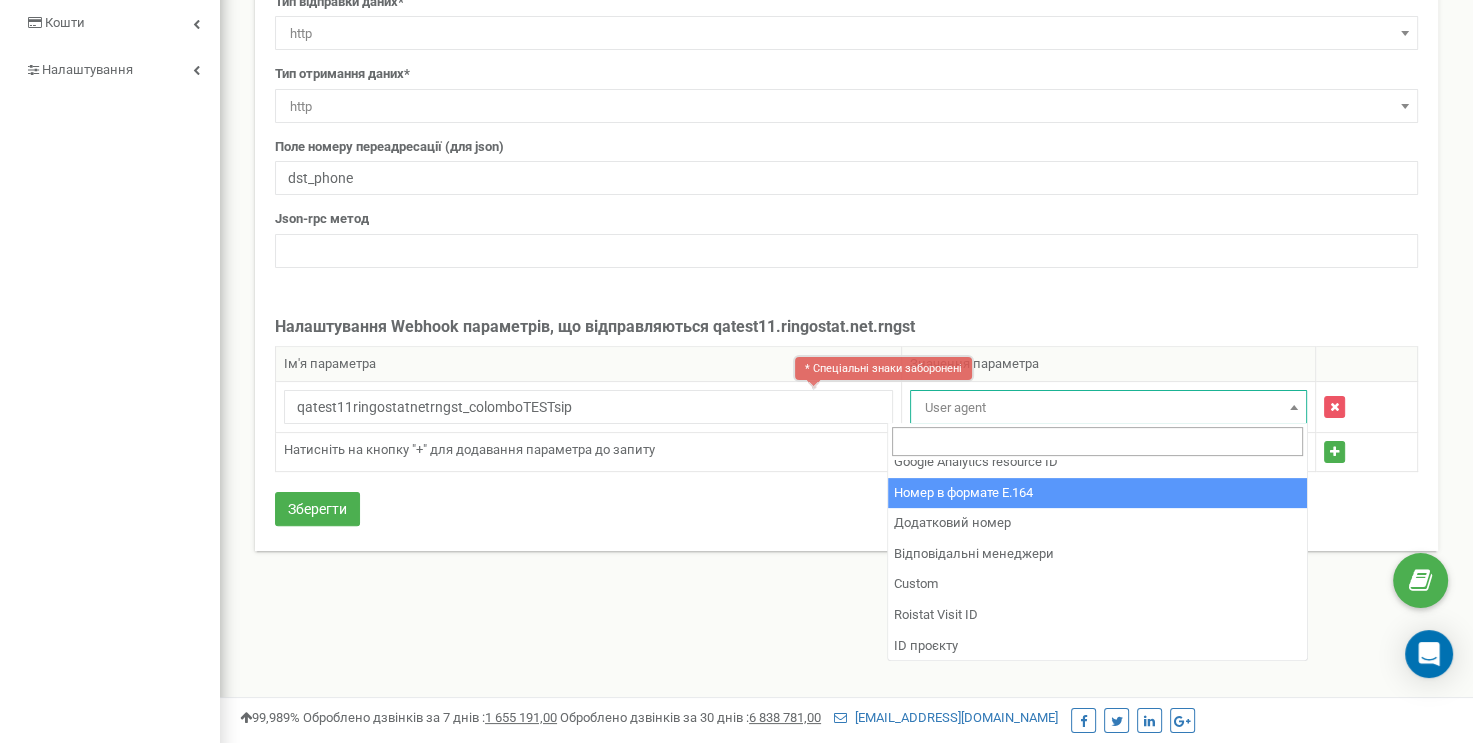 scroll, scrollTop: 1205, scrollLeft: 0, axis: vertical 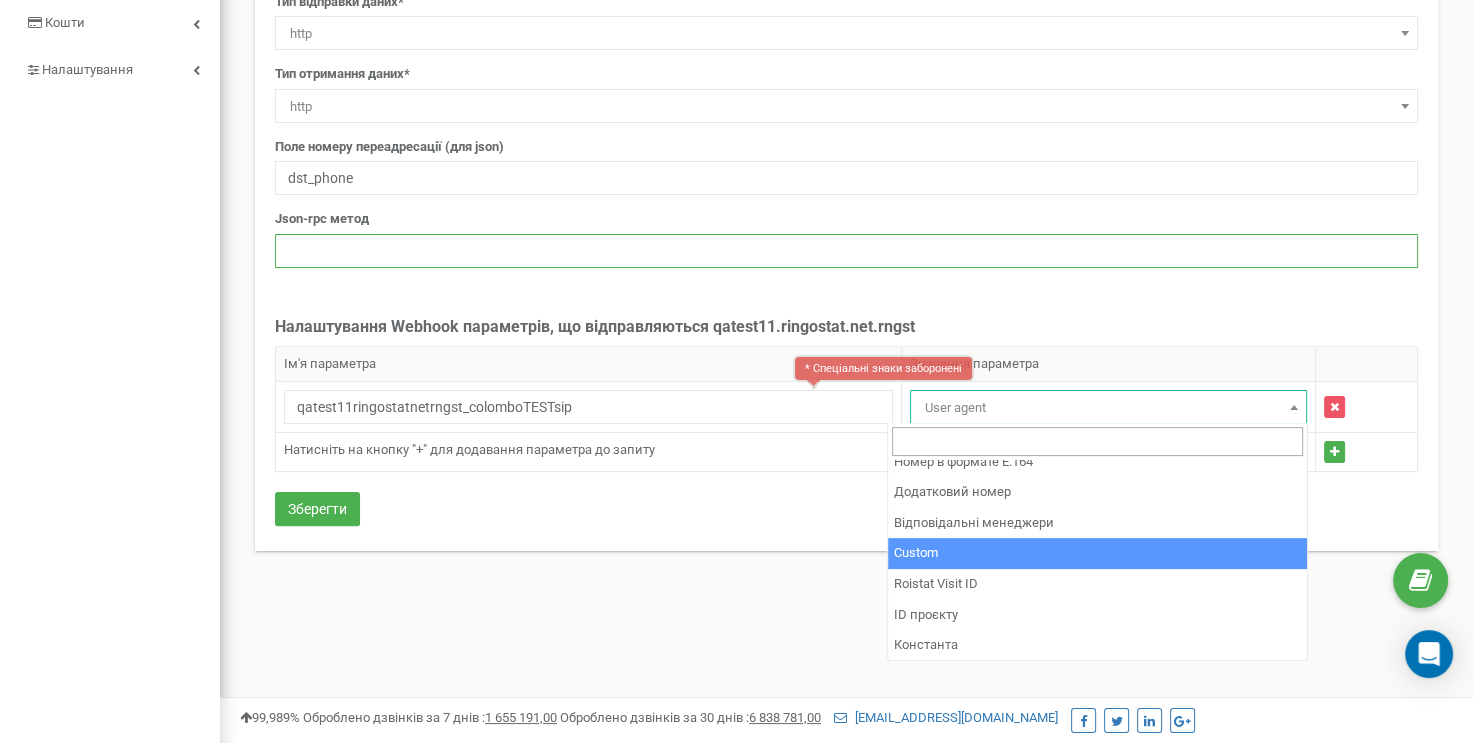 click at bounding box center [846, 251] 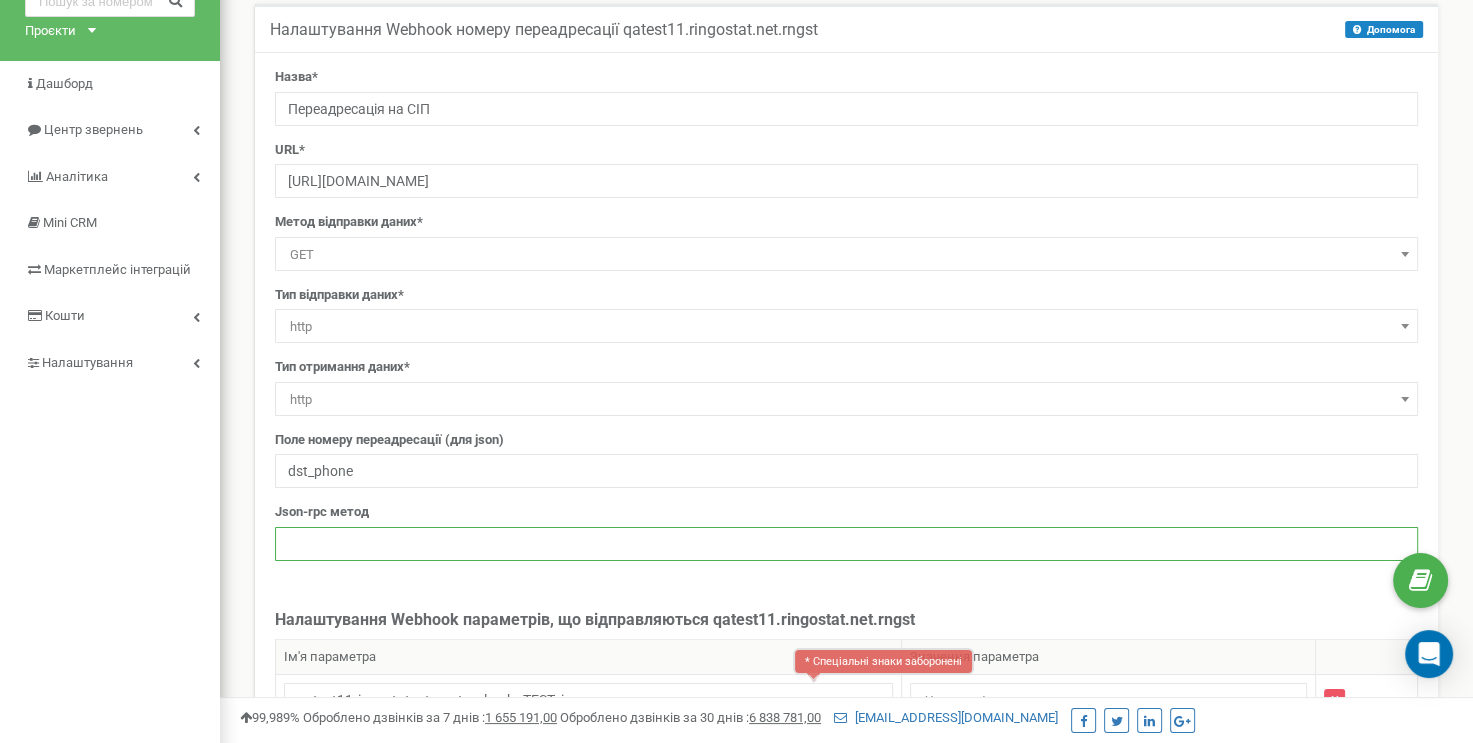 scroll, scrollTop: 100, scrollLeft: 0, axis: vertical 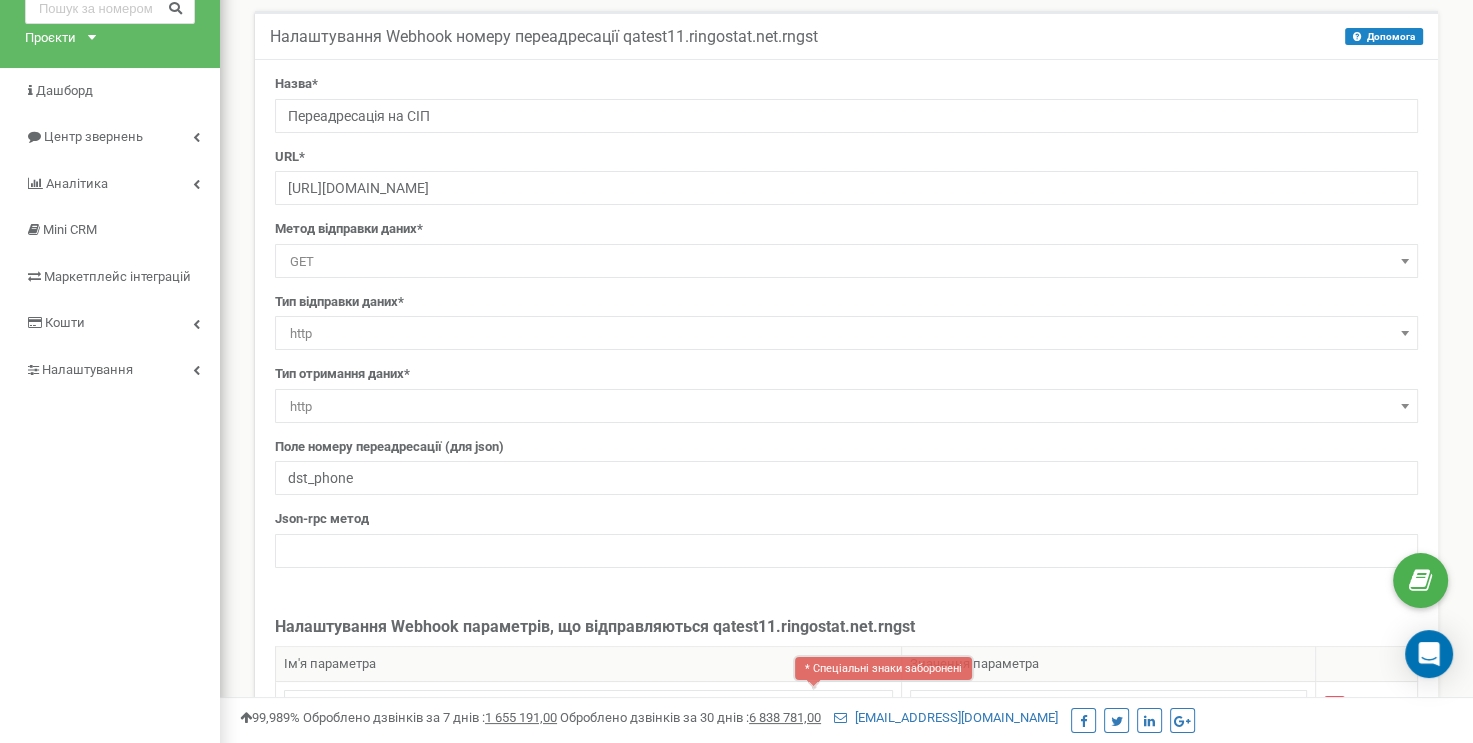 click on "GET" at bounding box center [846, 262] 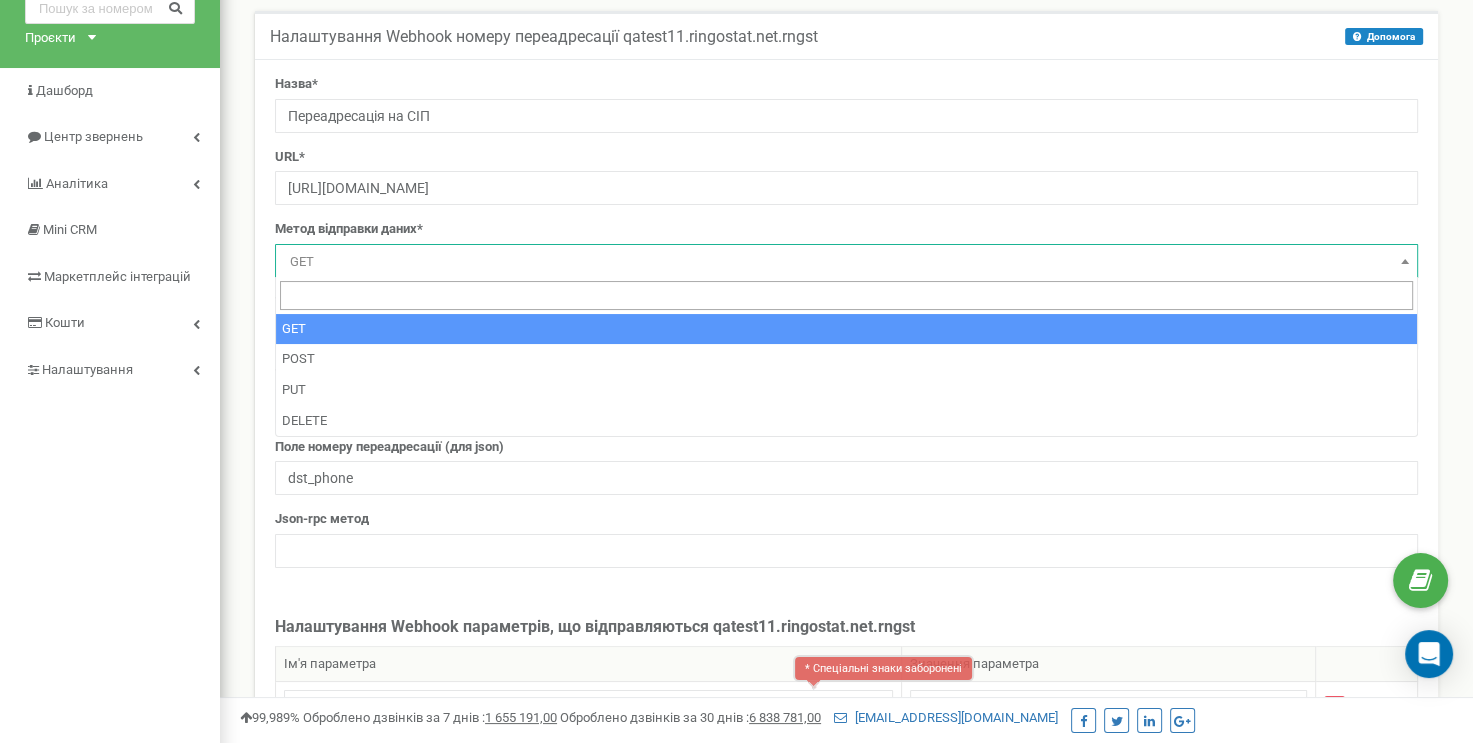 click on "GET" at bounding box center (846, 262) 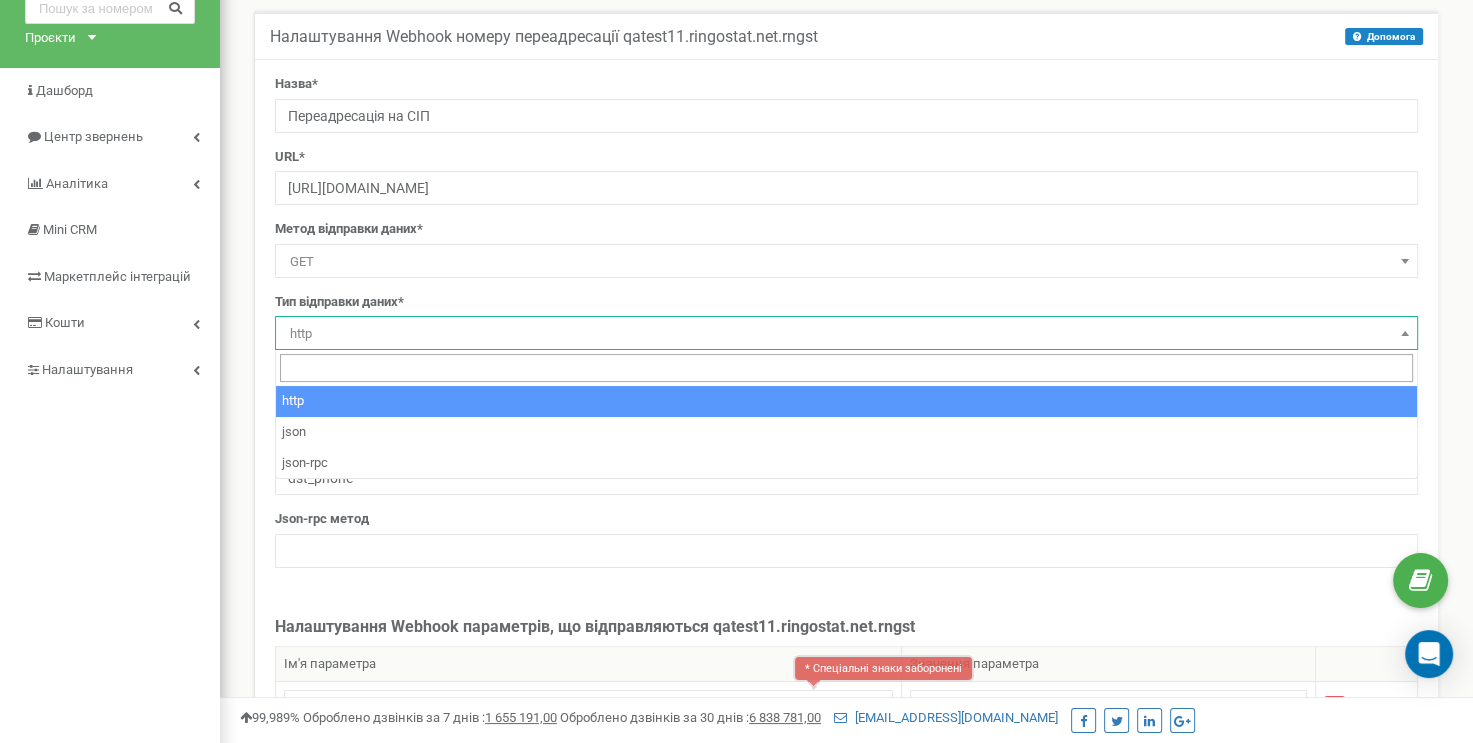 click on "http" at bounding box center (846, 334) 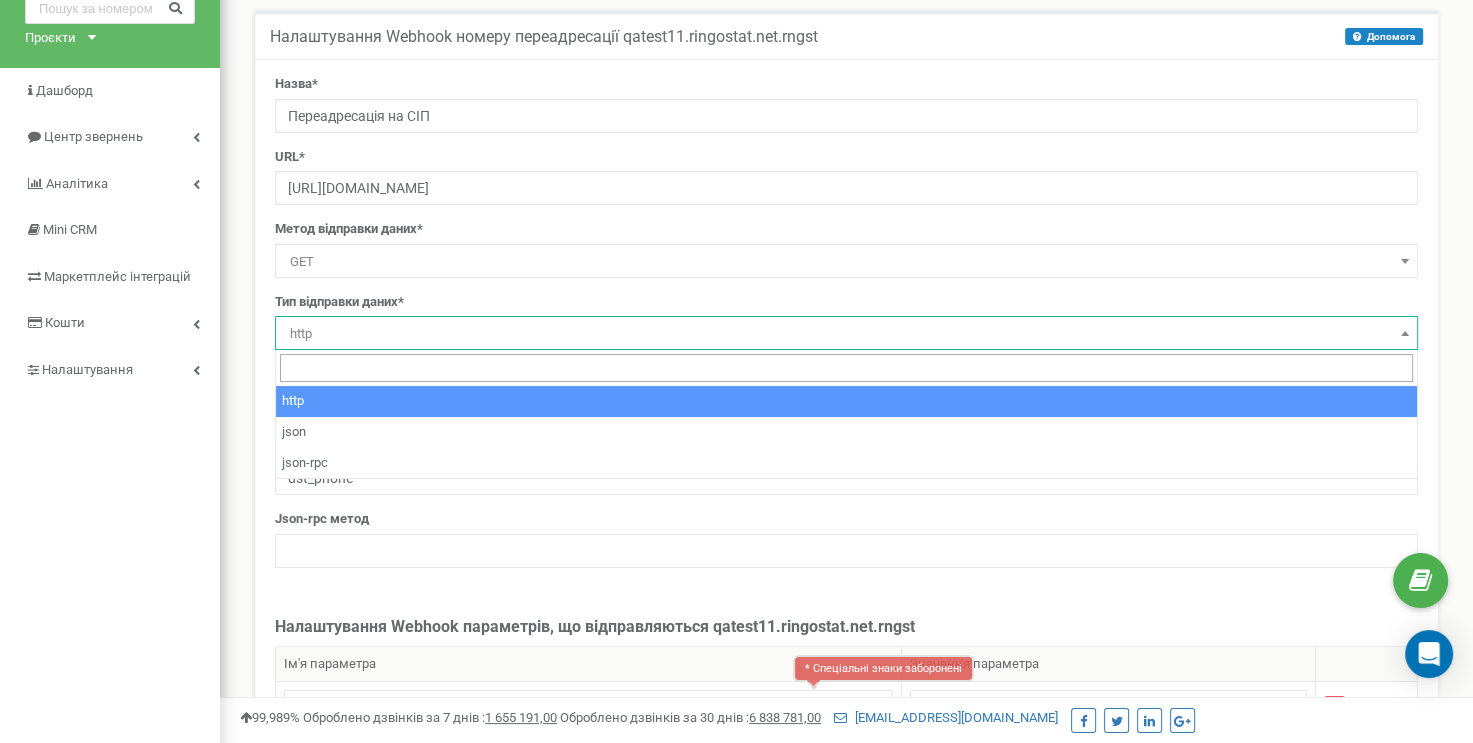 click on "http" at bounding box center (846, 334) 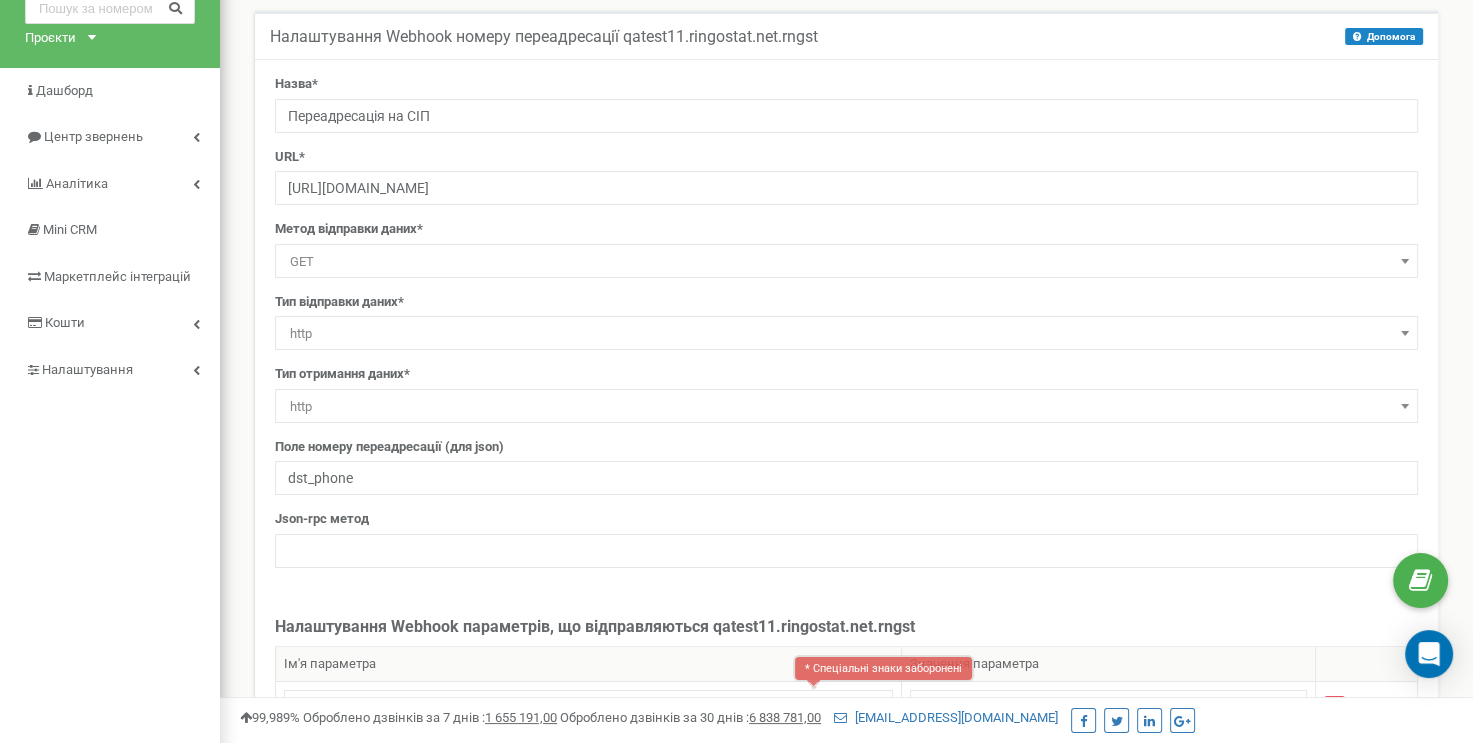 click on "http" at bounding box center (846, 407) 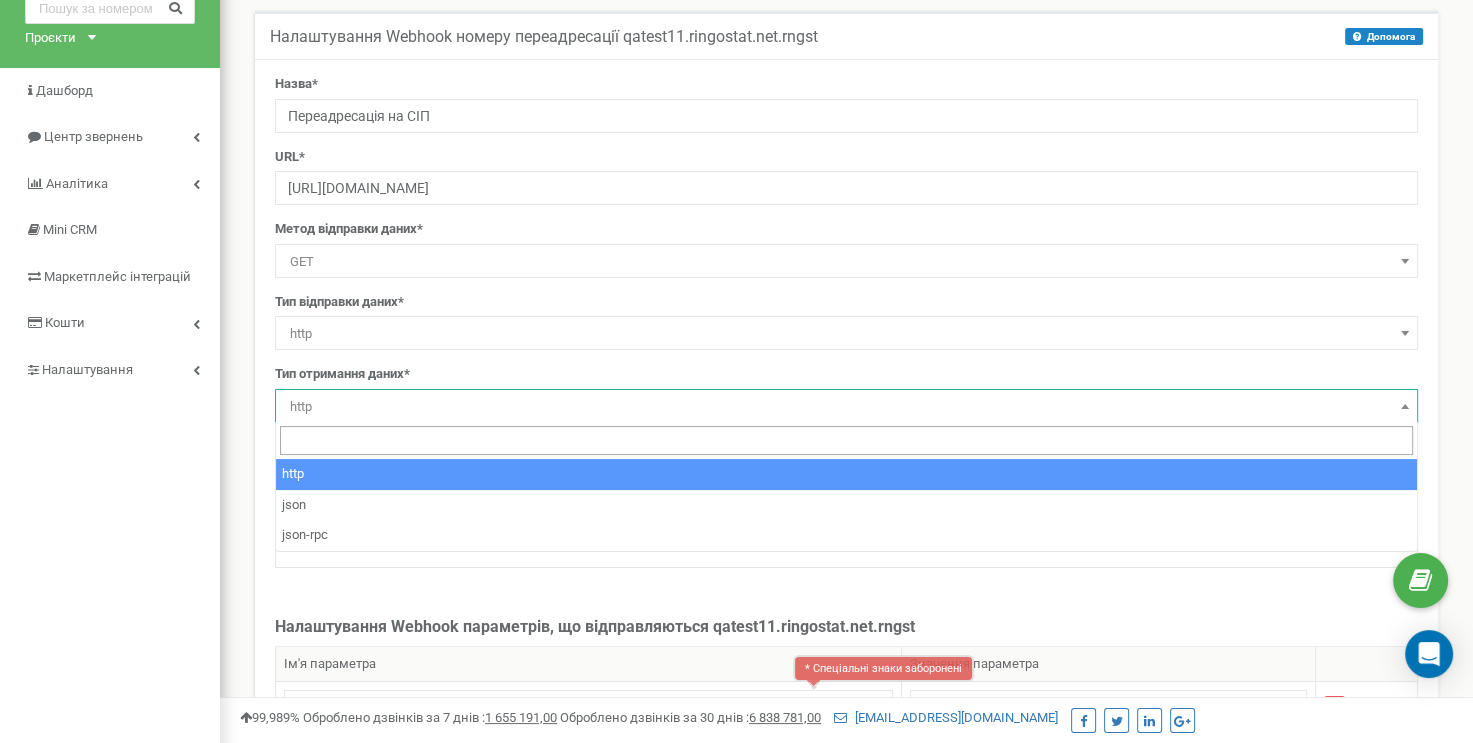 click on "http" at bounding box center [846, 407] 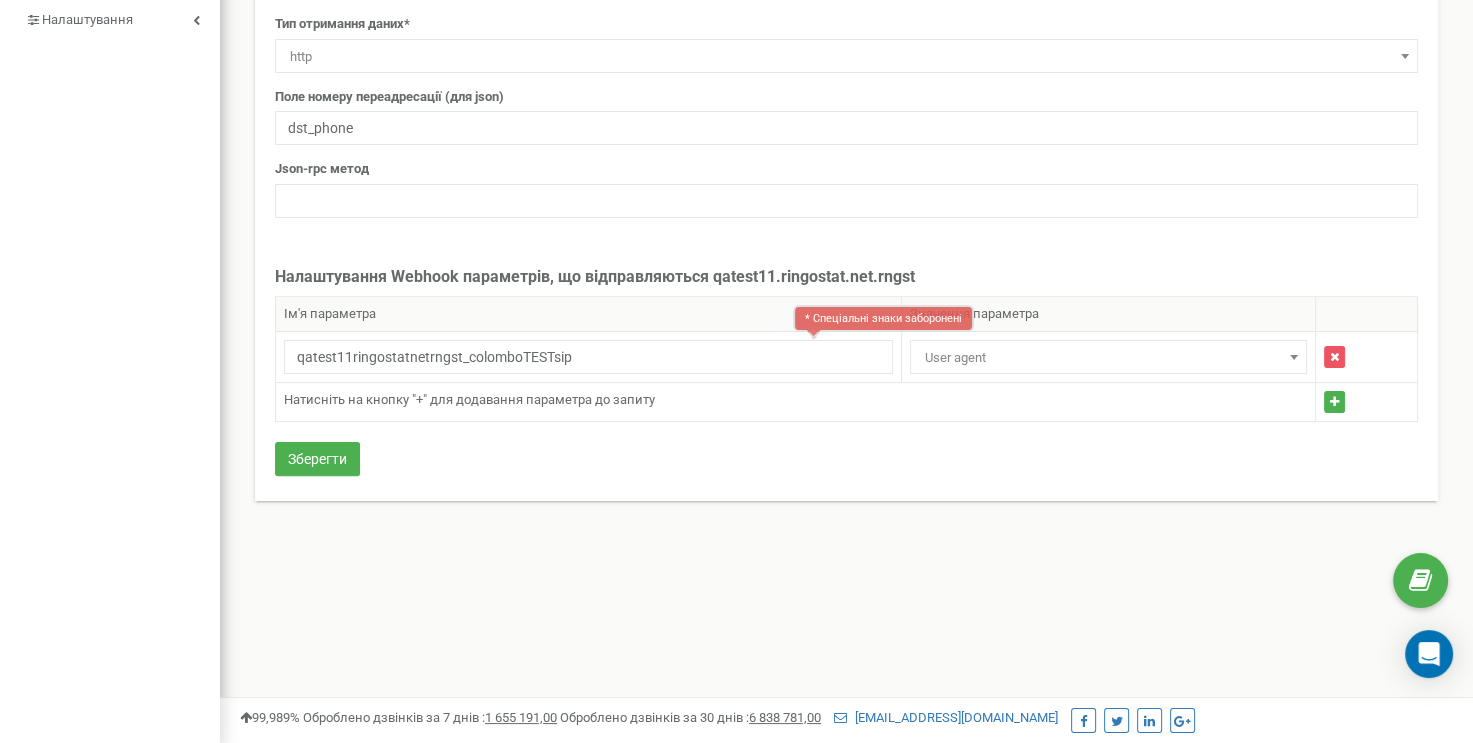scroll, scrollTop: 456, scrollLeft: 0, axis: vertical 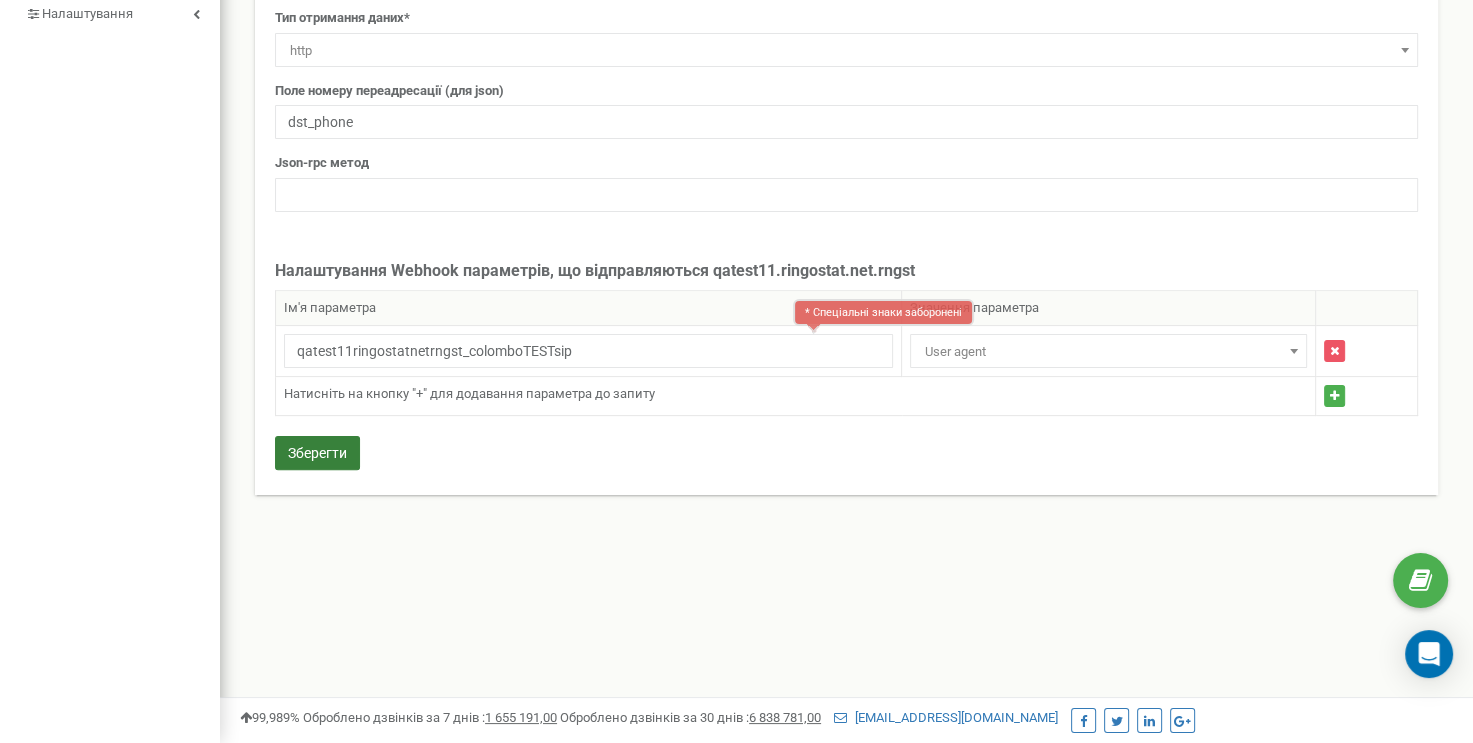 click on "Зберегти" at bounding box center (317, 453) 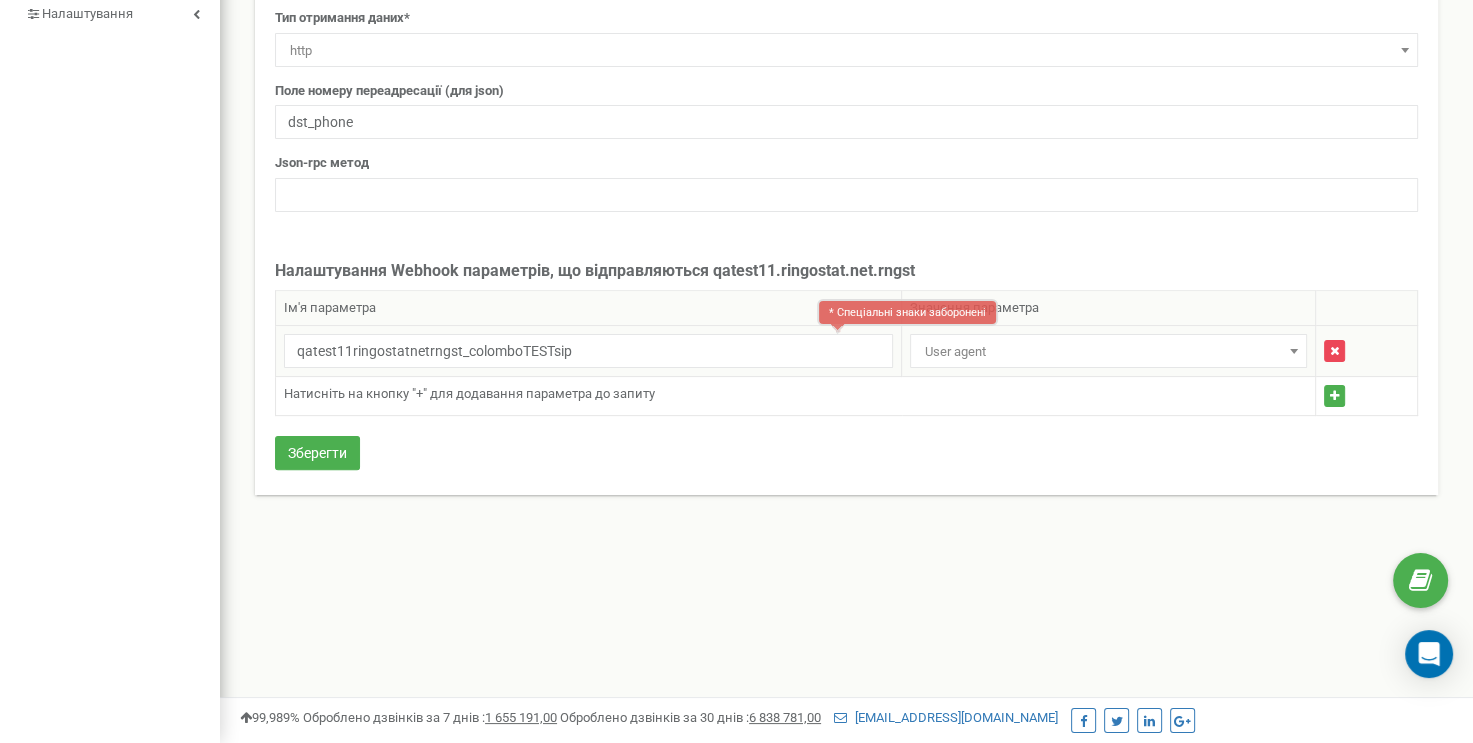 click at bounding box center (1334, 351) 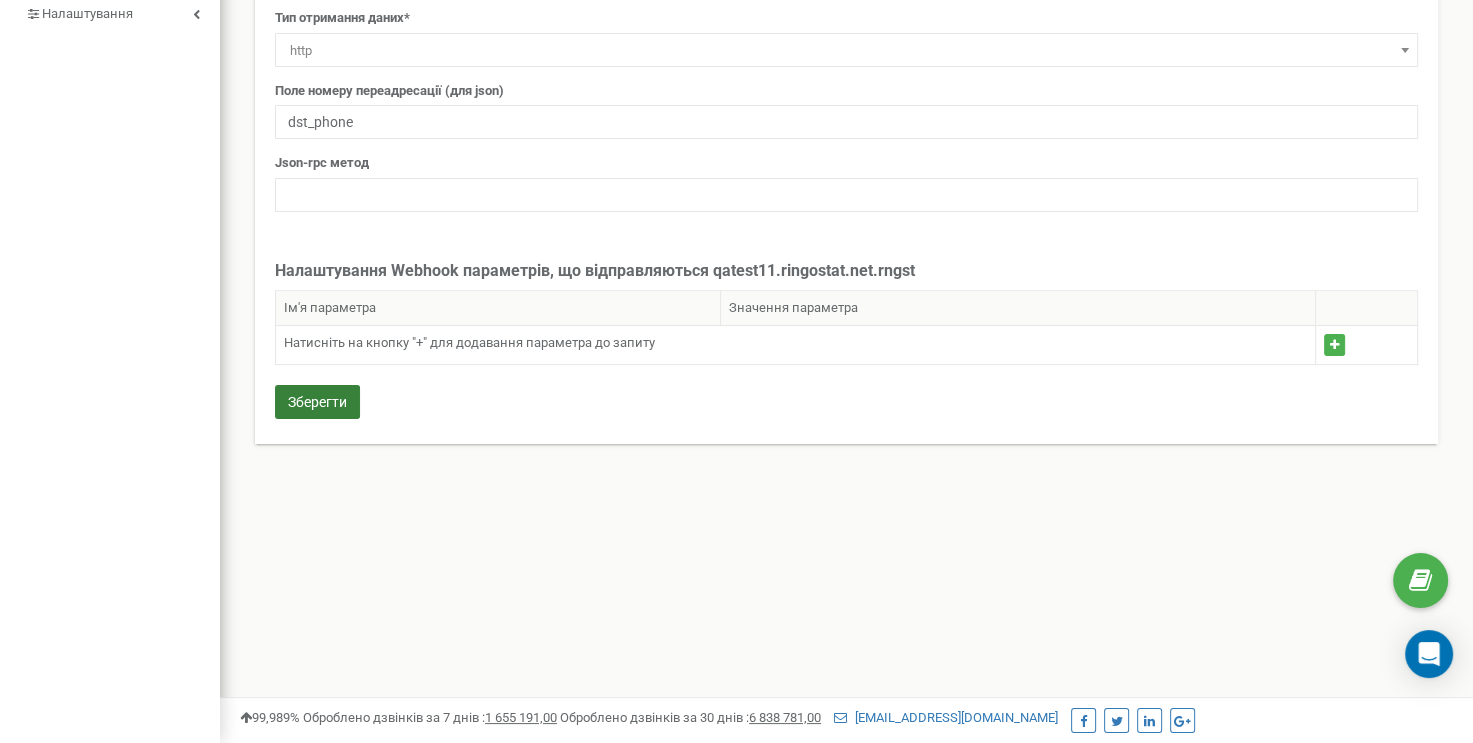 click on "Зберегти" at bounding box center (317, 402) 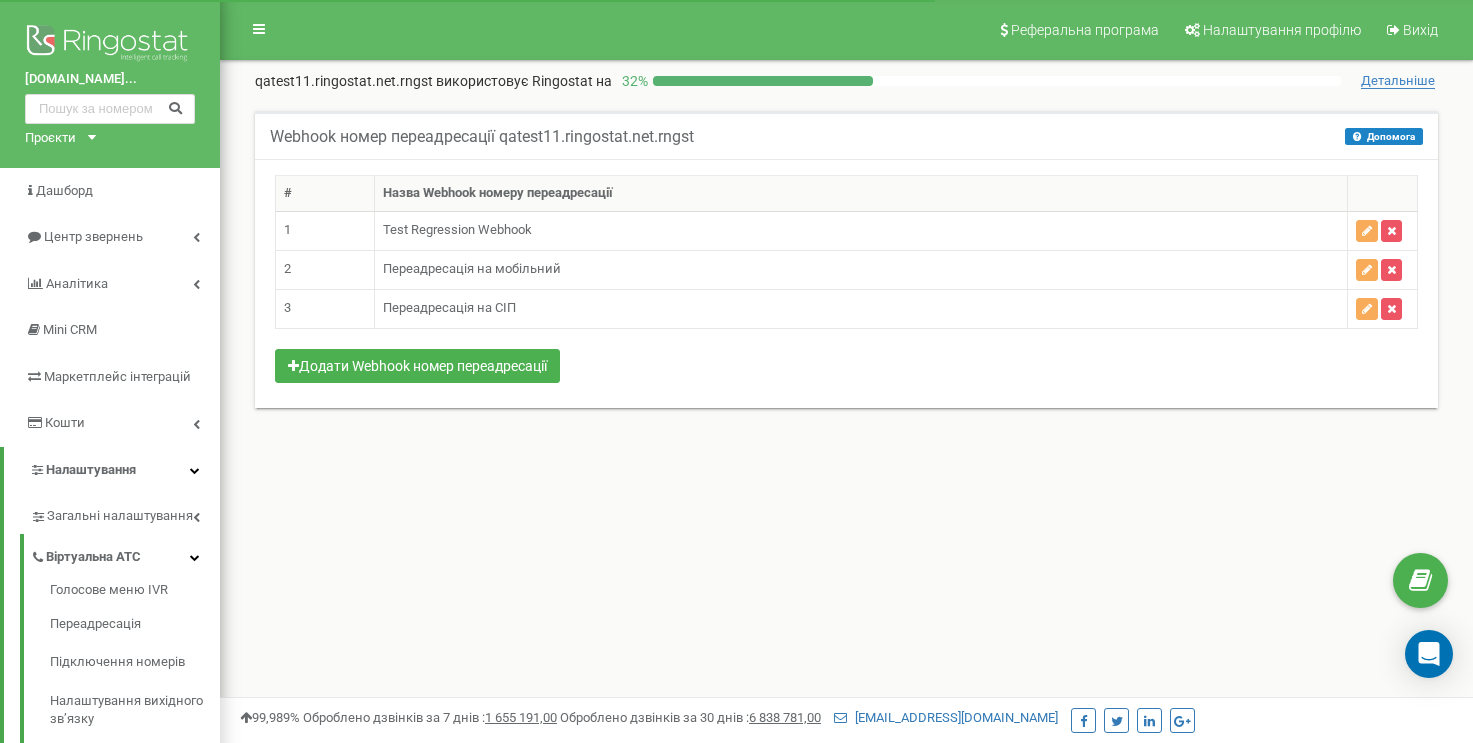 scroll, scrollTop: 0, scrollLeft: 0, axis: both 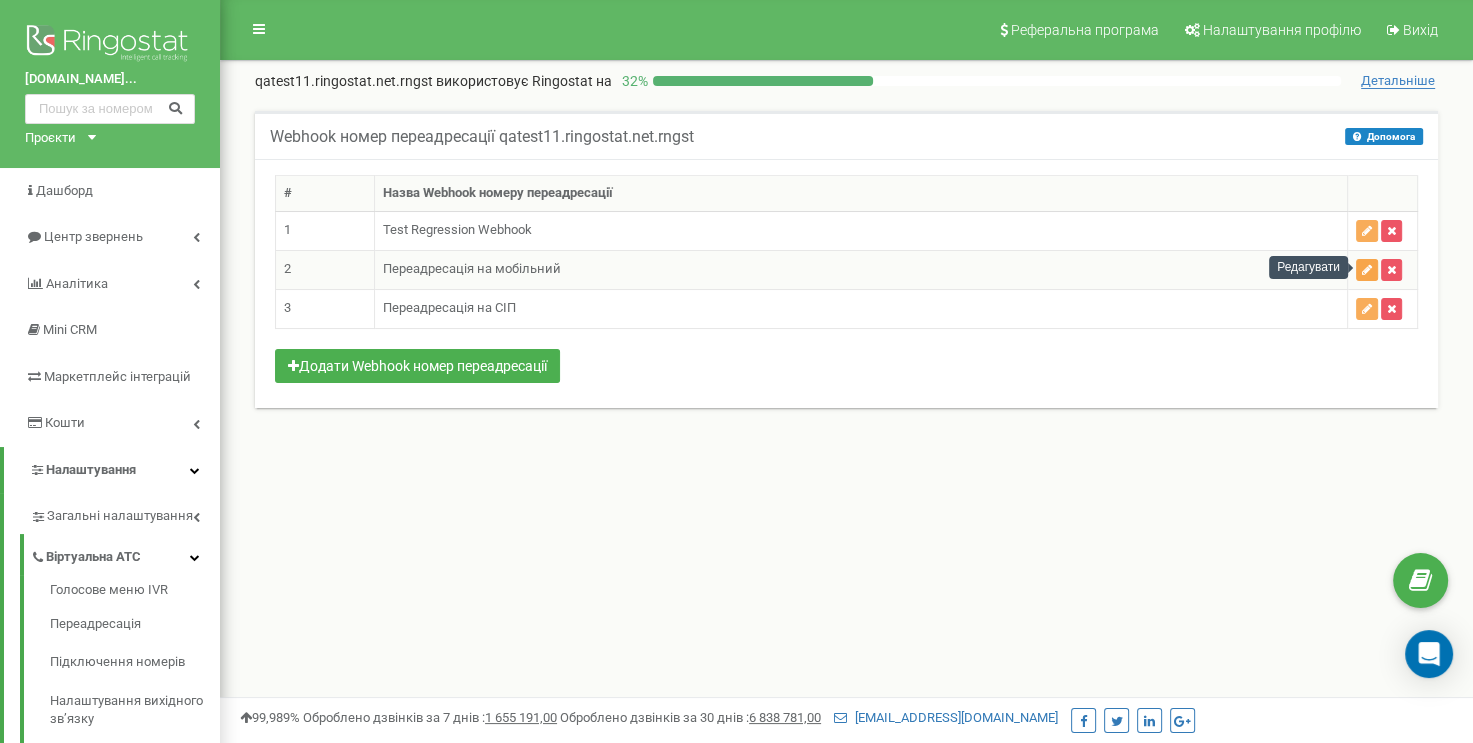 click at bounding box center [1367, 270] 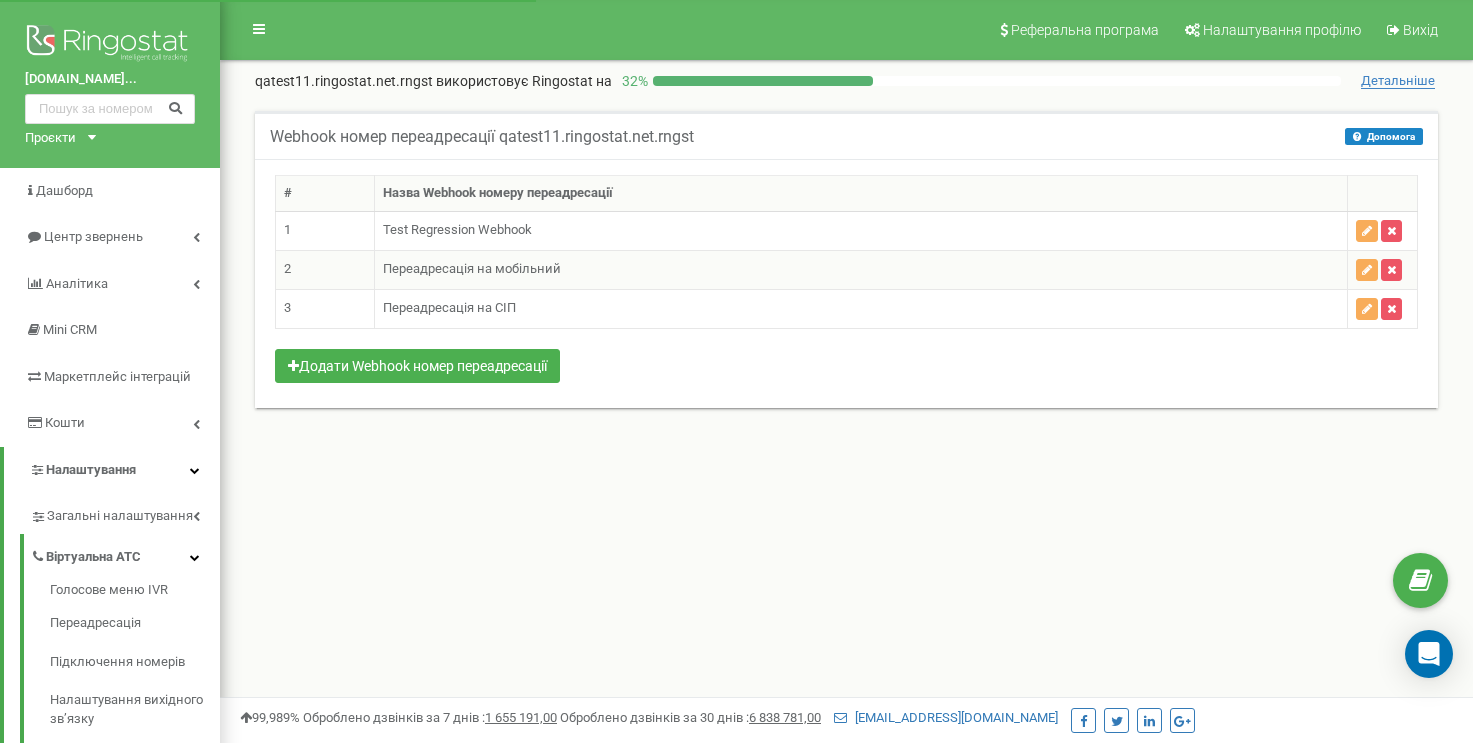 scroll, scrollTop: 0, scrollLeft: 0, axis: both 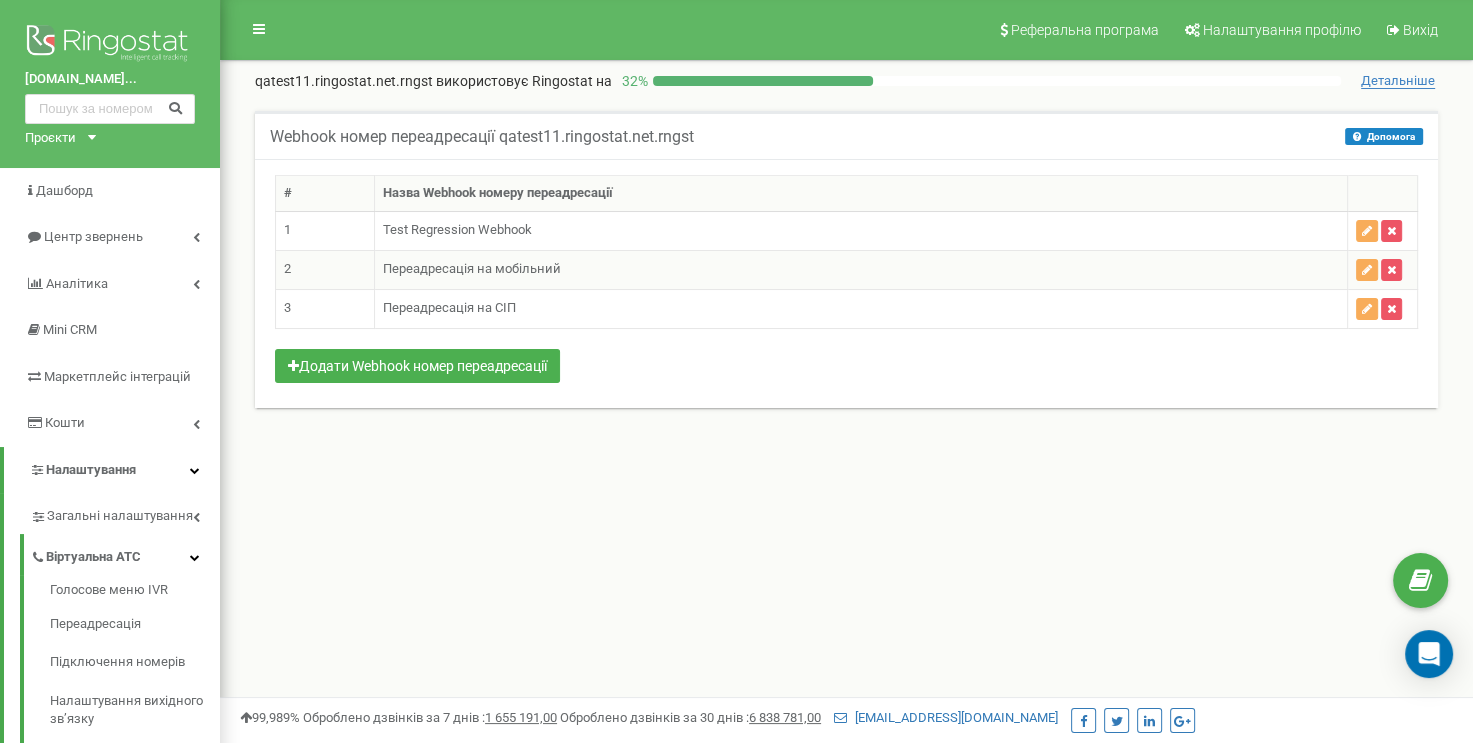 click on "Переадресація на мобільний" at bounding box center [860, 269] 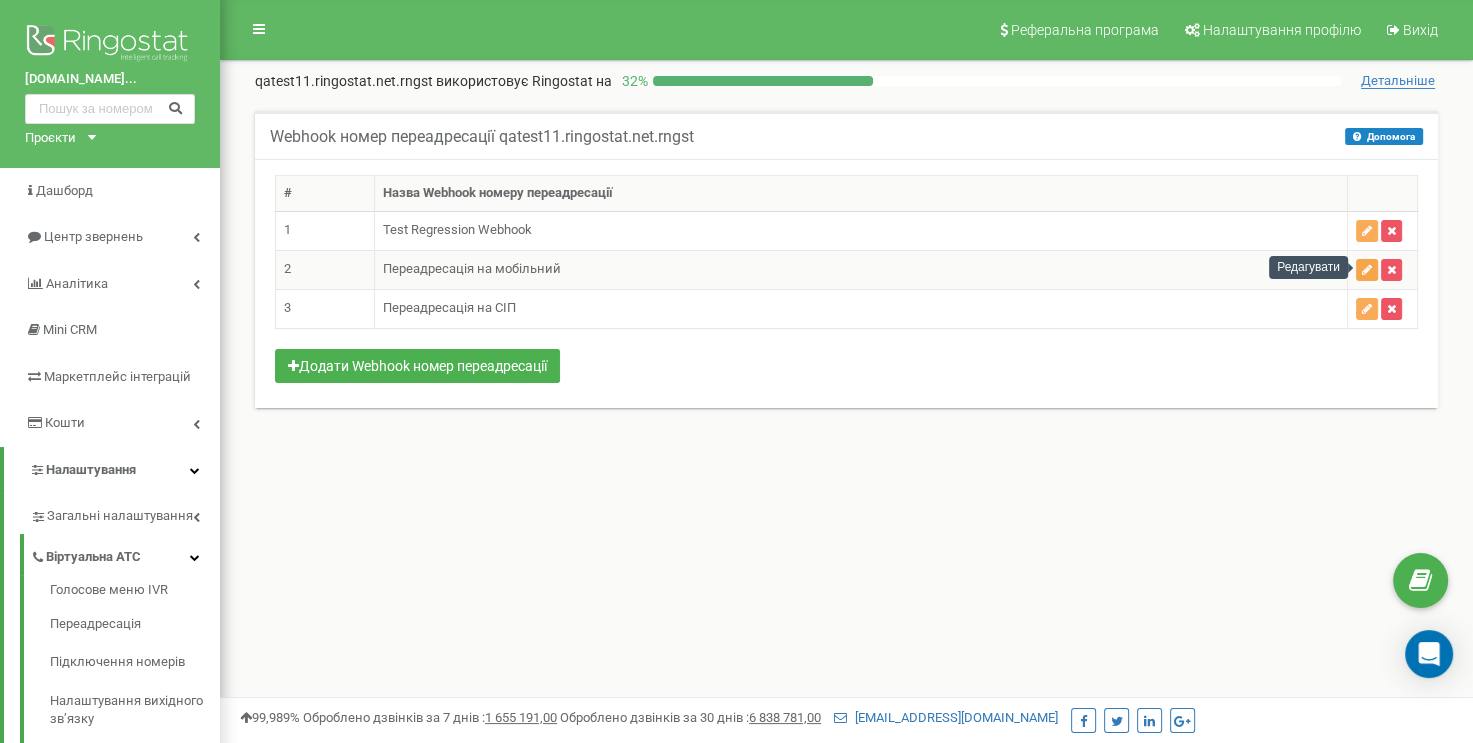 click at bounding box center [1367, 270] 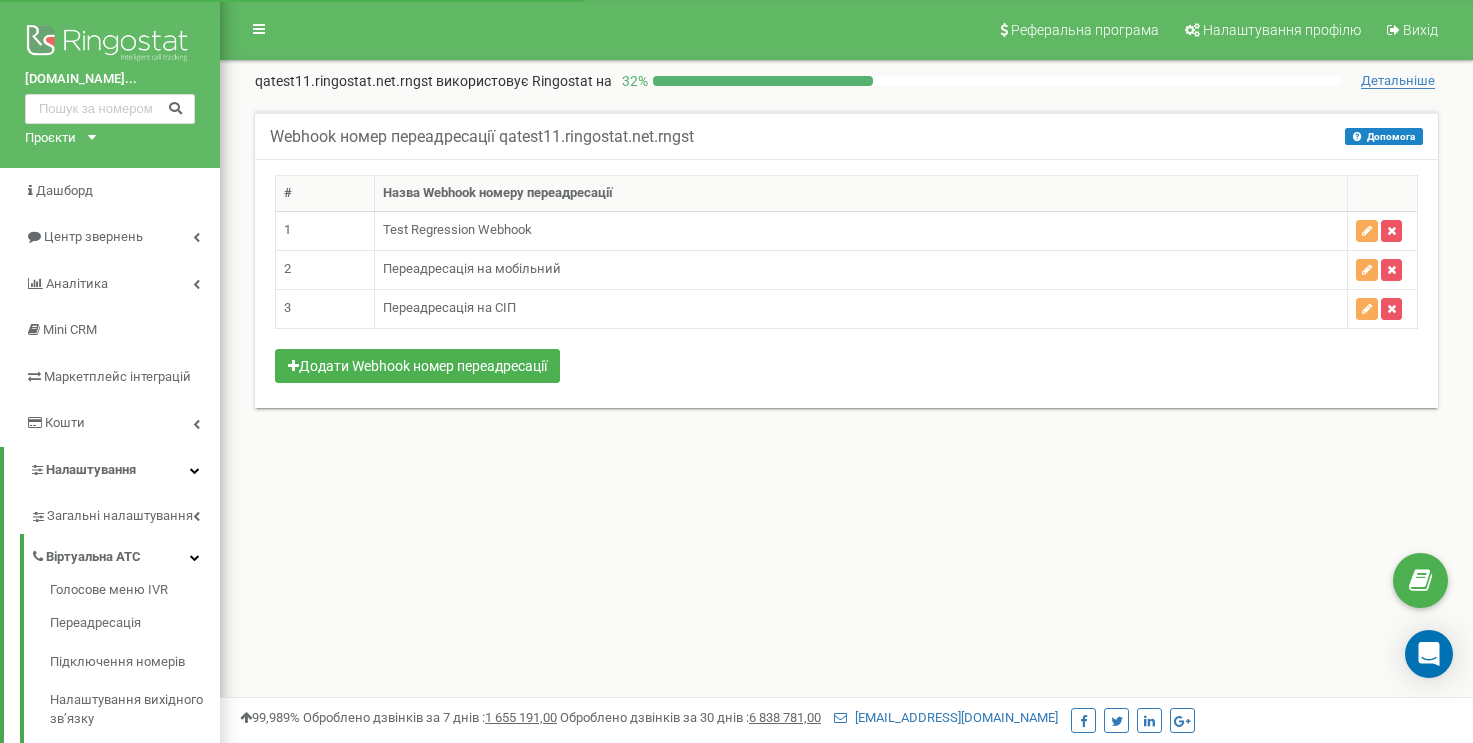 scroll, scrollTop: 0, scrollLeft: 0, axis: both 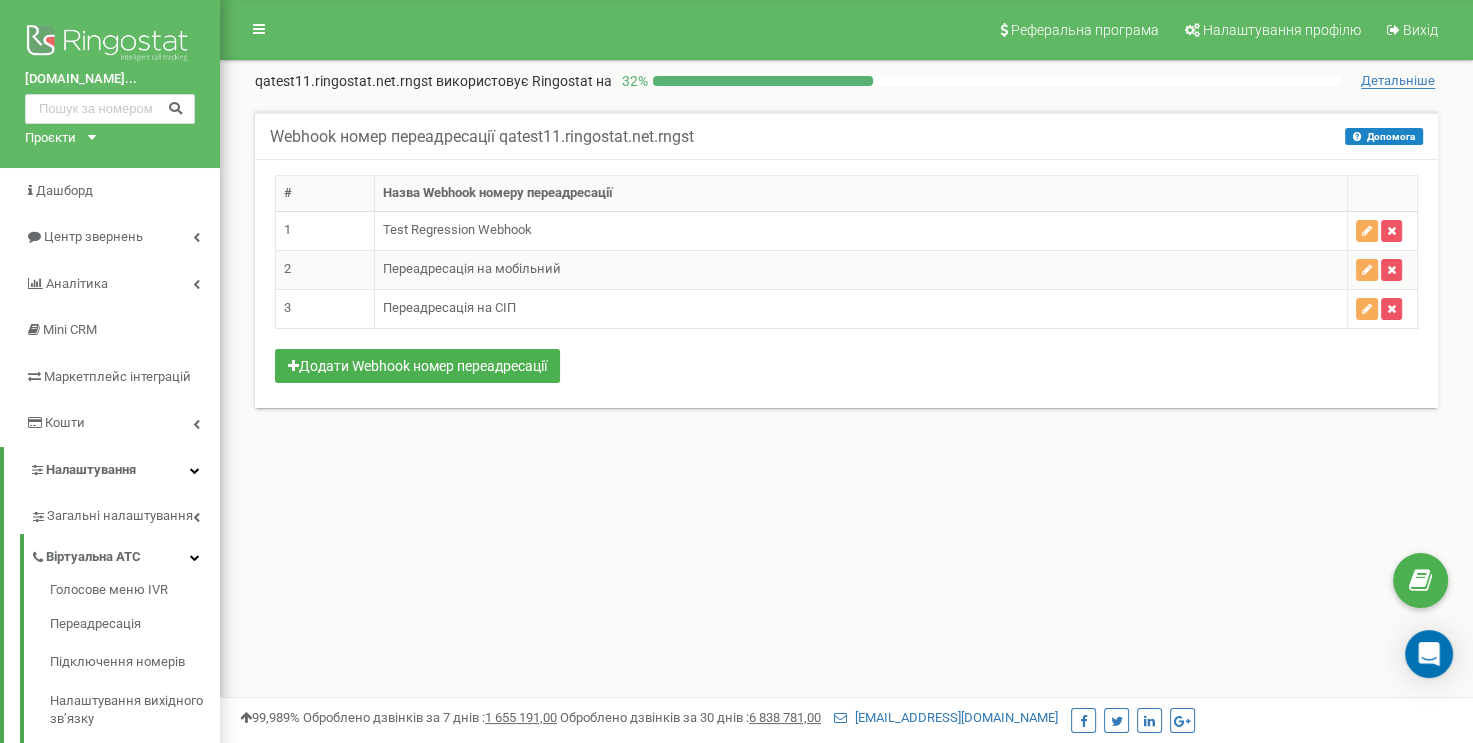 click on "Переадресація на мобільний" at bounding box center [860, 269] 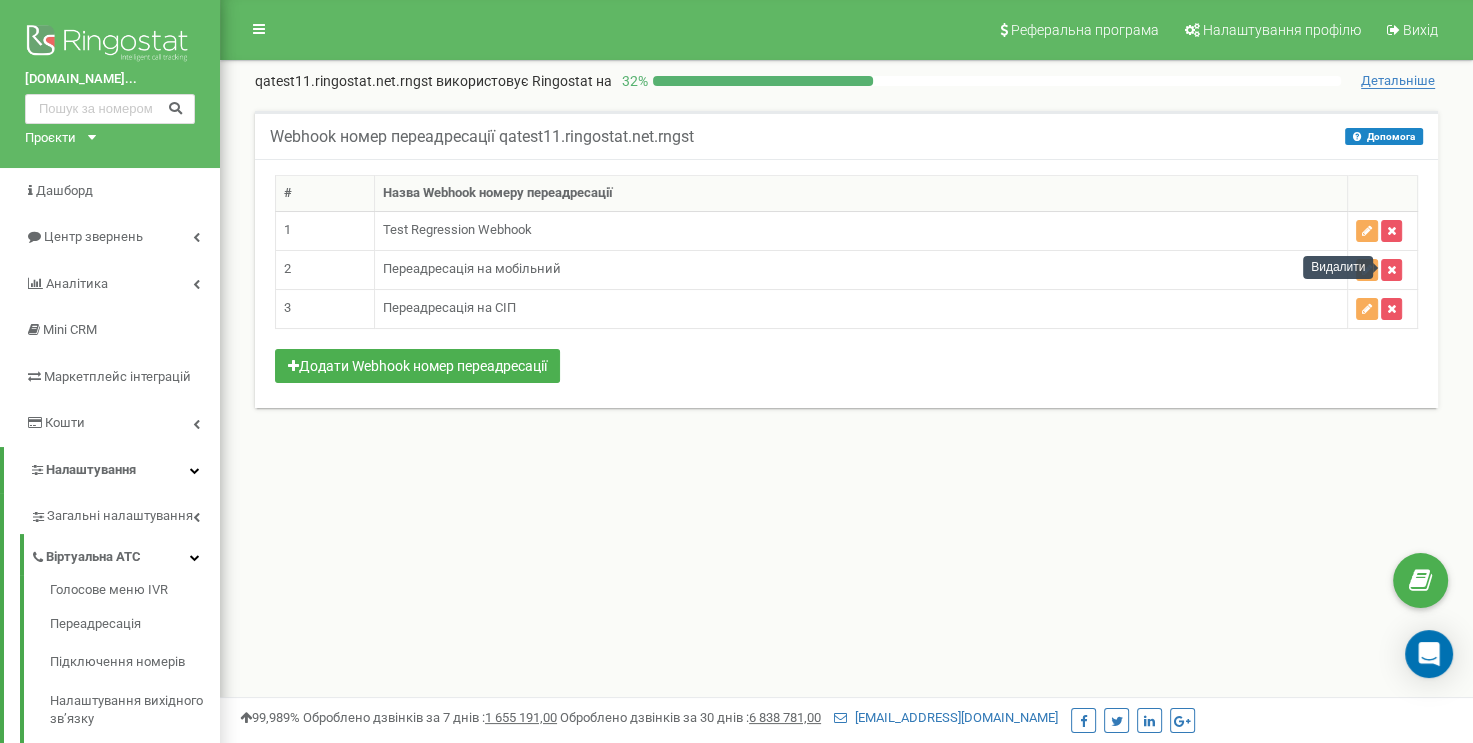 click on "Видалити" at bounding box center (1338, 267) 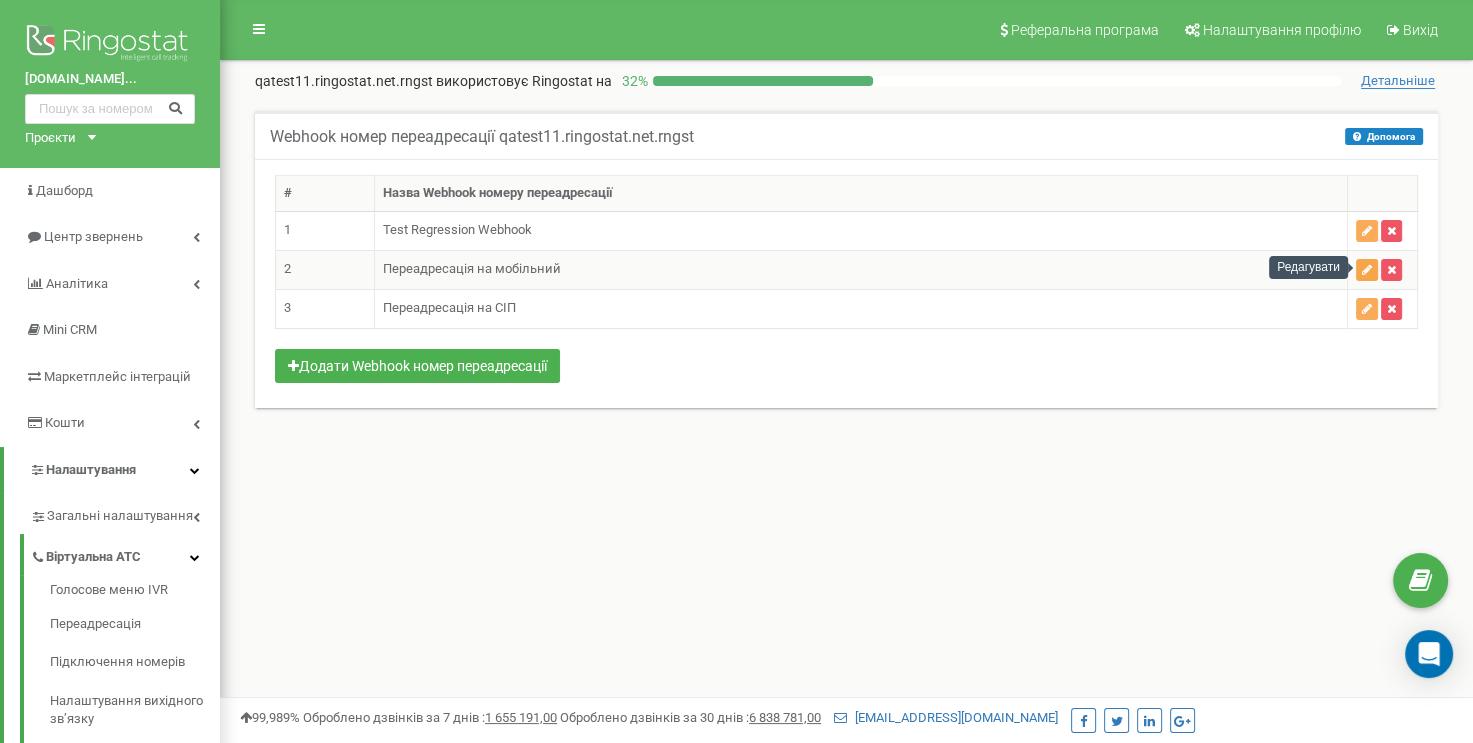 click at bounding box center (1367, 270) 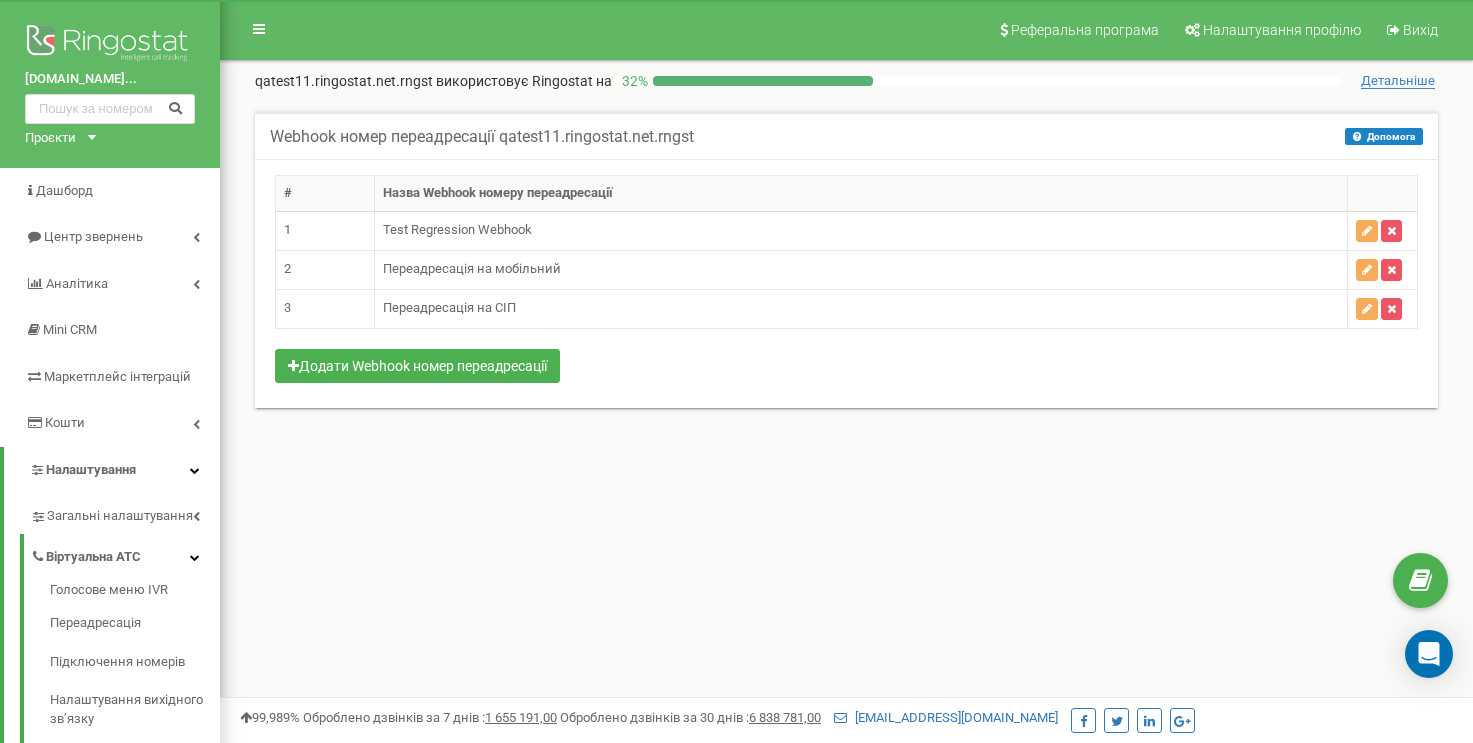 scroll, scrollTop: 0, scrollLeft: 0, axis: both 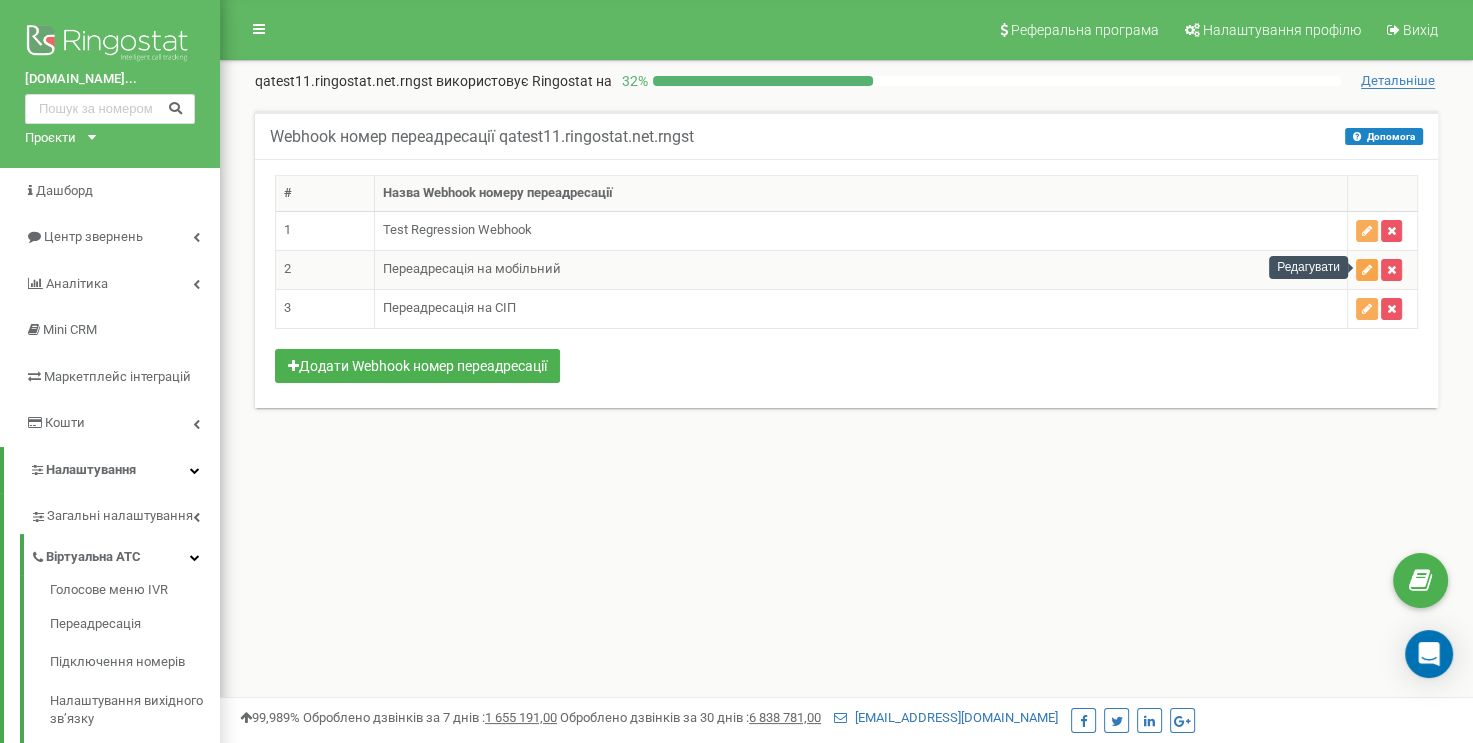 click at bounding box center (1367, 270) 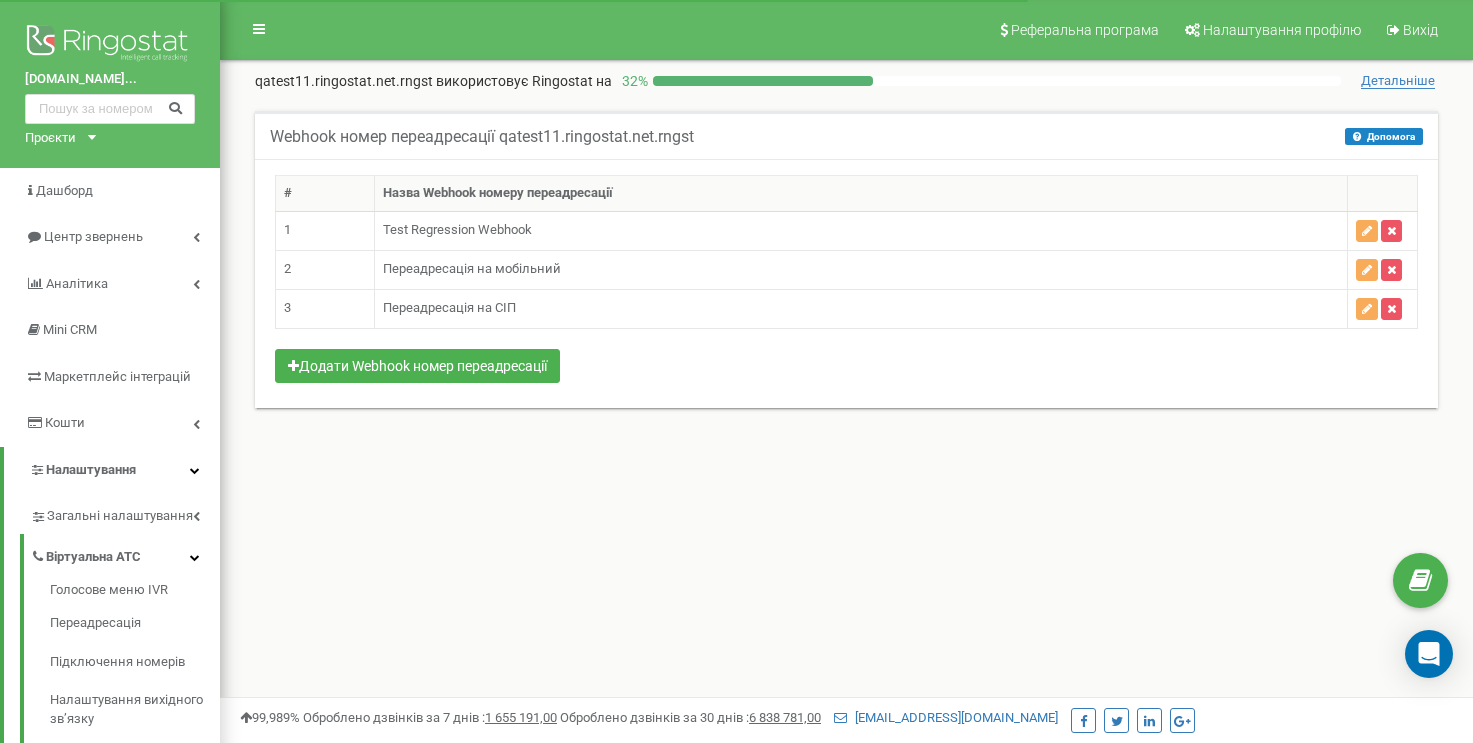 scroll, scrollTop: 0, scrollLeft: 0, axis: both 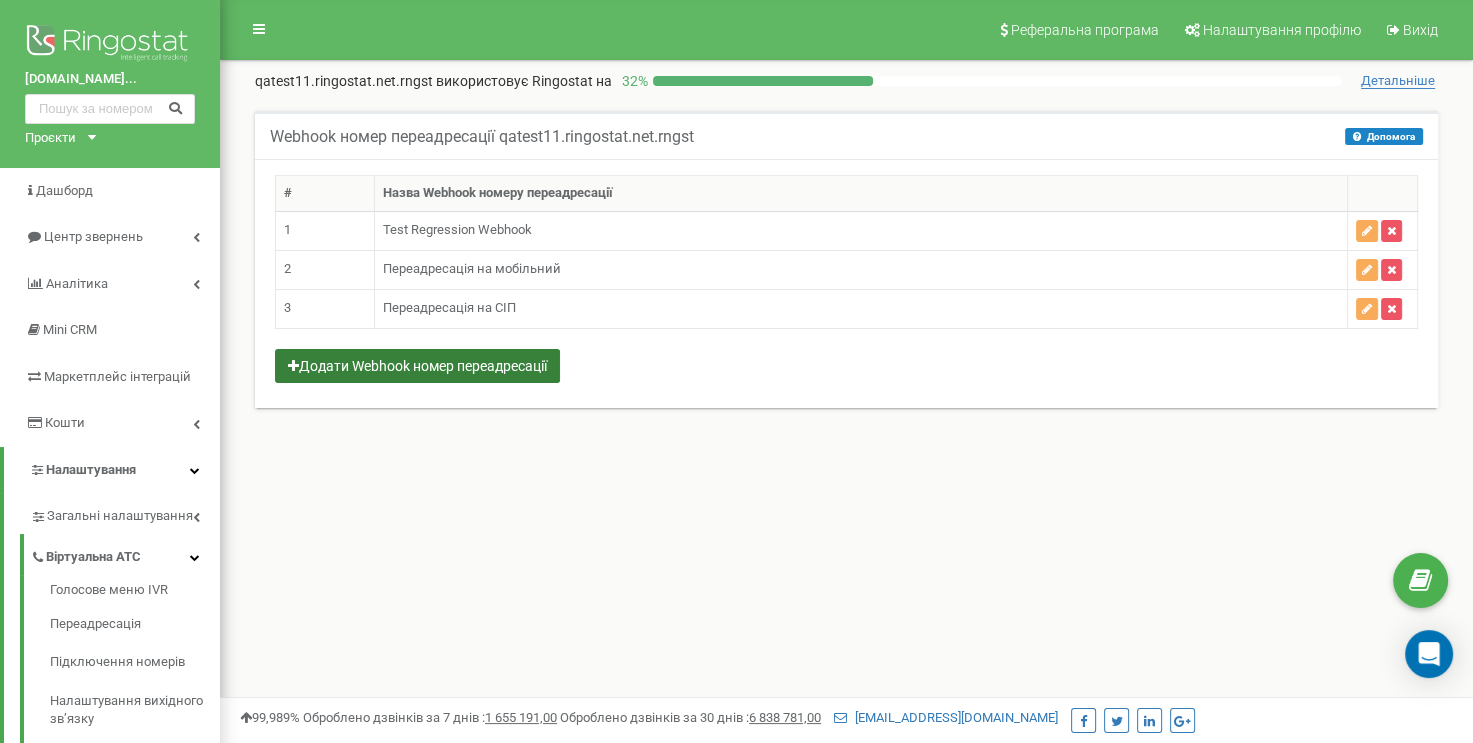click on "Додати Webhook номер переадресації" at bounding box center (417, 366) 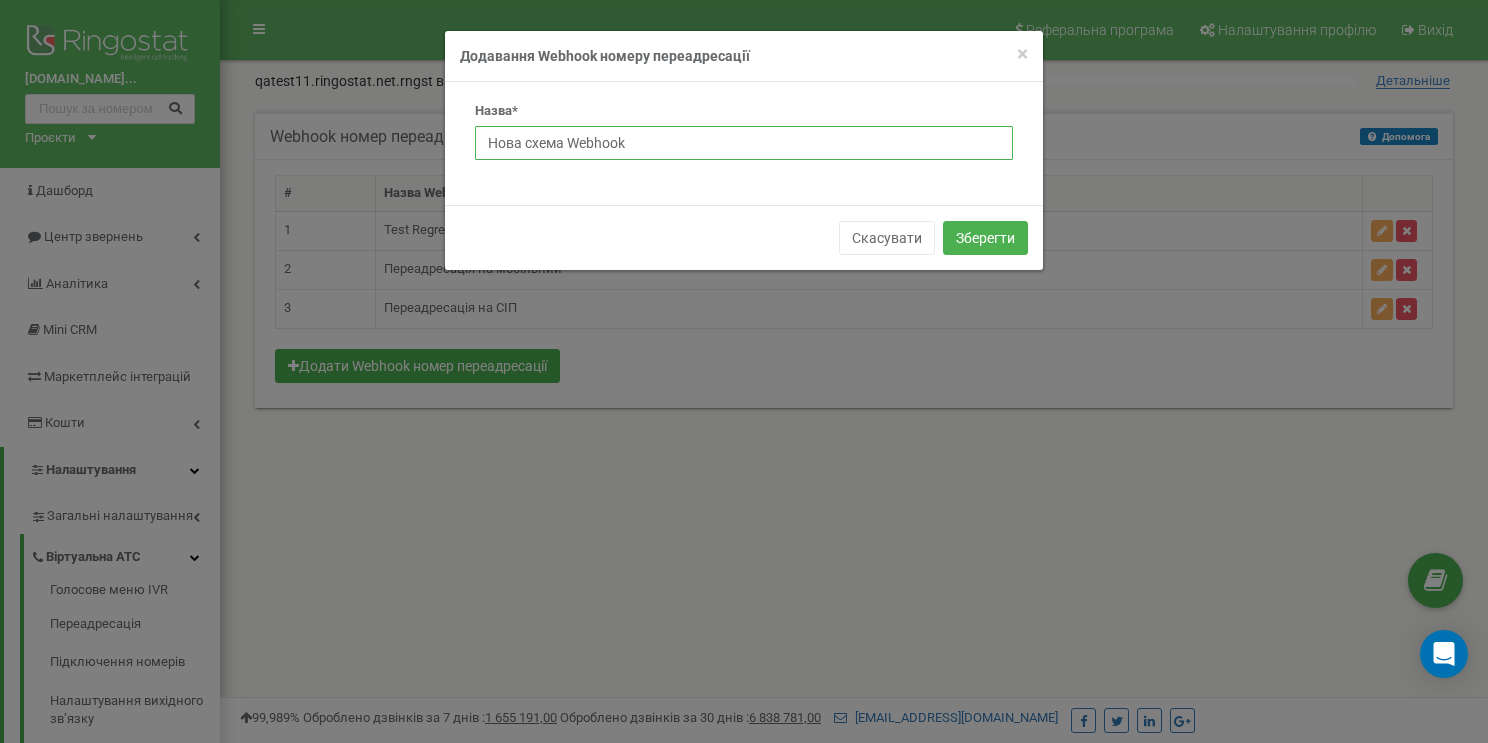 drag, startPoint x: 632, startPoint y: 141, endPoint x: 461, endPoint y: 141, distance: 171 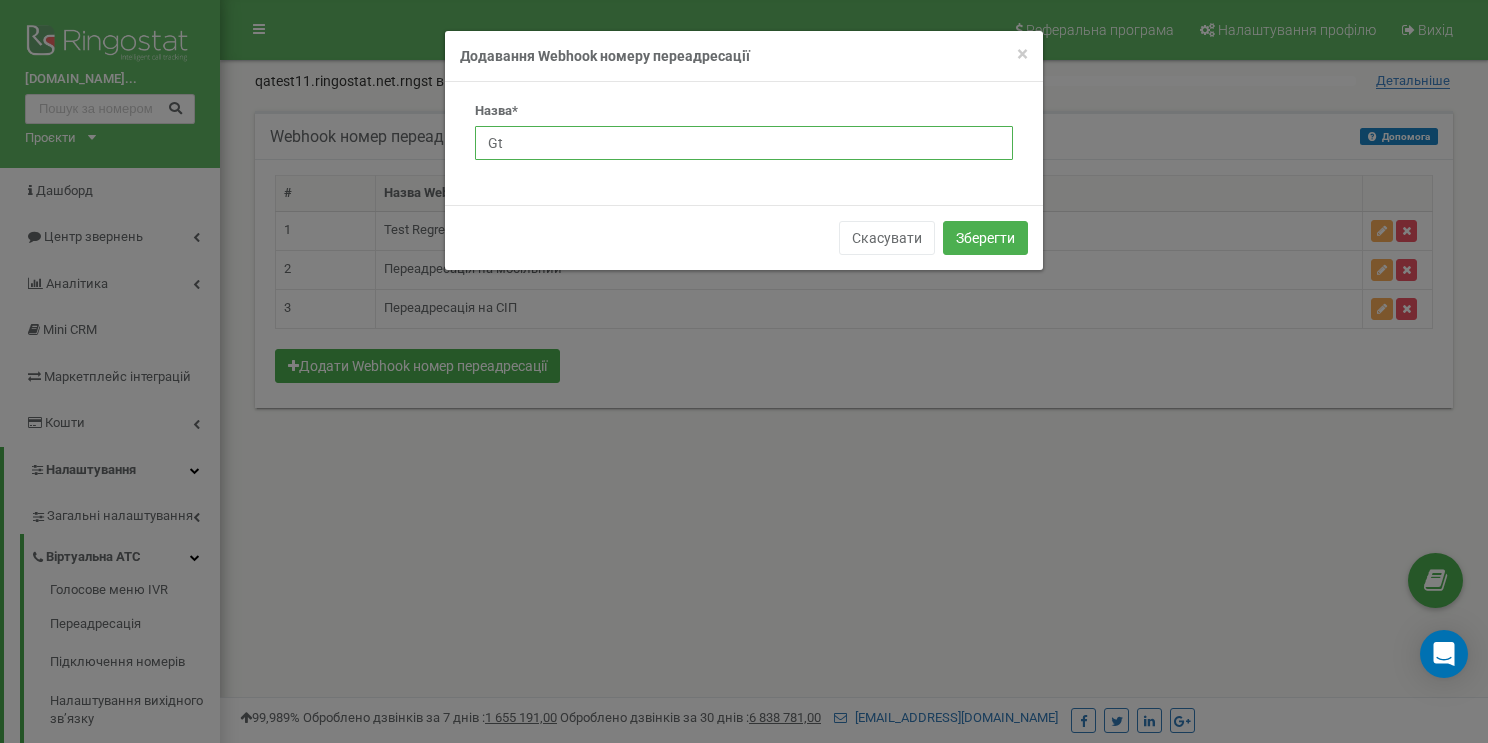 type on "G" 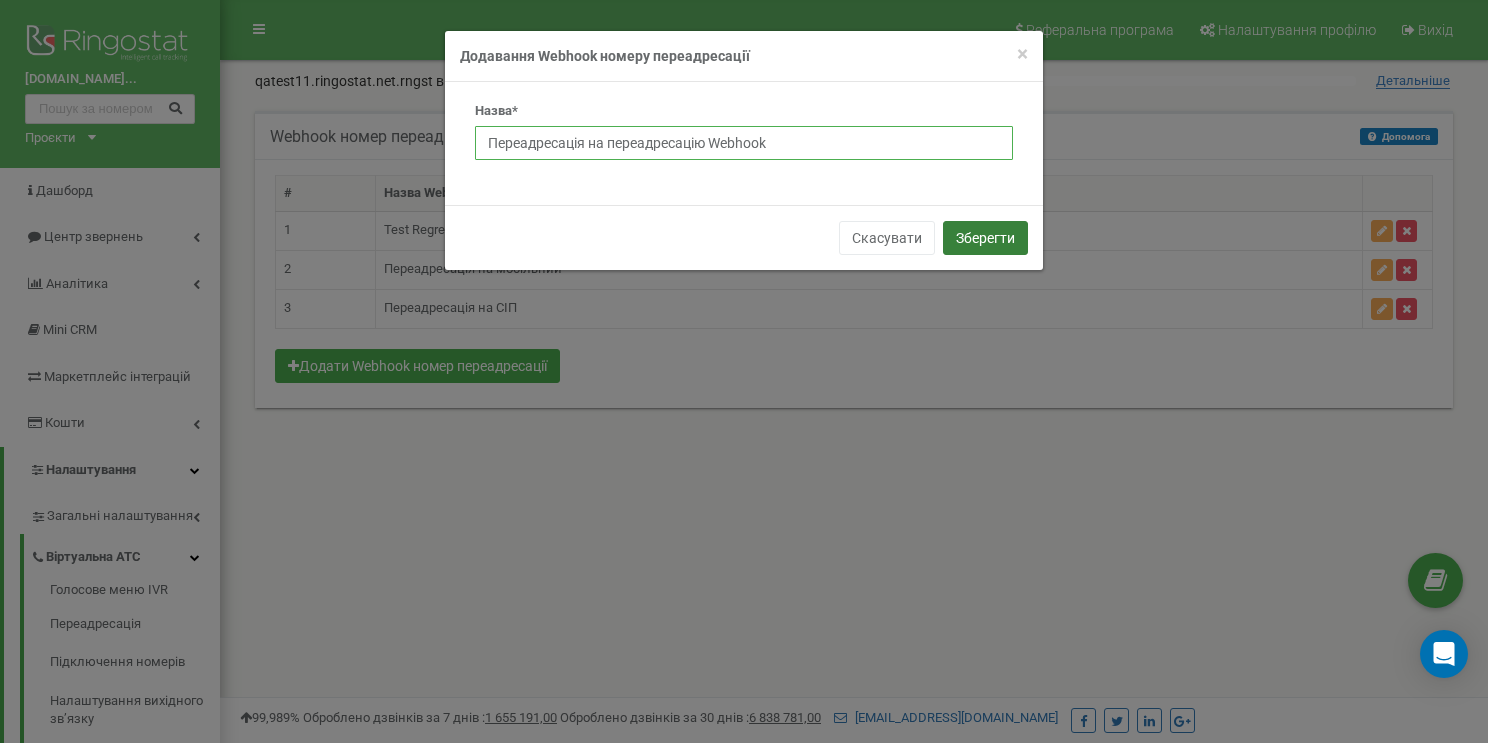 type on "Переадресація на переадресацію Webhook" 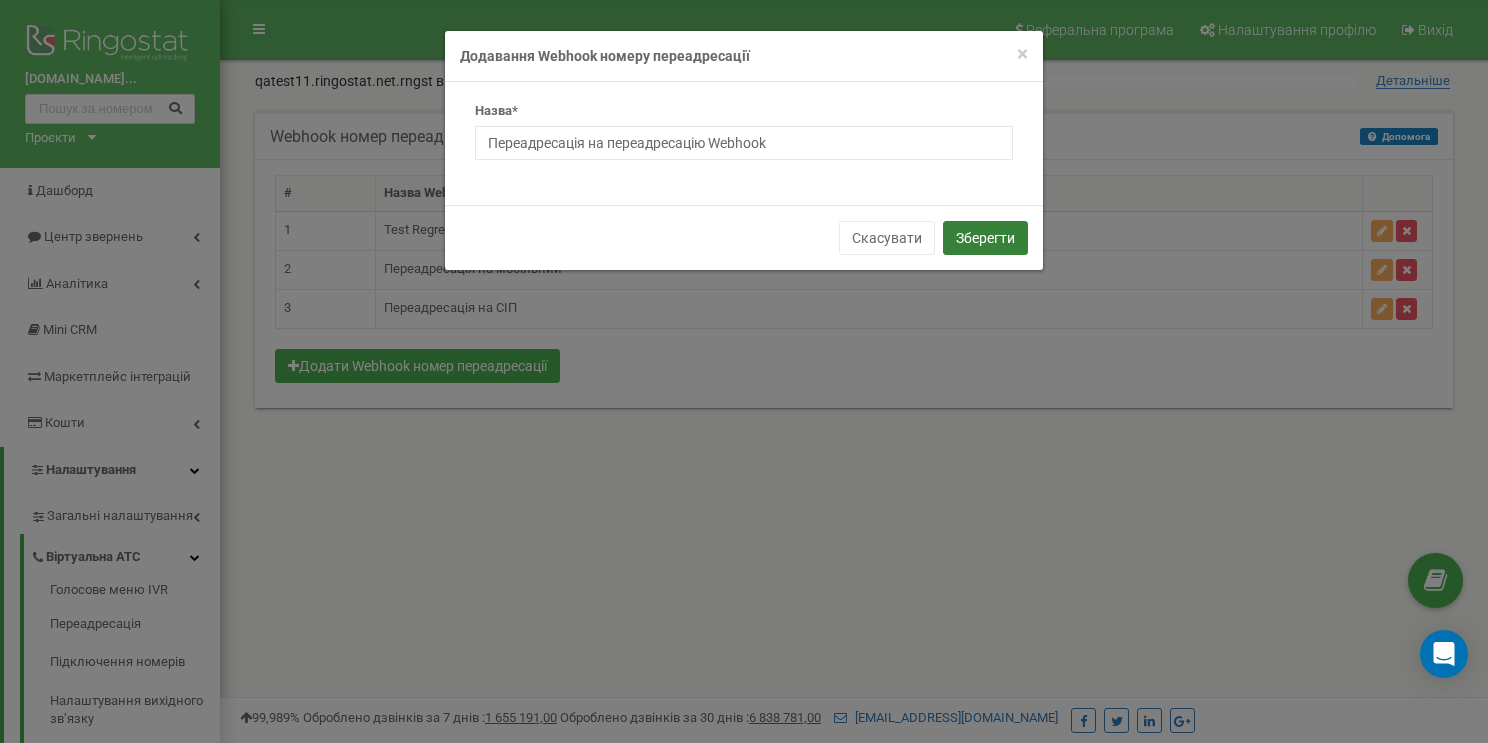 click on "Зберегти" at bounding box center [985, 238] 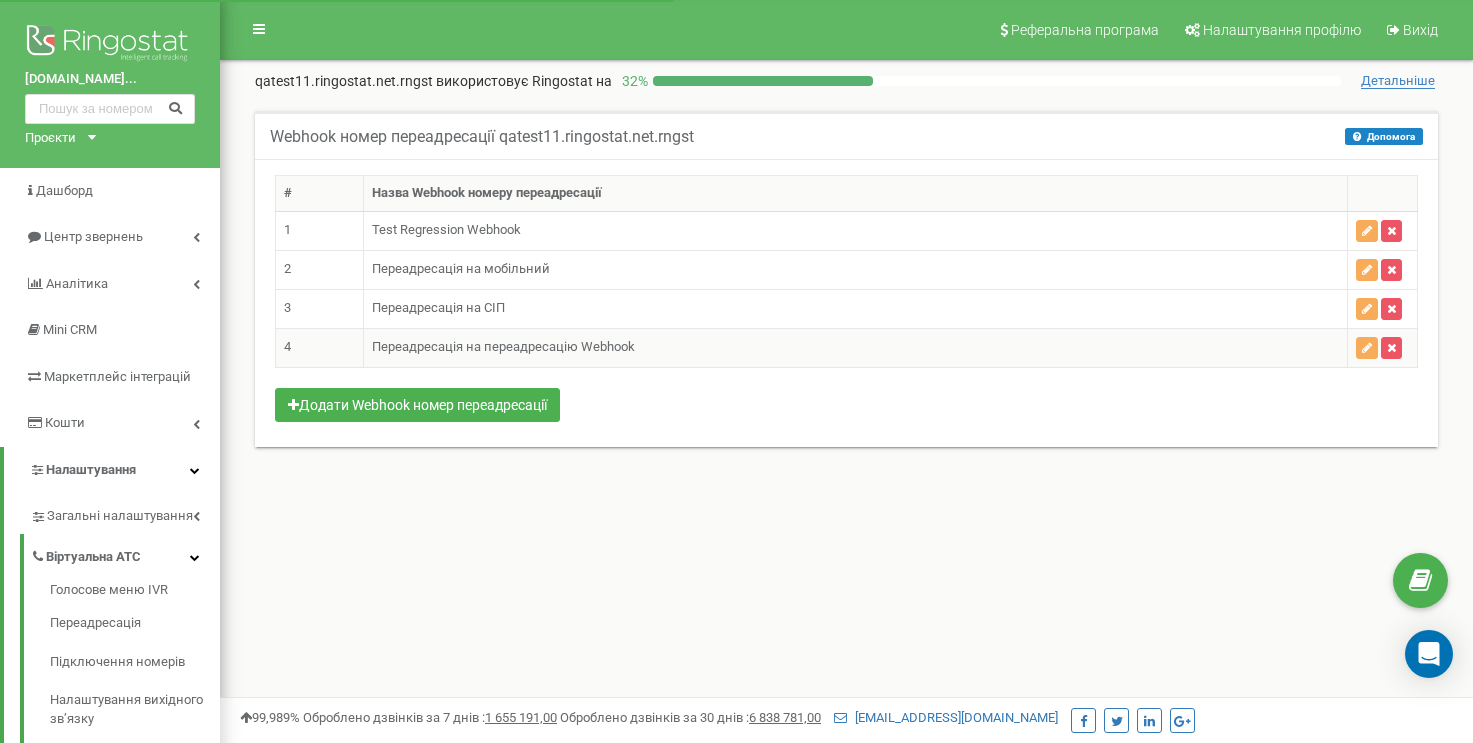 scroll, scrollTop: 0, scrollLeft: 0, axis: both 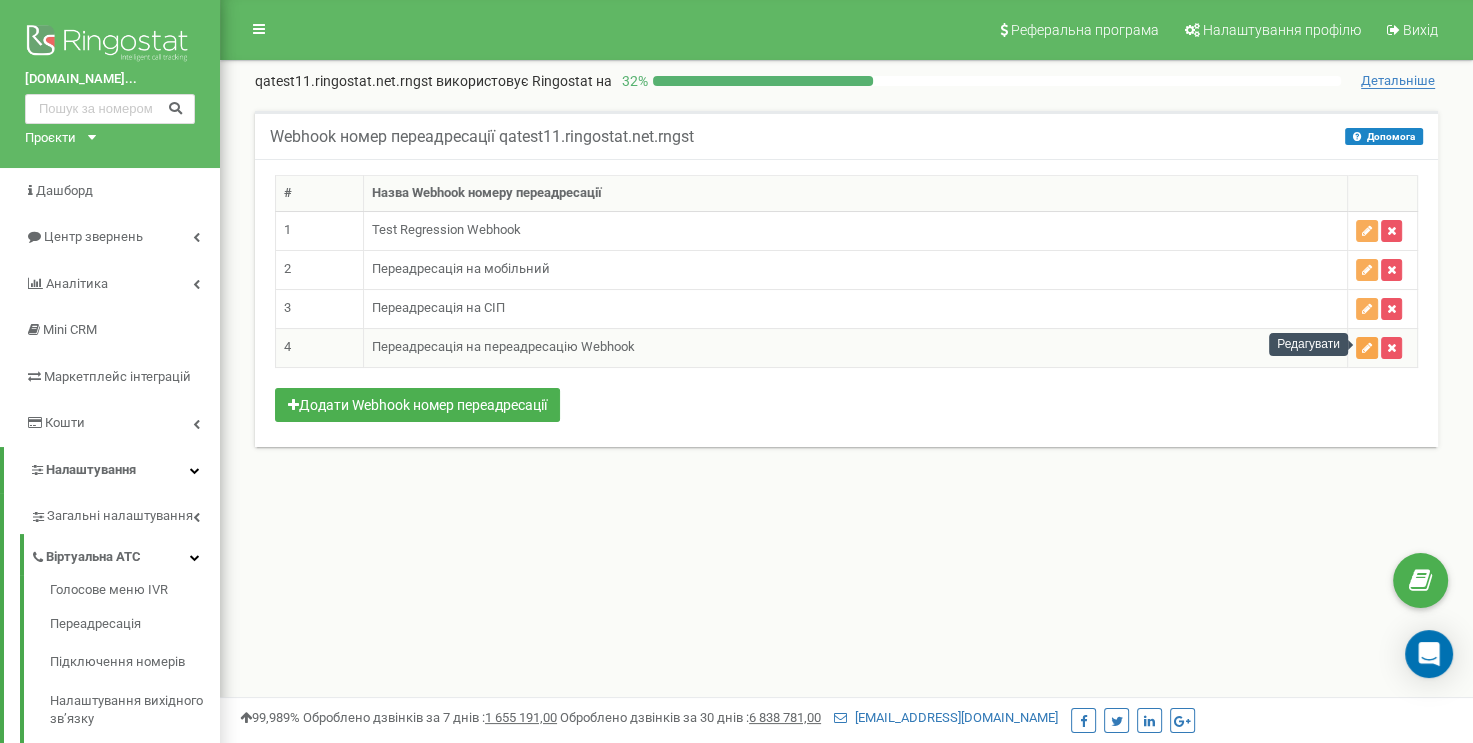 click at bounding box center (1367, 348) 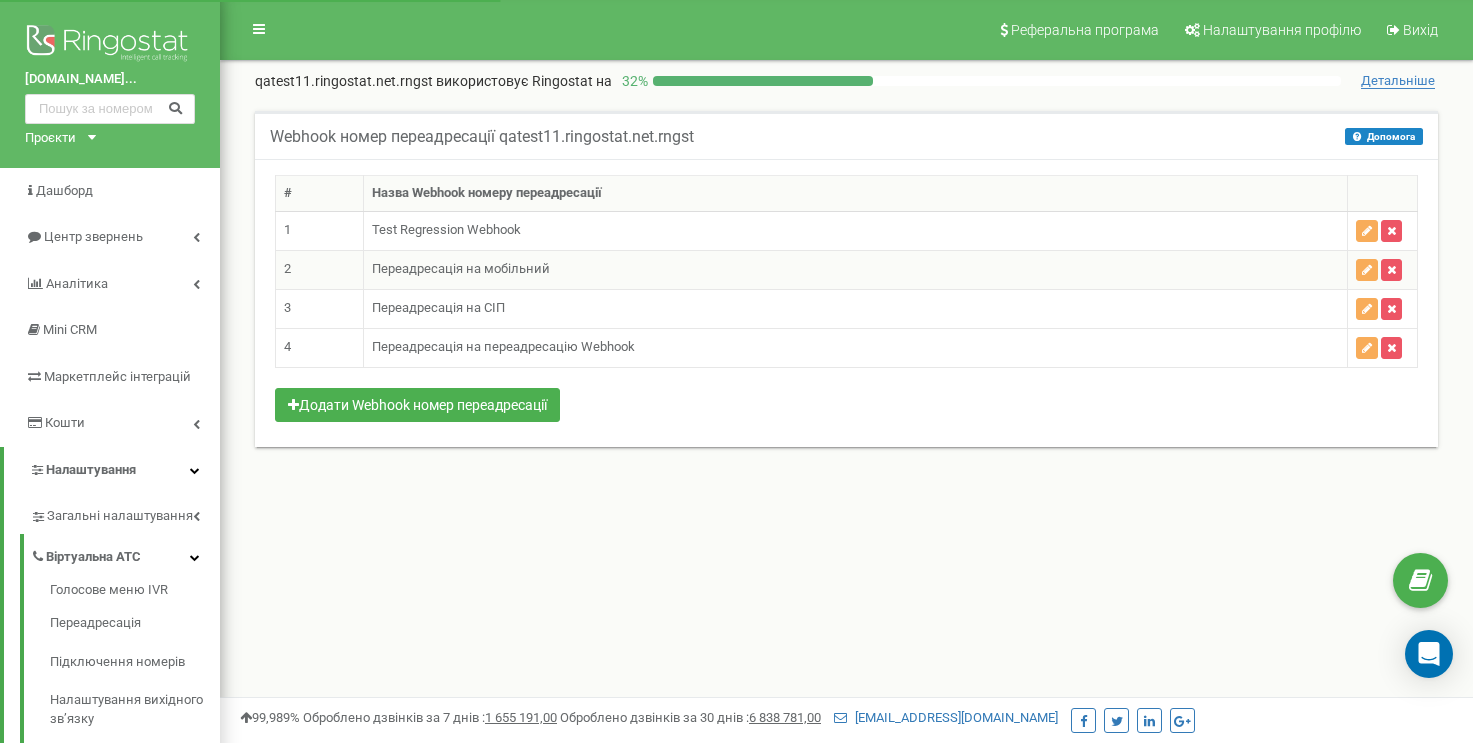 scroll, scrollTop: 0, scrollLeft: 0, axis: both 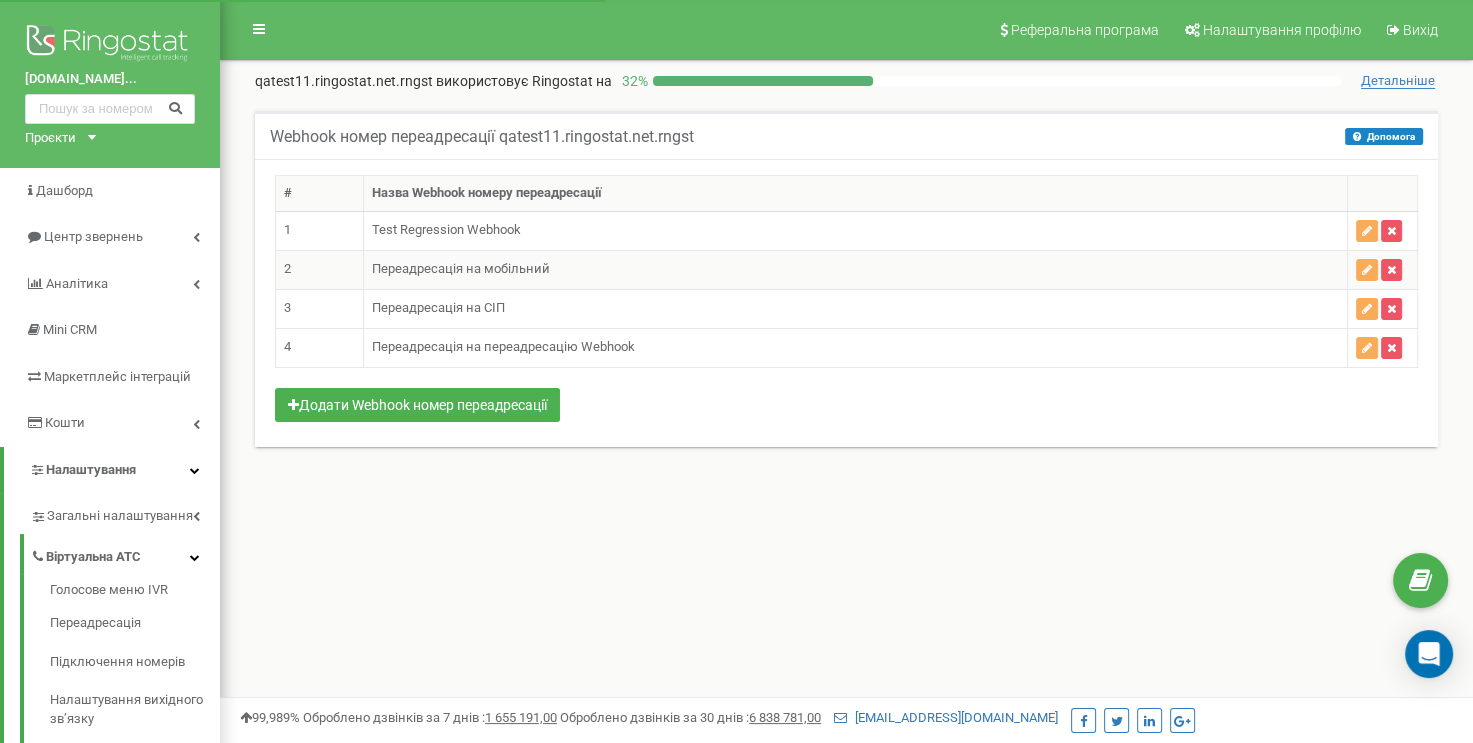 click on "Переадресація на мобільний" at bounding box center [855, 269] 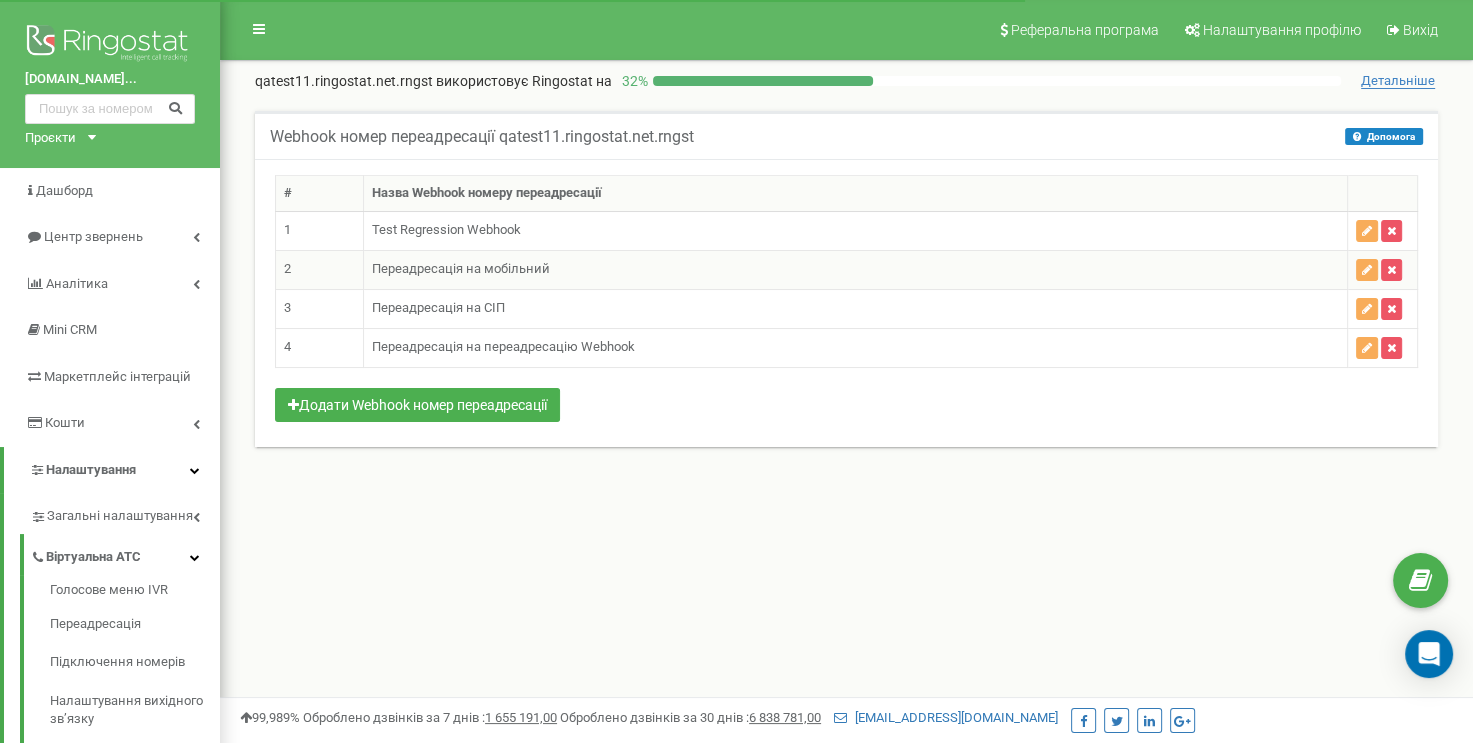 click on "Переадресація на мобільний" at bounding box center (855, 269) 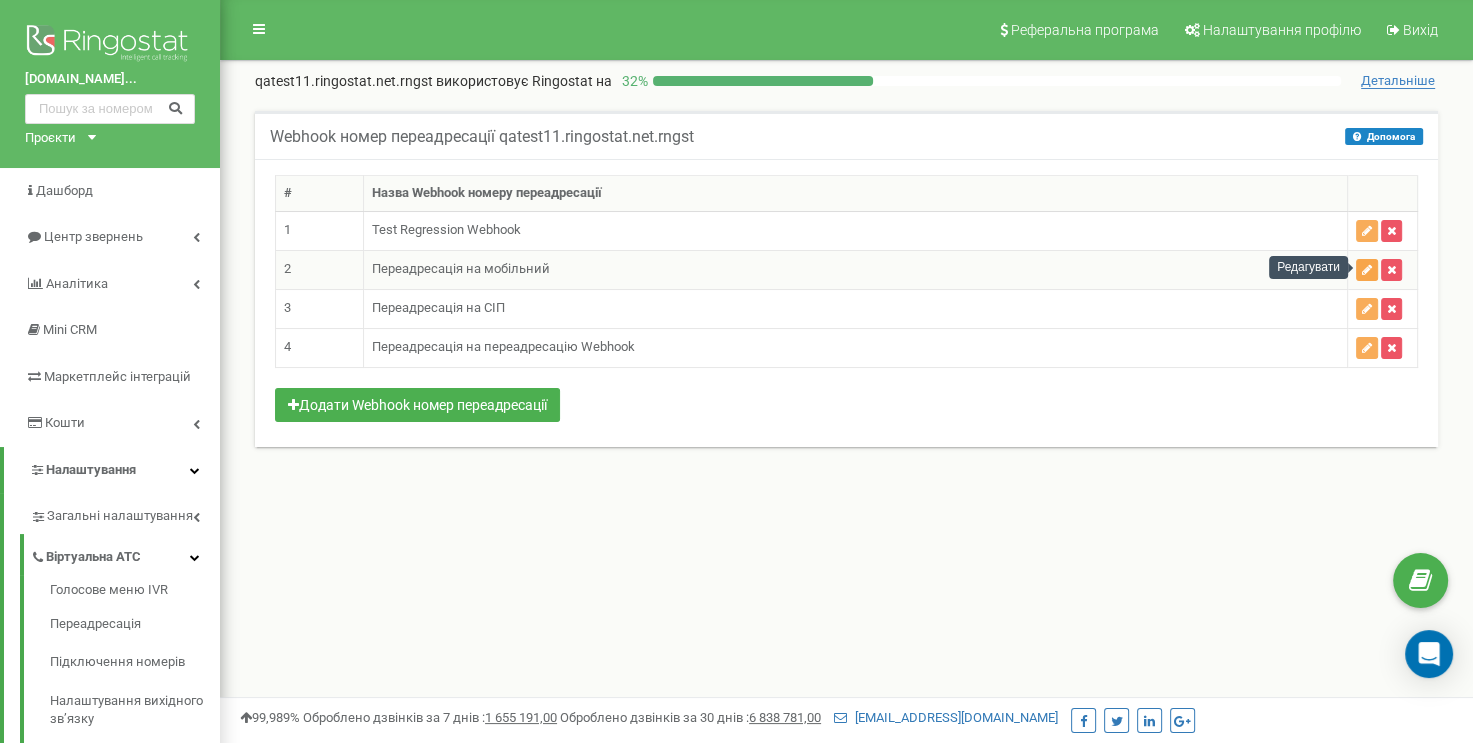 click at bounding box center [1367, 270] 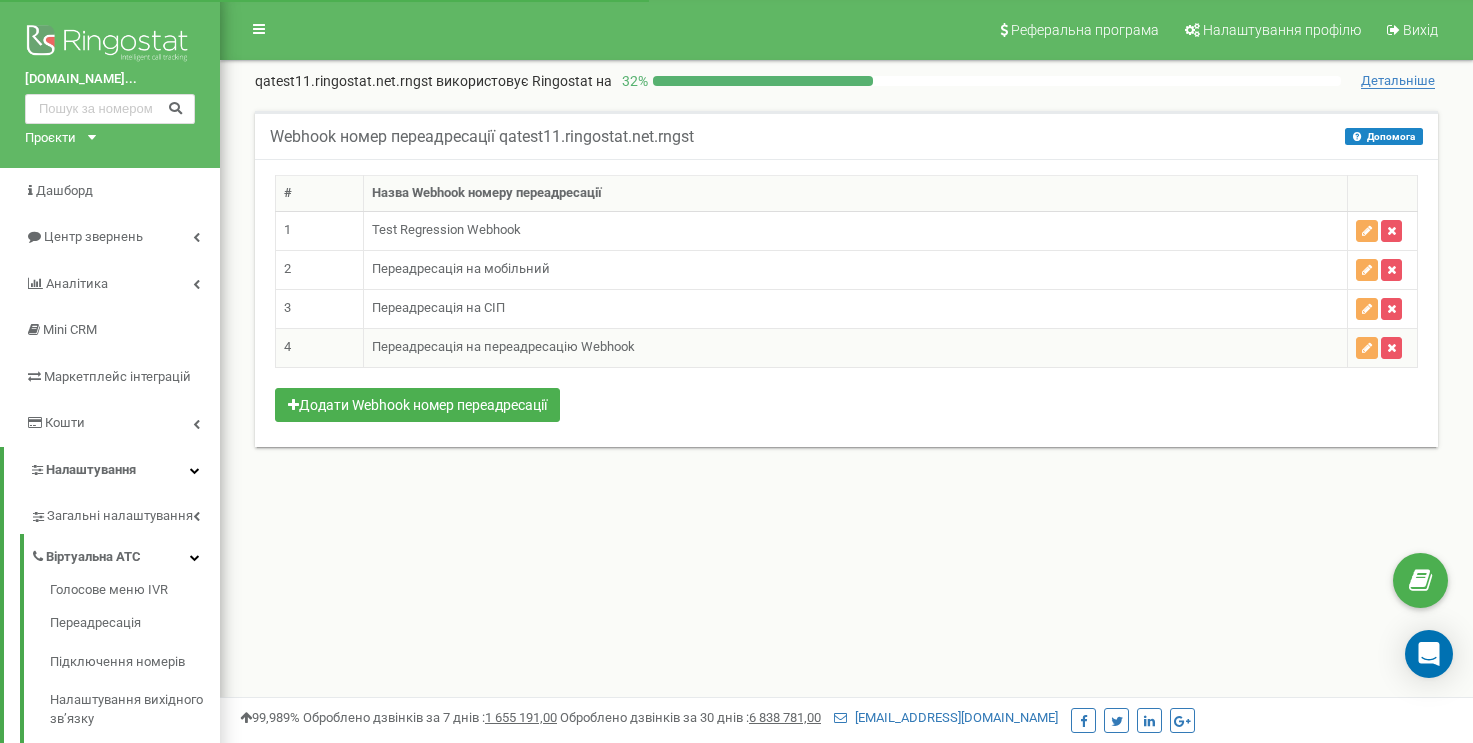 scroll, scrollTop: 0, scrollLeft: 0, axis: both 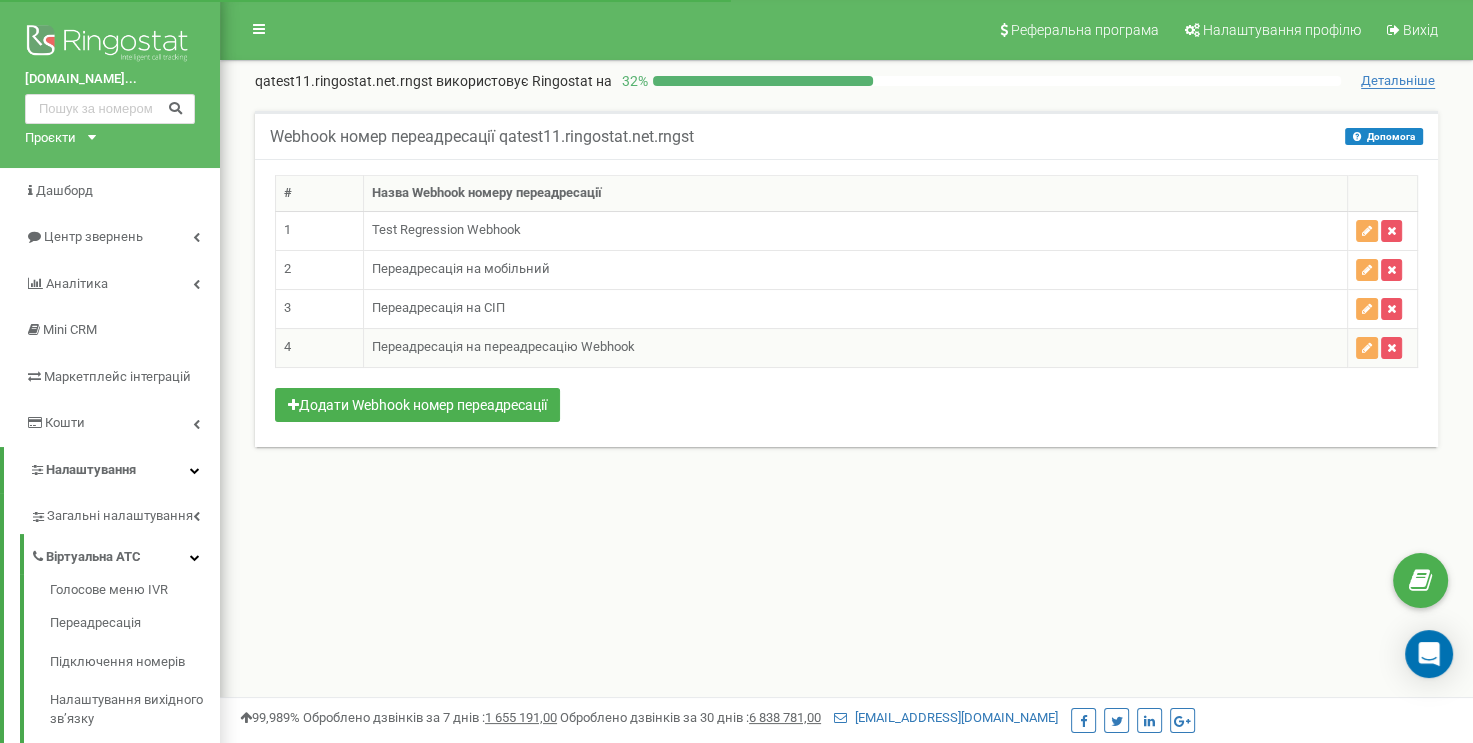 click on "Переадресація на переадресацію Webhook" at bounding box center (855, 347) 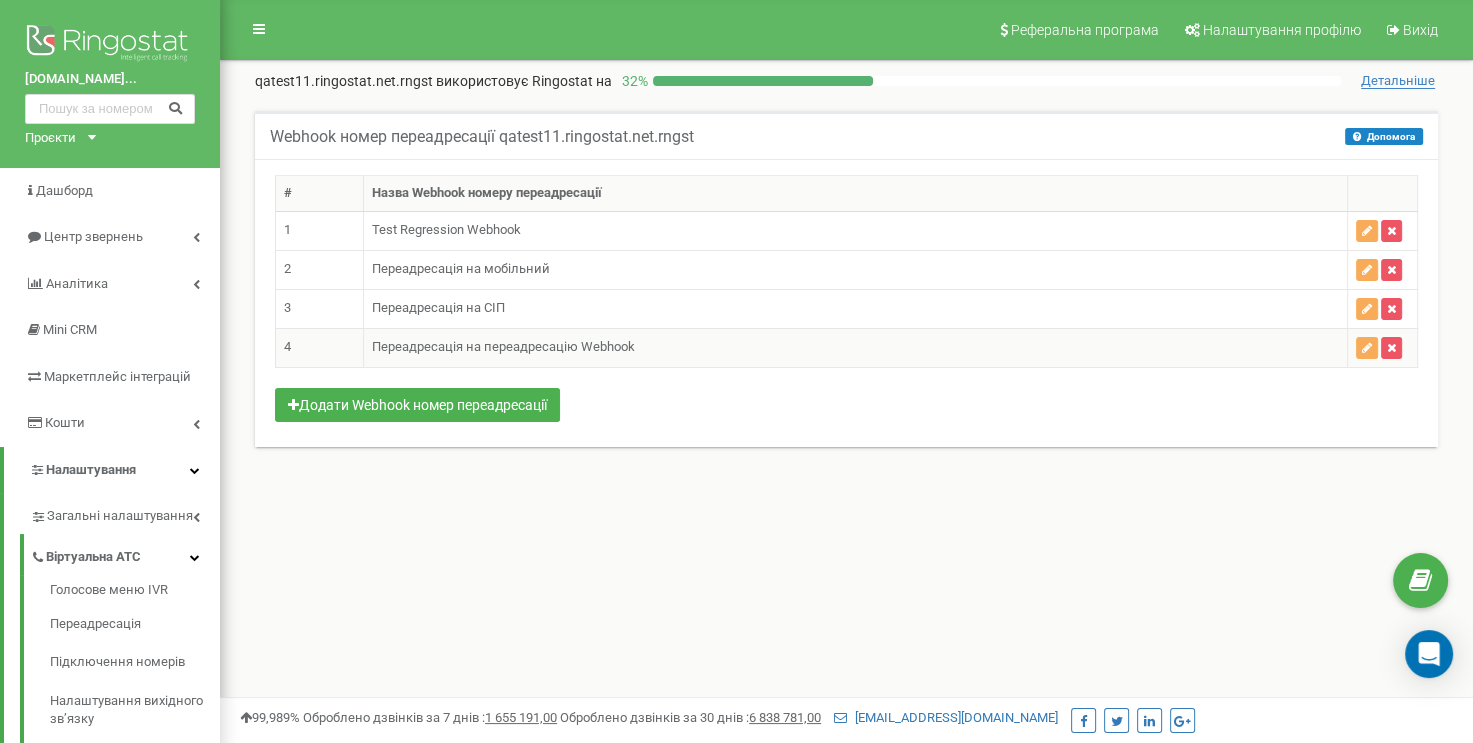 click on "Переадресація на переадресацію Webhook" at bounding box center [855, 347] 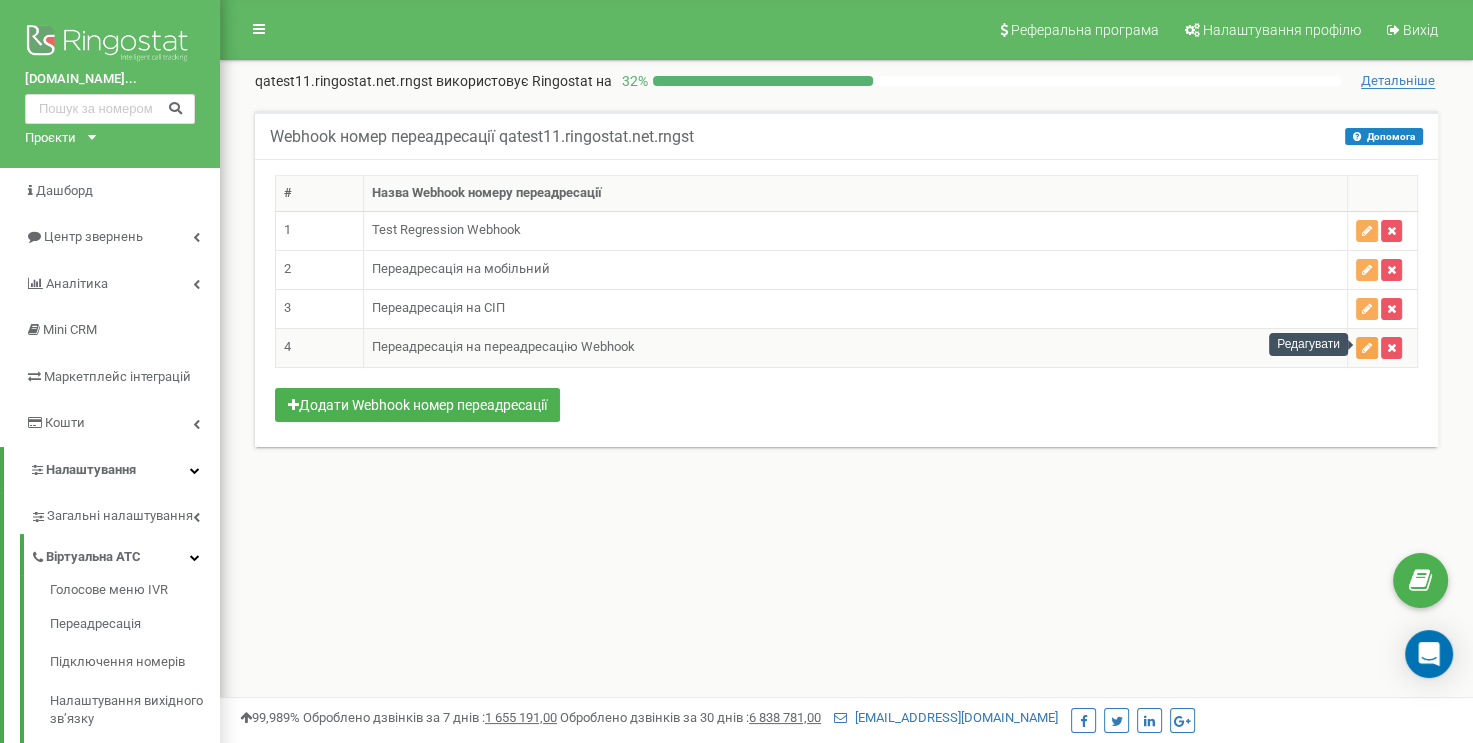 click at bounding box center (1367, 348) 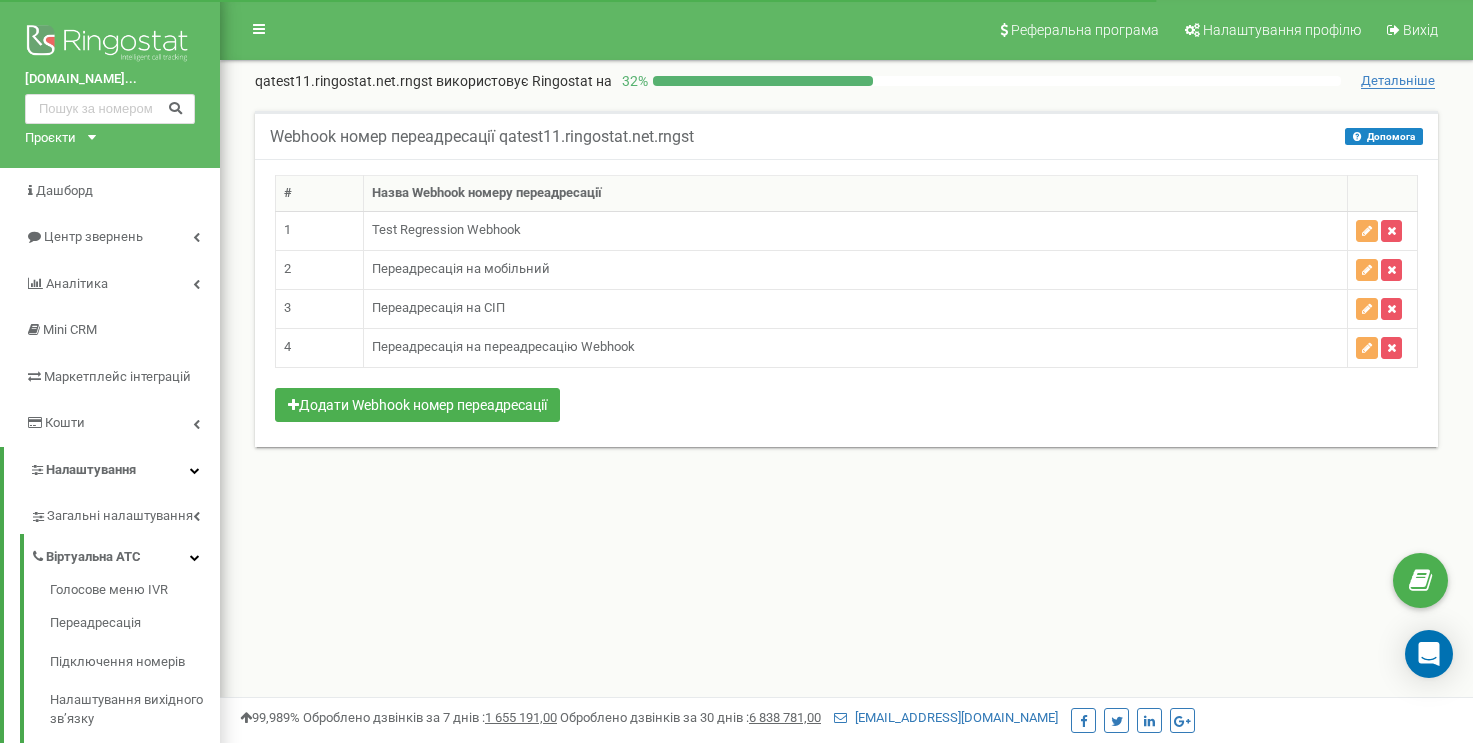 scroll, scrollTop: 0, scrollLeft: 0, axis: both 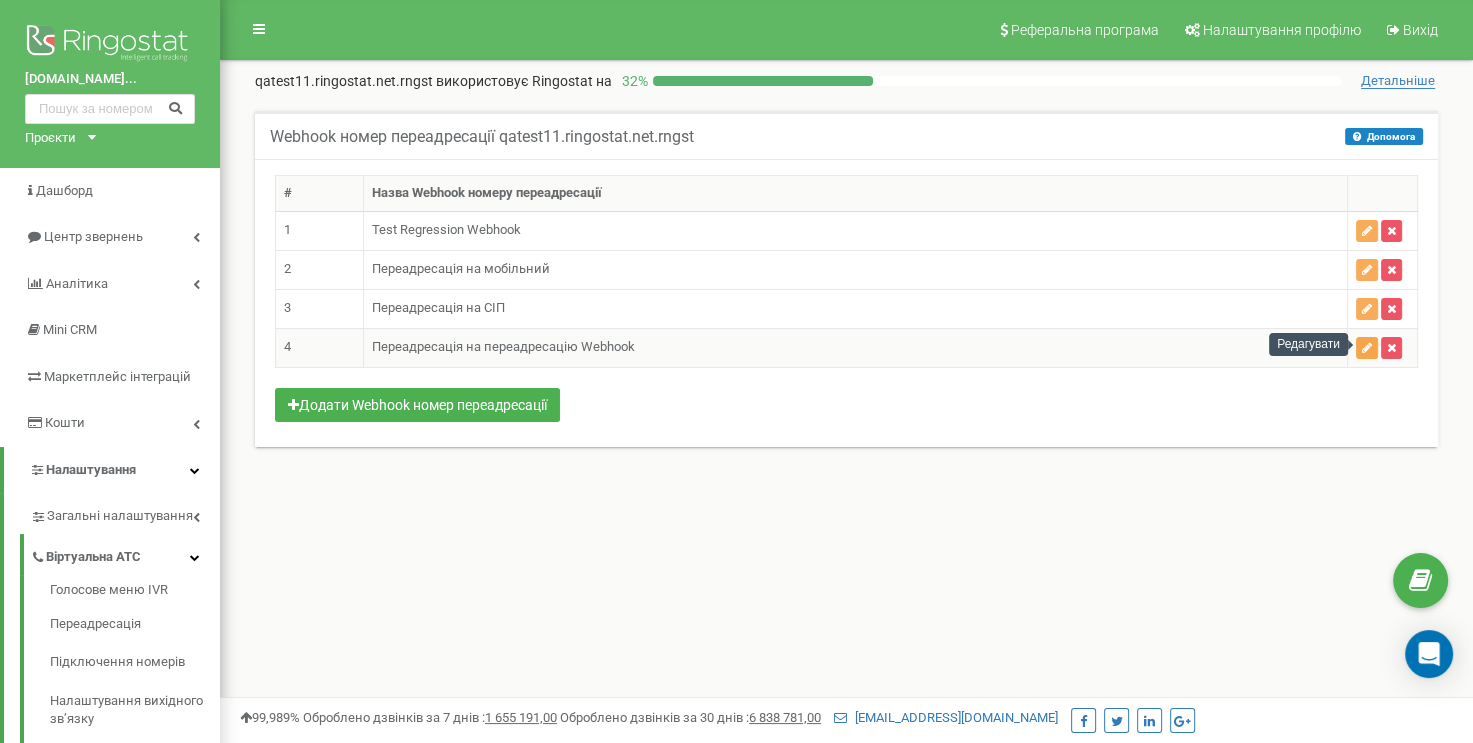click at bounding box center [1367, 348] 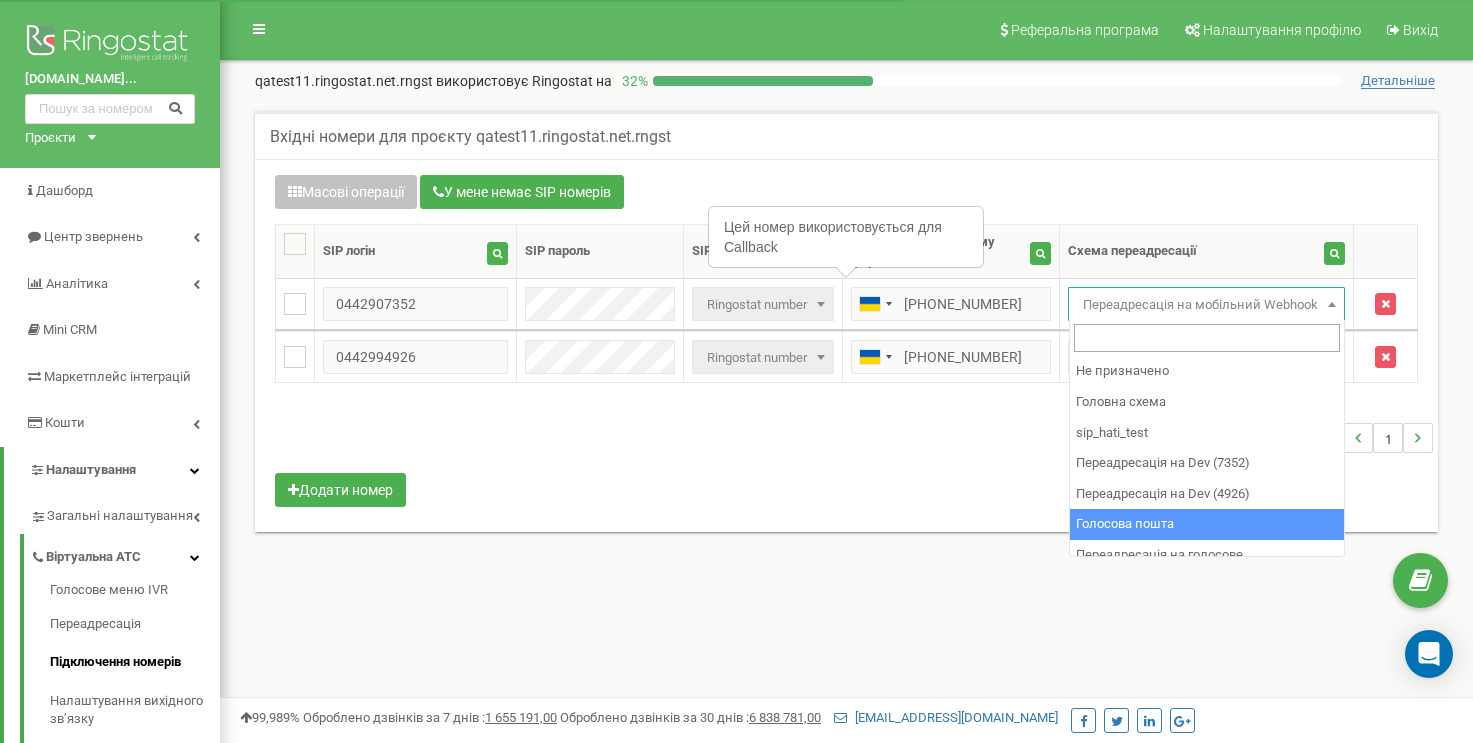 scroll, scrollTop: 0, scrollLeft: 0, axis: both 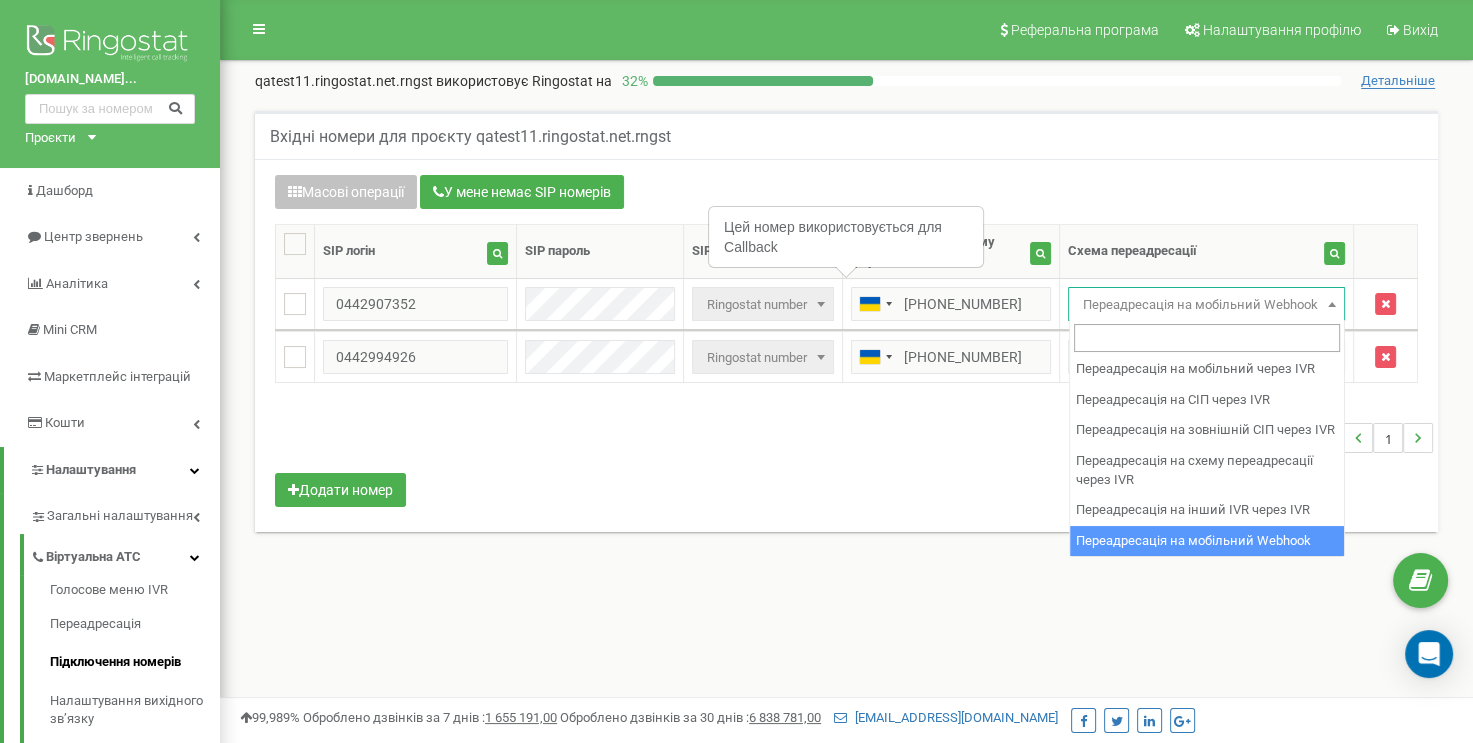 click on "Масові операції
У мене немає SIP номерів
Налаштування
Виберіть налаштування для редагування
Схема переадресації
SIP шлюз
Виберіть налаштування для редагування
Нове значення
Не призначено
Головна схема
sip_hati_test" at bounding box center [846, 345] 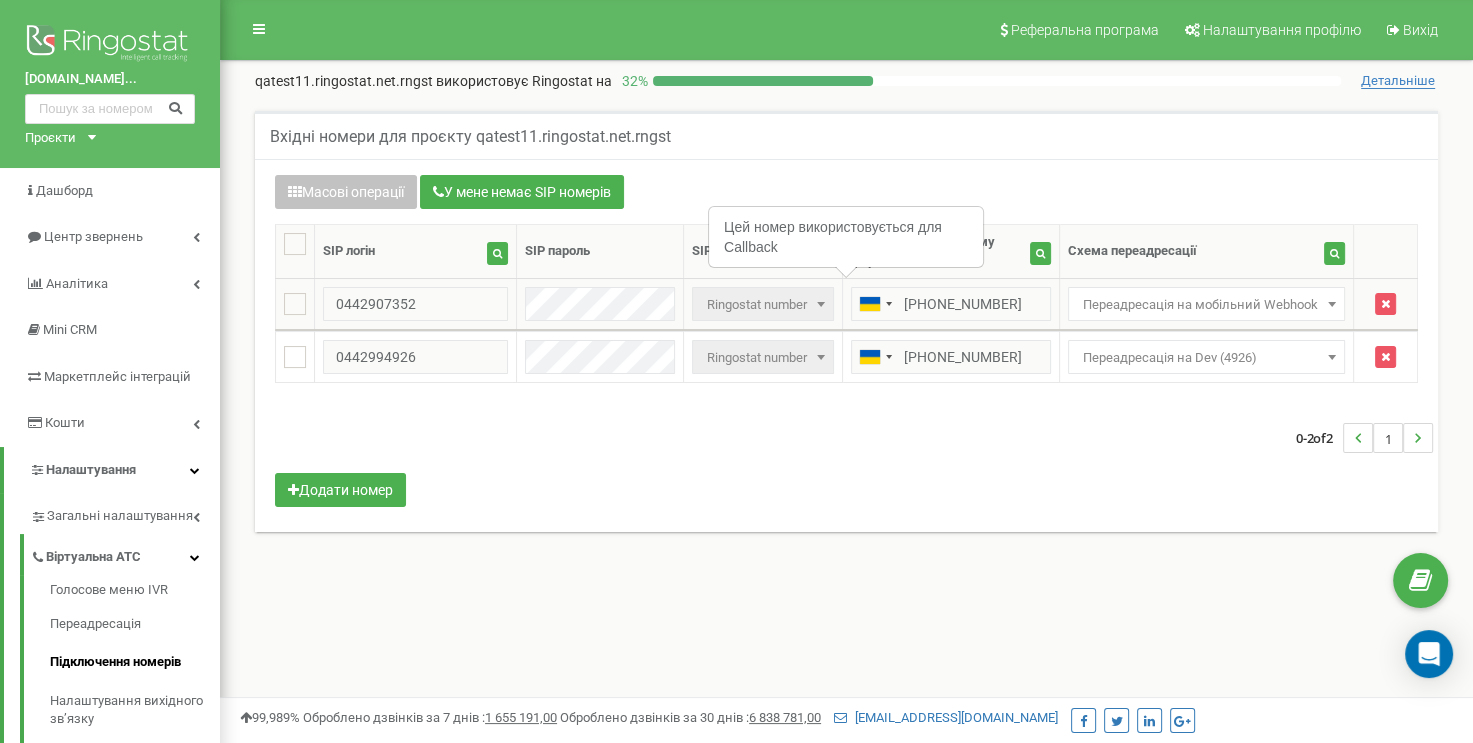 click on "Переадресація на мобільний Webhook" at bounding box center [1206, 305] 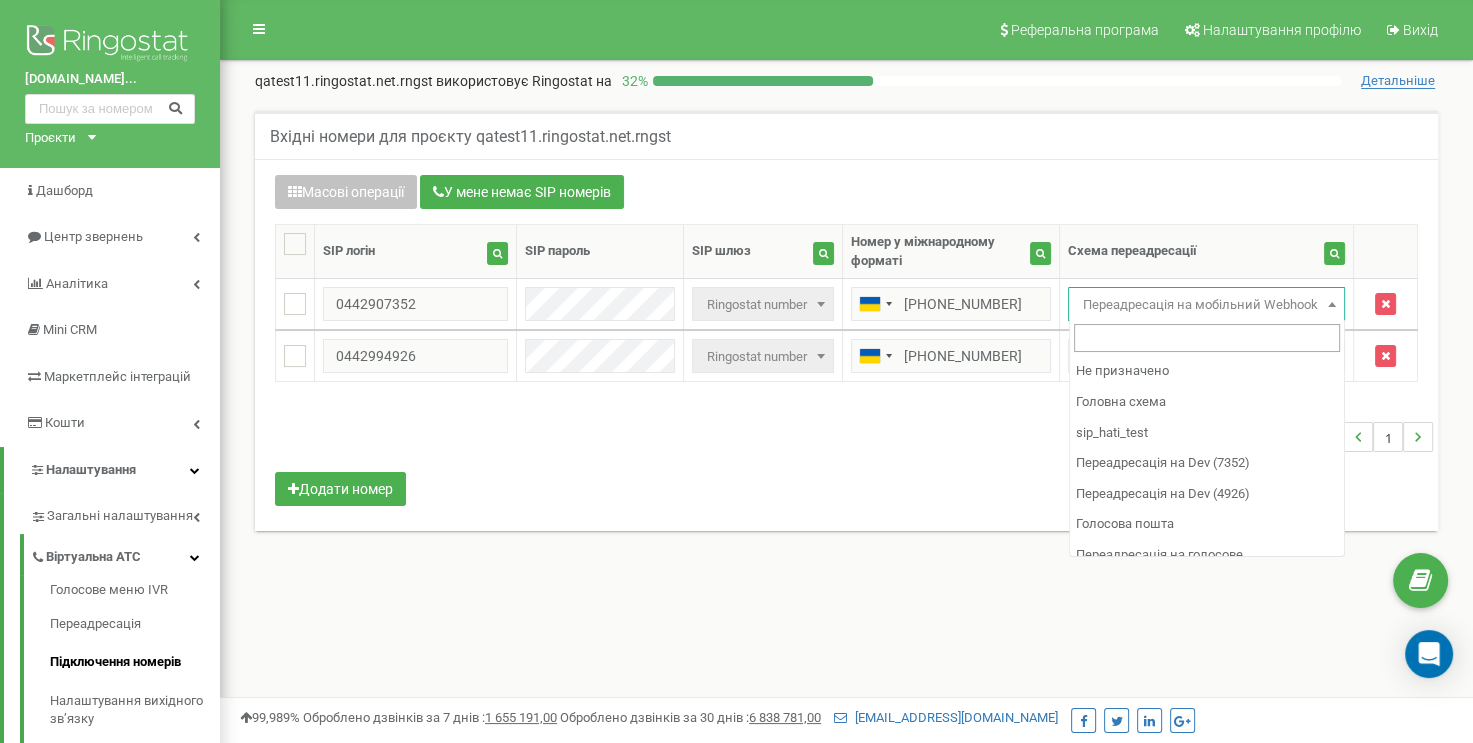 scroll, scrollTop: 1582, scrollLeft: 0, axis: vertical 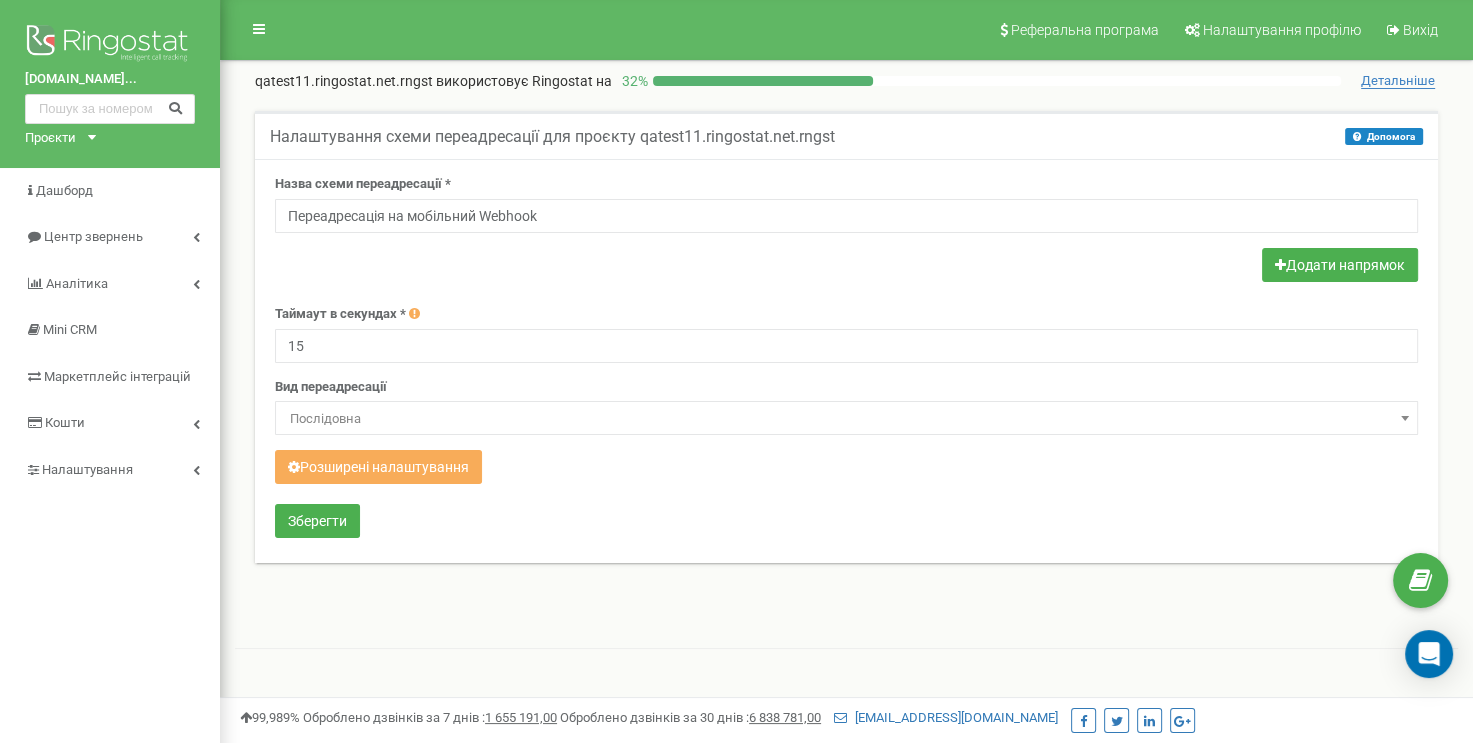 drag, startPoint x: 412, startPoint y: 215, endPoint x: 479, endPoint y: 215, distance: 67 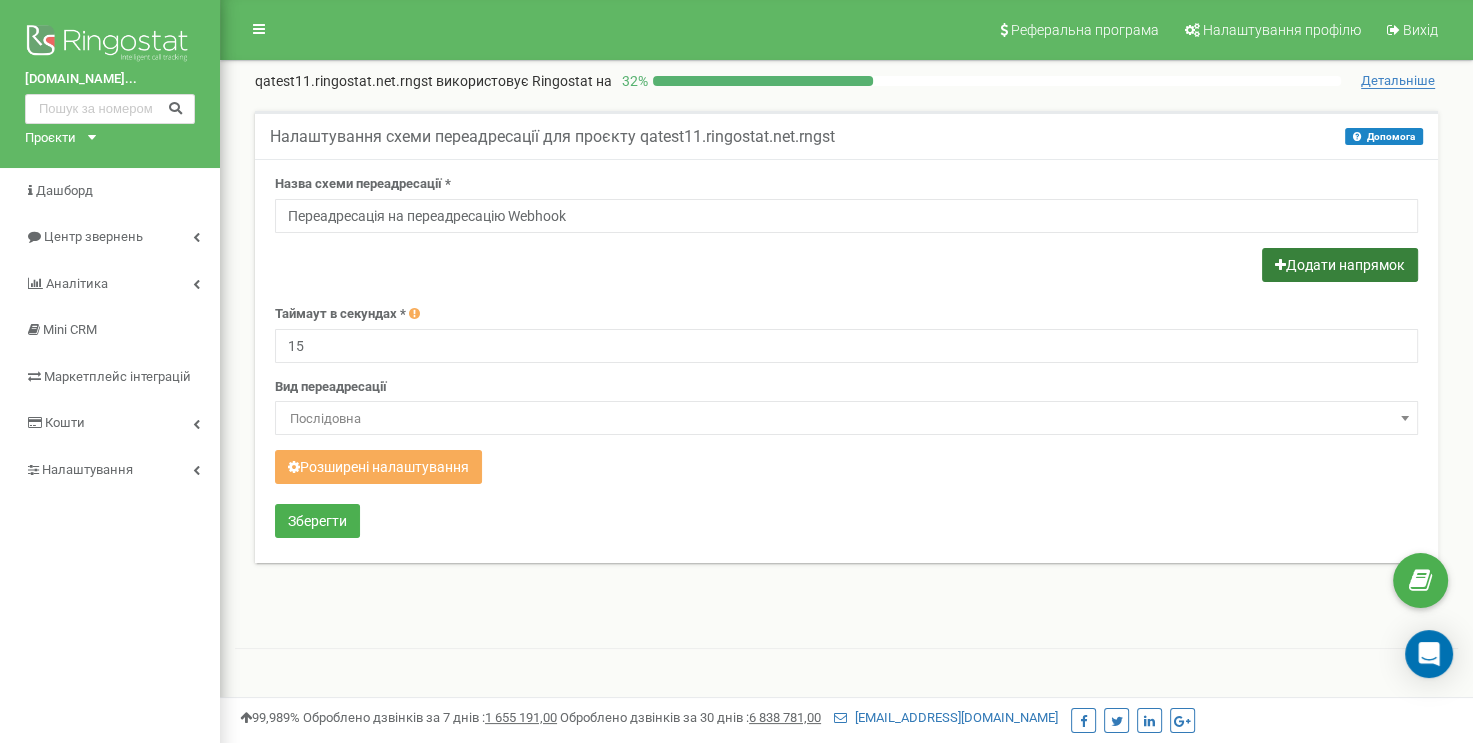 type on "Переадресація на переадресацію Webhook" 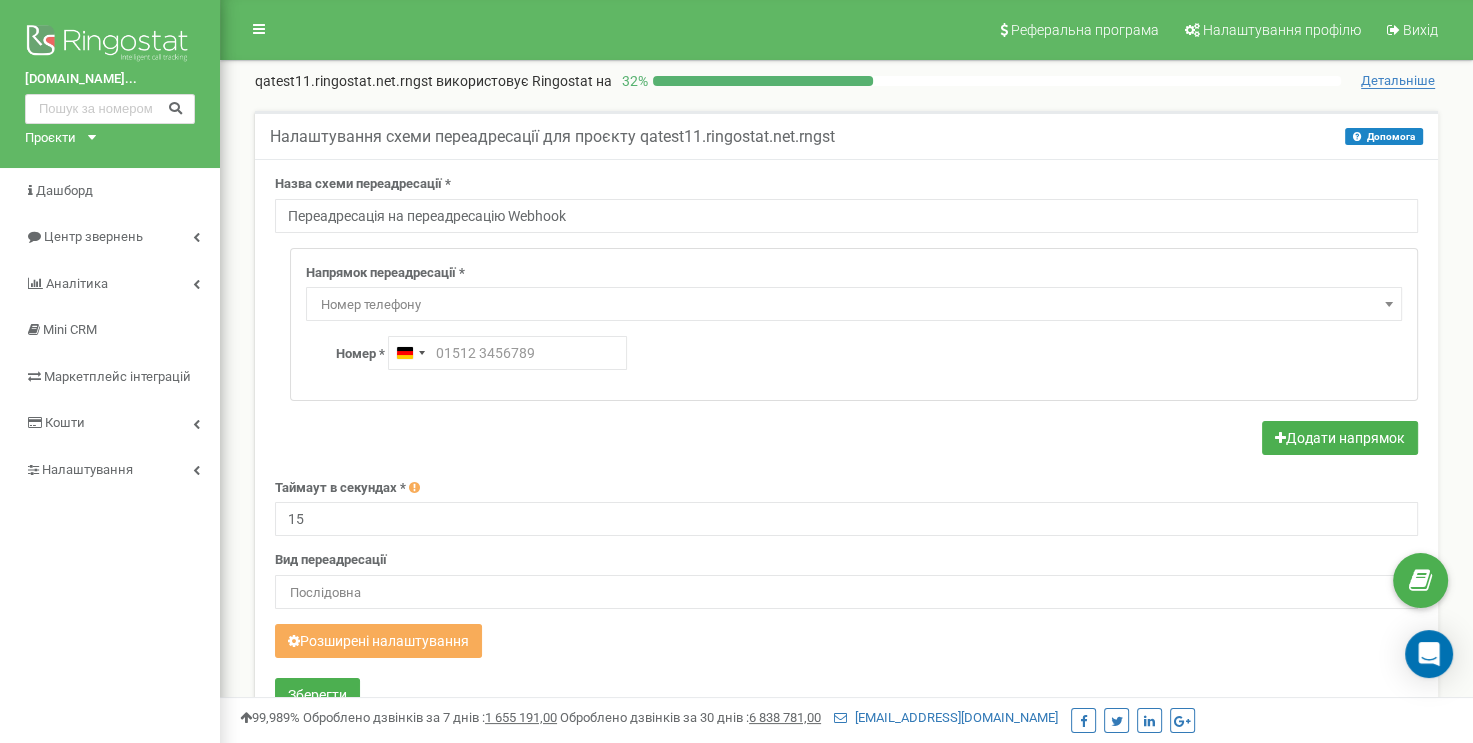 click on "Номер телефону" at bounding box center (854, 305) 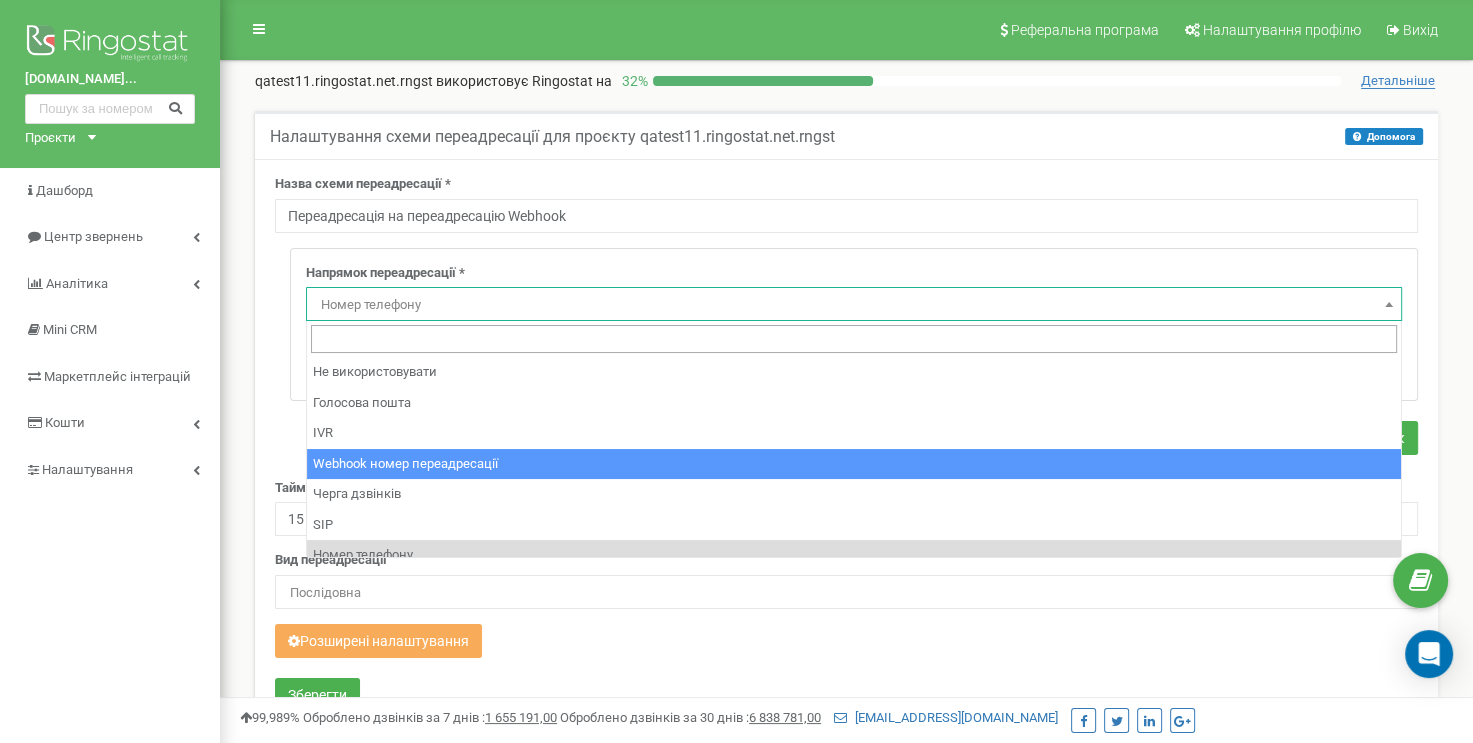 select on "webhookNumber" 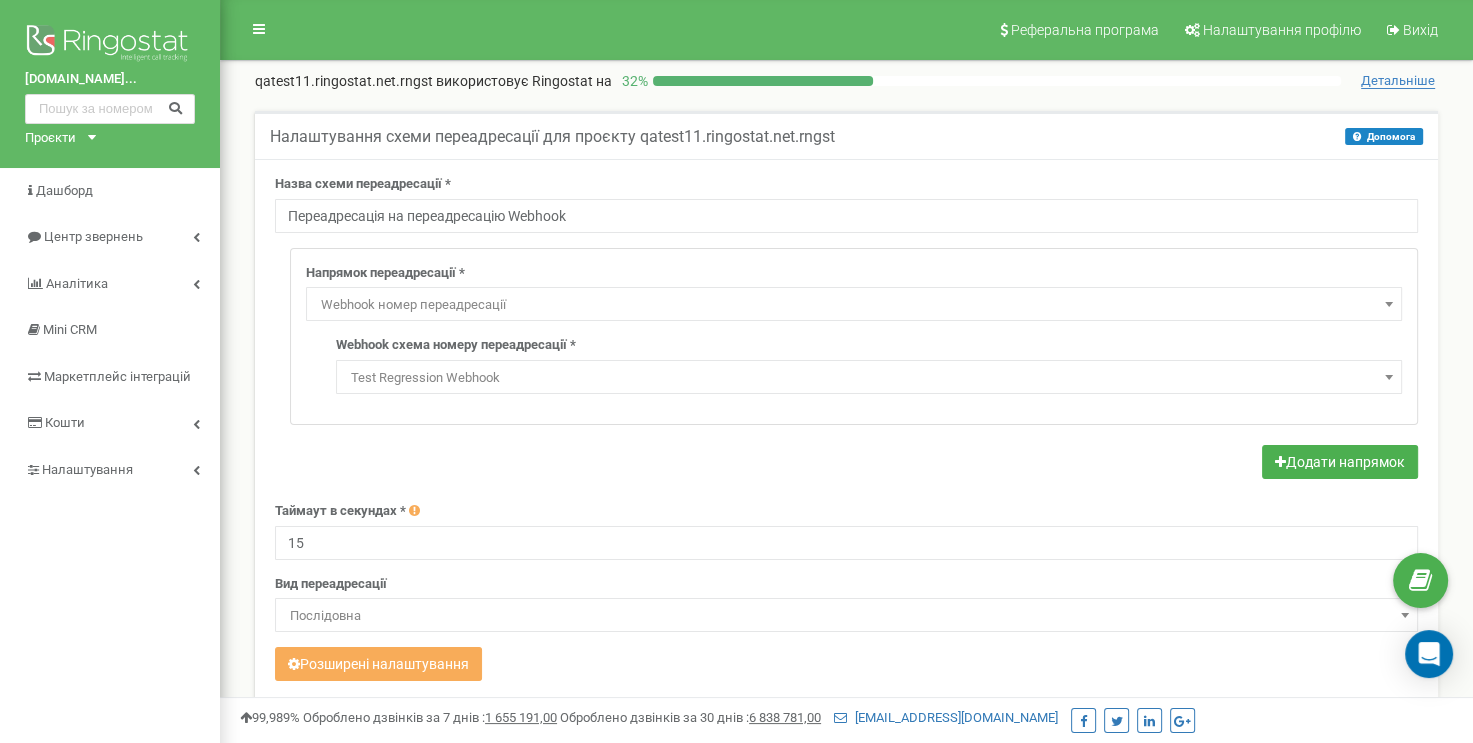 click on "Напрямок переадресації *
Не використовувати
Голосова пошта
IVR
Webhook номер переадресації
Черга дзвінків
SIP
Номер телефону
Зовнішній SIP
Співробітник
Відділ
Webhook номер переадресації
Запис перед Voicemail *
Нове аудіо Voicemail
Voicemail Standard audio non-working hours RU
Voicemail Standard audio in work time RU
Voicemail Standard audio in work time UK
Voicemail Standard audio non-working hours UK
Voicemail Standard audio in work time BG
Voicemail Standard audio non-working hours BG
Voicemail Standard audio in work time PL" at bounding box center [854, 336] 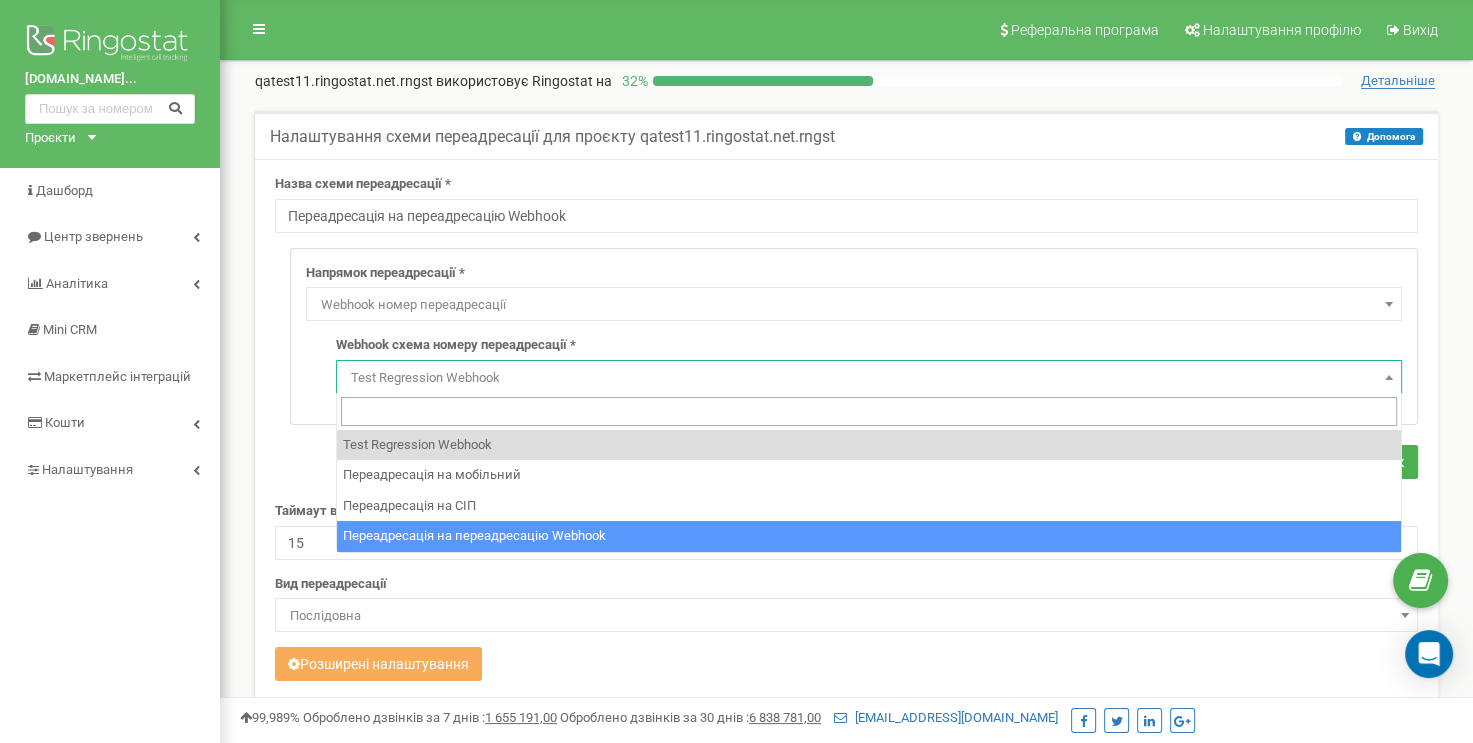 drag, startPoint x: 476, startPoint y: 542, endPoint x: 490, endPoint y: 536, distance: 15.231546 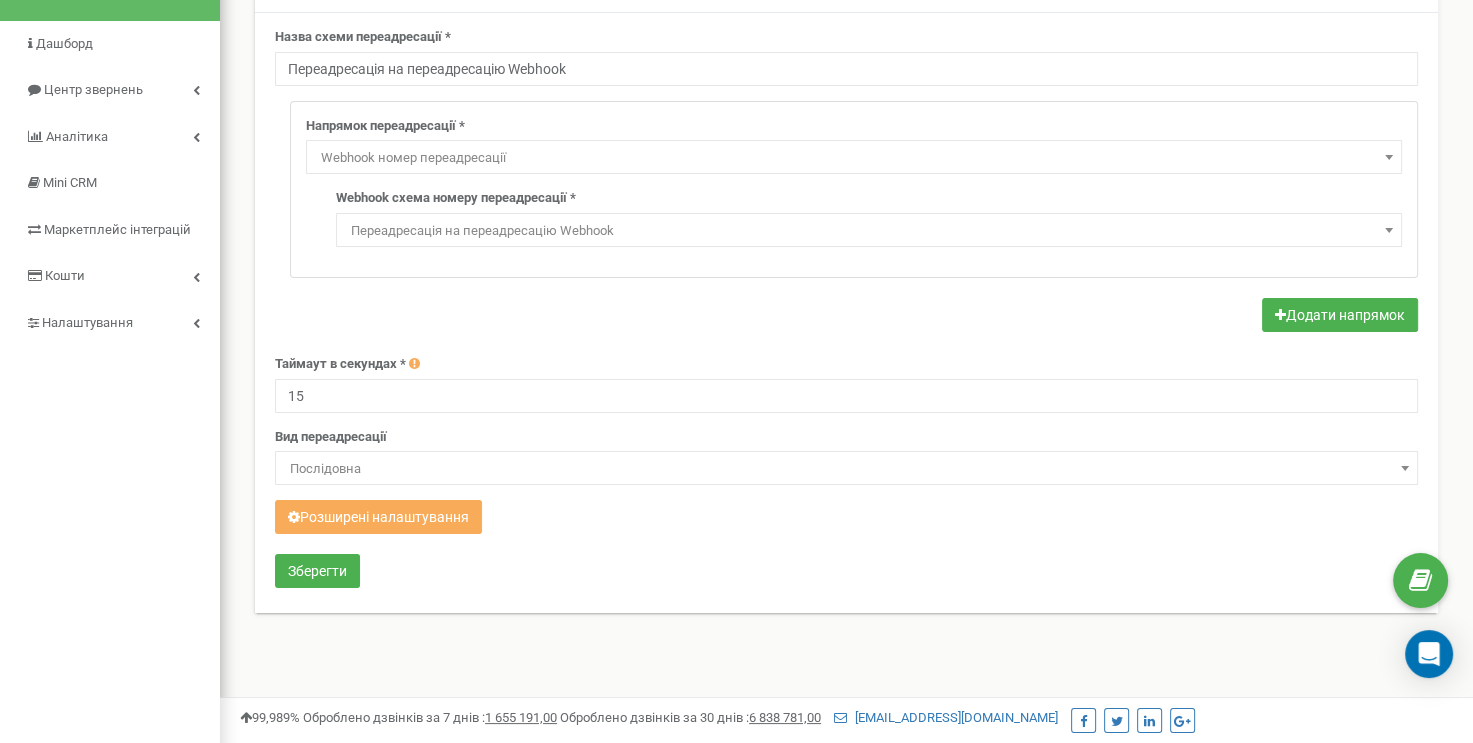scroll, scrollTop: 200, scrollLeft: 0, axis: vertical 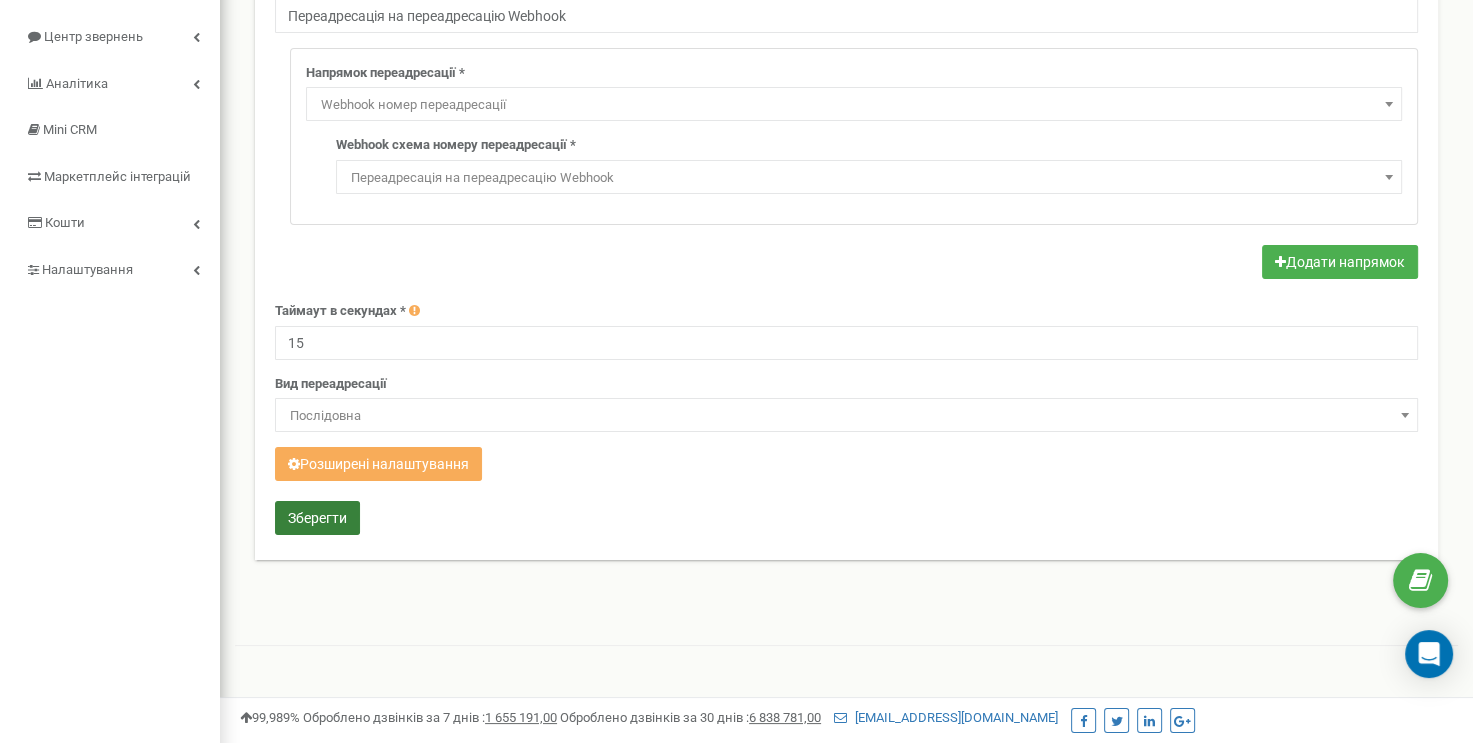 click on "Зберегти" at bounding box center (317, 518) 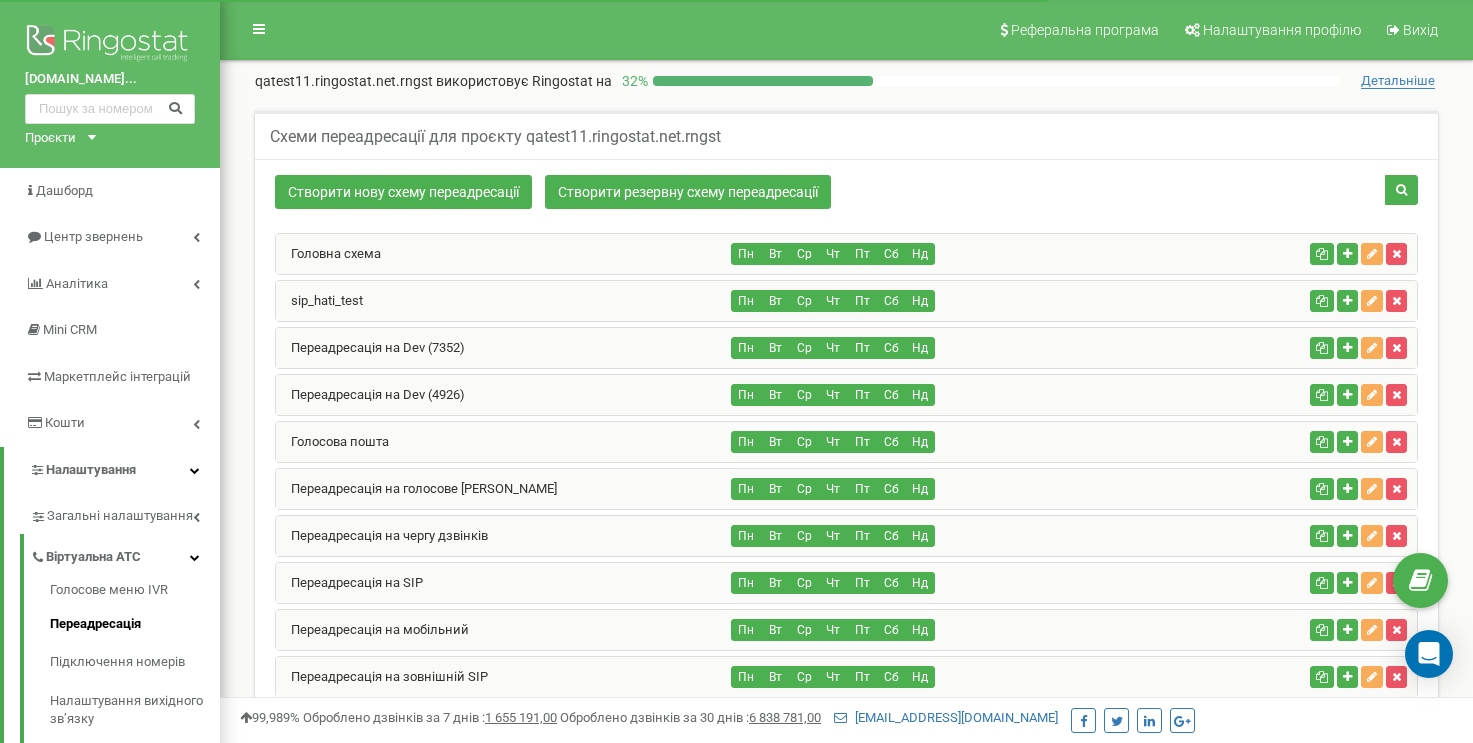 scroll, scrollTop: 2148, scrollLeft: 0, axis: vertical 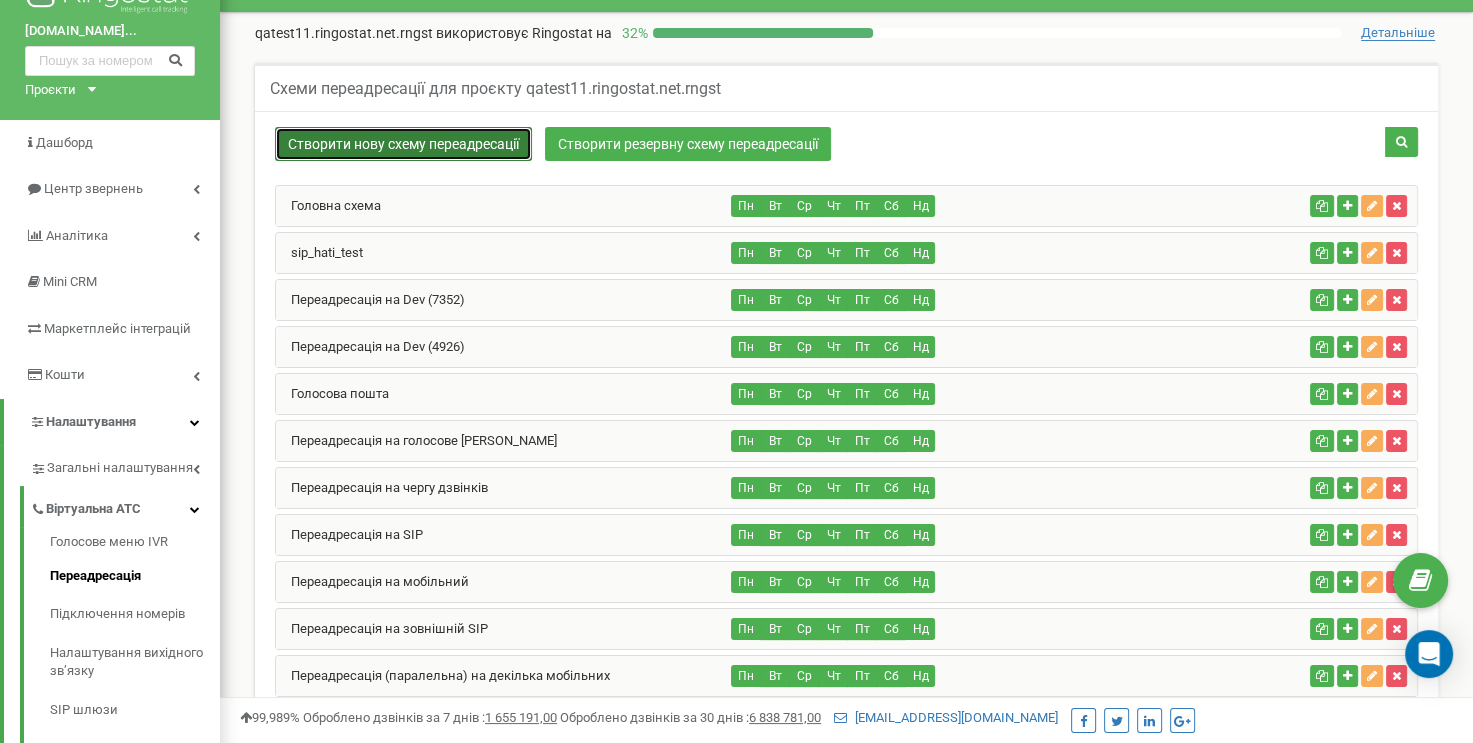 click on "Створити нову схему переадресації" at bounding box center [403, 144] 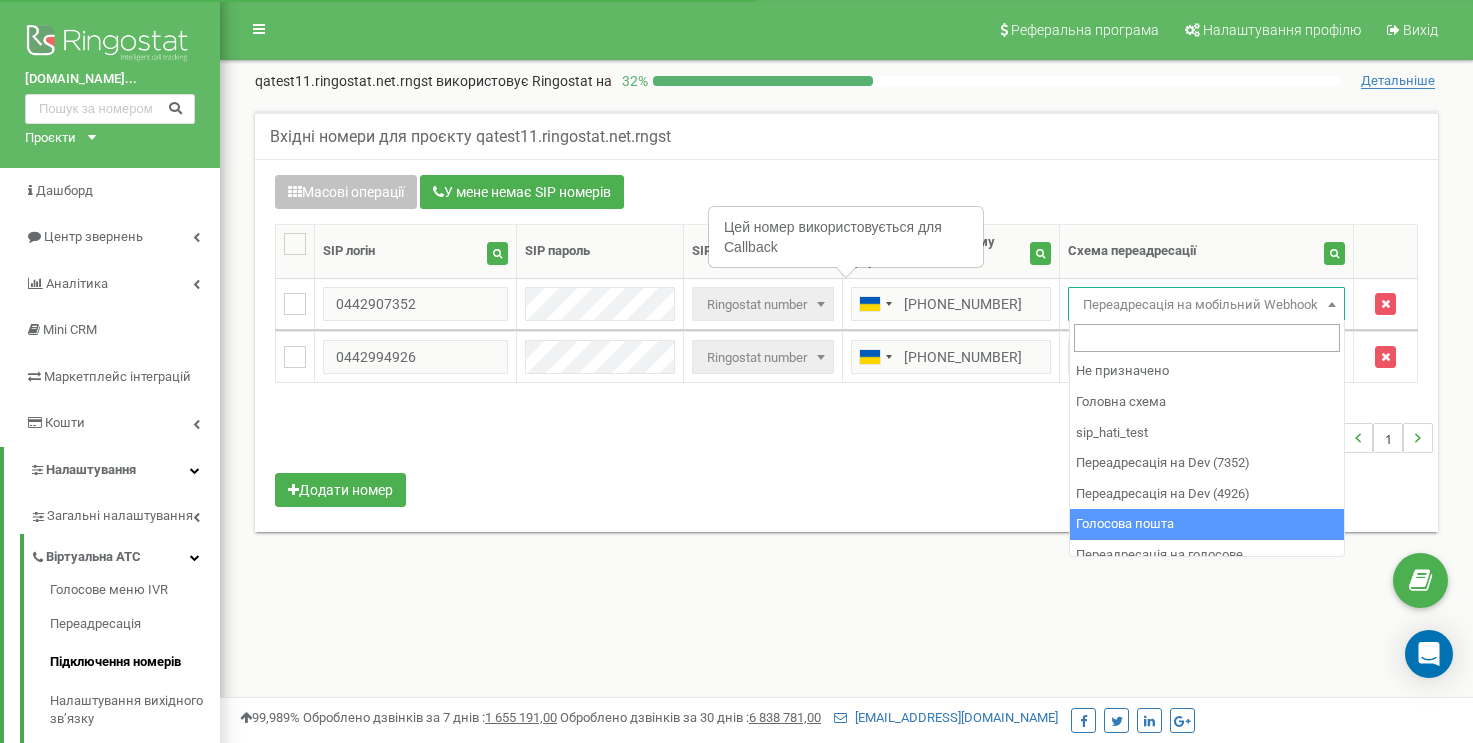scroll, scrollTop: 0, scrollLeft: 0, axis: both 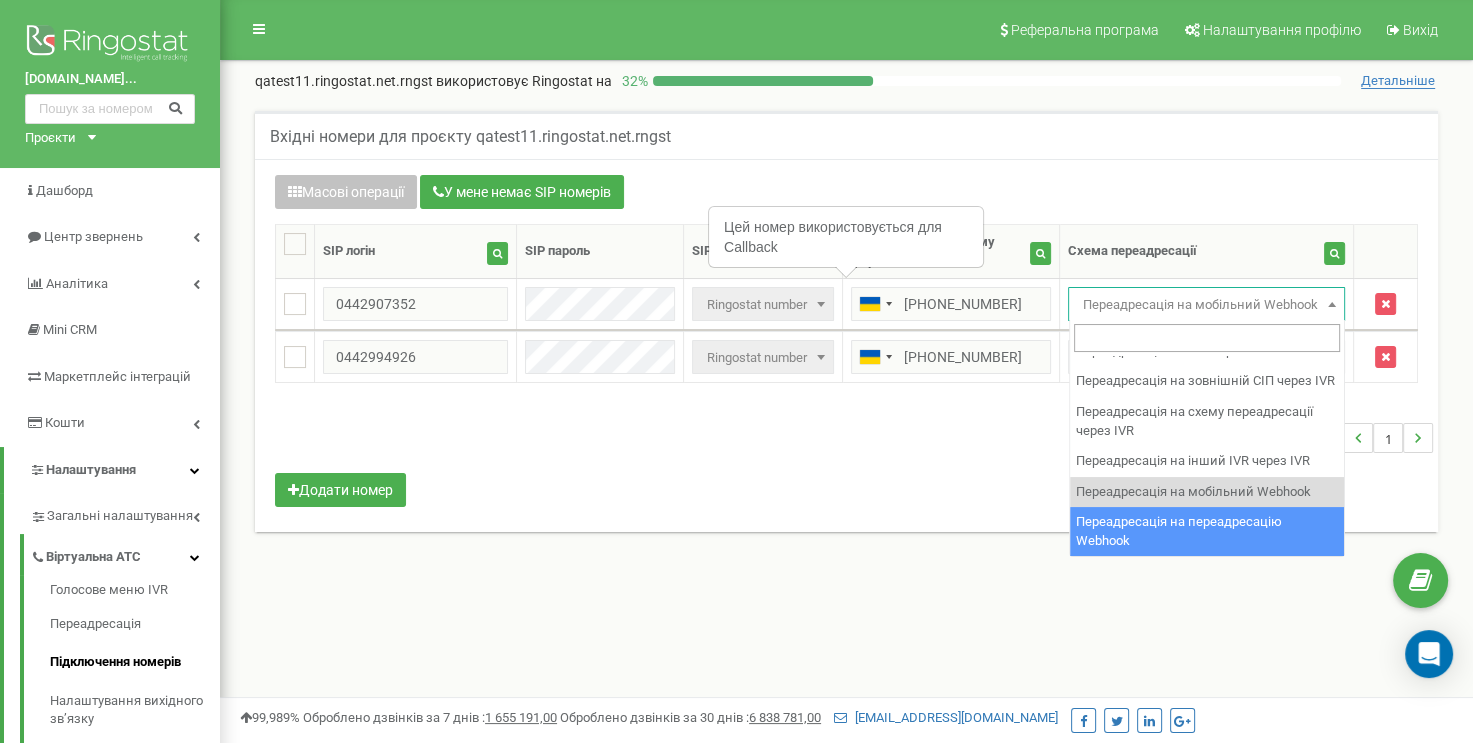 select on "253921" 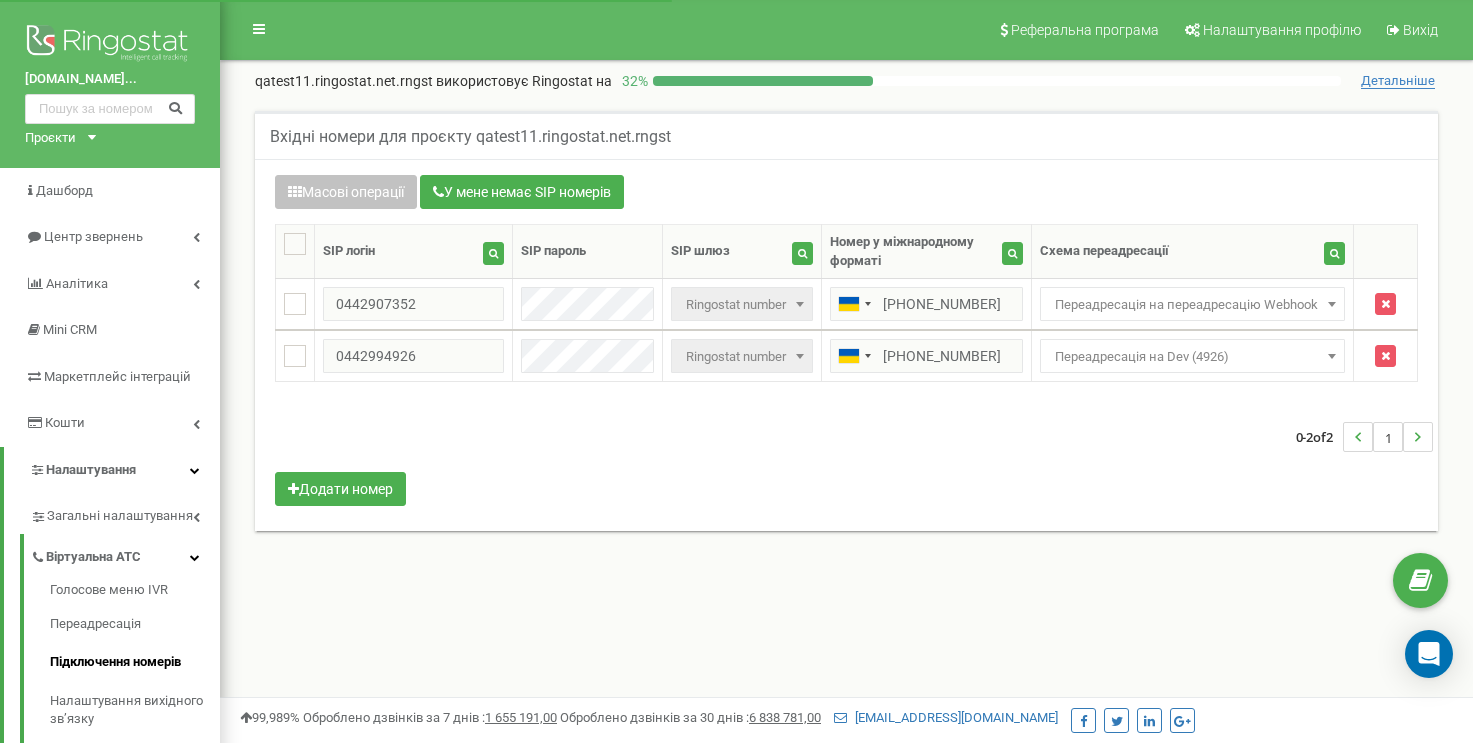 scroll, scrollTop: 0, scrollLeft: 0, axis: both 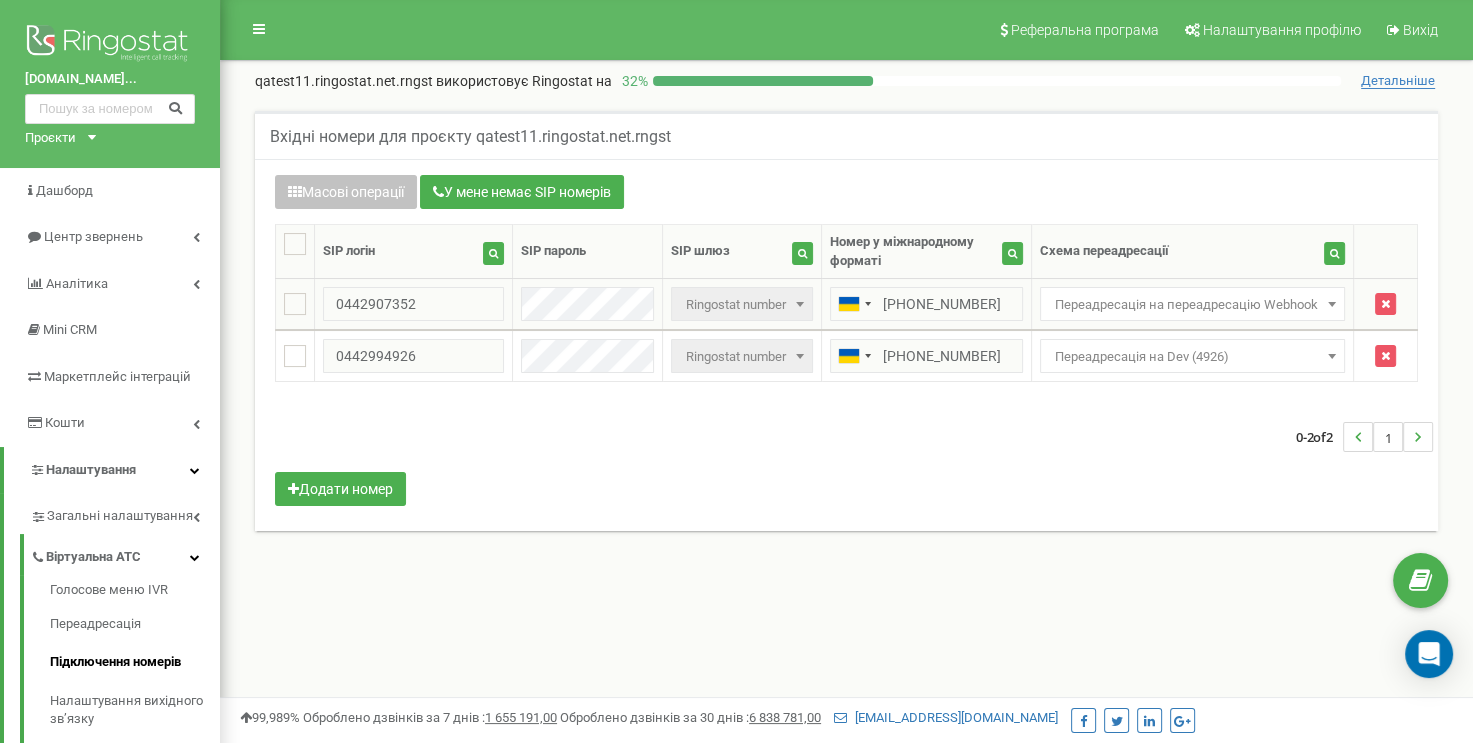 click on "Переадресація на переадресацію Webhook" at bounding box center [1192, 305] 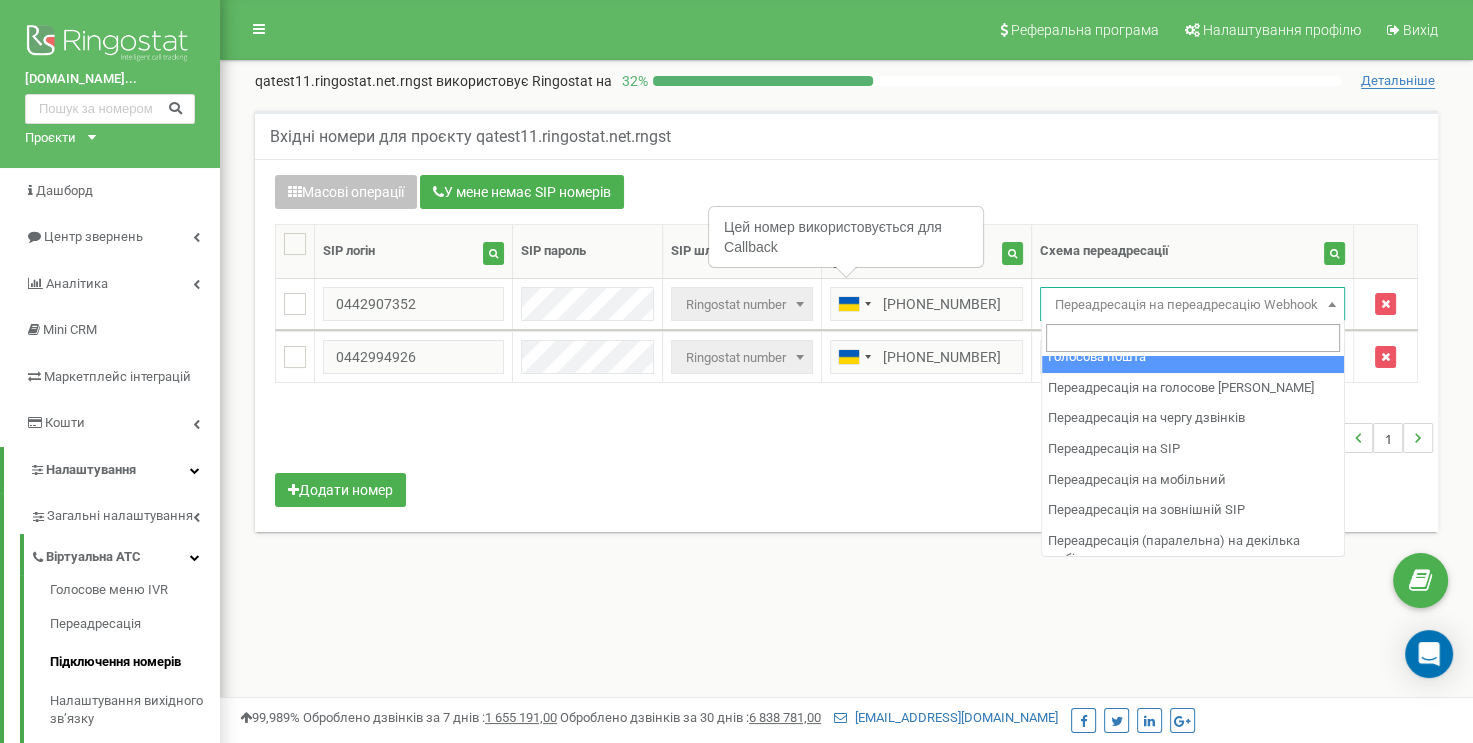 scroll, scrollTop: 200, scrollLeft: 0, axis: vertical 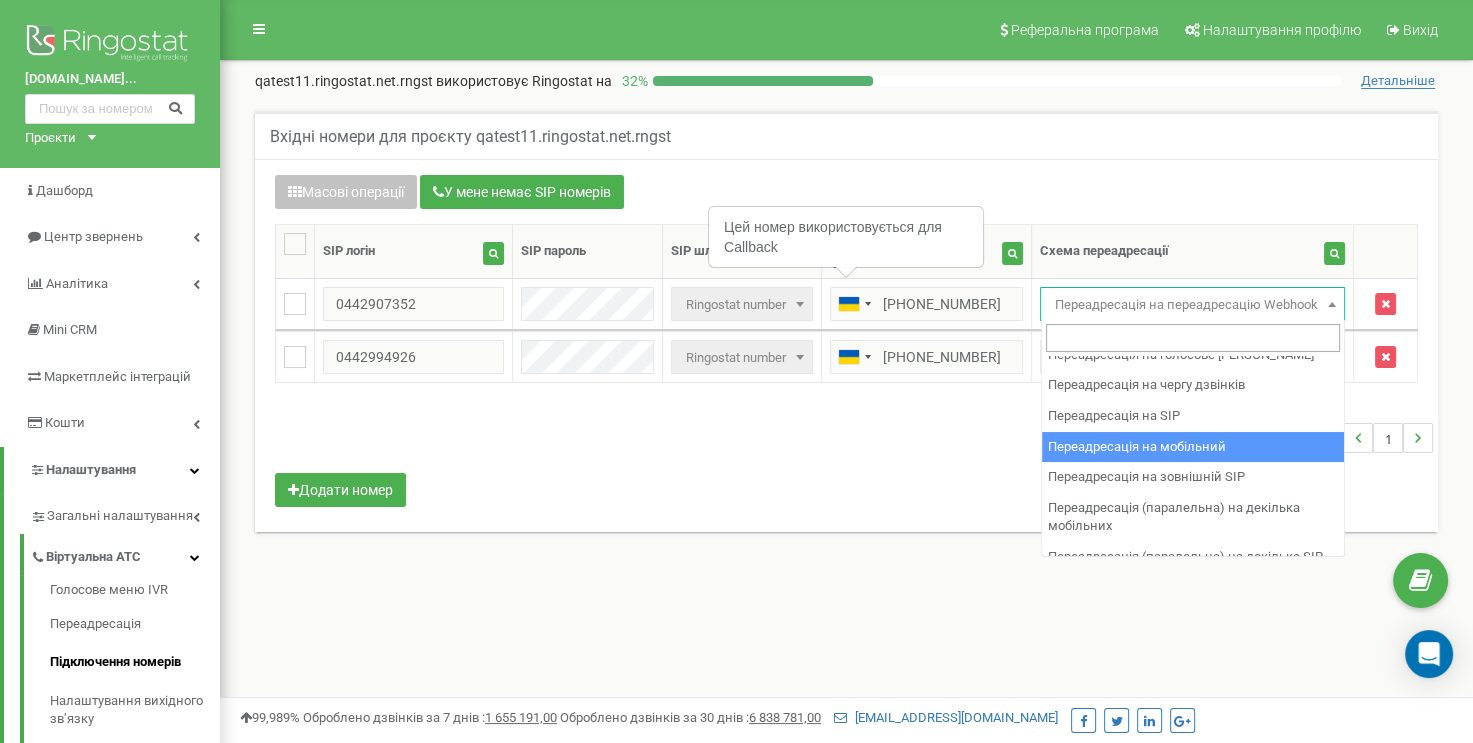 select on "251771" 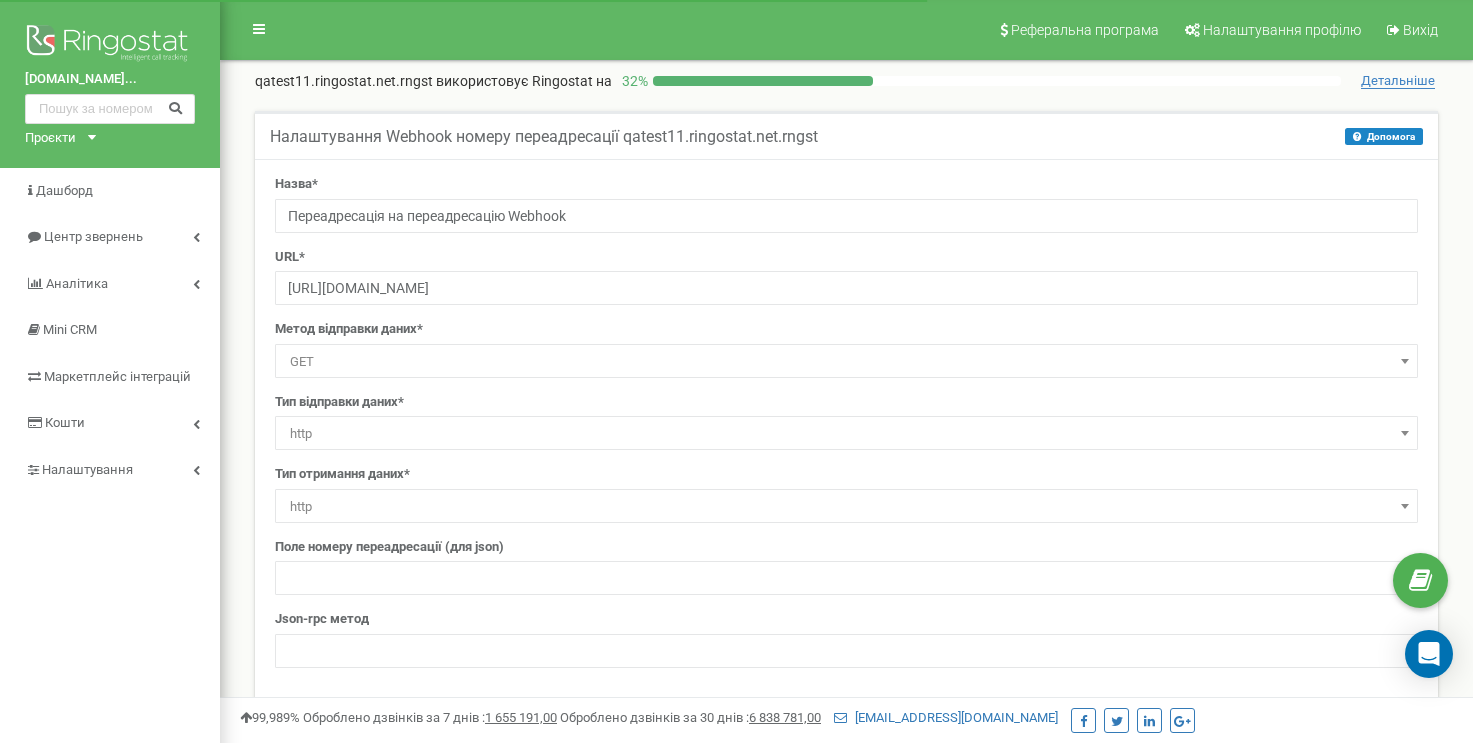select on "call_forwarding_scheme" 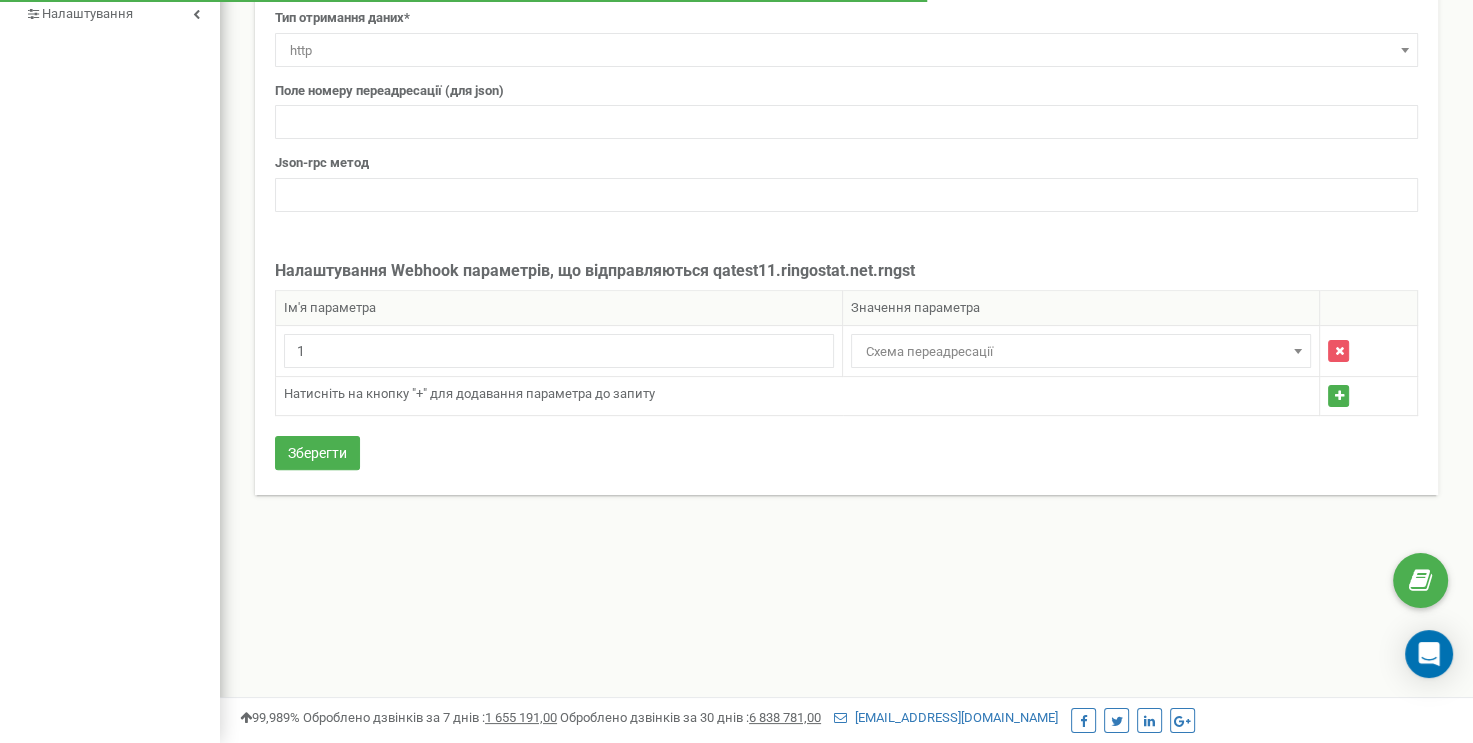 scroll, scrollTop: 0, scrollLeft: 0, axis: both 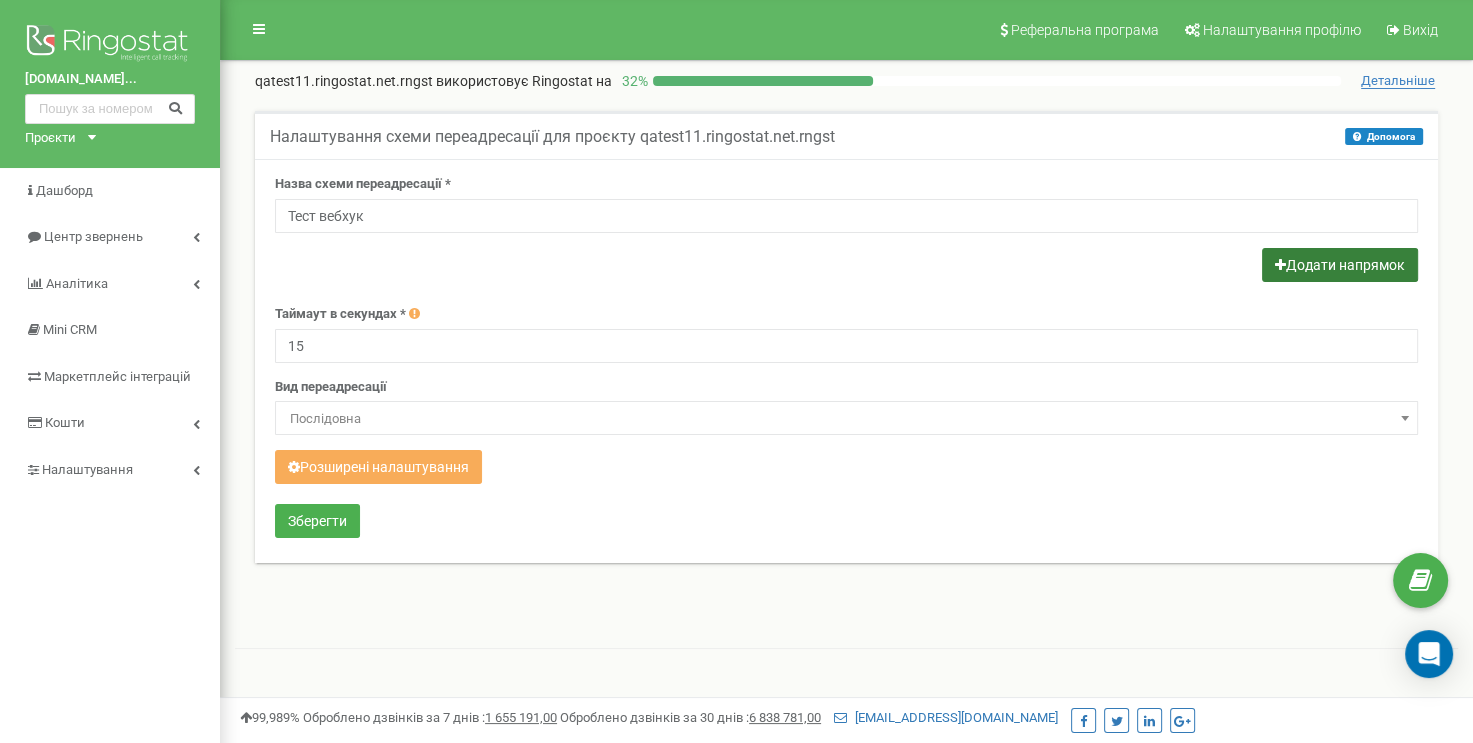 type on "Тест вебхук" 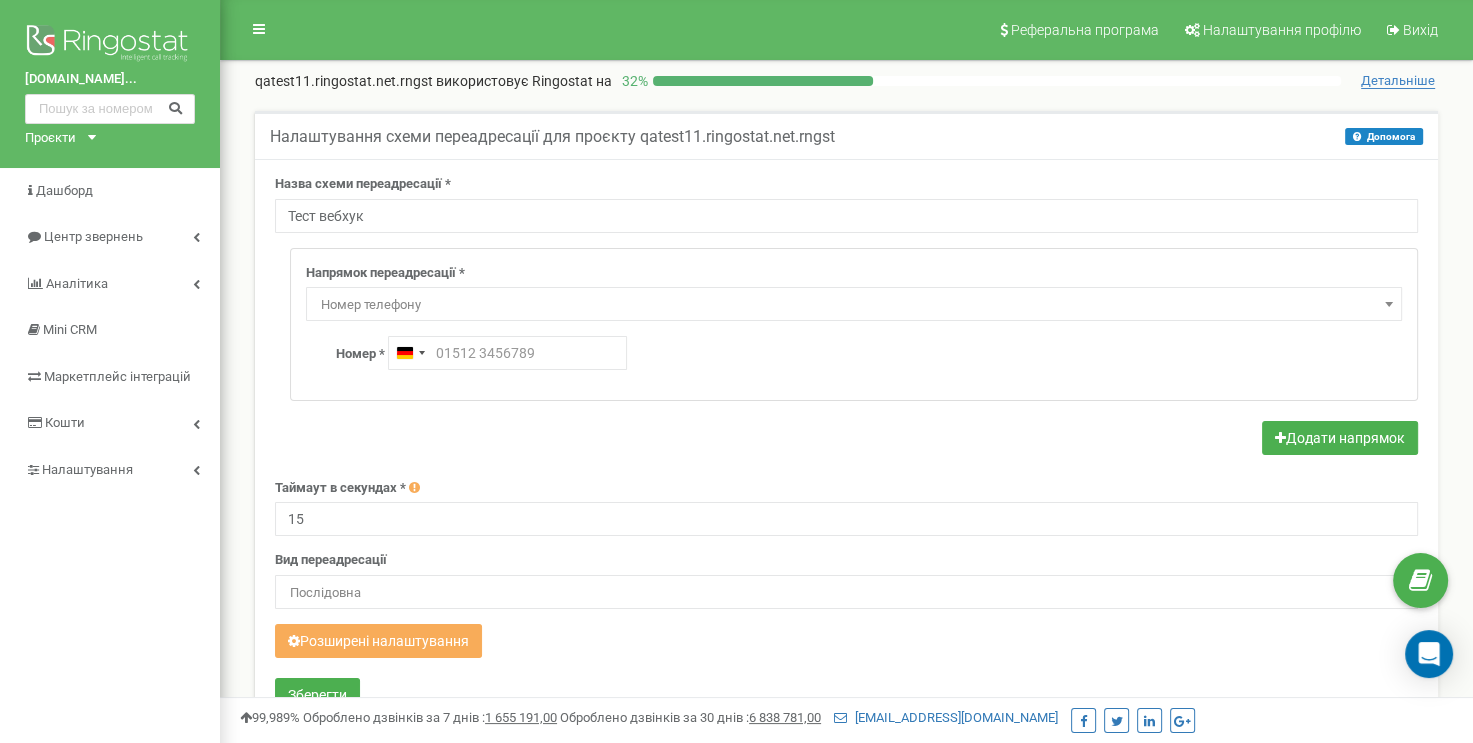 click on "Номер телефону" at bounding box center [854, 305] 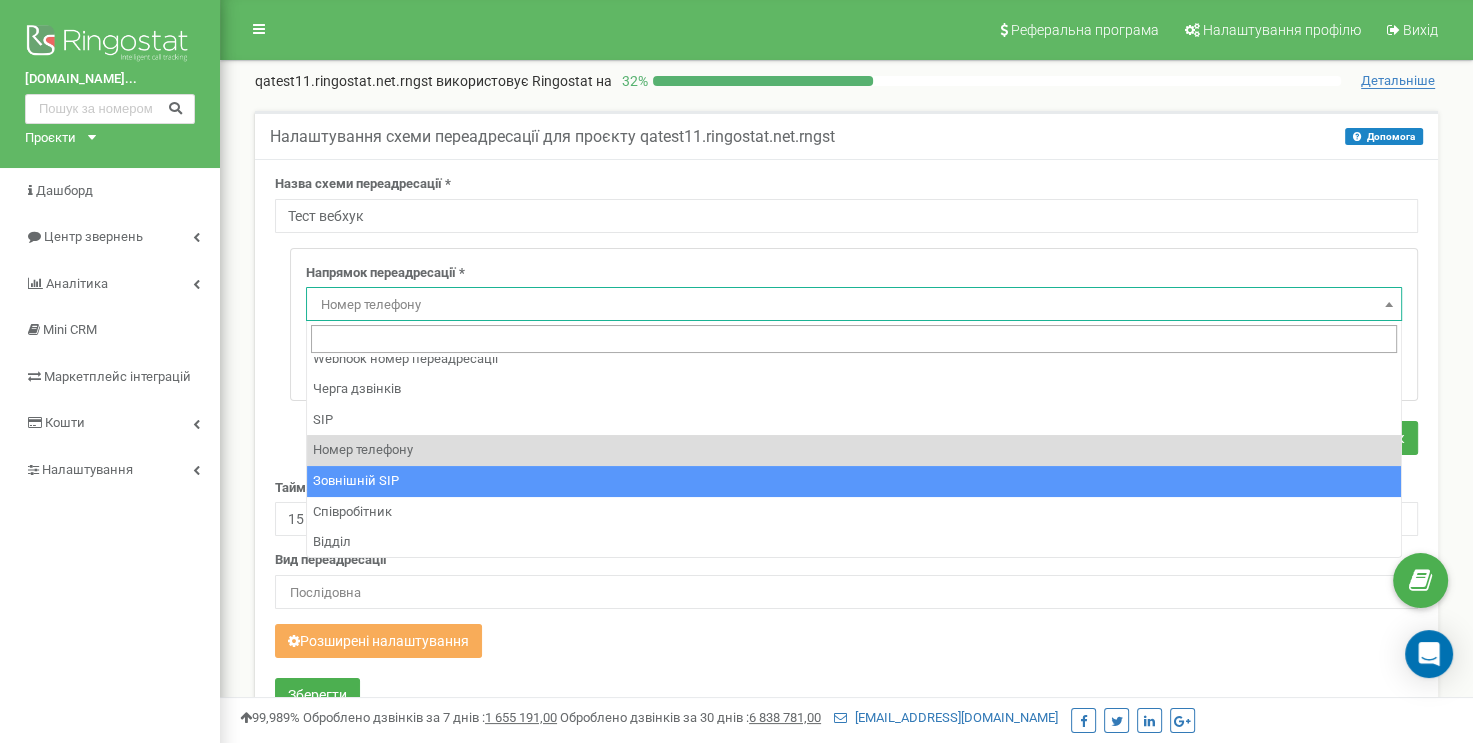 scroll, scrollTop: 5, scrollLeft: 0, axis: vertical 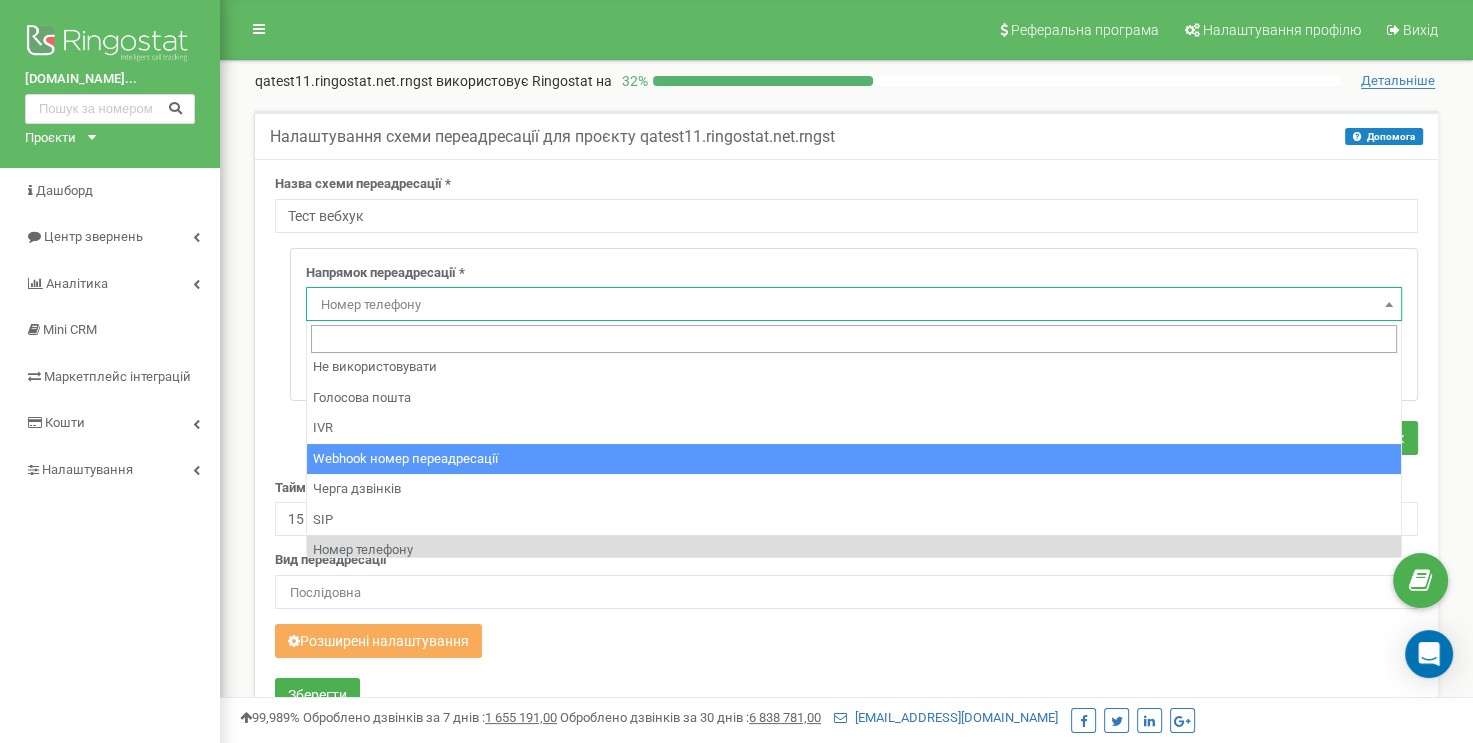 select on "webhookNumber" 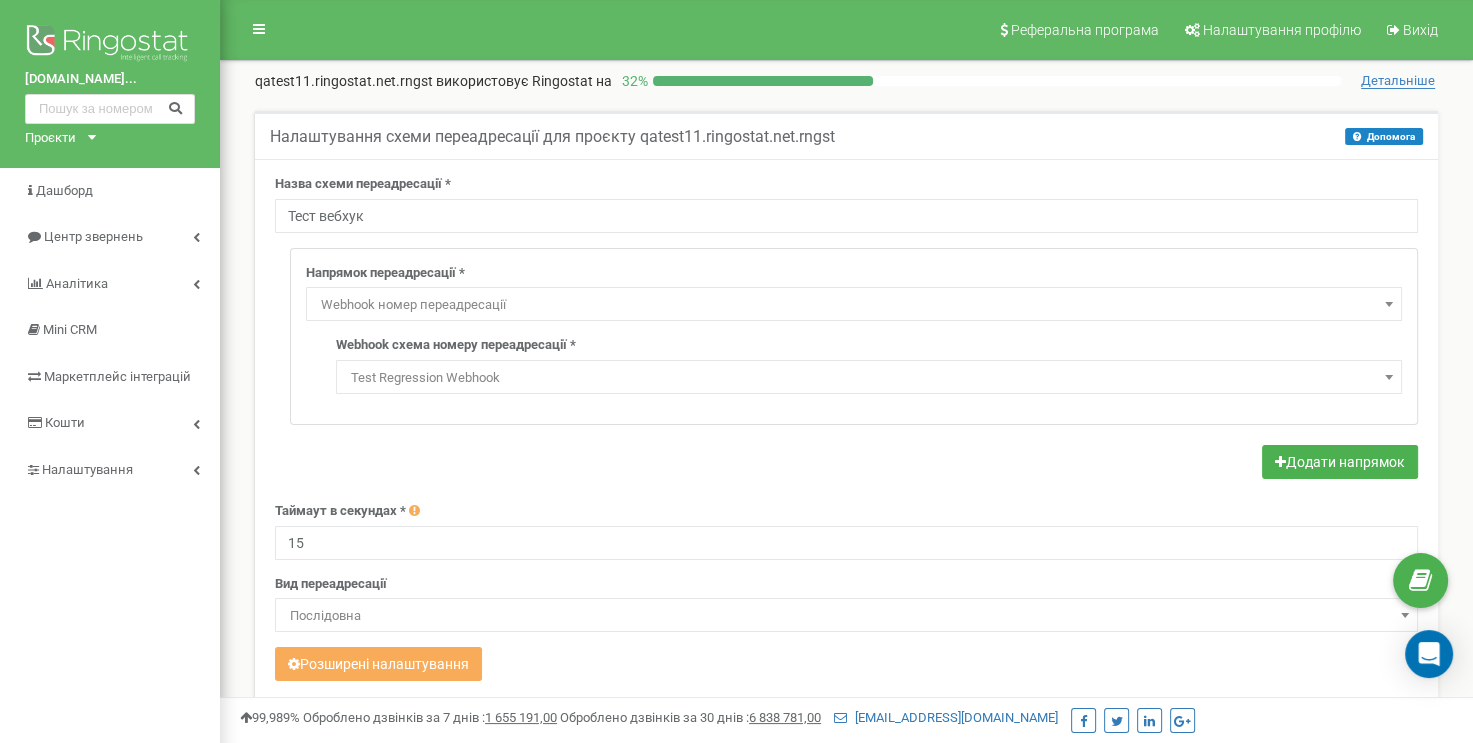 click on "Test Regression Webhook" at bounding box center [869, 378] 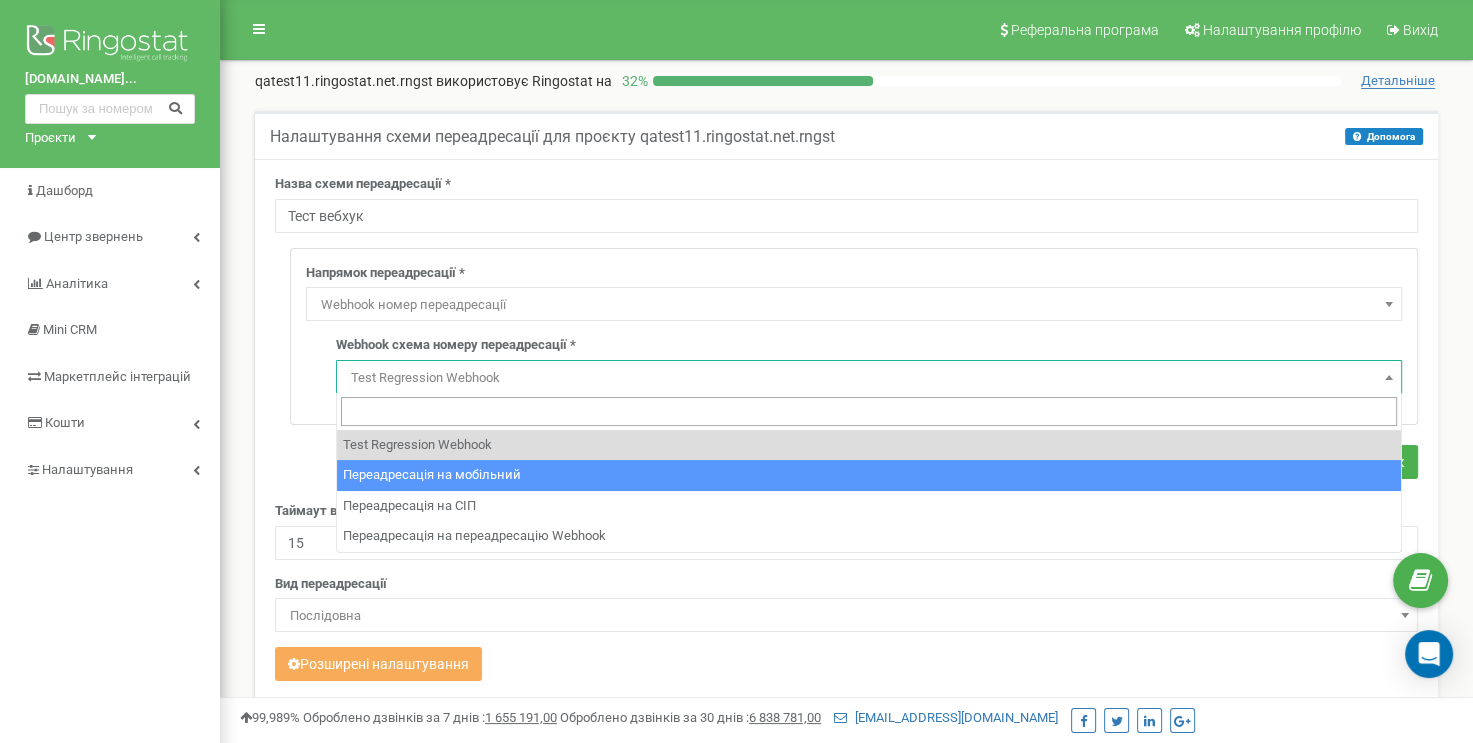 select on "12241" 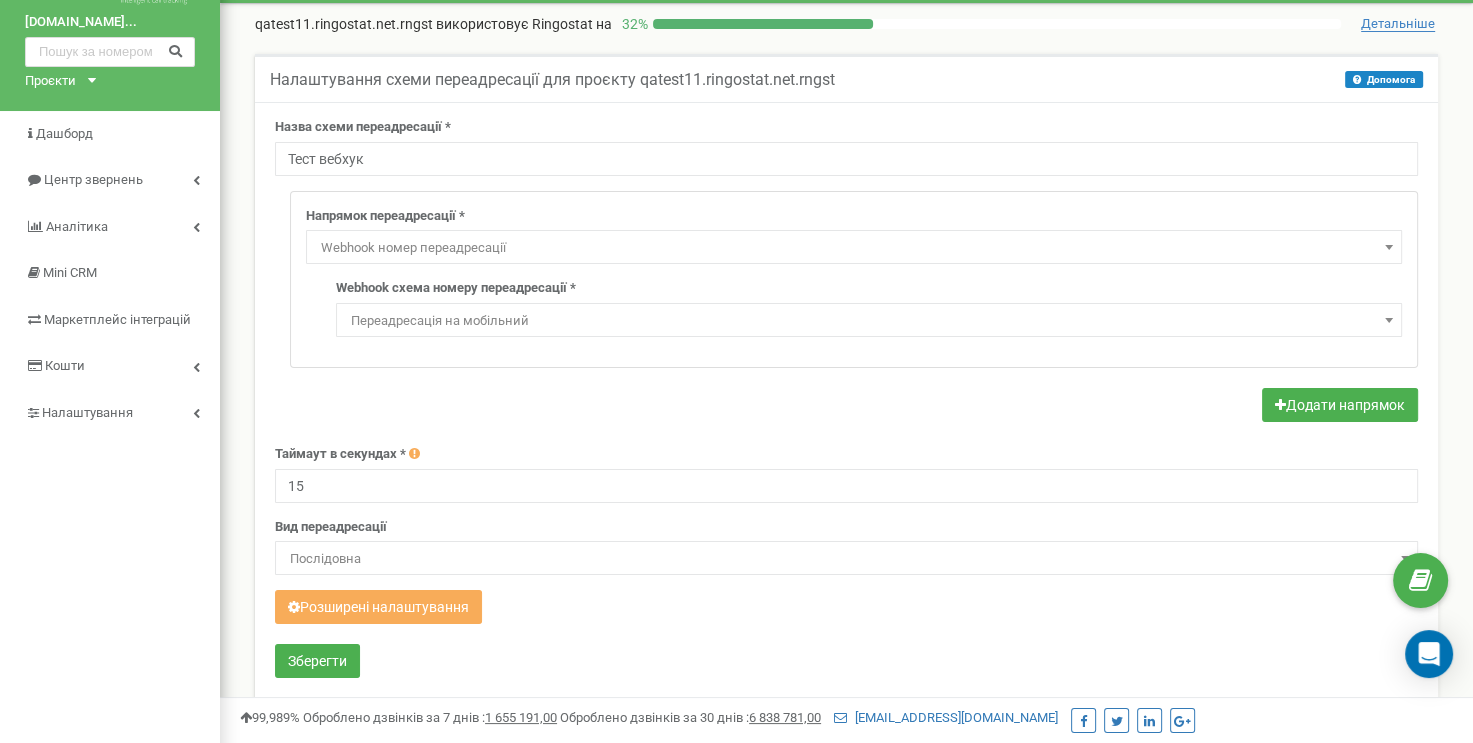 scroll, scrollTop: 56, scrollLeft: 0, axis: vertical 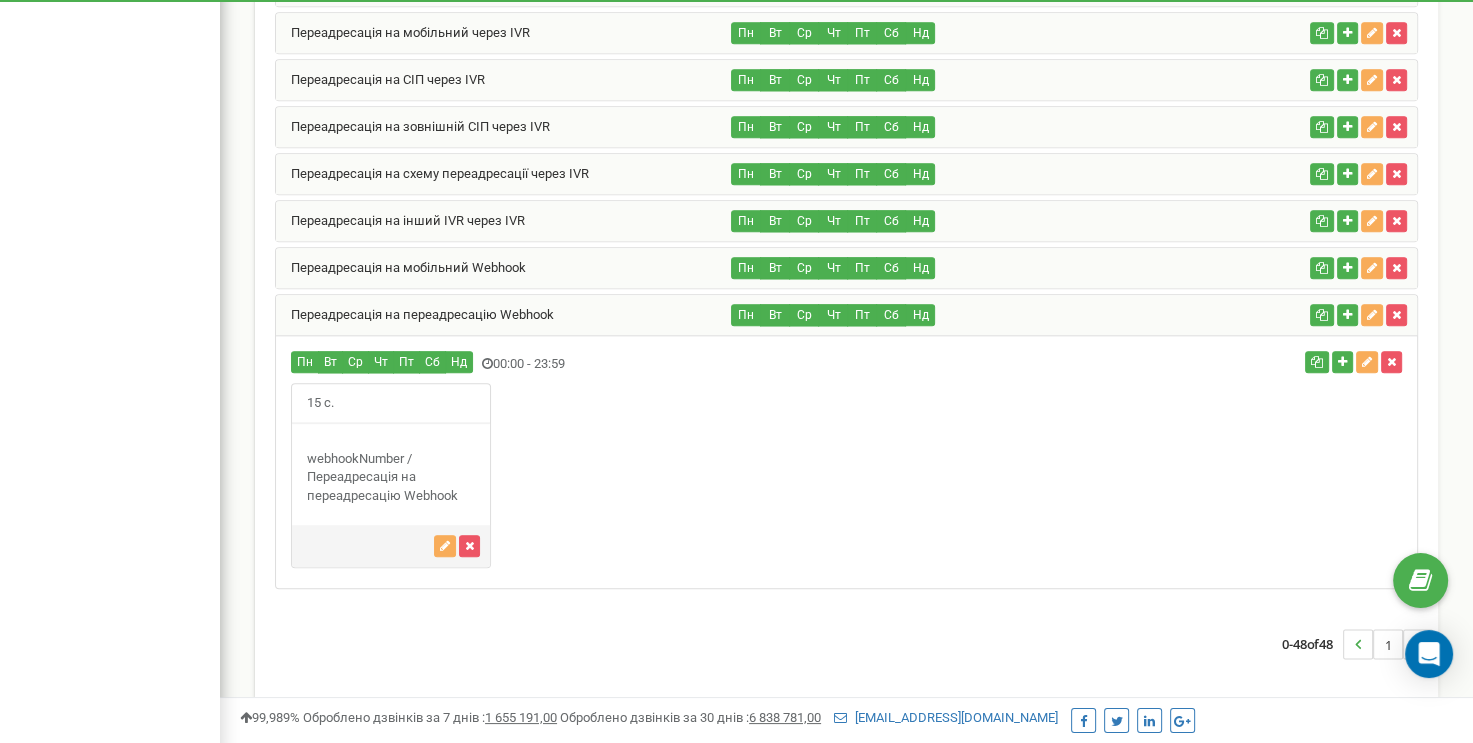 click on "Пн
Вт
Ср
Чт
Пт
Сб
Нд" at bounding box center [1017, 315] 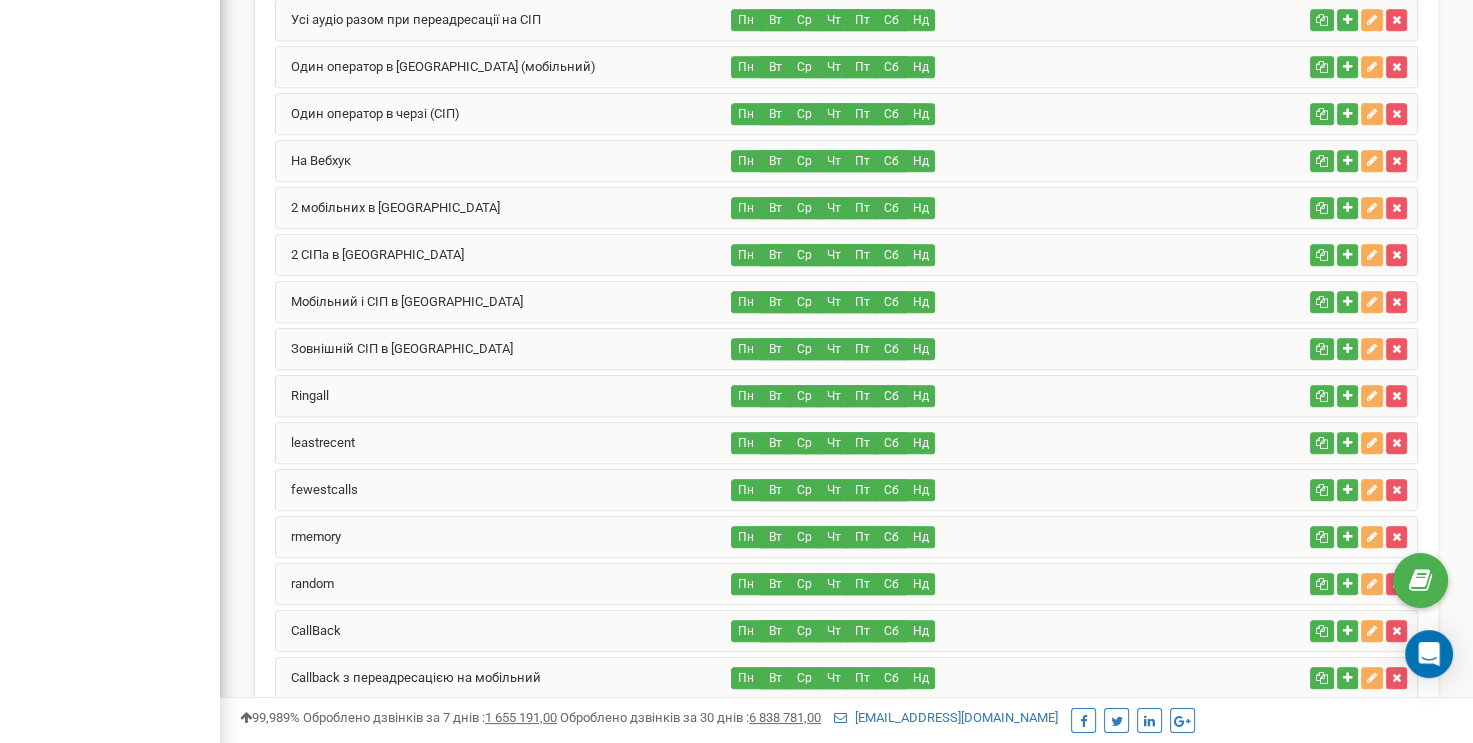 scroll, scrollTop: 1200, scrollLeft: 0, axis: vertical 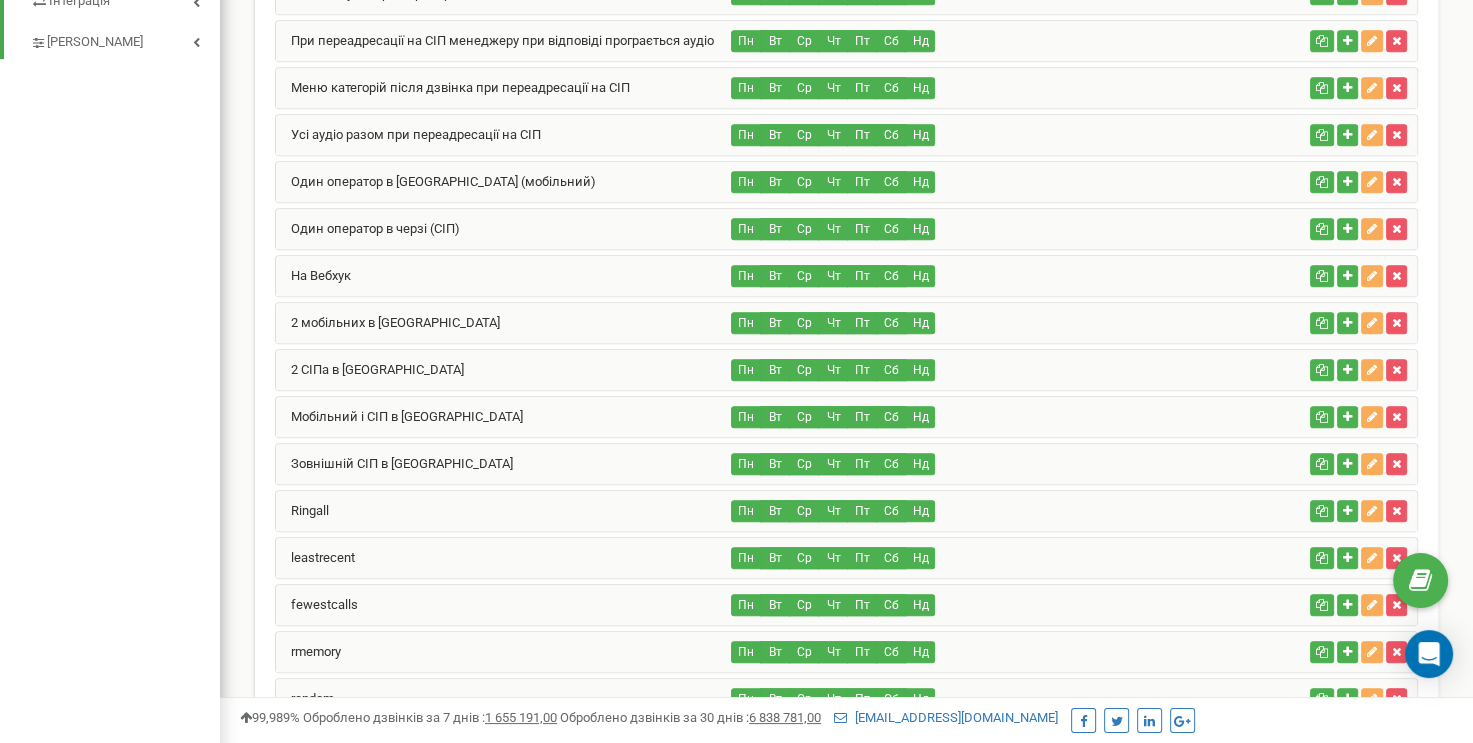 click on "Зовнішній СІП в черзі" at bounding box center (504, 464) 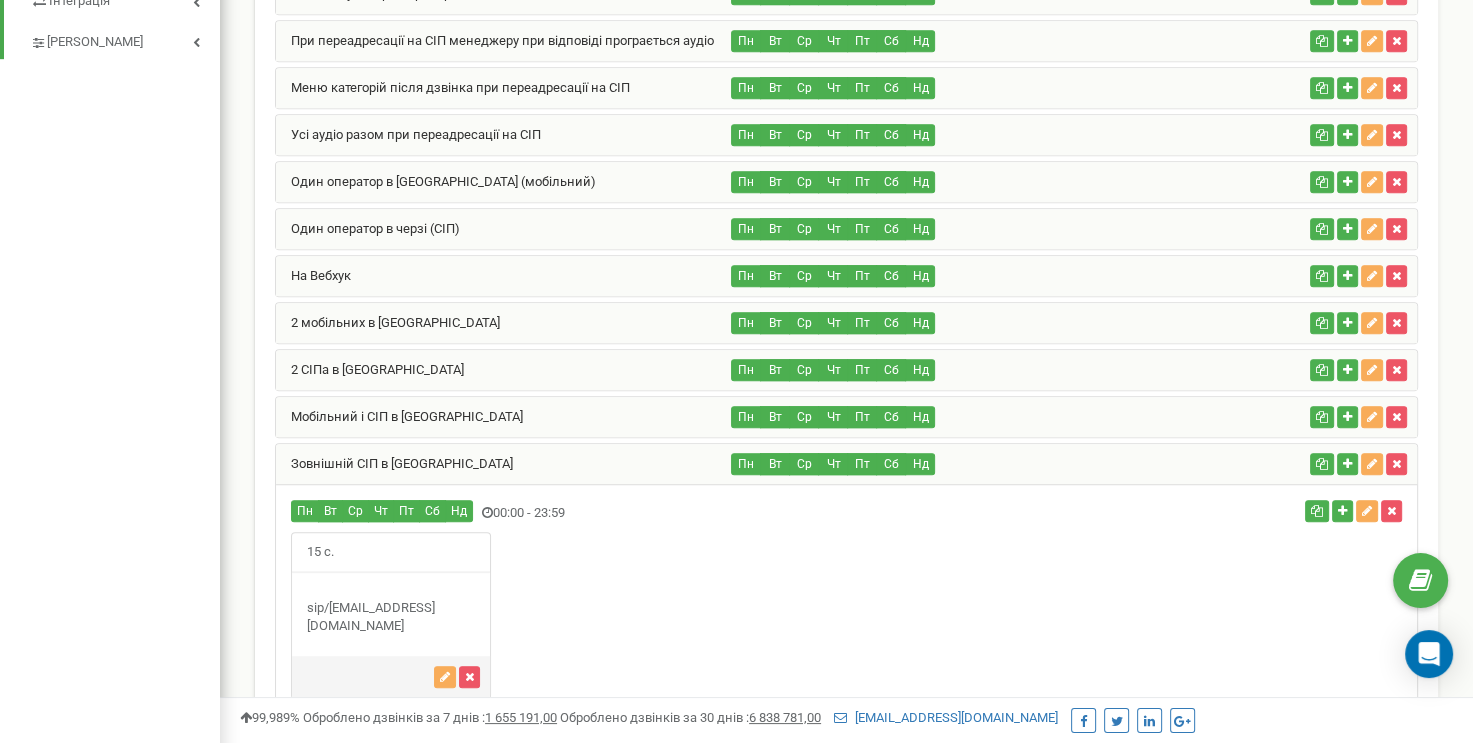 scroll, scrollTop: 1500, scrollLeft: 0, axis: vertical 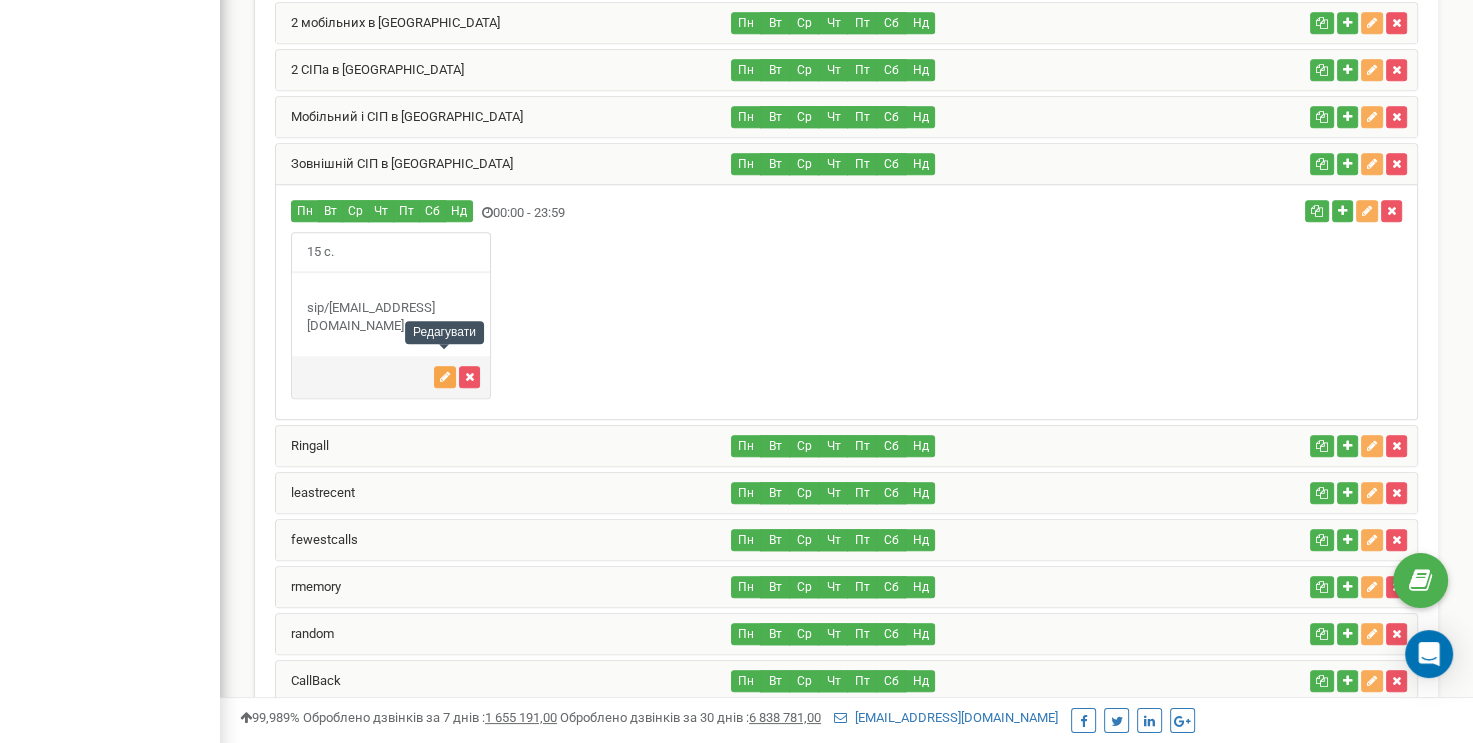 click at bounding box center [445, 377] 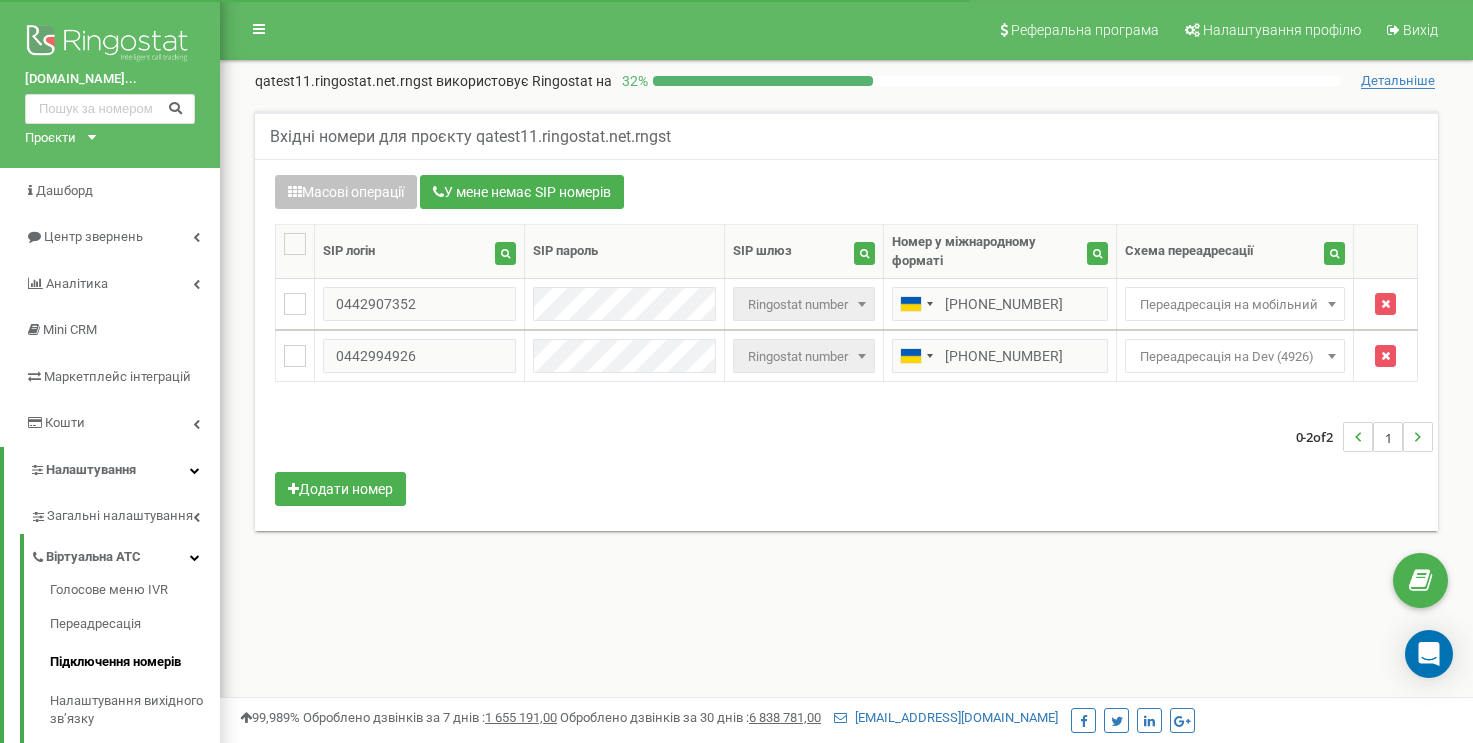 scroll, scrollTop: 0, scrollLeft: 0, axis: both 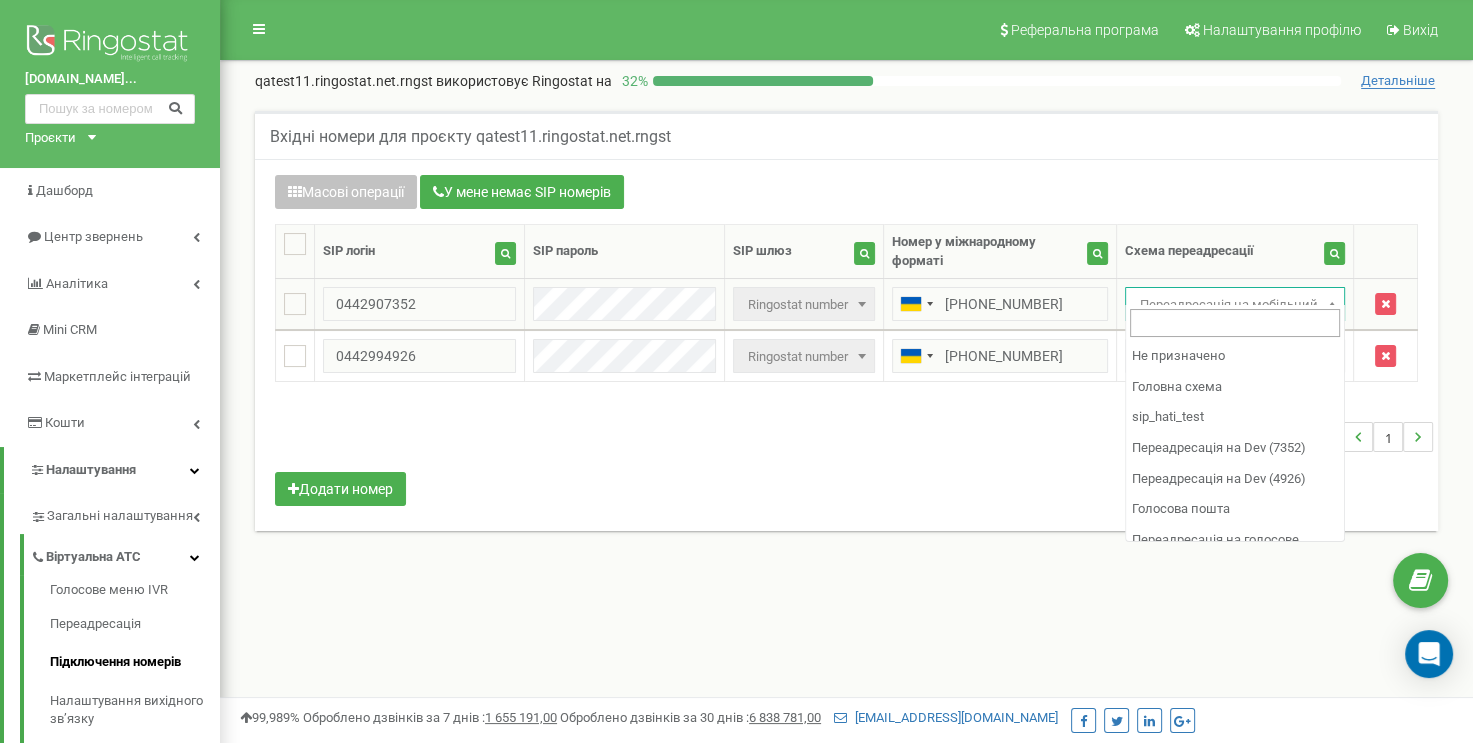 click on "Переадресація на мобільний" at bounding box center (1235, 305) 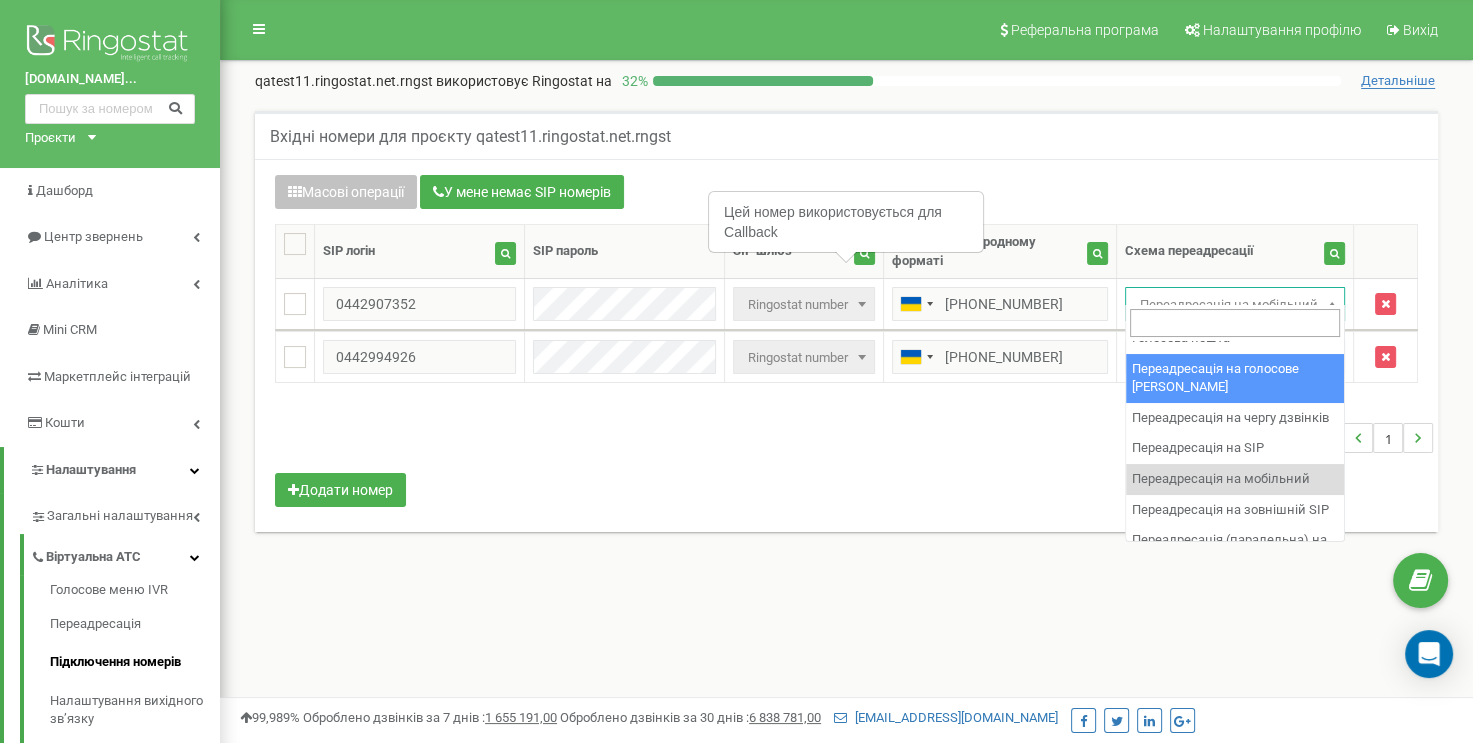 scroll, scrollTop: 200, scrollLeft: 0, axis: vertical 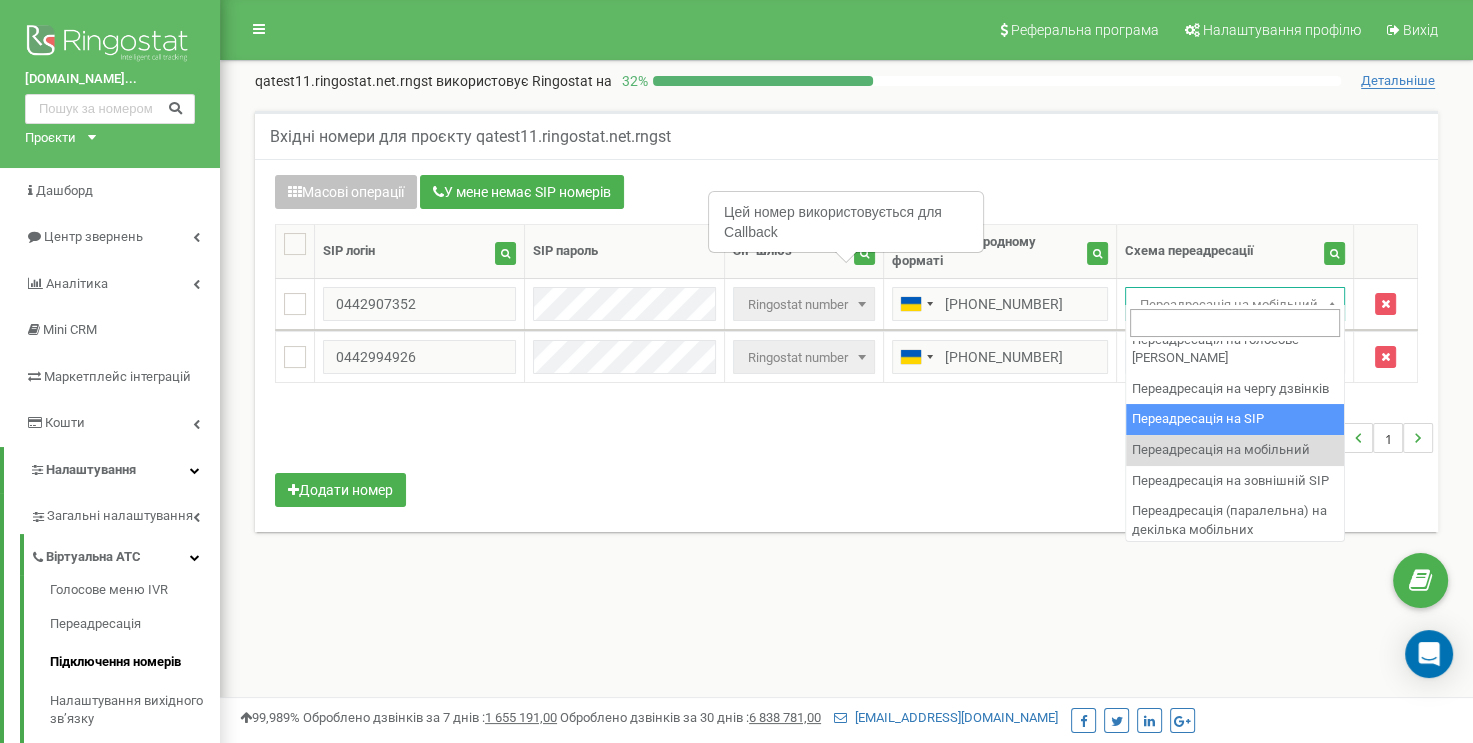 select on "251766" 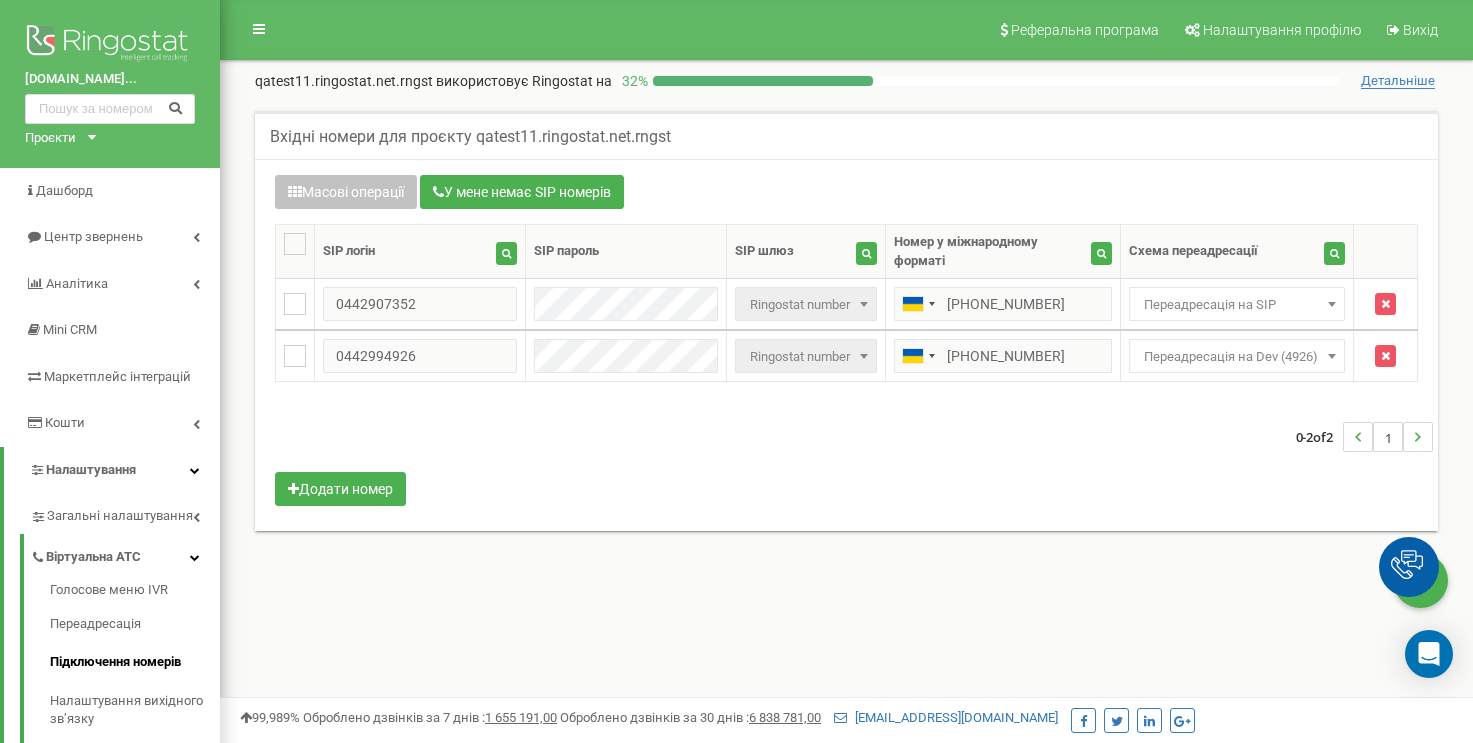 scroll, scrollTop: 0, scrollLeft: 0, axis: both 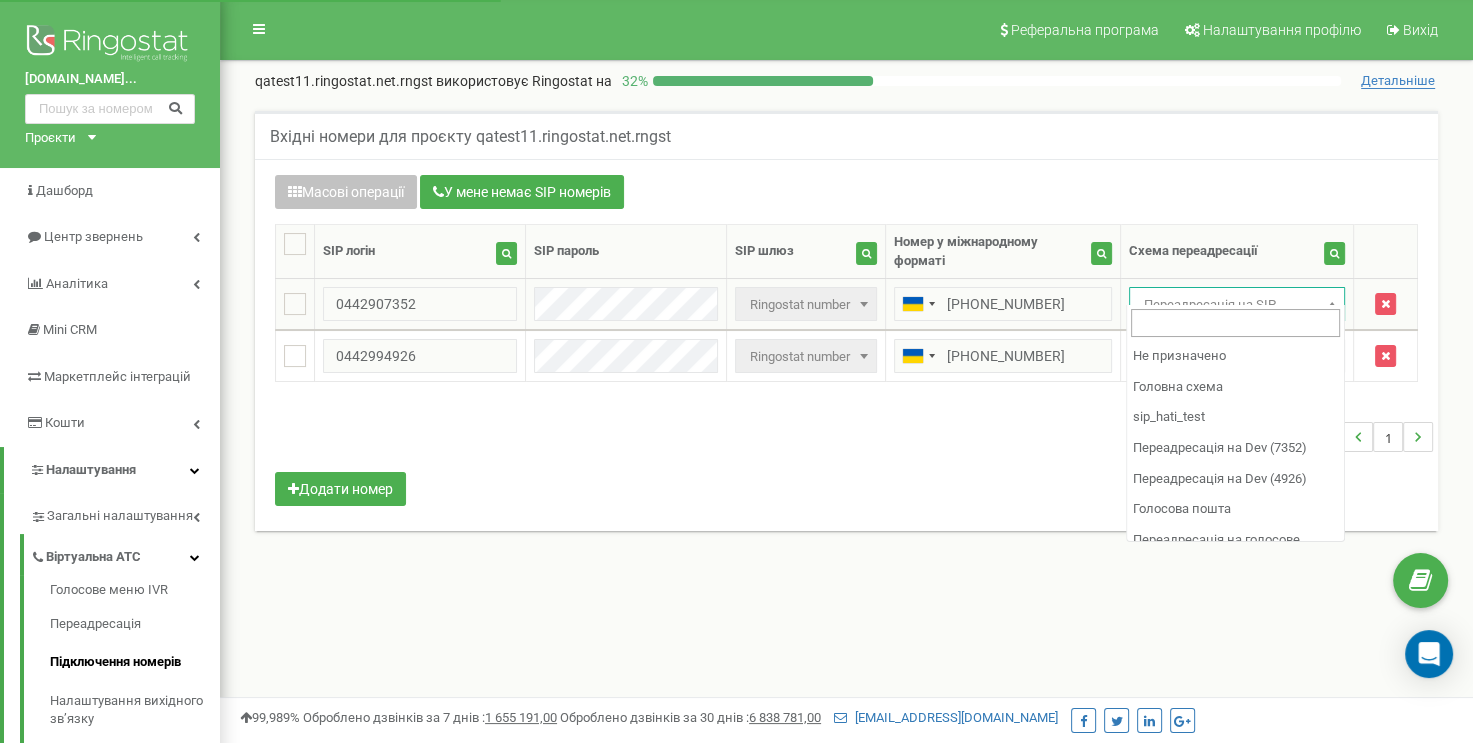 click on "Переадресація на SIP" at bounding box center [1237, 305] 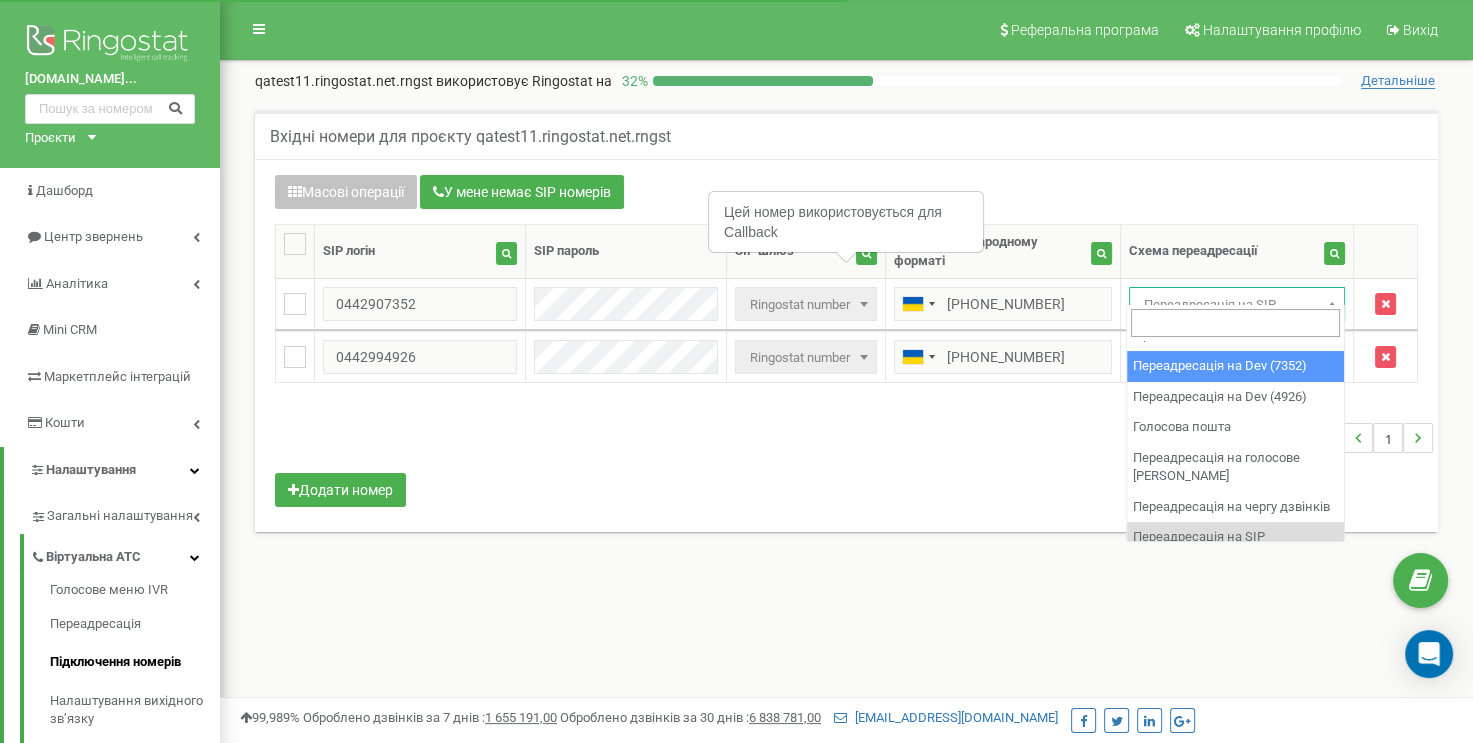scroll, scrollTop: 100, scrollLeft: 0, axis: vertical 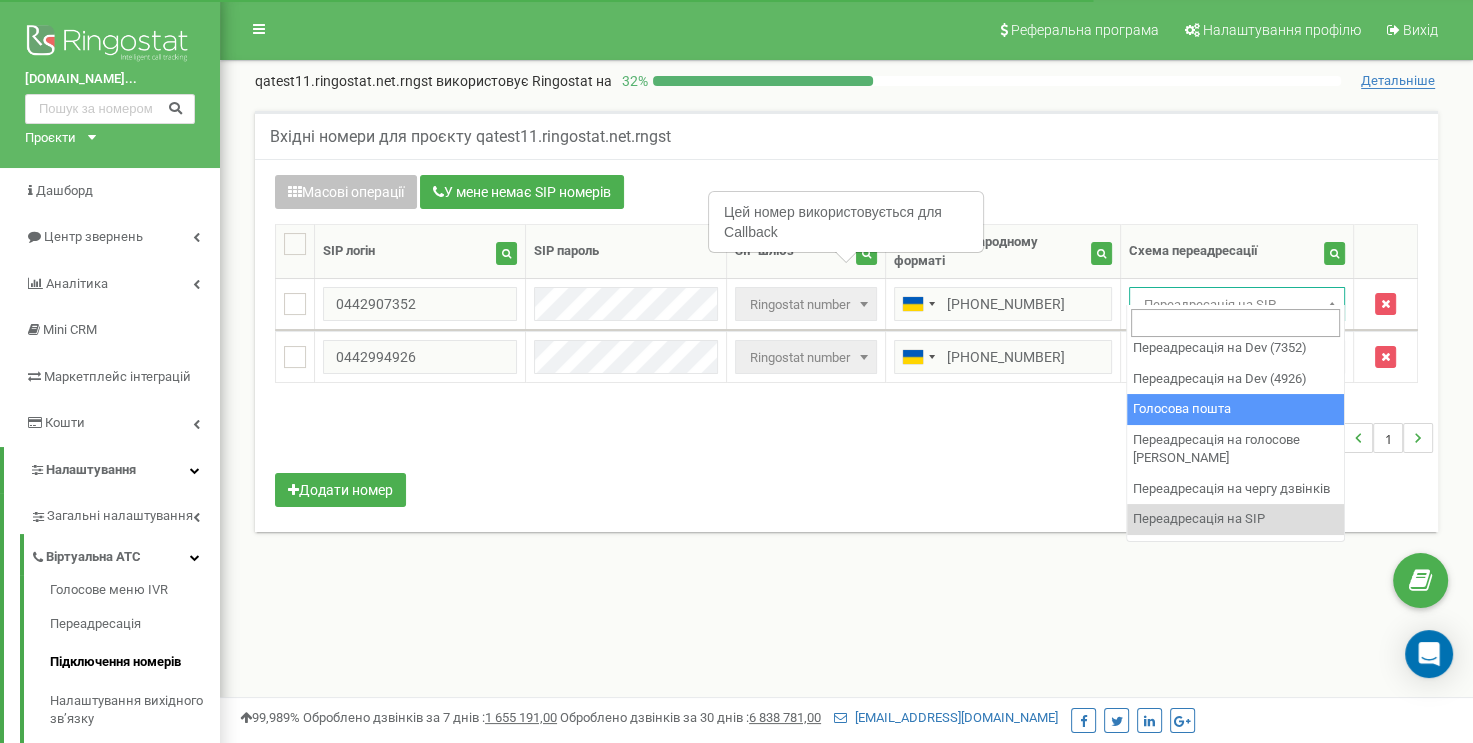 select on "251546" 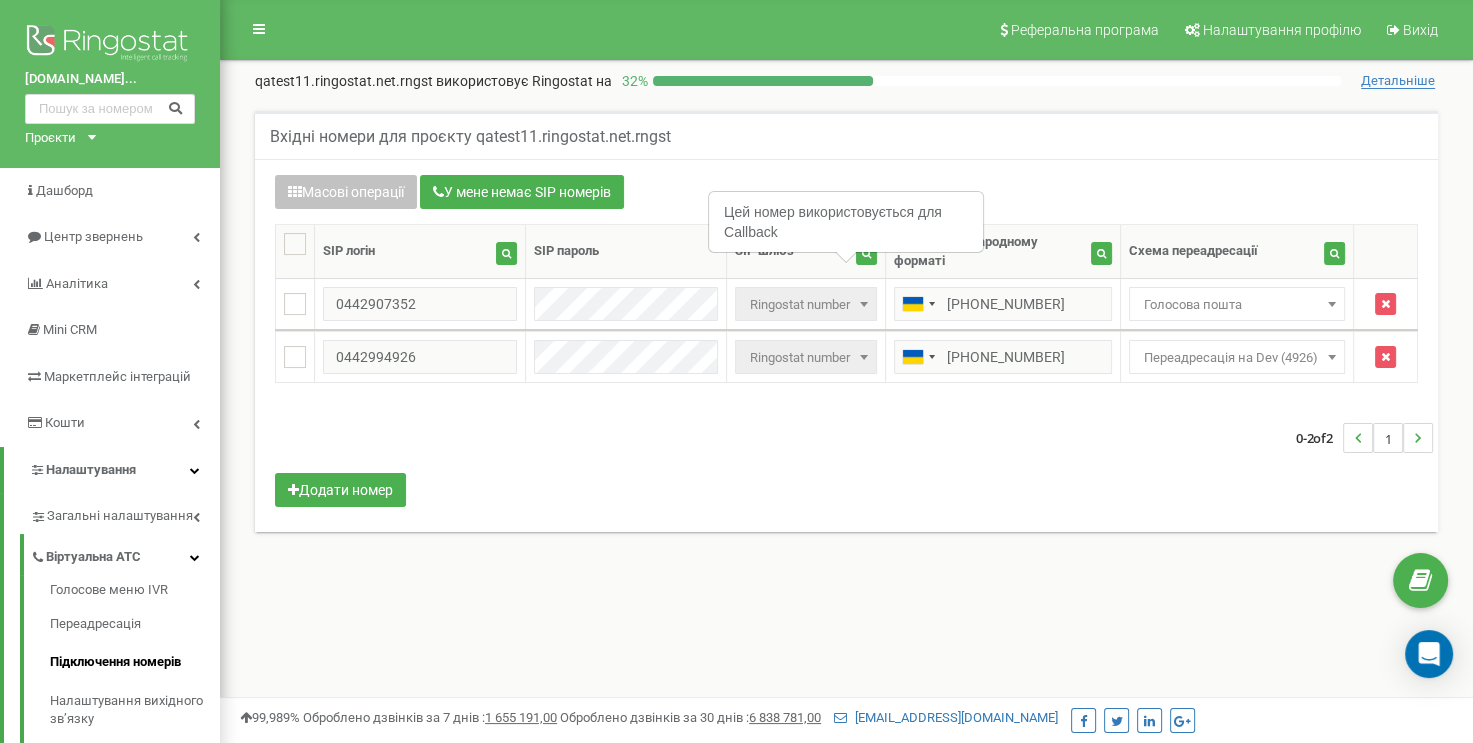 click on "0-2  of  2
1" at bounding box center (846, 438) 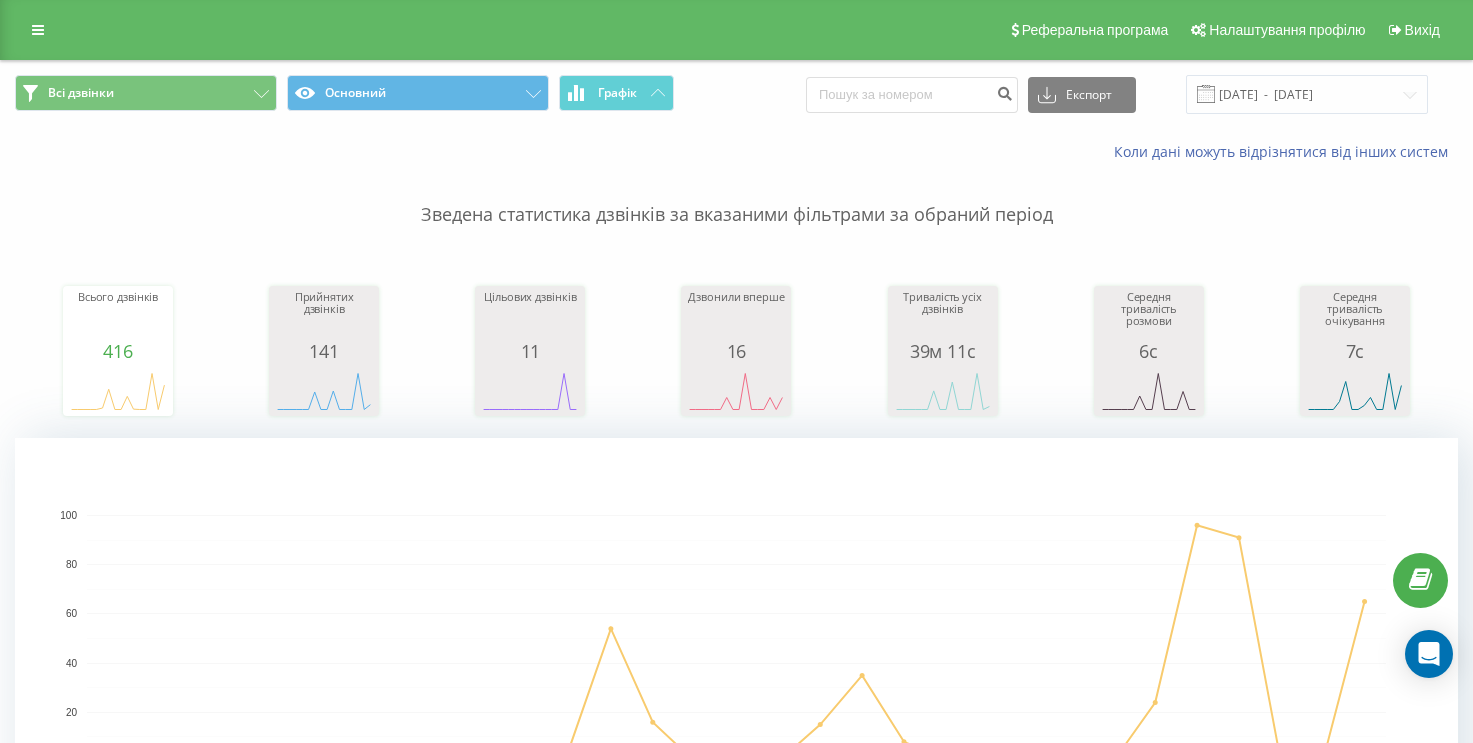 scroll, scrollTop: 800, scrollLeft: 0, axis: vertical 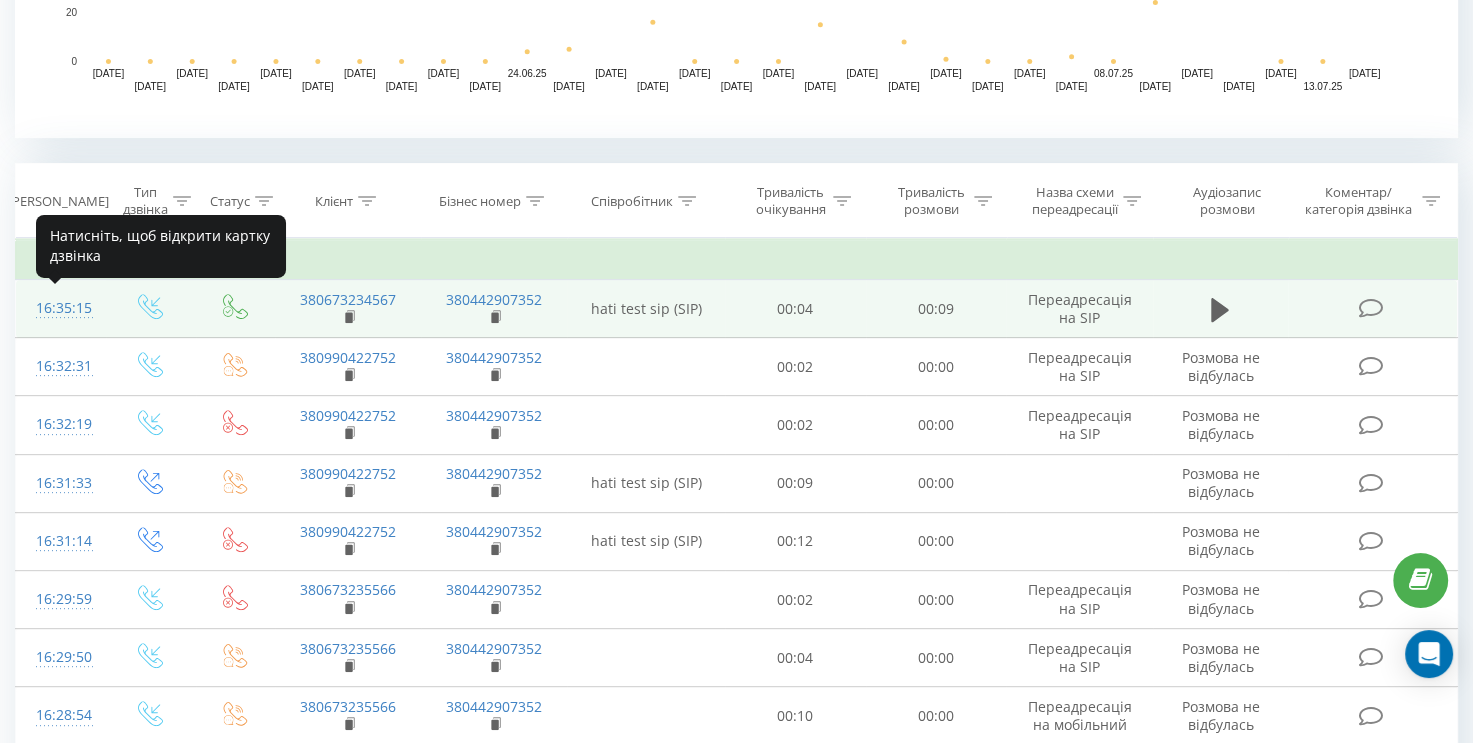 click on "16:35:15" at bounding box center (61, 308) 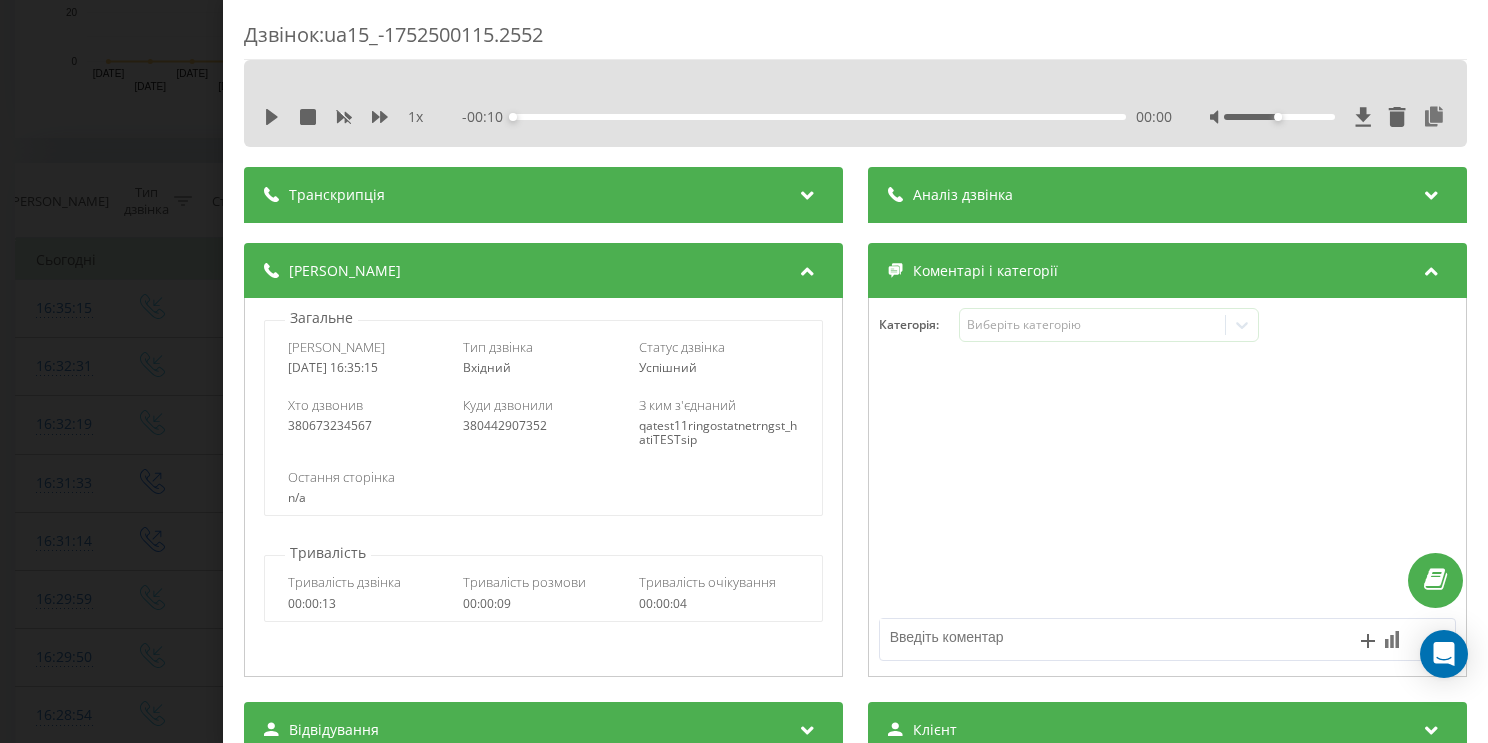 click on "Дзвінок :  ua15_-1752500115.2552   1 x  - 00:10 00:00   00:00   Транскрипція Для AI-аналізу майбутніх дзвінків  налаштуйте та активуйте профіль на сторінці . Якщо профіль вже є і дзвінок відповідає його умовам, оновіть сторінку через 10 хвилин - AI аналізує поточний дзвінок. Аналіз дзвінка Для AI-аналізу майбутніх дзвінків  налаштуйте та активуйте профіль на сторінці . Якщо профіль вже є і дзвінок відповідає його умовам, оновіть сторінку через 10 хвилин - AI аналізує поточний дзвінок. Деталі дзвінка Загальне Дата дзвінка 2025-07-14 16:35:15 Тип дзвінка Вхідний Статус дзвінка Успішний 380673234567 n/a" at bounding box center [744, 371] 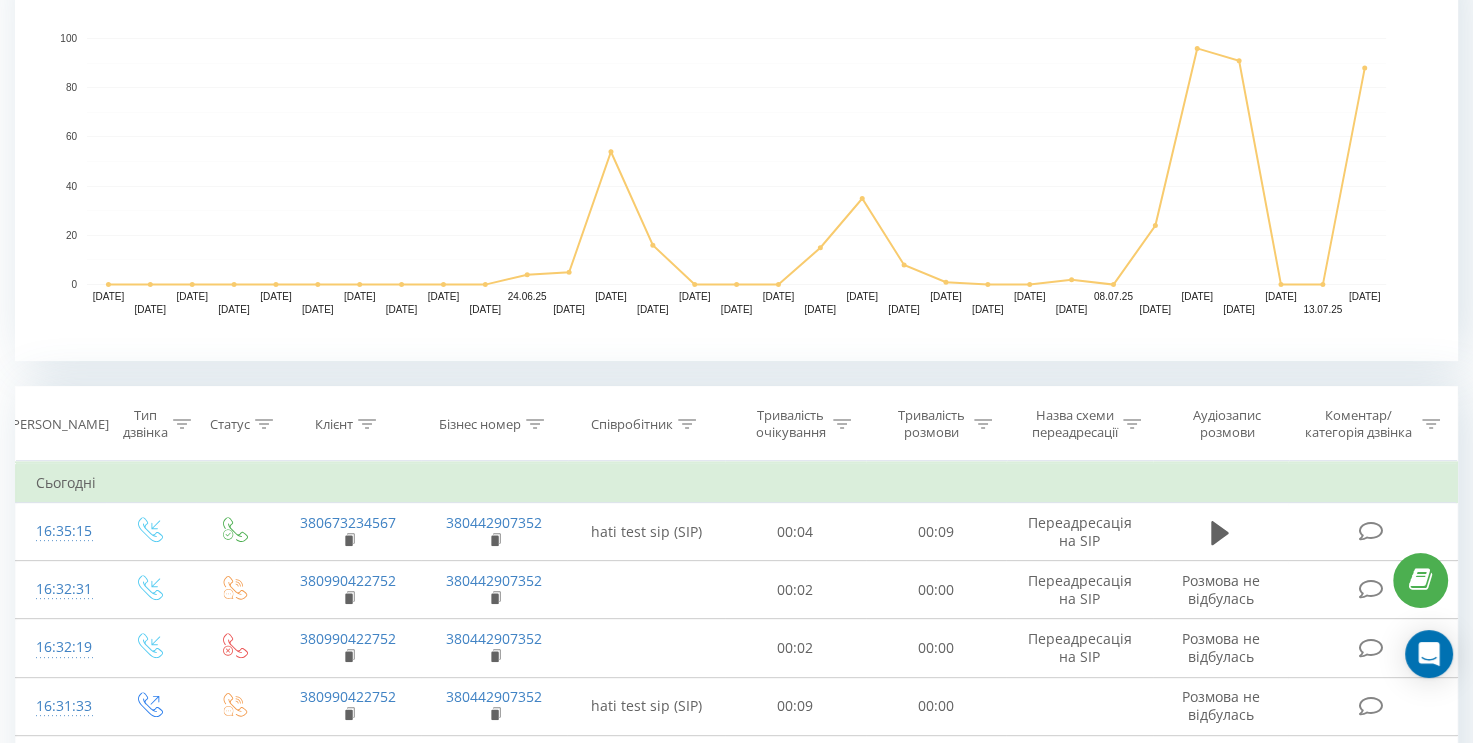 scroll, scrollTop: 600, scrollLeft: 0, axis: vertical 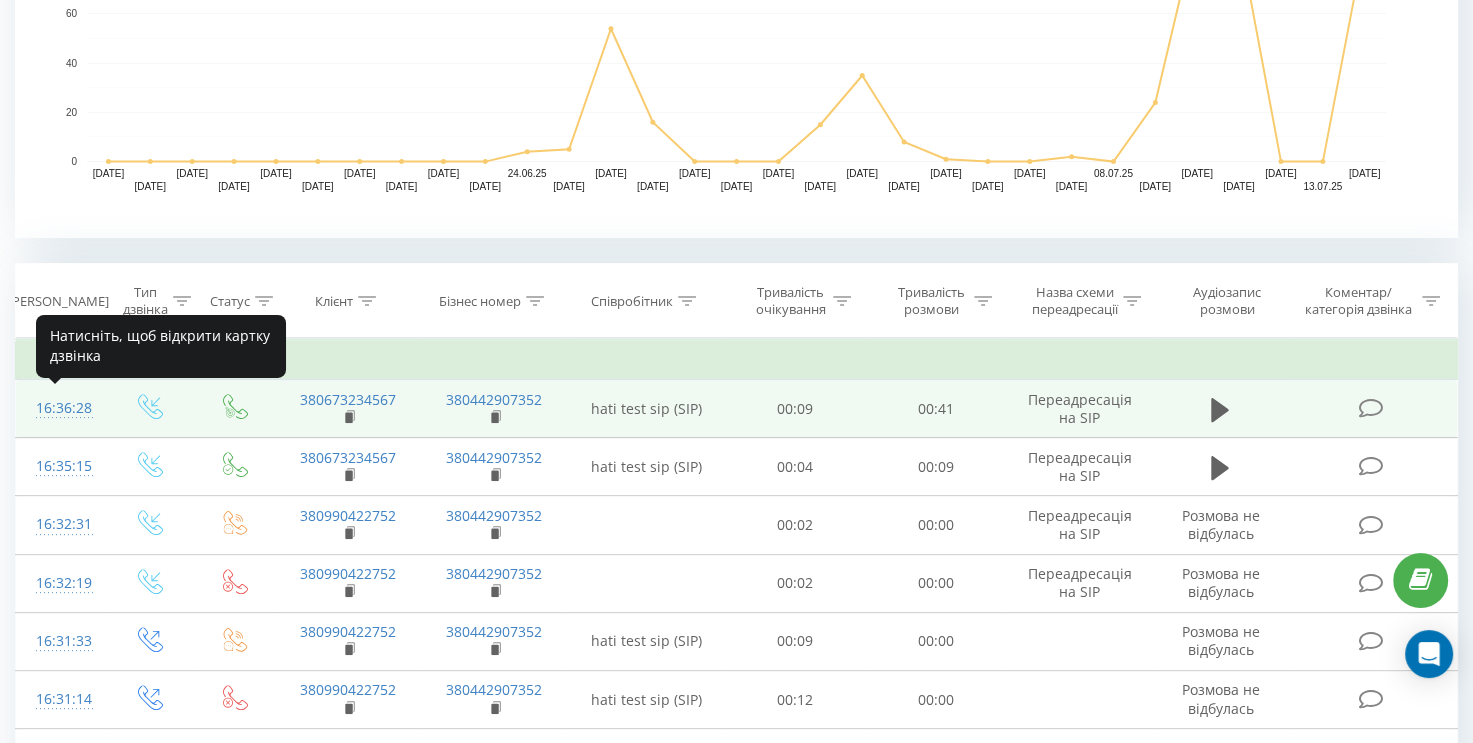 click on "16:36:28" at bounding box center [61, 408] 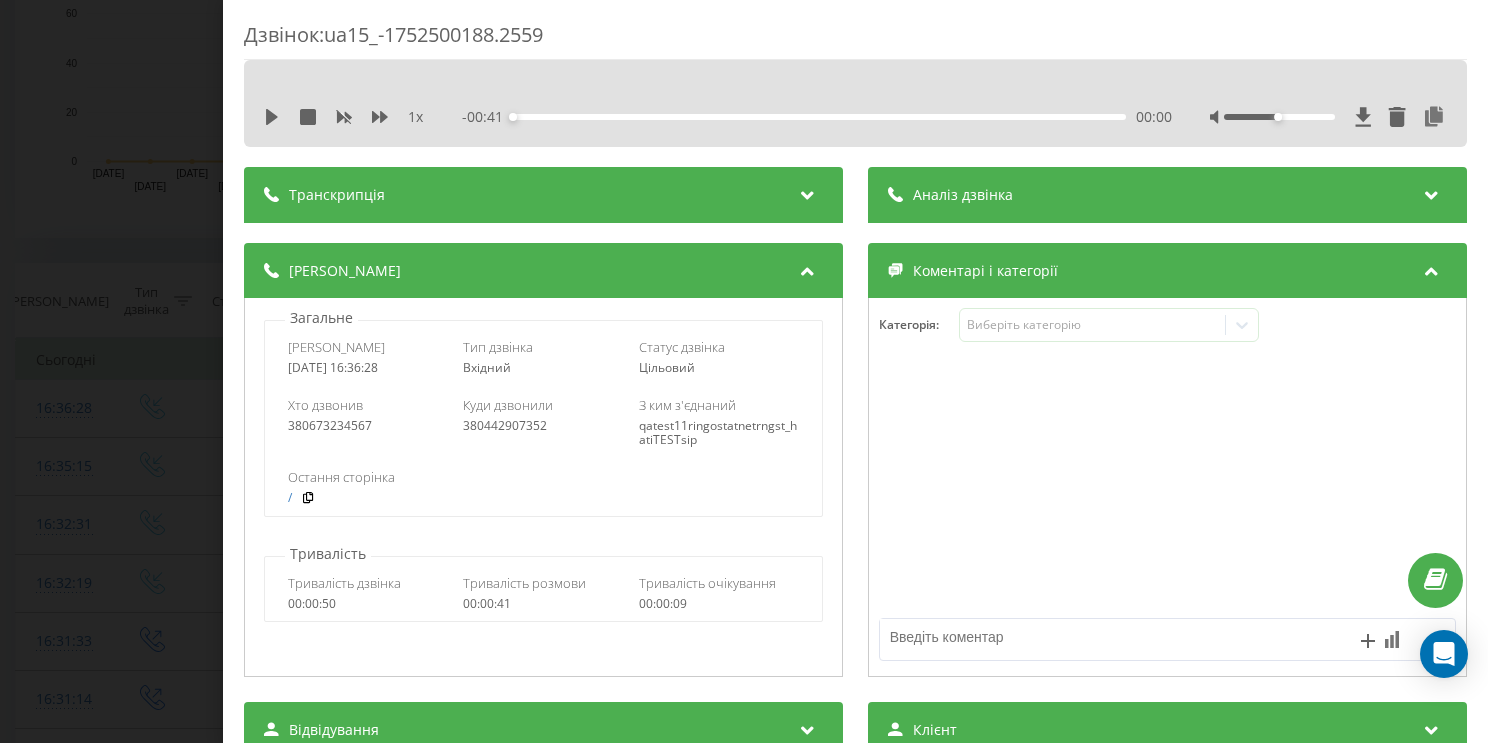 click on "Дзвінок :  ua15_-1752500188.2559   1 x  - 00:41 00:00   00:00   Транскрипція Для AI-аналізу майбутніх дзвінків  налаштуйте та активуйте профіль на сторінці . Якщо профіль вже є і дзвінок відповідає його умовам, оновіть сторінку через 10 хвилин - AI аналізує поточний дзвінок. Аналіз дзвінка Для AI-аналізу майбутніх дзвінків  налаштуйте та активуйте профіль на сторінці . Якщо профіль вже є і дзвінок відповідає його умовам, оновіть сторінку через 10 хвилин - AI аналізує поточний дзвінок. Деталі дзвінка Загальне Дата дзвінка 2025-07-14 16:36:28 Тип дзвінка Вхідний Статус дзвінка Цільовий 380673234567 / :" at bounding box center [744, 371] 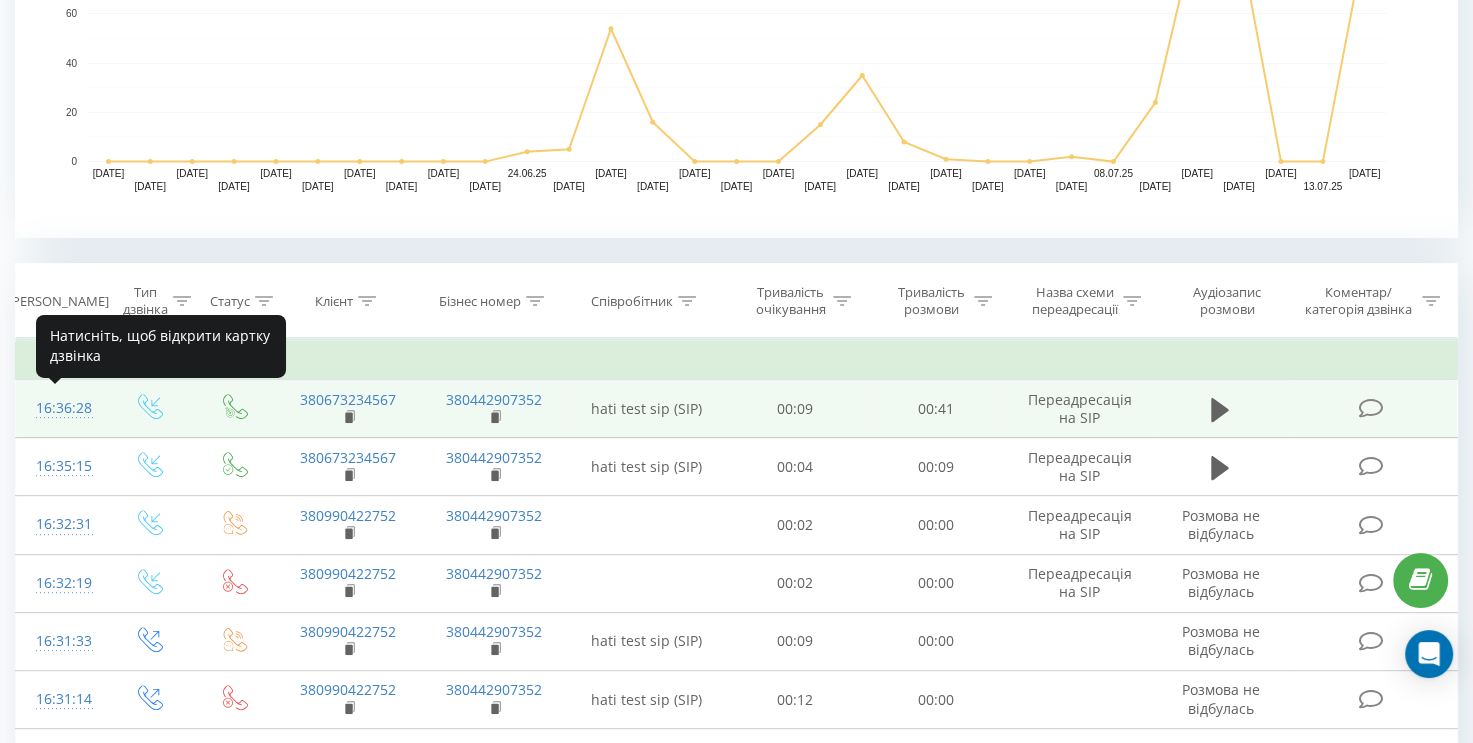 click on "16:36:28" at bounding box center [61, 408] 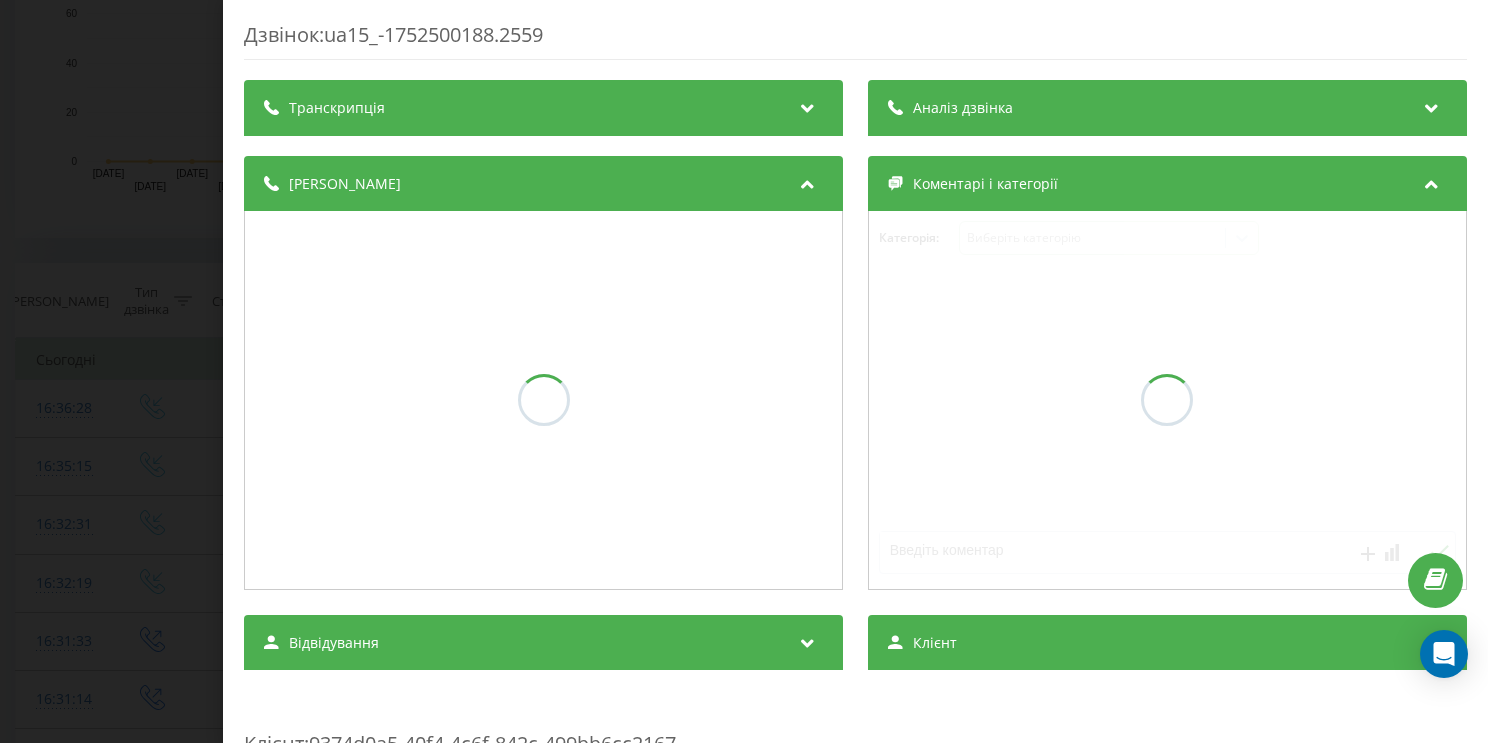 click on "Дзвінок :  ua15_-1752500188.2559 Транскрипція Аналіз дзвінка Деталі дзвінка Коментарі і категорії Категорія : Виберіть категорію Відвідування Клієнт Клієнт :  9374d0a5-40f4-4c6f-842c-499bb6cc2167 Статистика Всього Днів з першого візиту 0 Днів з останнього візиту 0 Всього дзвінків 3 За останні 30 днів Перегляди сторінок 0 Сеансів 3 Дзвінків за період 3 Останній сеанс Операційна система unknown Тип пристрою n/a Геопозиція no geolocation Джерело n/a Канал n/a Кампанія n/a Група оголошень n/a Ключове слово n/a Джерело переходу n/a Топ 5 сторінок за останні 30 днів Title Views Total interaction time Last session n/a 3 45 секунд no geolocation" at bounding box center (744, 371) 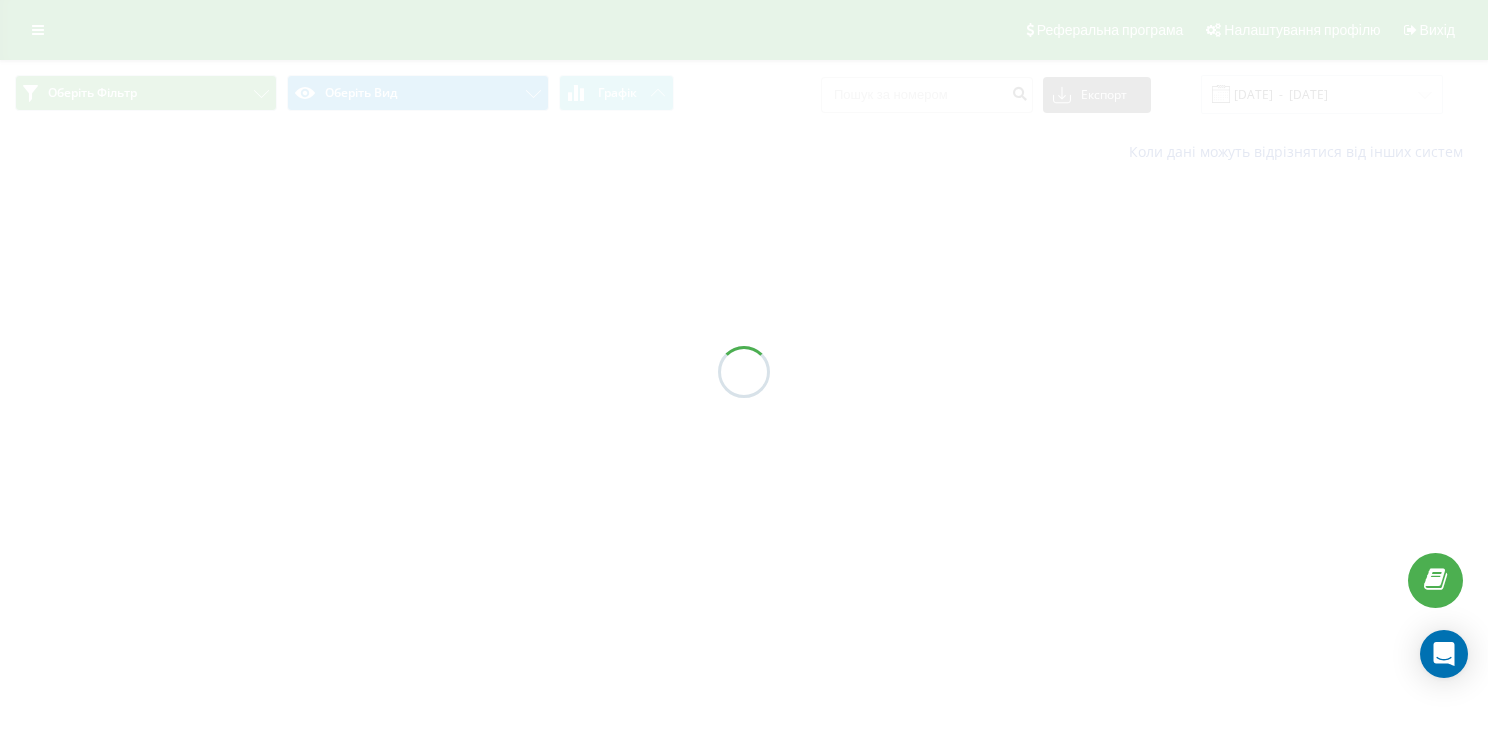 scroll, scrollTop: 0, scrollLeft: 0, axis: both 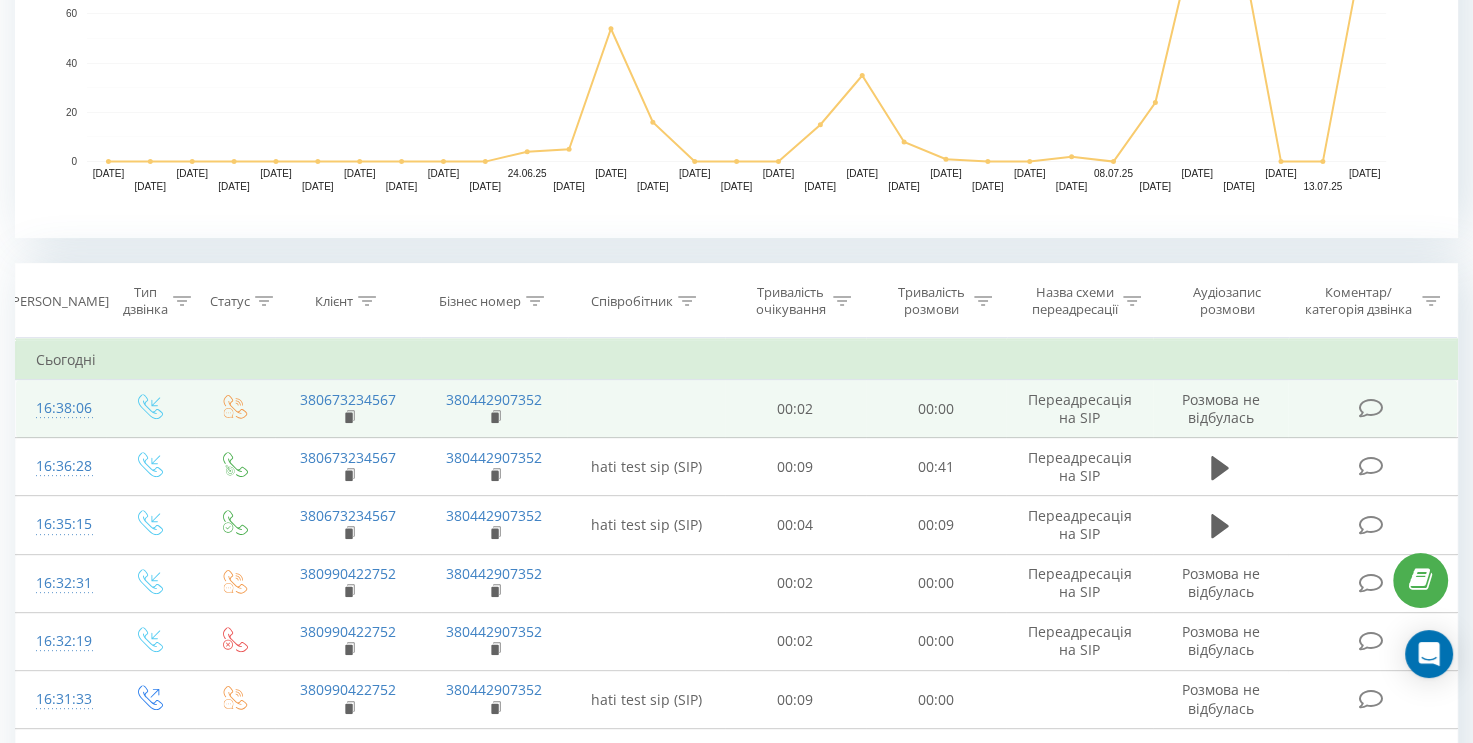 click on "16:38:06" at bounding box center (61, 408) 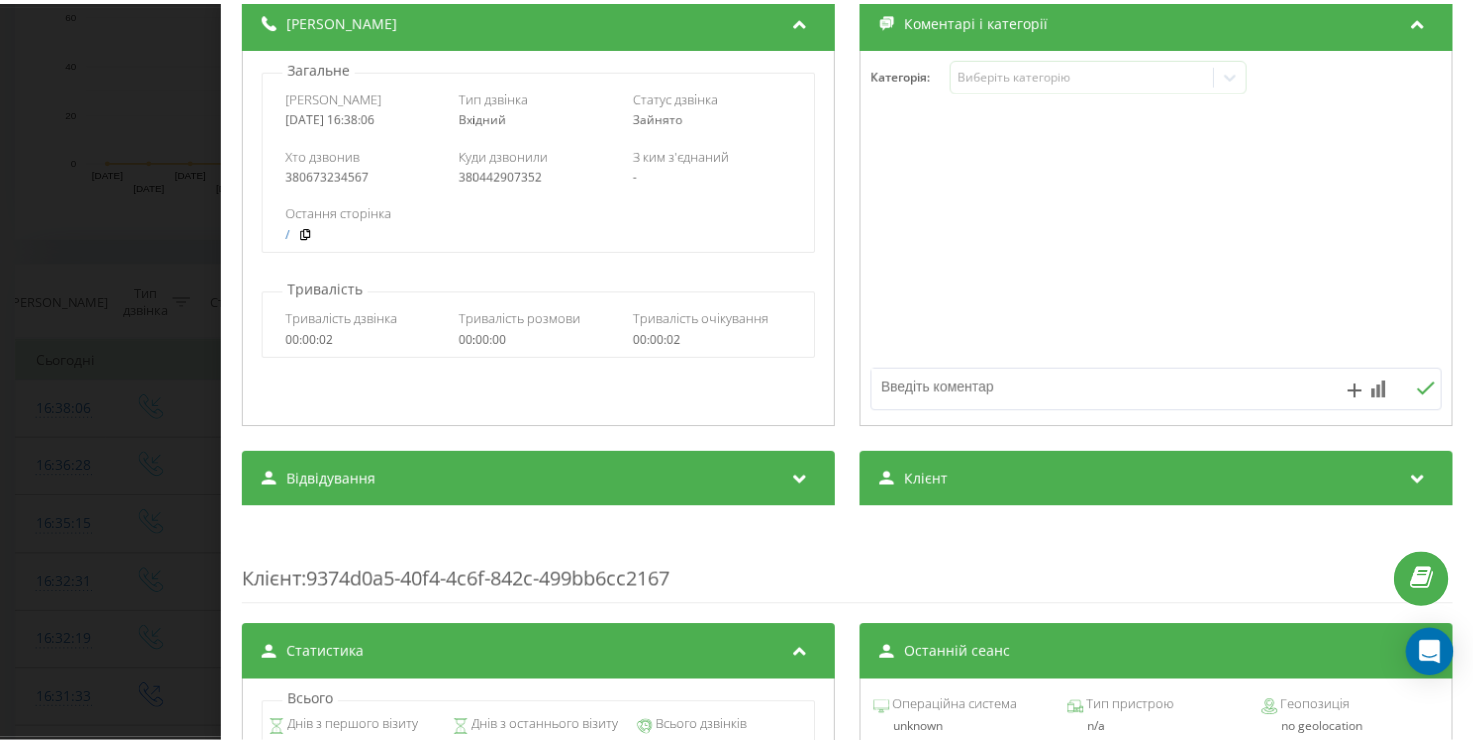 scroll, scrollTop: 200, scrollLeft: 0, axis: vertical 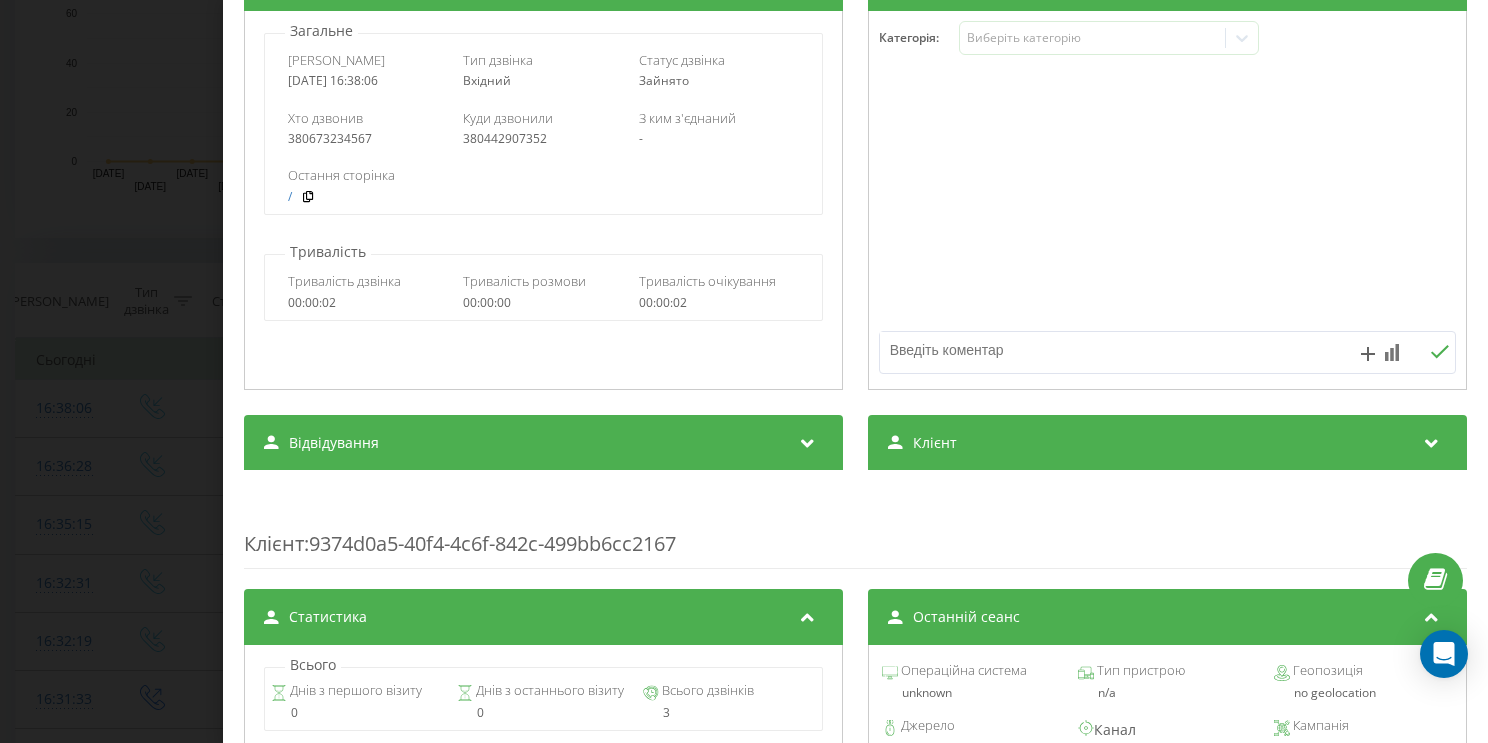 drag, startPoint x: 171, startPoint y: 164, endPoint x: 106, endPoint y: 33, distance: 146.23953 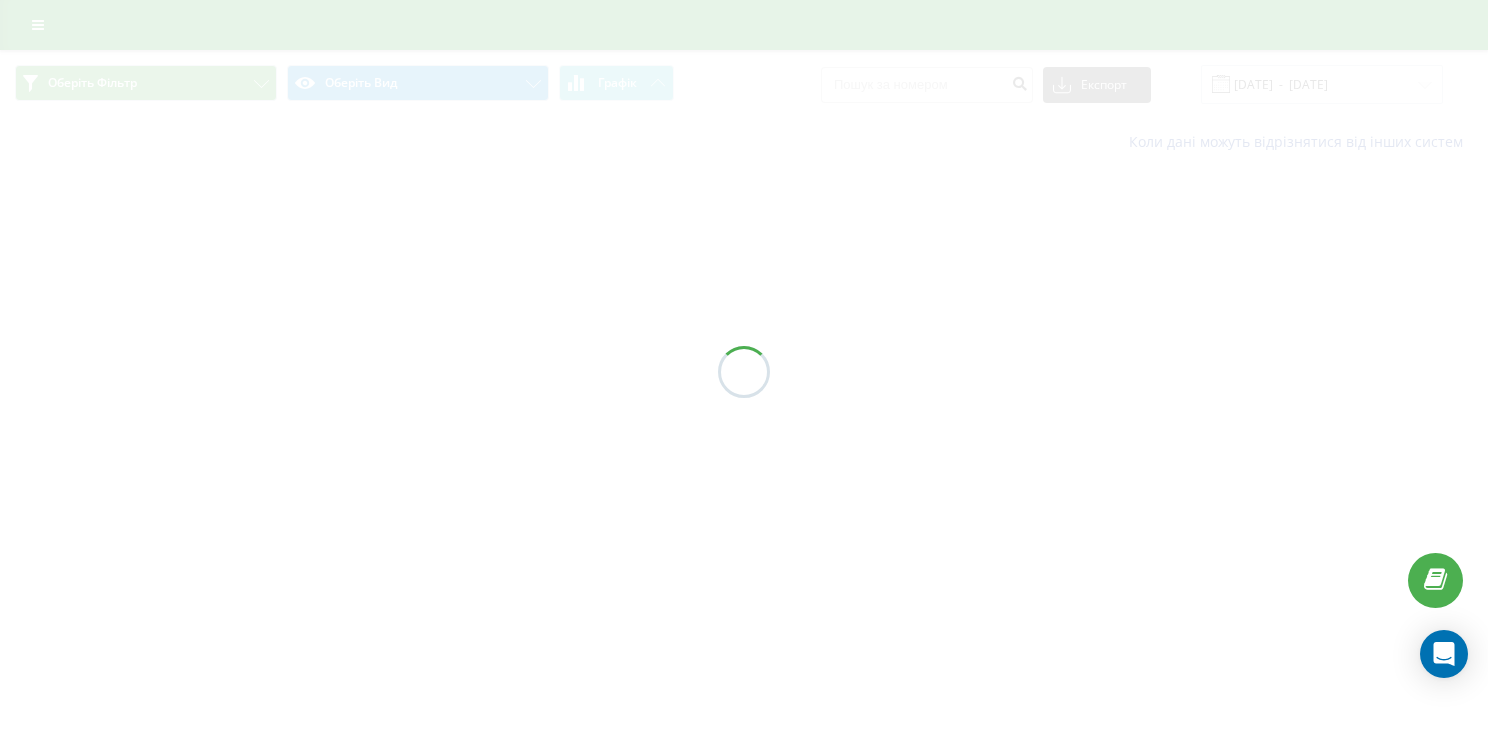 scroll, scrollTop: 0, scrollLeft: 0, axis: both 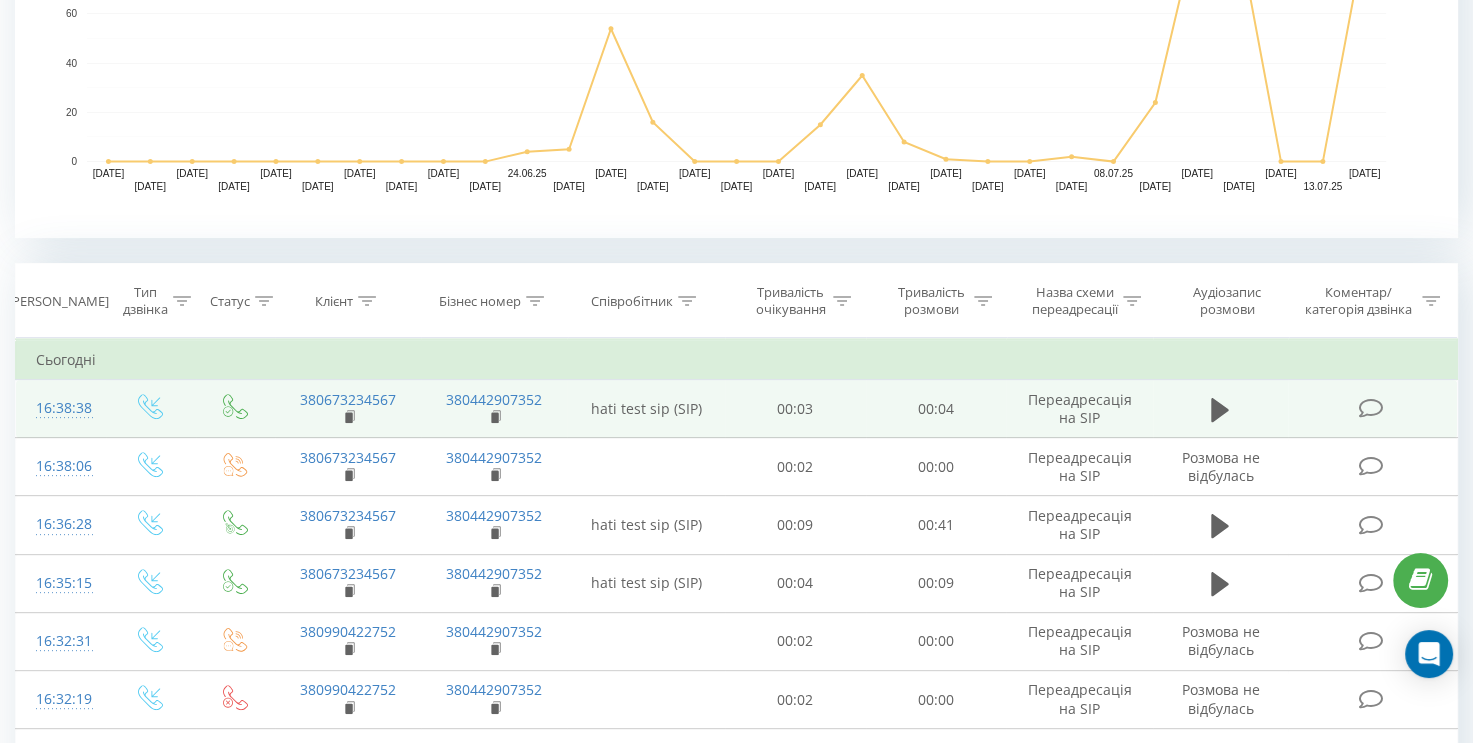 click on "16:38:38" at bounding box center [61, 408] 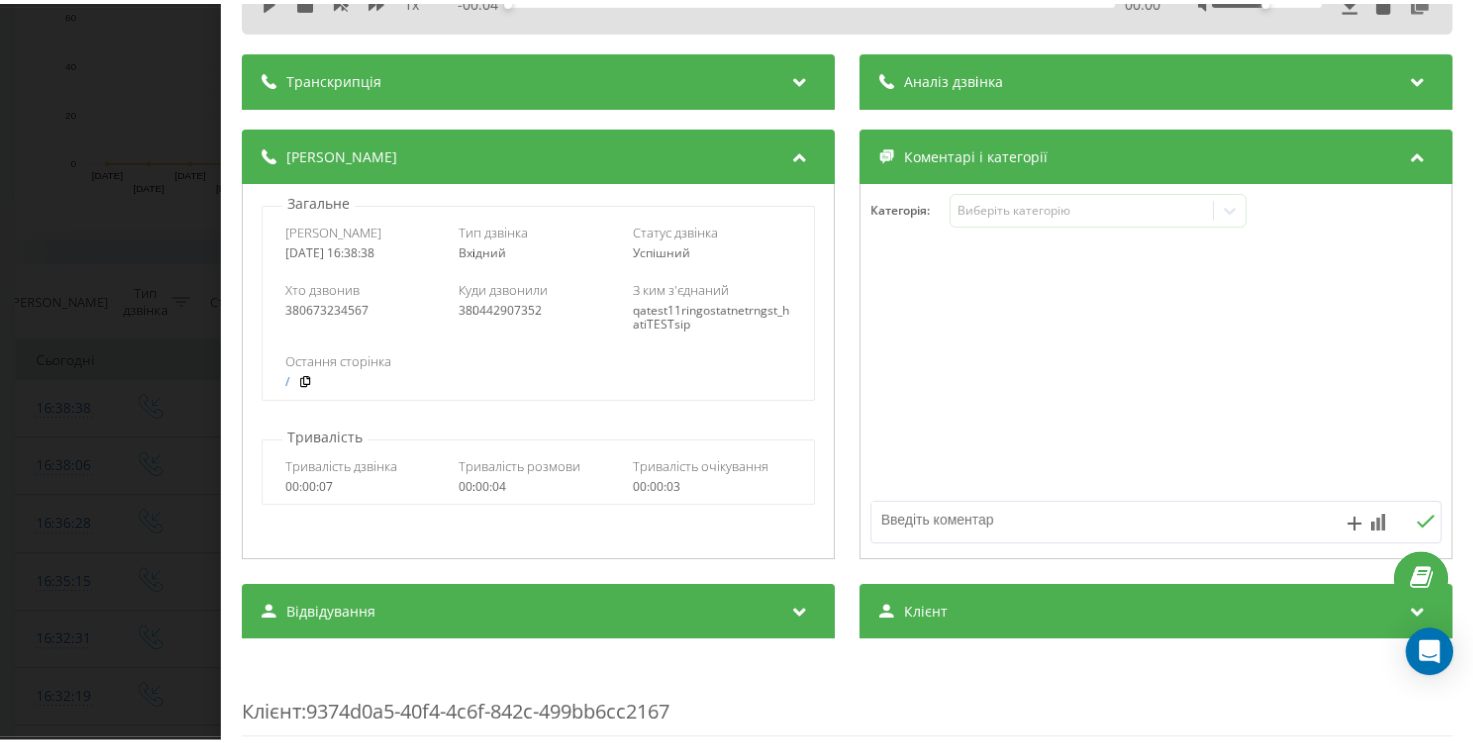 scroll, scrollTop: 0, scrollLeft: 0, axis: both 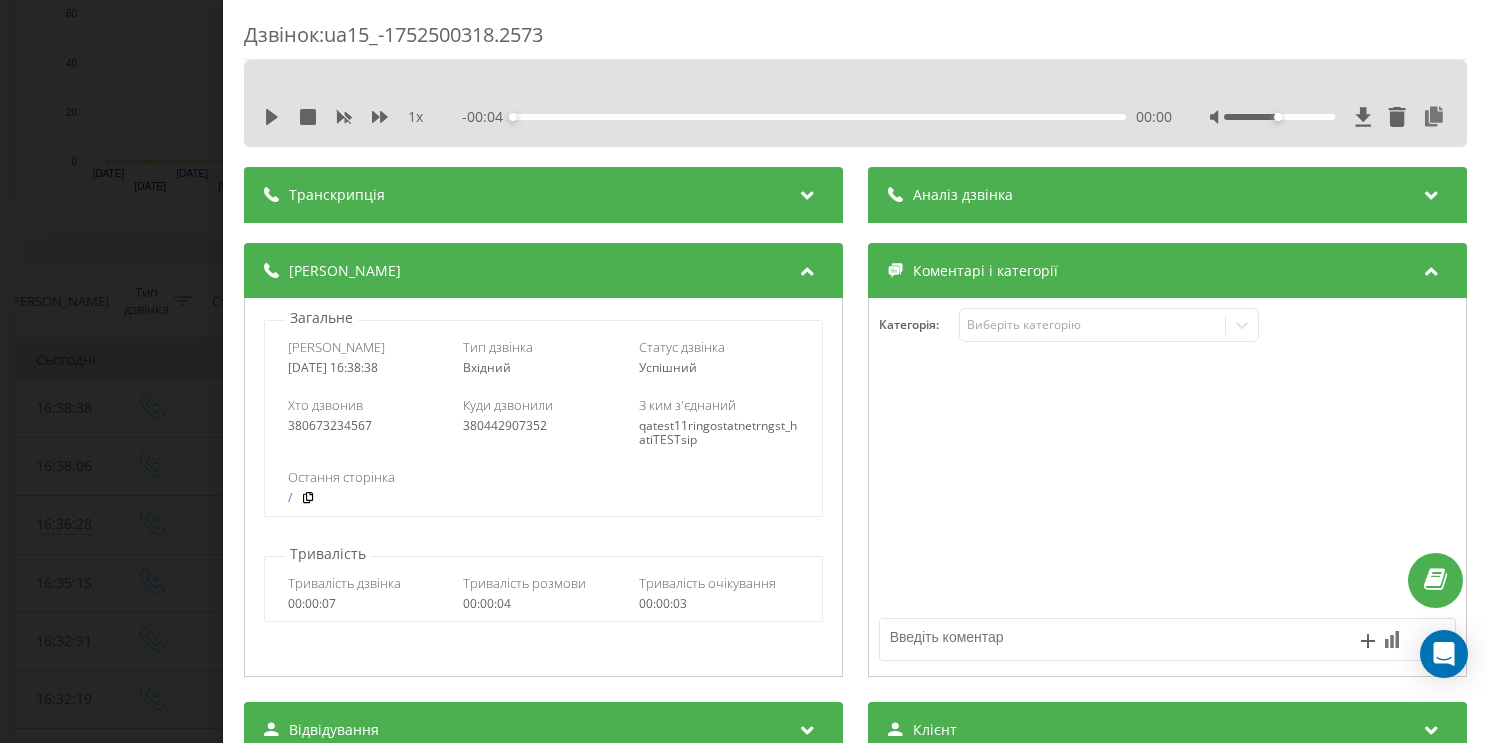 click on "Дзвінок :  ua15_-1752500318.2573   1 x  - 00:04 00:00   00:00   Транскрипція Для AI-аналізу майбутніх дзвінків  налаштуйте та активуйте профіль на сторінці . Якщо профіль вже є і дзвінок відповідає його умовам, оновіть сторінку через 10 хвилин - AI аналізує поточний дзвінок. Аналіз дзвінка Для AI-аналізу майбутніх дзвінків  налаштуйте та активуйте профіль на сторінці . Якщо профіль вже є і дзвінок відповідає його умовам, оновіть сторінку через 10 хвилин - AI аналізує поточний дзвінок. Деталі дзвінка Загальне Дата дзвінка 2025-07-14 16:38:38 Тип дзвінка Вхідний Статус дзвінка Успішний 380673234567 / :" at bounding box center (744, 371) 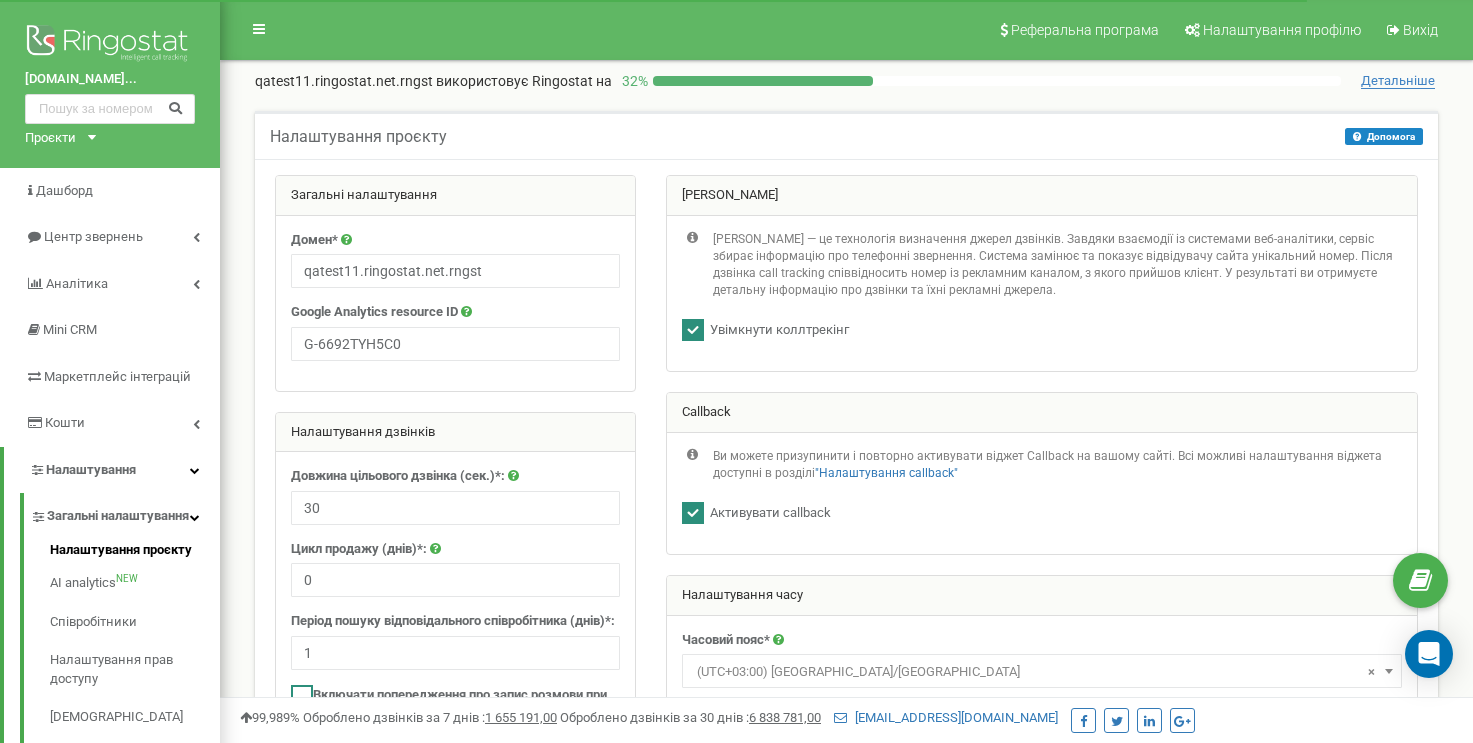 scroll, scrollTop: 200, scrollLeft: 0, axis: vertical 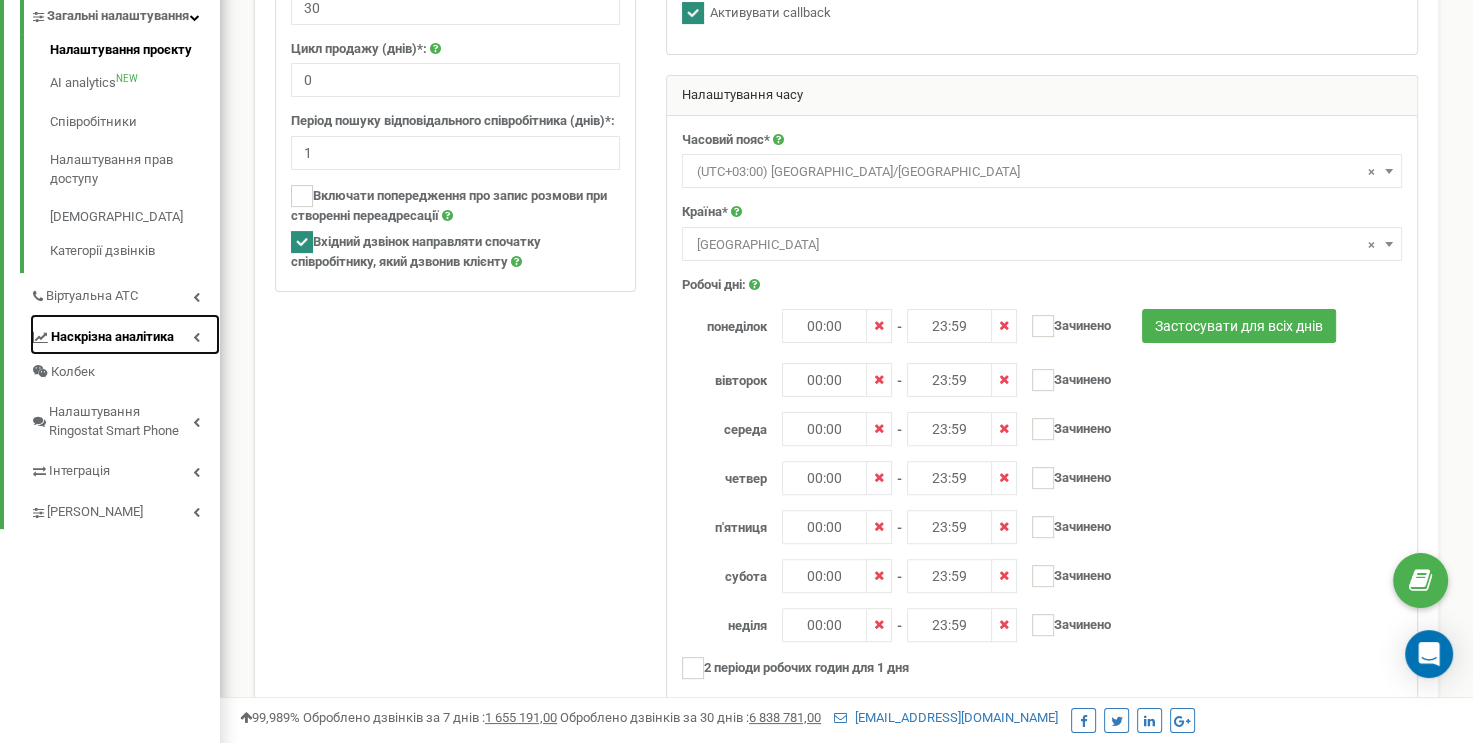 click on "Наскрізна аналітика" at bounding box center [125, 334] 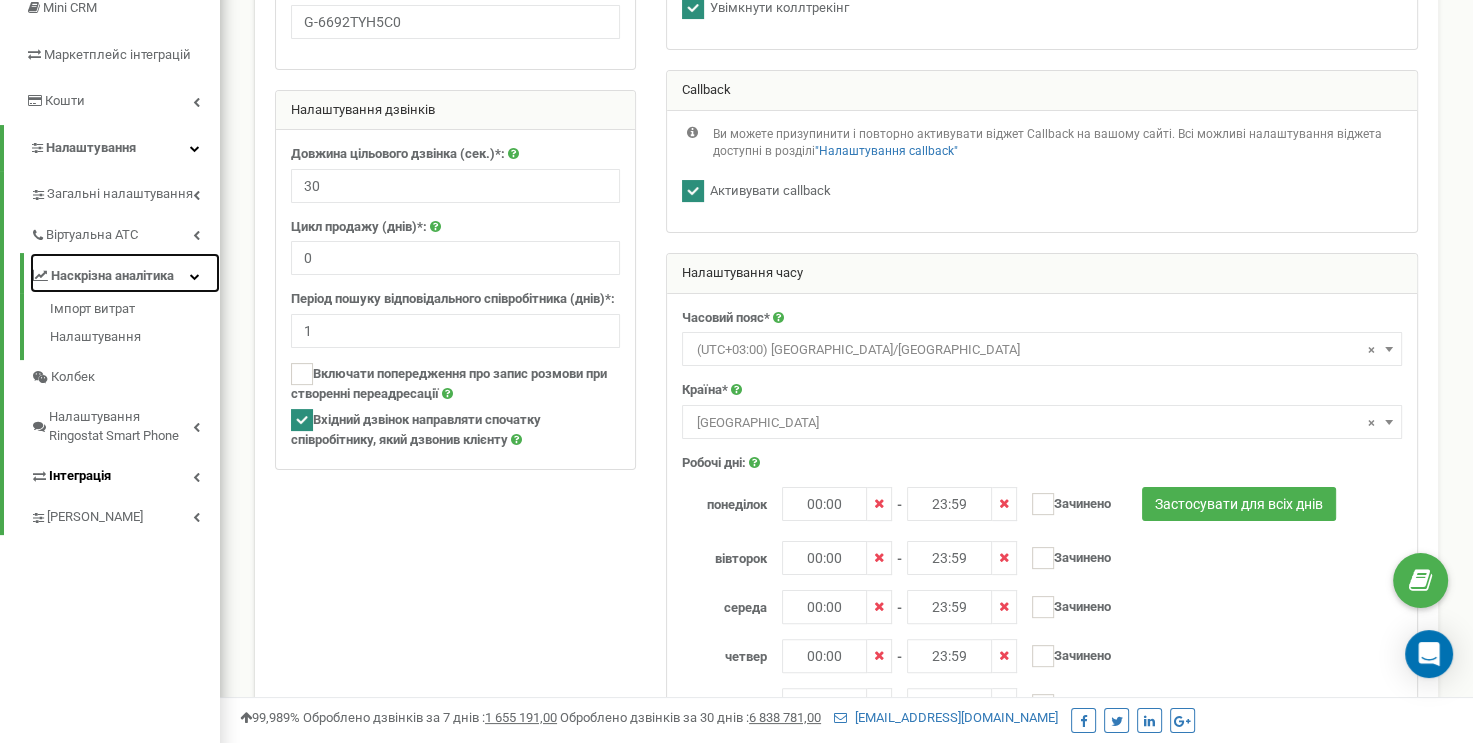 scroll, scrollTop: 300, scrollLeft: 0, axis: vertical 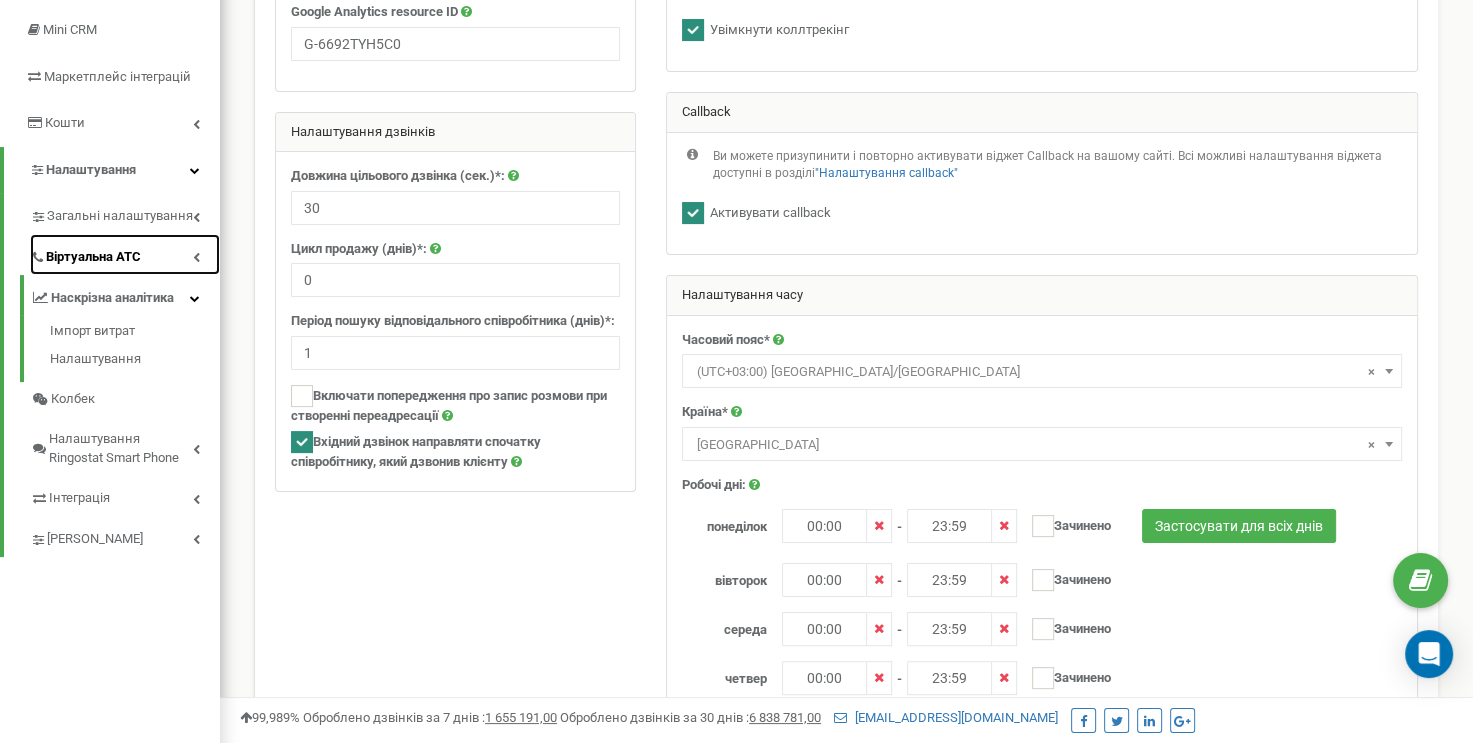 click on "Віртуальна АТС" at bounding box center [125, 254] 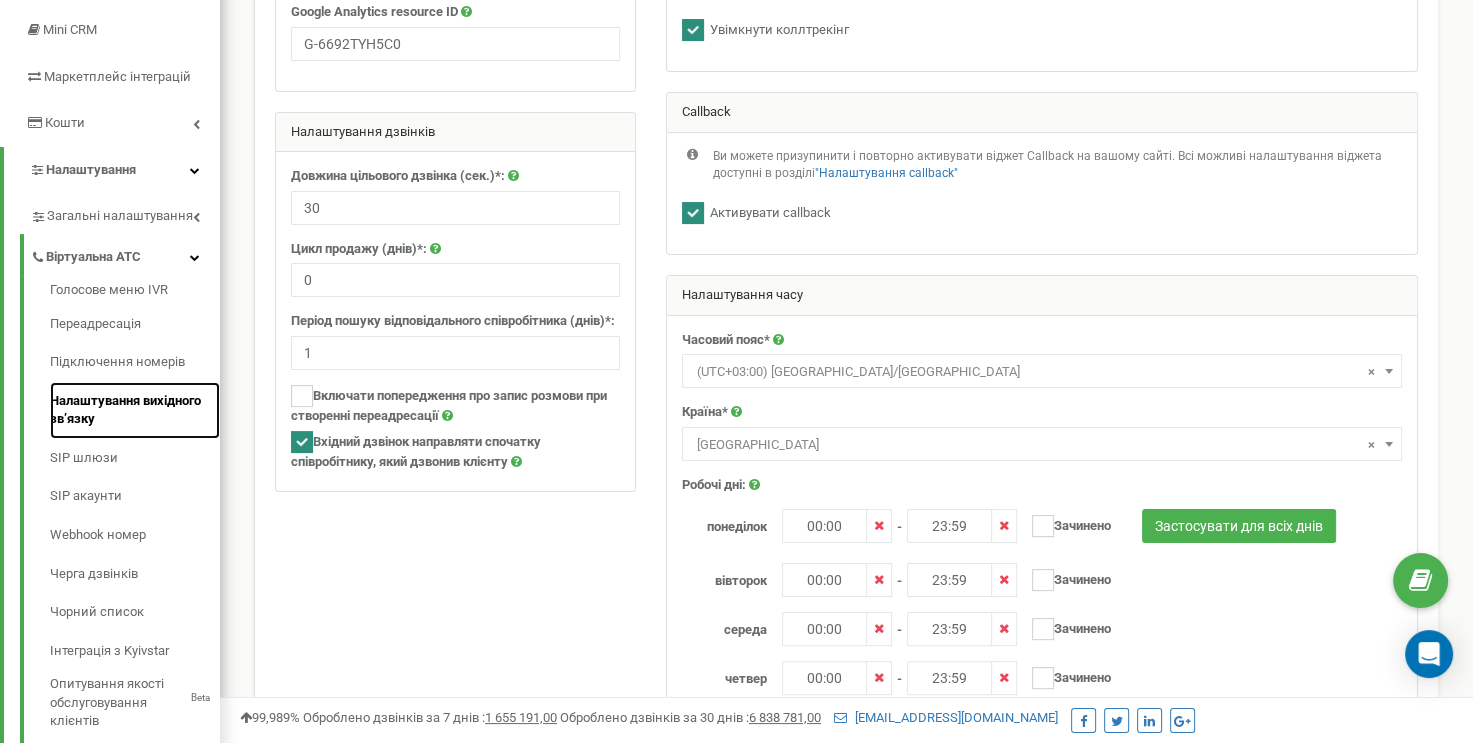 click on "Налаштування вихідного зв’язку" at bounding box center [135, 410] 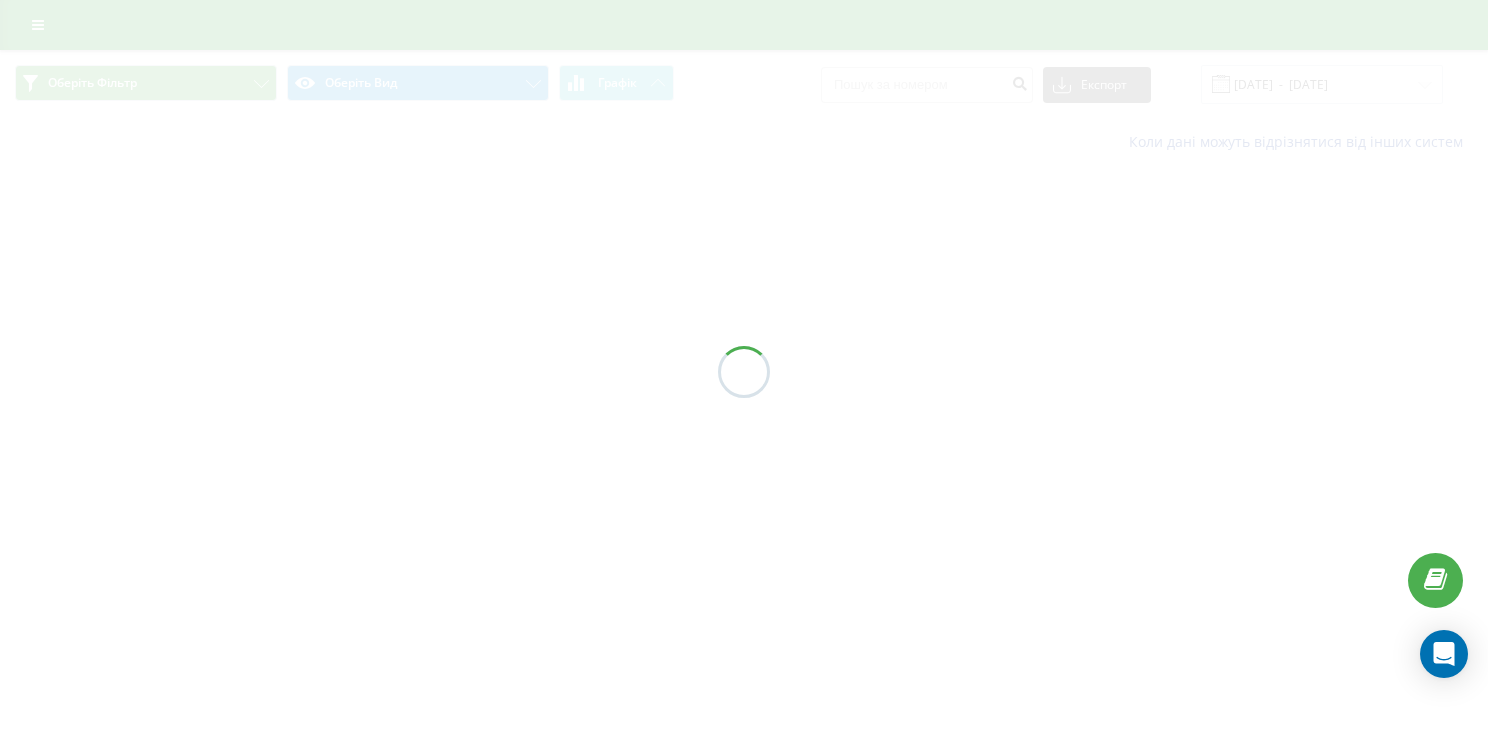 scroll, scrollTop: 0, scrollLeft: 0, axis: both 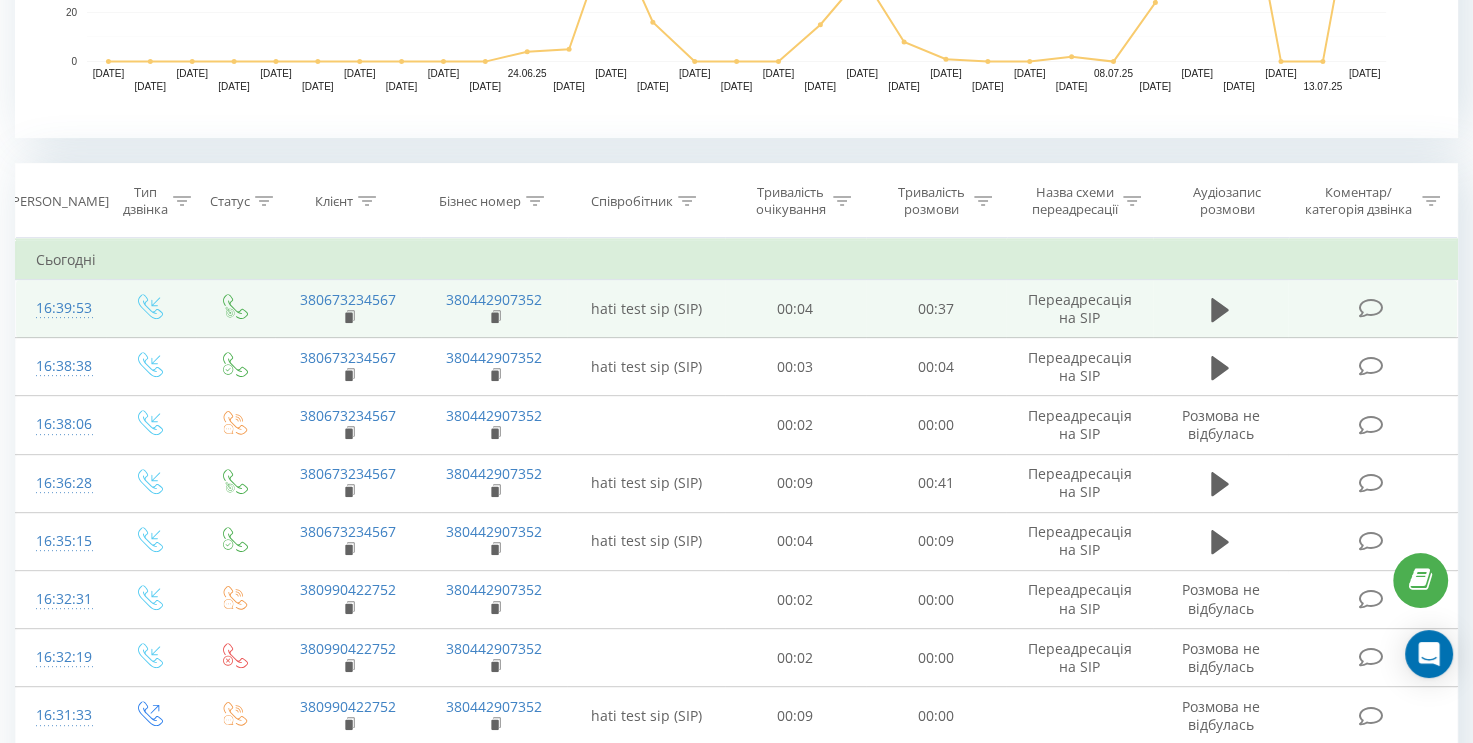click on "16:39:53" at bounding box center (61, 308) 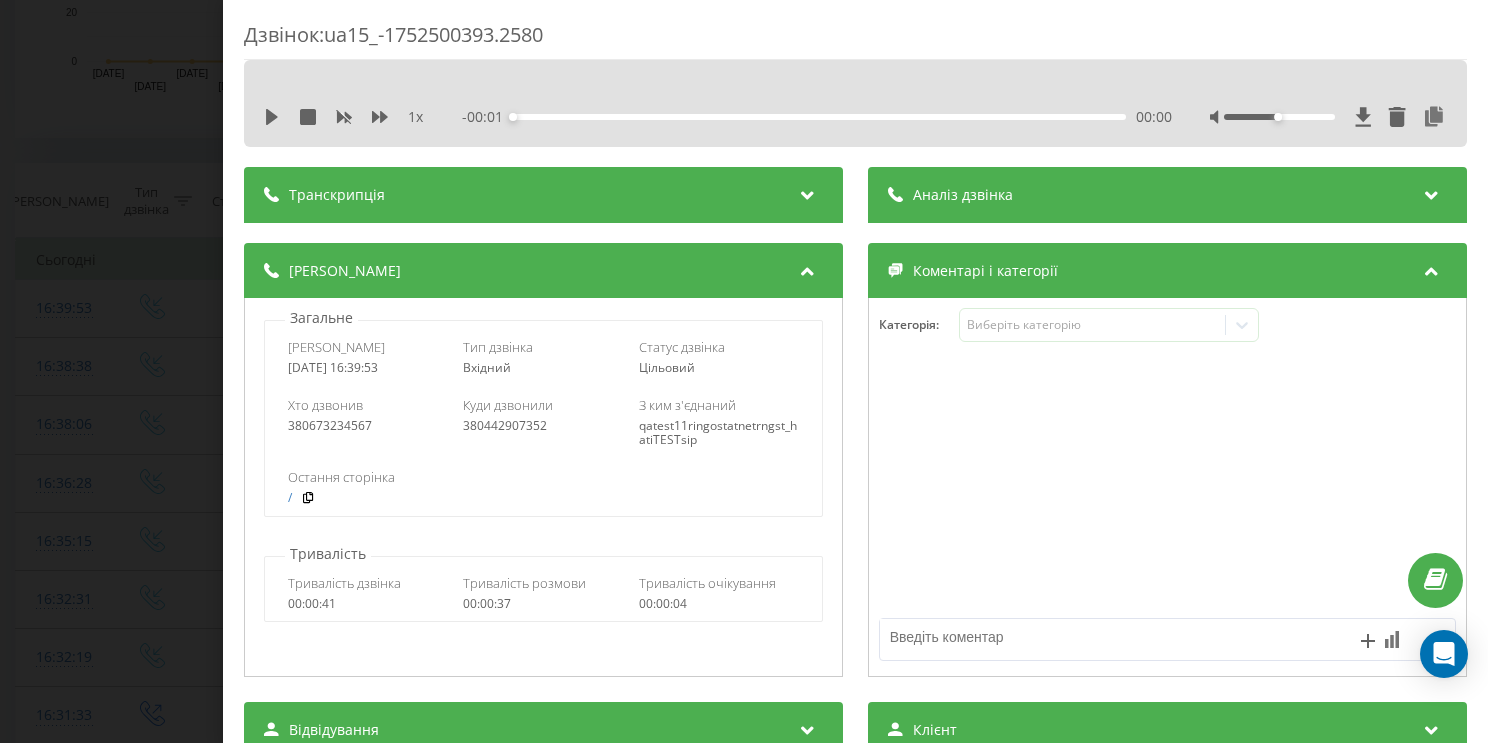 click on "Дзвінок :  ua15_-1752500393.2580   1 x  - 00:01 00:00   00:00   Транскрипція Для AI-аналізу майбутніх дзвінків  налаштуйте та активуйте профіль на сторінці . Якщо профіль вже є і дзвінок відповідає його умовам, оновіть сторінку через 10 хвилин - AI аналізує поточний дзвінок. Аналіз дзвінка Для AI-аналізу майбутніх дзвінків  налаштуйте та активуйте профіль на сторінці . Якщо профіль вже є і дзвінок відповідає його умовам, оновіть сторінку через 10 хвилин - AI аналізує поточний дзвінок. Деталі дзвінка Загальне Дата дзвінка 2025-07-14 16:39:53 Тип дзвінка Вхідний Статус дзвінка Цільовий 380673234567 / :" at bounding box center [744, 371] 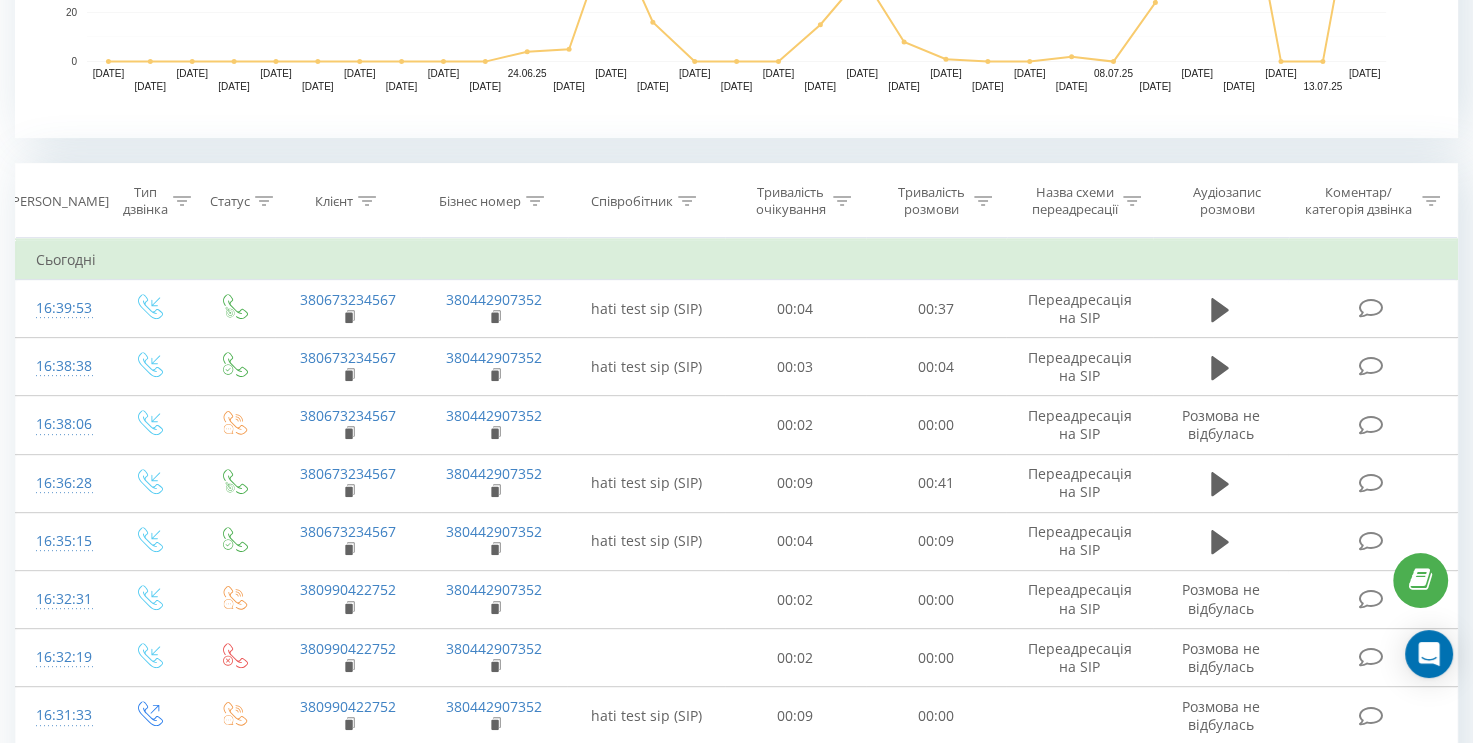 scroll, scrollTop: 800, scrollLeft: 0, axis: vertical 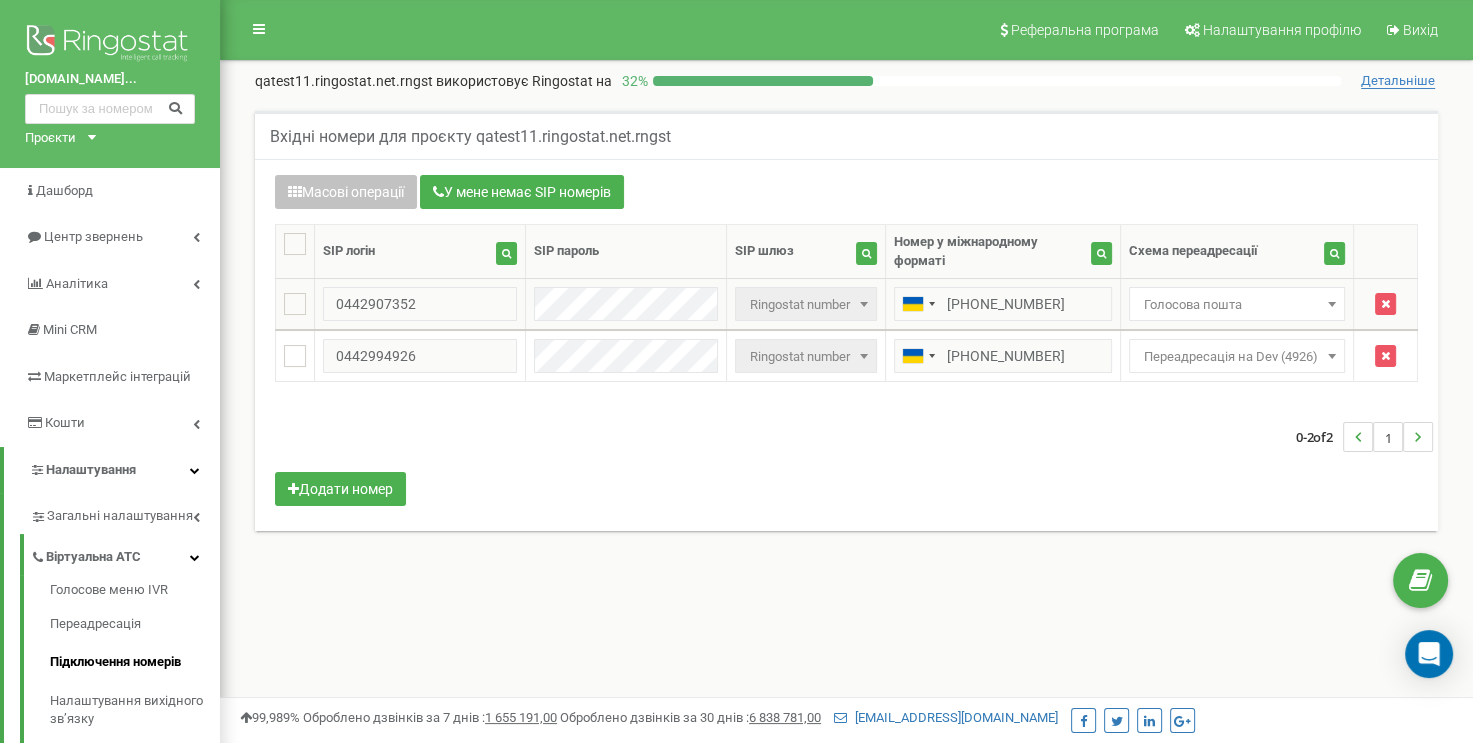 click on "Голосова пошта" at bounding box center (1237, 305) 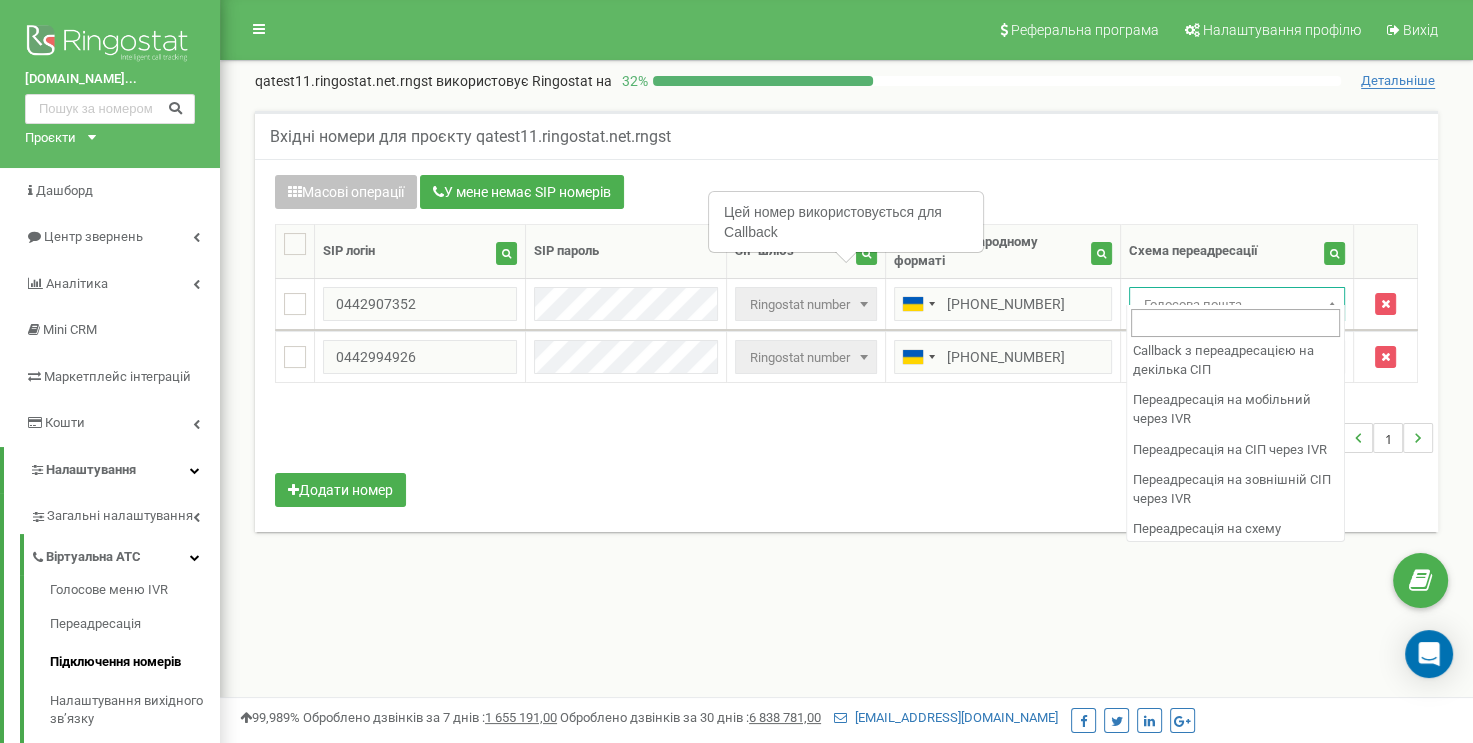 scroll, scrollTop: 1872, scrollLeft: 0, axis: vertical 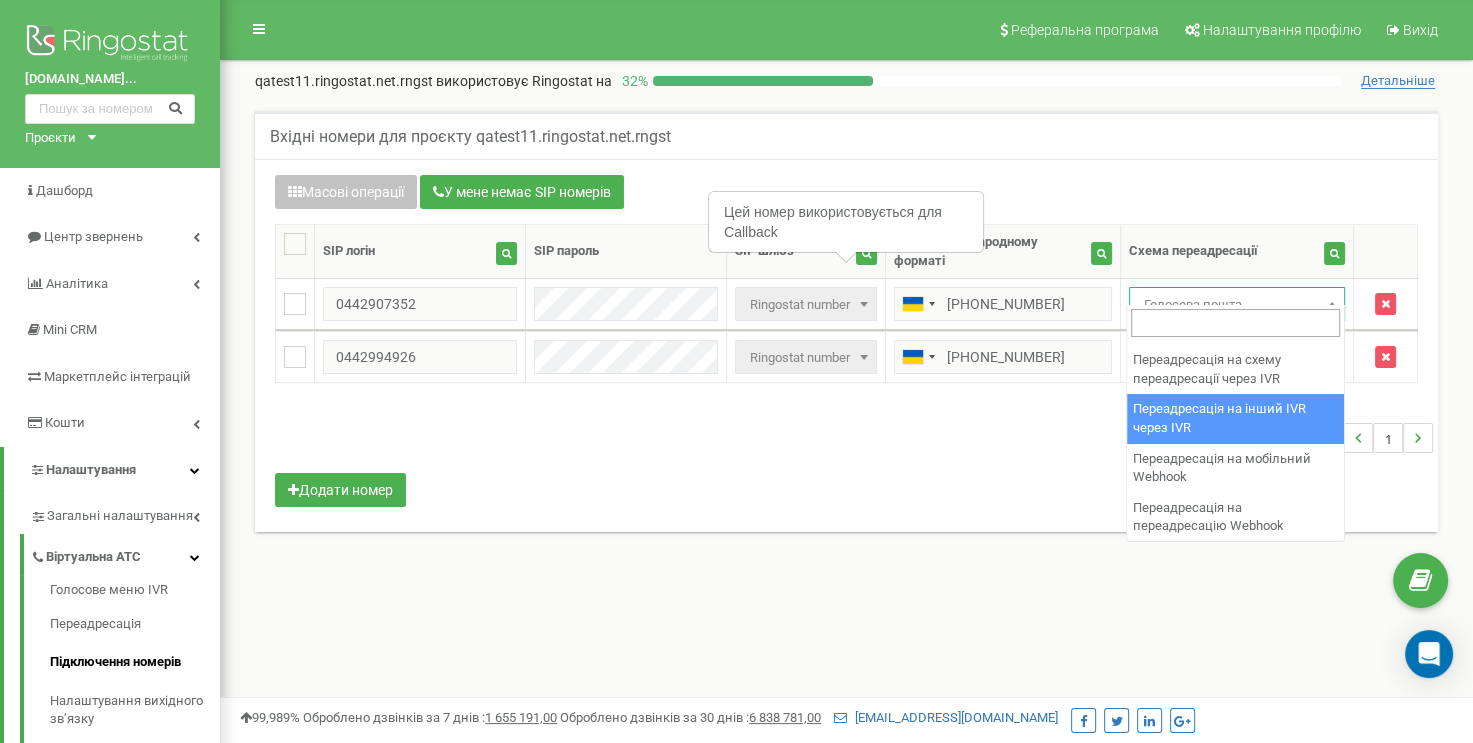 select on "253886" 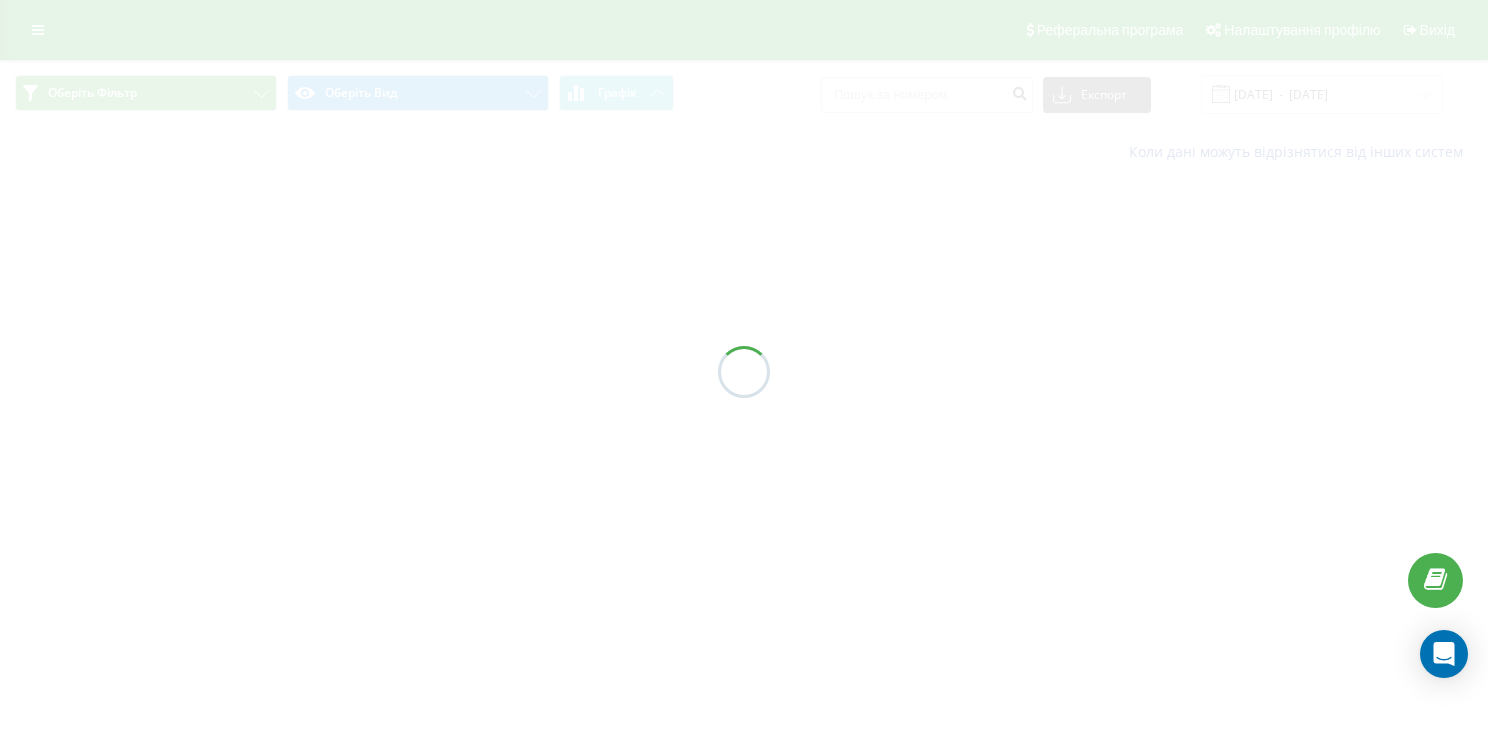 scroll, scrollTop: 0, scrollLeft: 0, axis: both 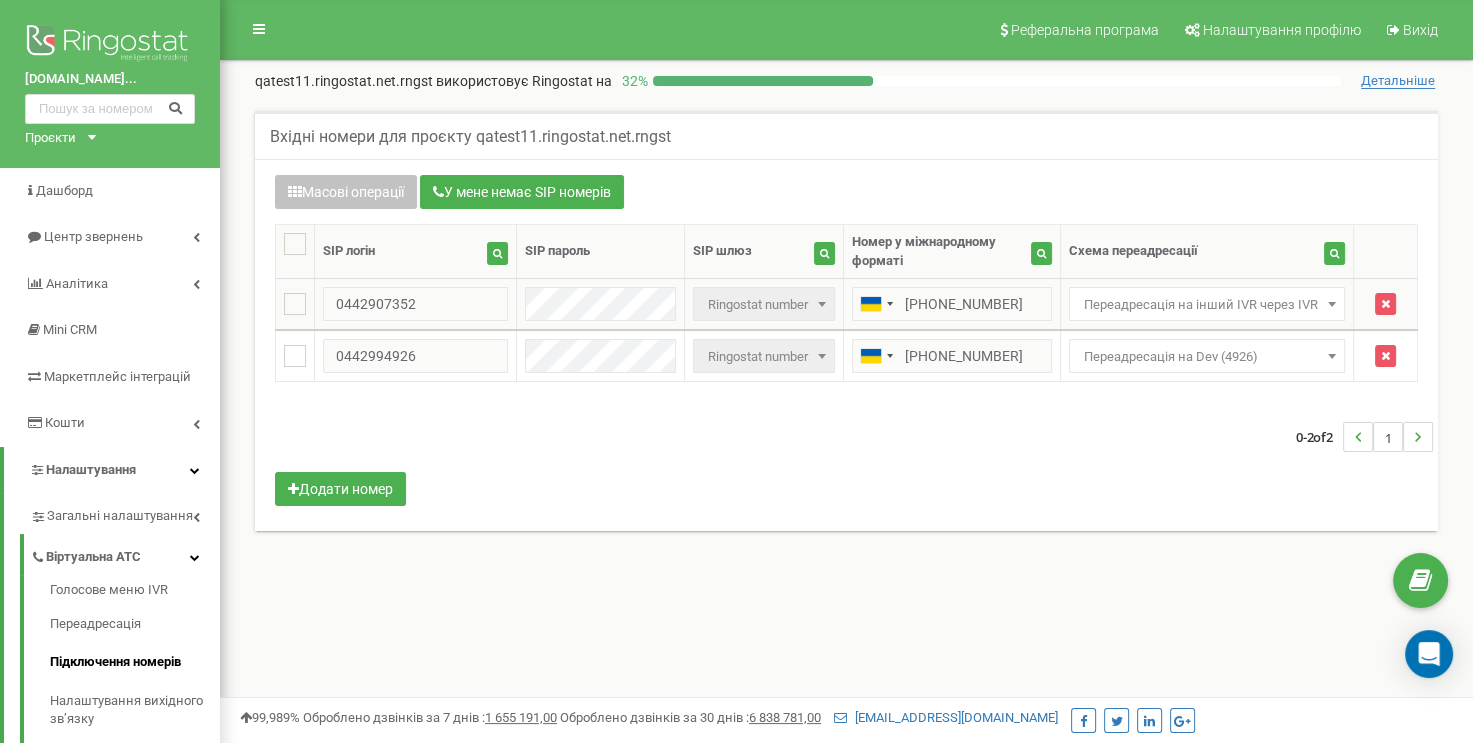 click on "Переадресація на інший IVR через IVR" at bounding box center (1207, 305) 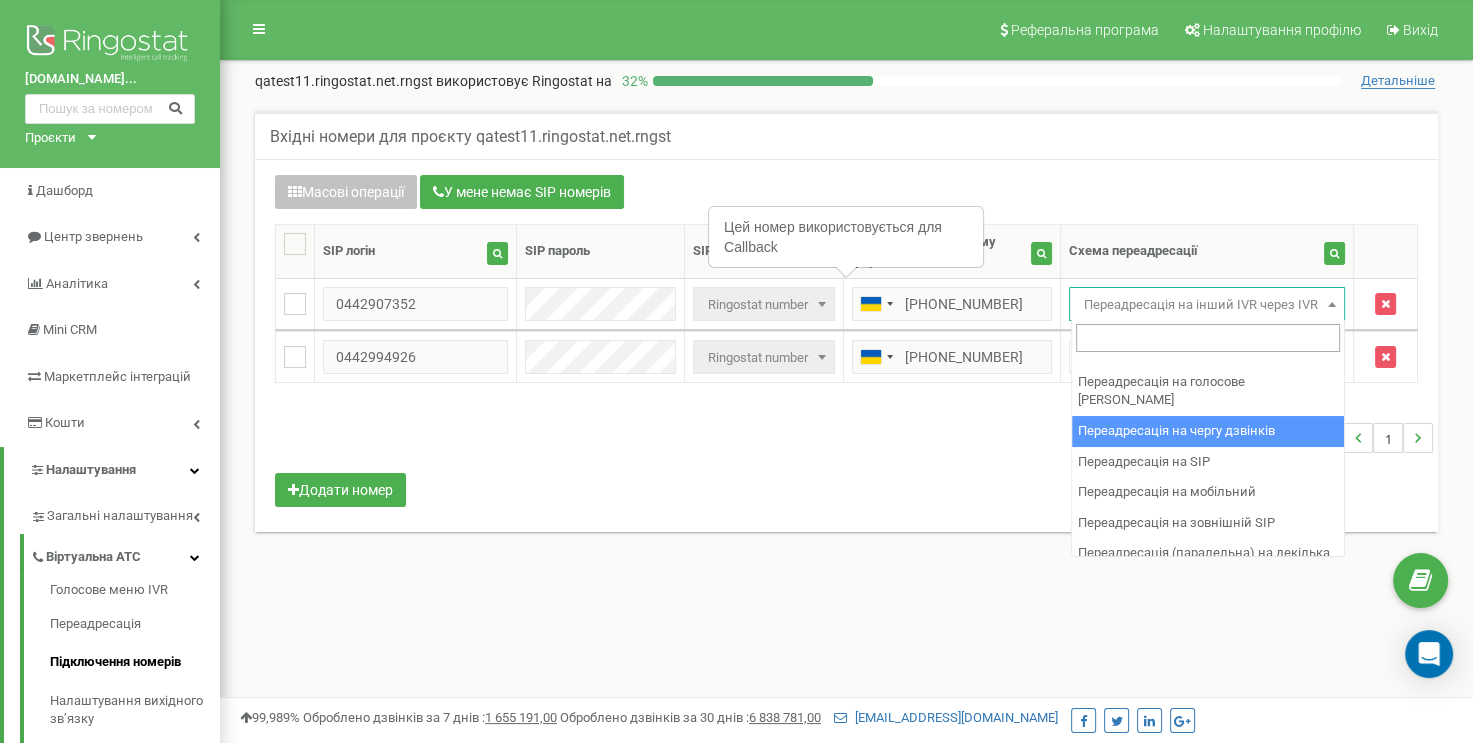 scroll, scrollTop: 200, scrollLeft: 0, axis: vertical 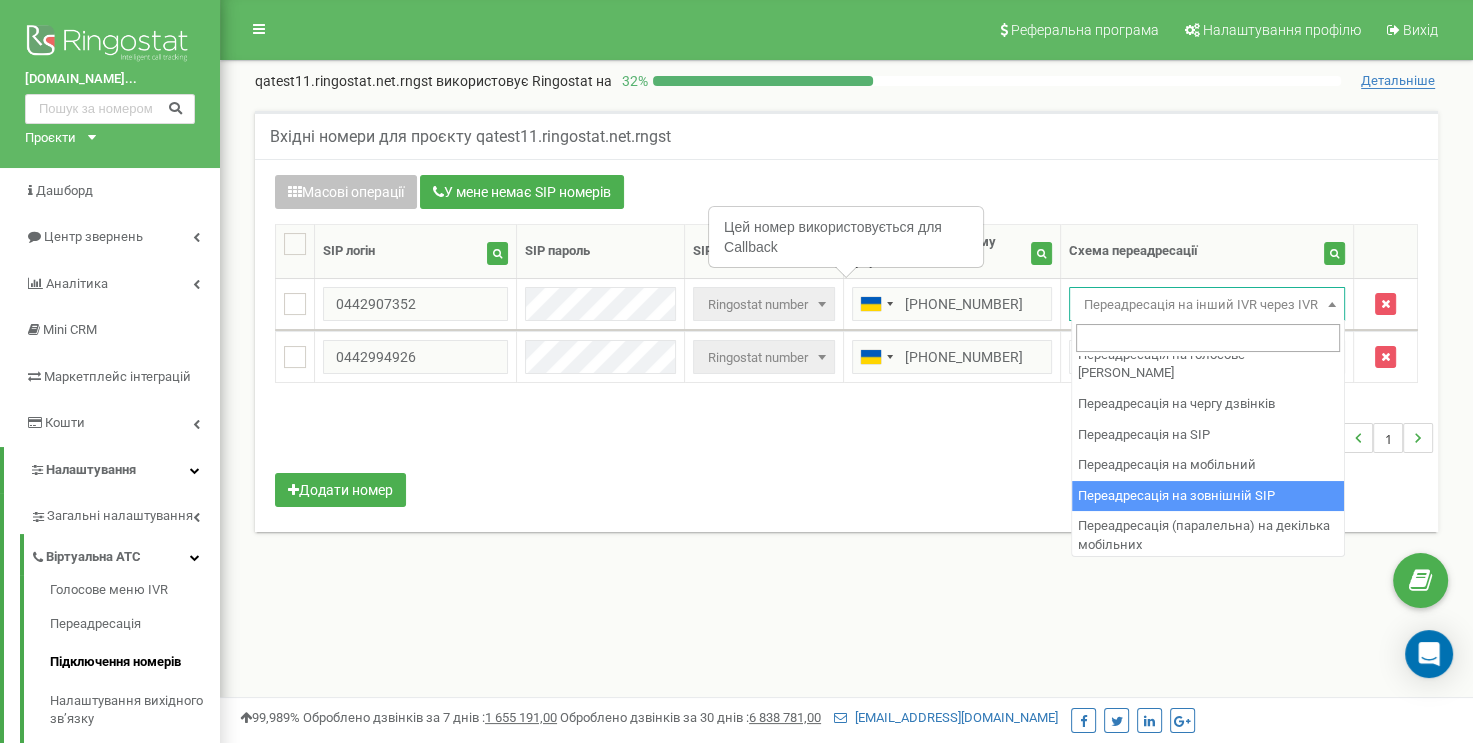 select on "251786" 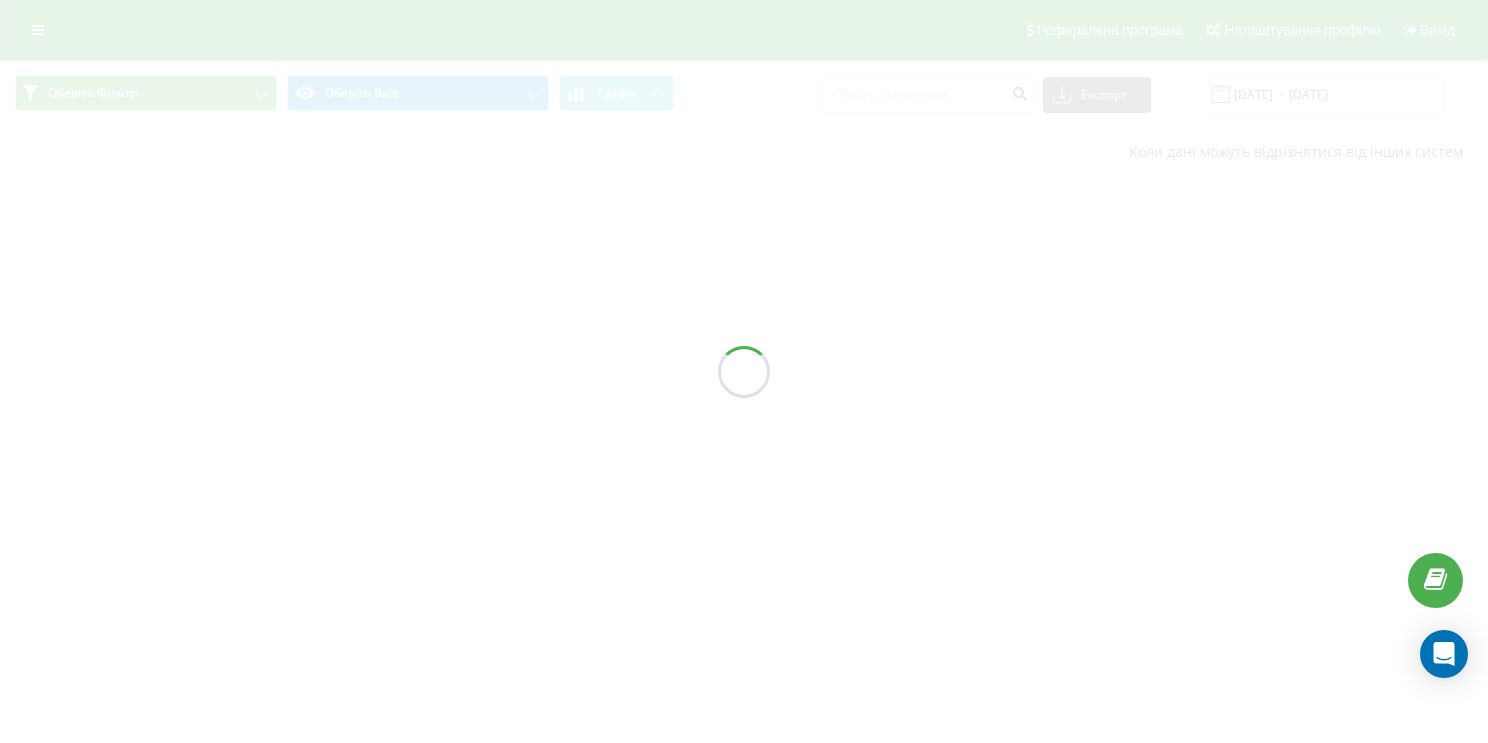 scroll, scrollTop: 0, scrollLeft: 0, axis: both 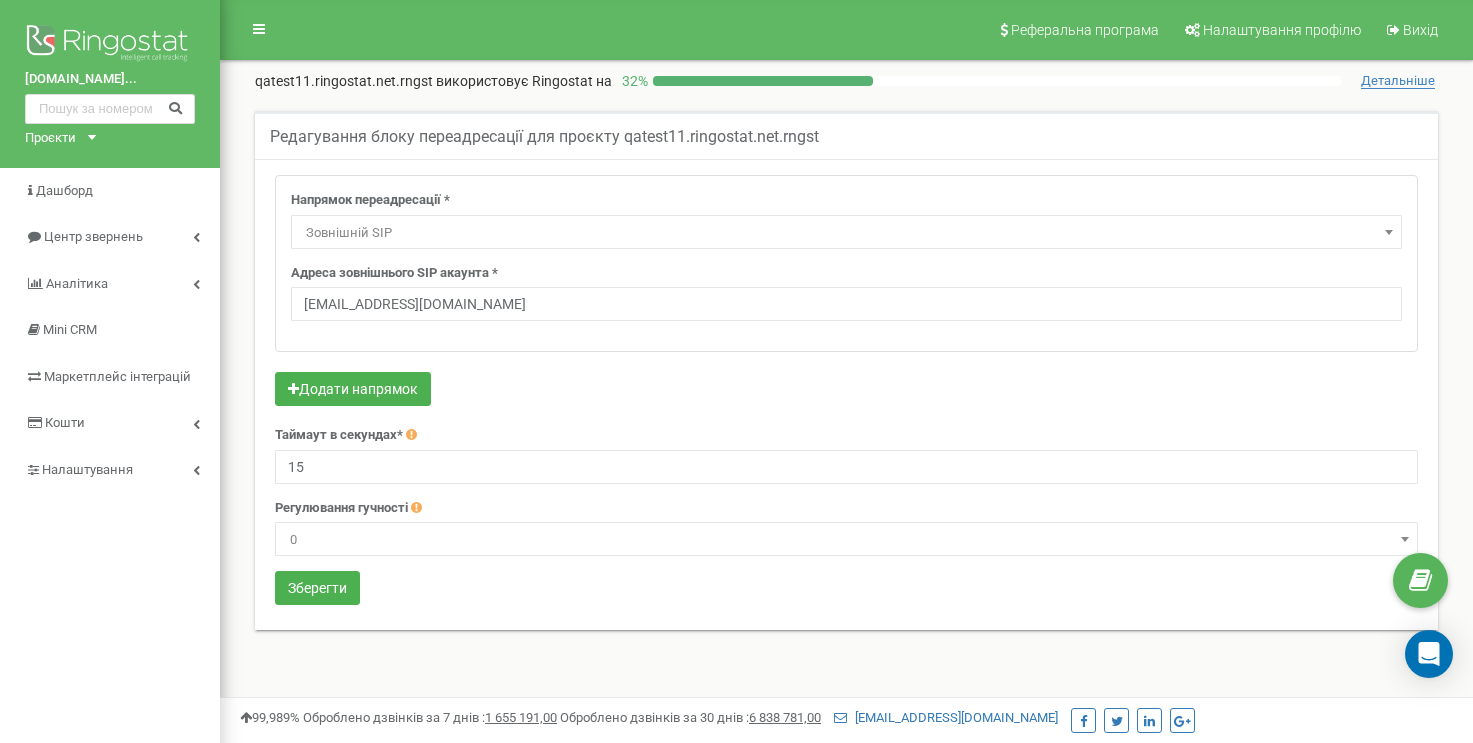 select on "ExtSIP" 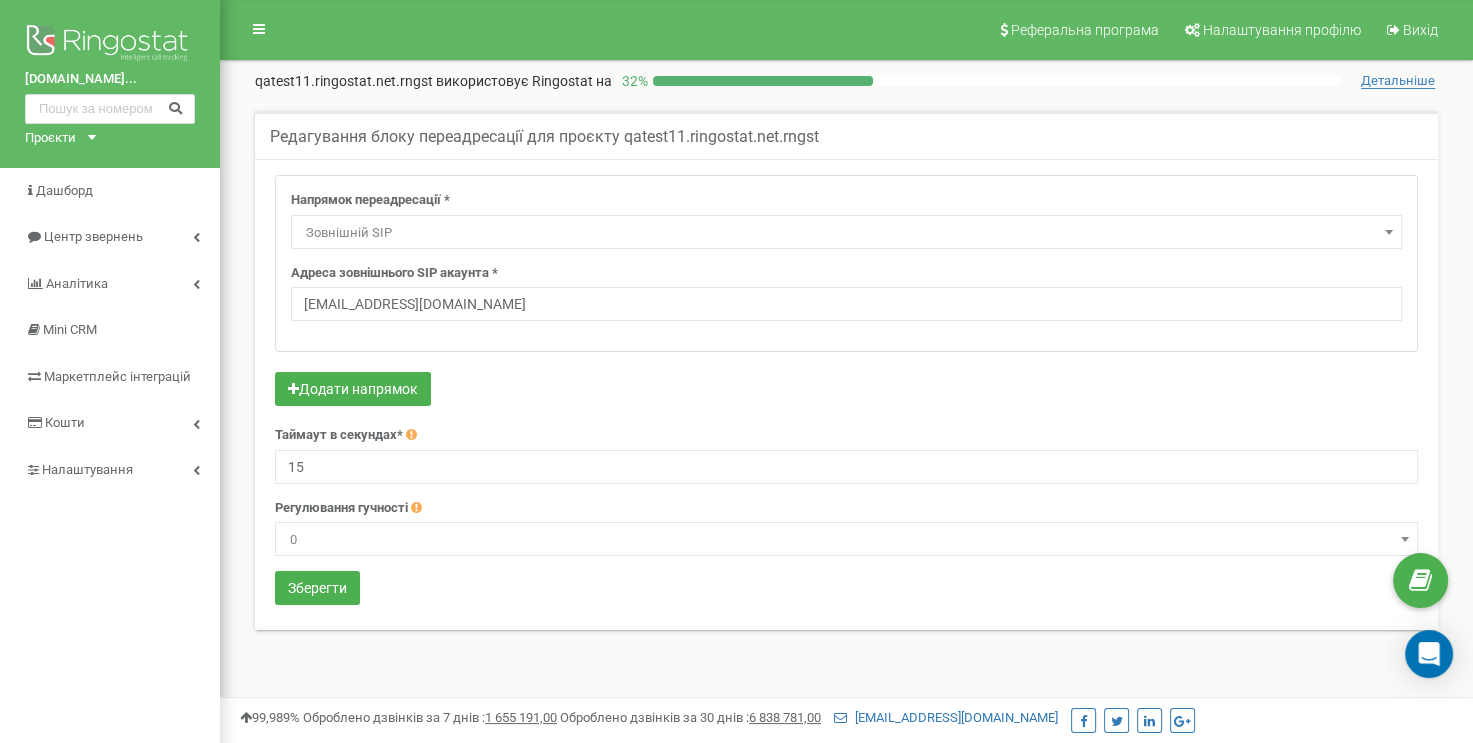 scroll, scrollTop: 0, scrollLeft: 0, axis: both 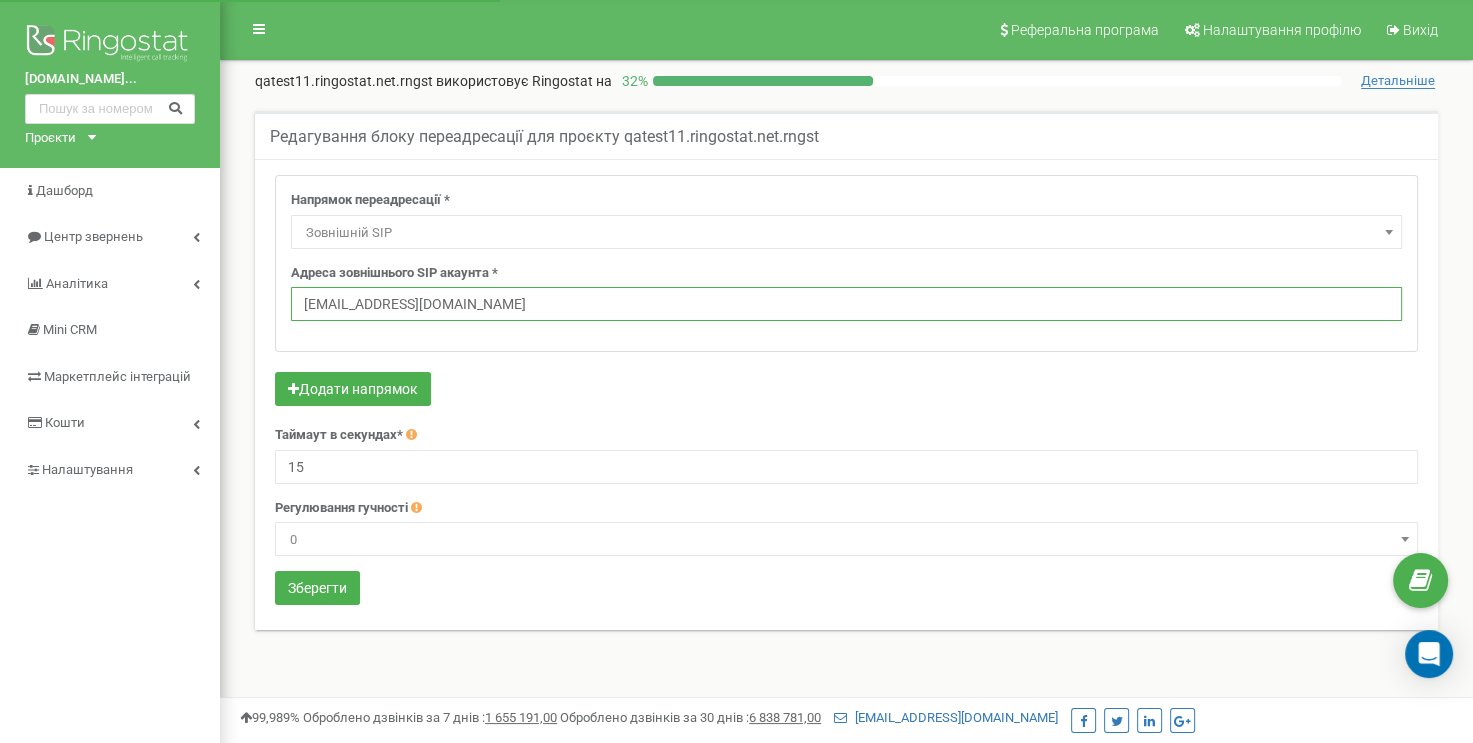 click on "[EMAIL_ADDRESS][DOMAIN_NAME]" at bounding box center (846, 304) 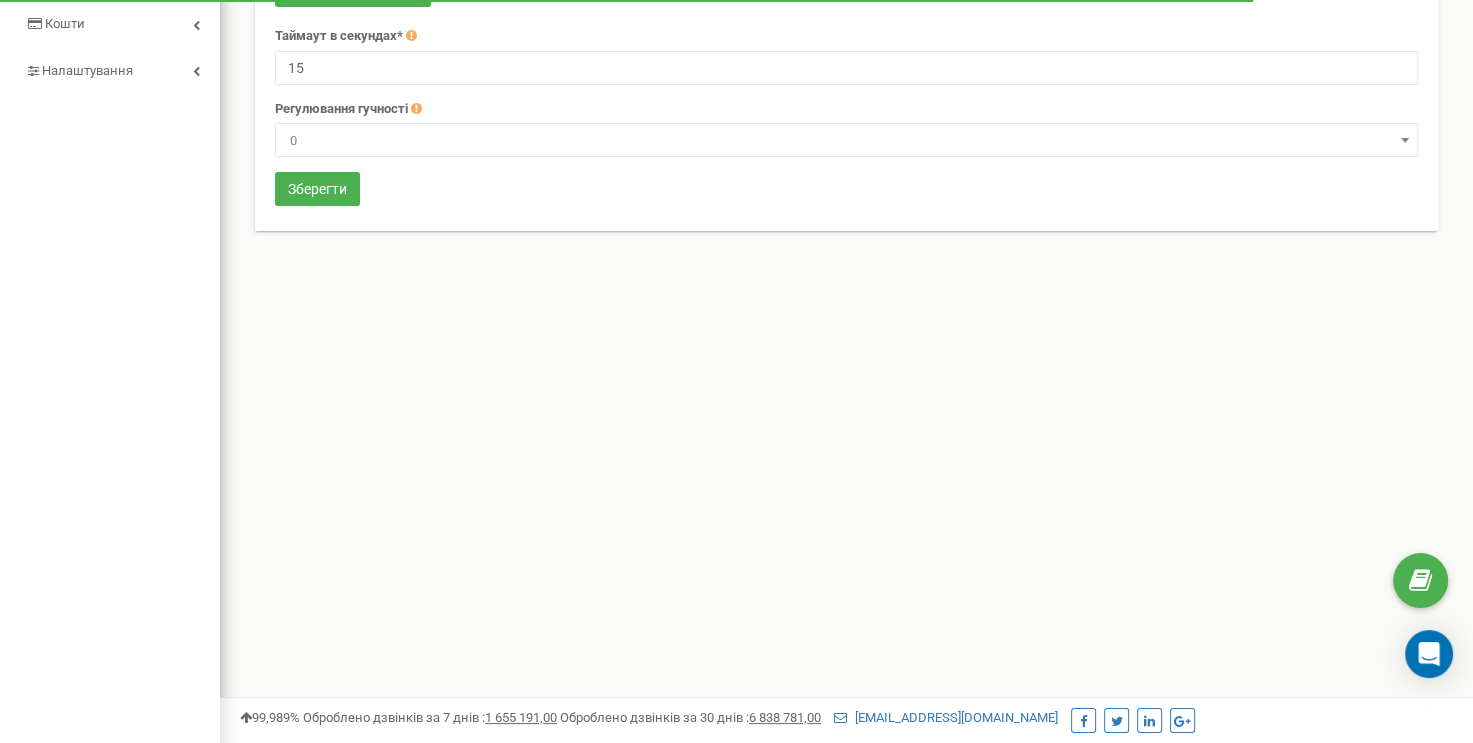 scroll, scrollTop: 400, scrollLeft: 0, axis: vertical 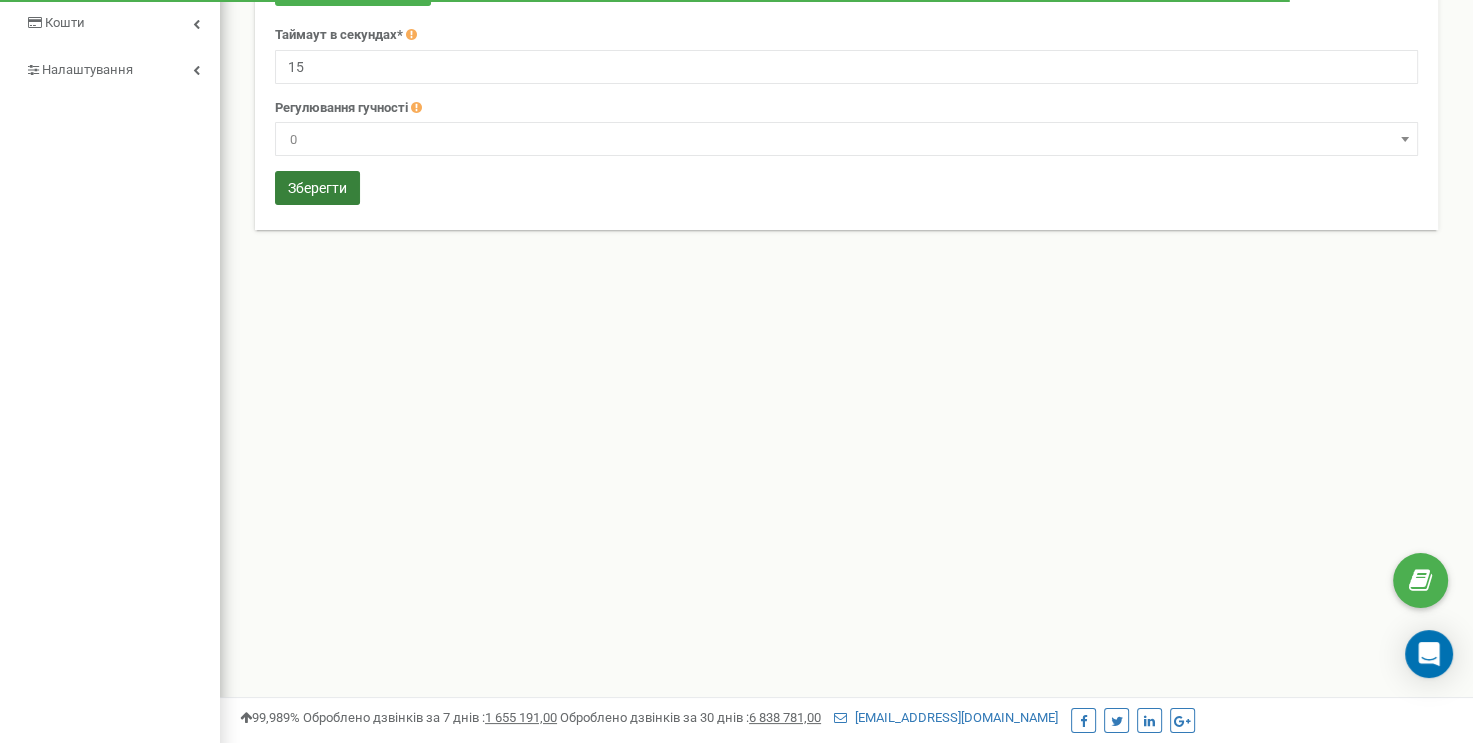 type on "[EMAIL_ADDRESS][DOMAIN_NAME]" 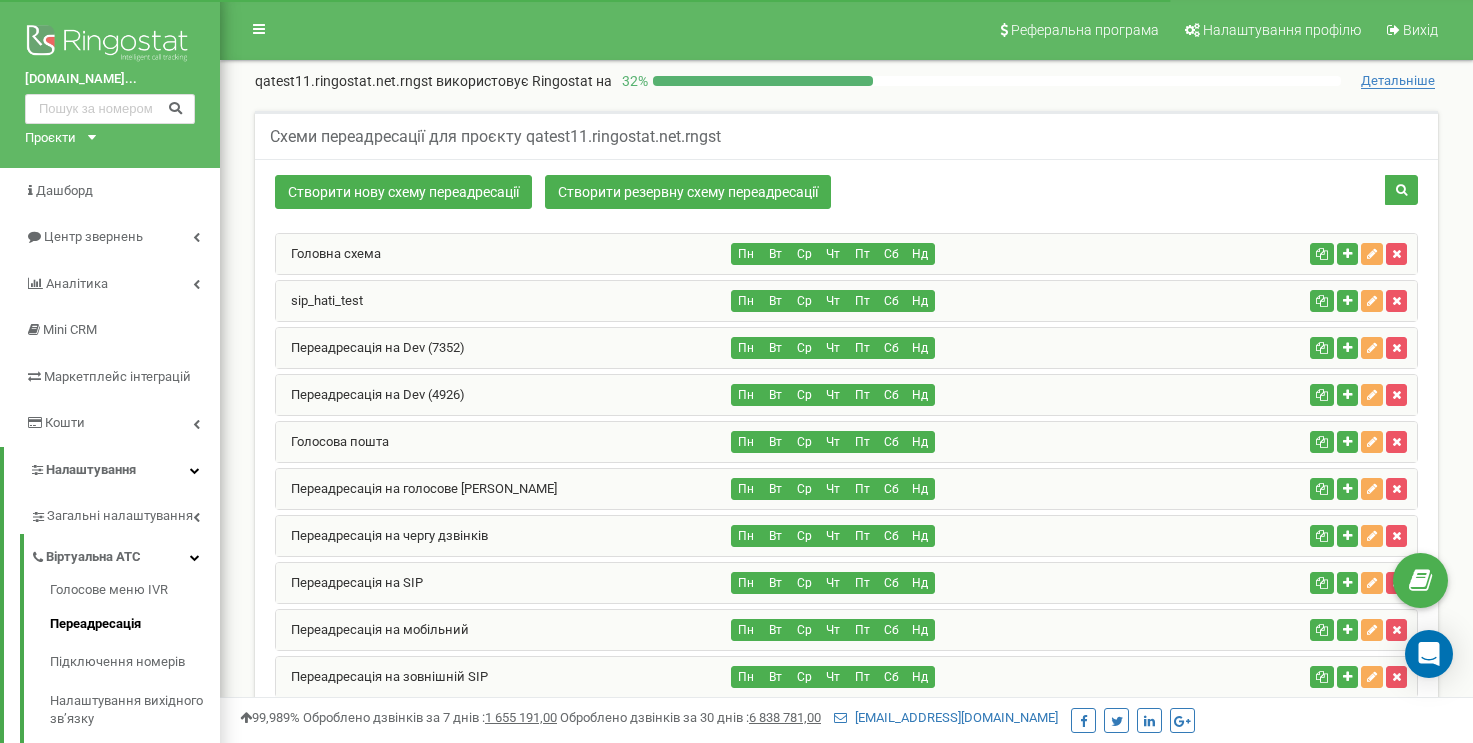 scroll, scrollTop: 1670, scrollLeft: 0, axis: vertical 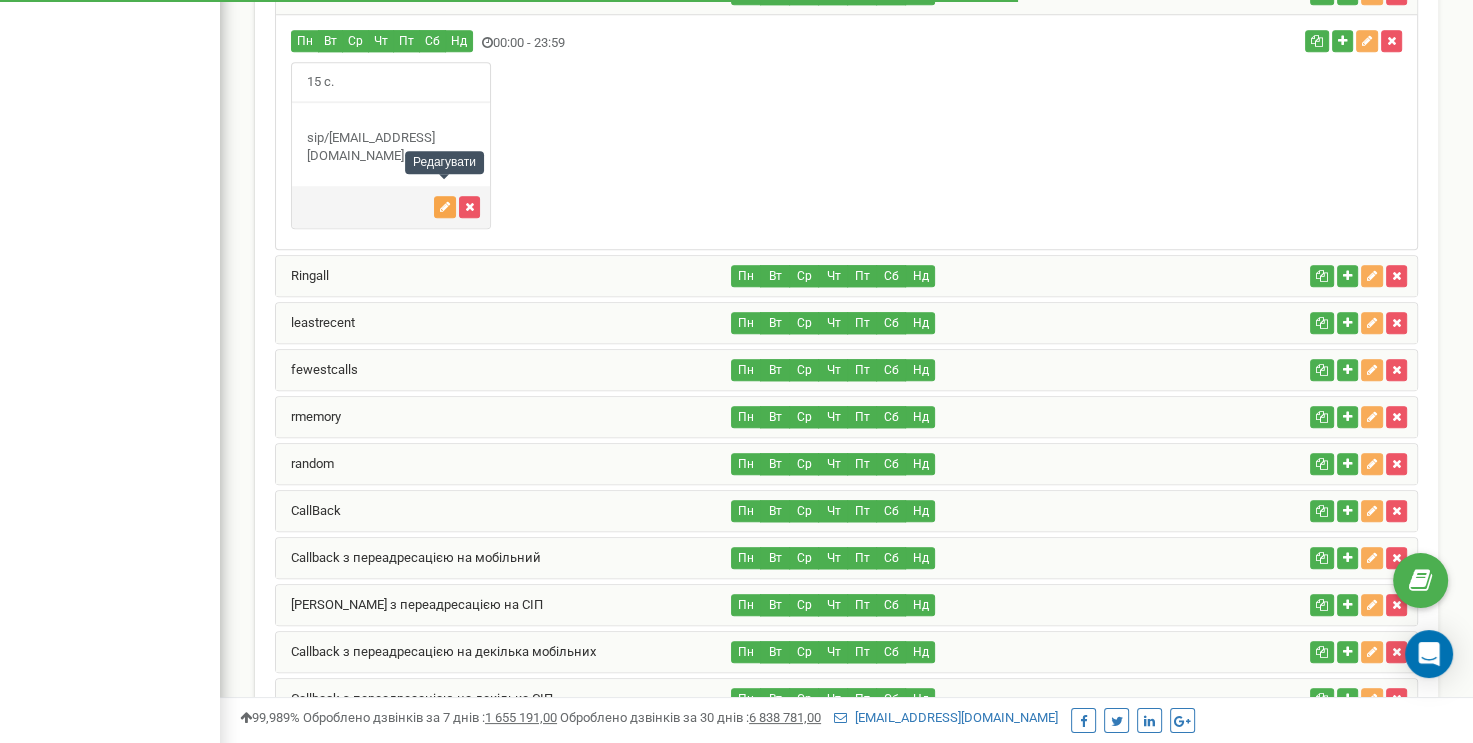 click at bounding box center [445, 207] 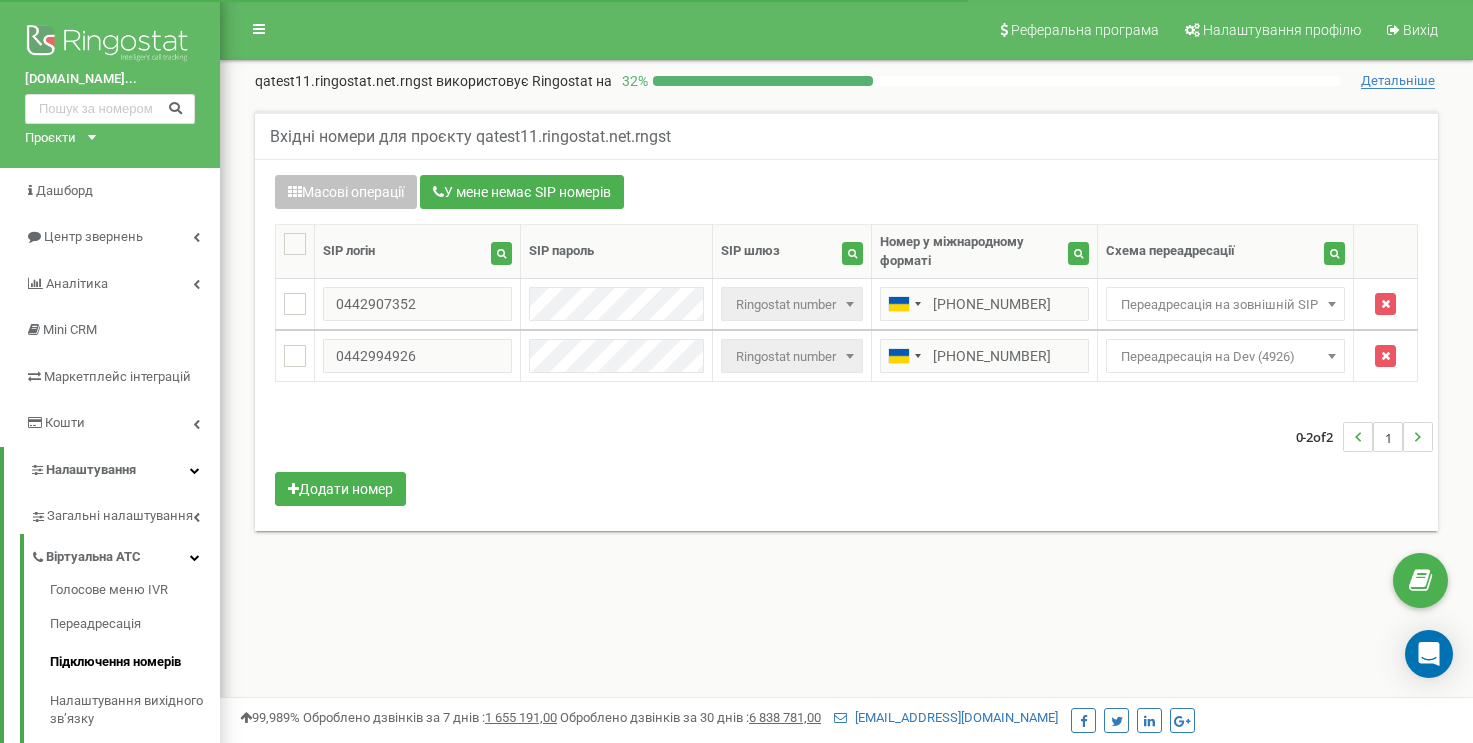 scroll, scrollTop: 0, scrollLeft: 0, axis: both 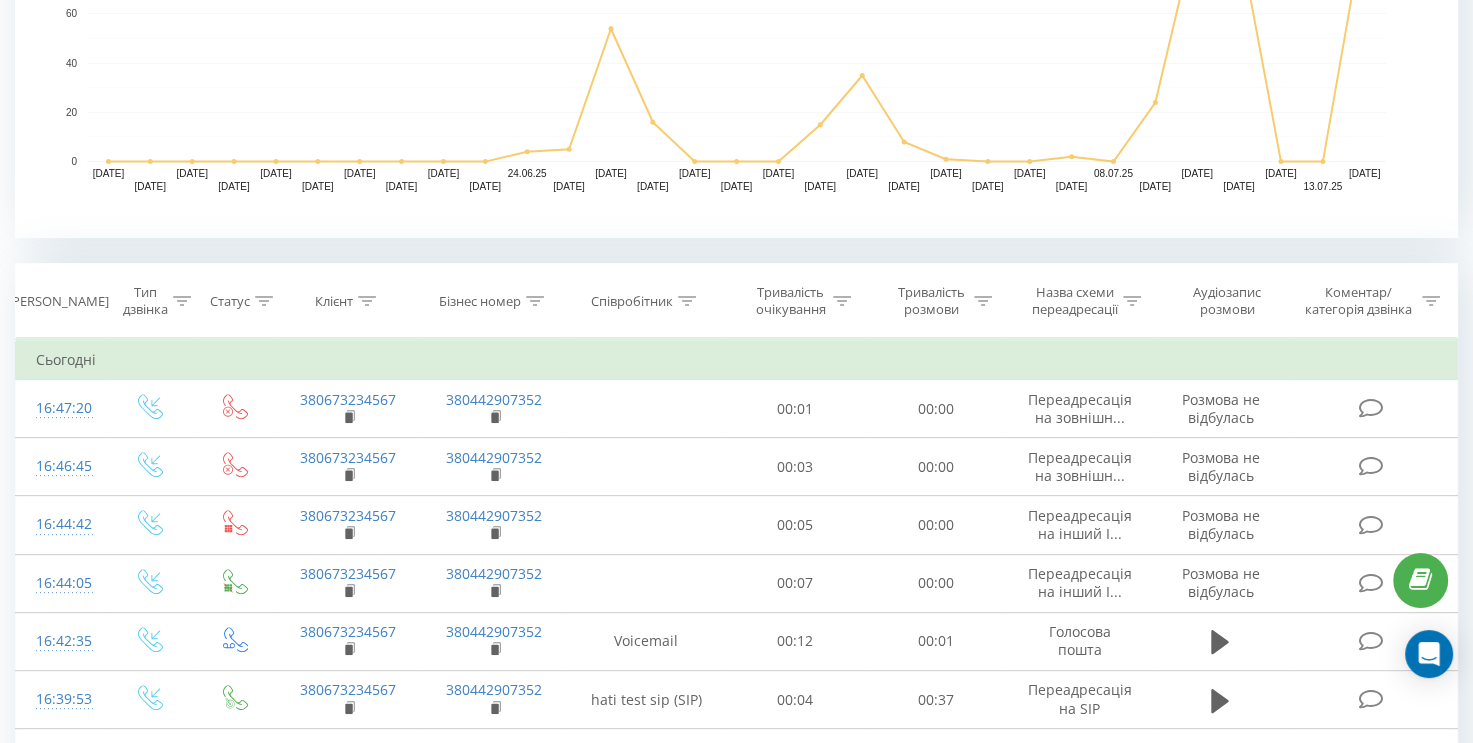 click 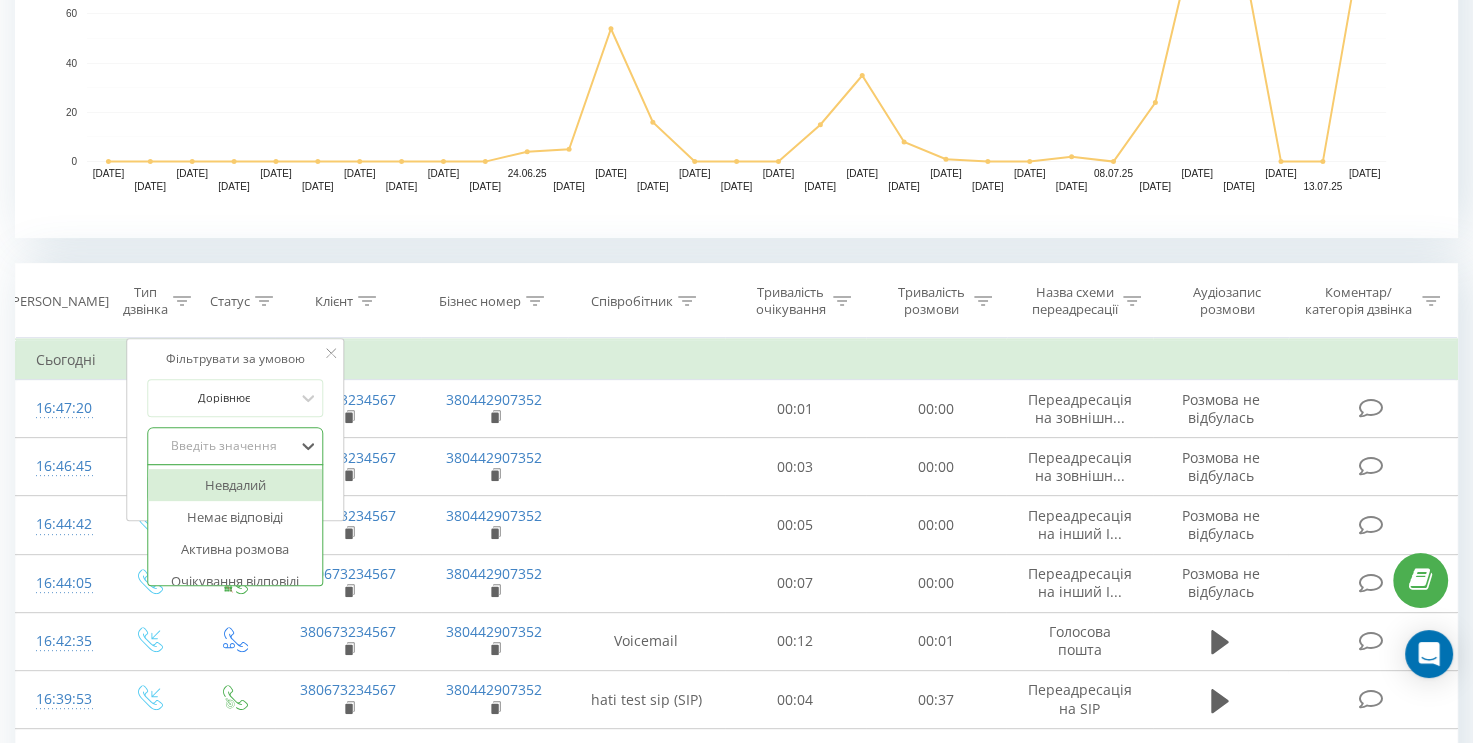 click on "Введіть значення" at bounding box center [224, 446] 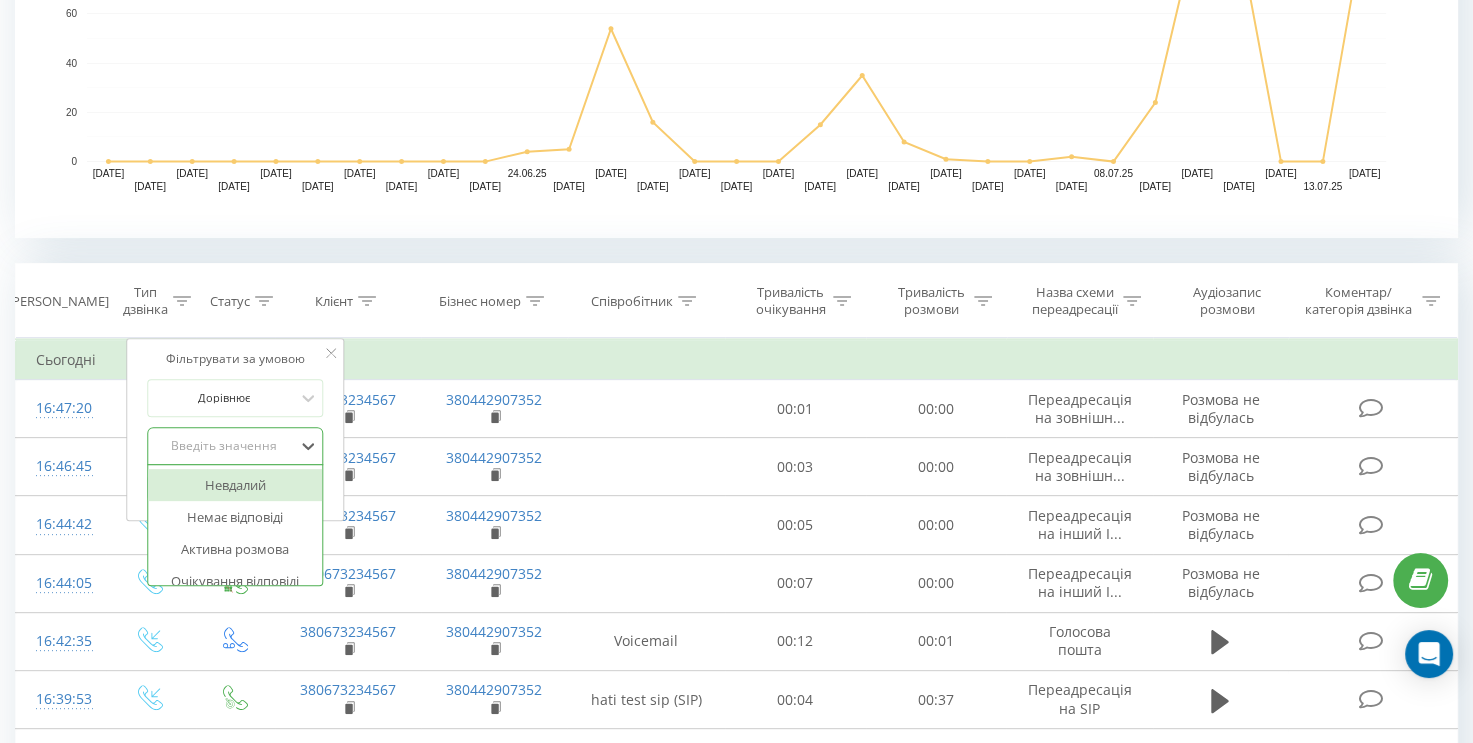 click on "Невдалий" at bounding box center [235, 485] 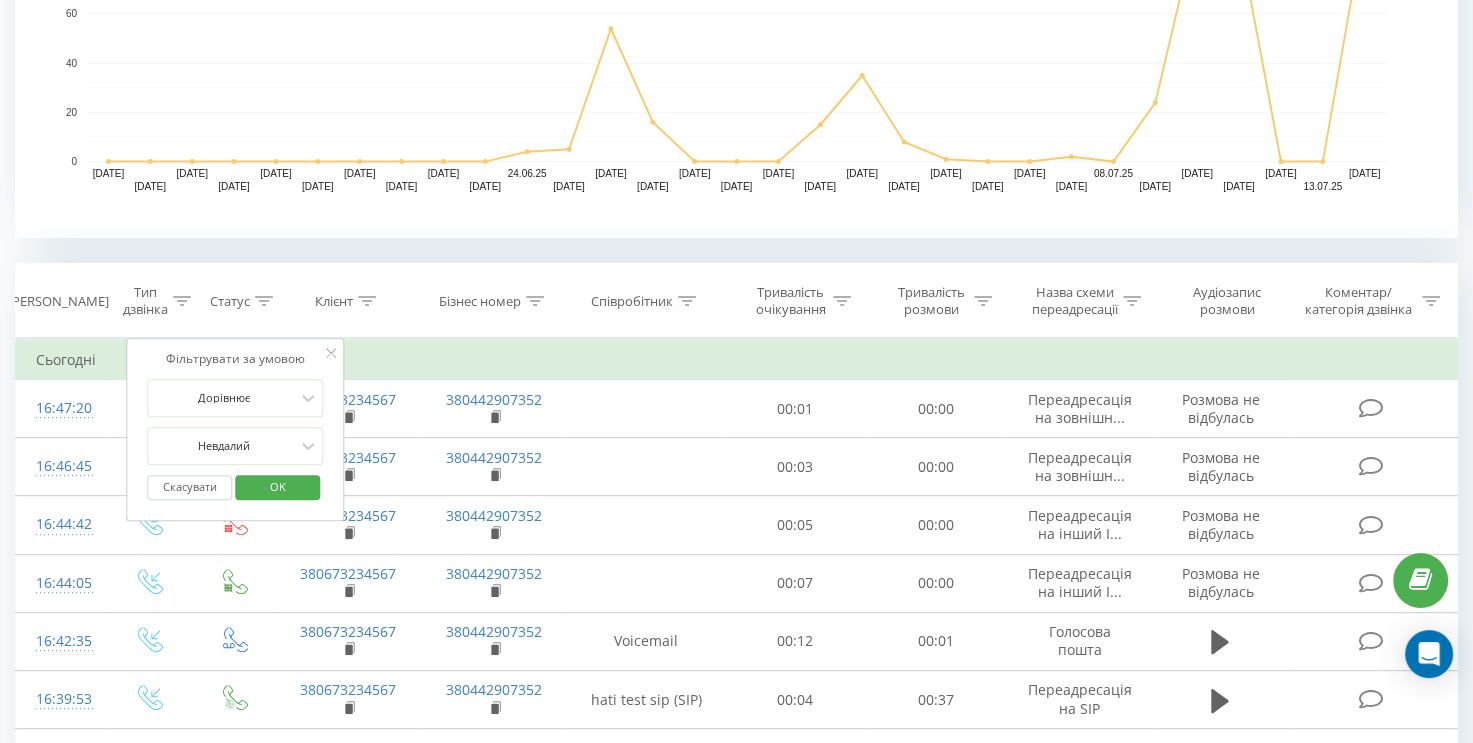 click on "OK" at bounding box center (278, 486) 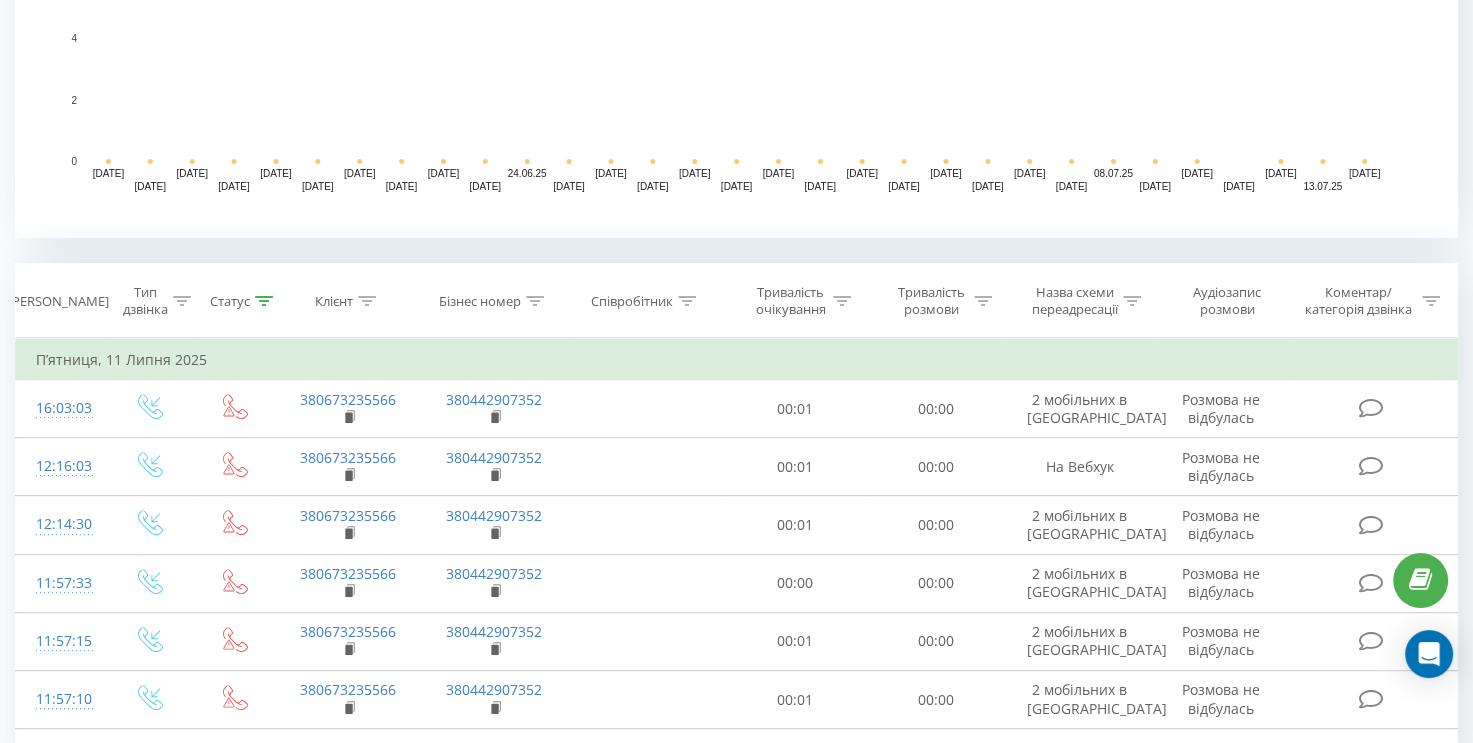 scroll, scrollTop: 719, scrollLeft: 0, axis: vertical 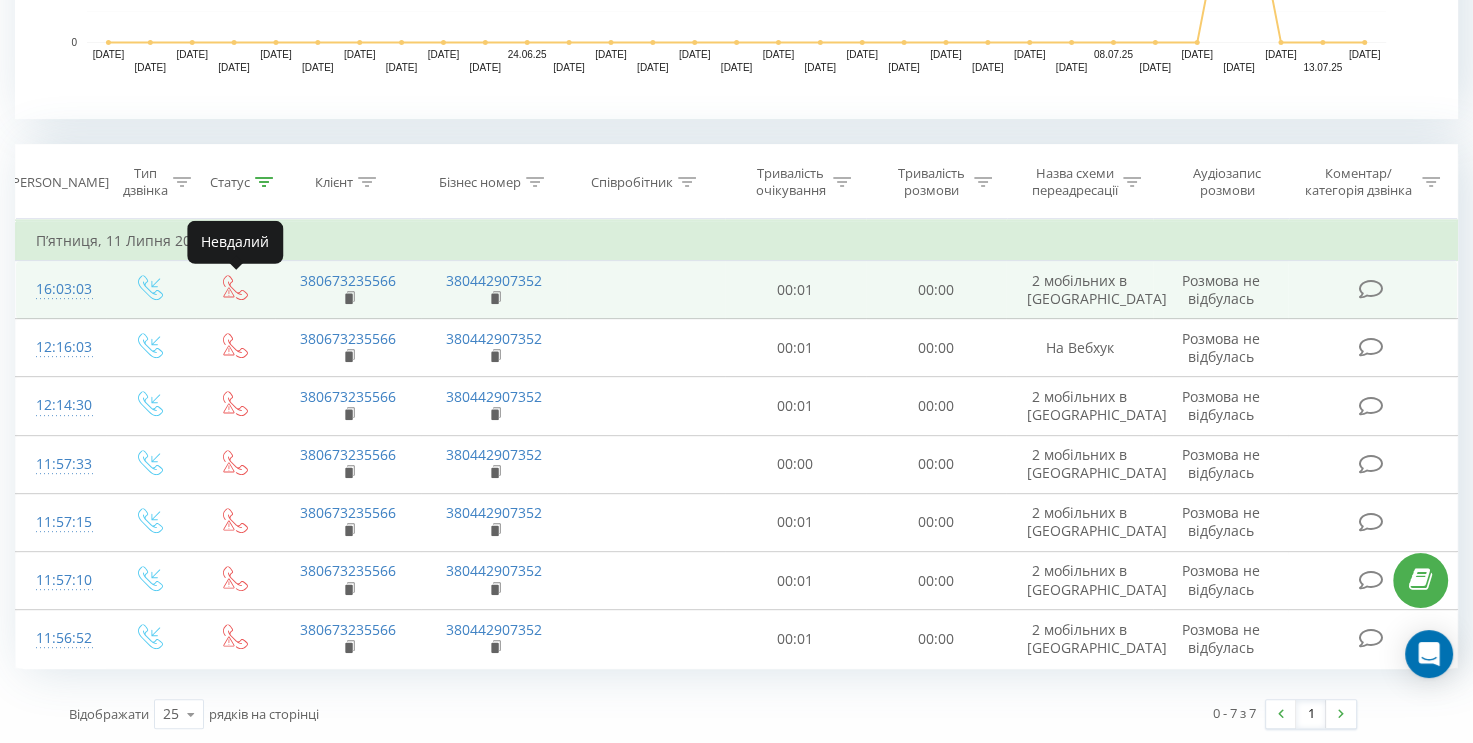 click 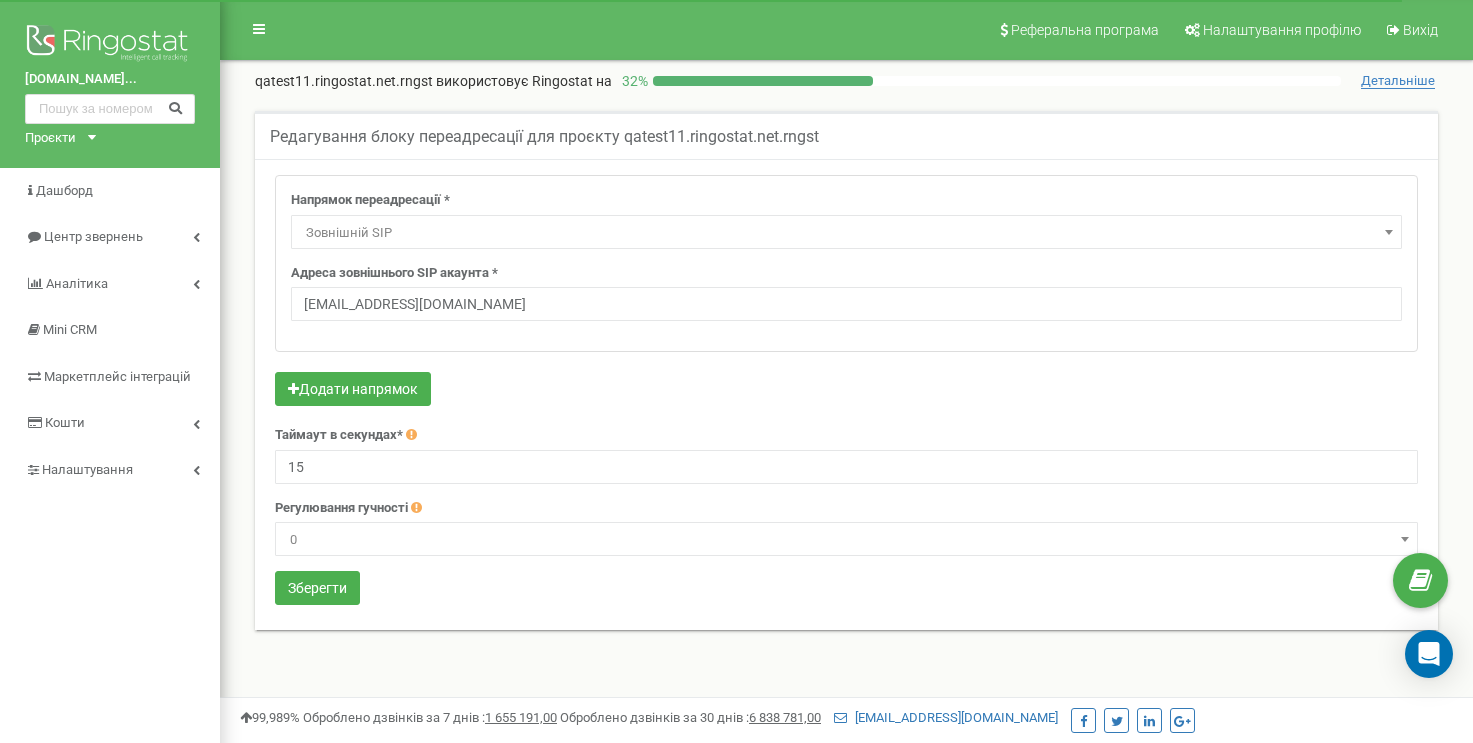 select on "ExtSIP" 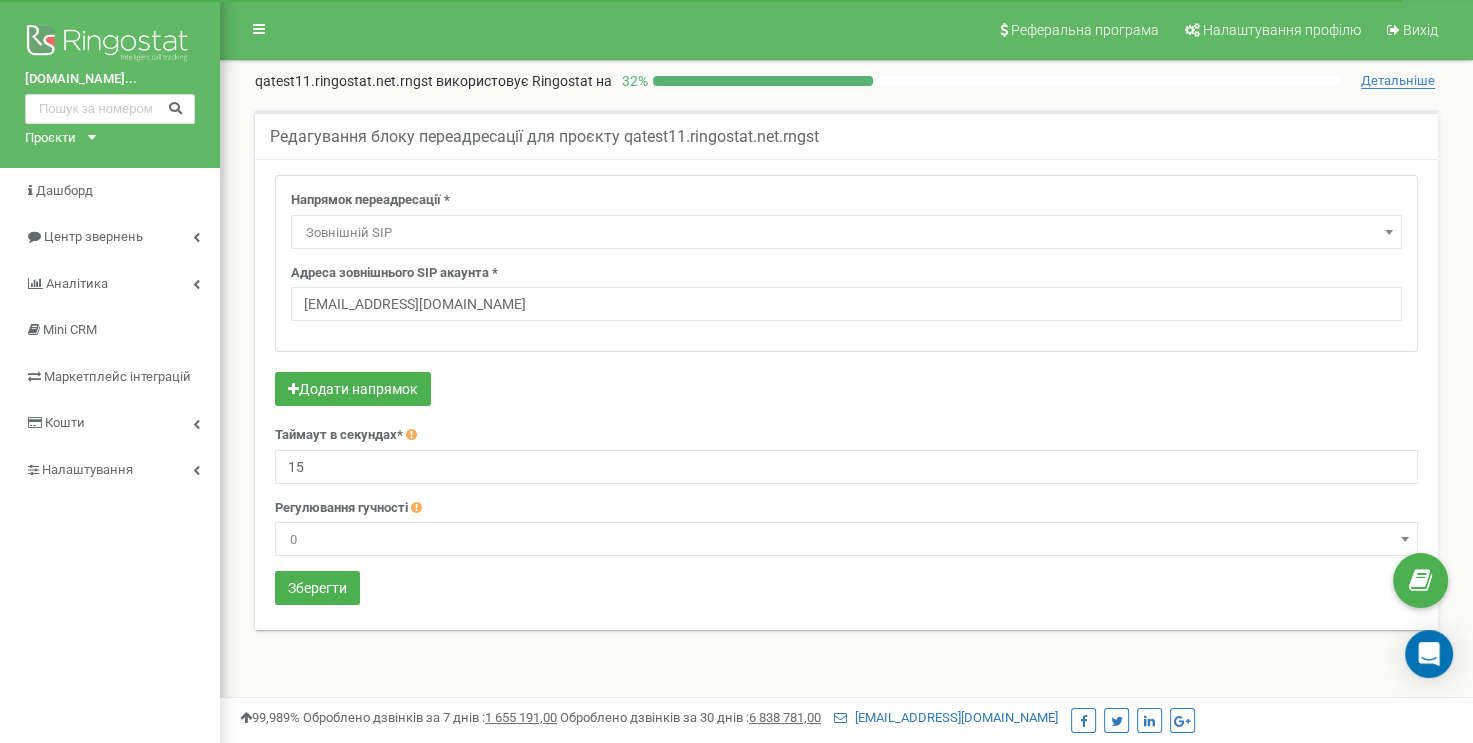 scroll, scrollTop: 0, scrollLeft: 0, axis: both 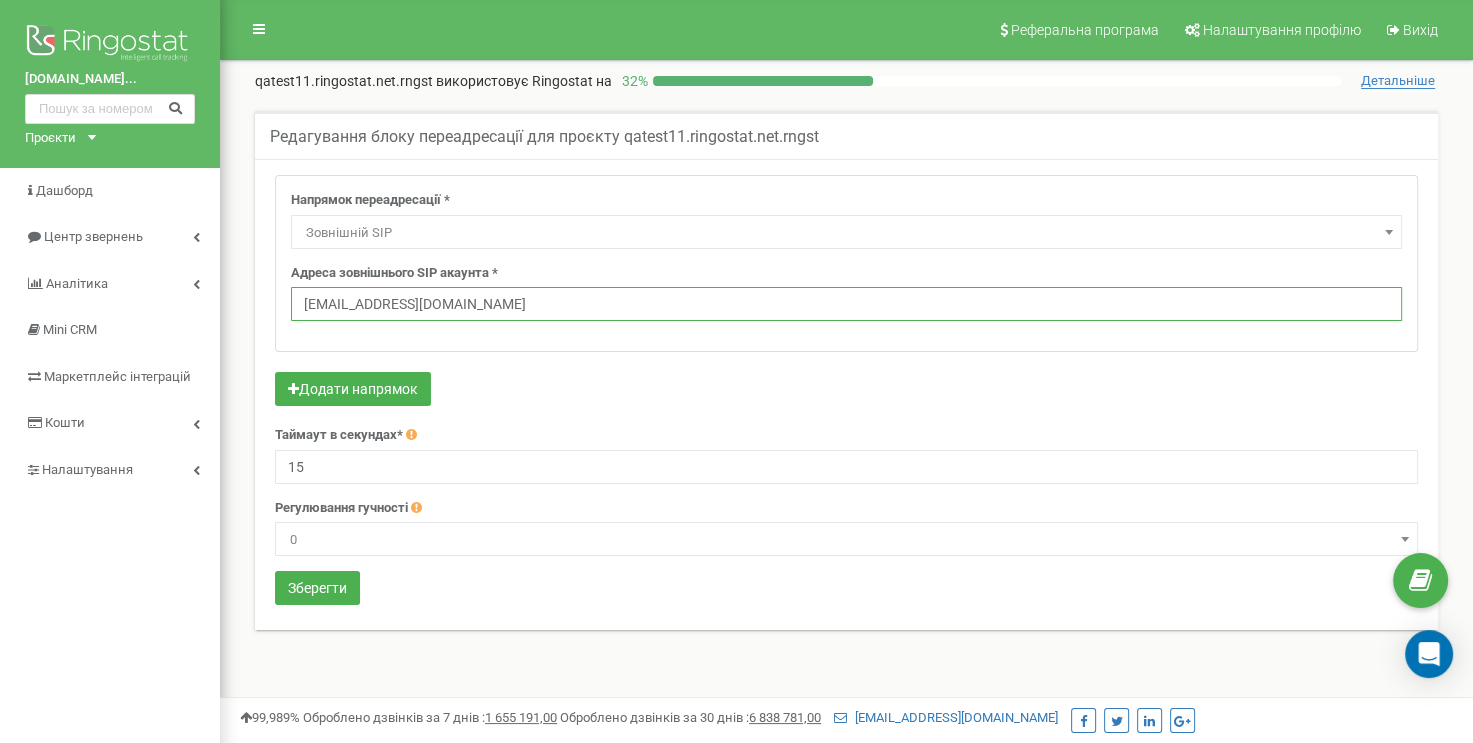 click on "colombo1test@sip.linphone.org" at bounding box center [846, 304] 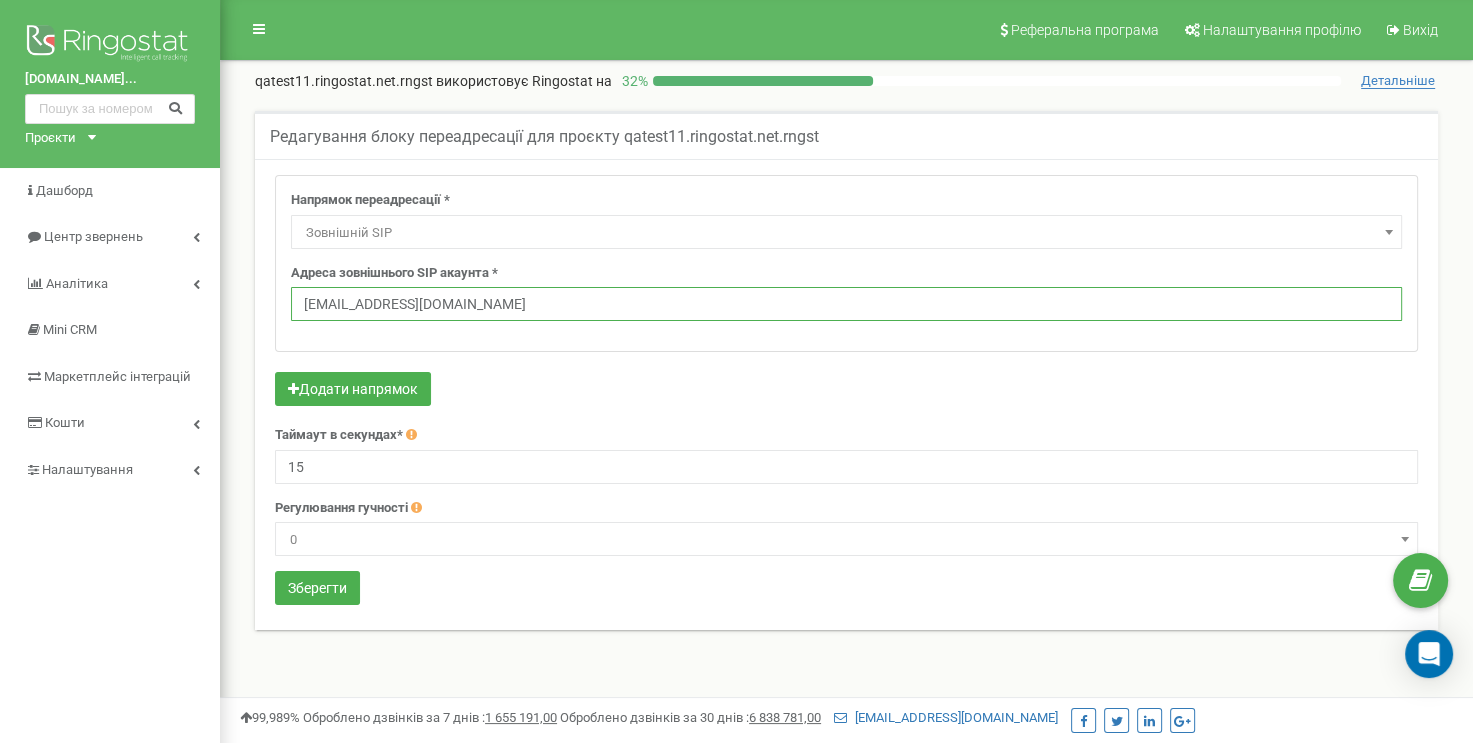 click on "colombotest@sip.linphone.org" at bounding box center [846, 304] 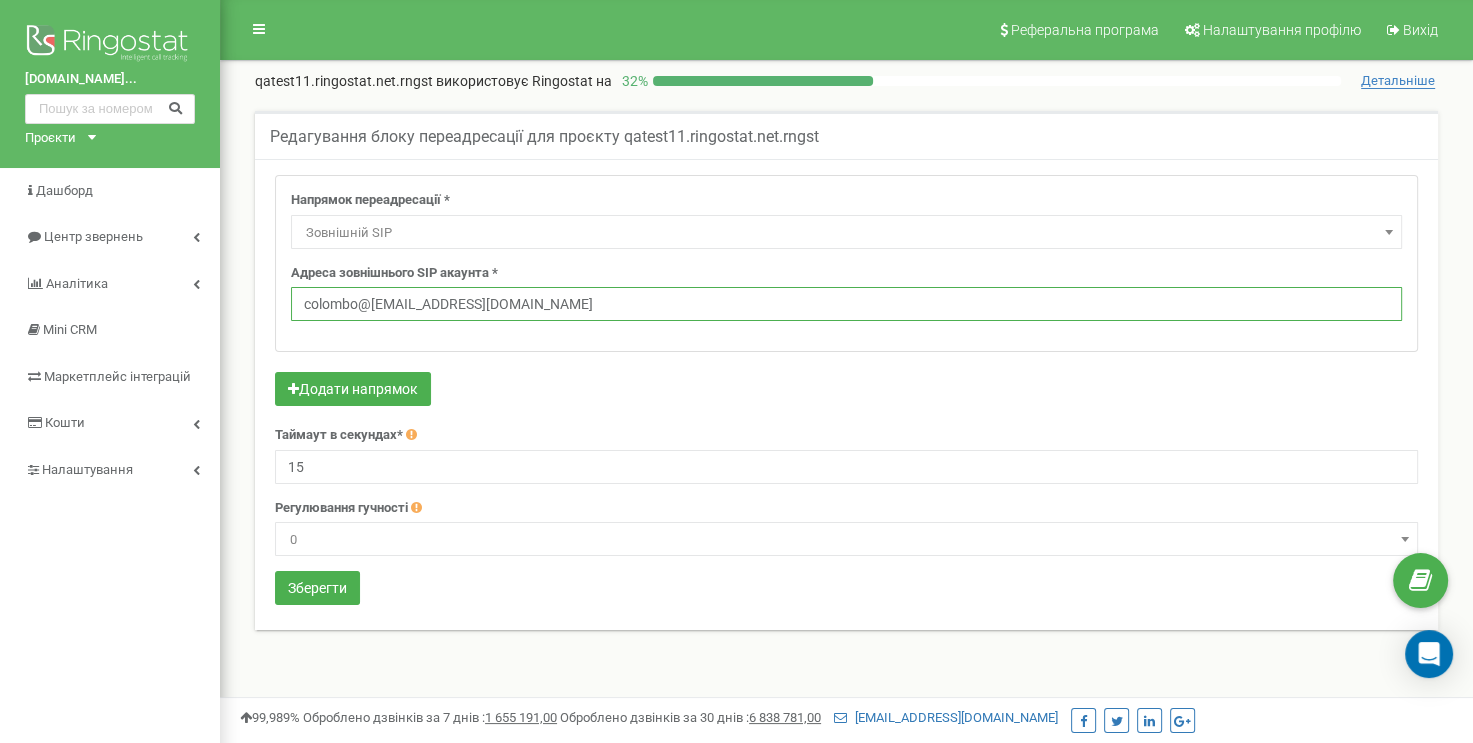 click on "colombo@test@sip.linphone.org" at bounding box center (846, 304) 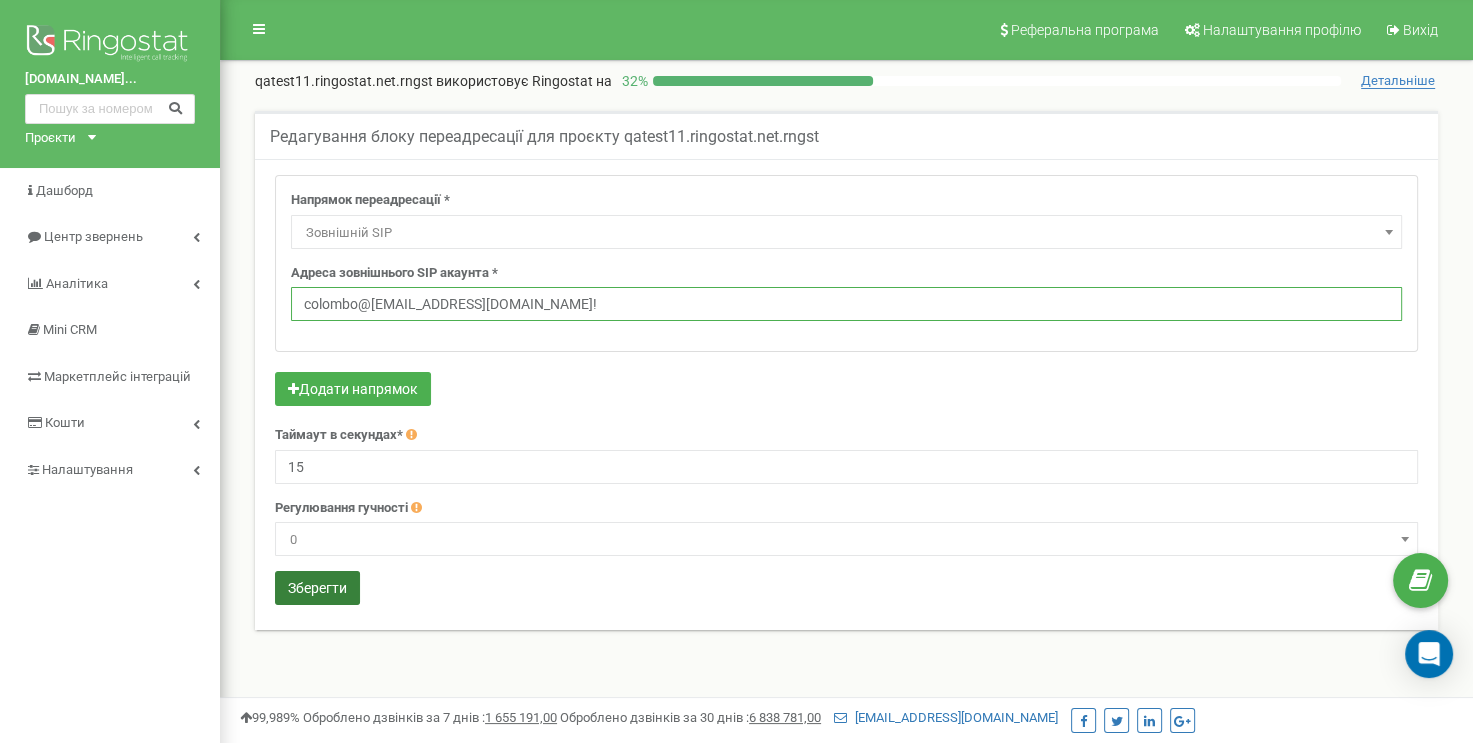 type on "colombo@[EMAIL_ADDRESS][DOMAIN_NAME]!" 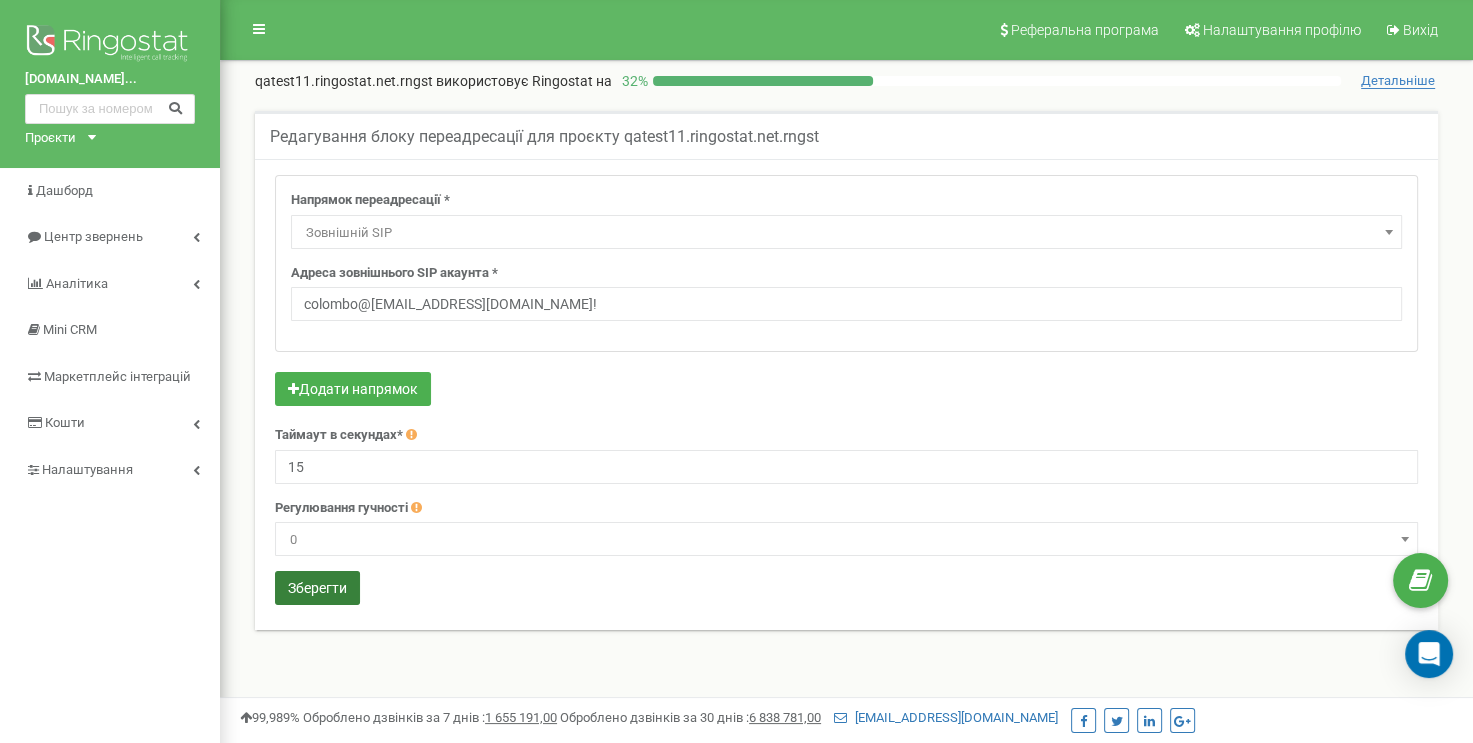 click on "Зберегти" at bounding box center [317, 588] 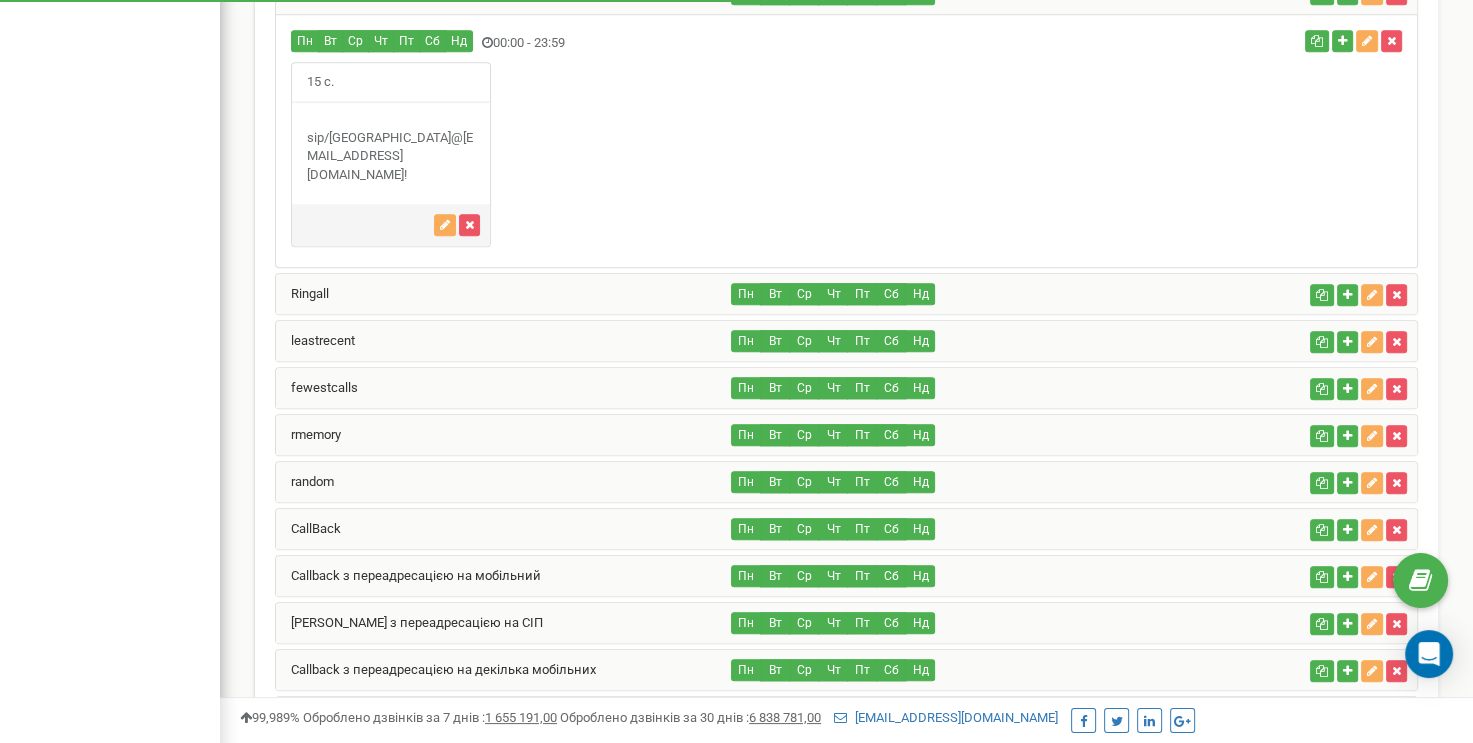 scroll, scrollTop: 1670, scrollLeft: 0, axis: vertical 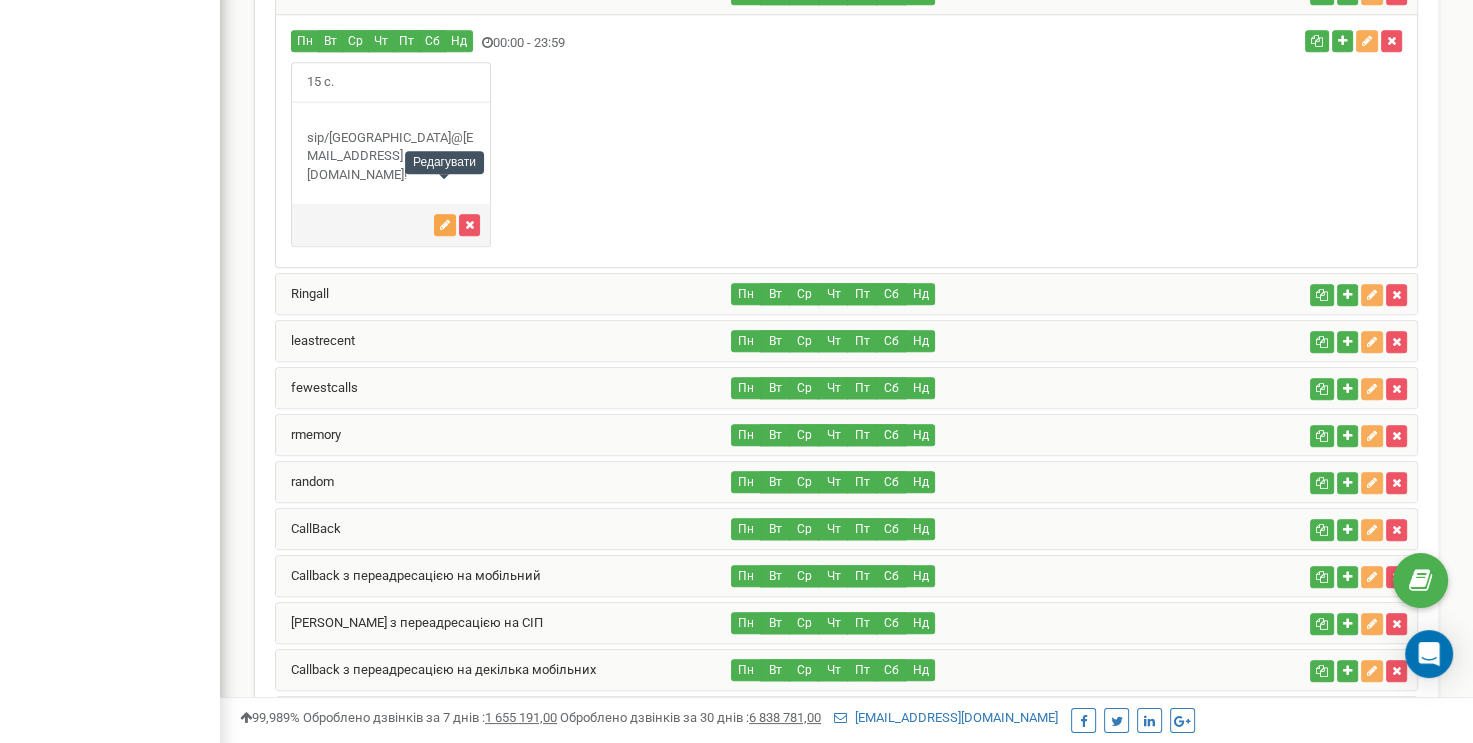 click at bounding box center [445, 225] 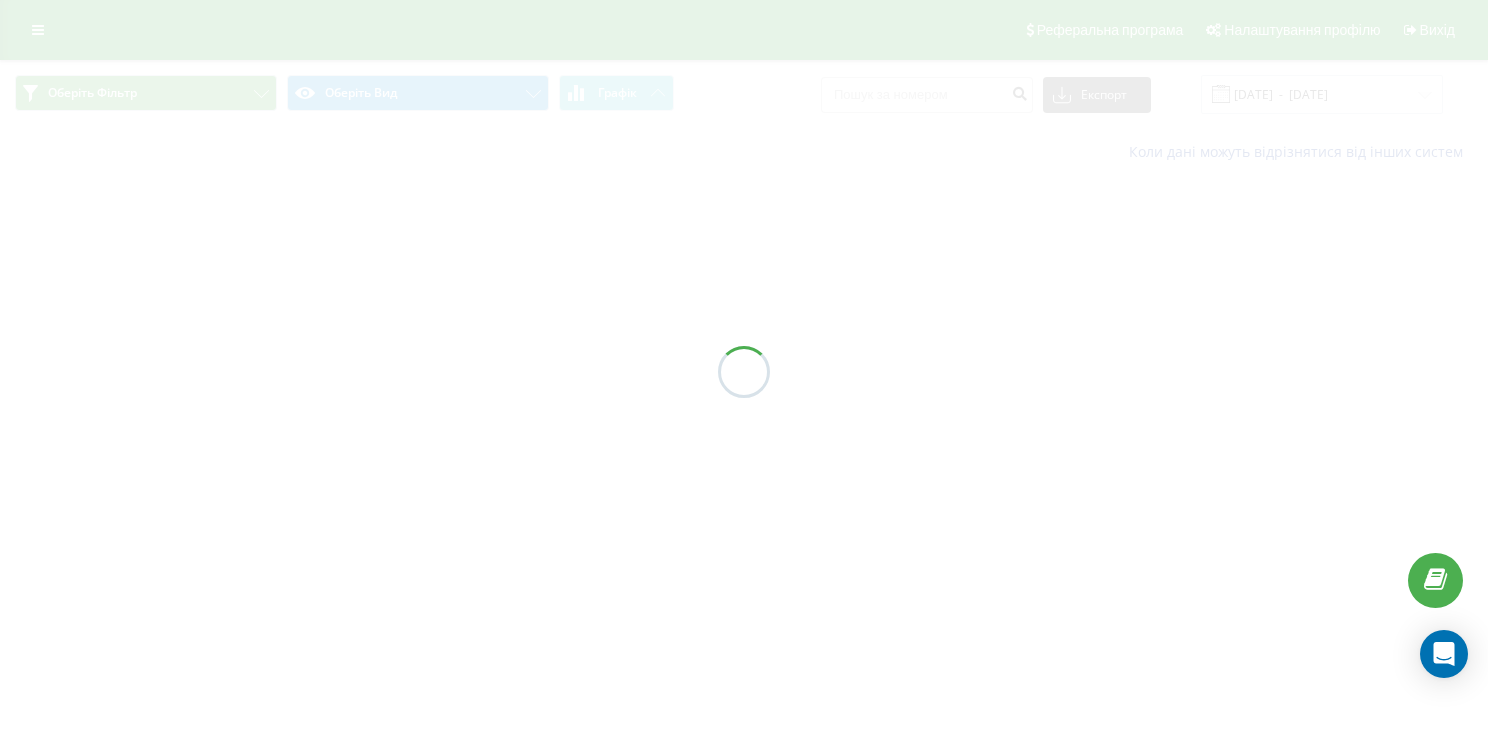scroll, scrollTop: 0, scrollLeft: 0, axis: both 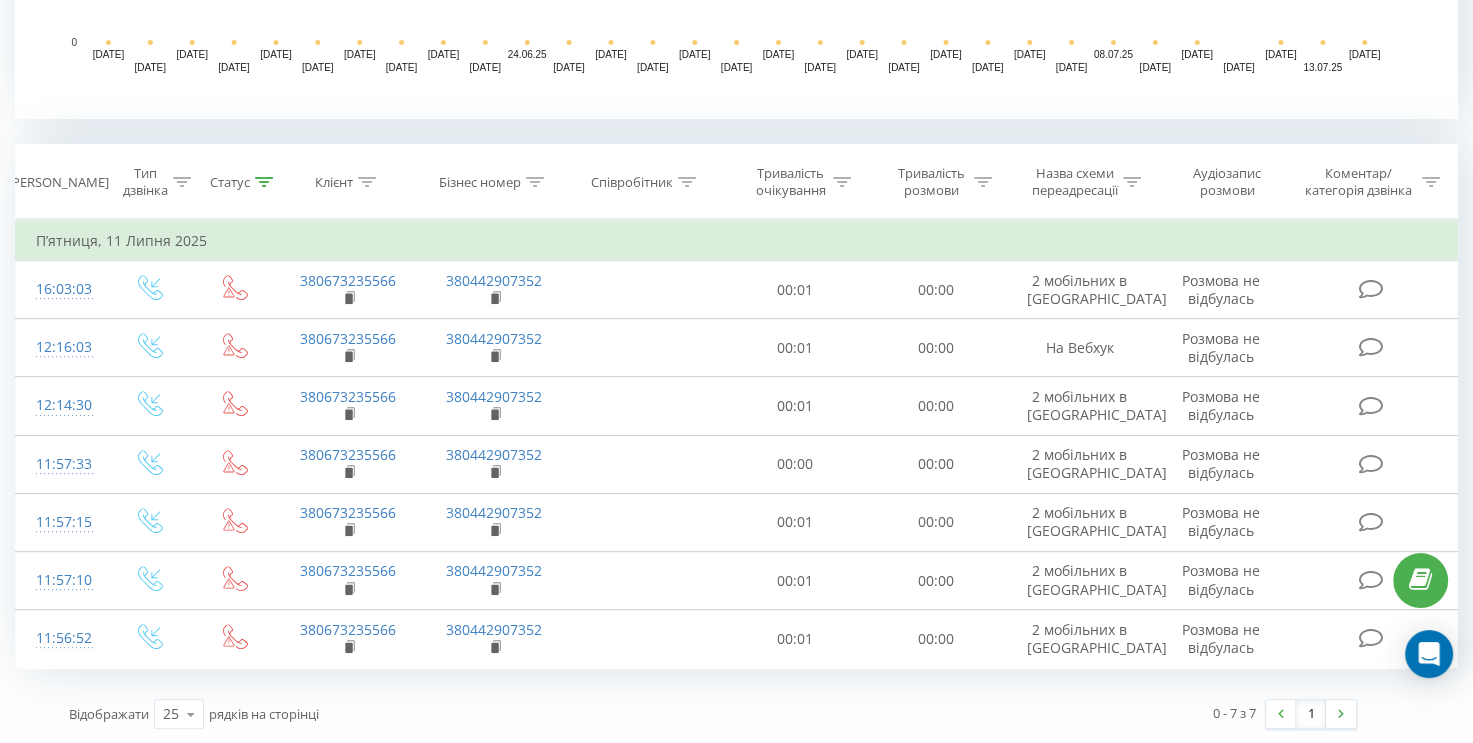 click 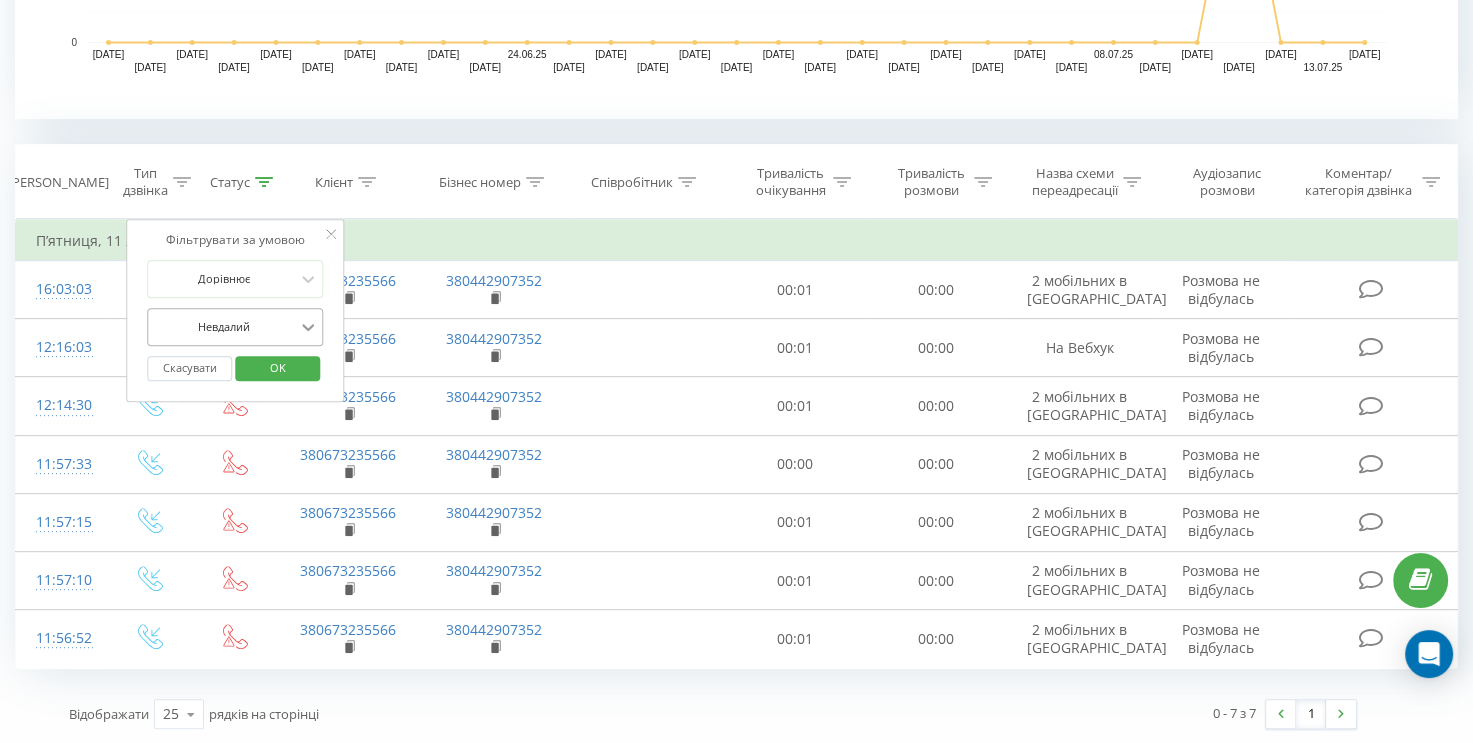 click 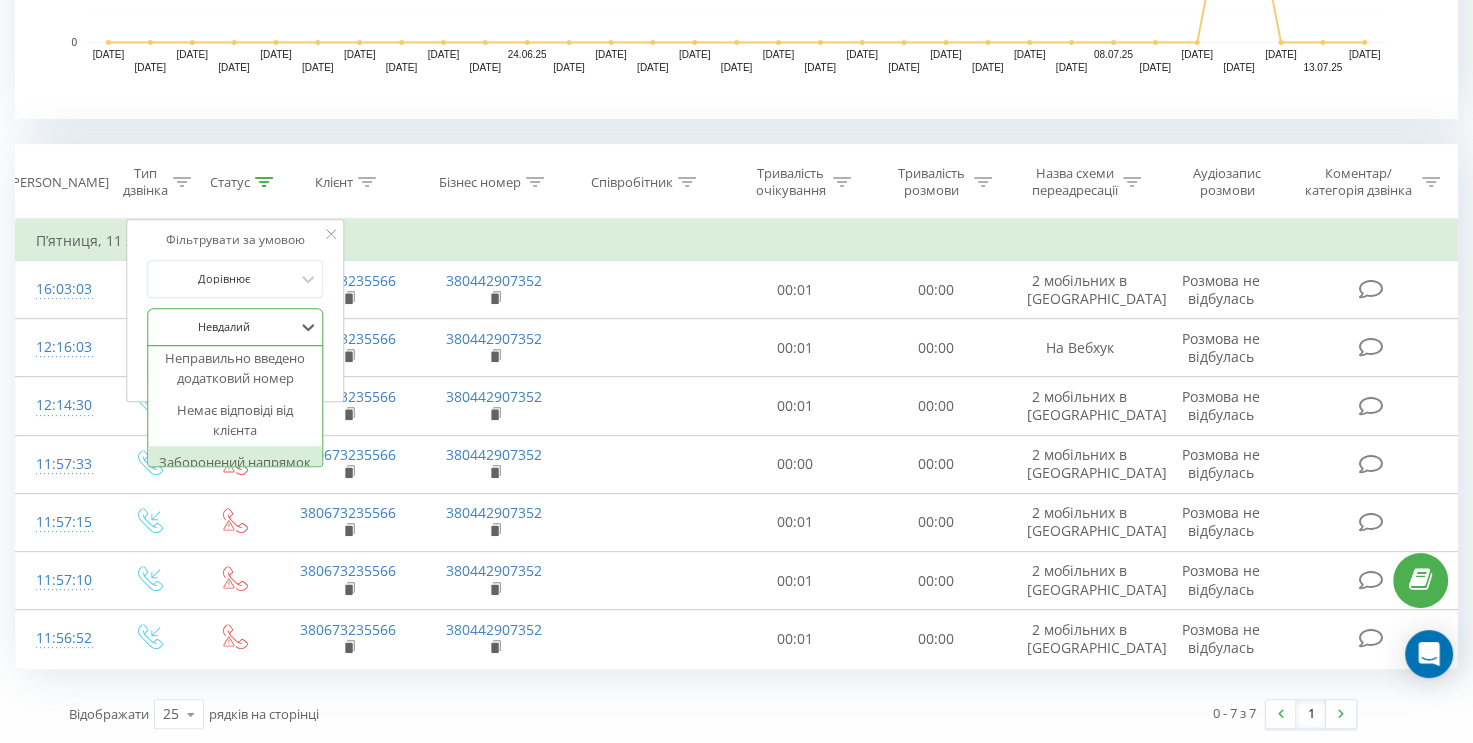 scroll, scrollTop: 456, scrollLeft: 0, axis: vertical 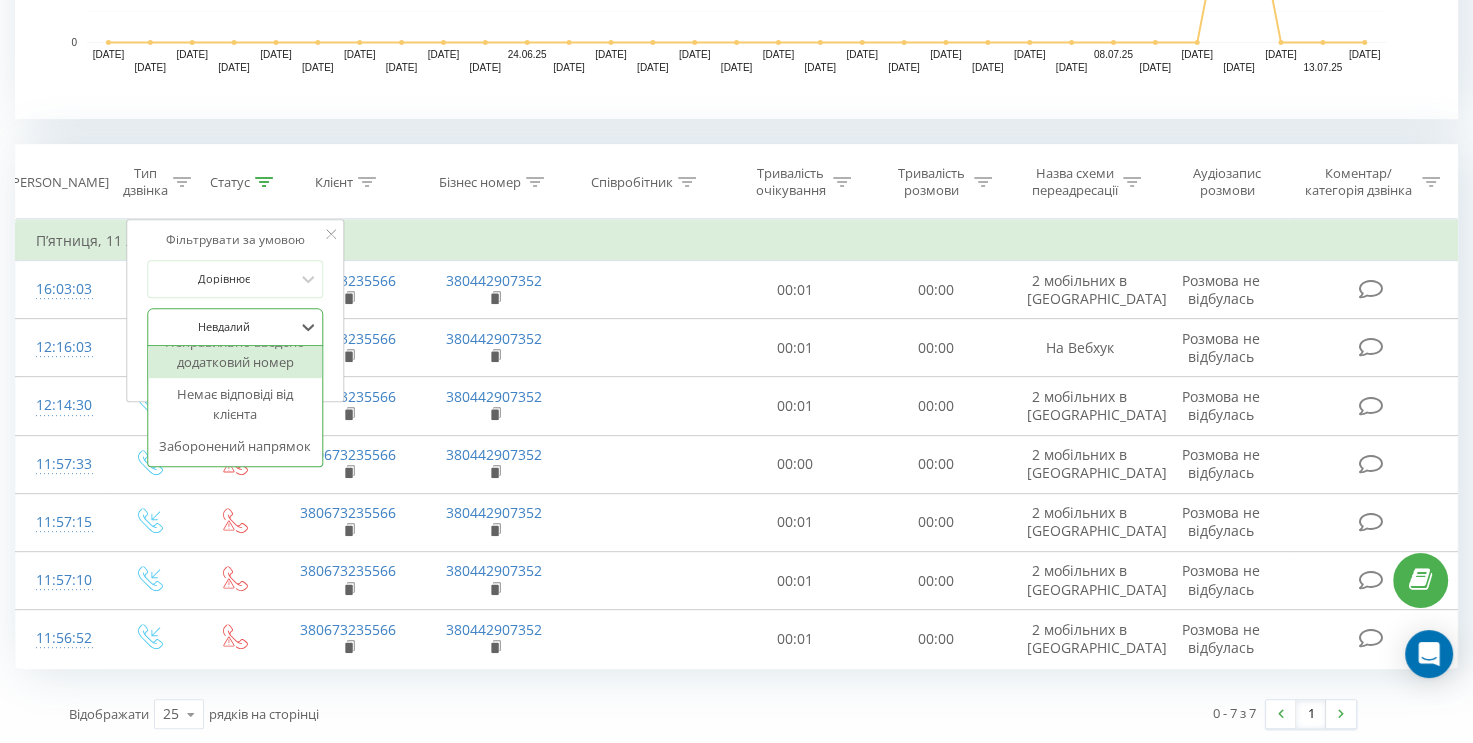 click 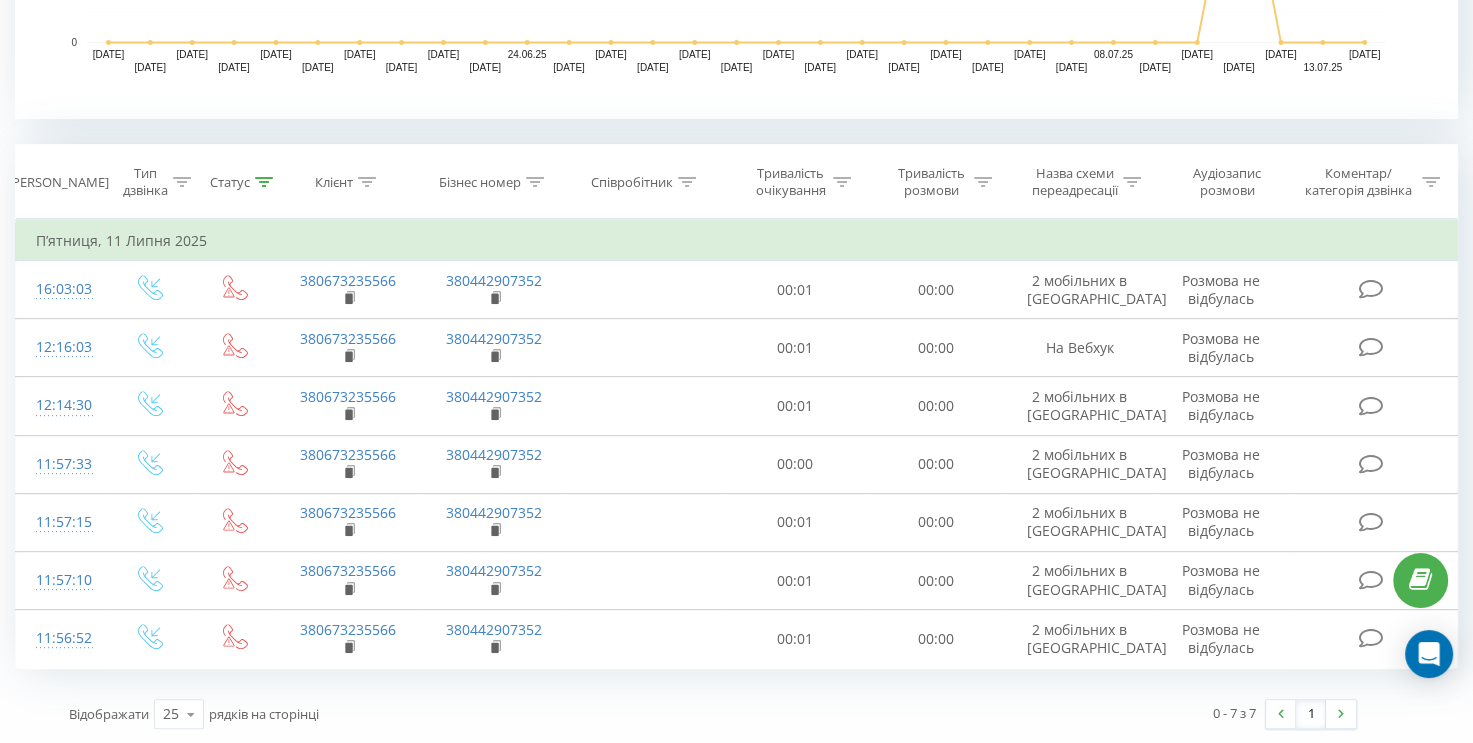 click at bounding box center [264, 182] 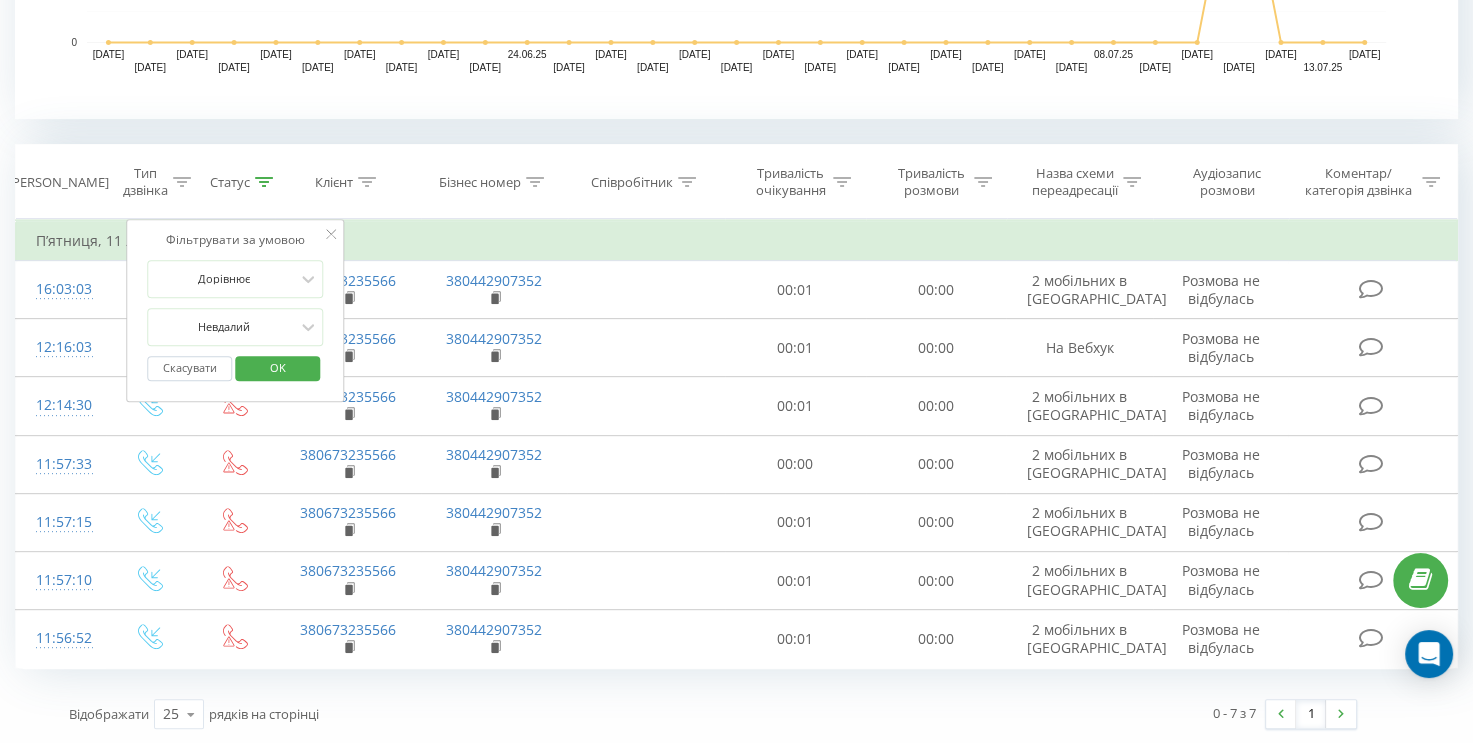 click on "Скасувати" at bounding box center (189, 368) 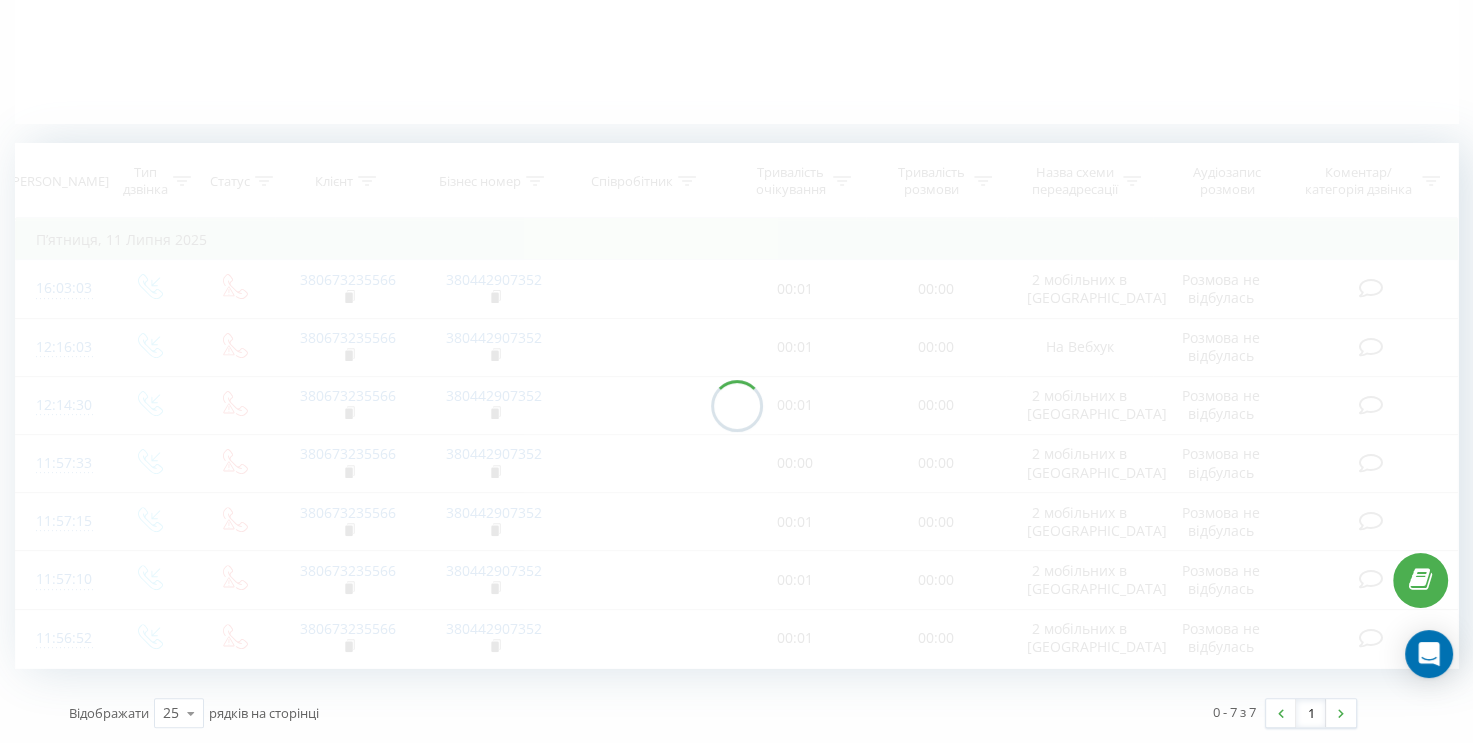 scroll, scrollTop: 438, scrollLeft: 0, axis: vertical 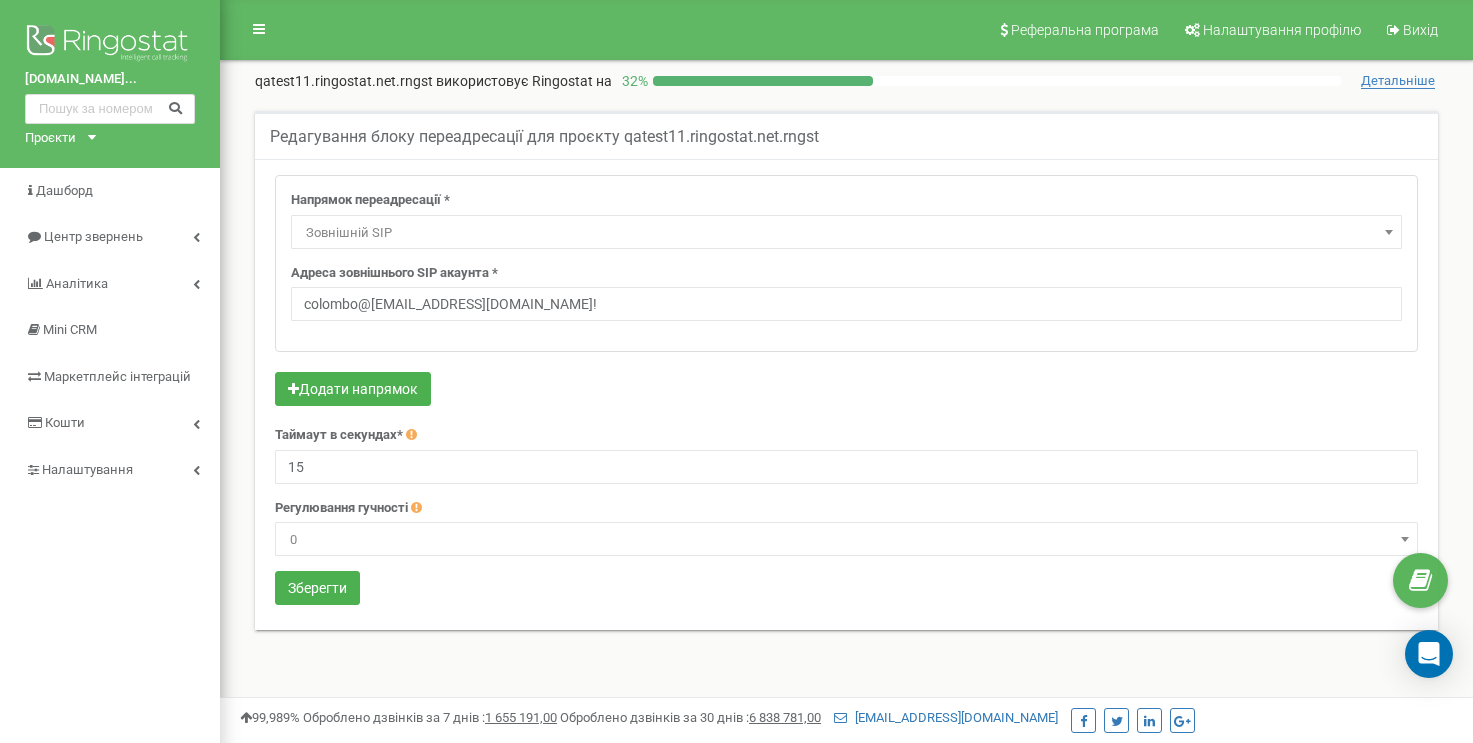 select on "ExtSIP" 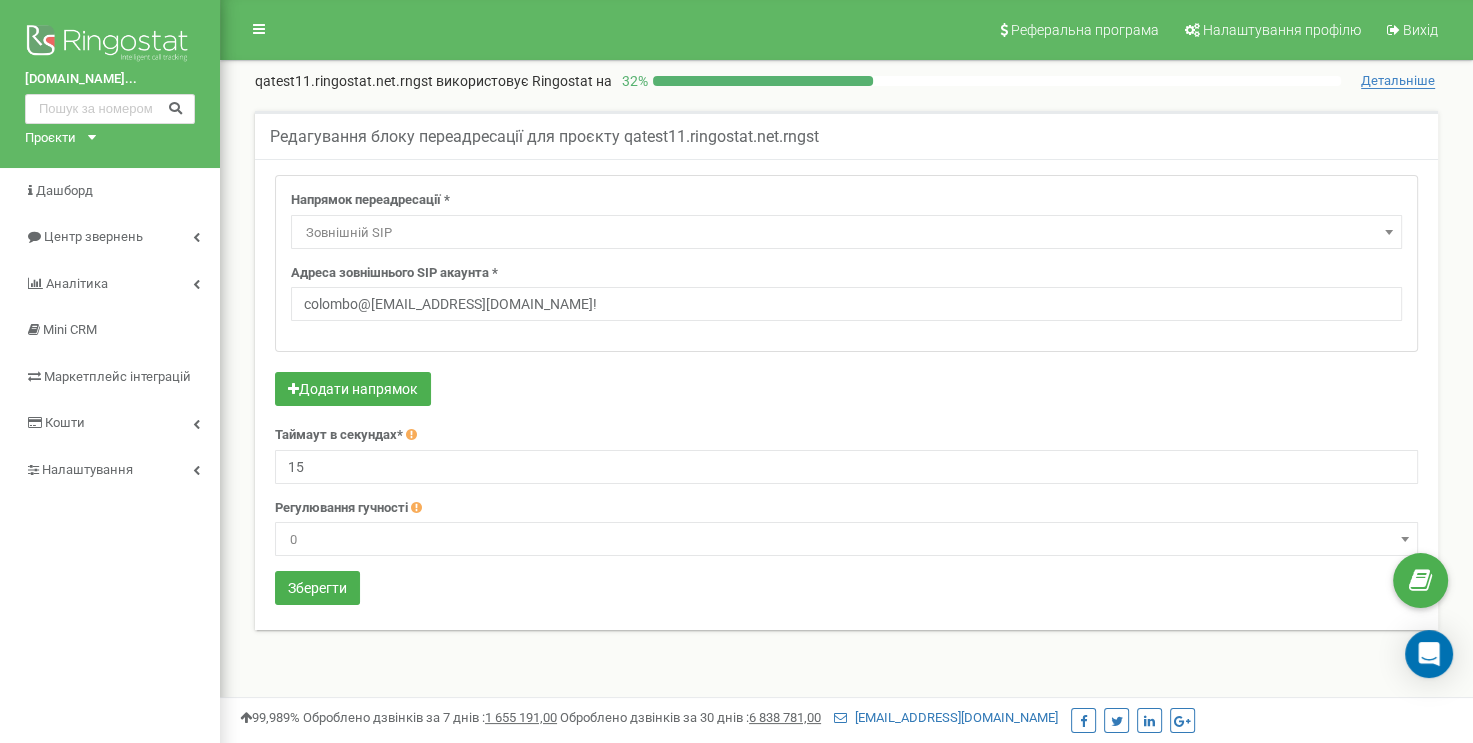 scroll, scrollTop: 0, scrollLeft: 0, axis: both 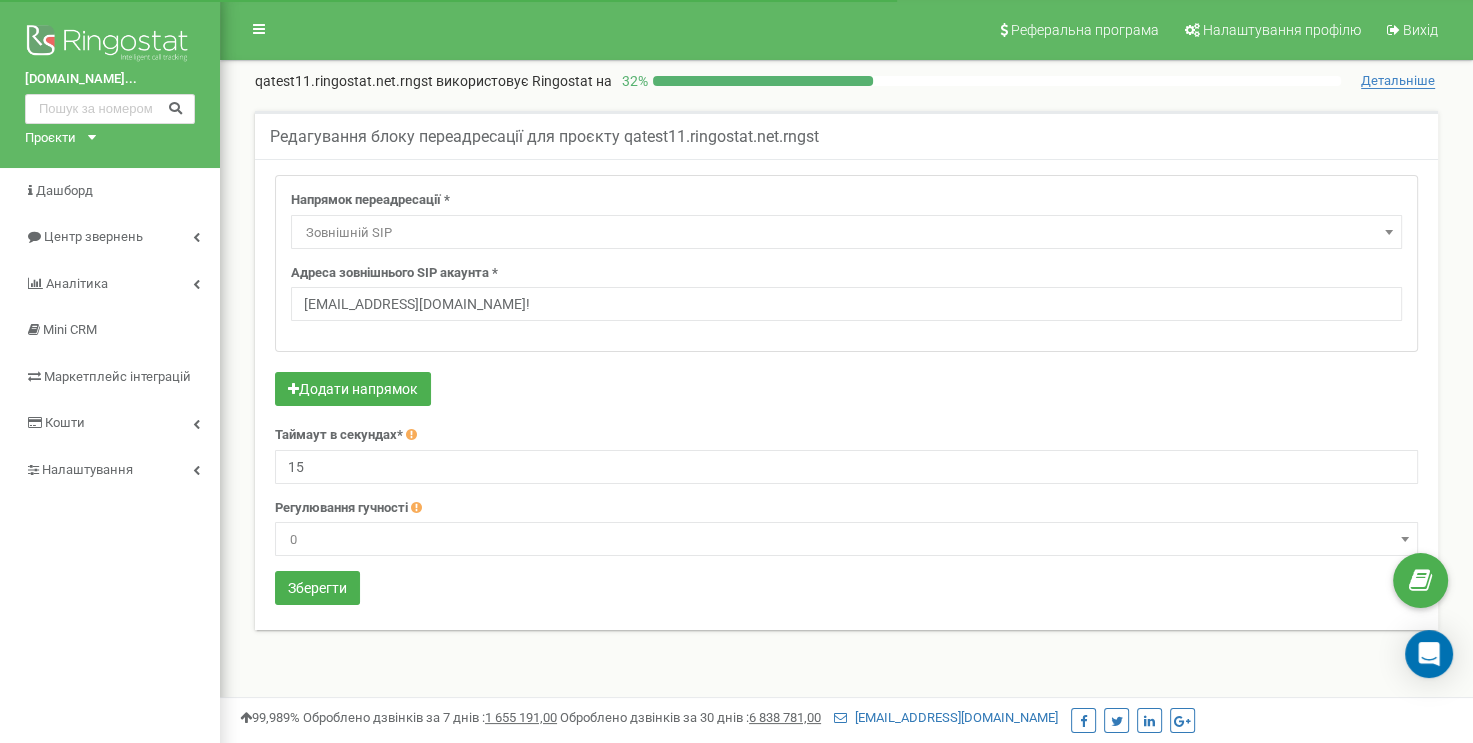 click on "[EMAIL_ADDRESS][DOMAIN_NAME]!" at bounding box center [846, 304] 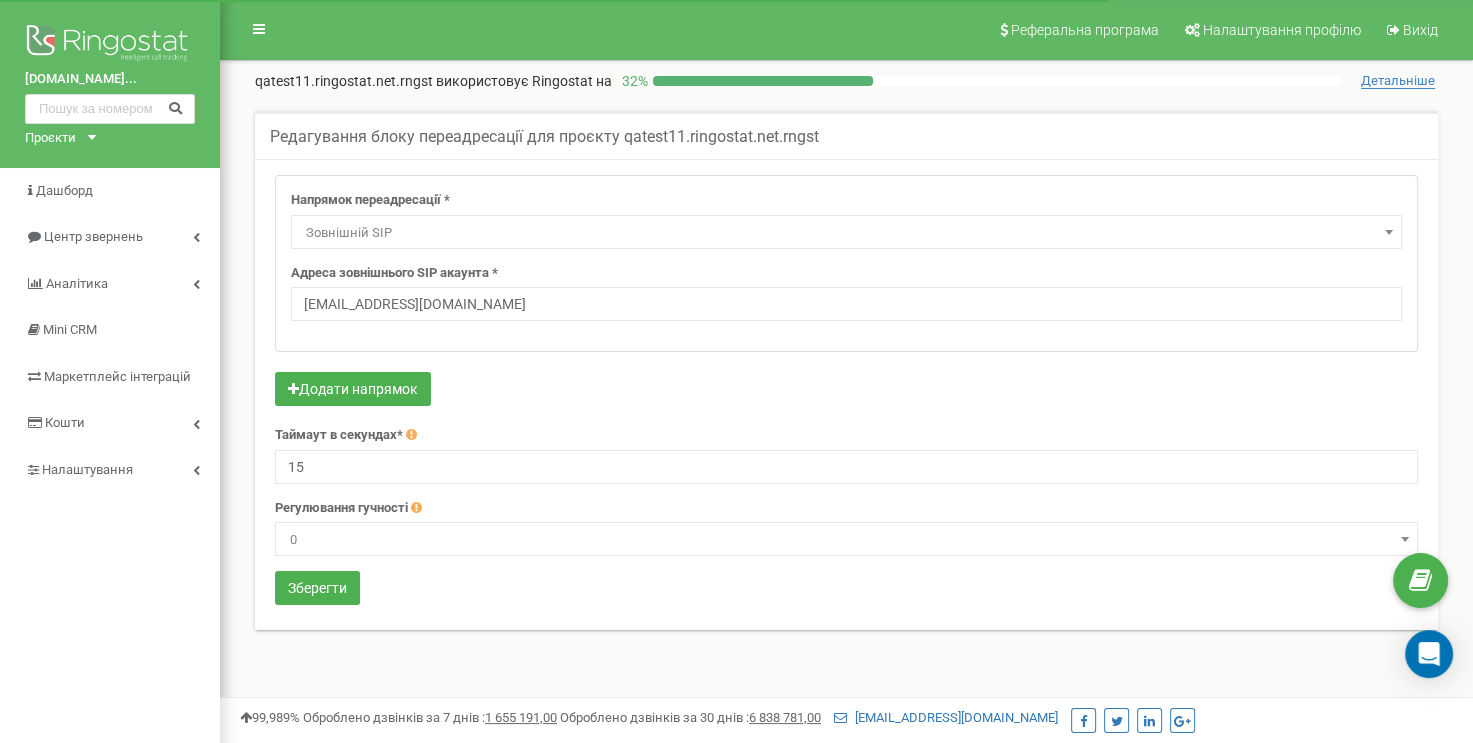 drag, startPoint x: 352, startPoint y: 303, endPoint x: 231, endPoint y: 303, distance: 121 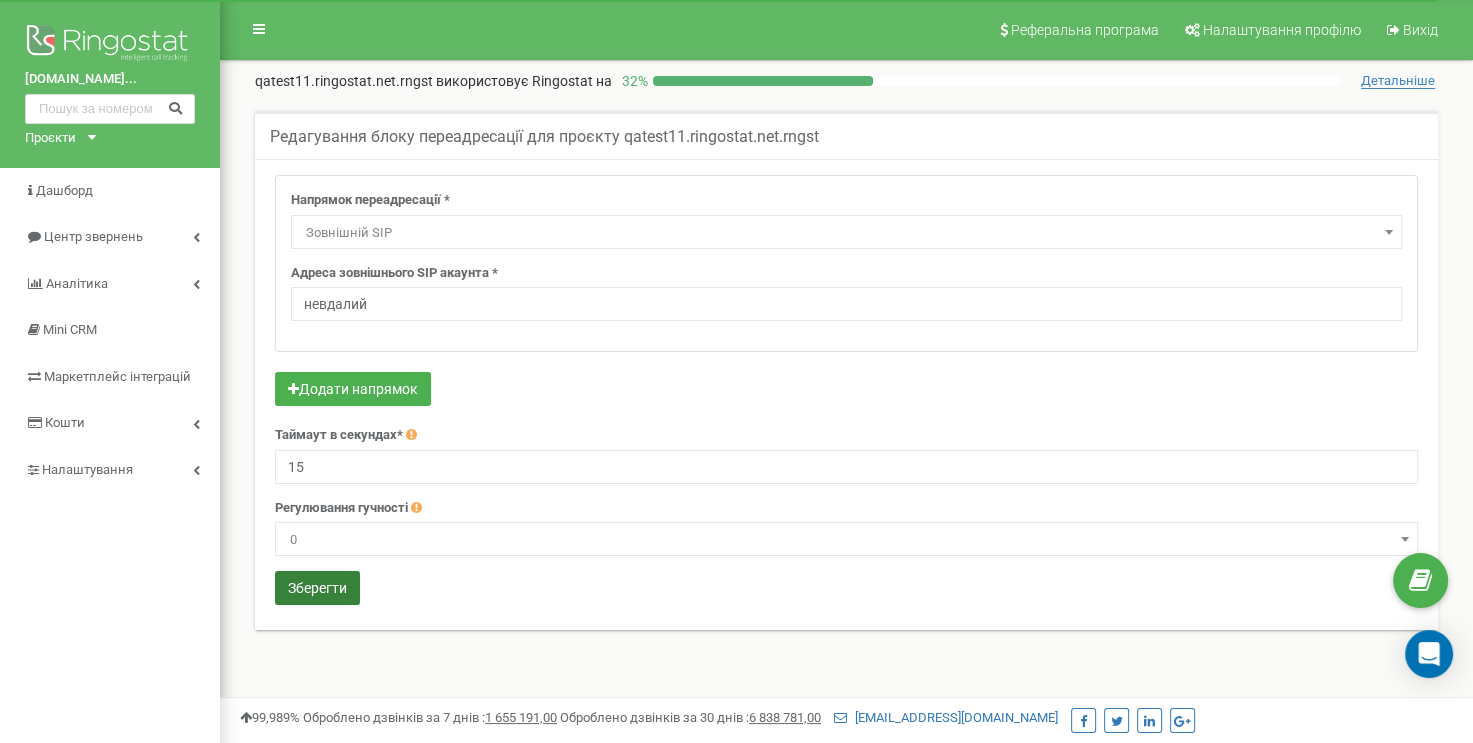 type on "невдалий" 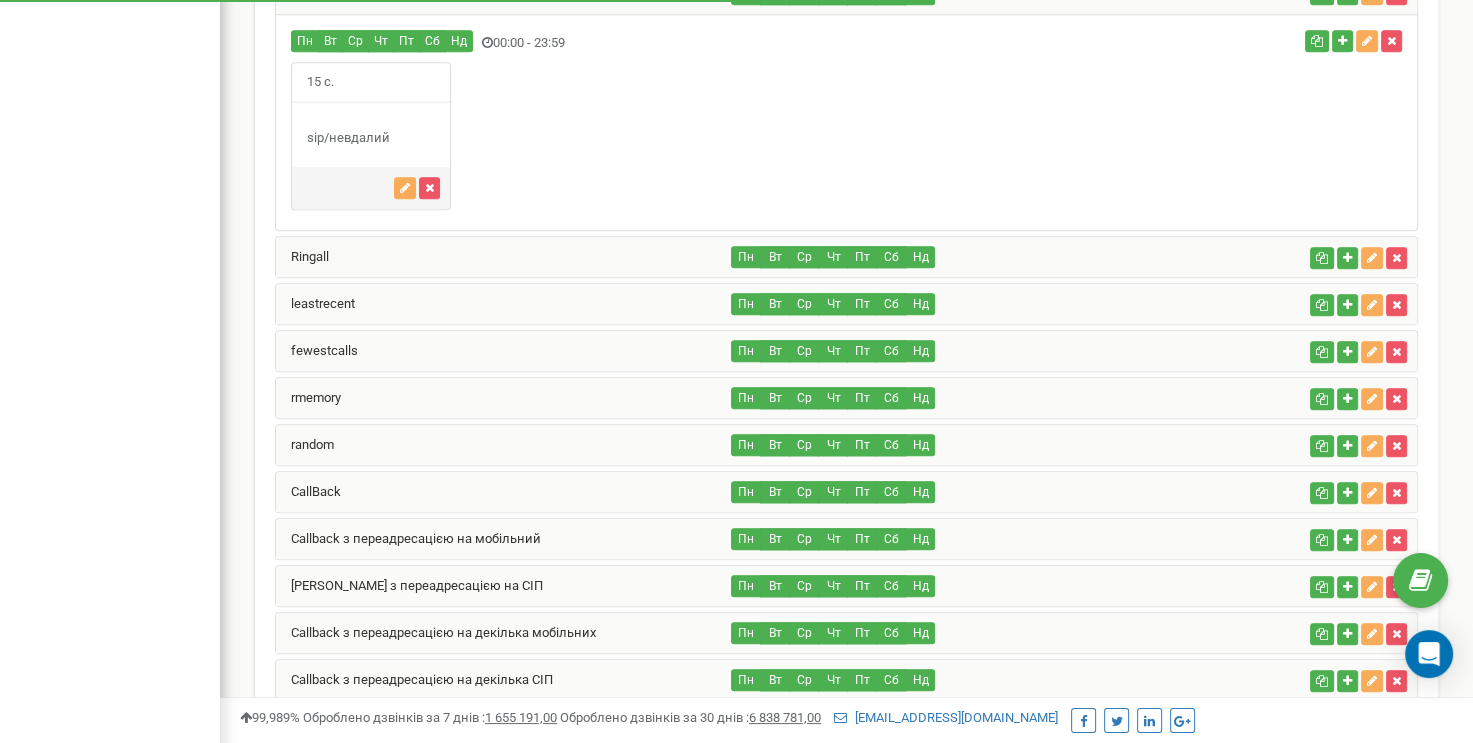 scroll, scrollTop: 0, scrollLeft: 0, axis: both 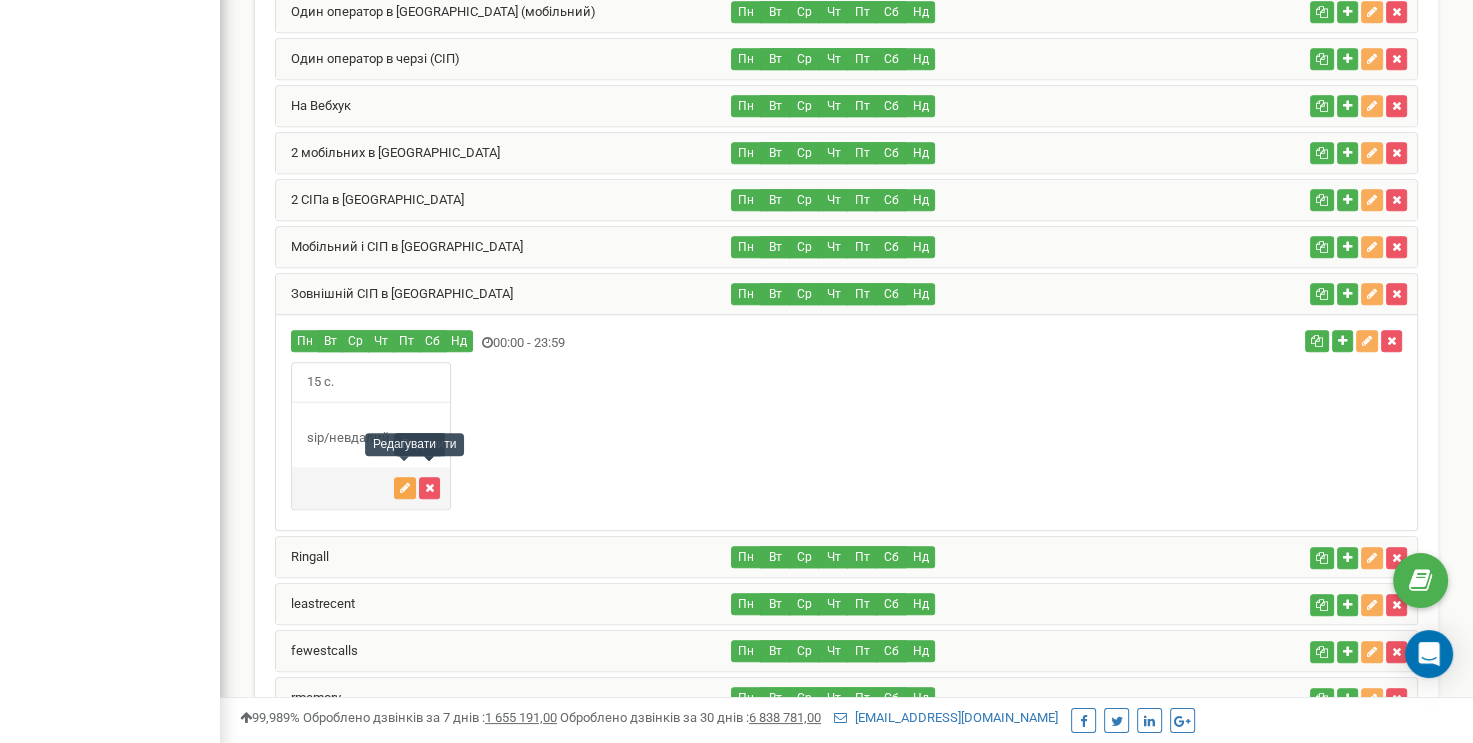 click at bounding box center (405, 488) 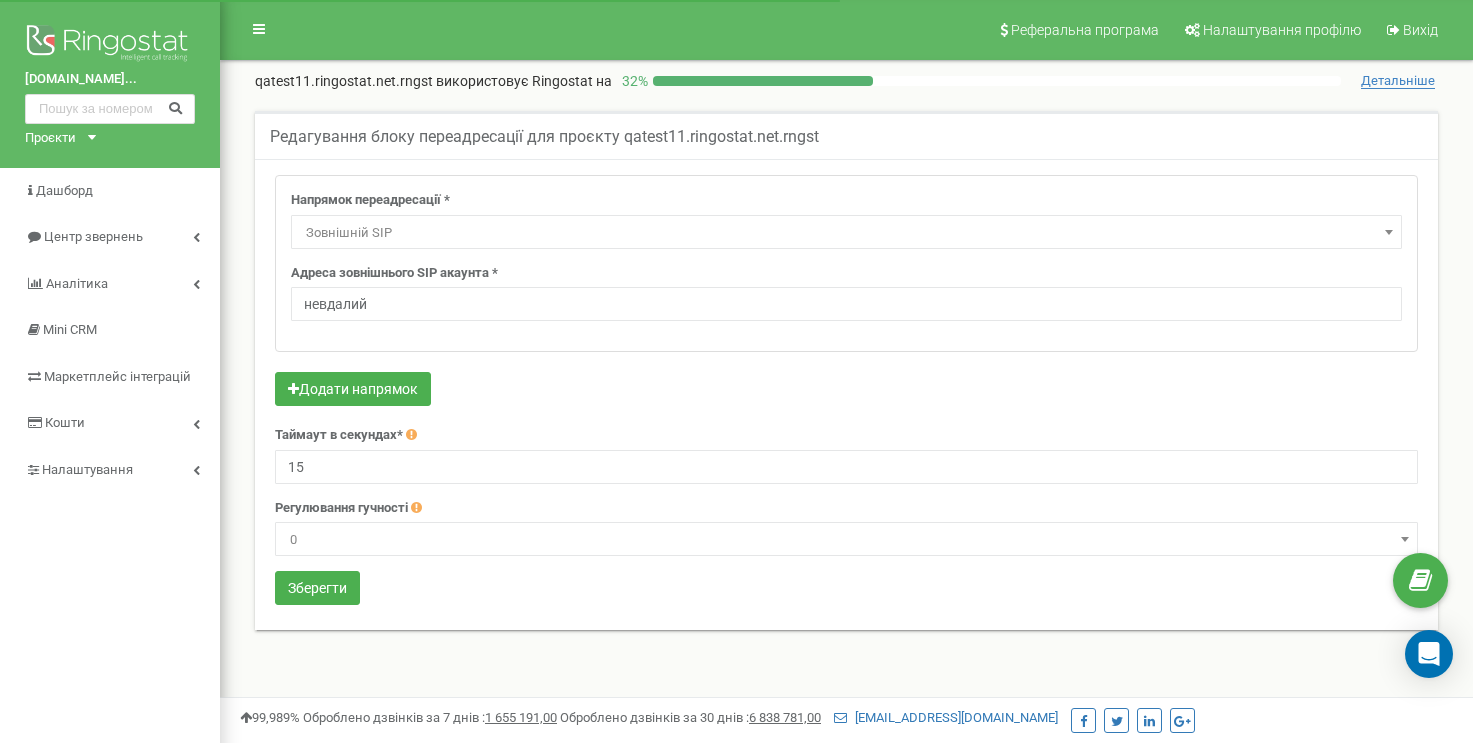 select on "ExtSIP" 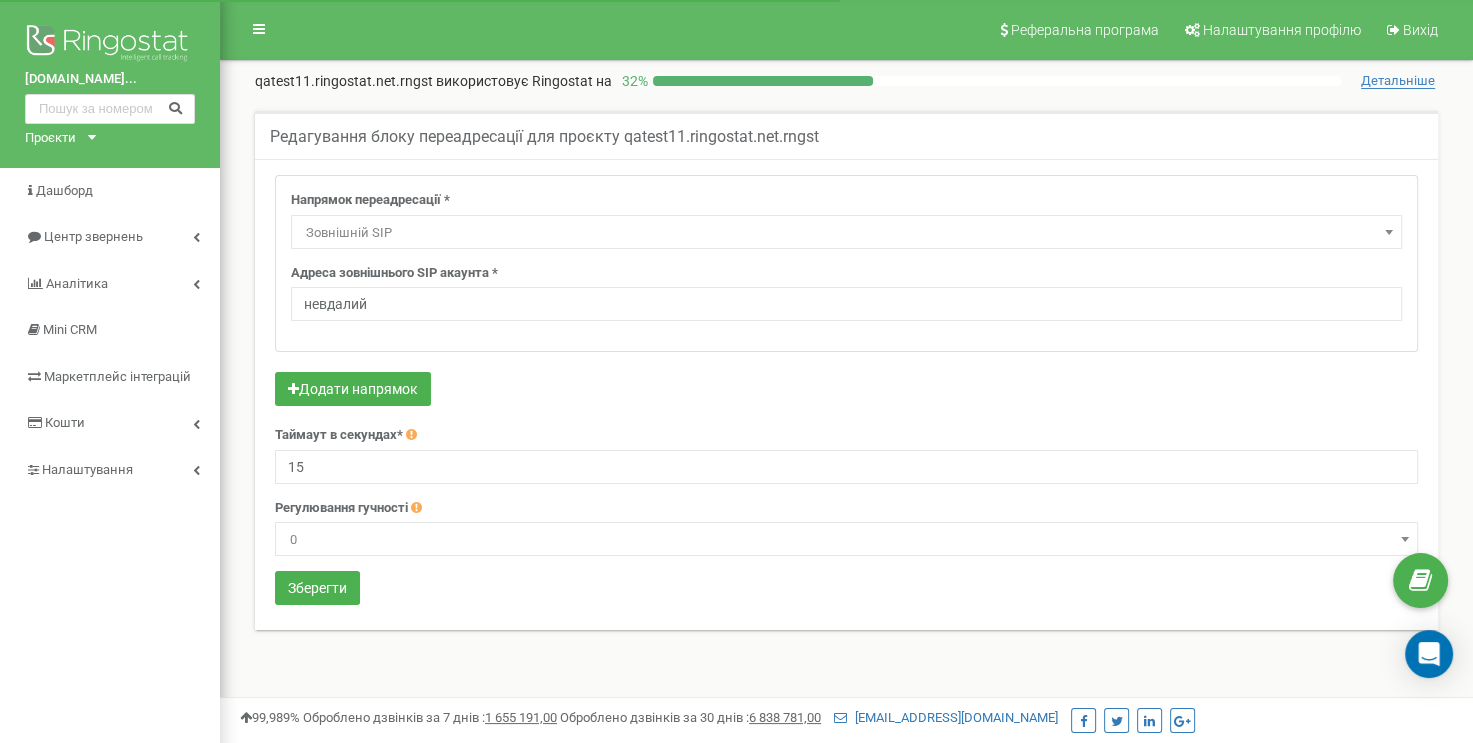 scroll, scrollTop: 0, scrollLeft: 0, axis: both 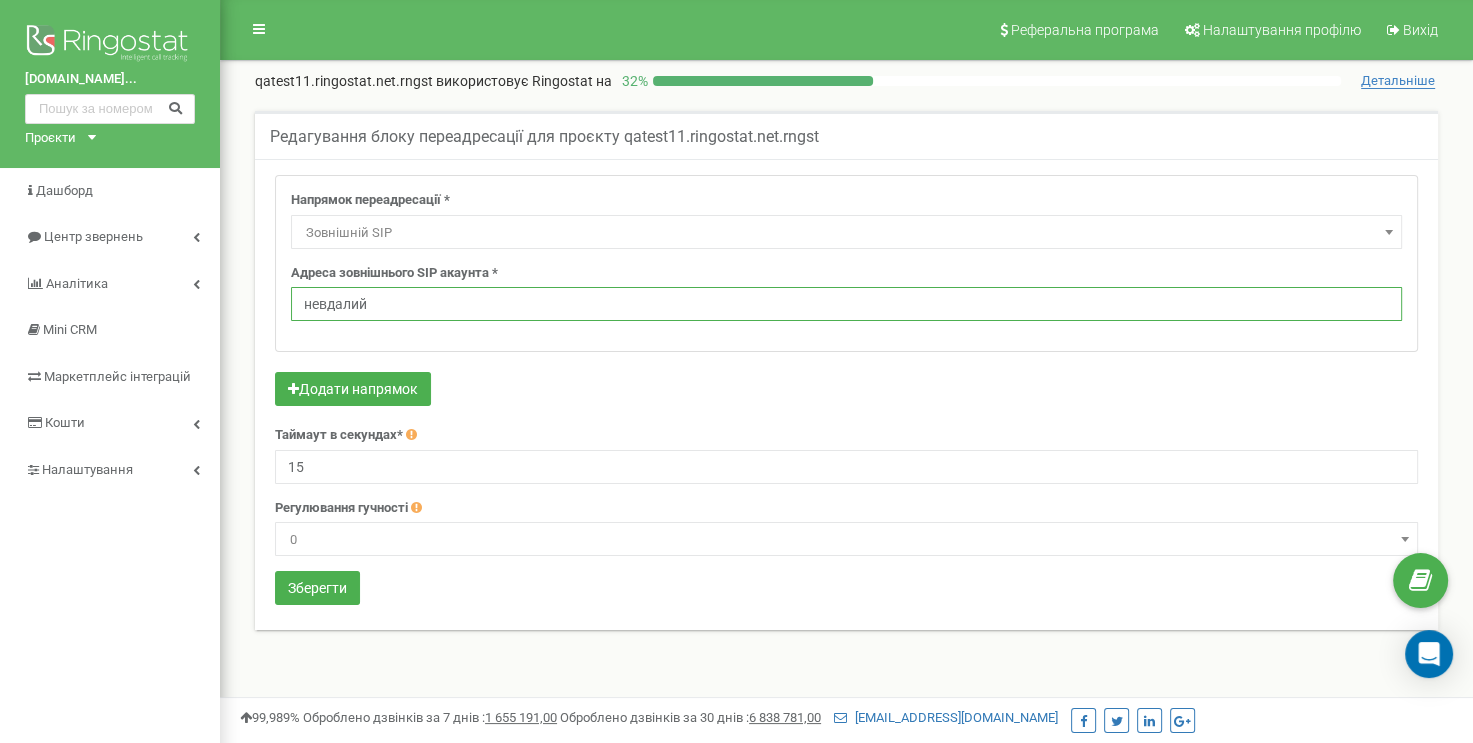 drag, startPoint x: 383, startPoint y: 299, endPoint x: 221, endPoint y: 306, distance: 162.15117 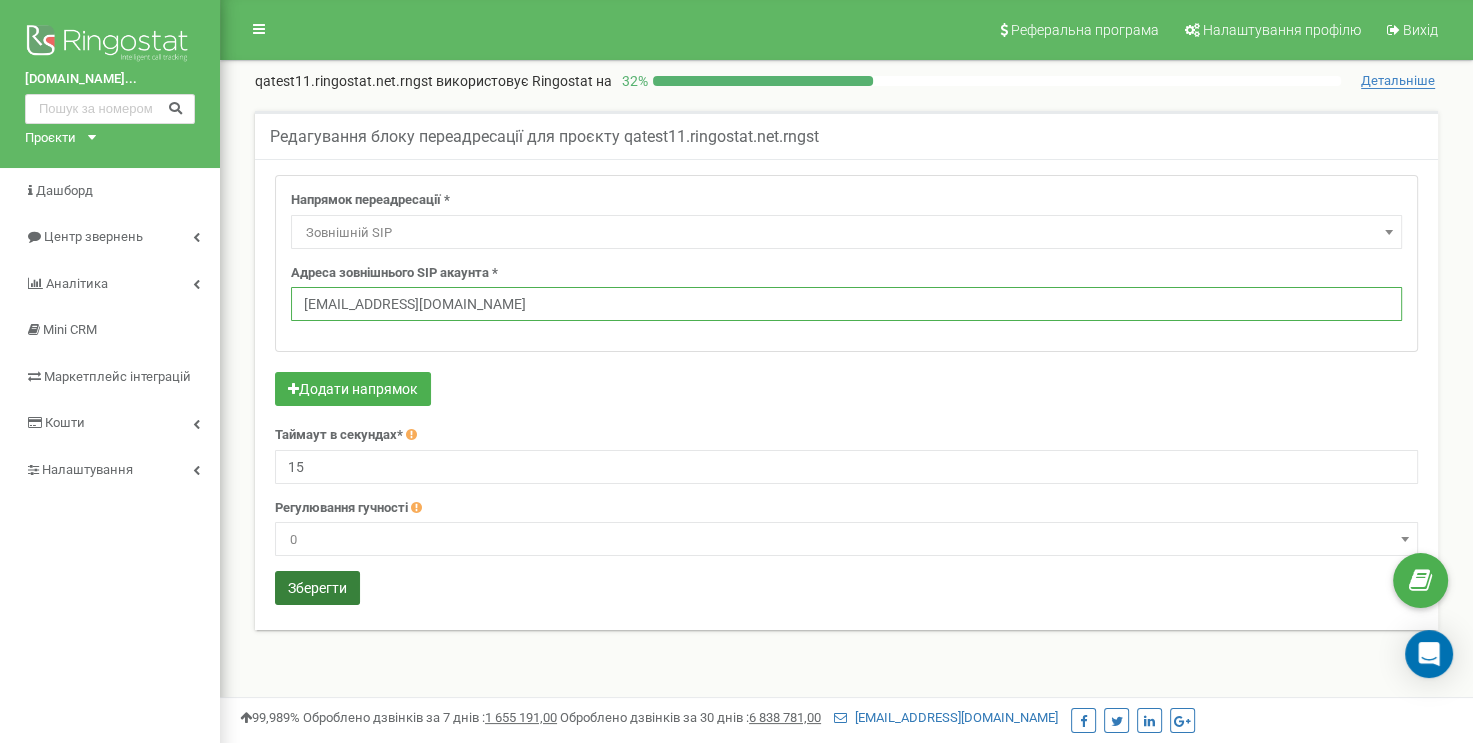 type on "[EMAIL_ADDRESS][DOMAIN_NAME]" 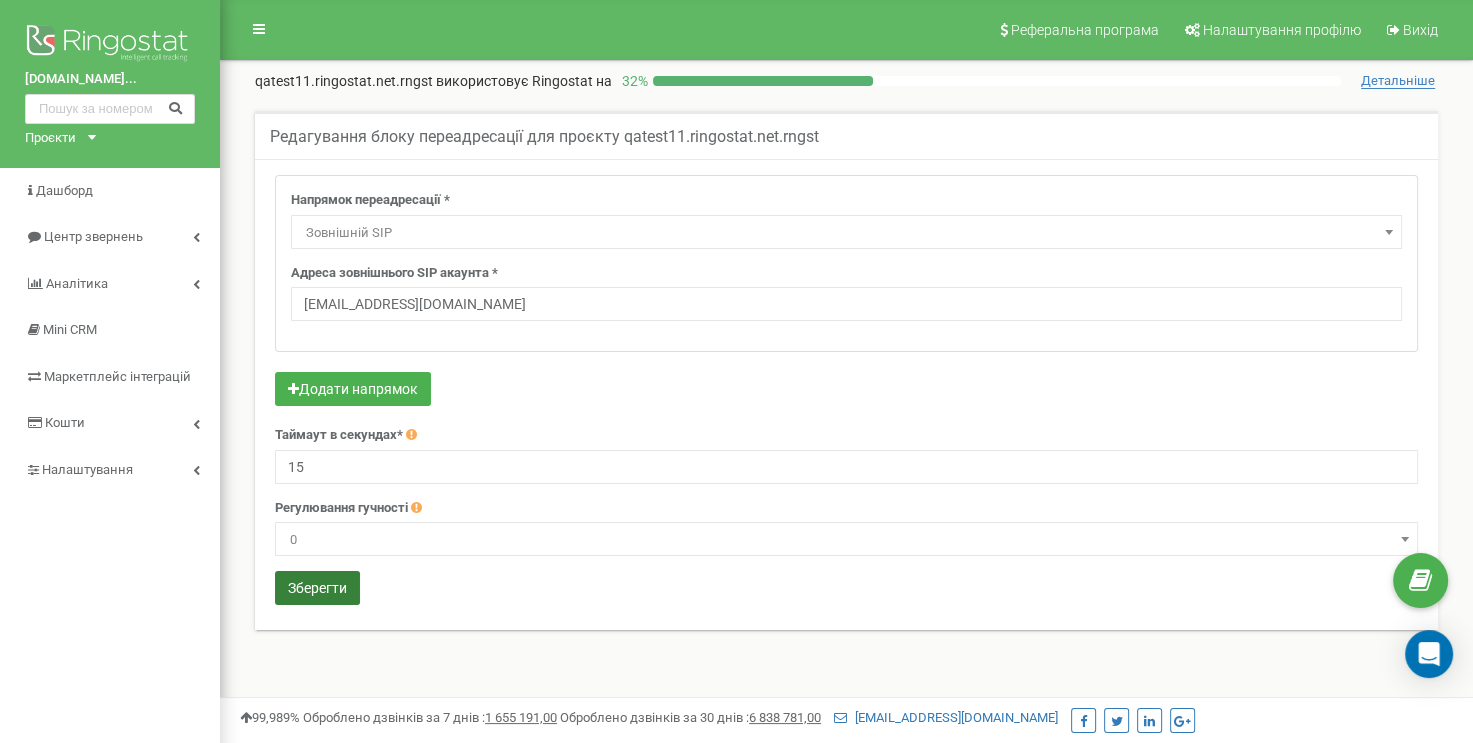 click on "Зберегти" at bounding box center [317, 588] 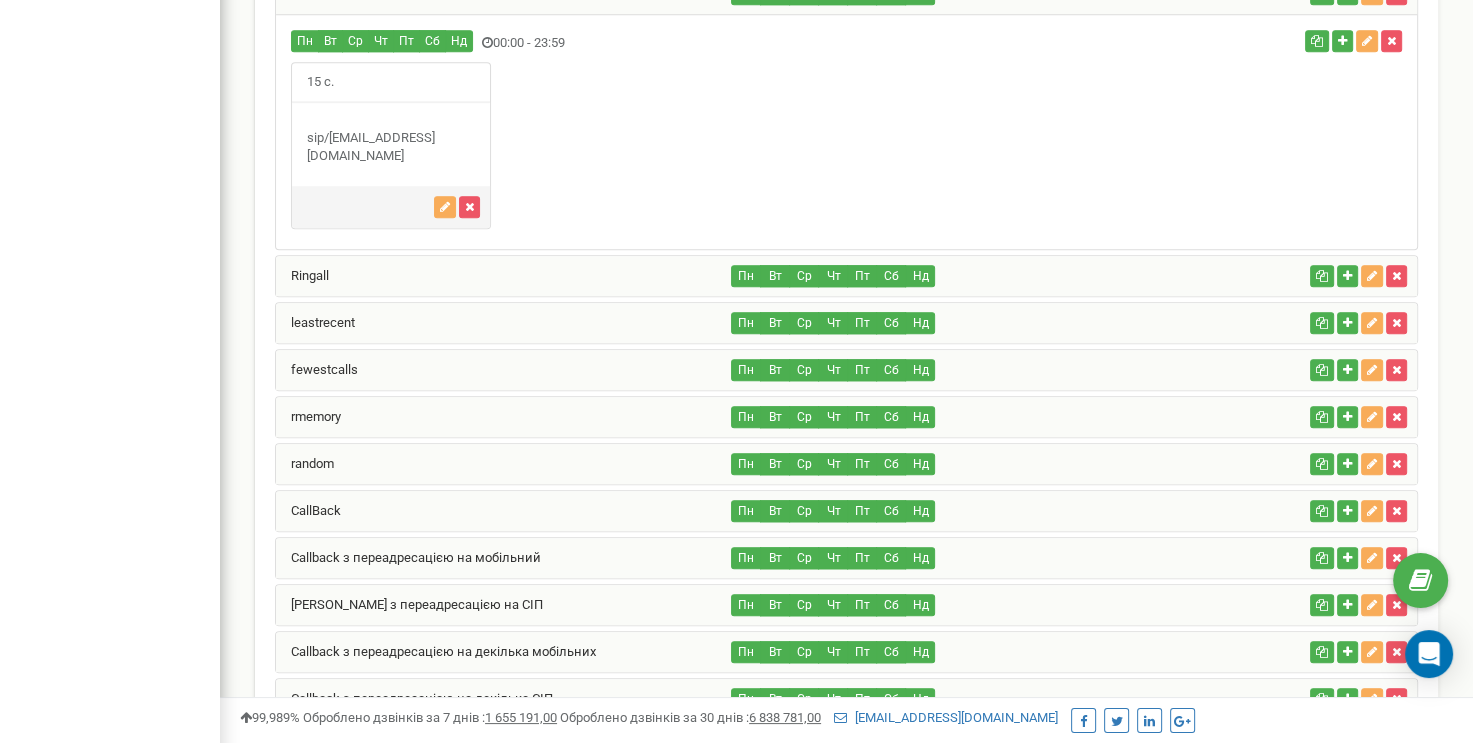 scroll, scrollTop: 0, scrollLeft: 0, axis: both 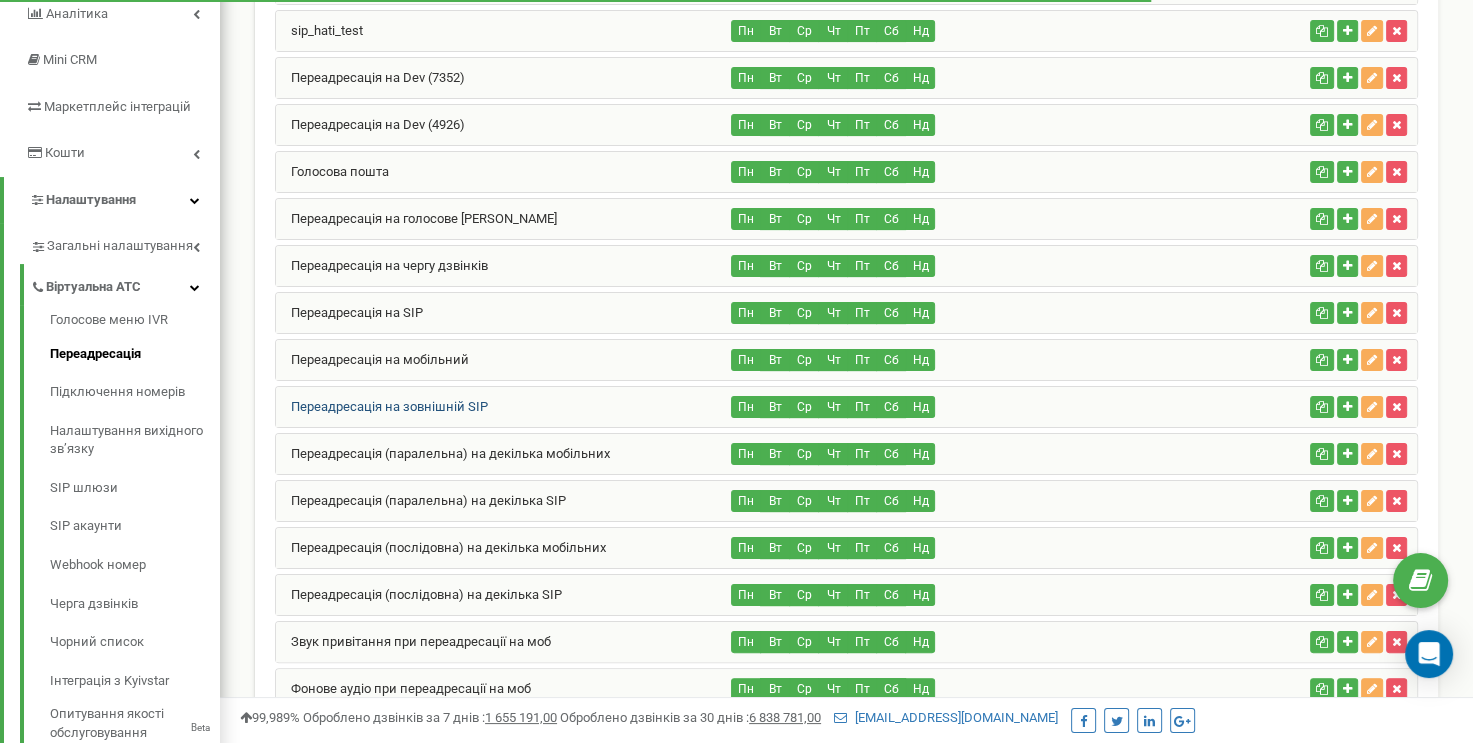 click on "Переадресація на зовнішній SIP" at bounding box center [382, 406] 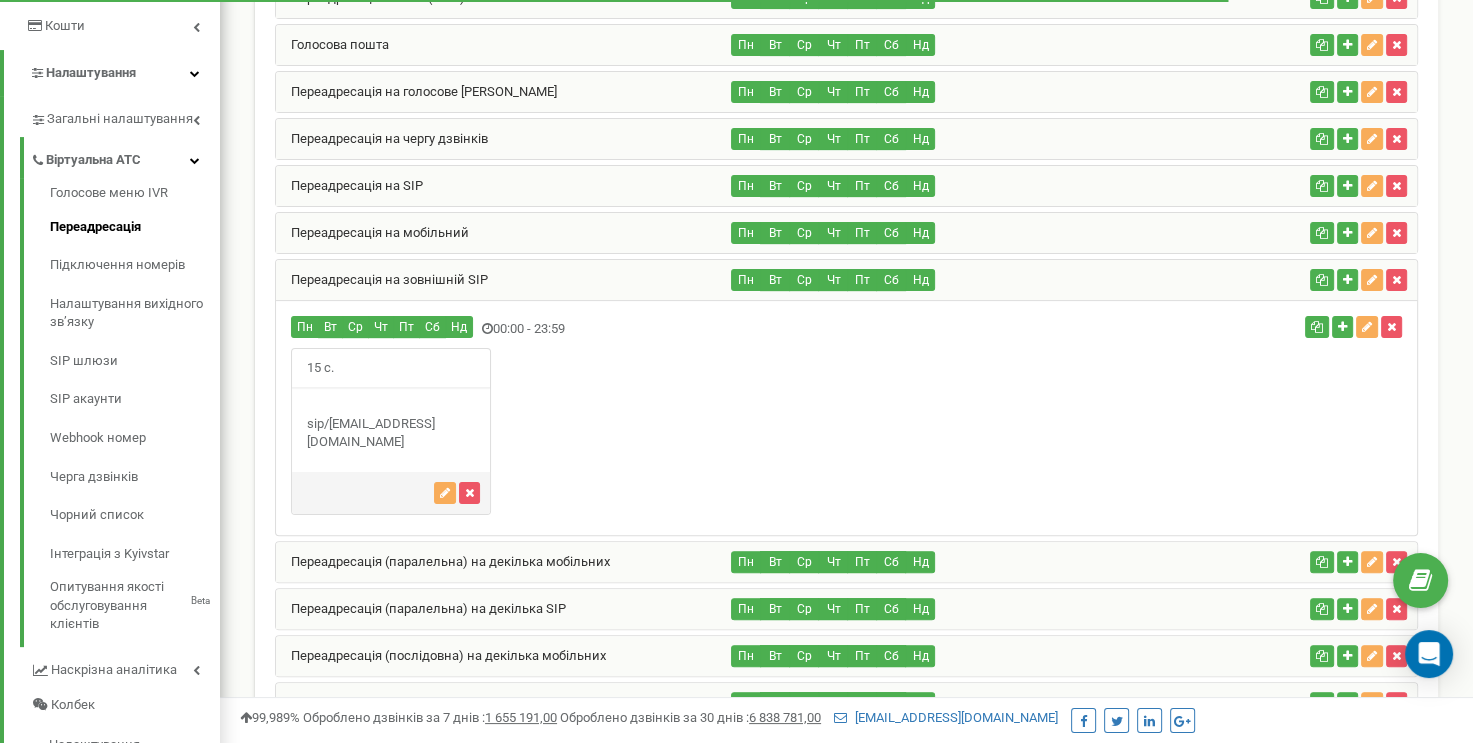 scroll, scrollTop: 570, scrollLeft: 0, axis: vertical 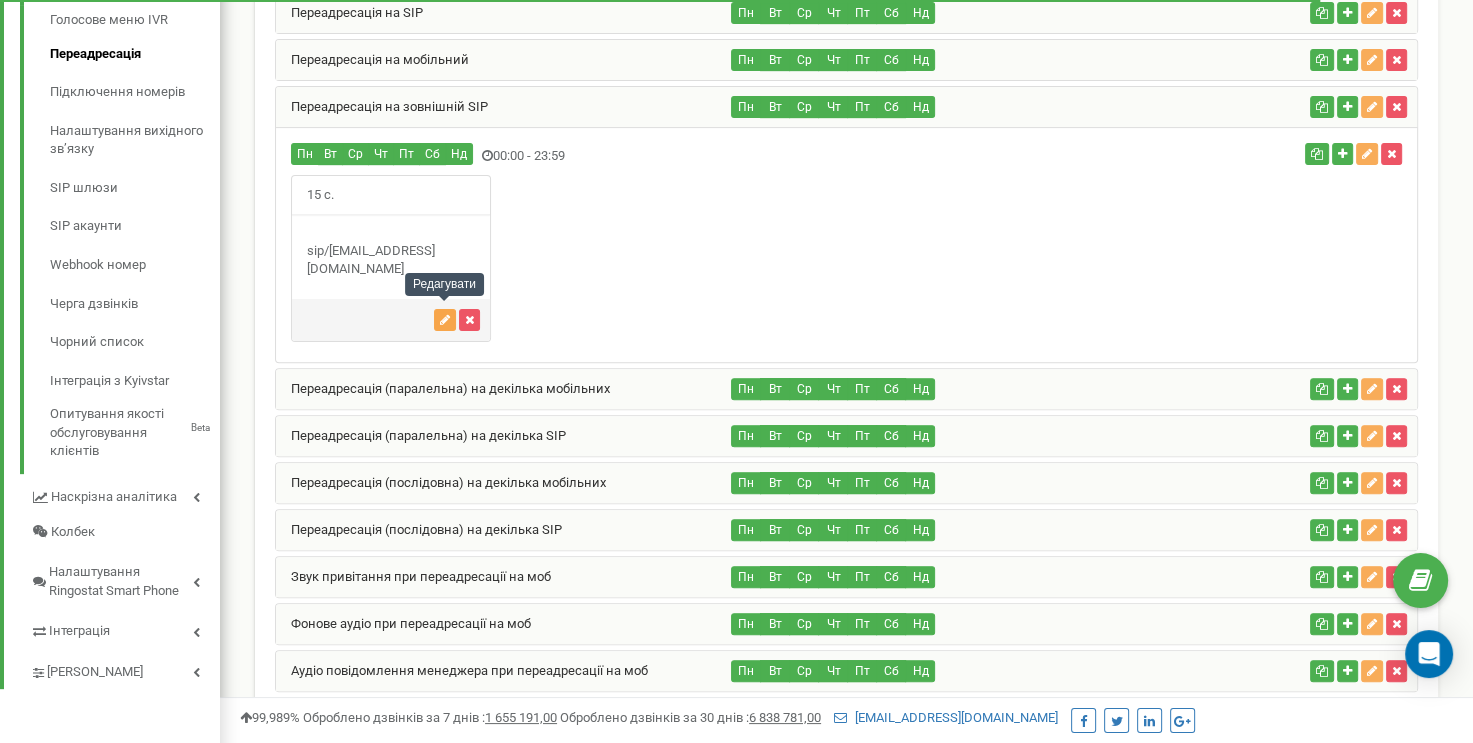 click at bounding box center [445, 320] 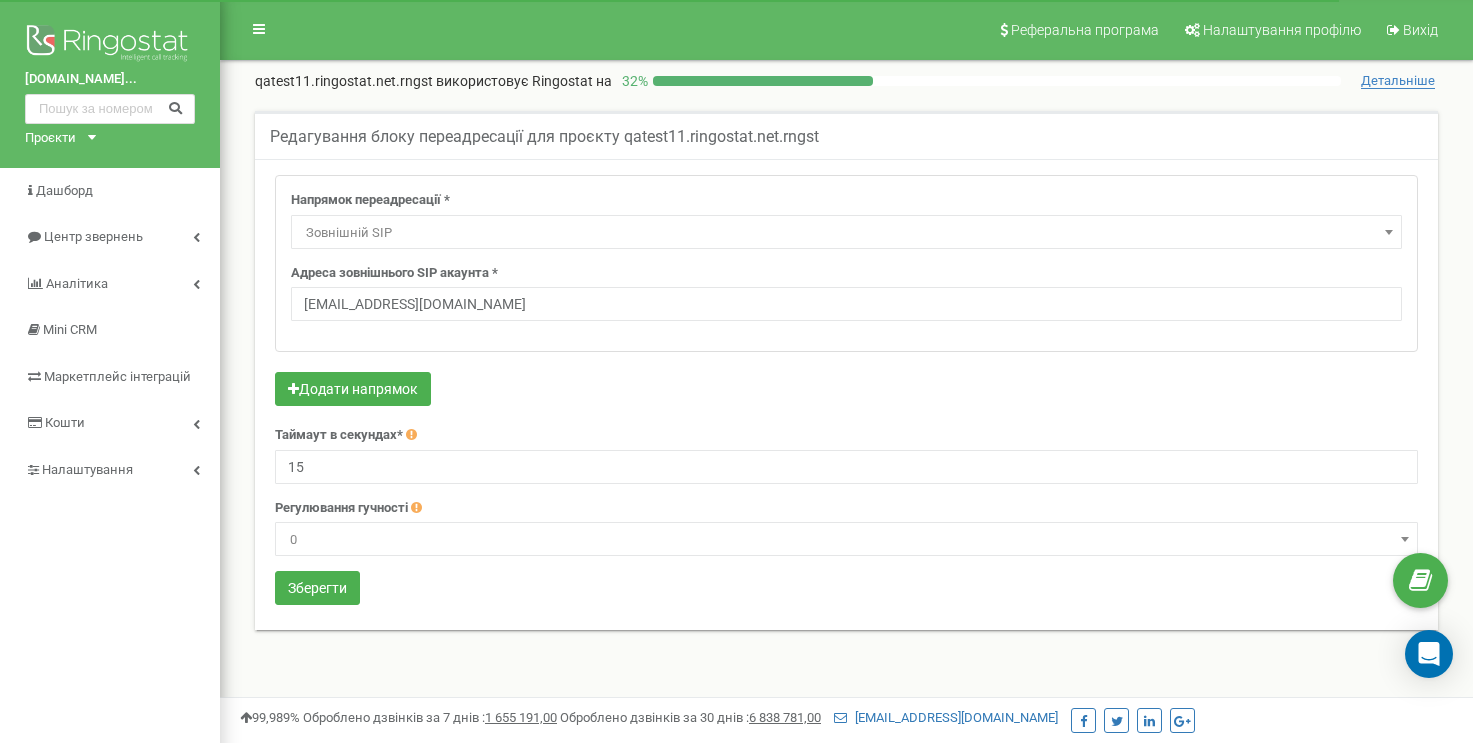 select on "ExtSIP" 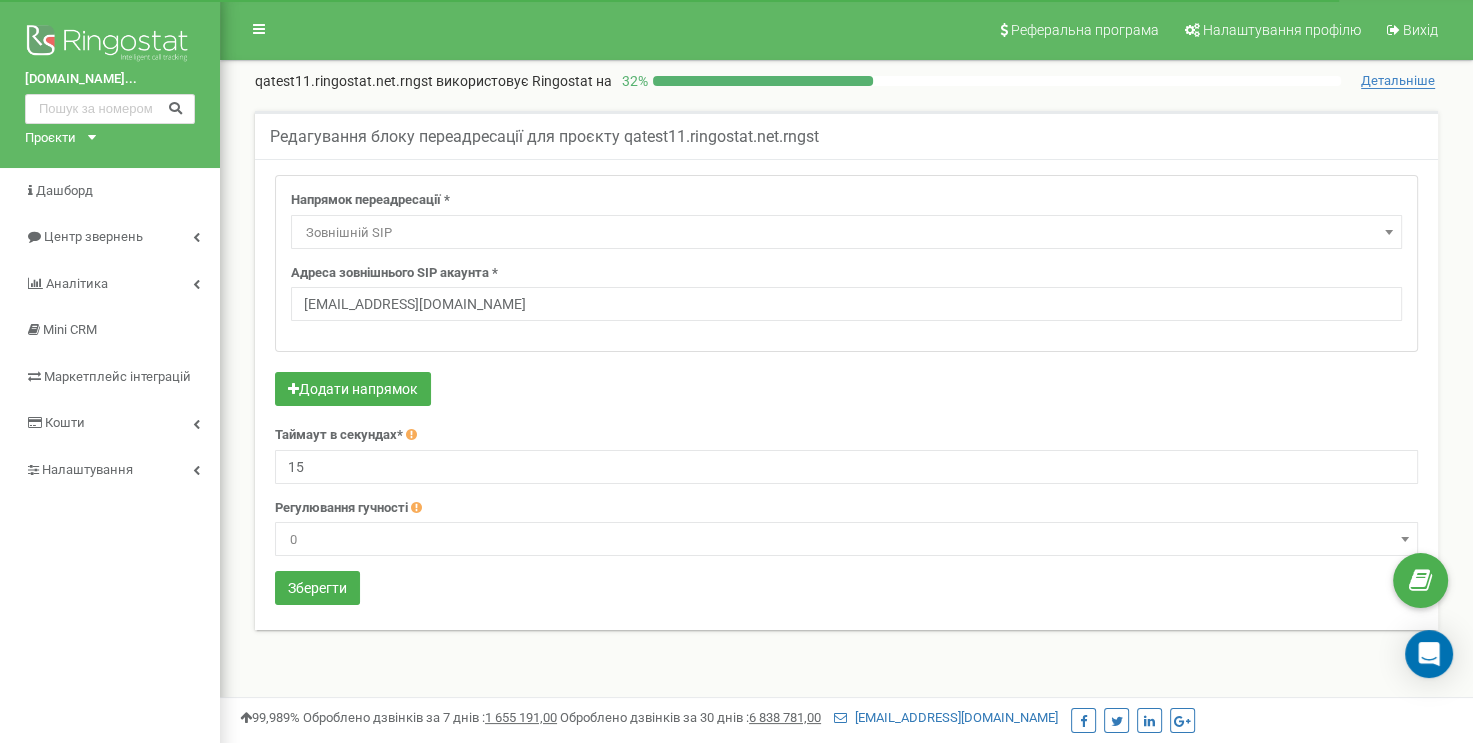 scroll, scrollTop: 0, scrollLeft: 0, axis: both 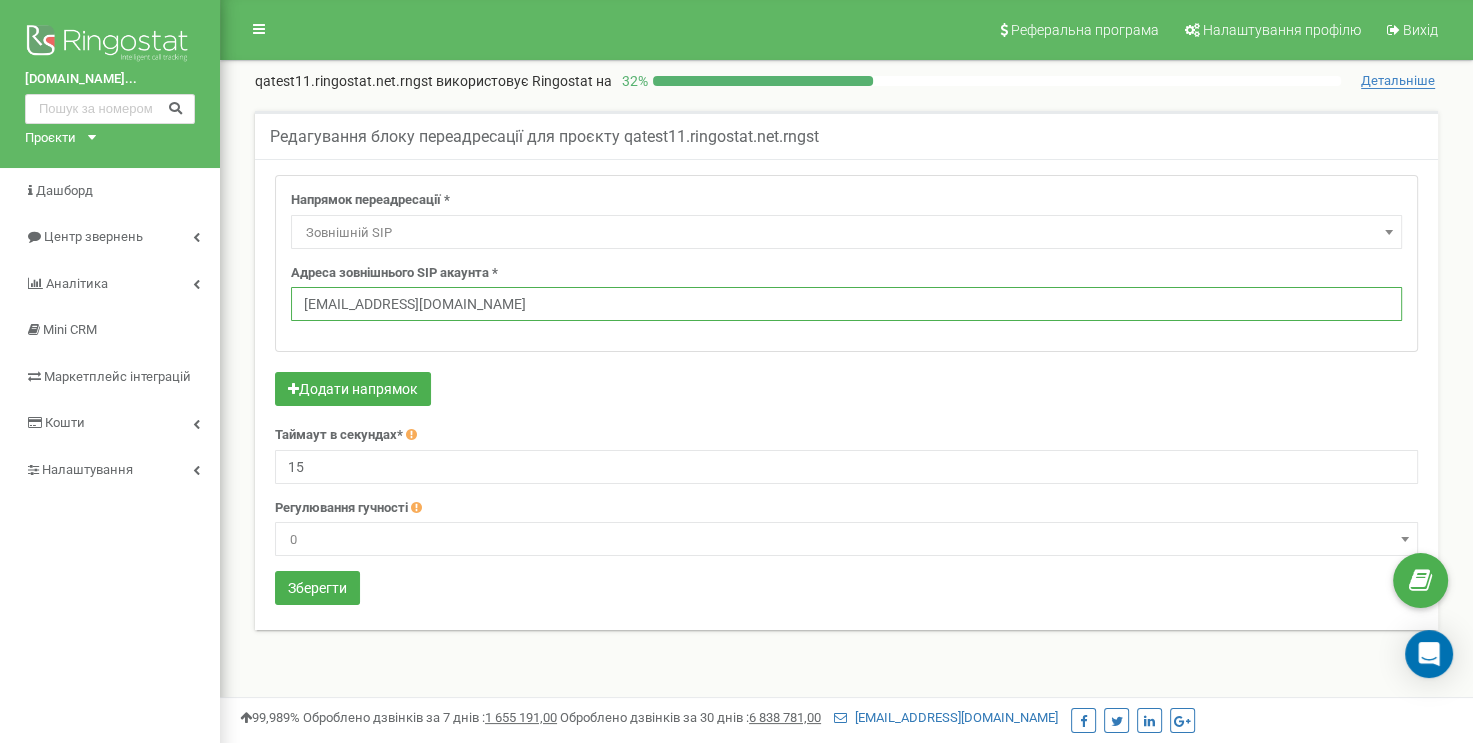 click on "colombotest@sip.linphone.org" at bounding box center [846, 304] 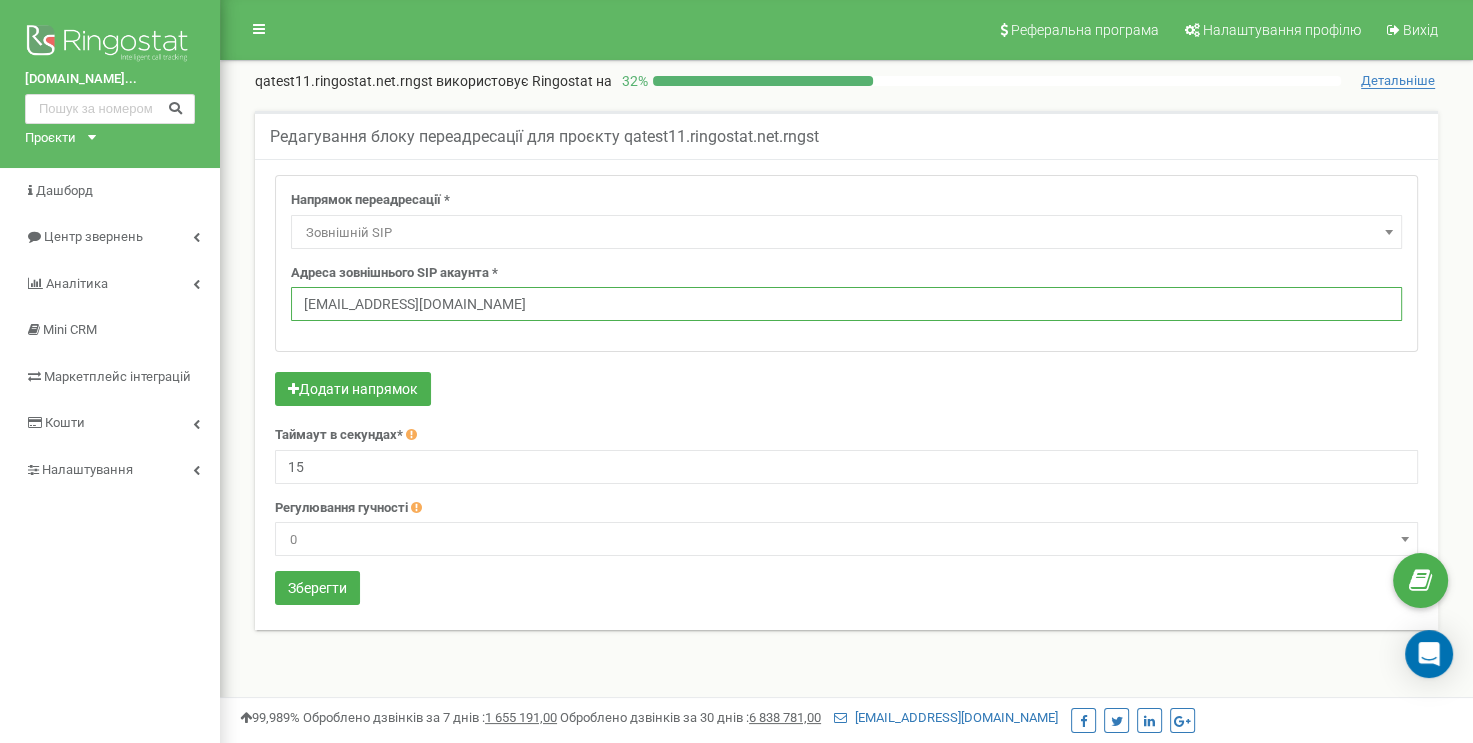 click on "colombotest@sip.linphone.org" at bounding box center (846, 304) 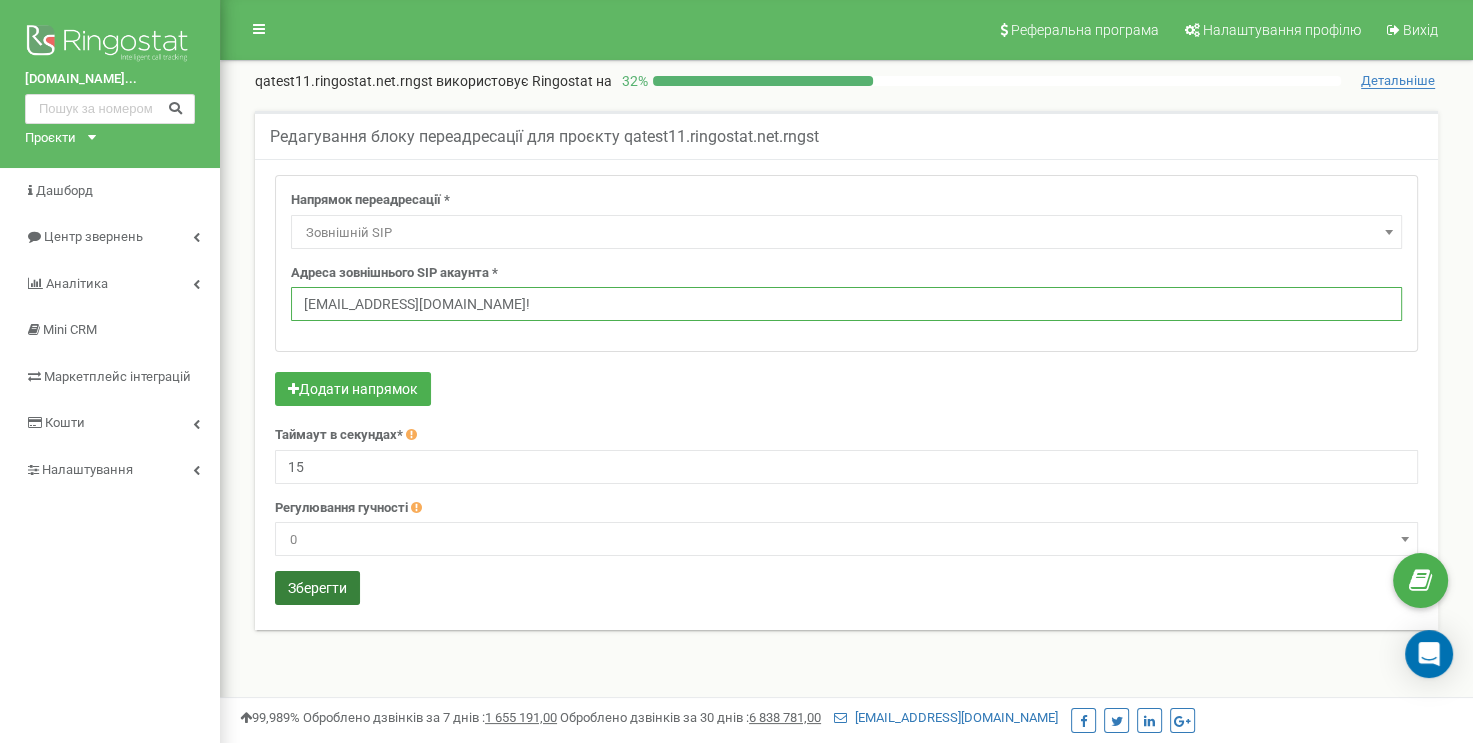 type on "colombotest@sip.linphone.org!" 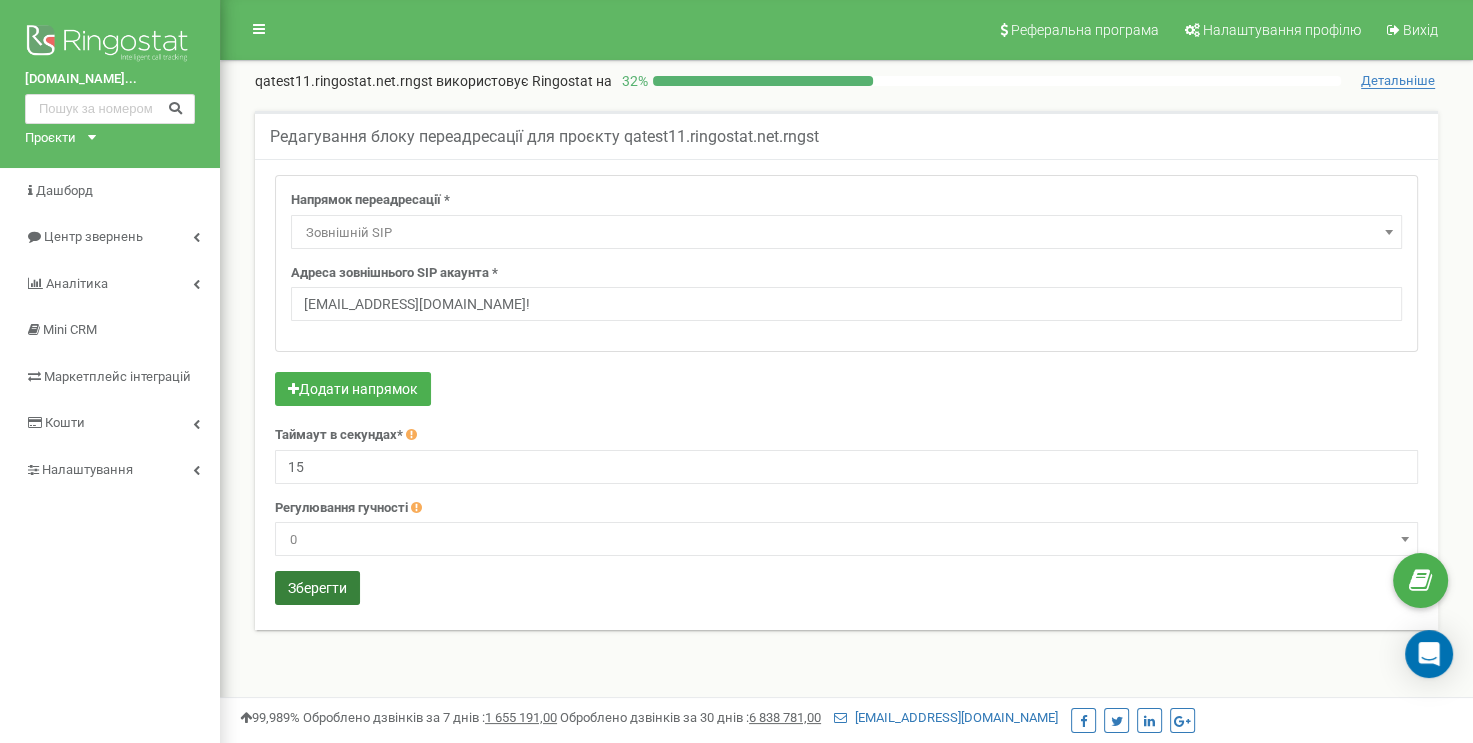 click on "Зберегти" at bounding box center (317, 588) 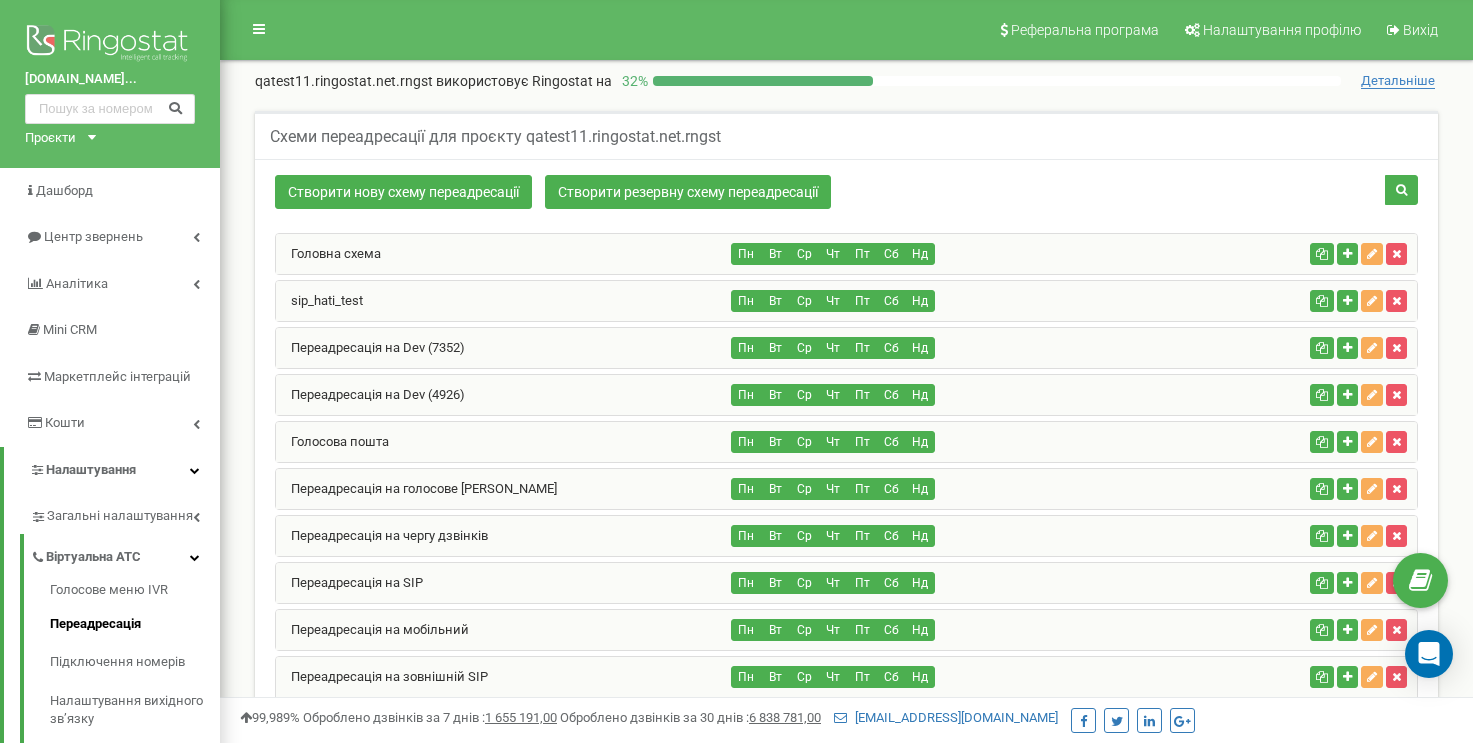 scroll, scrollTop: 692, scrollLeft: 0, axis: vertical 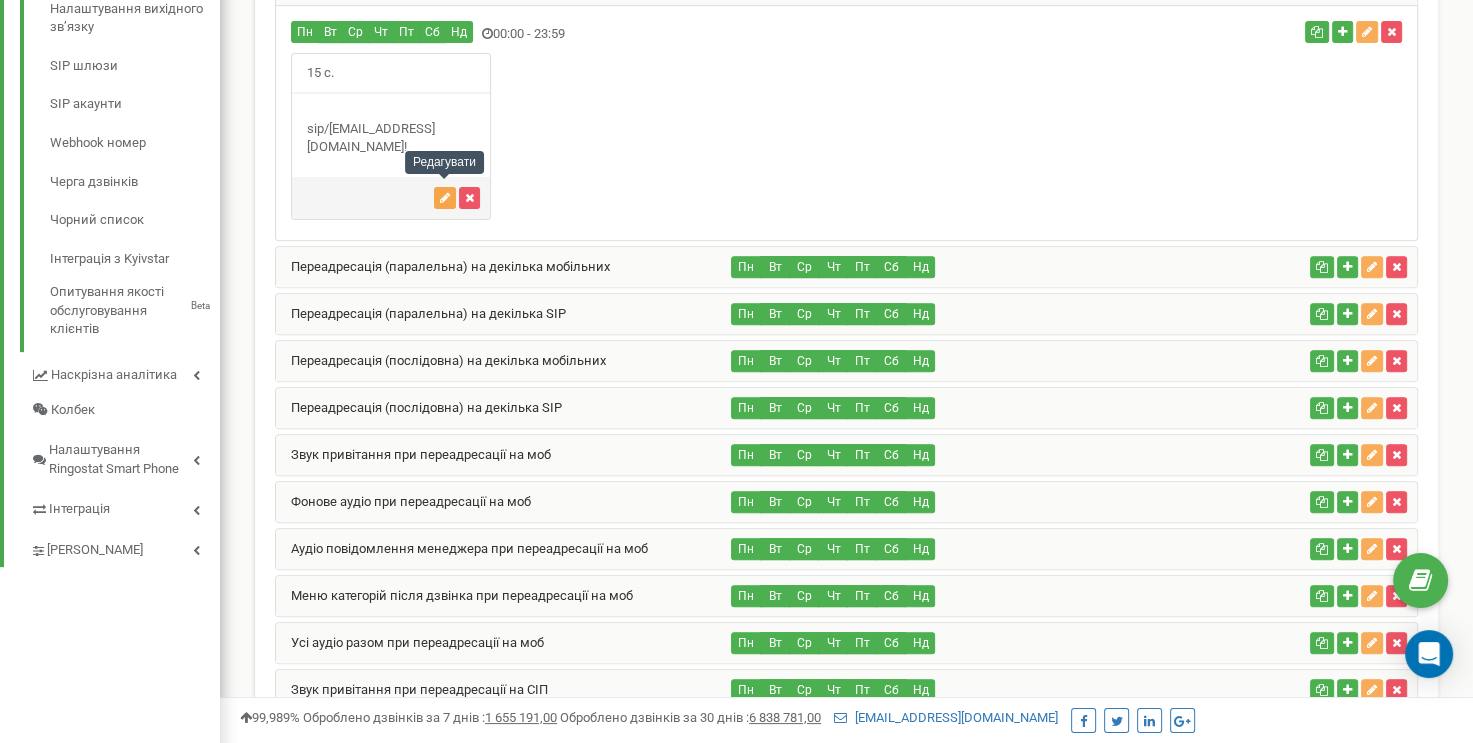 click at bounding box center (445, 198) 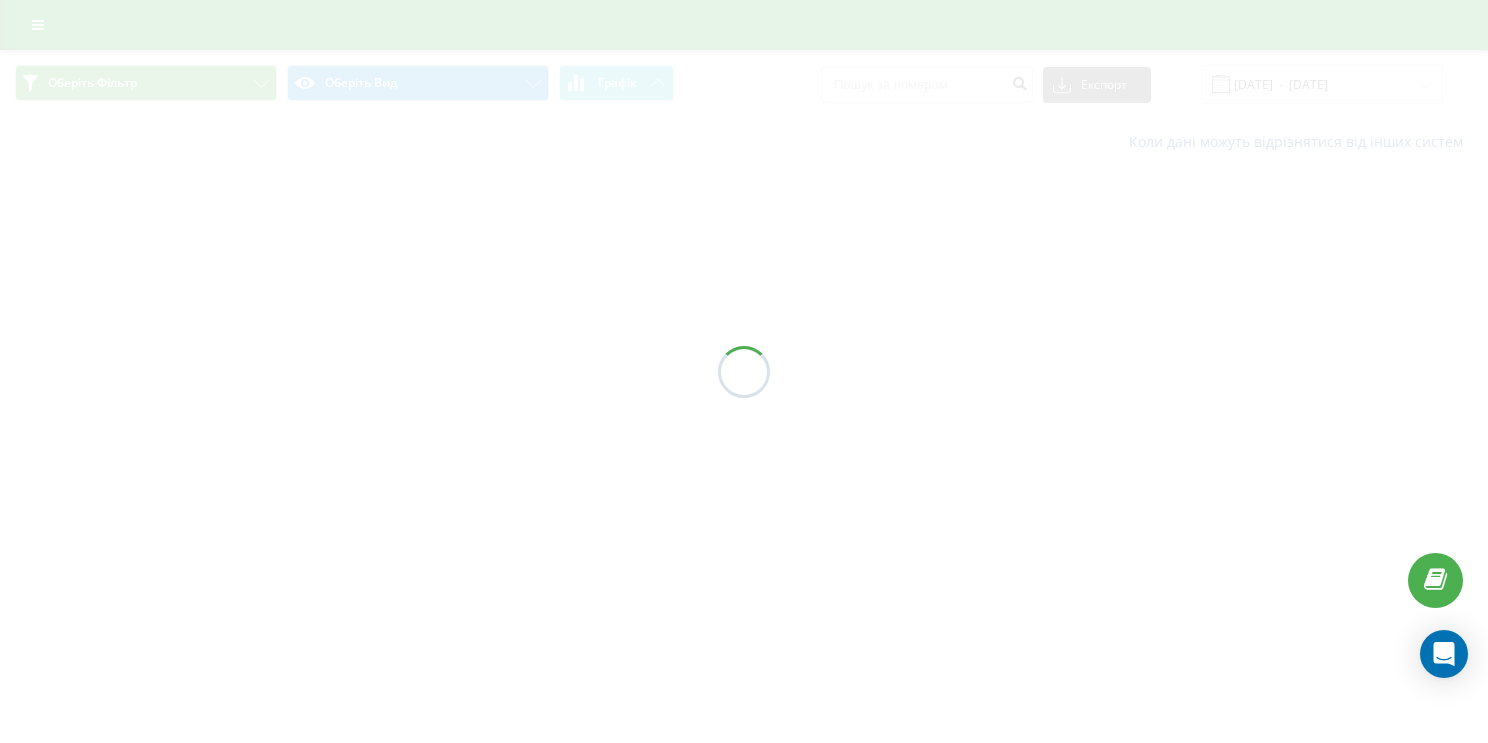 scroll, scrollTop: 0, scrollLeft: 0, axis: both 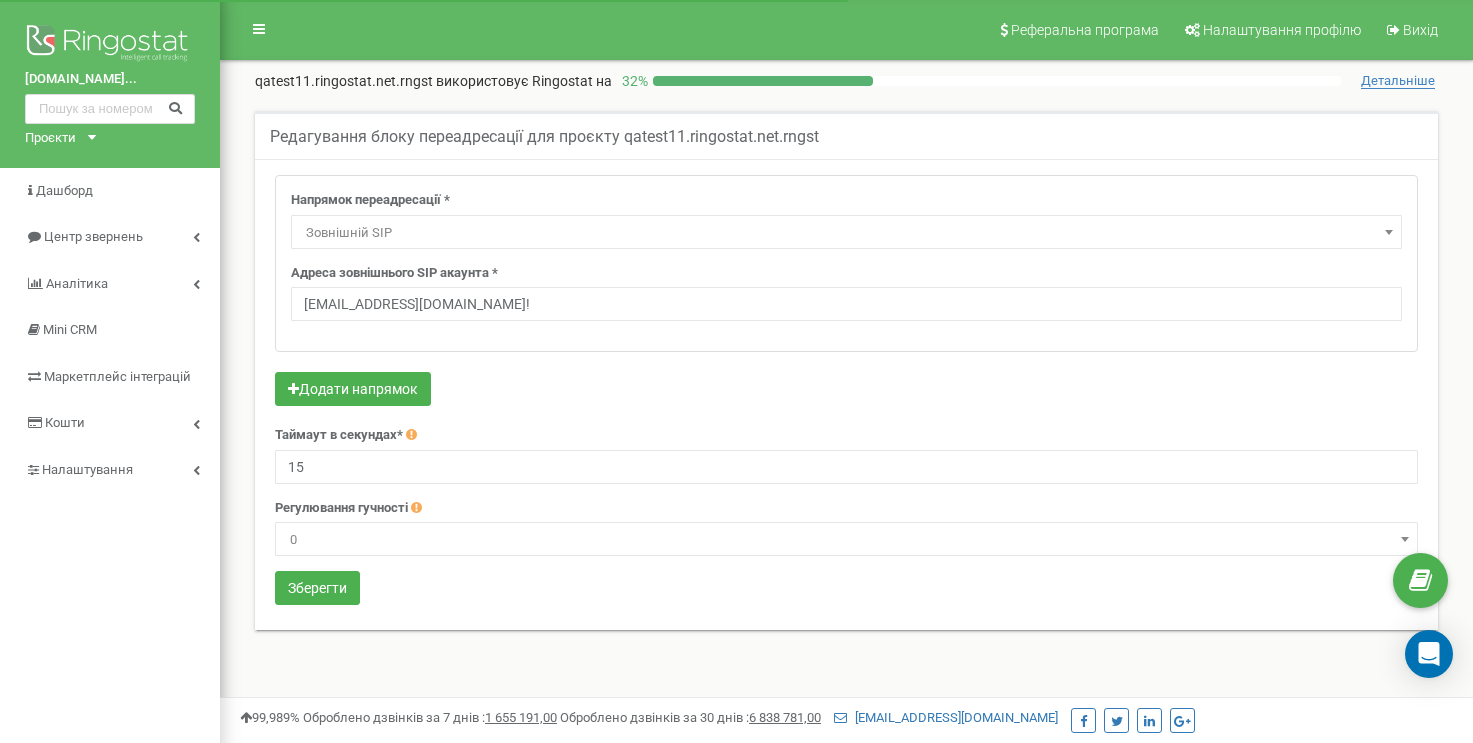 select on "ExtSIP" 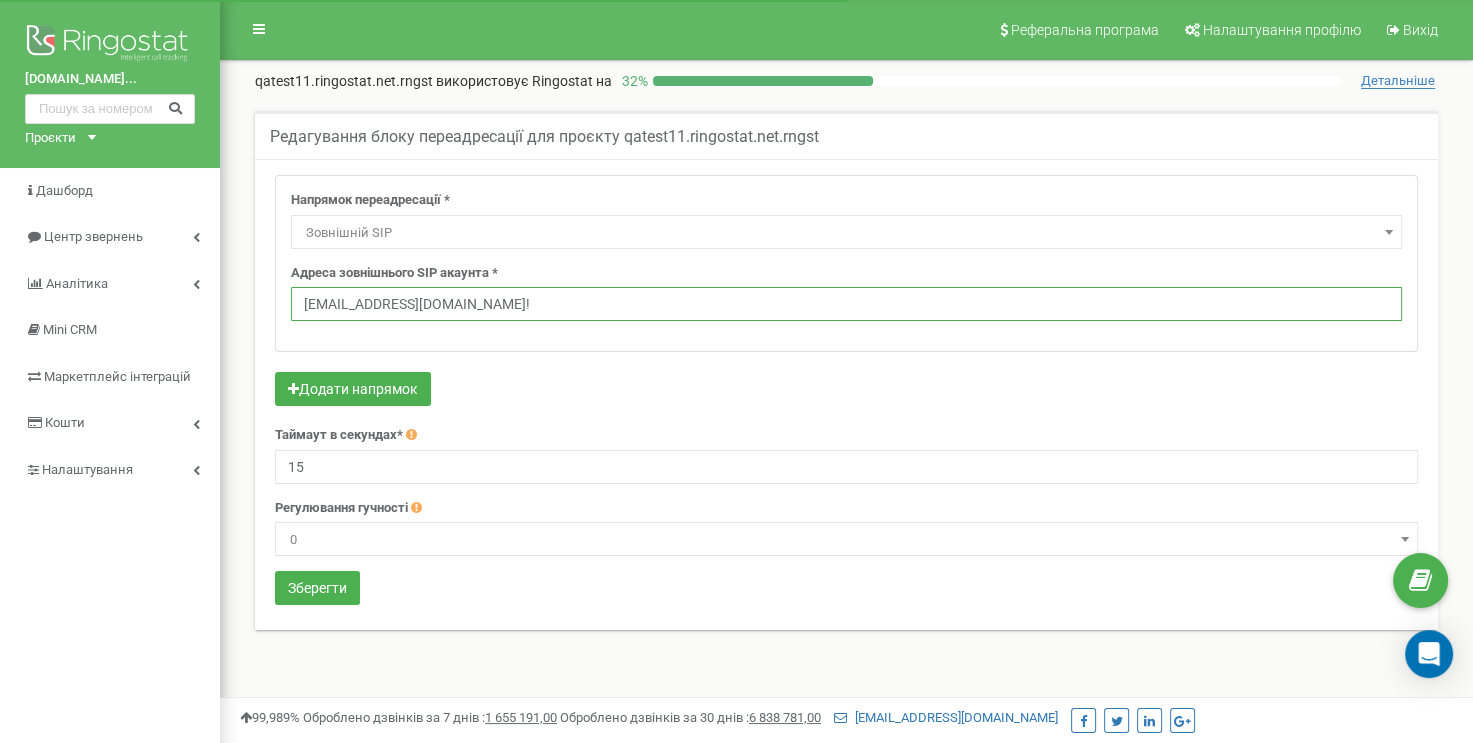 scroll, scrollTop: 0, scrollLeft: 0, axis: both 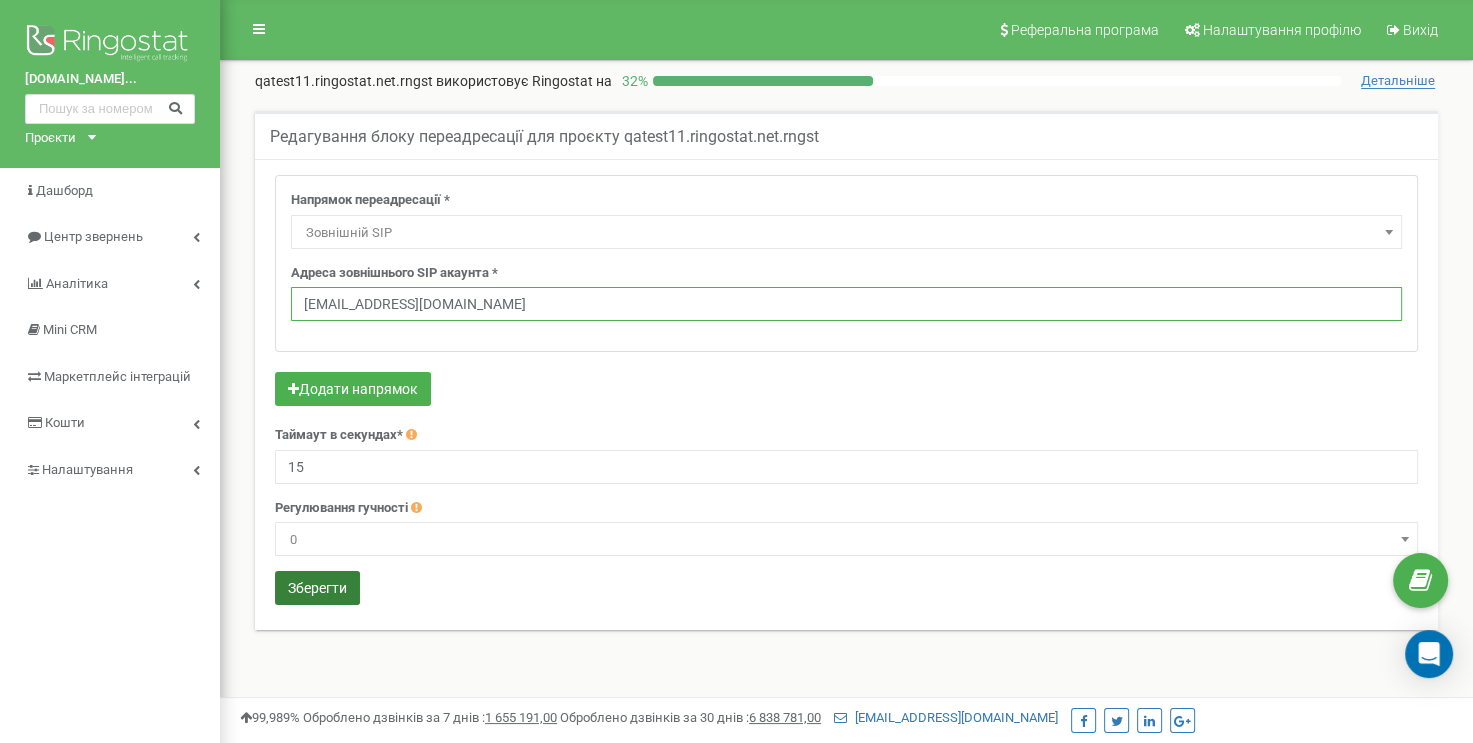 type on "[EMAIL_ADDRESS][DOMAIN_NAME]" 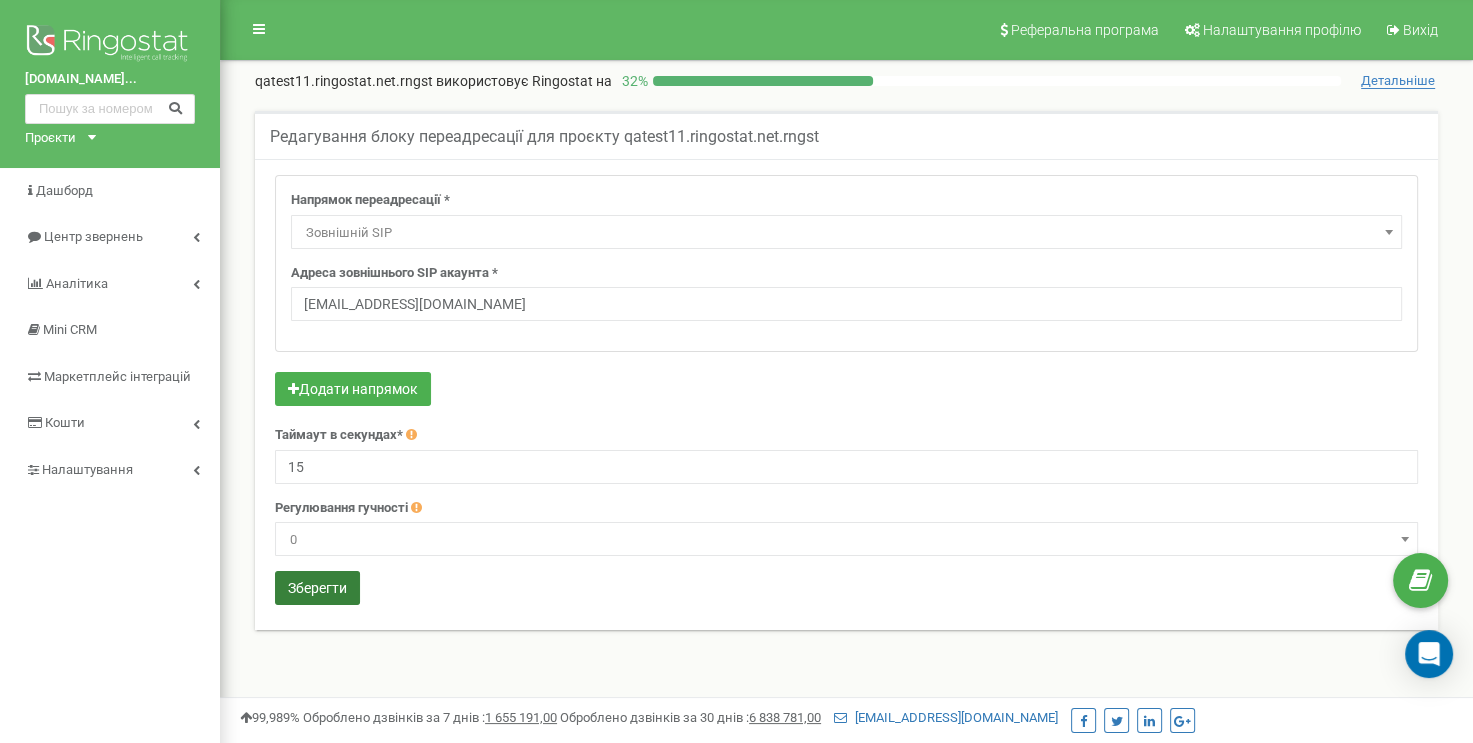 click on "Зберегти" at bounding box center [317, 588] 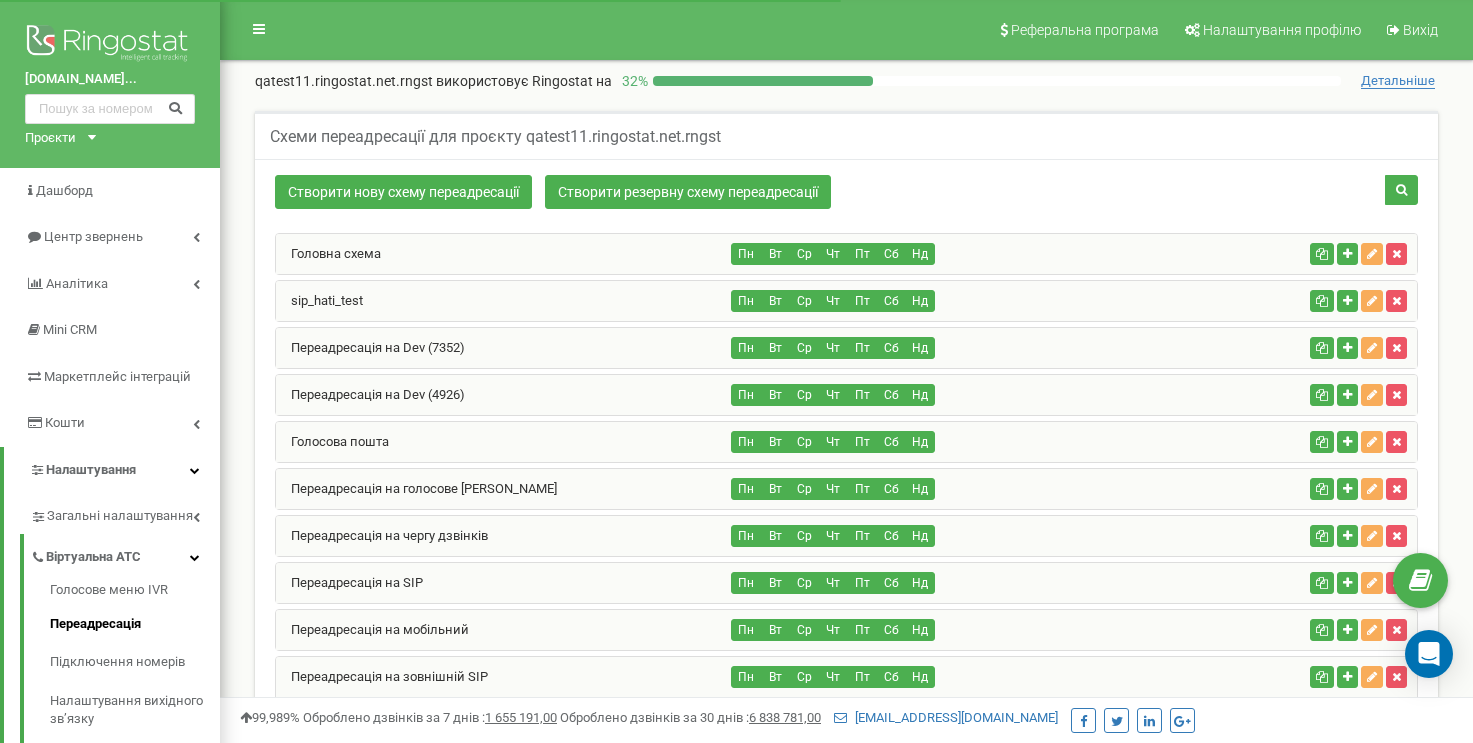 scroll, scrollTop: 692, scrollLeft: 0, axis: vertical 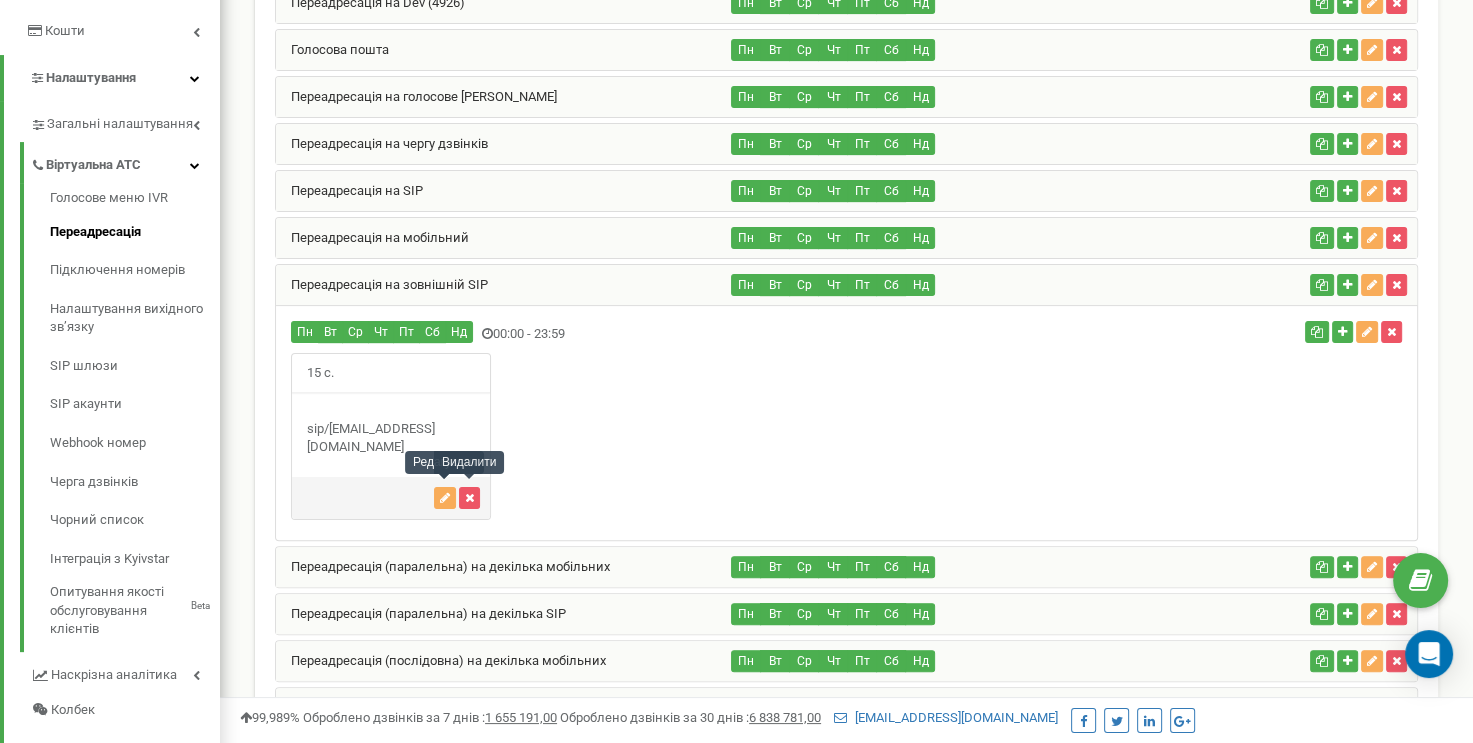 click on "15                                                                                    с.                                                                                 colombotest@sip.linphone.org" at bounding box center [846, 436] 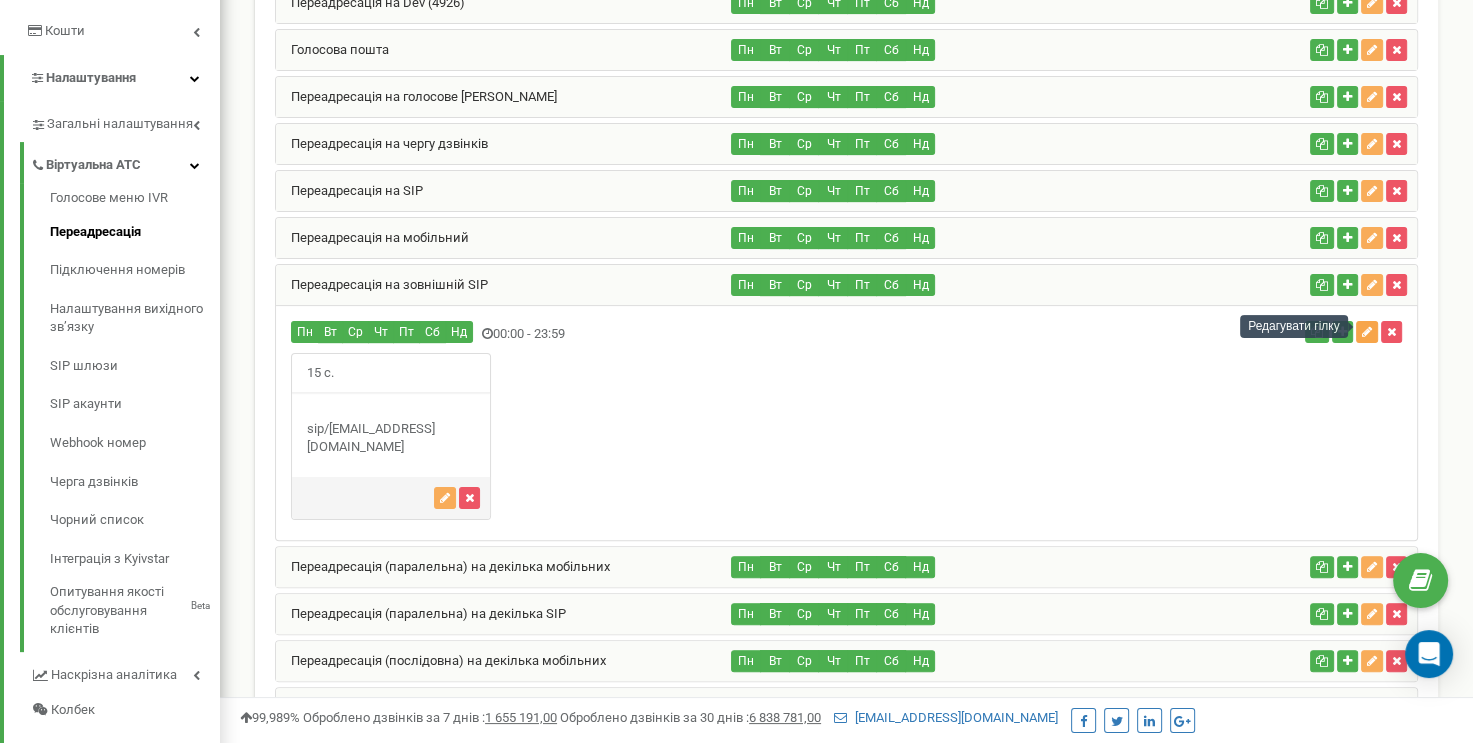 click at bounding box center (1367, 332) 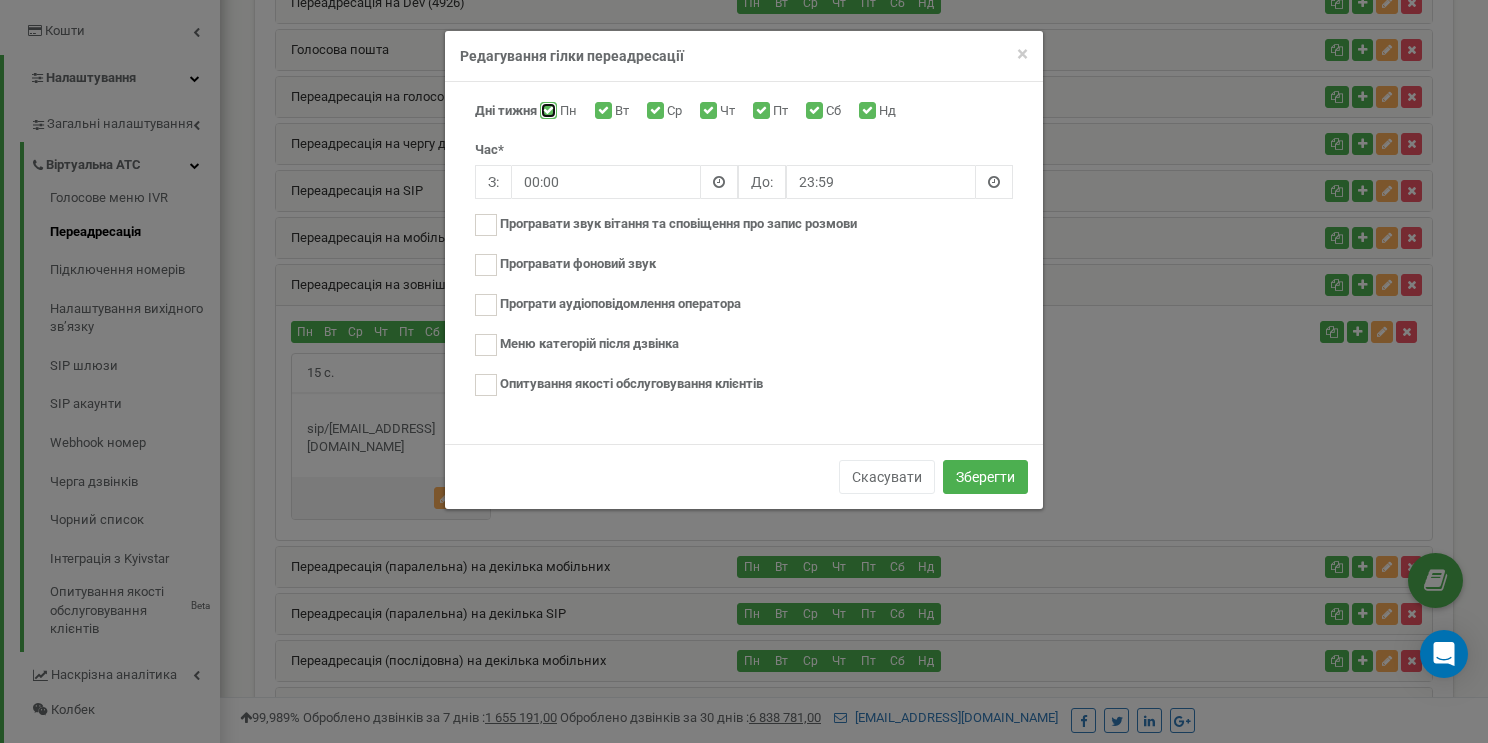 click on "Пн" at bounding box center [546, 112] 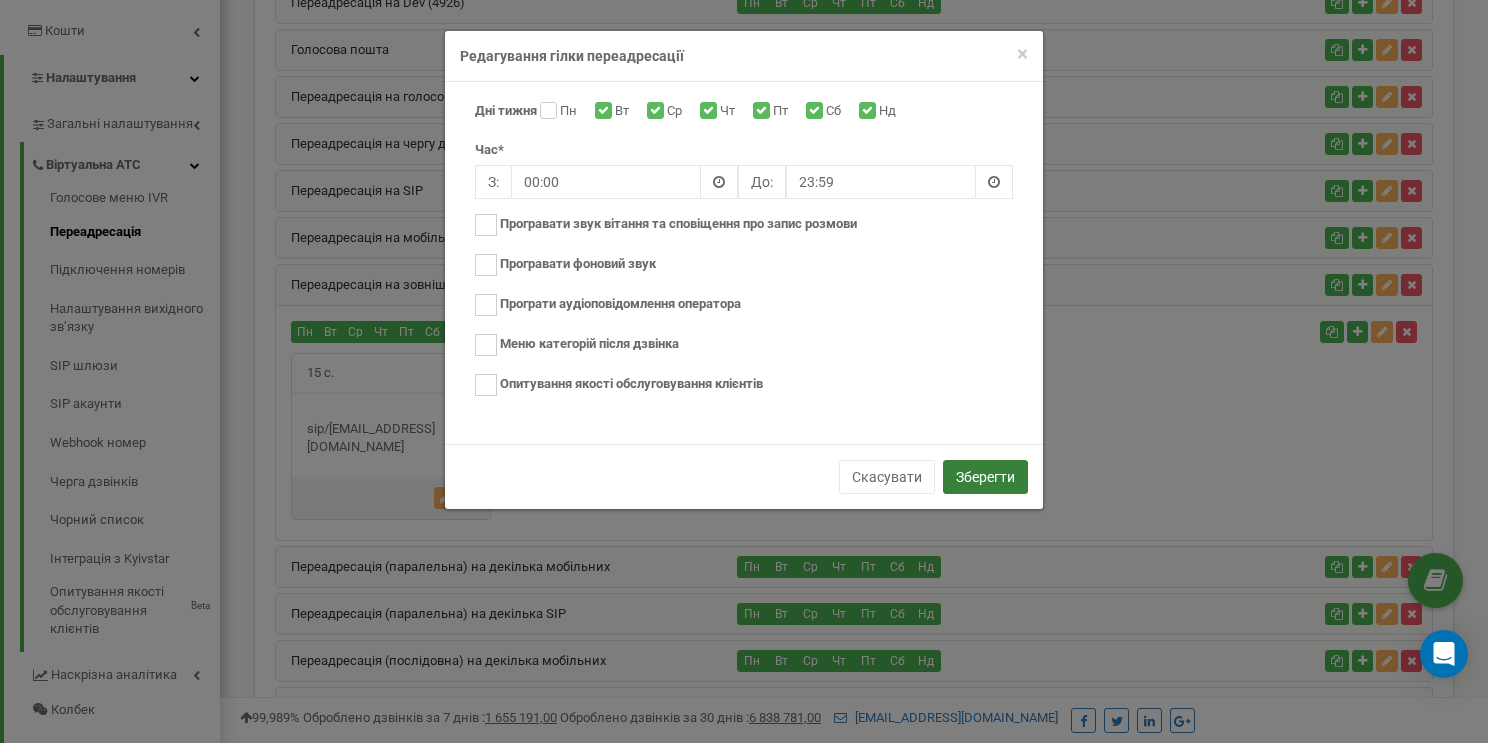 click on "Зберегти" at bounding box center (985, 477) 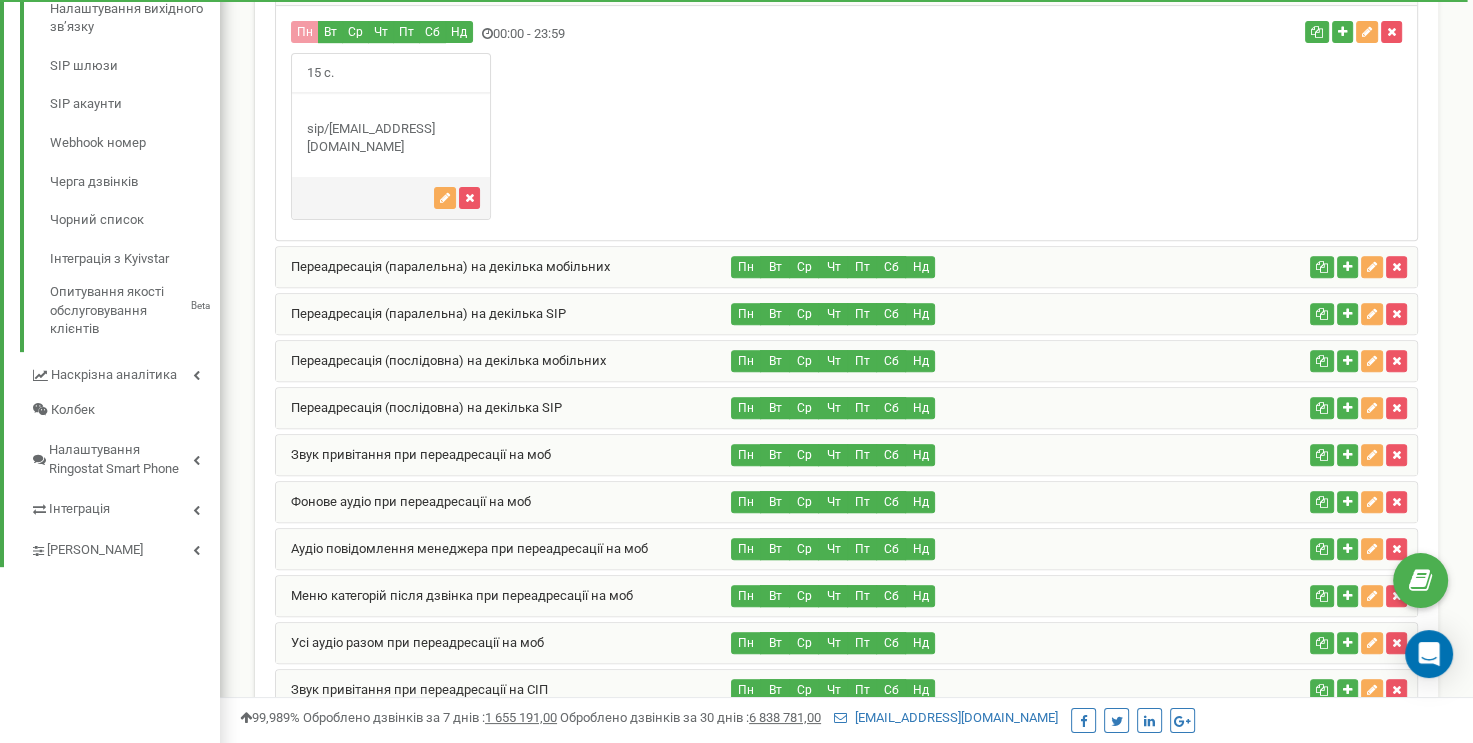 scroll, scrollTop: 692, scrollLeft: 0, axis: vertical 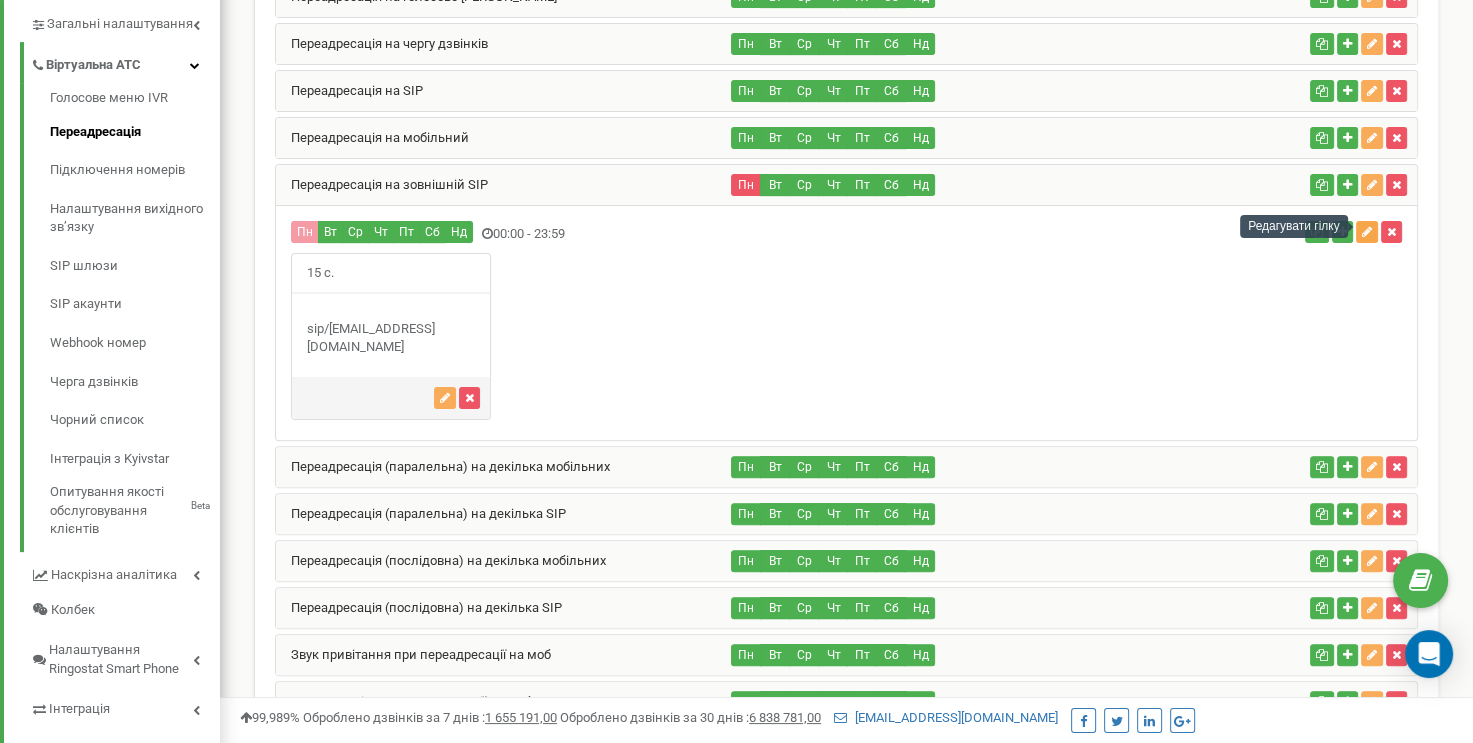 click at bounding box center [1367, 232] 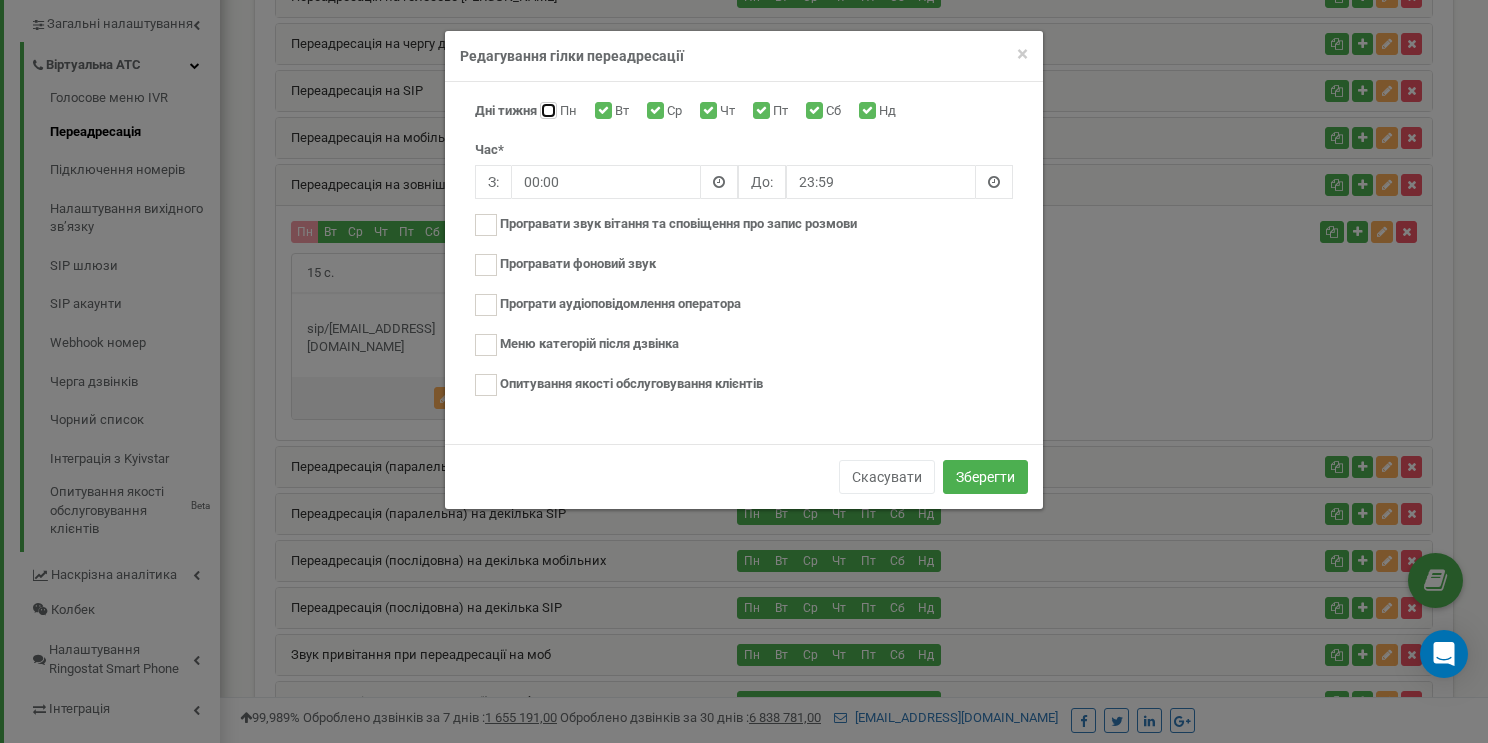 click on "Пн" at bounding box center [546, 112] 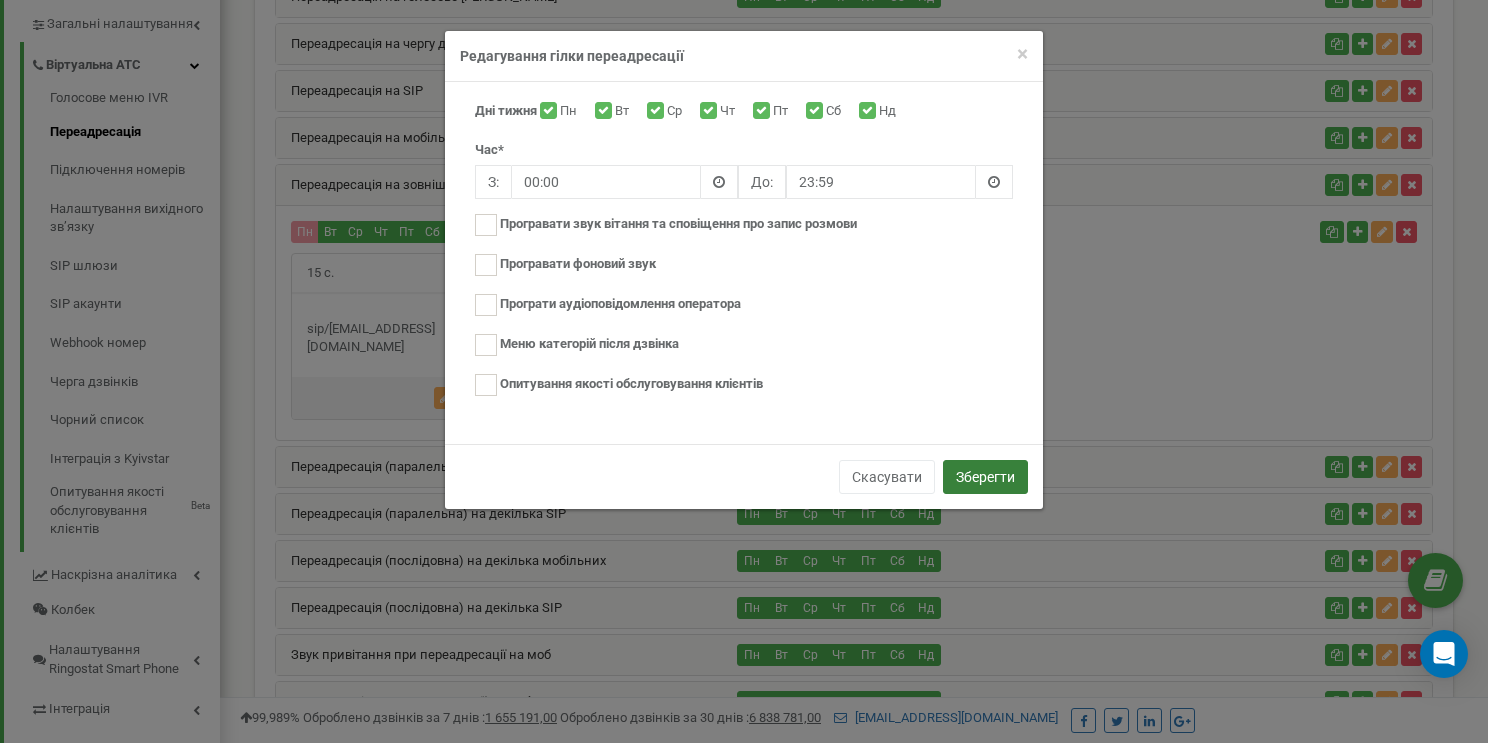 click on "Зберегти" at bounding box center [985, 477] 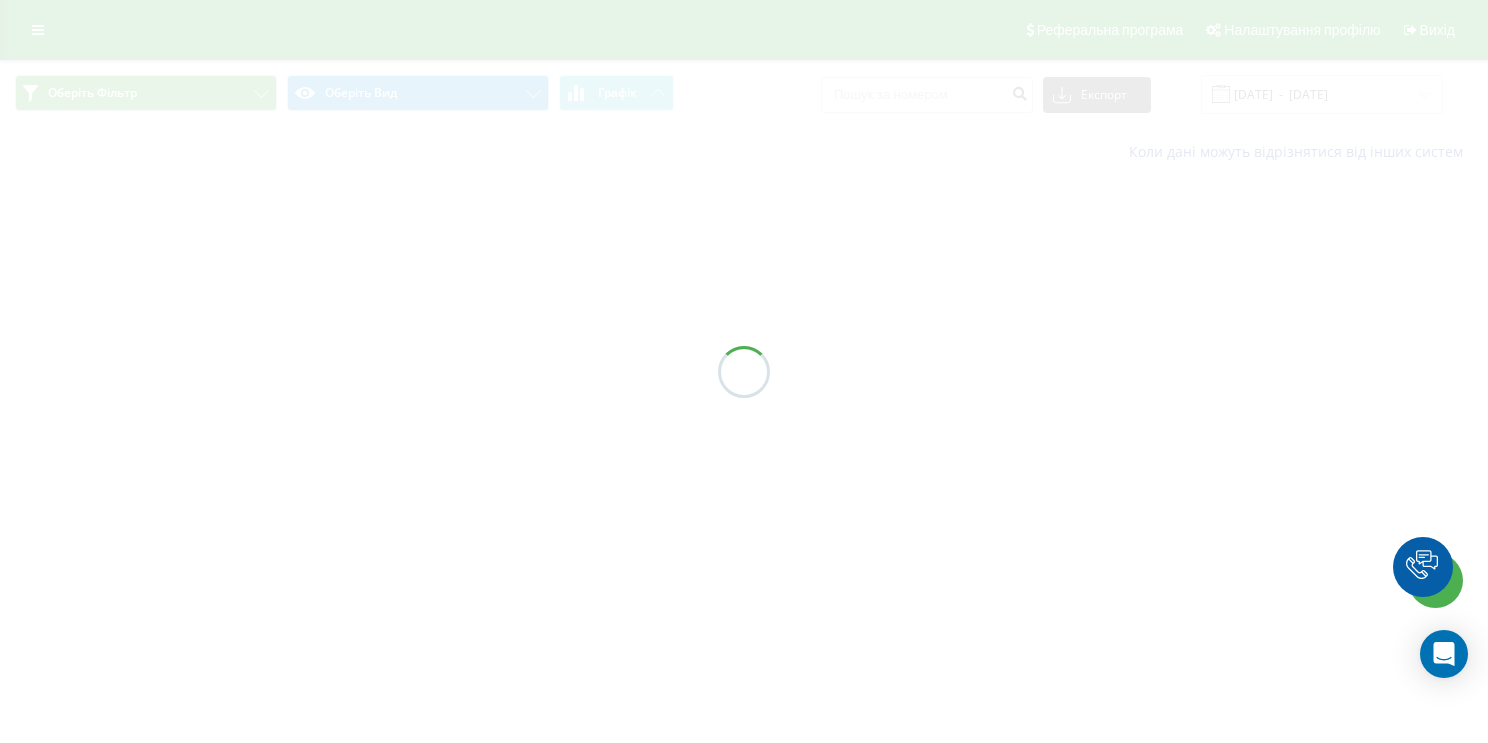 scroll, scrollTop: 0, scrollLeft: 0, axis: both 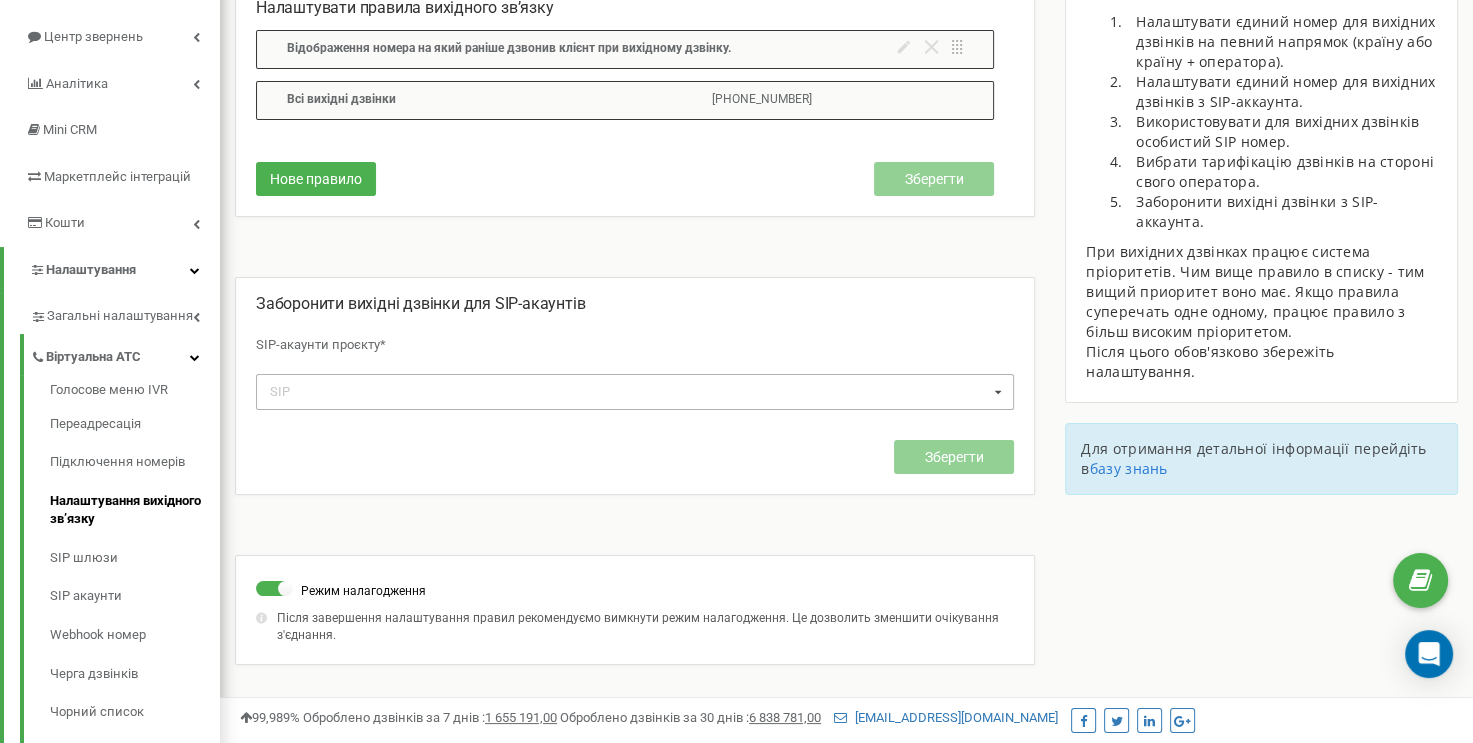 click on "SIP qatest11ringostatnetrngst_hatiTESTsip qatest11ringostatnetrngst_colomboTESTsip qatest11ringostatnetrngst_TestRegressionSIP" at bounding box center [635, 391] 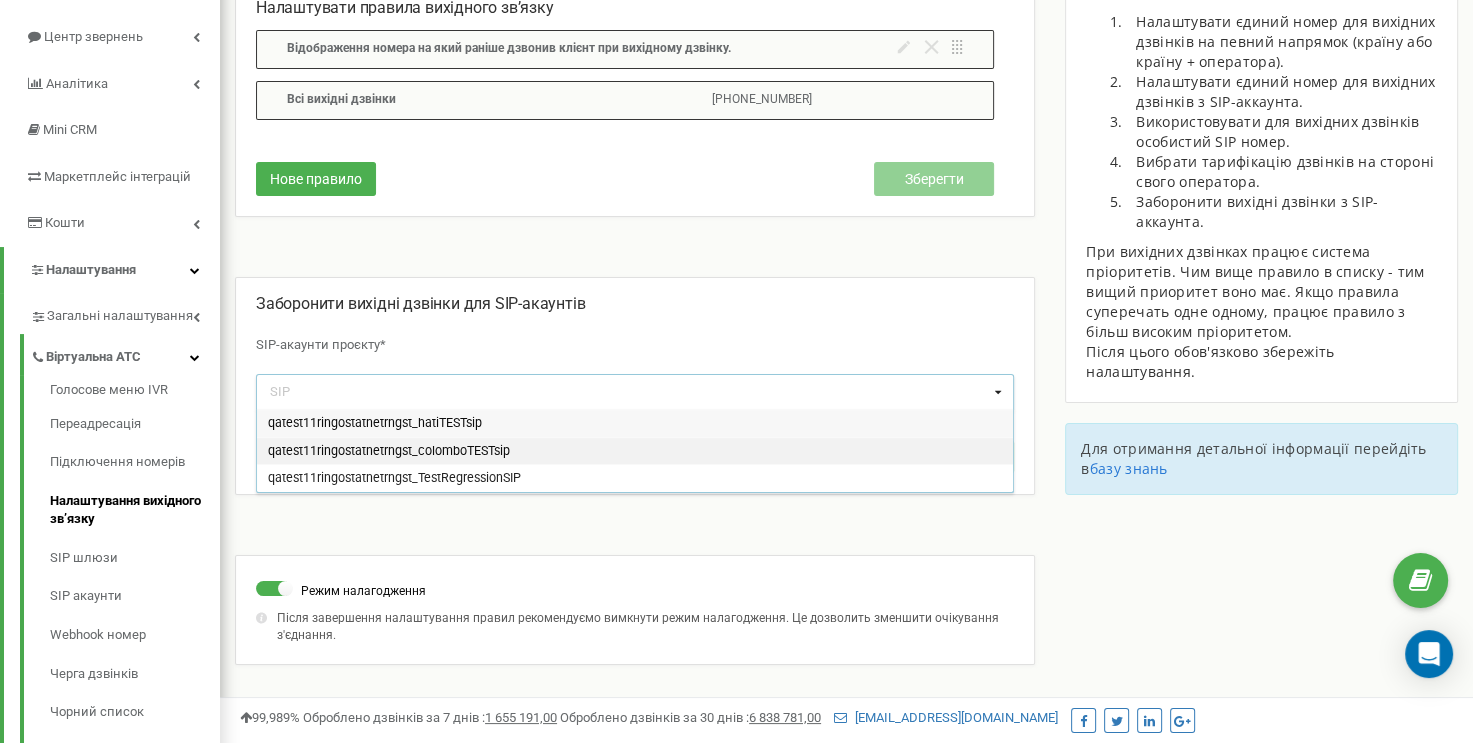 click on "qatest11ringostatnetrngst_colomboTESTsip" at bounding box center (389, 449) 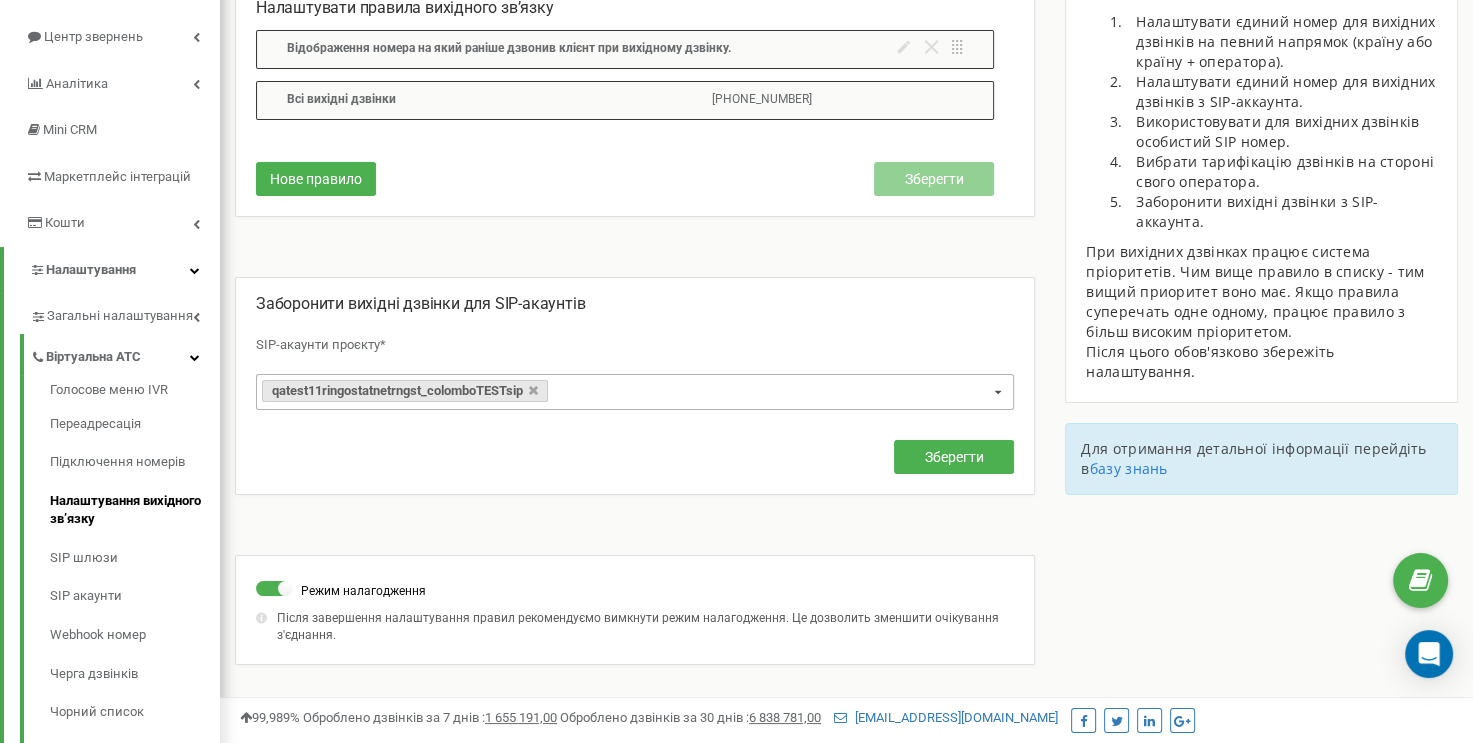 click on "Заборонити вихідні дзвінки для SIP-акаунтів" at bounding box center [635, 304] 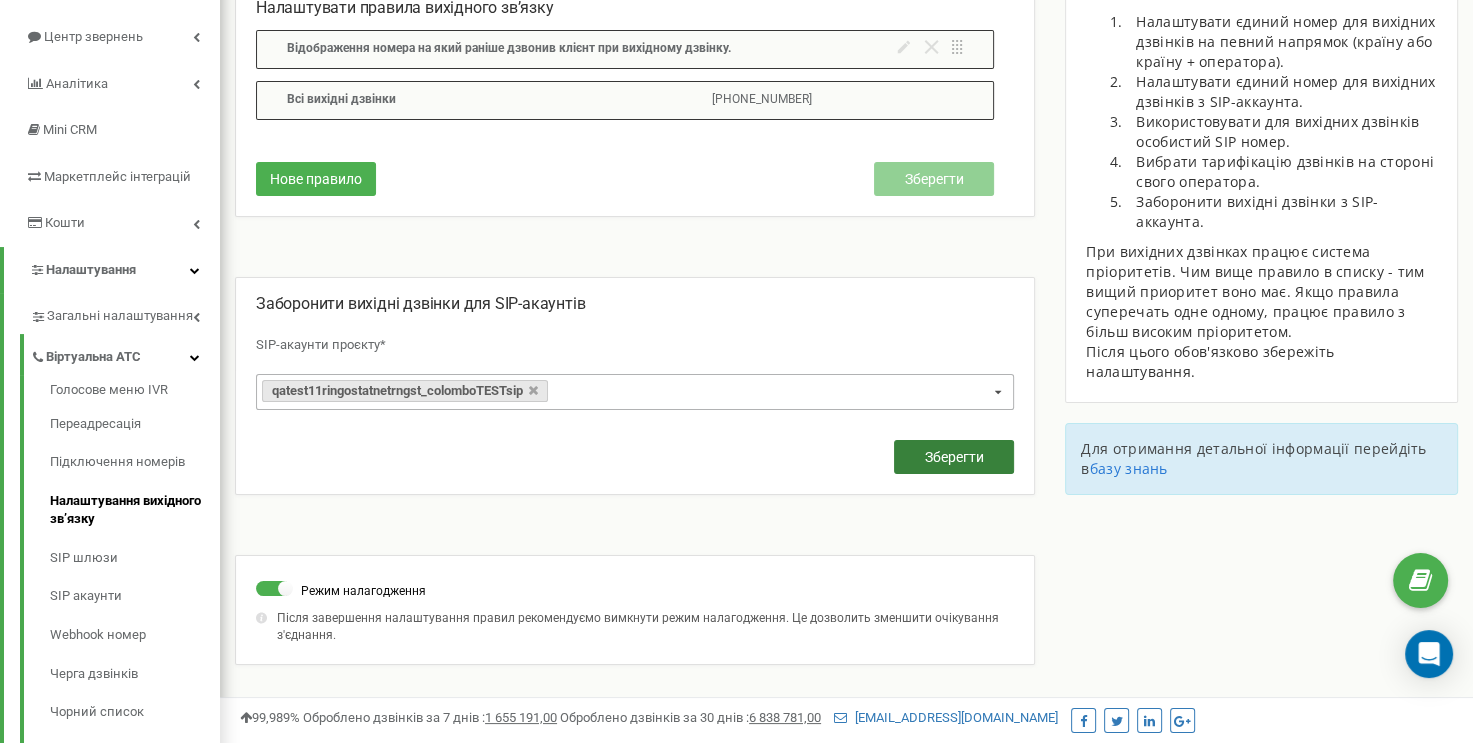 click on "Зберегти" at bounding box center (954, 457) 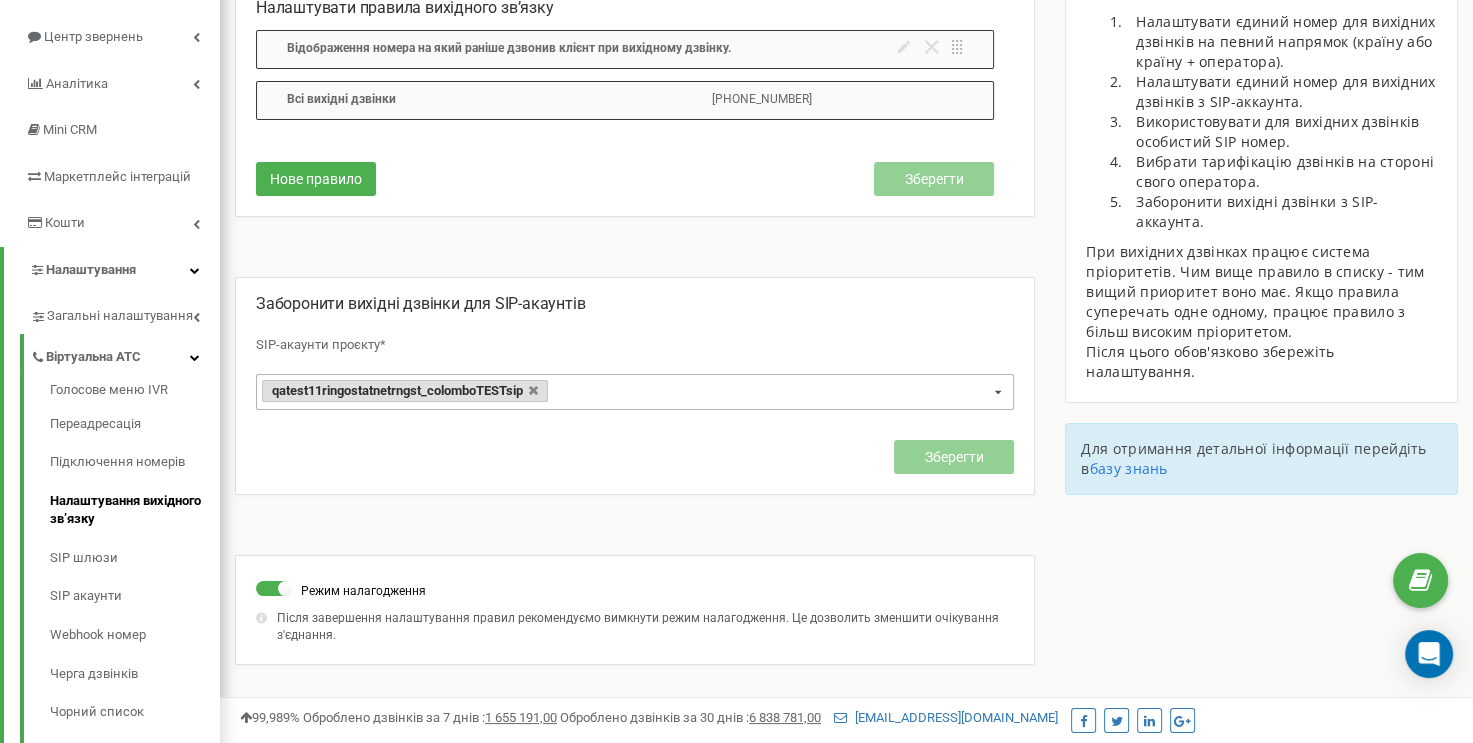 drag, startPoint x: 273, startPoint y: 383, endPoint x: 360, endPoint y: 388, distance: 87.14356 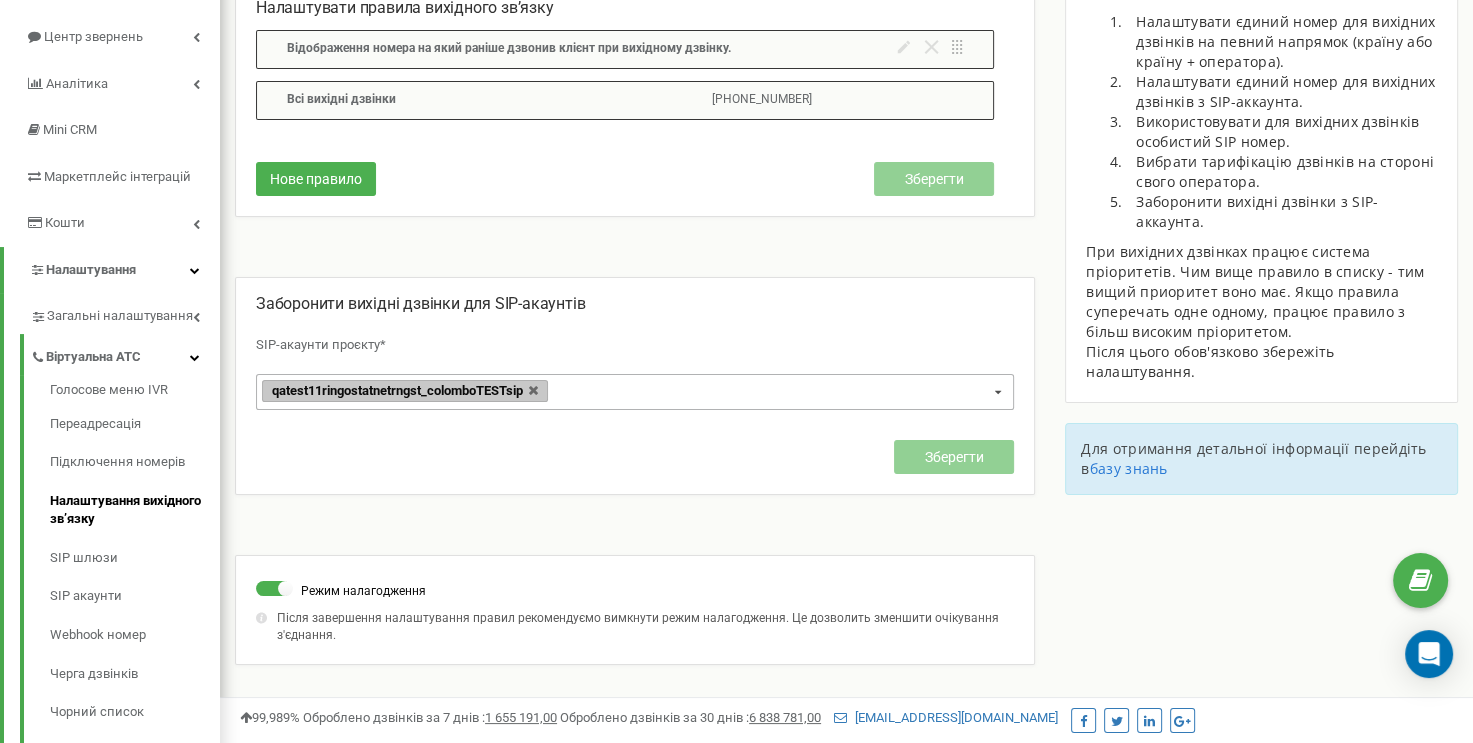 drag, startPoint x: 282, startPoint y: 386, endPoint x: 432, endPoint y: 394, distance: 150.21318 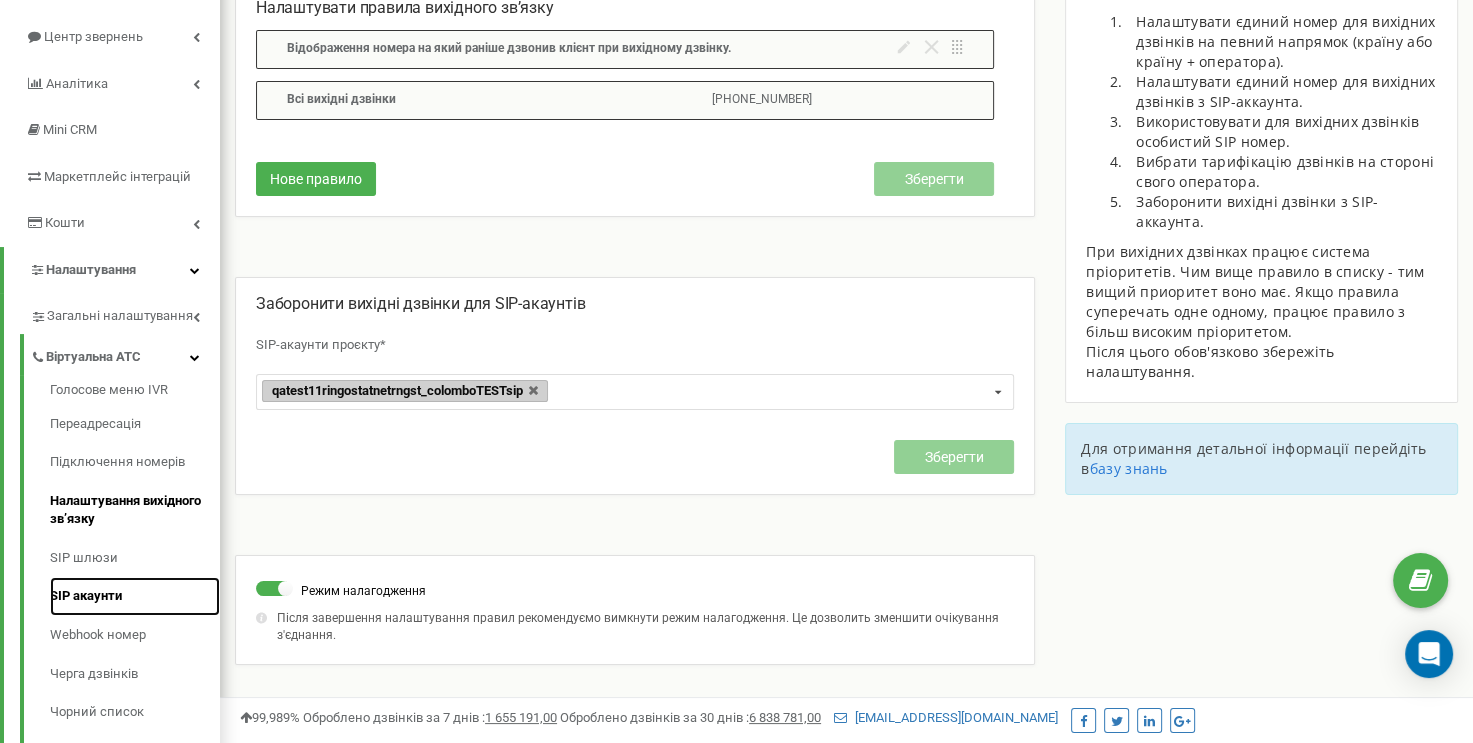 click on "SIP акаунти" at bounding box center [135, 596] 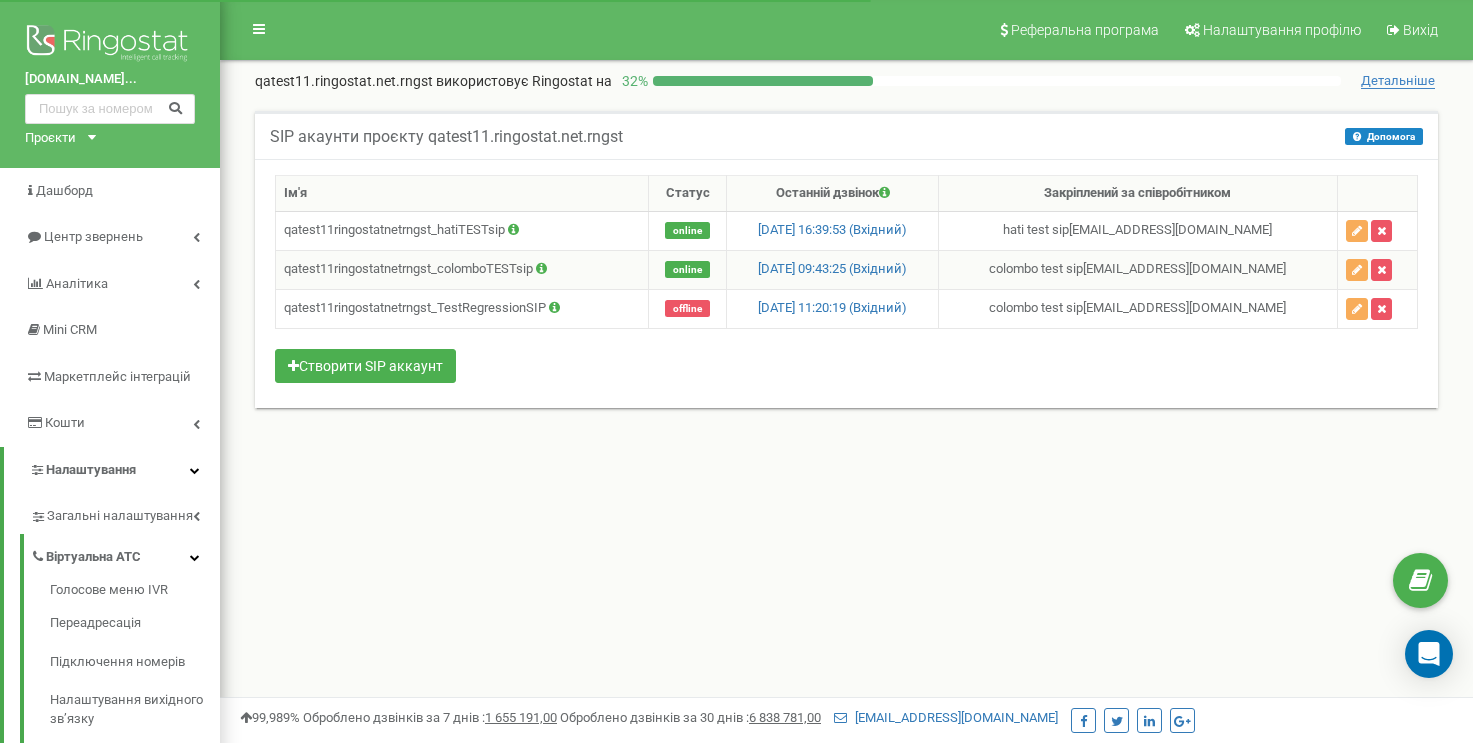 scroll, scrollTop: 0, scrollLeft: 0, axis: both 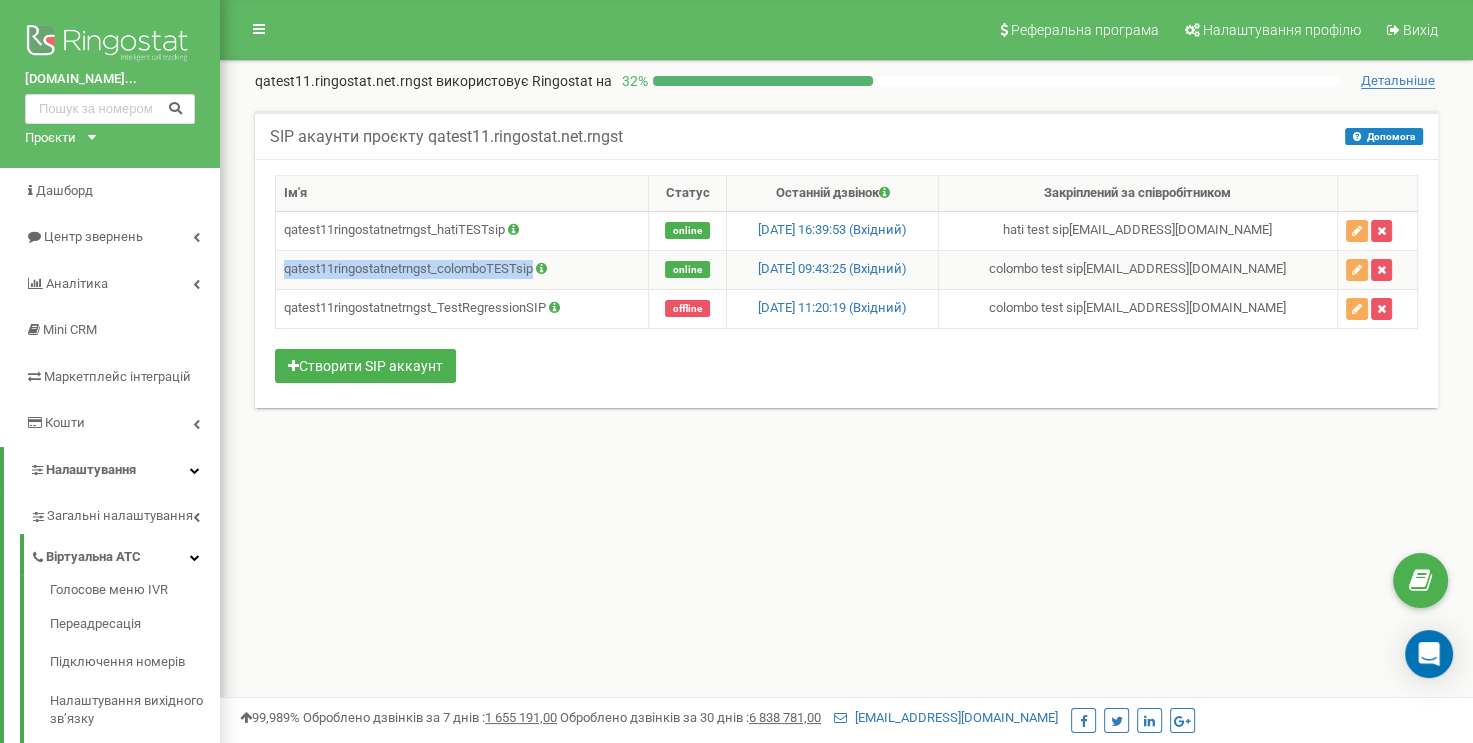 drag, startPoint x: 535, startPoint y: 268, endPoint x: 279, endPoint y: 266, distance: 256.0078 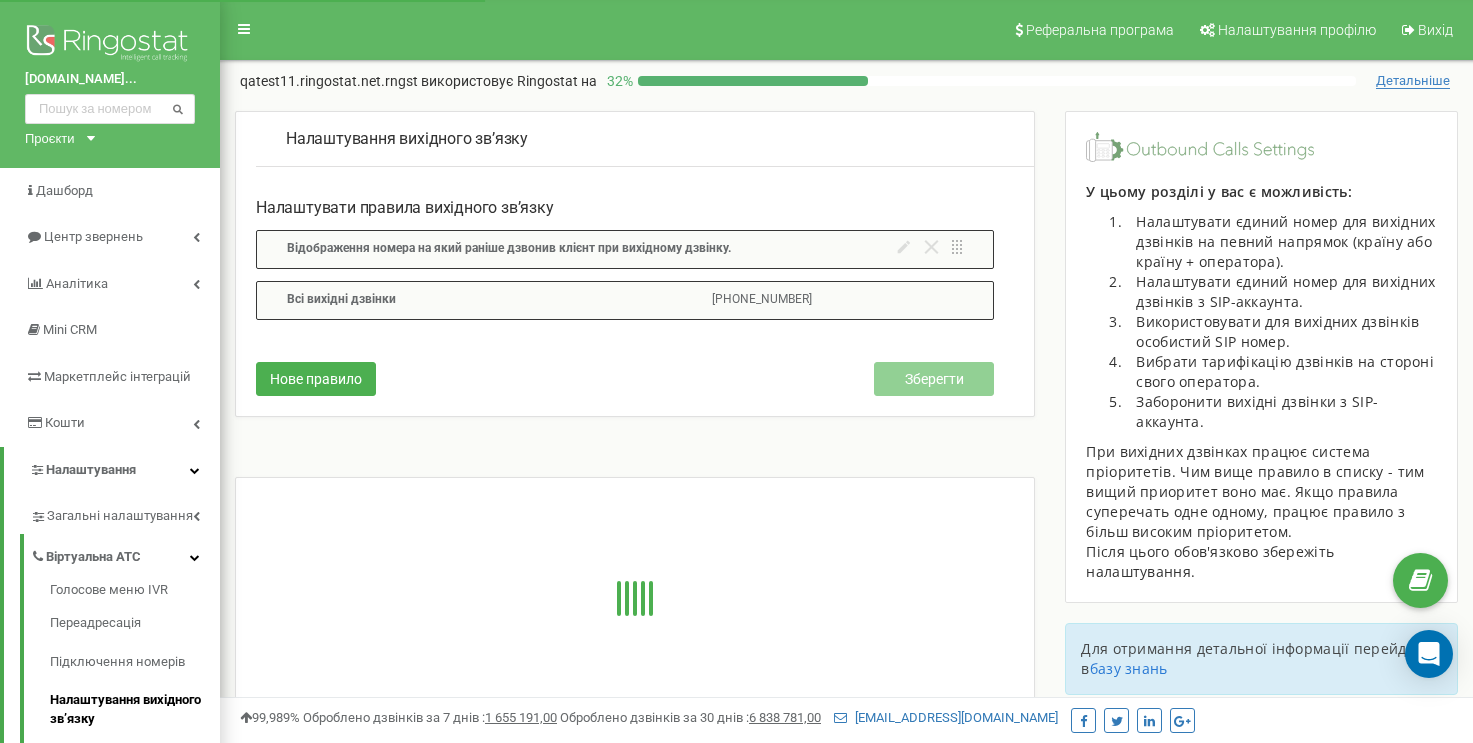 scroll, scrollTop: 200, scrollLeft: 0, axis: vertical 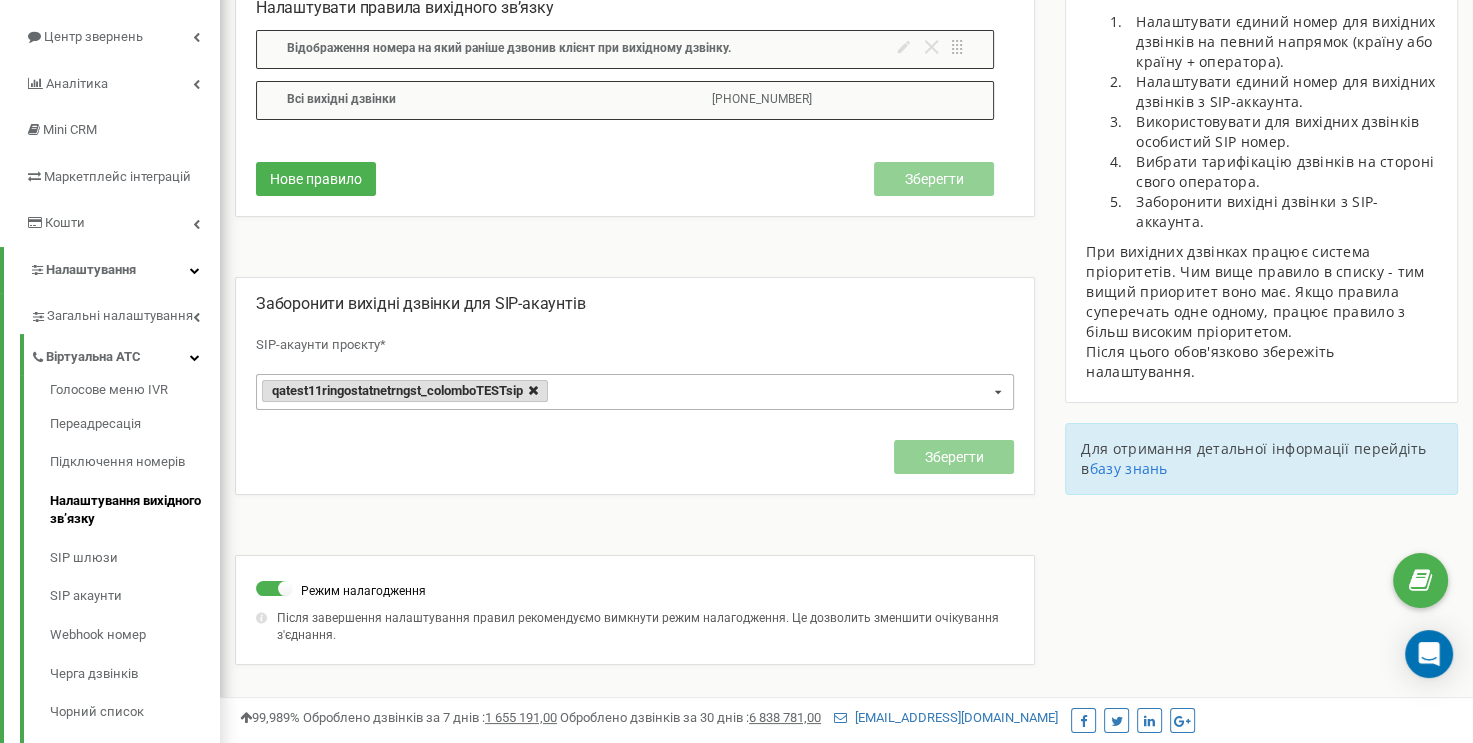 click at bounding box center [533, 391] 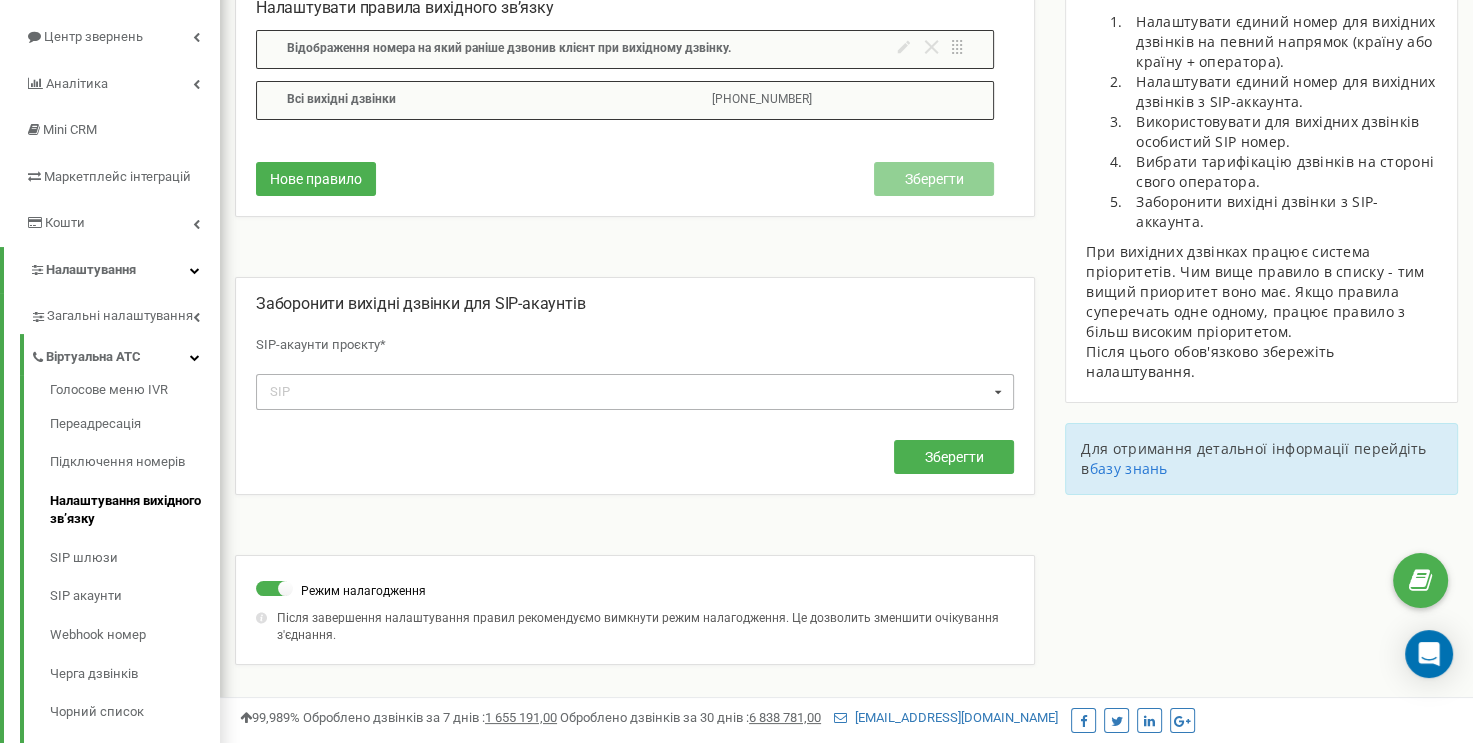 click on "SIP qatest11ringostatnetrngst_hatiTESTsip qatest11ringostatnetrngst_colomboTESTsip qatest11ringostatnetrngst_TestRegressionSIP" at bounding box center [635, 391] 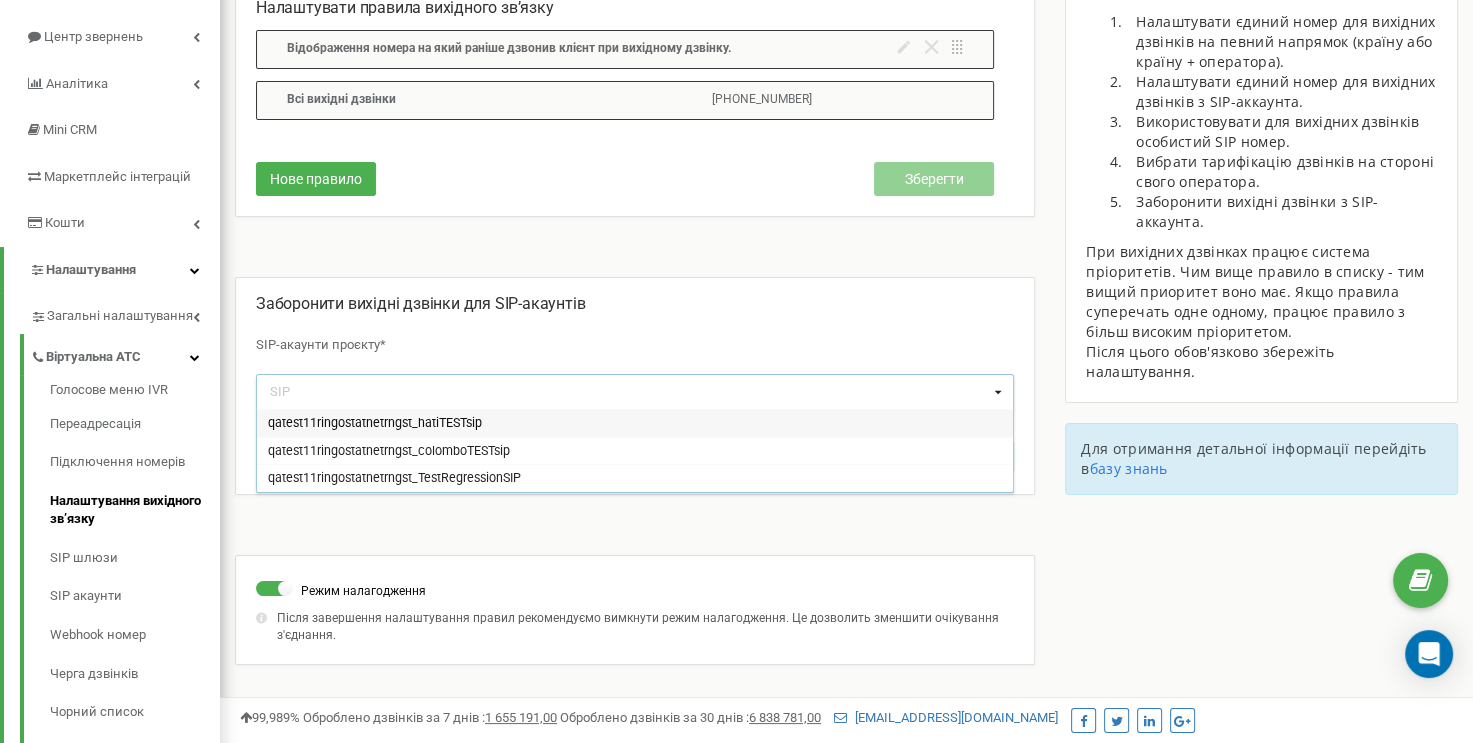 click on "qatest11ringostatnetrngst_hatiTESTsip" at bounding box center (635, 423) 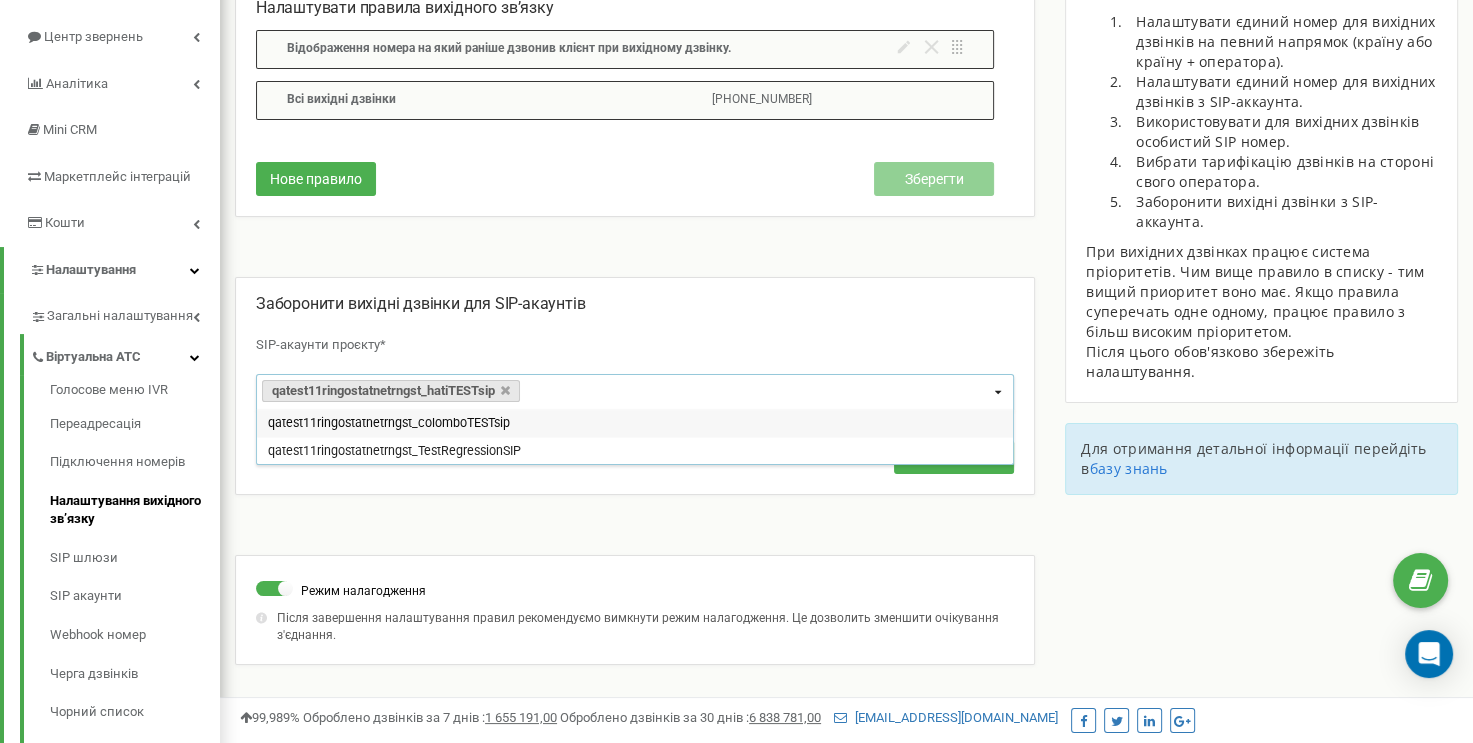 click on "SIP-акаунти проєкту*" at bounding box center [635, 345] 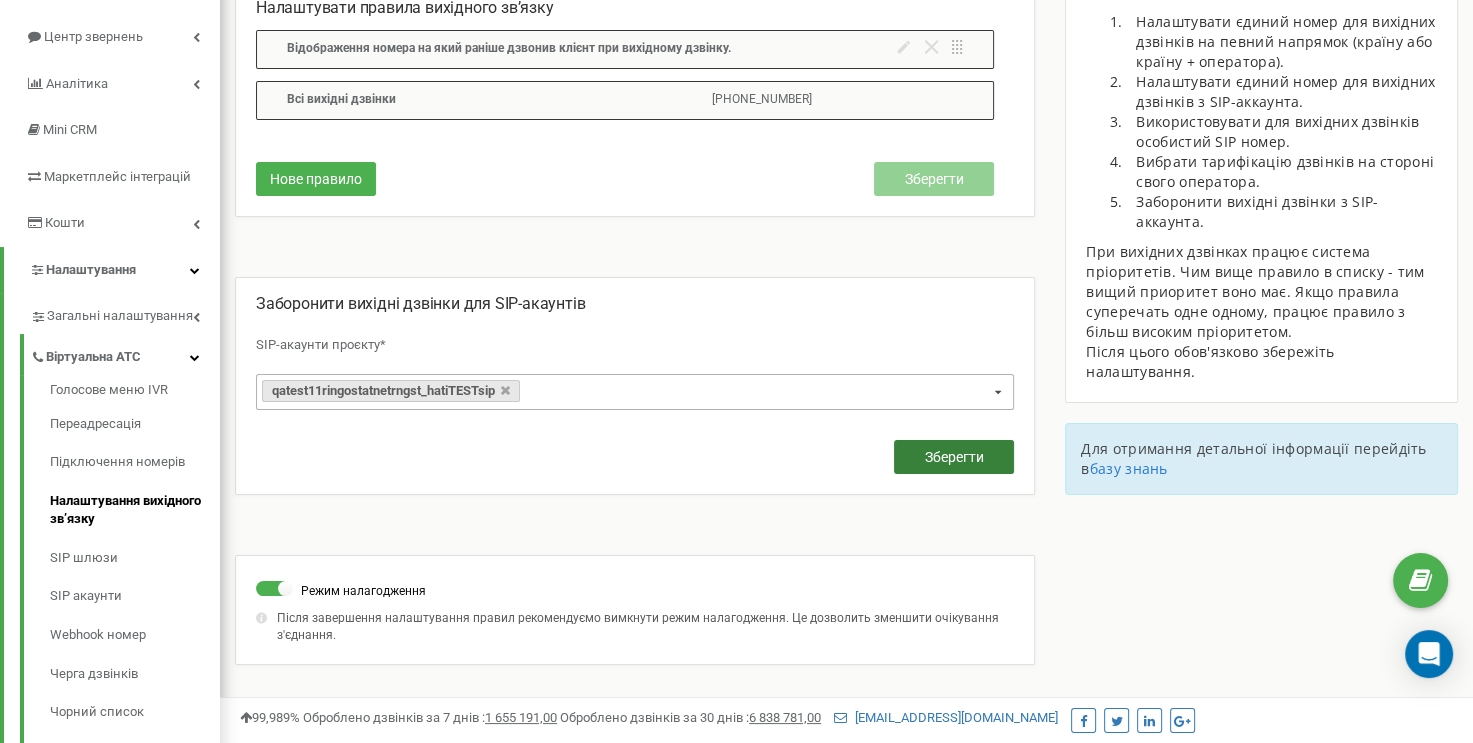 click on "Зберегти" at bounding box center [954, 457] 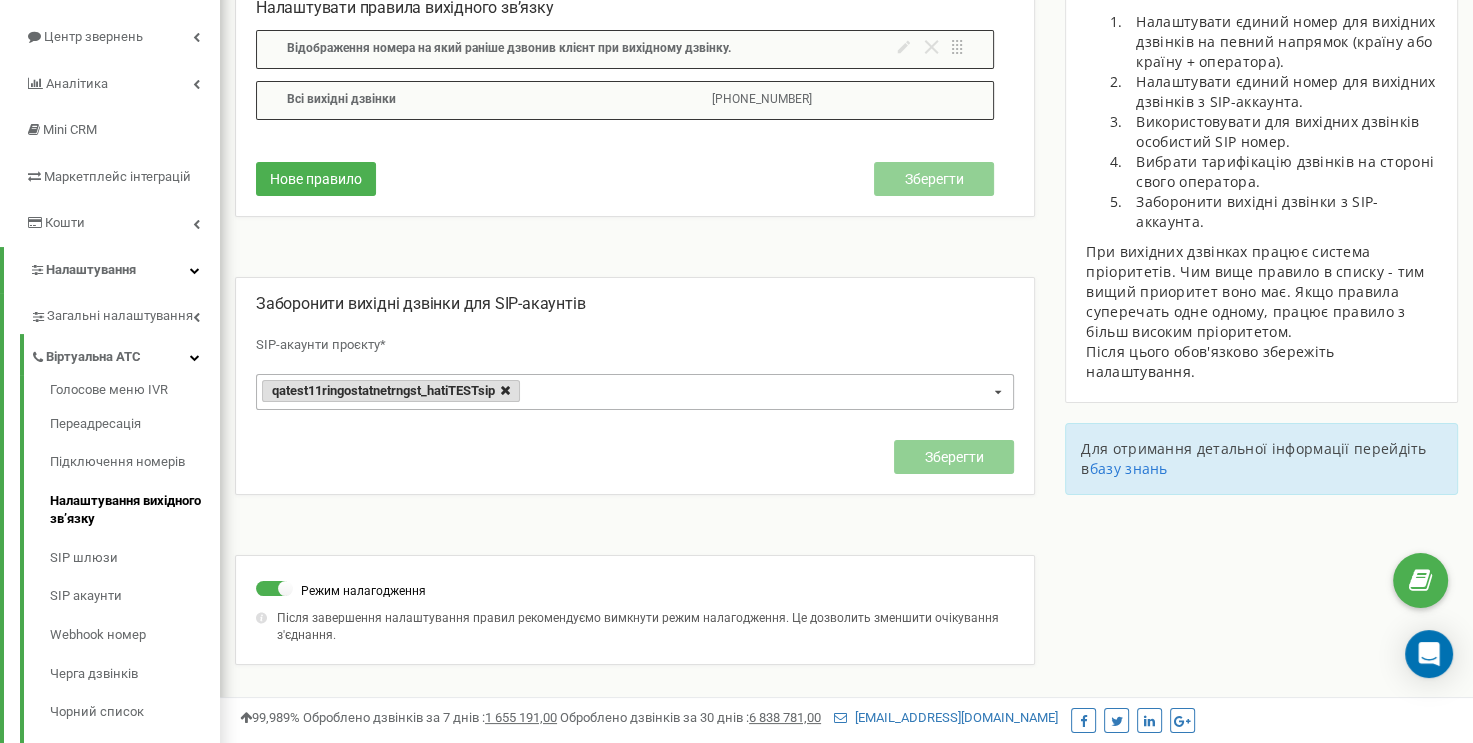 click at bounding box center (505, 391) 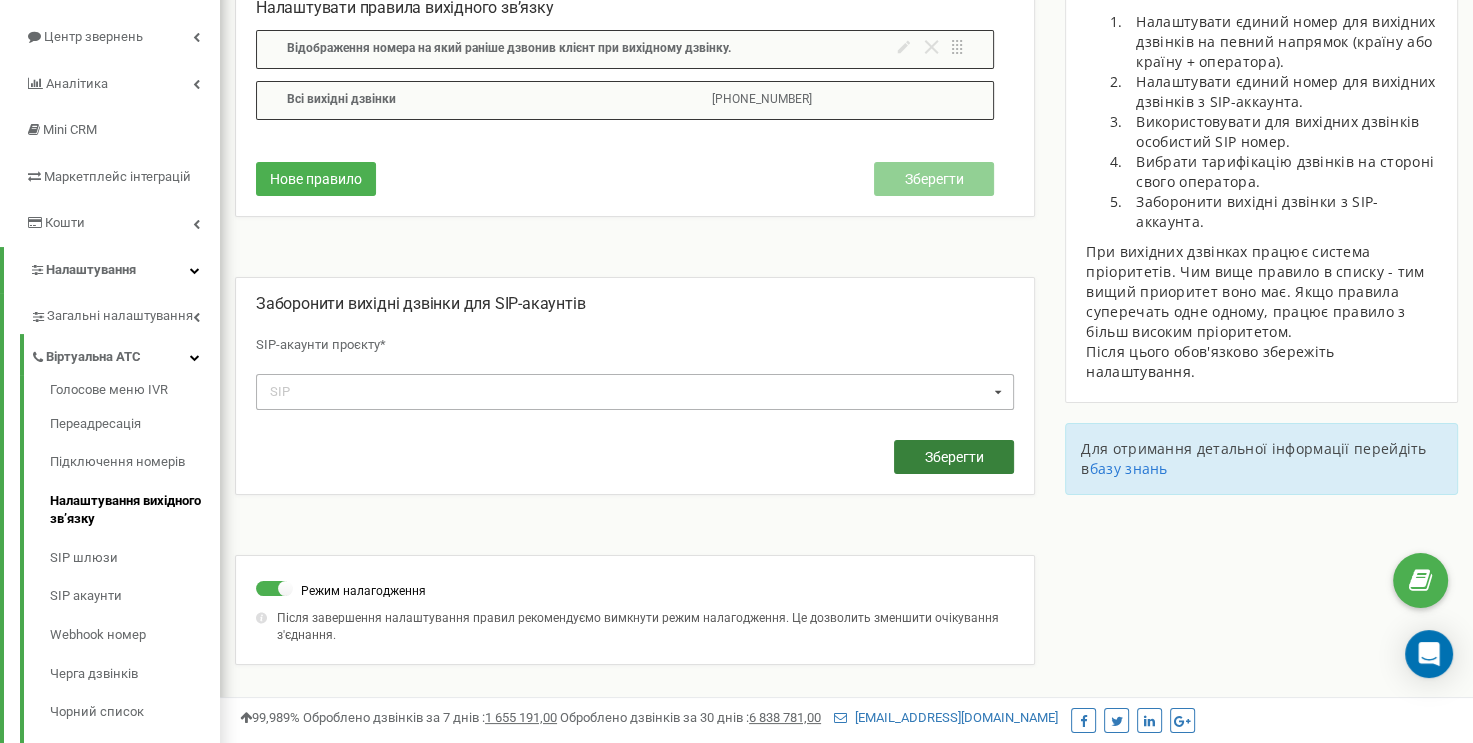 click on "Зберегти" at bounding box center (954, 457) 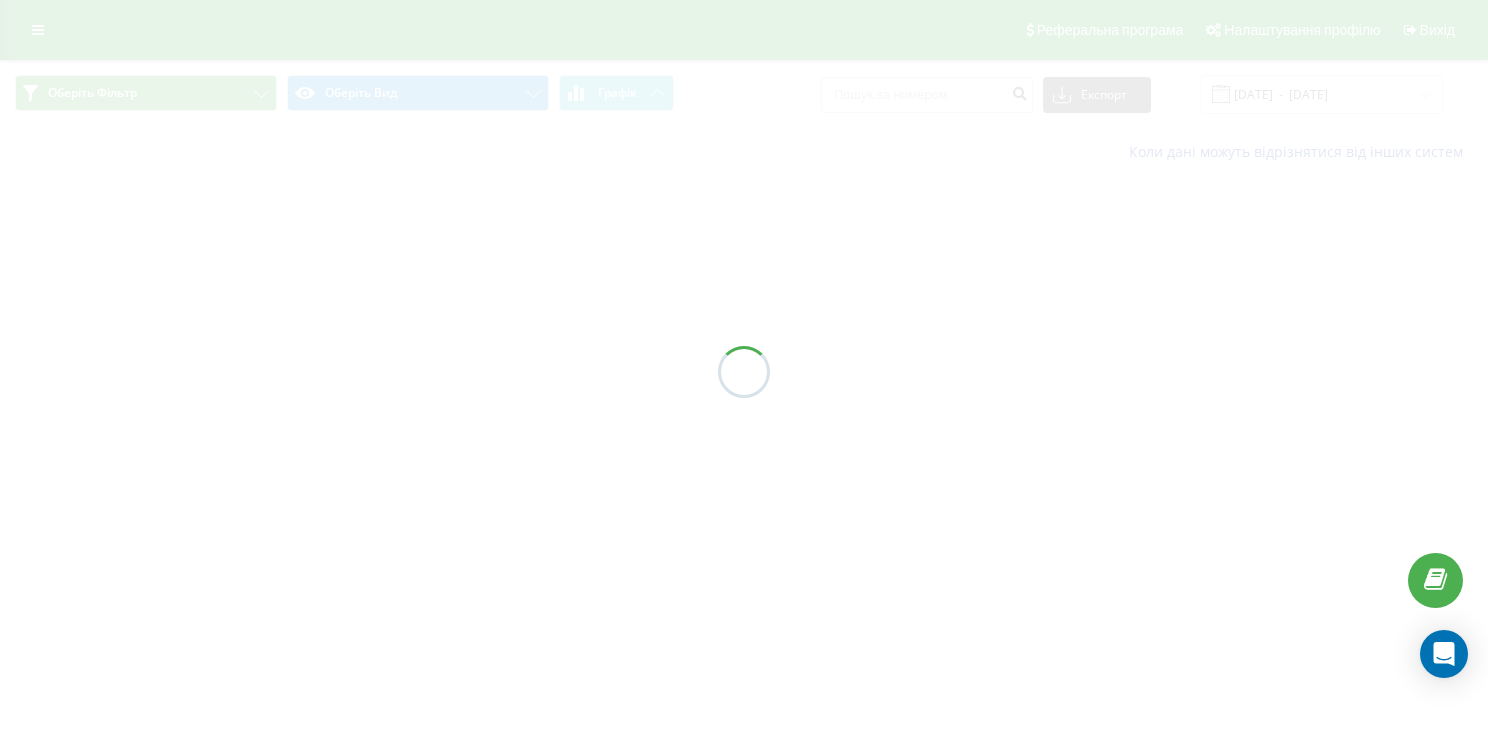 scroll, scrollTop: 0, scrollLeft: 0, axis: both 